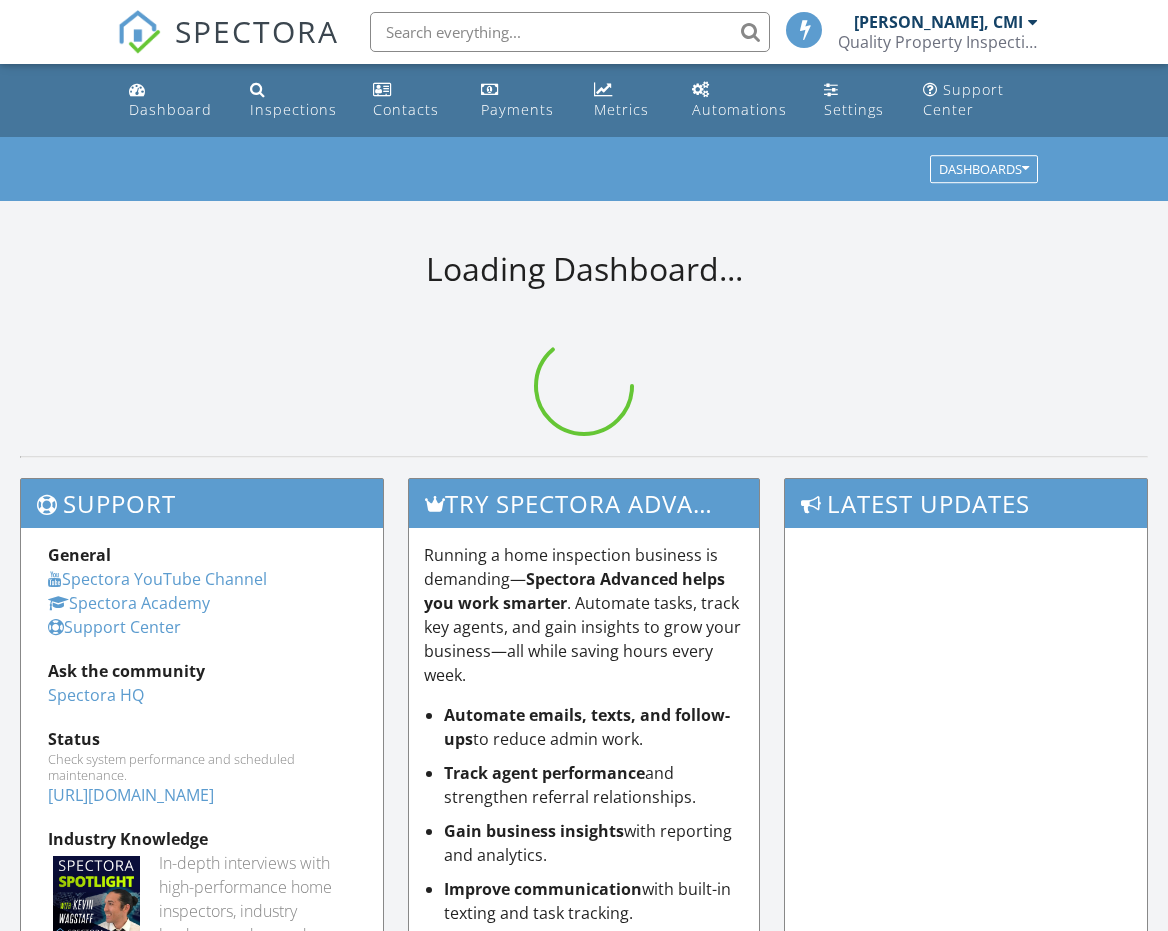 scroll, scrollTop: 0, scrollLeft: 0, axis: both 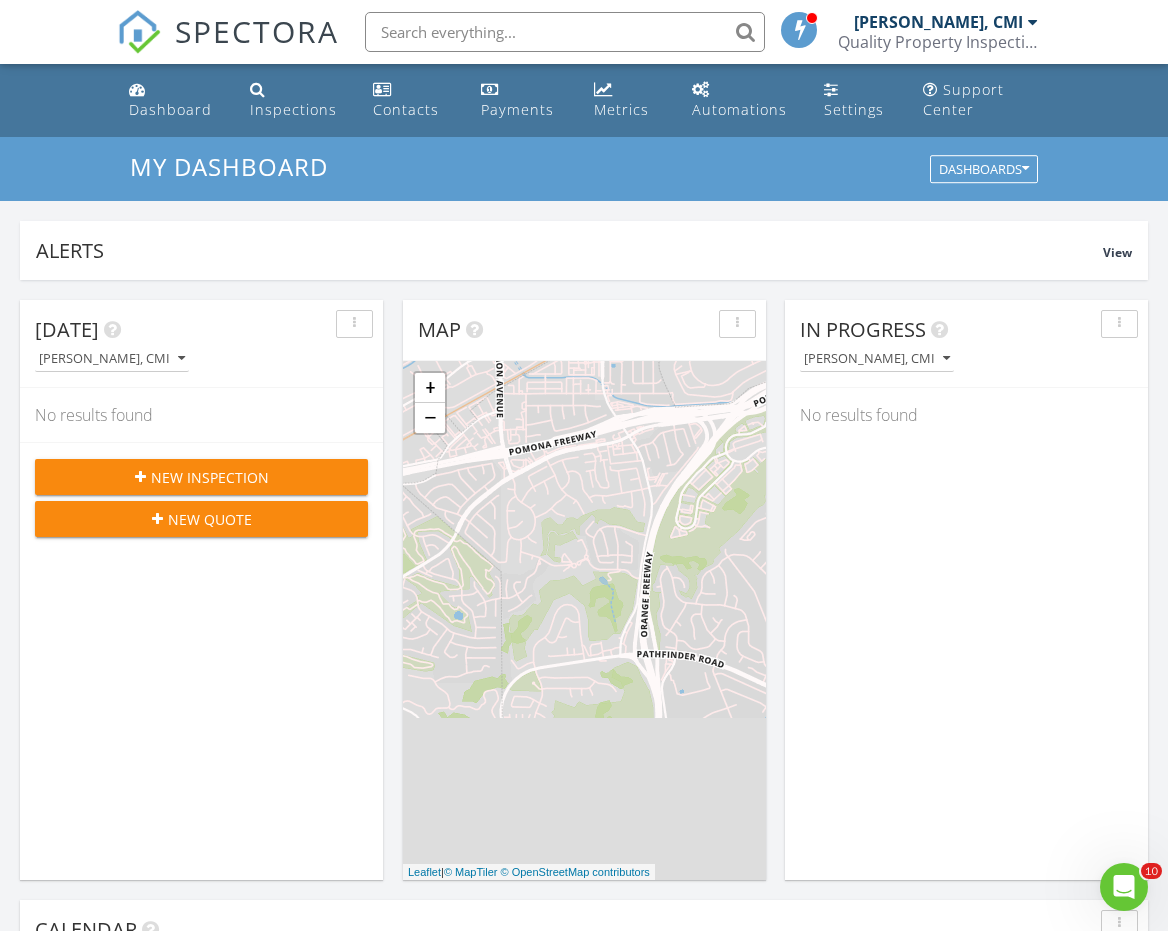 click on "New Inspection" at bounding box center [210, 477] 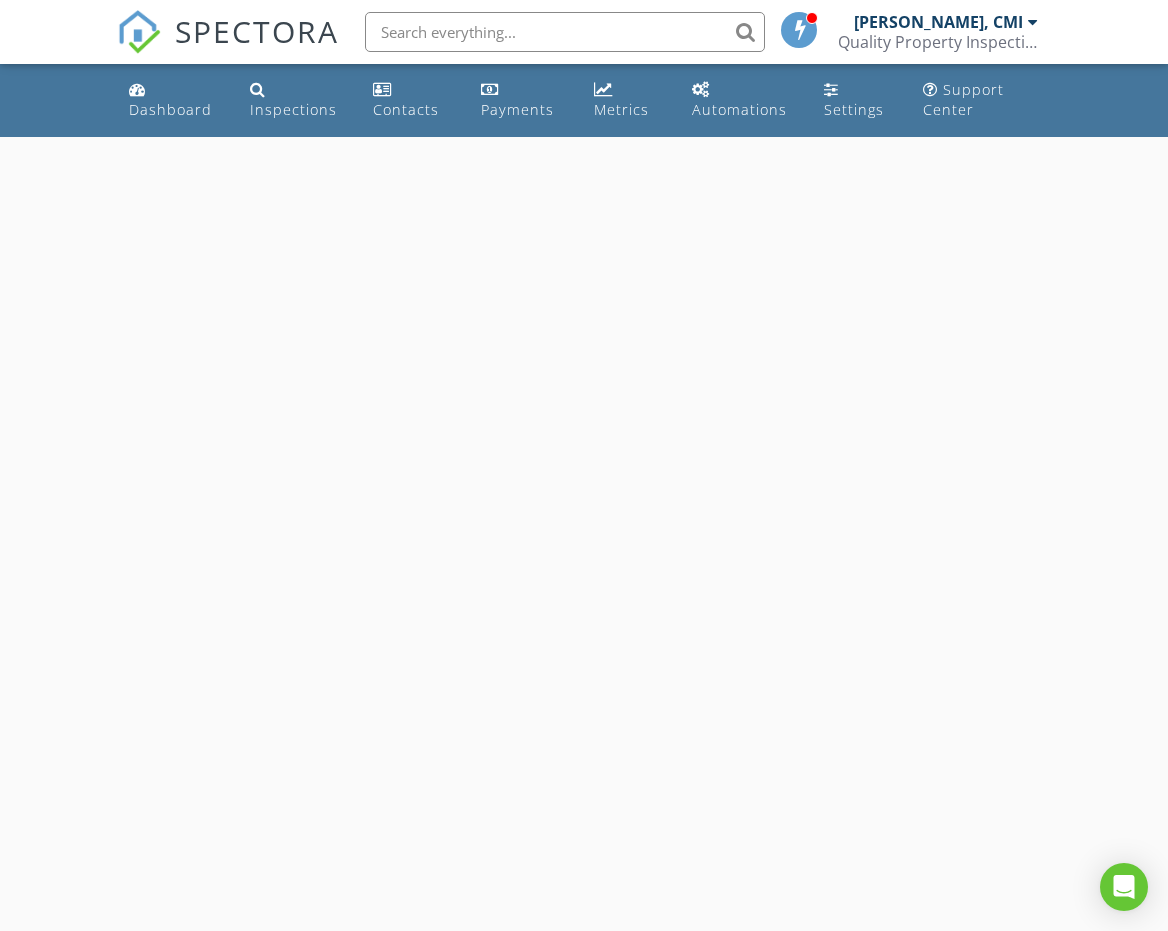 scroll, scrollTop: 0, scrollLeft: 0, axis: both 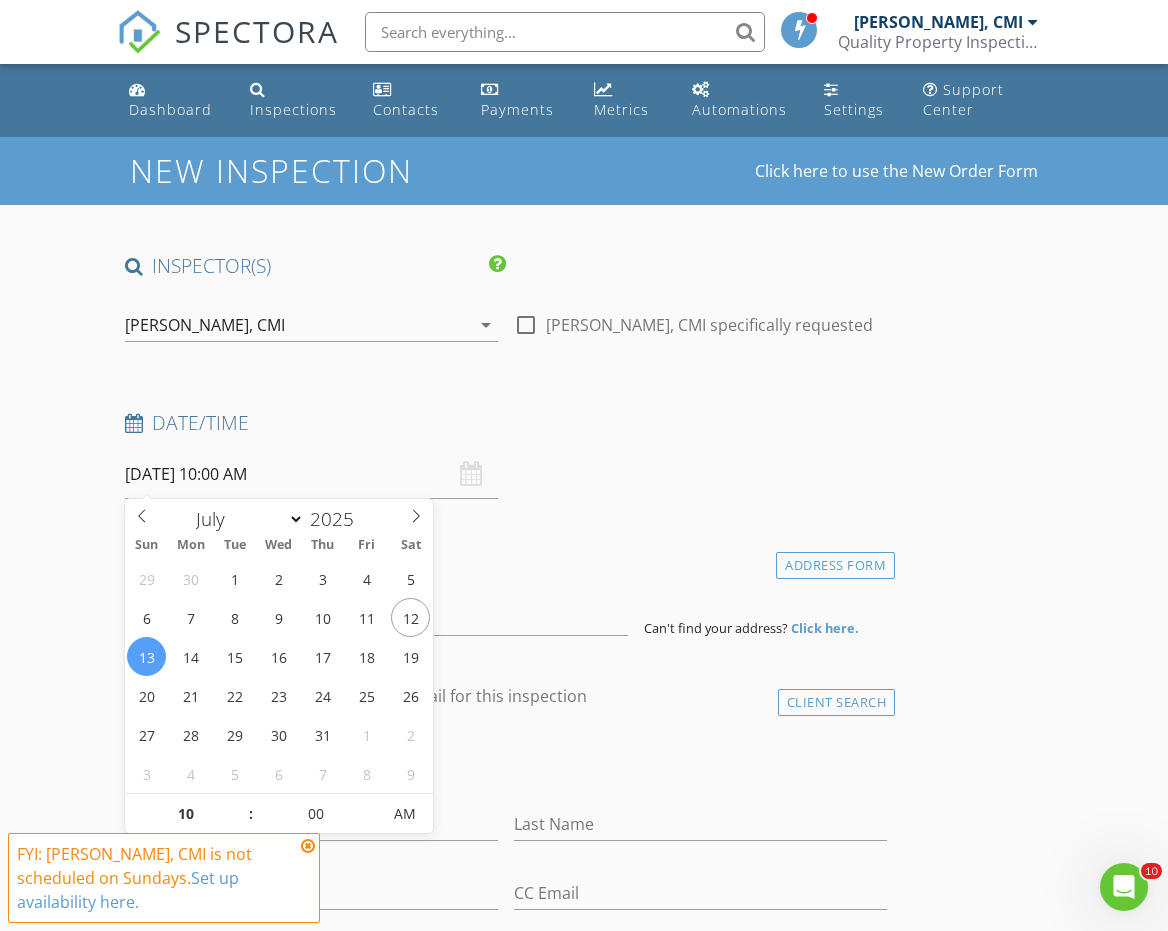 click on "07/13/2025 10:00 AM" at bounding box center (311, 474) 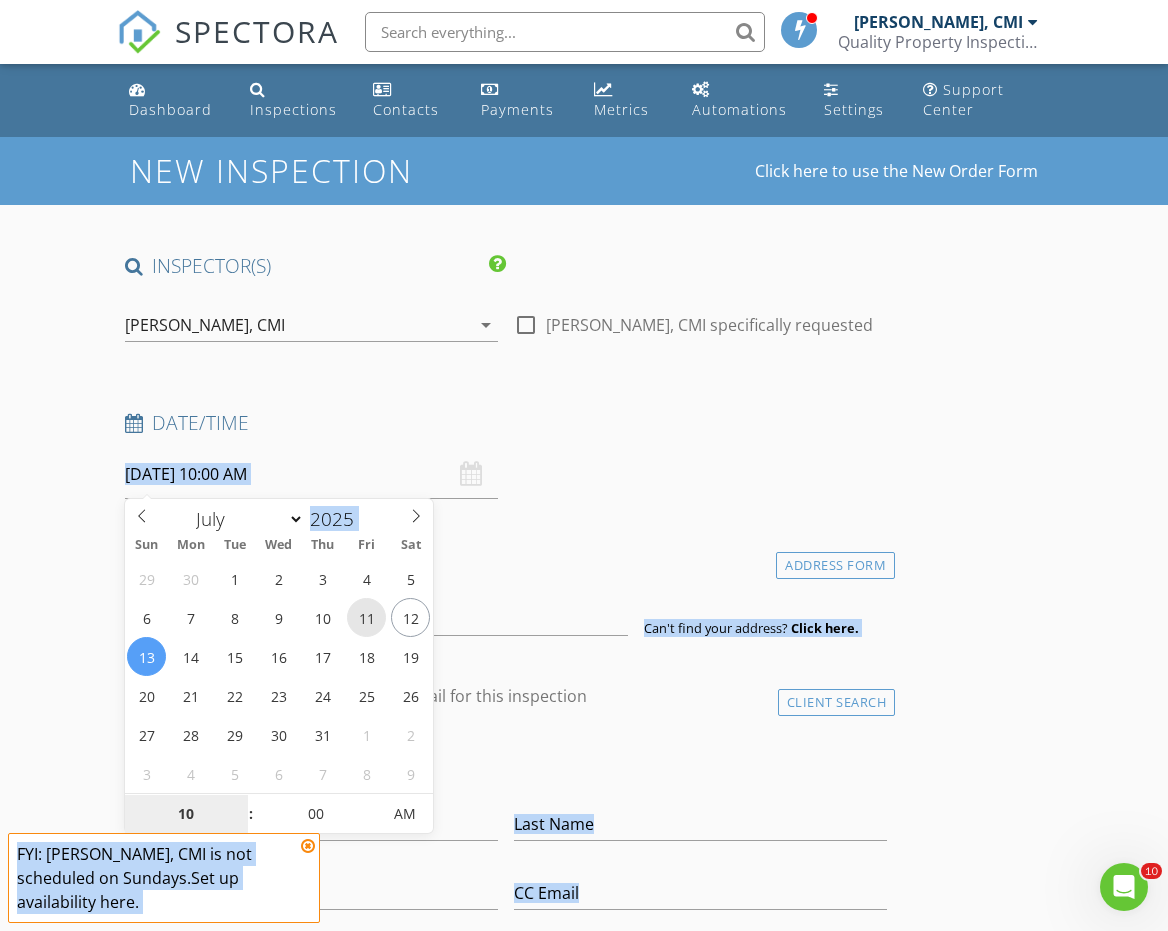type on "07/11/2025 10:00 AM" 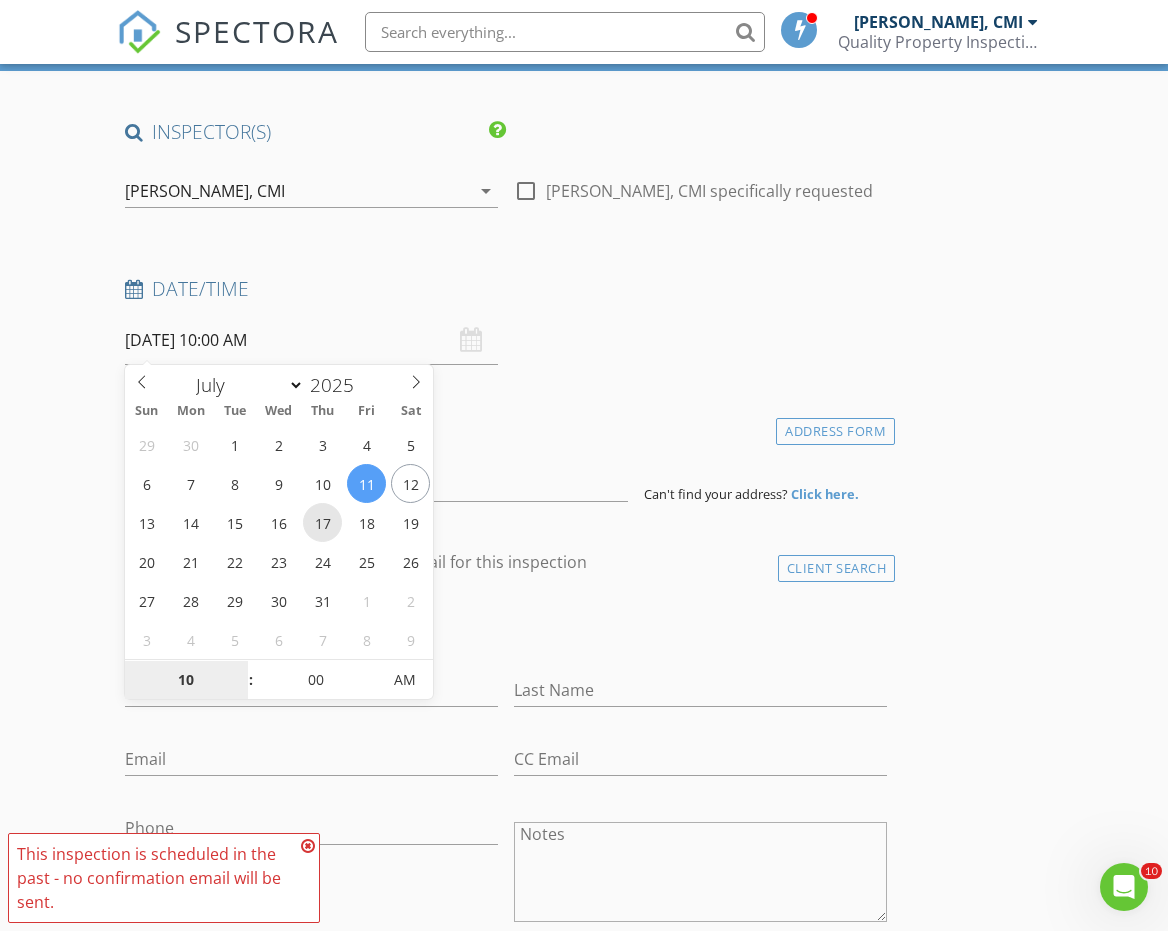 scroll, scrollTop: 180, scrollLeft: 0, axis: vertical 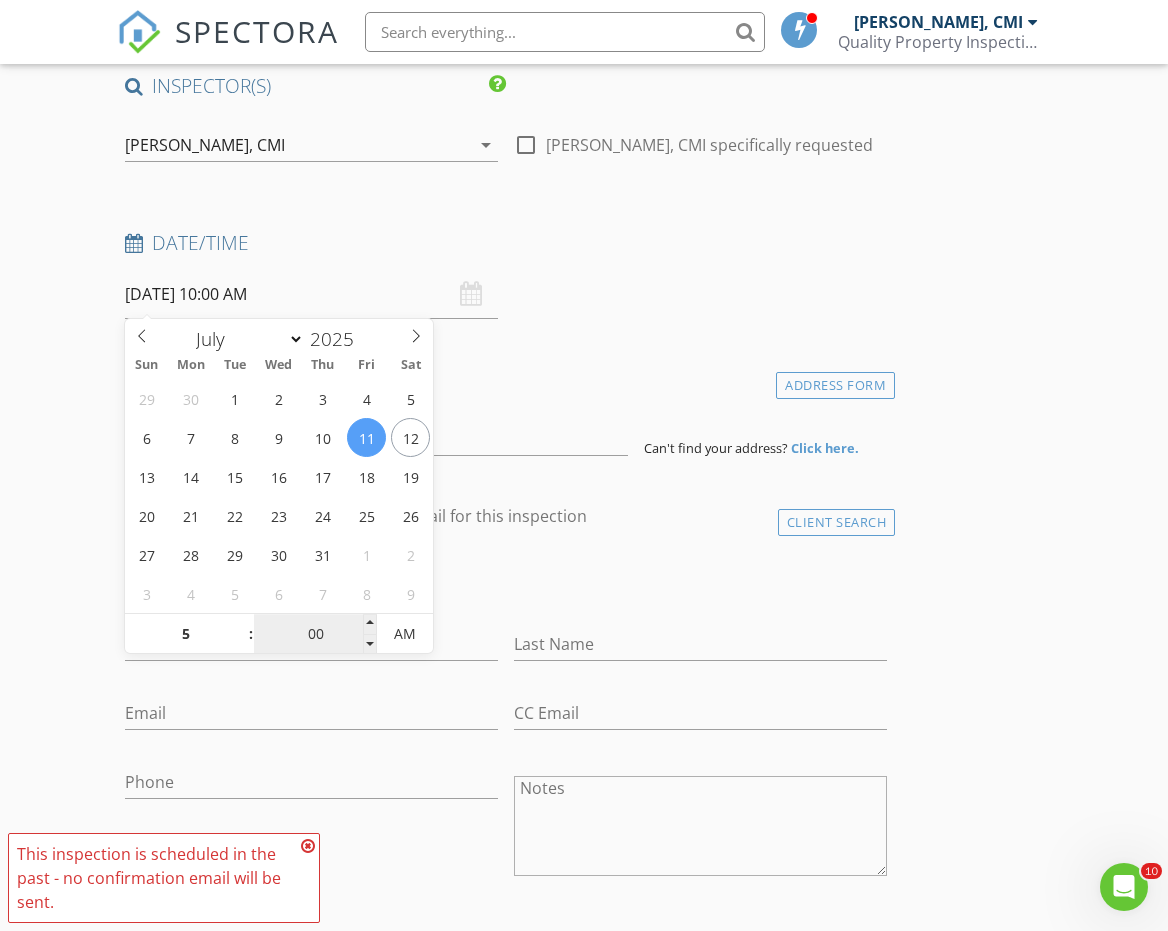 type on "05" 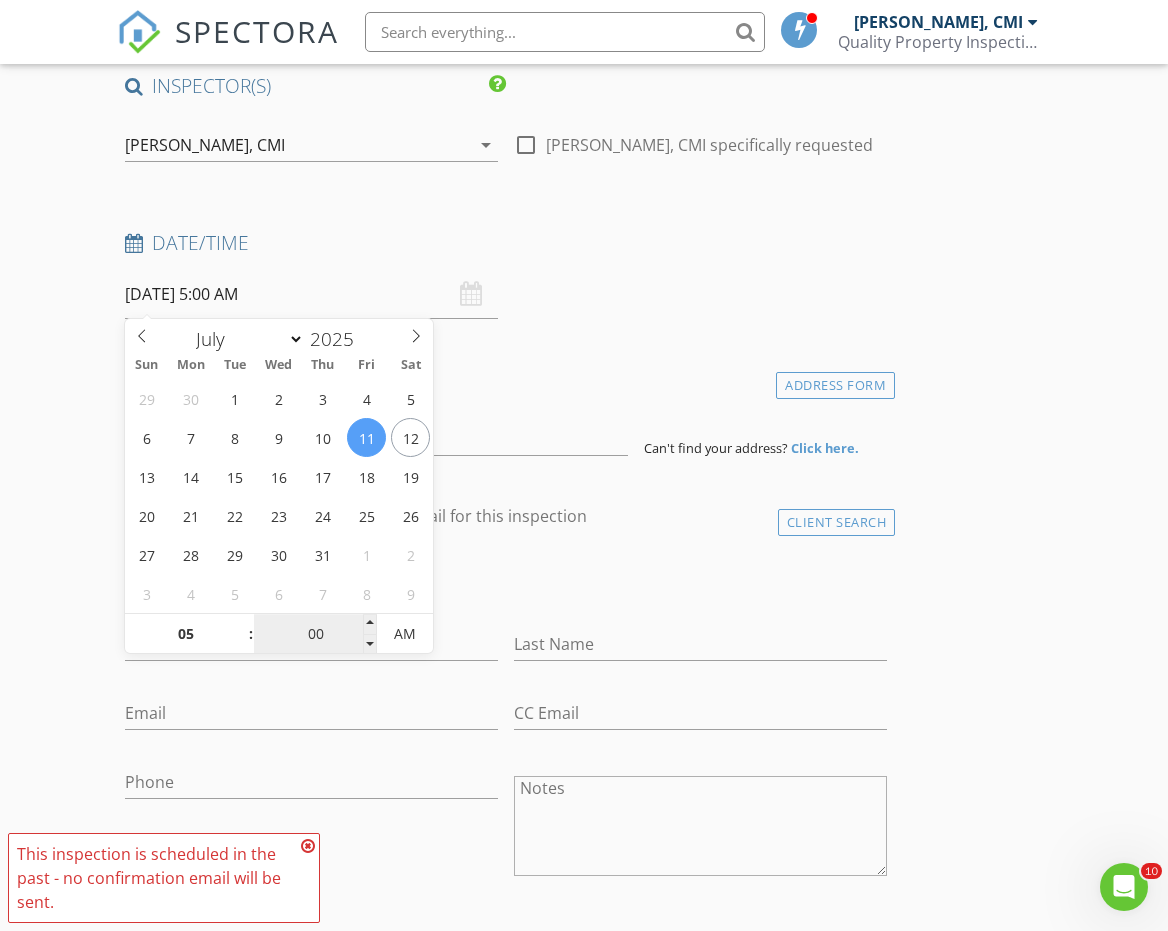 click on "00" at bounding box center (315, 635) 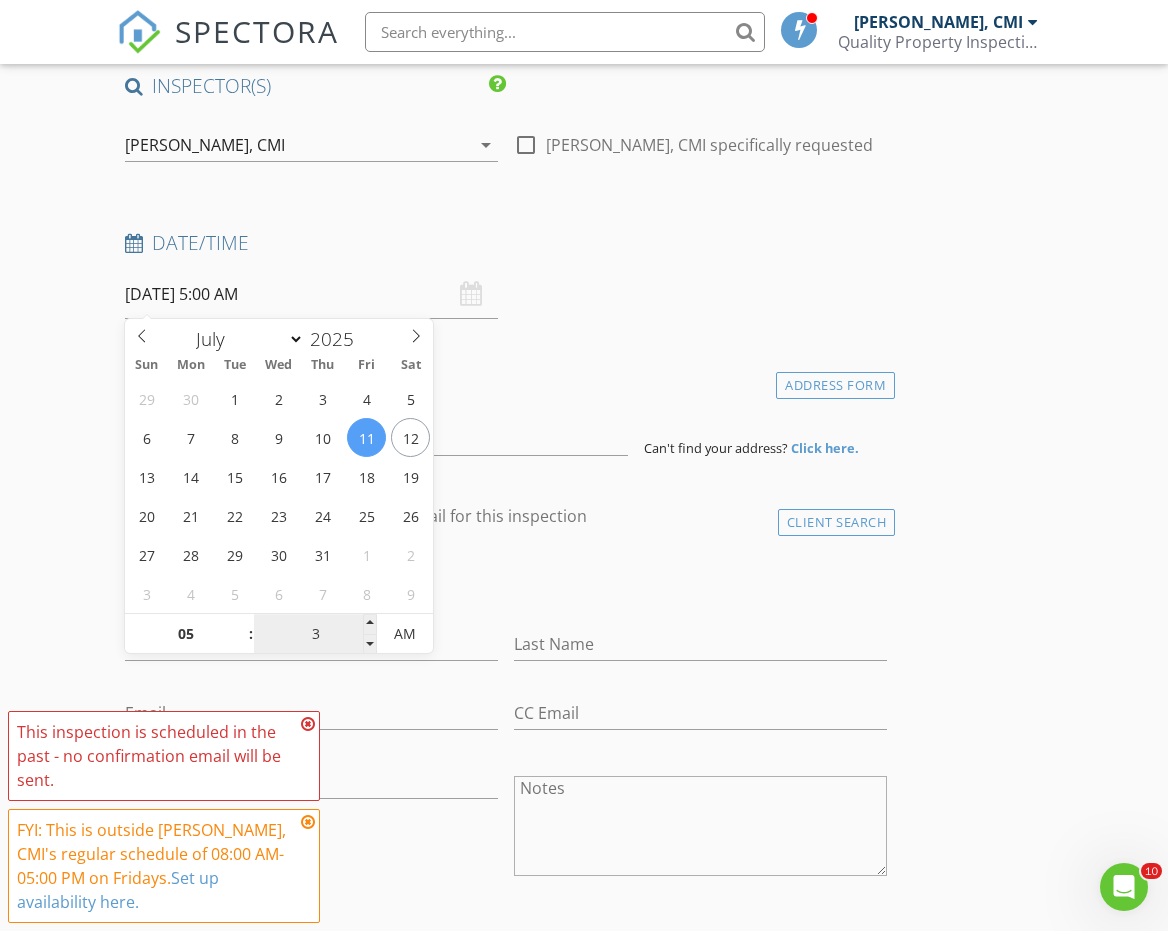 type on "30" 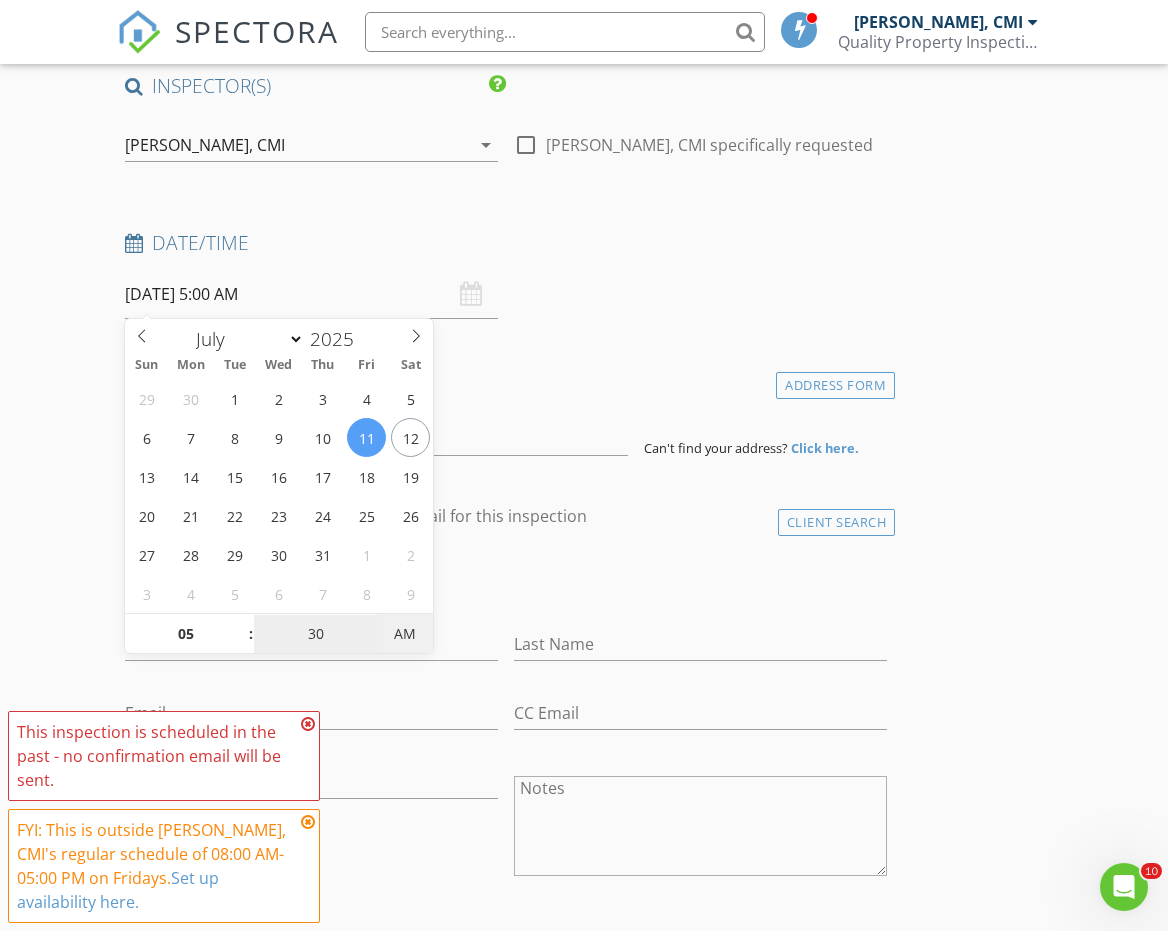 type on "07/11/2025 5:30 PM" 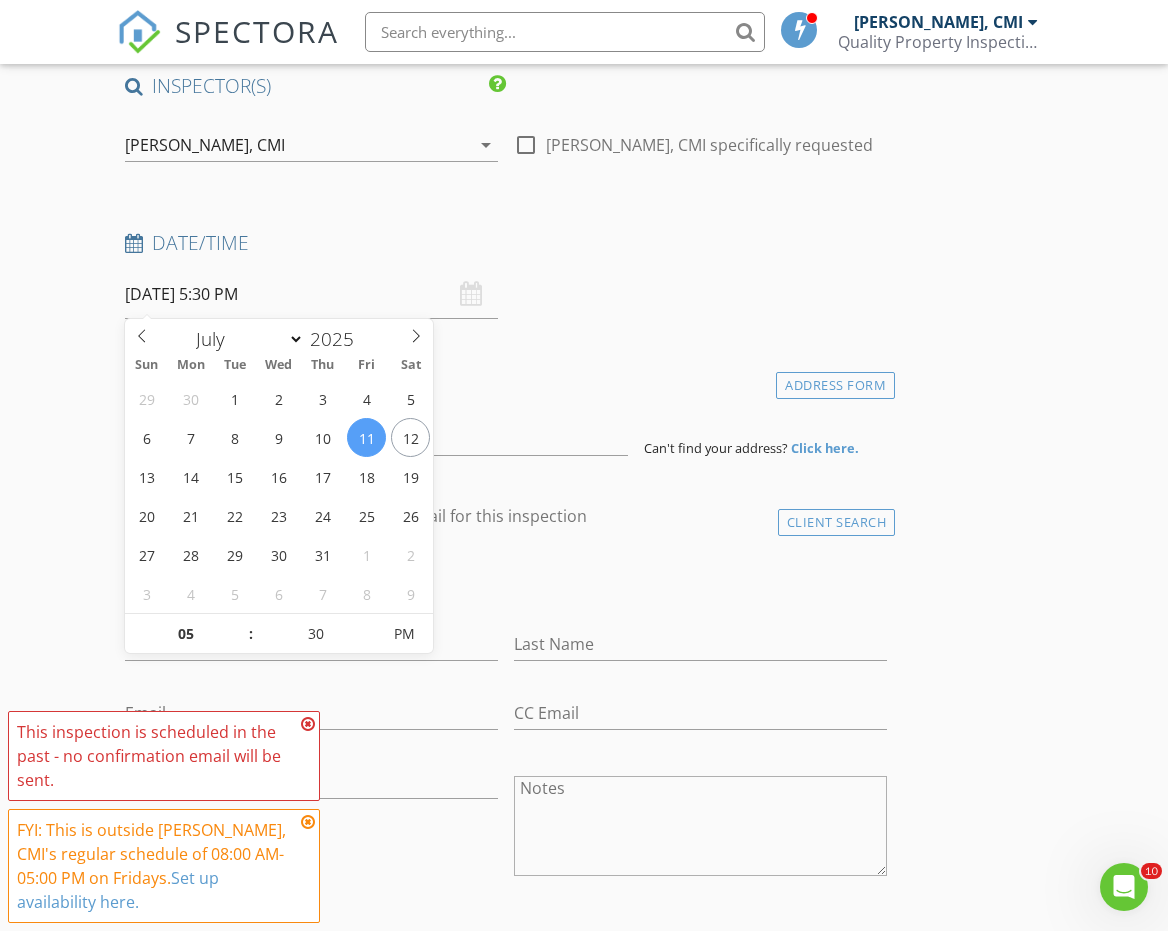click on "New Inspection
Click here to use the New Order Form
INSPECTOR(S)
check_box   Tien Yih, CMI   PRIMARY   Tien Yih, CMI arrow_drop_down   check_box_outline_blank Tien Yih, CMI specifically requested
Date/Time
07/11/2025 5:30 PM
Location
Address Form       Can't find your address?   Click here.
client
check_box Enable Client CC email for this inspection   Client Search     check_box_outline_blank Client is a Company/Organization     First Name   Last Name   Email   CC Email   Phone           Notes   Private Notes
ADD ADDITIONAL client
SERVICES
check_box_outline_blank   Inspection Fee   check_box_outline_blank   Home Inspection Fee-Credit   arrow_drop_down     Select Discount Code arrow_drop_down    Charges       TOTAL   $0.00    Duration         Templates" at bounding box center (584, 1507) 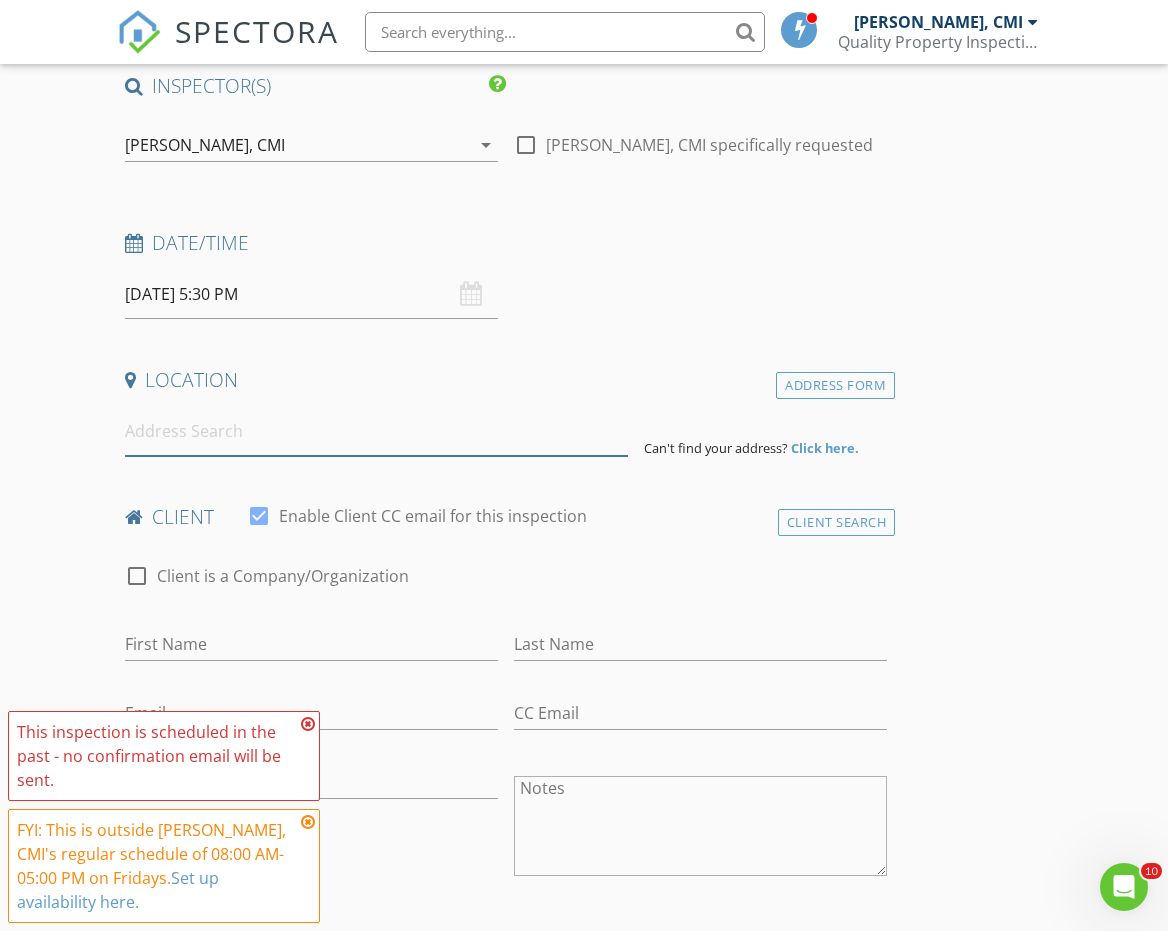 click at bounding box center (376, 431) 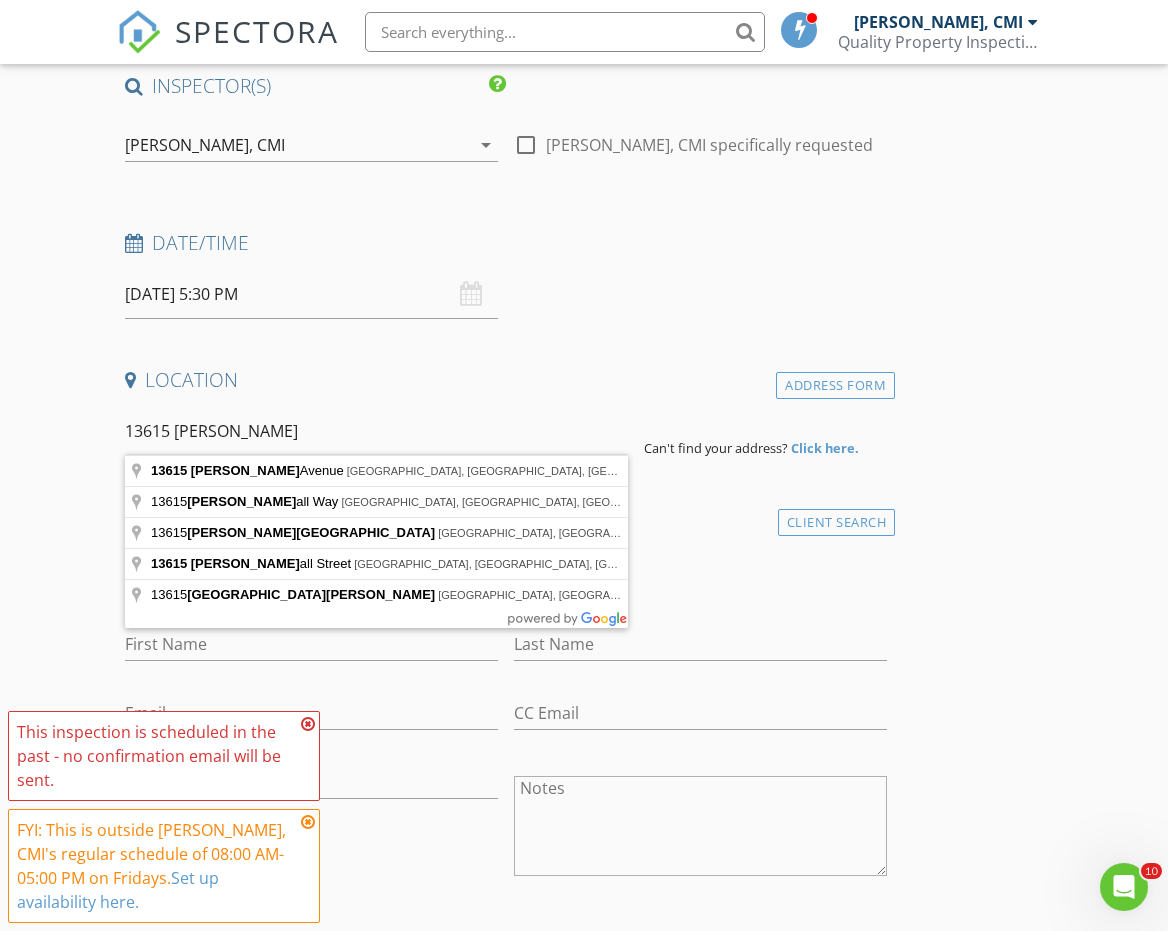 type on "13615 Marsh Avenue, Chino, CA, USA" 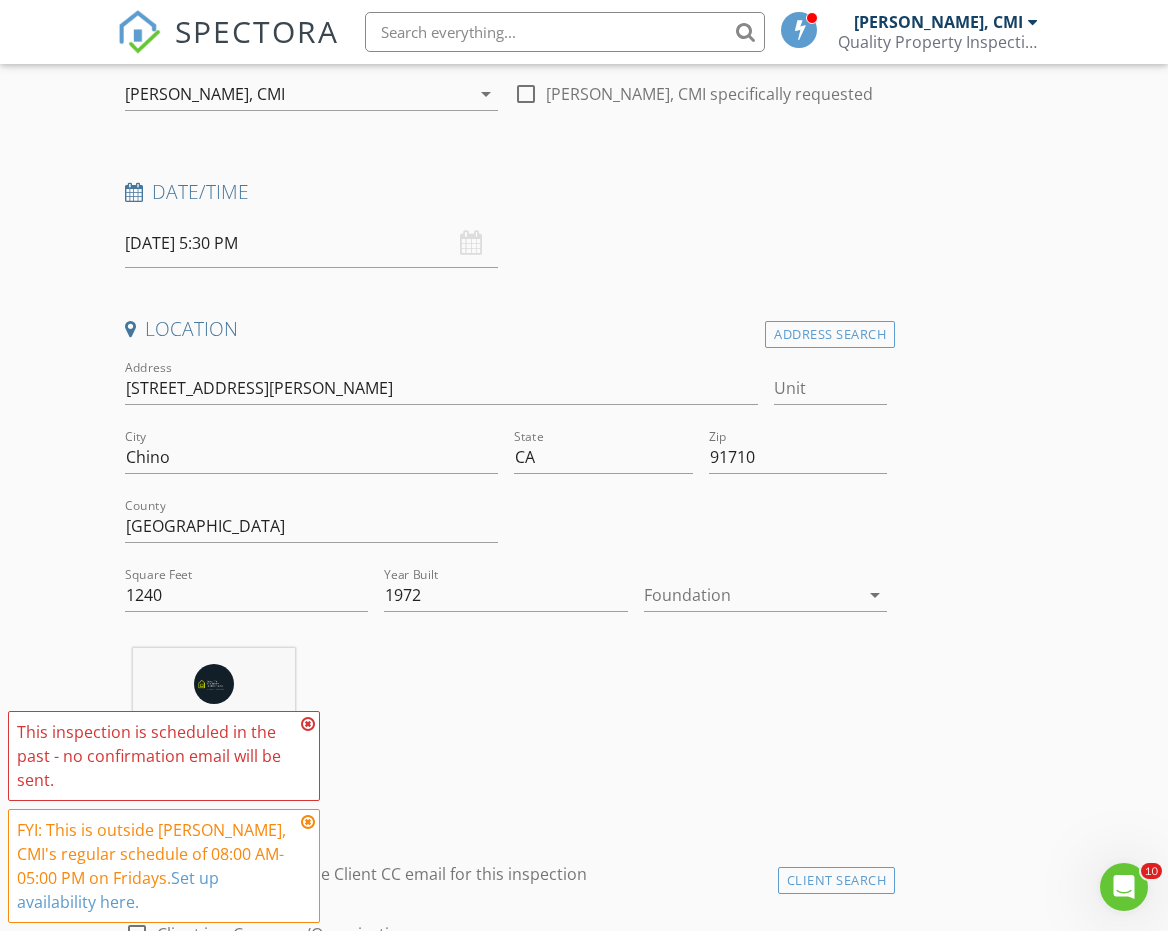 scroll, scrollTop: 273, scrollLeft: 0, axis: vertical 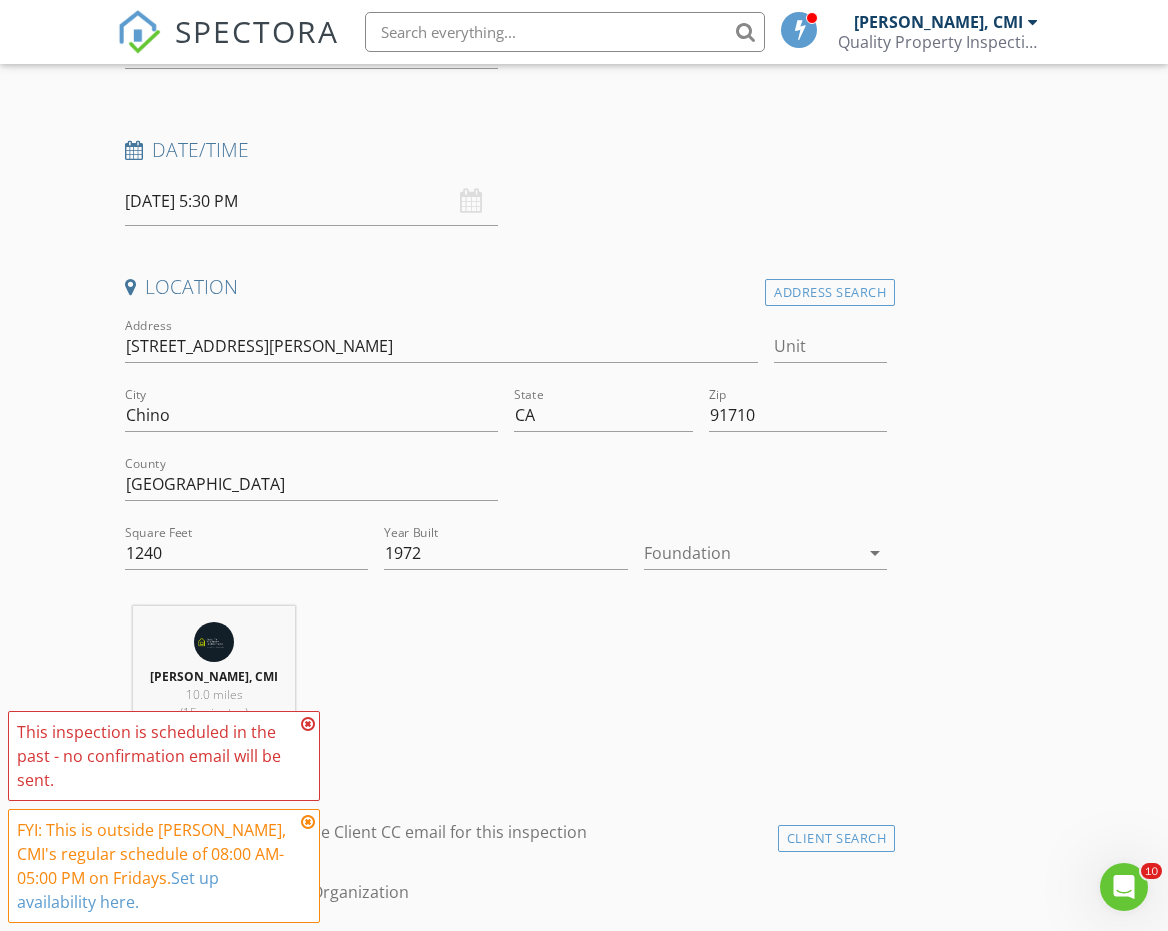 click at bounding box center [752, 553] 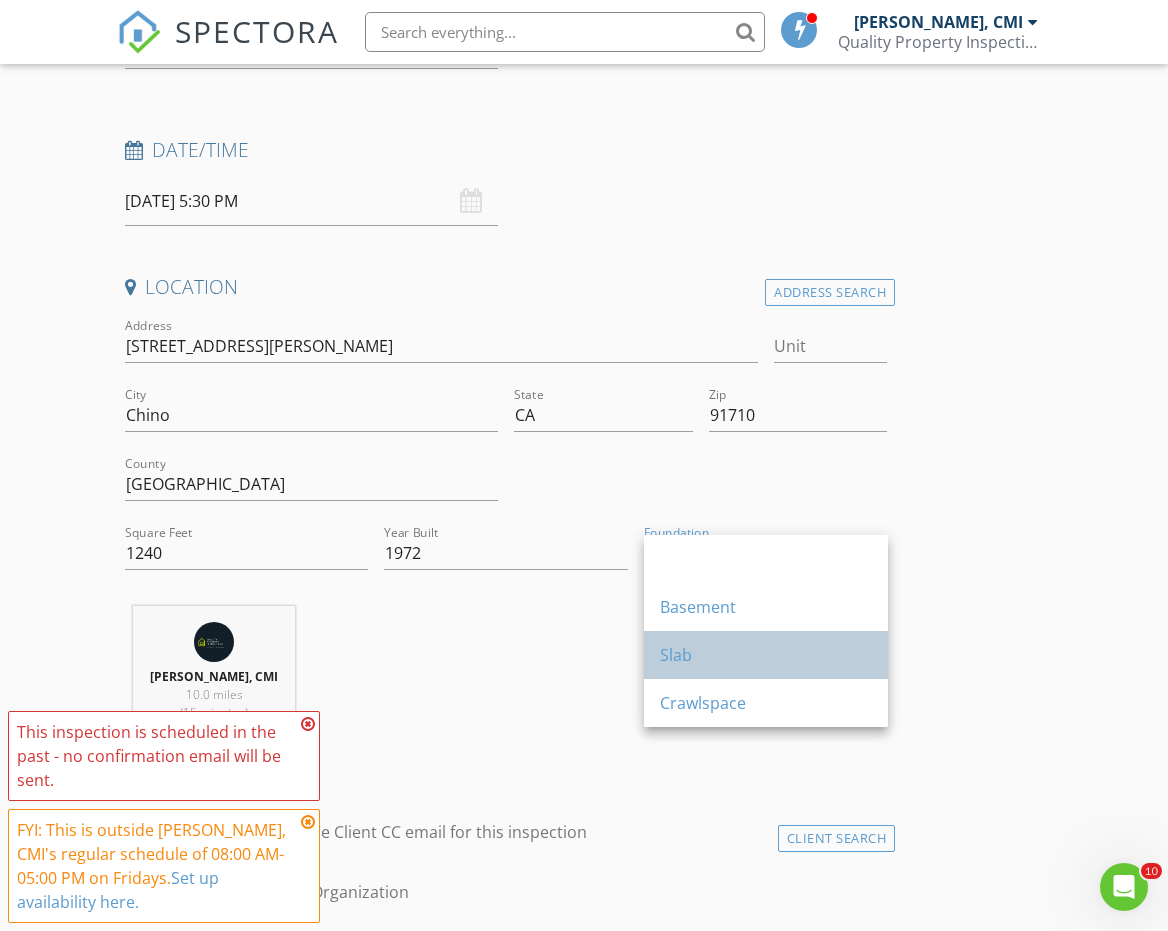 click on "Slab" at bounding box center (766, 655) 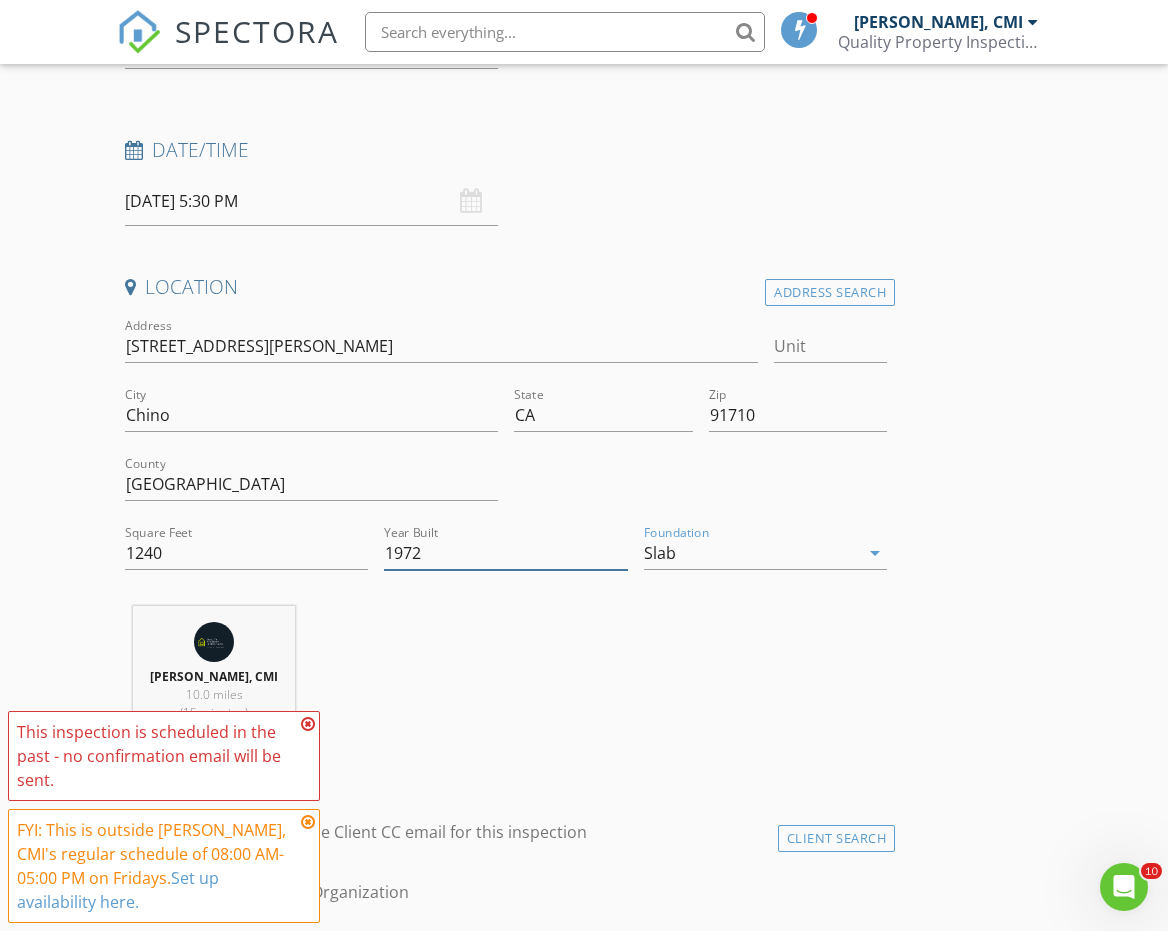 click on "1972" at bounding box center (506, 553) 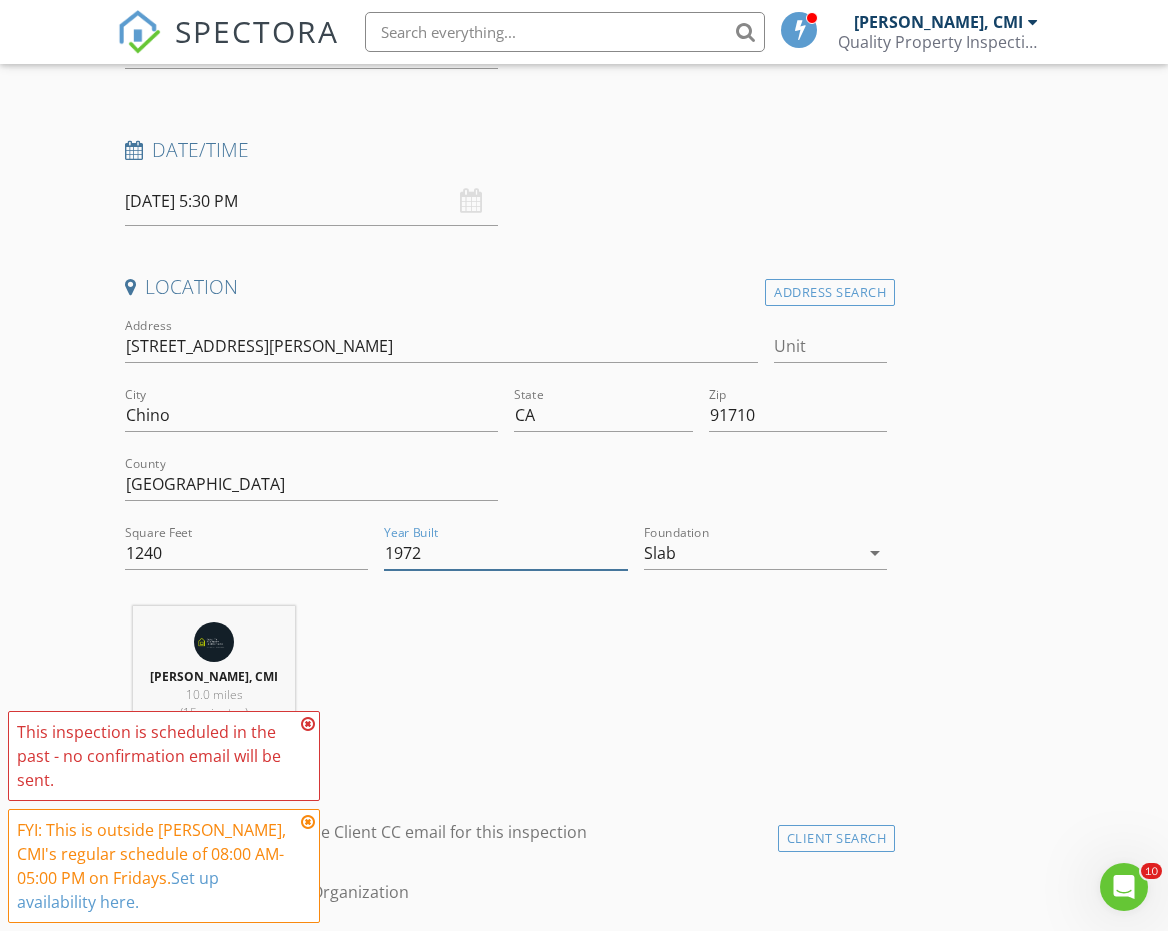 click on "1972" at bounding box center [506, 553] 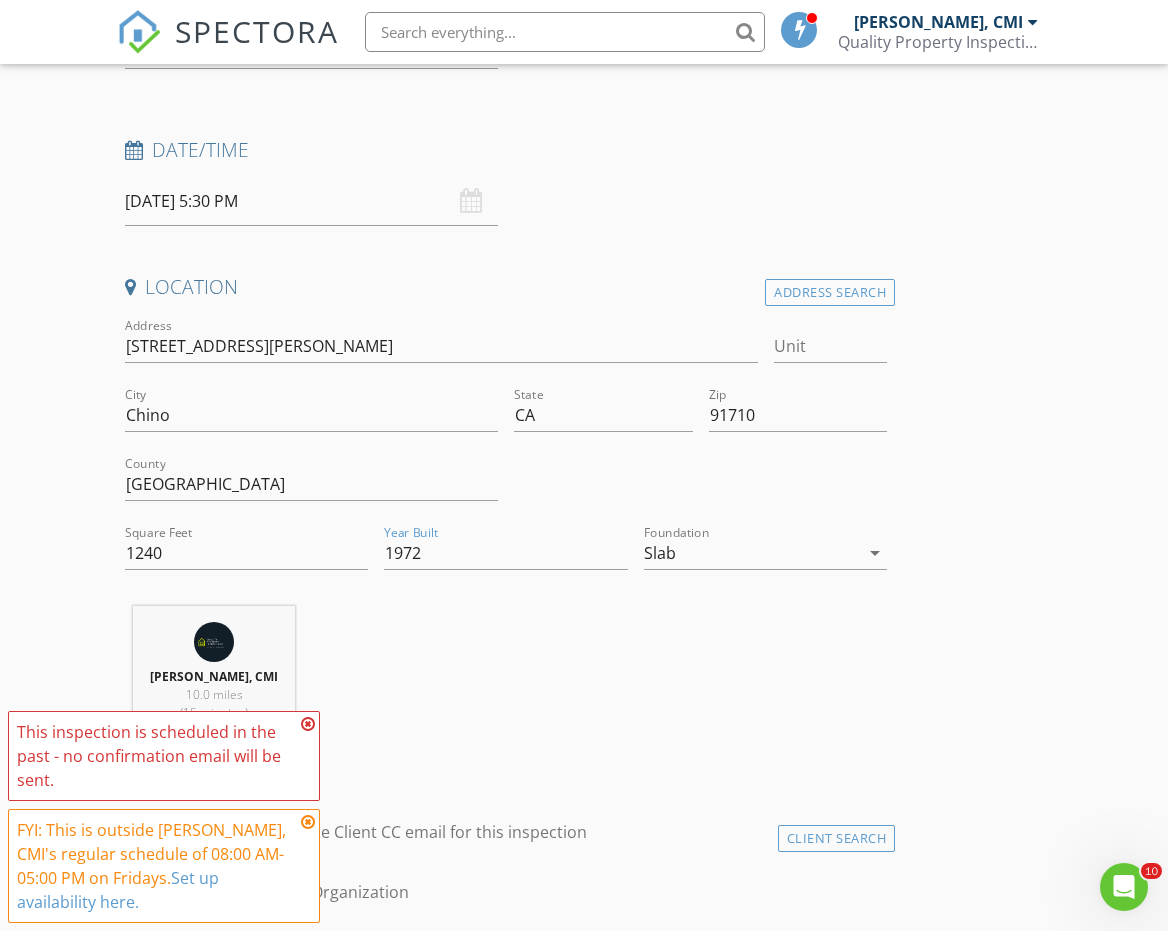 click on "Tien Yih, CMI     10.0 miles     (15 minutes)" at bounding box center [506, 689] 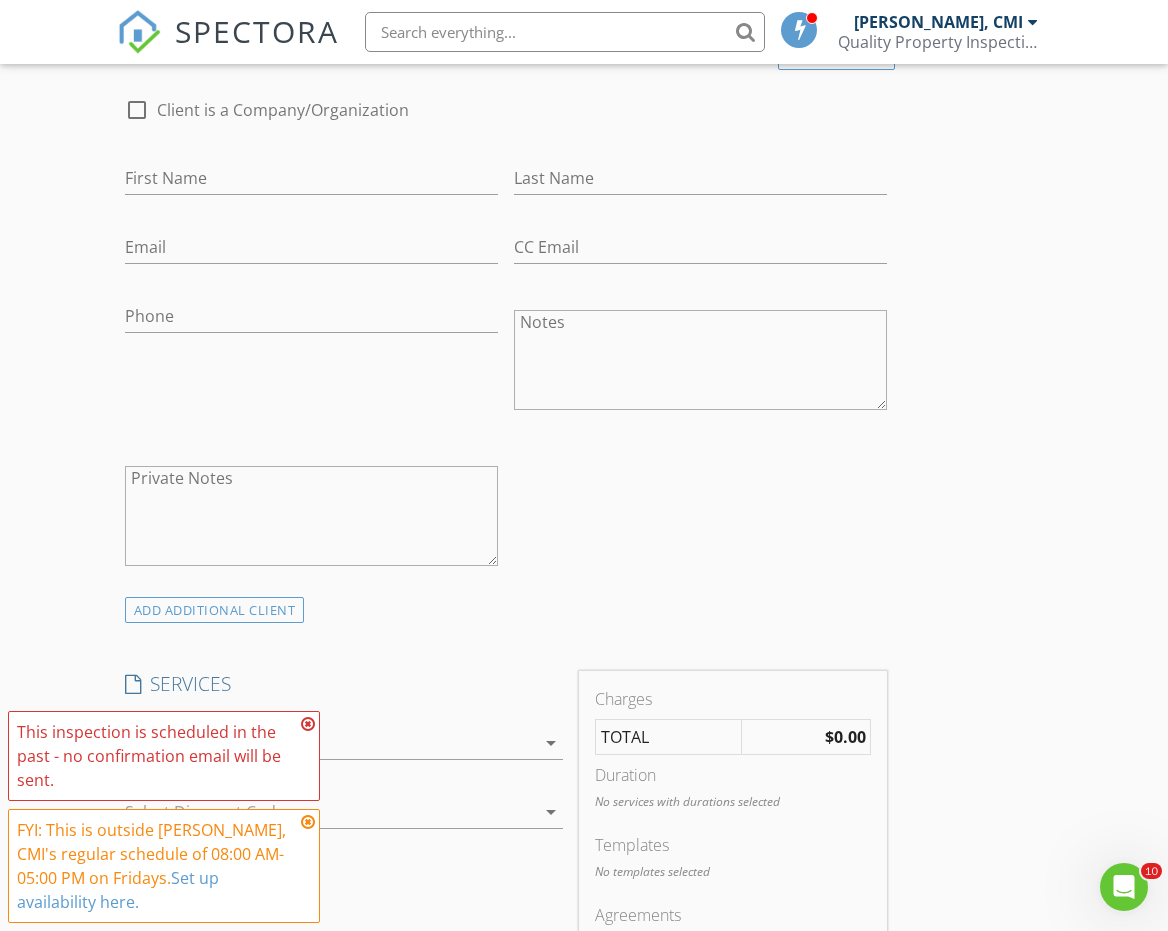 click on "INSPECTOR(S)
check_box   Tien Yih, CMI   PRIMARY   Tien Yih, CMI arrow_drop_down   check_box_outline_blank Tien Yih, CMI specifically requested
Date/Time
07/11/2025 5:30 PM
Location
Address Search       Address 13615 Marsh Ave   Unit   City Chino   State CA   Zip 91710   County San Bernardino     Square Feet 1240   Year Built 1972   Foundation Slab arrow_drop_down     Tien Yih, CMI     10.0 miles     (15 minutes)
client
check_box Enable Client CC email for this inspection   Client Search     check_box_outline_blank Client is a Company/Organization     First Name   Last Name   Email   CC Email   Phone           Notes   Private Notes
ADD ADDITIONAL client
SERVICES
check_box_outline_blank   Inspection Fee   check_box_outline_blank   Home Inspection Fee-Credit   arrow_drop_down" at bounding box center [506, 812] 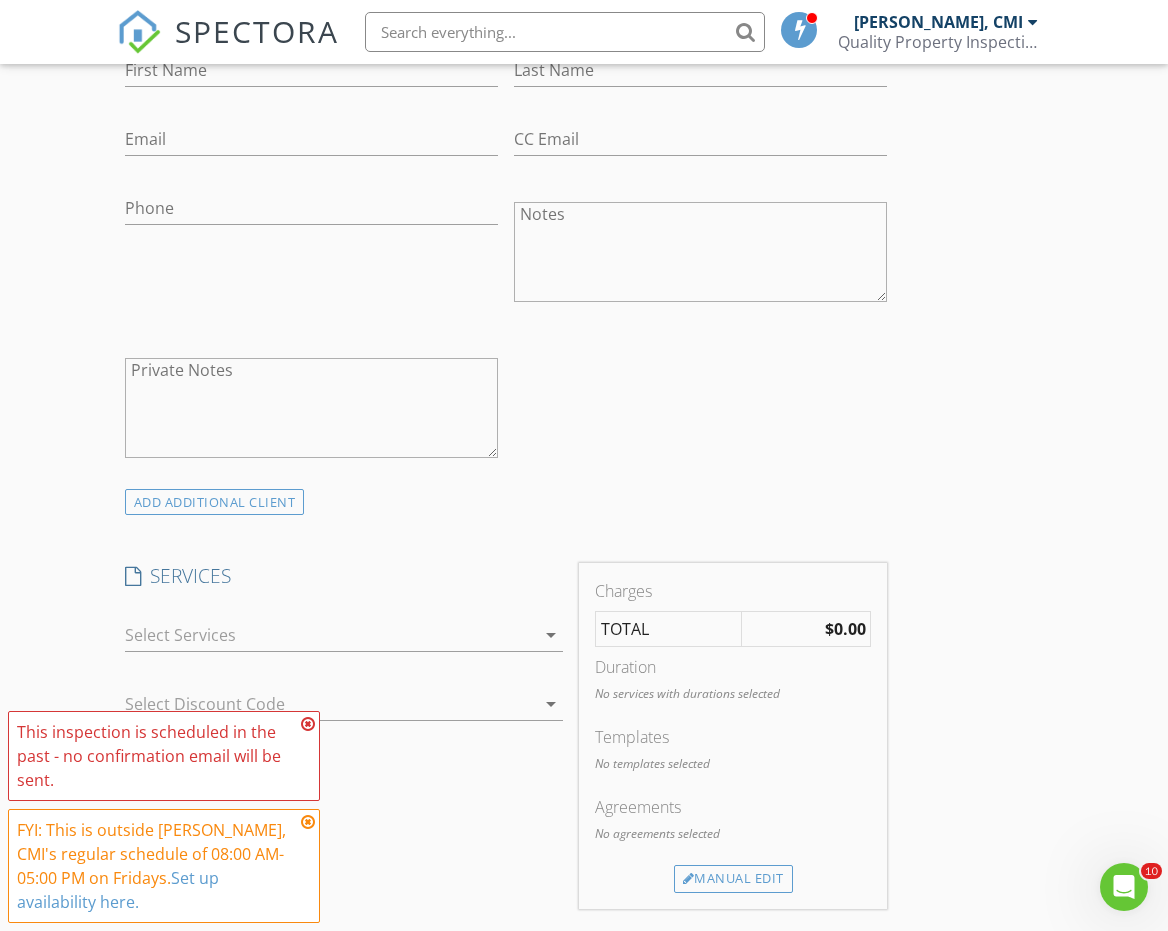 scroll, scrollTop: 1301, scrollLeft: 0, axis: vertical 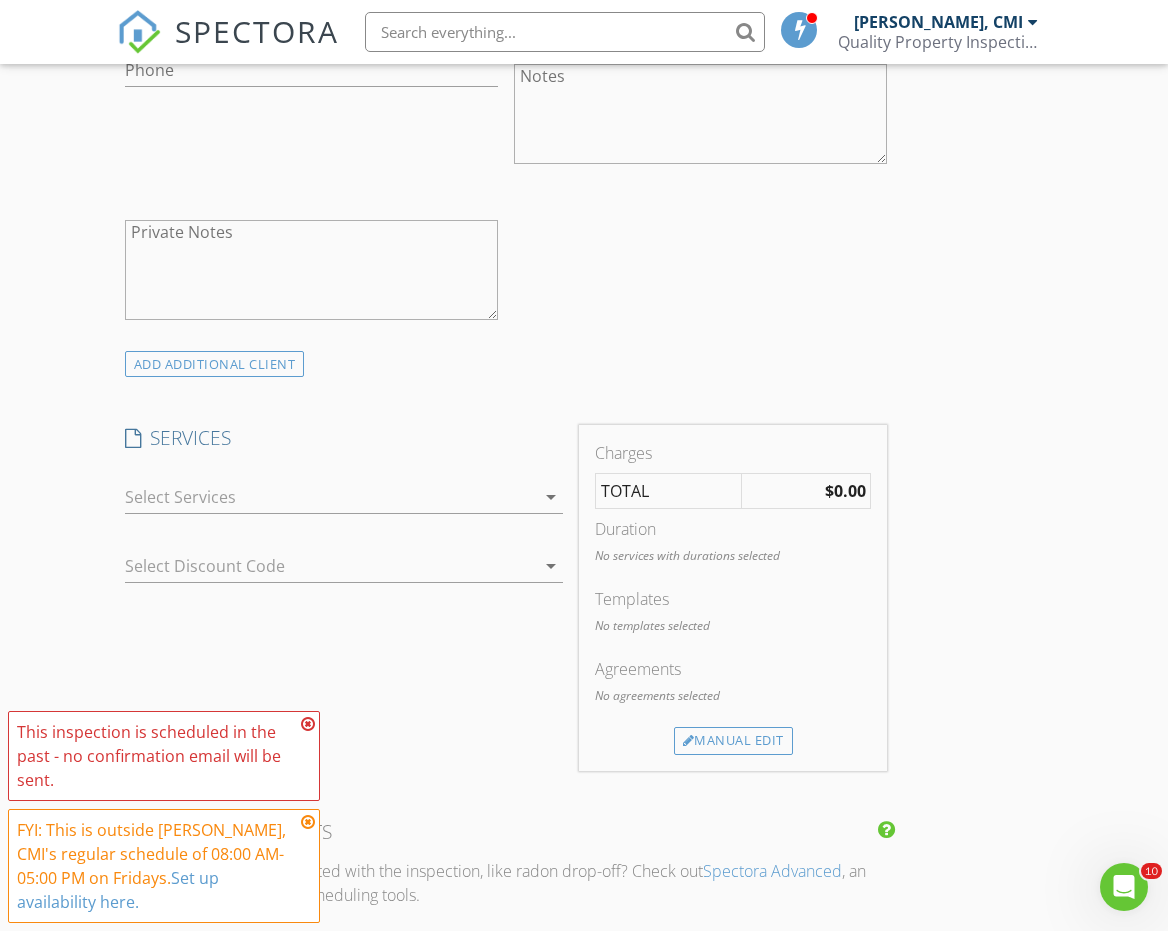 click at bounding box center [330, 497] 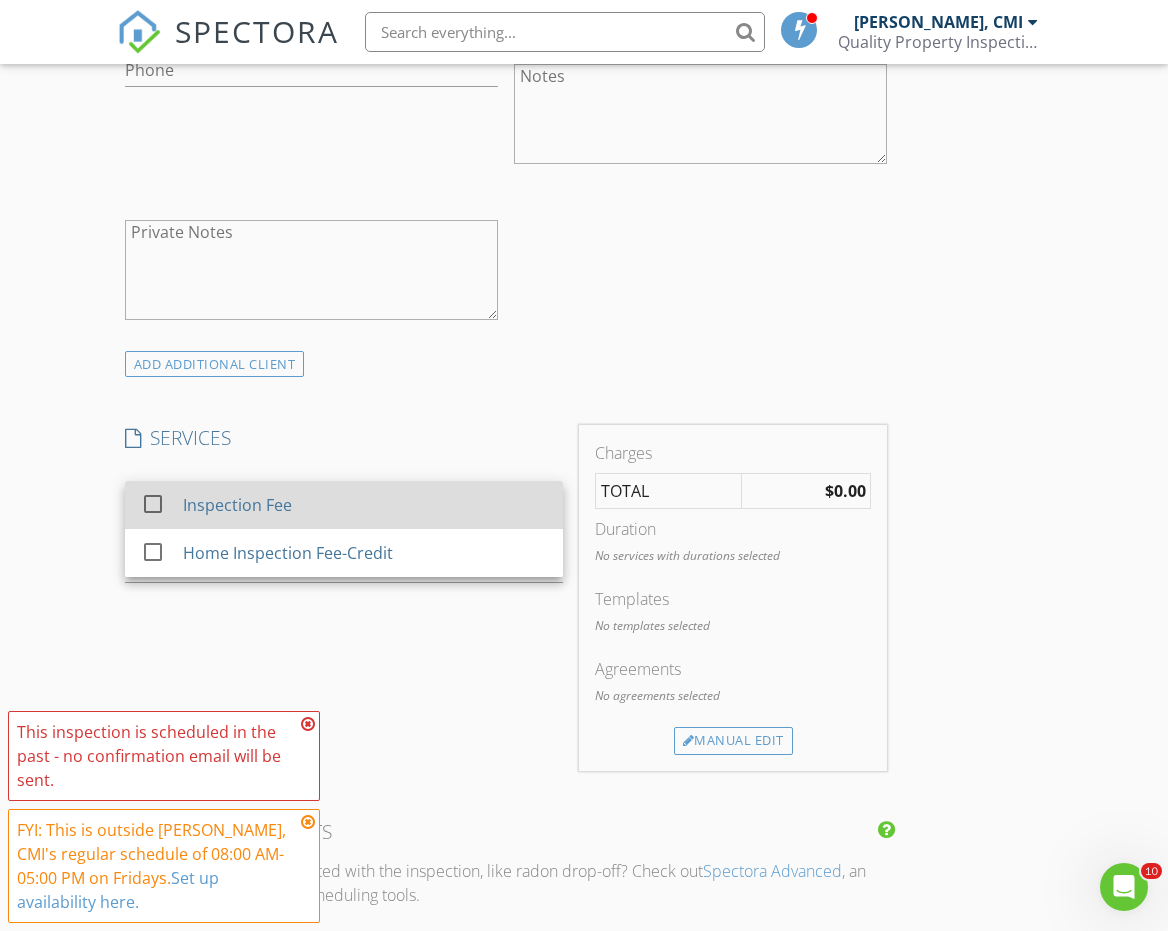 click on "Inspection Fee" at bounding box center [365, 505] 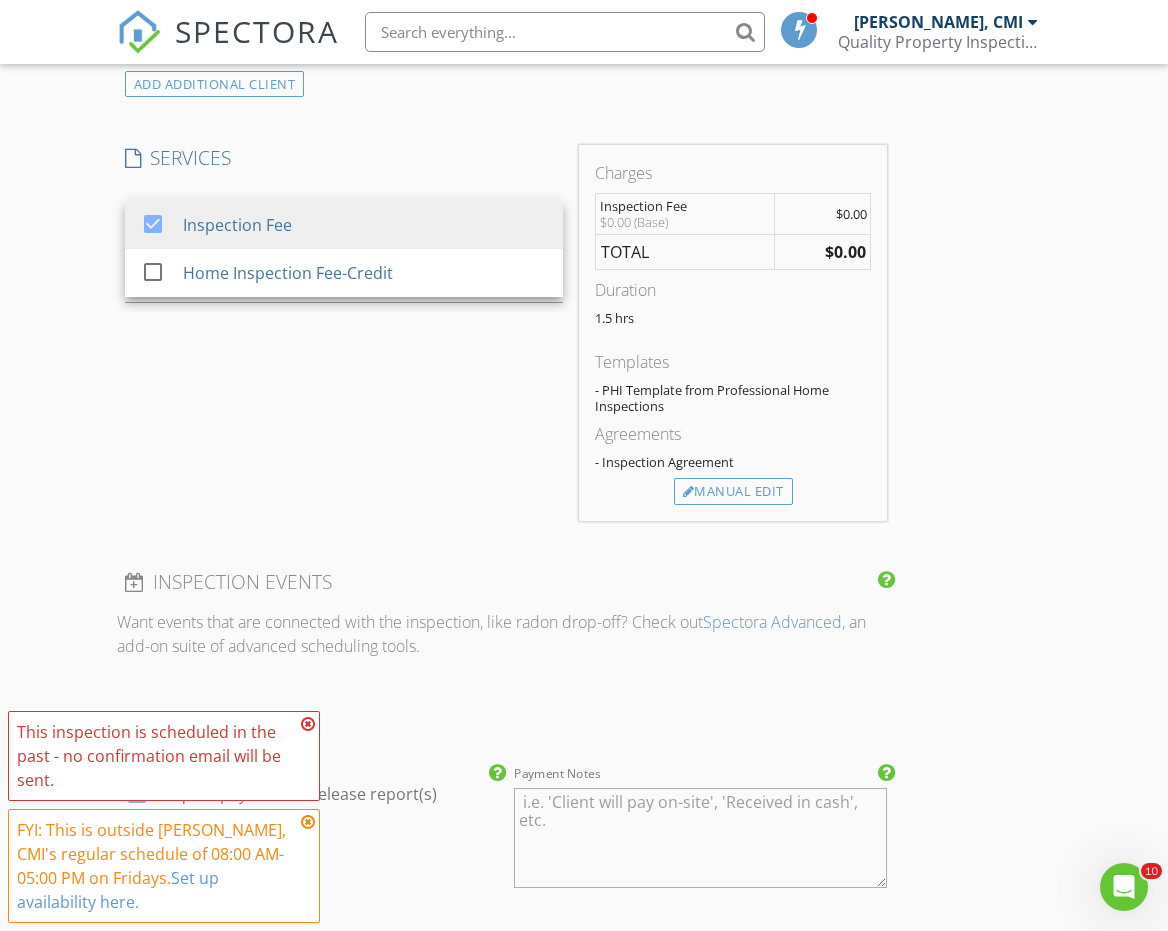 scroll, scrollTop: 1637, scrollLeft: 0, axis: vertical 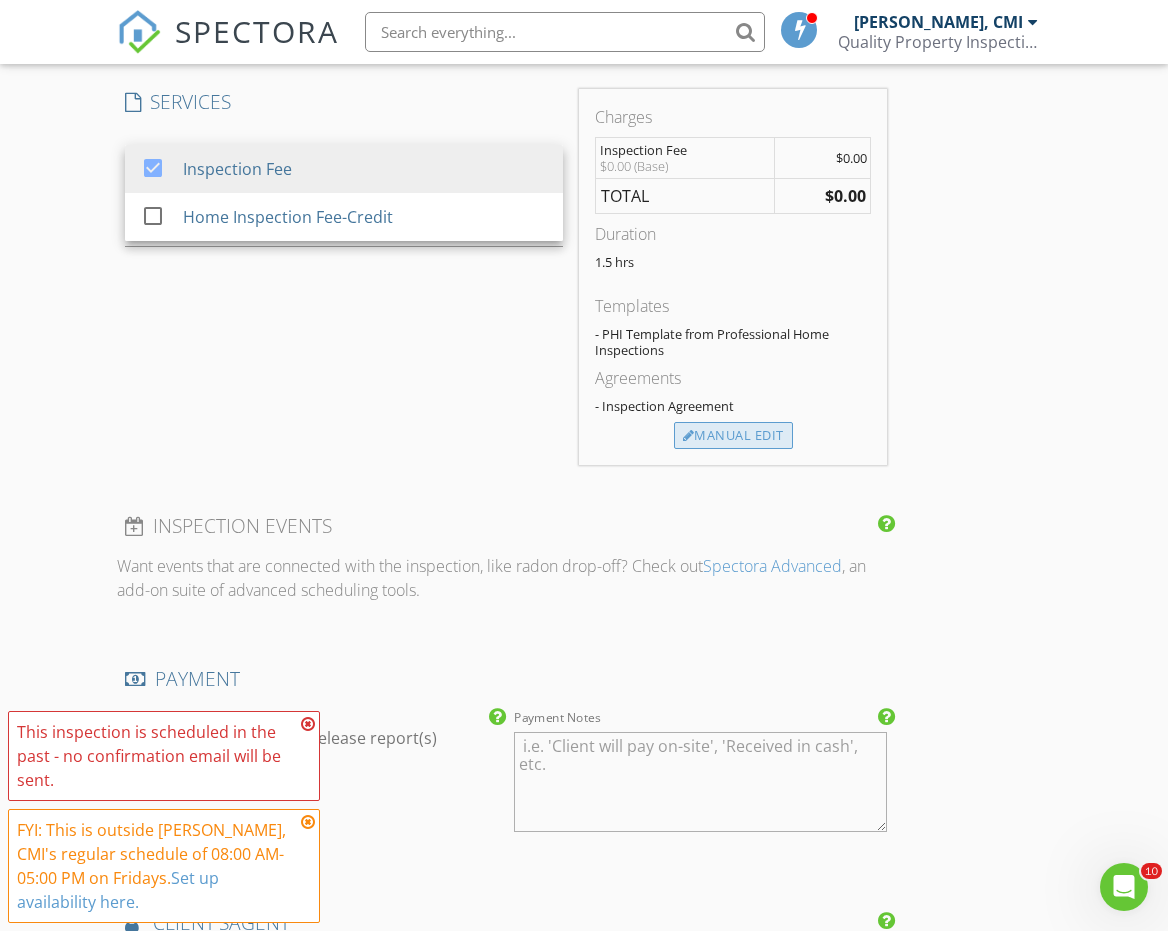 click on "Manual Edit" at bounding box center [733, 436] 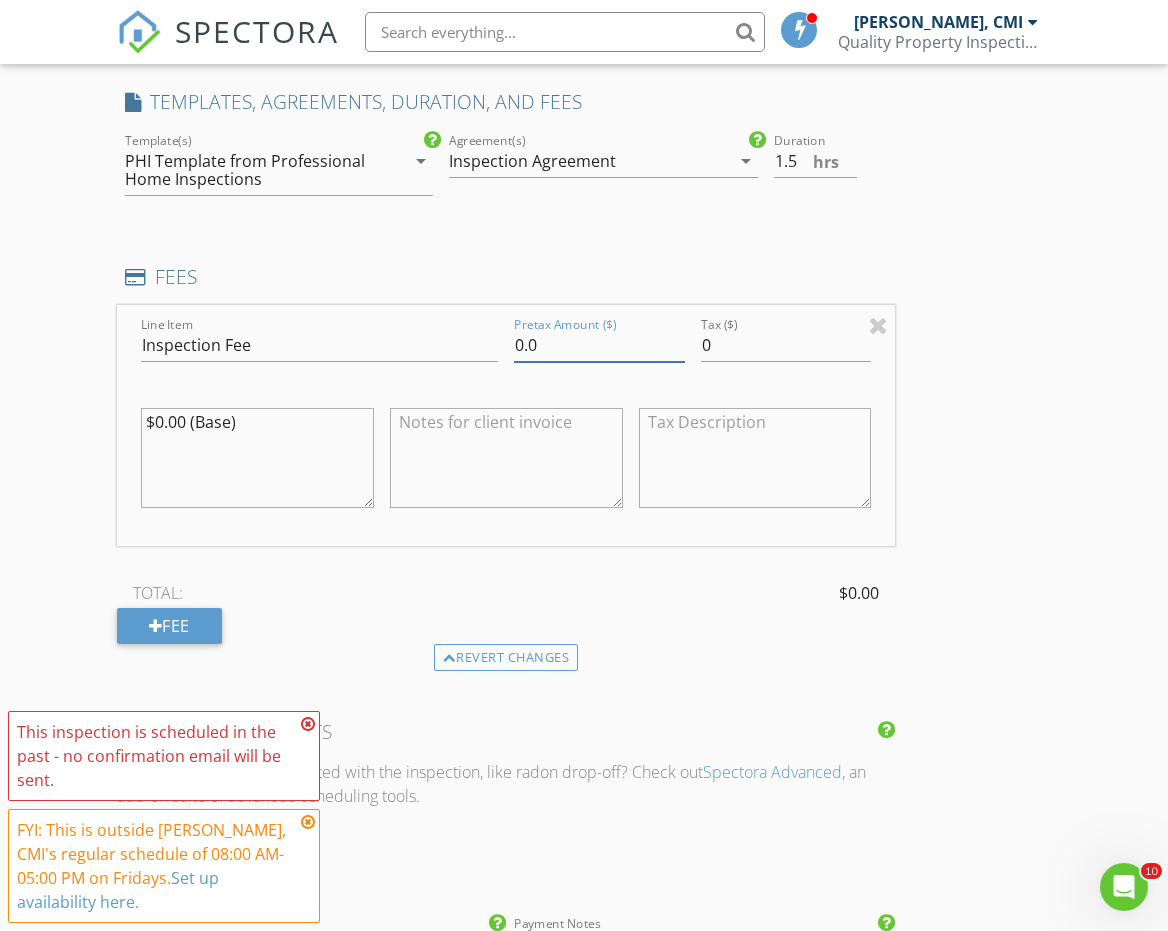 drag, startPoint x: 606, startPoint y: 341, endPoint x: 483, endPoint y: 339, distance: 123.01626 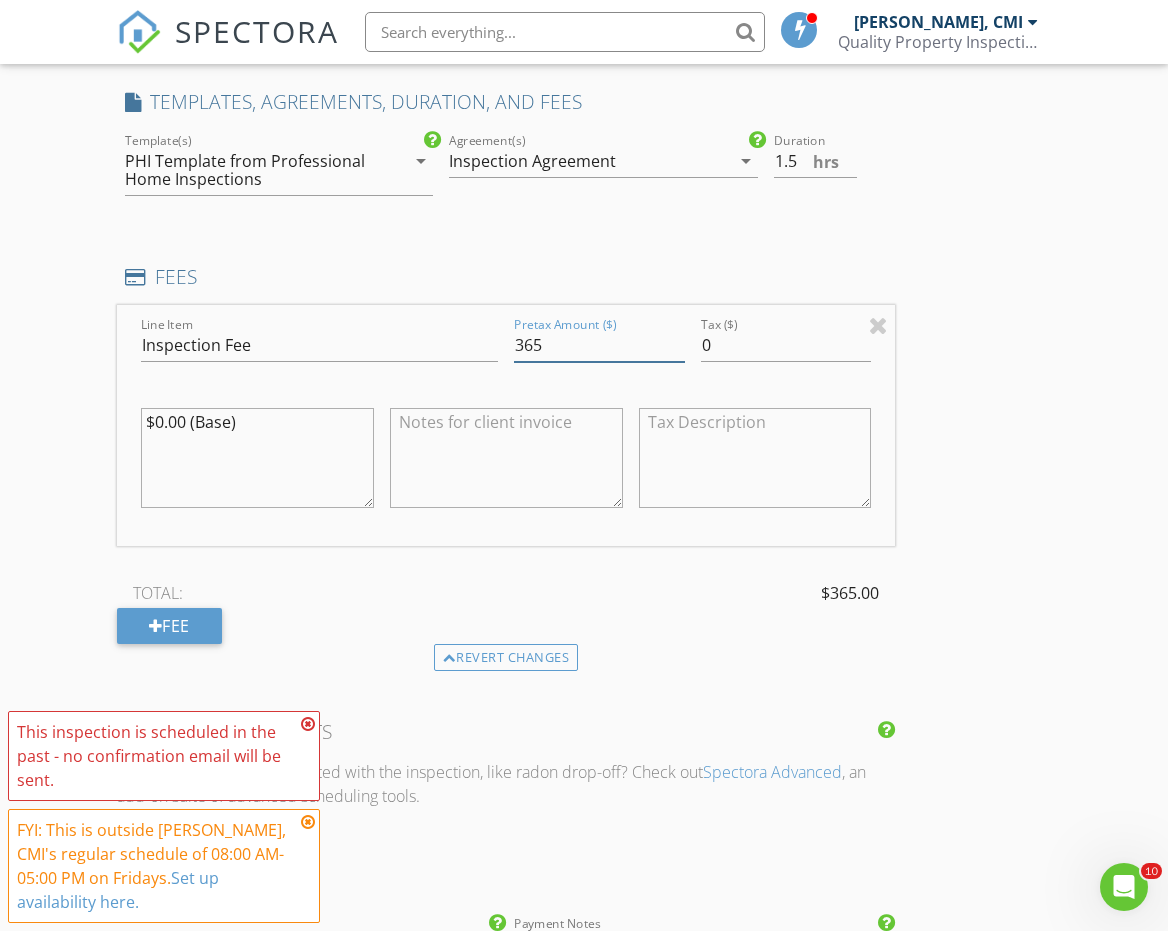 type on "365" 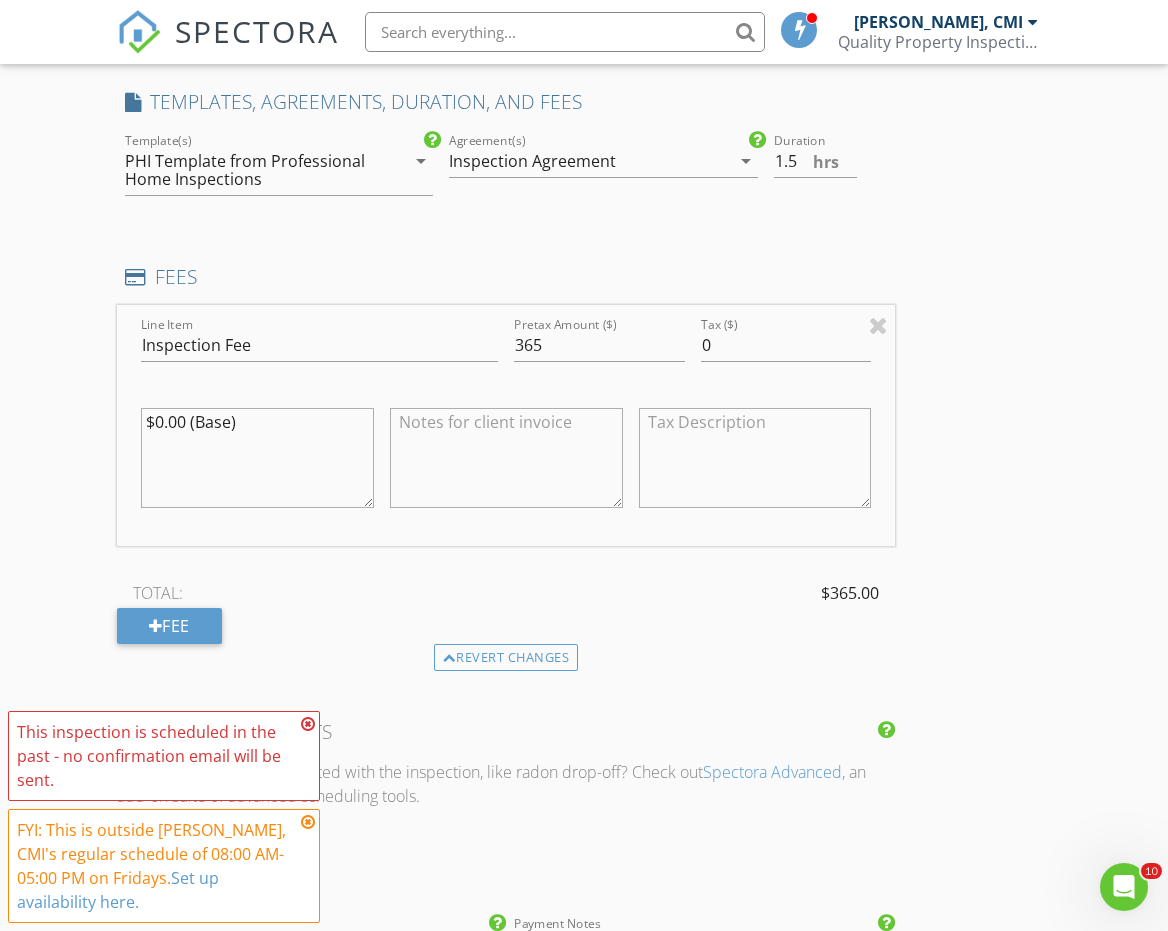 click on "INSPECTOR(S)
check_box   Tien Yih, CMI   PRIMARY   Tien Yih, CMI arrow_drop_down   check_box_outline_blank Tien Yih, CMI specifically requested
Date/Time
07/11/2025 5:30 PM
Location
Address Search       Address 13615 Marsh Ave   Unit   City Chino   State CA   Zip 91710   County San Bernardino     Square Feet 1240   Year Built 1972   Foundation Slab arrow_drop_down     Tien Yih, CMI     10.0 miles     (15 minutes)
client
check_box Enable Client CC email for this inspection   Client Search     check_box_outline_blank Client is a Company/Organization     First Name   Last Name   Email   CC Email   Phone           Notes   Private Notes
ADD ADDITIONAL client
SERVICES
check_box   Inspection Fee   check_box_outline_blank   Home Inspection Fee-Credit   Inspection Fee" at bounding box center [584, 407] 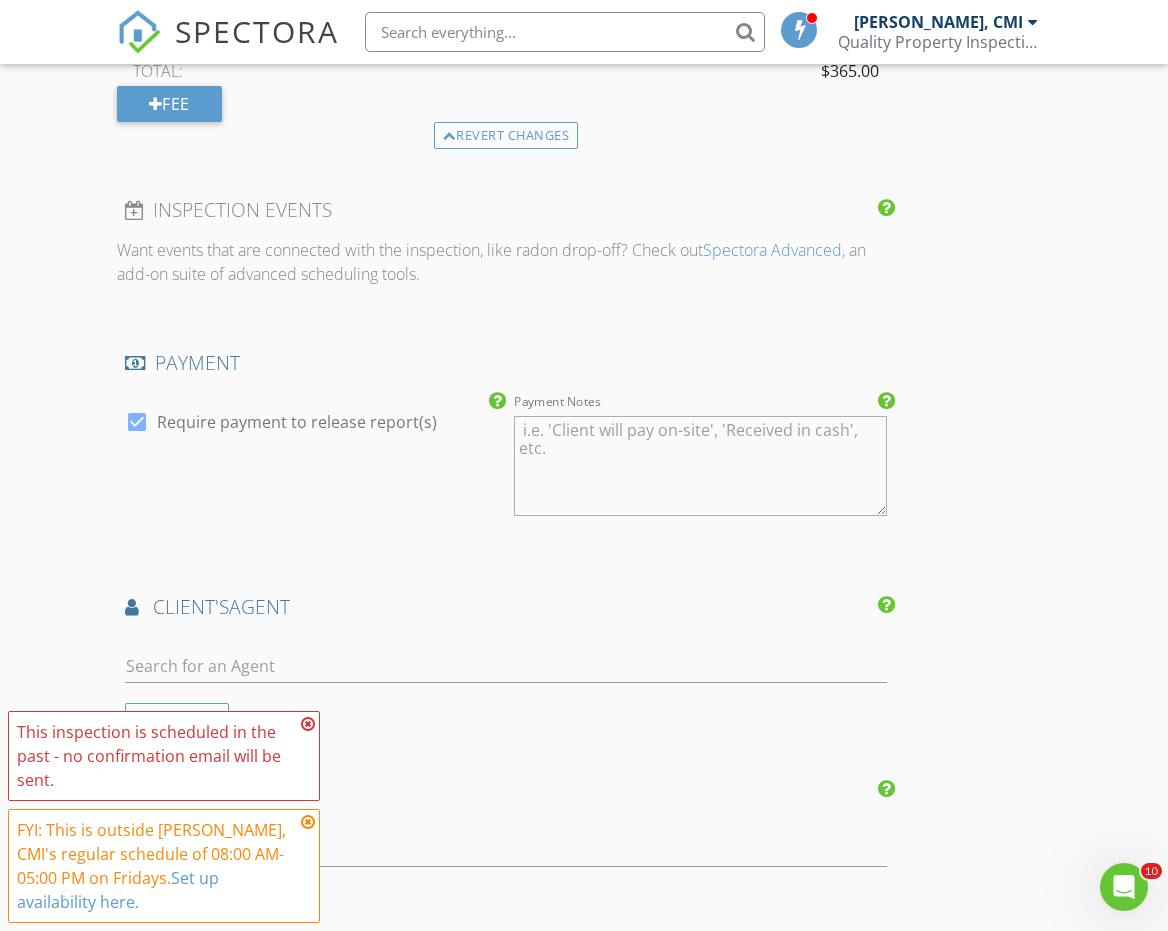 scroll, scrollTop: 2240, scrollLeft: 0, axis: vertical 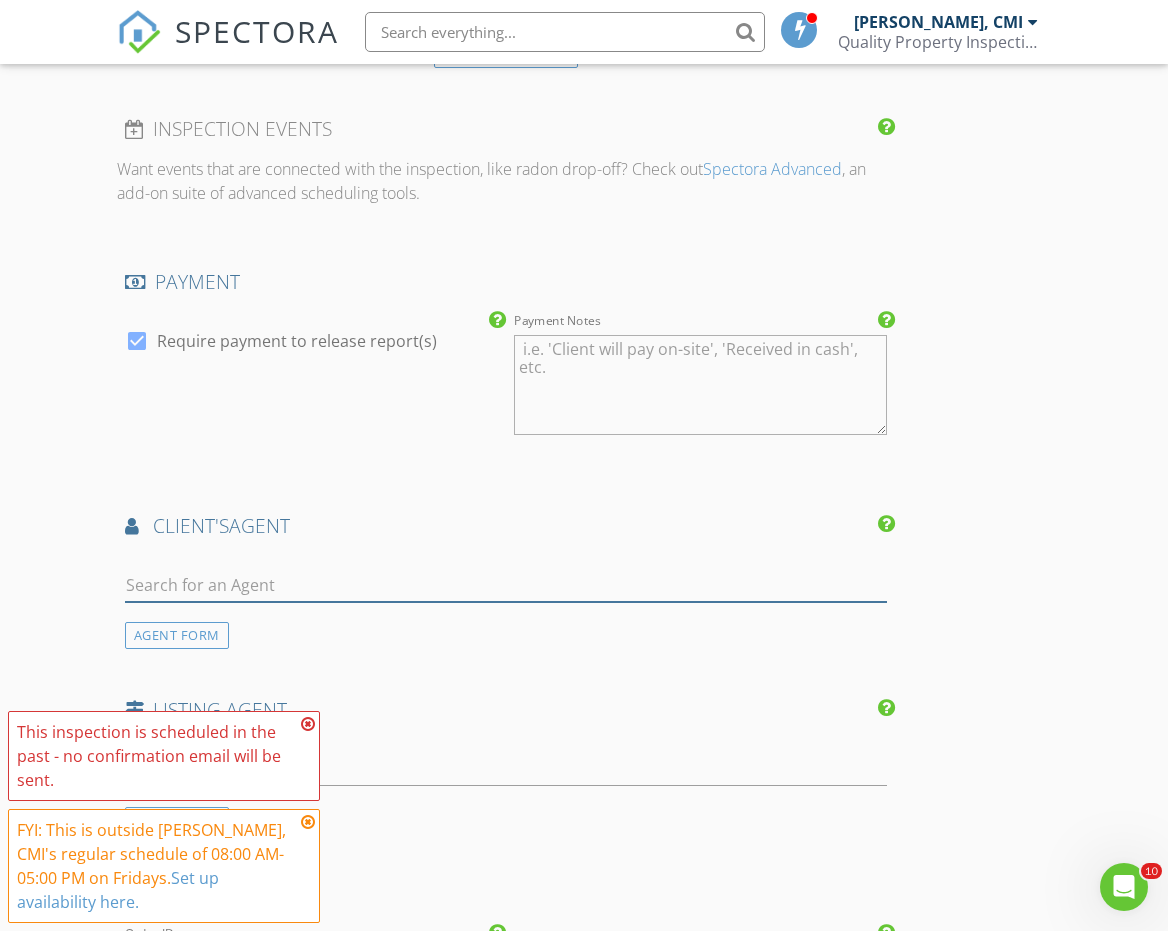 click at bounding box center [506, 585] 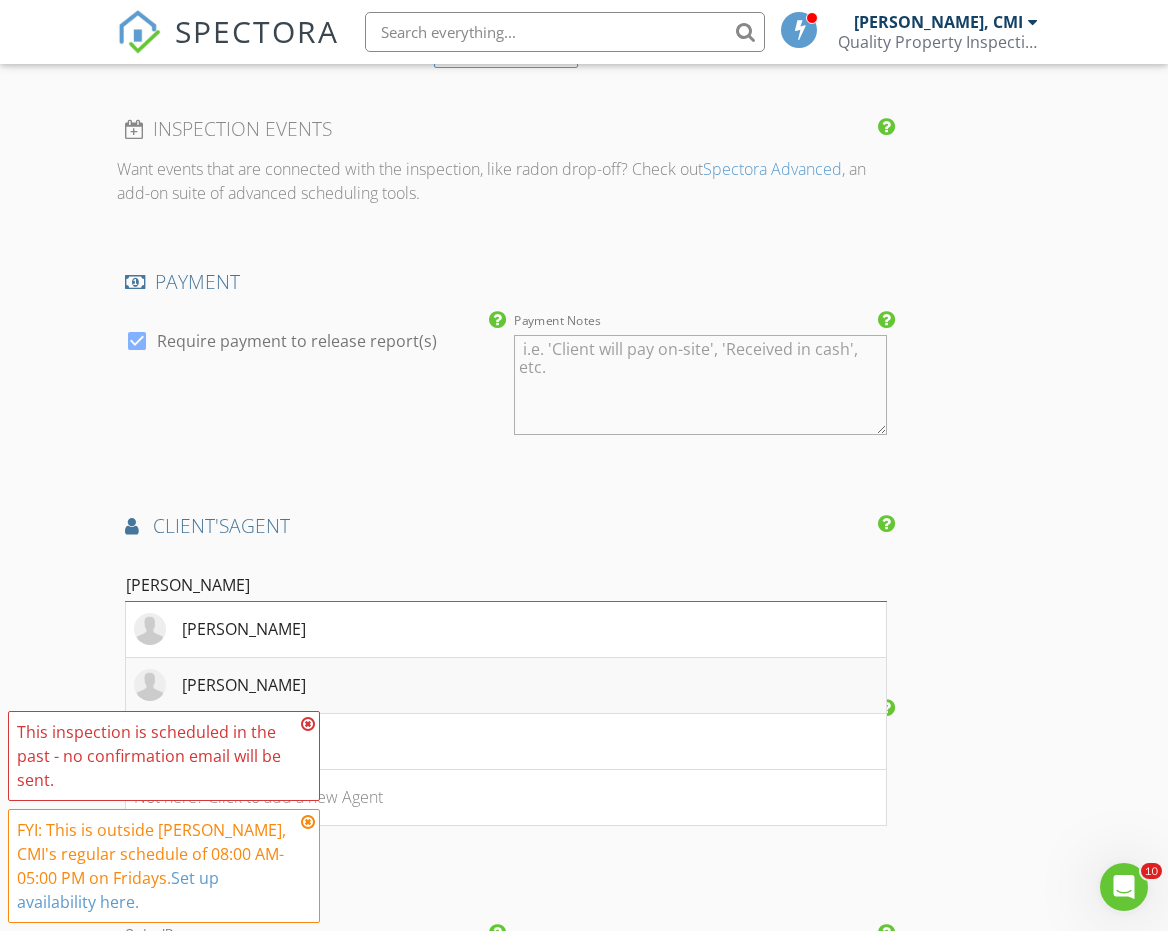 type on "Ryan" 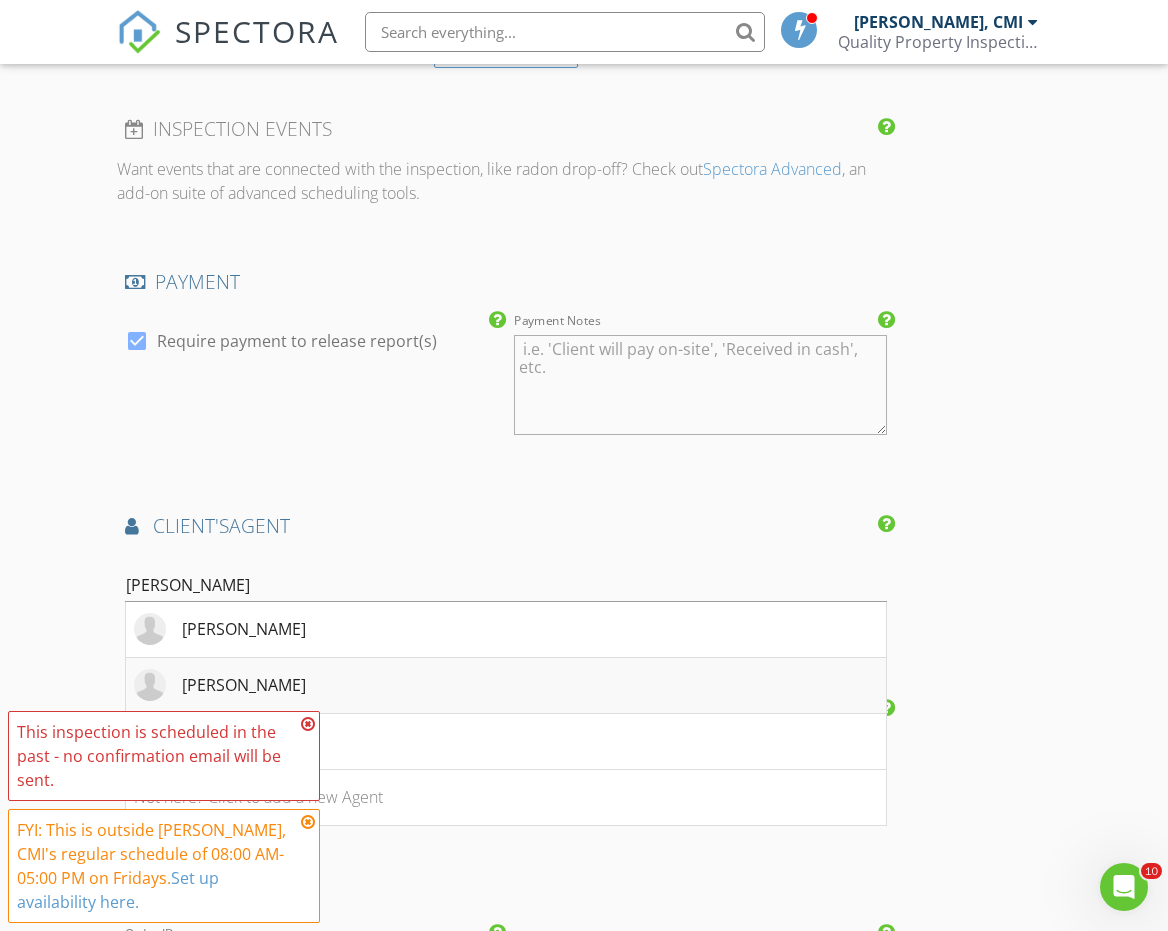 click on "Ryan Tsai" at bounding box center (506, 686) 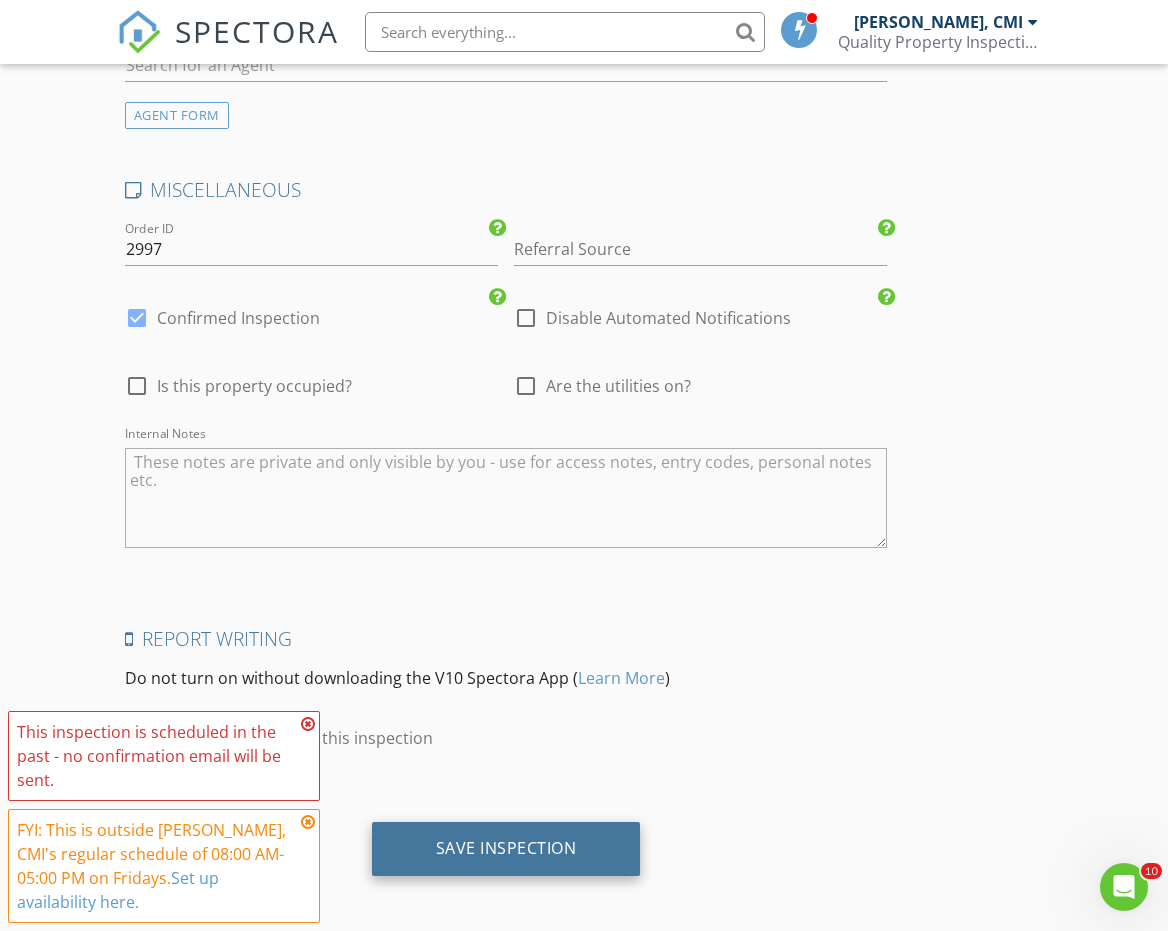 scroll, scrollTop: 3399, scrollLeft: 0, axis: vertical 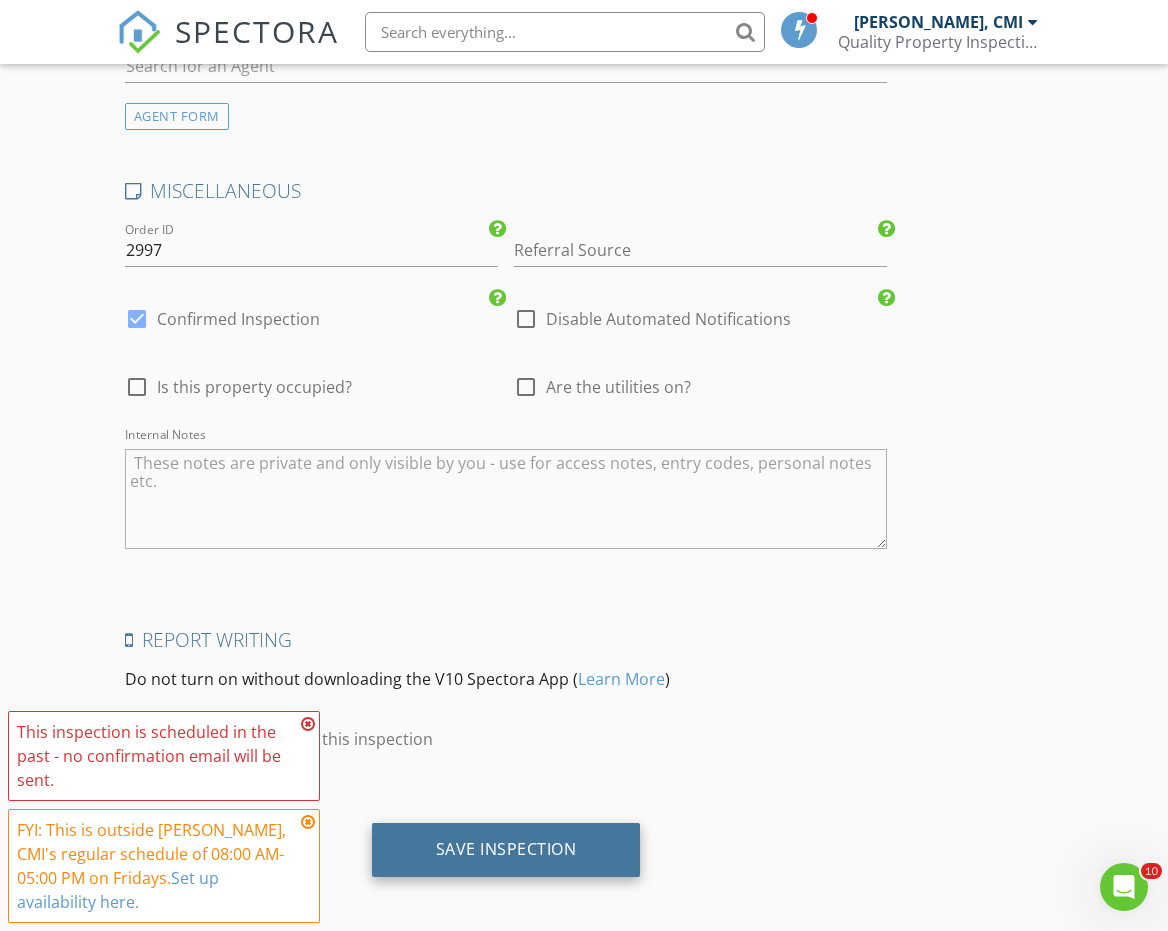 click on "Save Inspection" at bounding box center (506, 850) 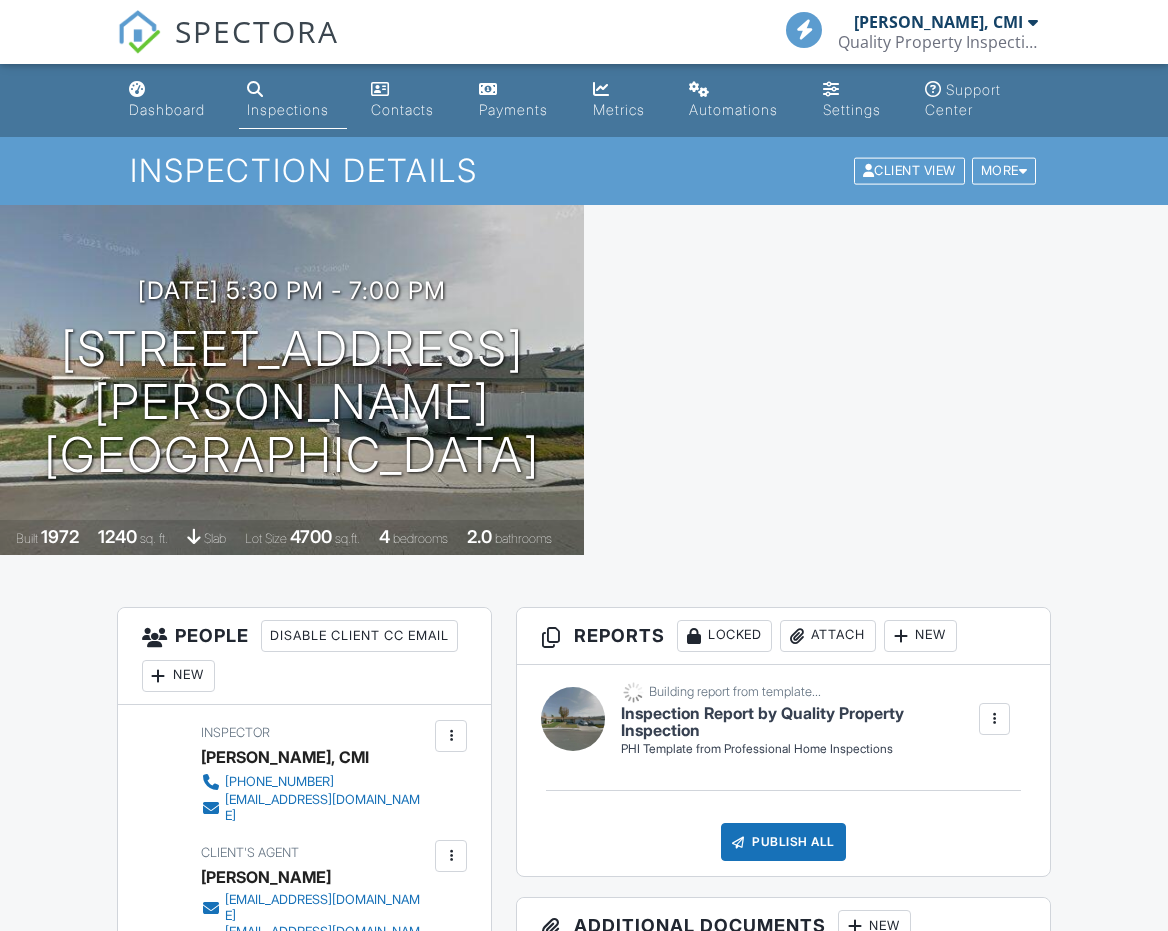 scroll, scrollTop: 0, scrollLeft: 0, axis: both 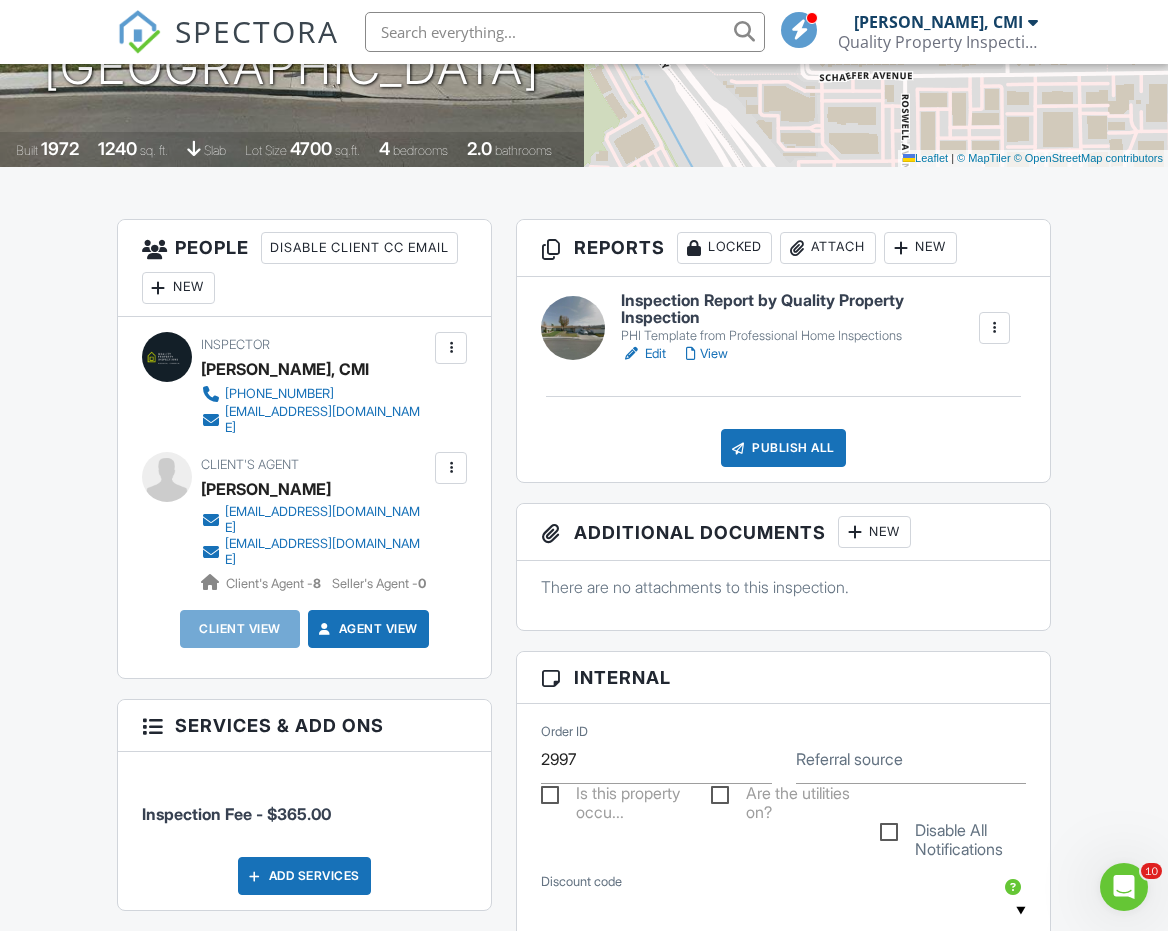 click on "Edit" at bounding box center [643, 354] 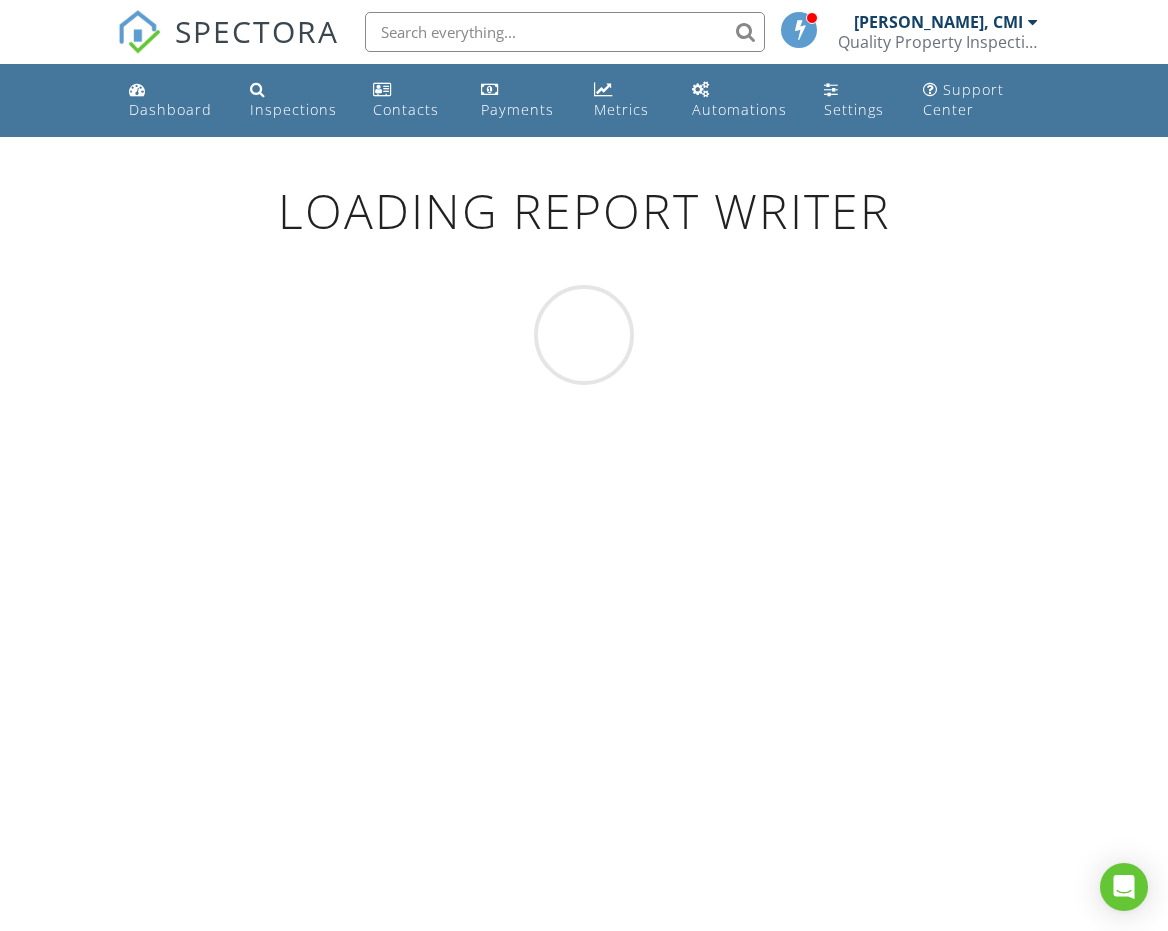 scroll, scrollTop: 0, scrollLeft: 0, axis: both 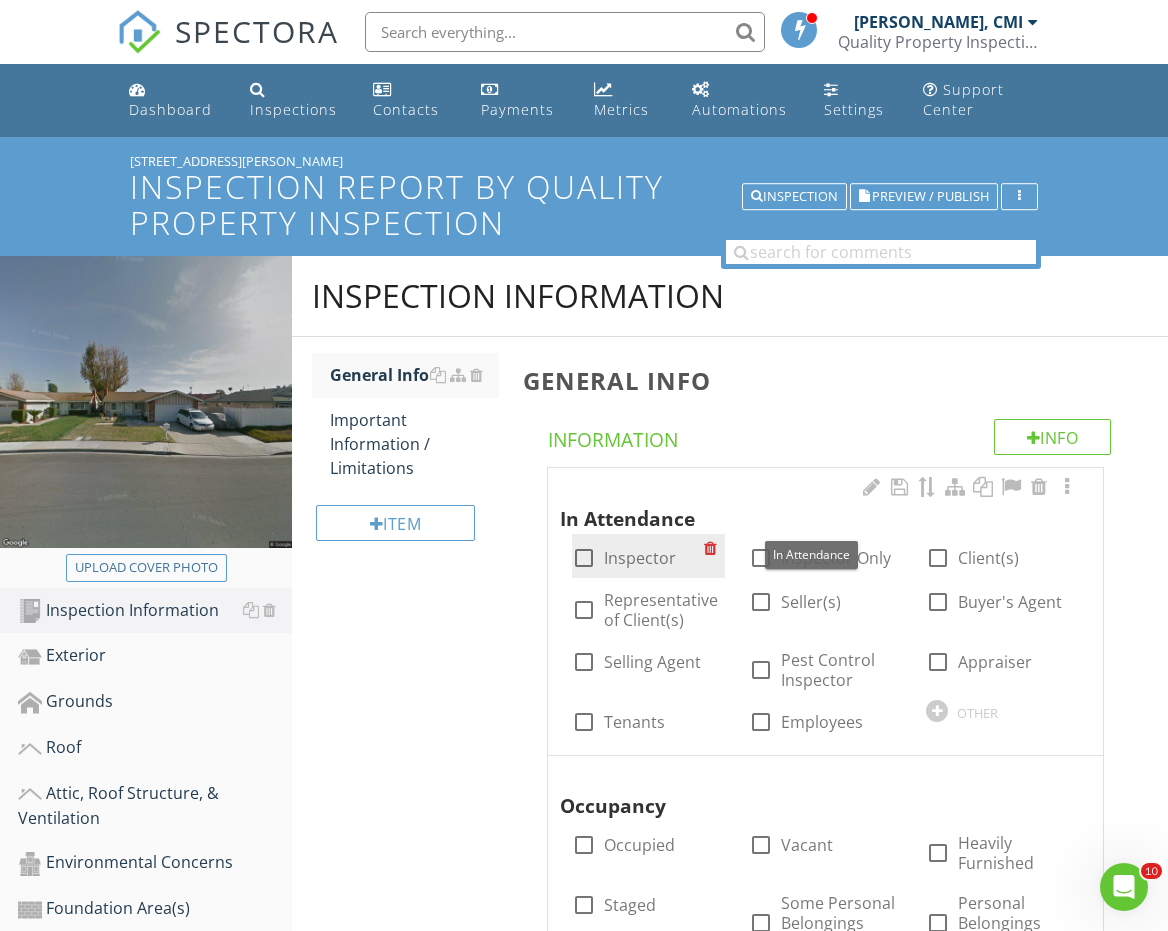 click on "Inspector" at bounding box center [640, 558] 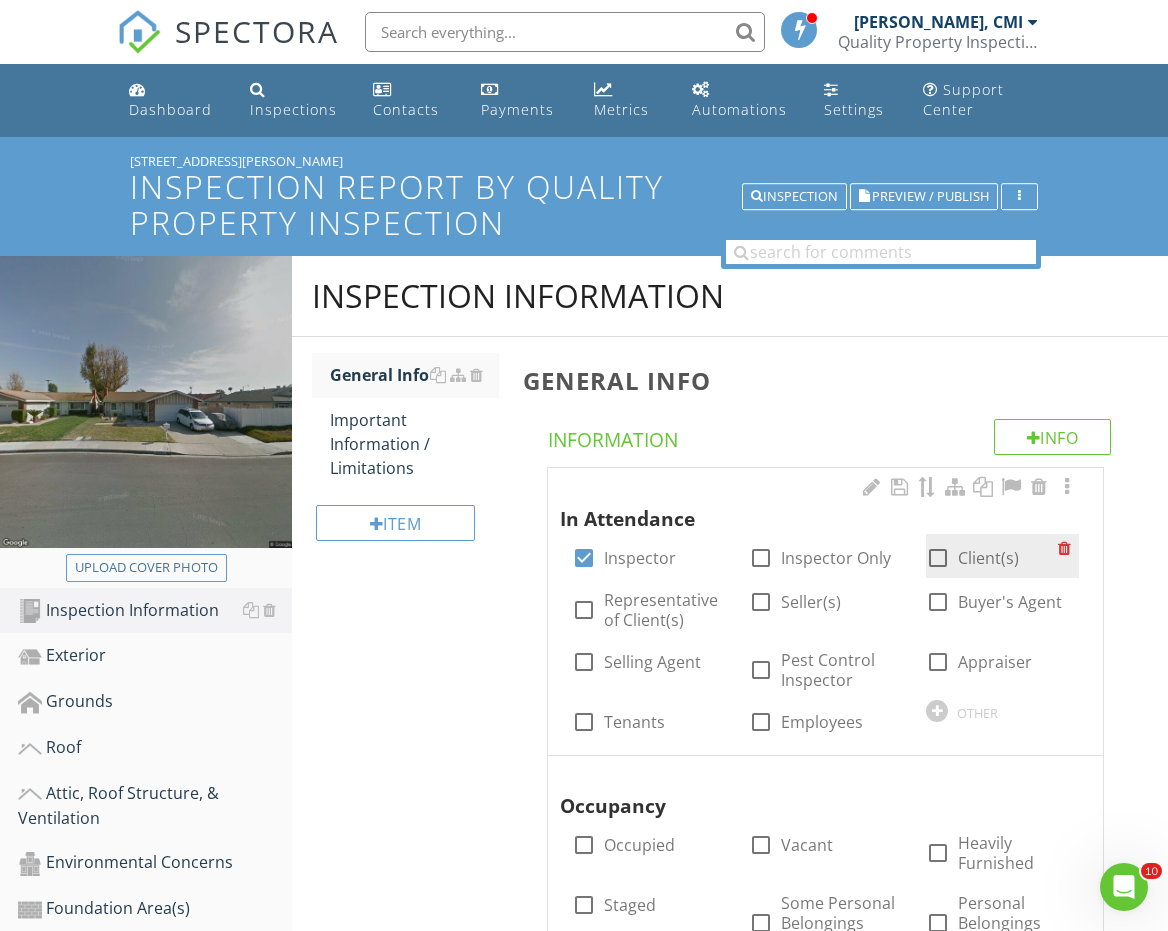 click at bounding box center (938, 558) 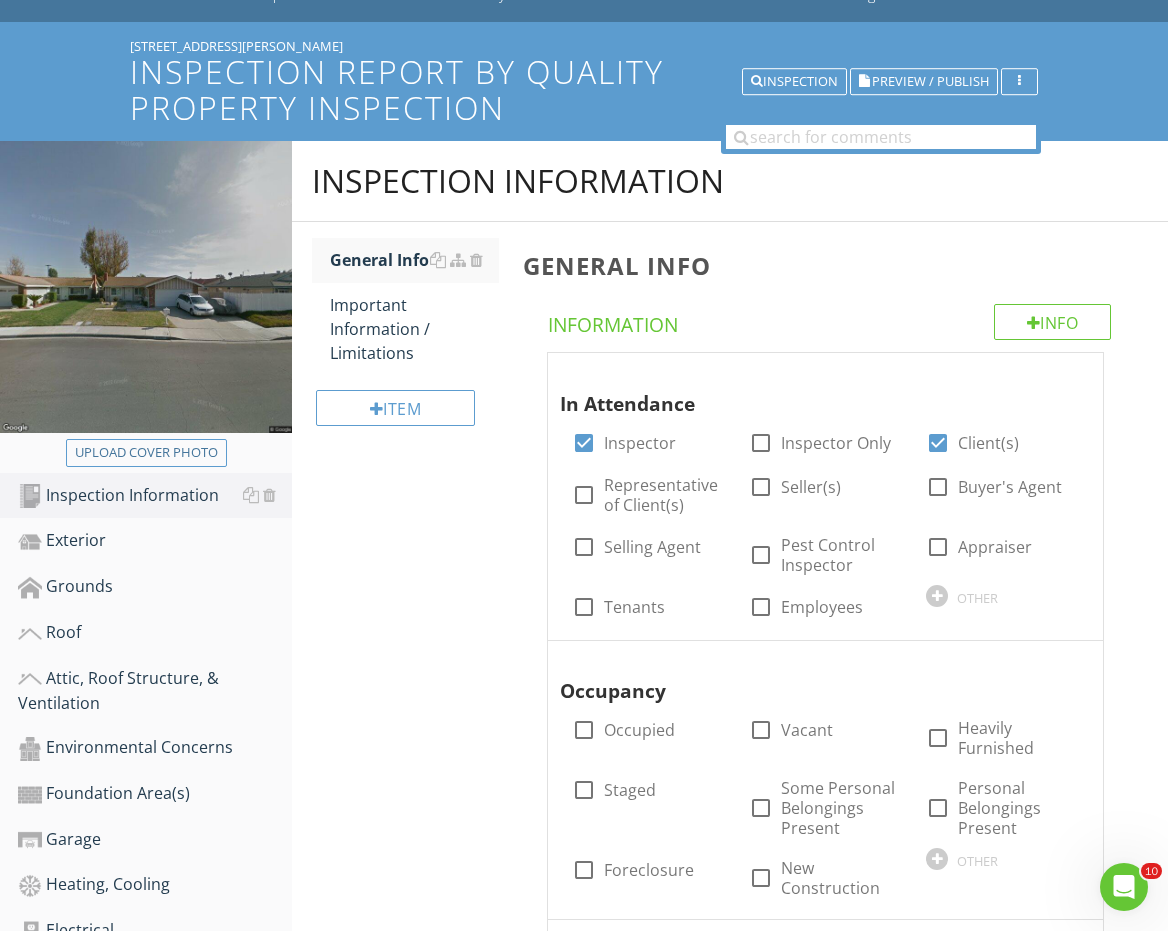 scroll, scrollTop: 245, scrollLeft: 0, axis: vertical 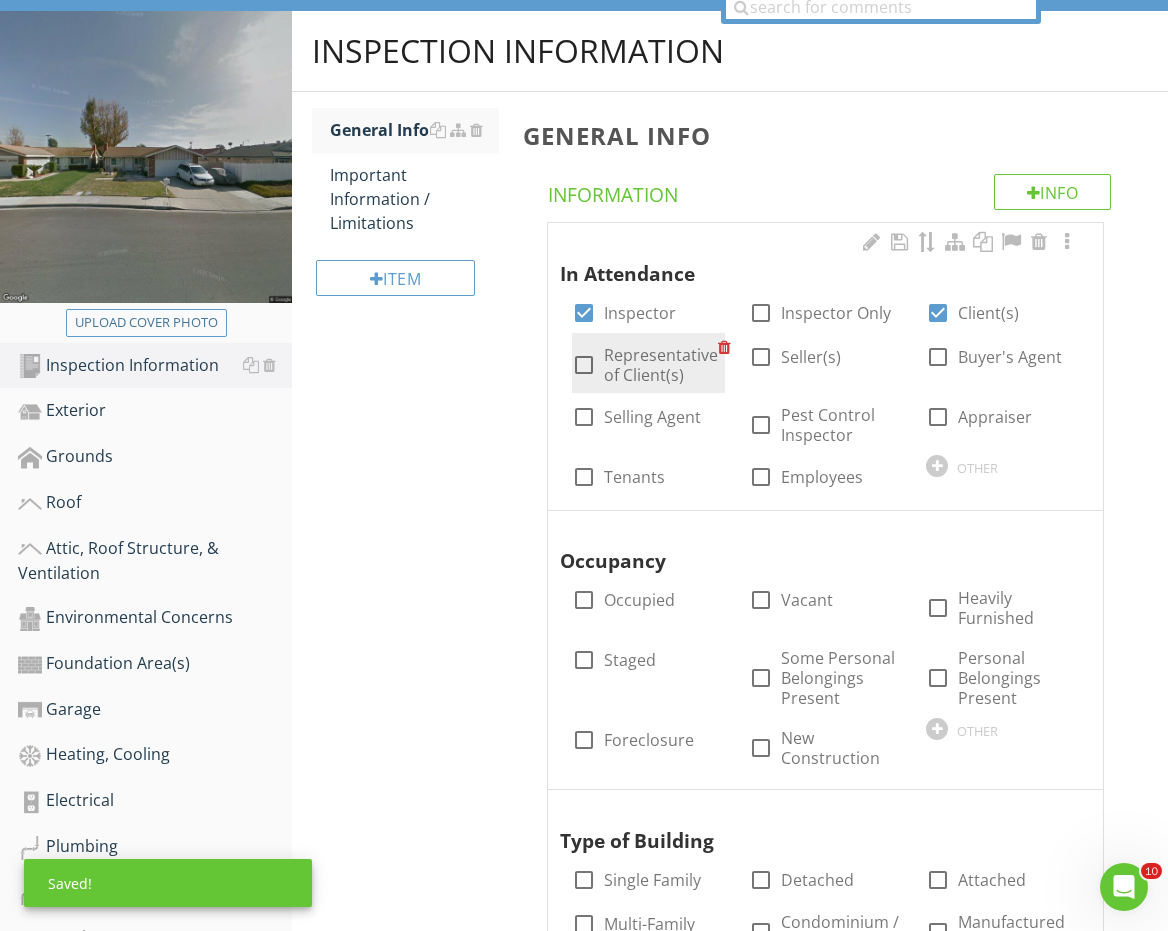 click on "Representative of Client(s)" at bounding box center (661, 365) 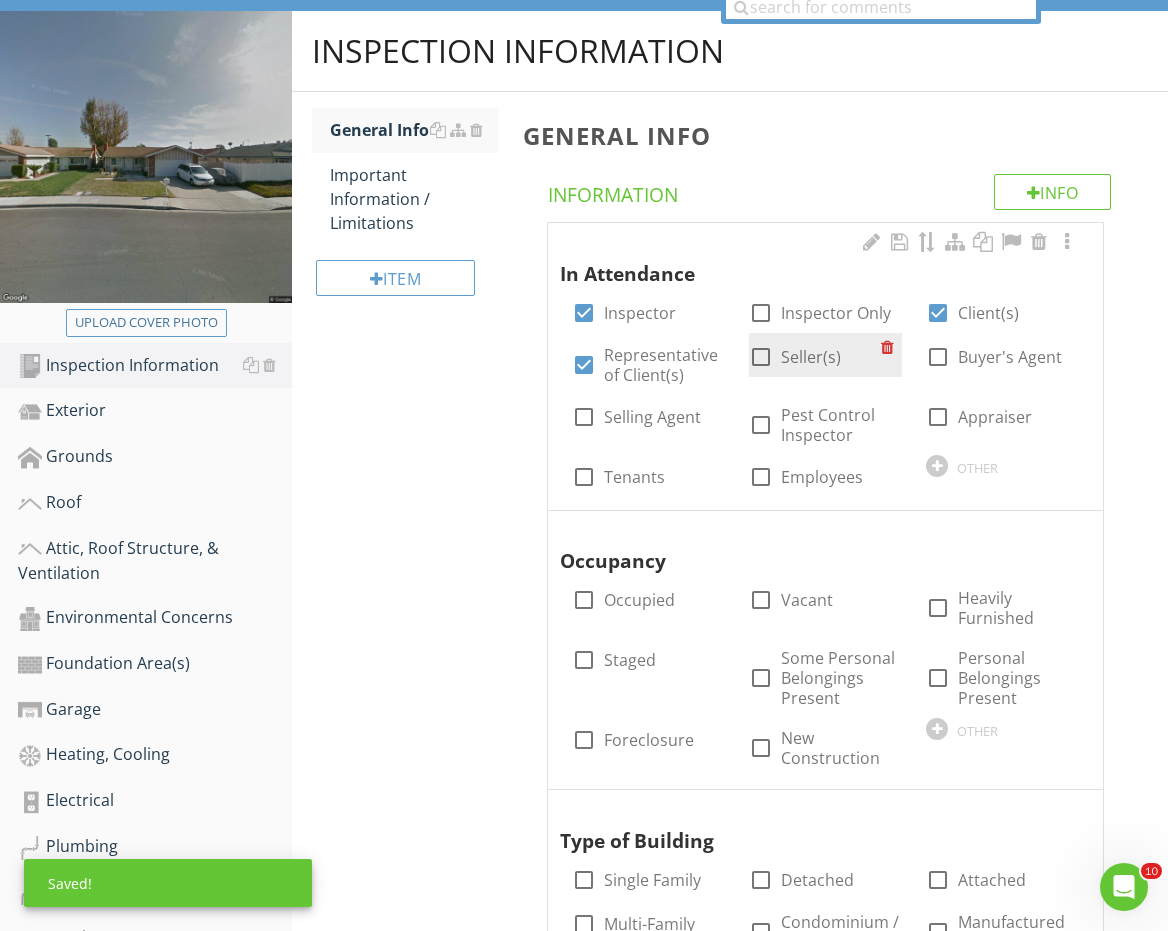 click on "Seller(s)" at bounding box center [811, 357] 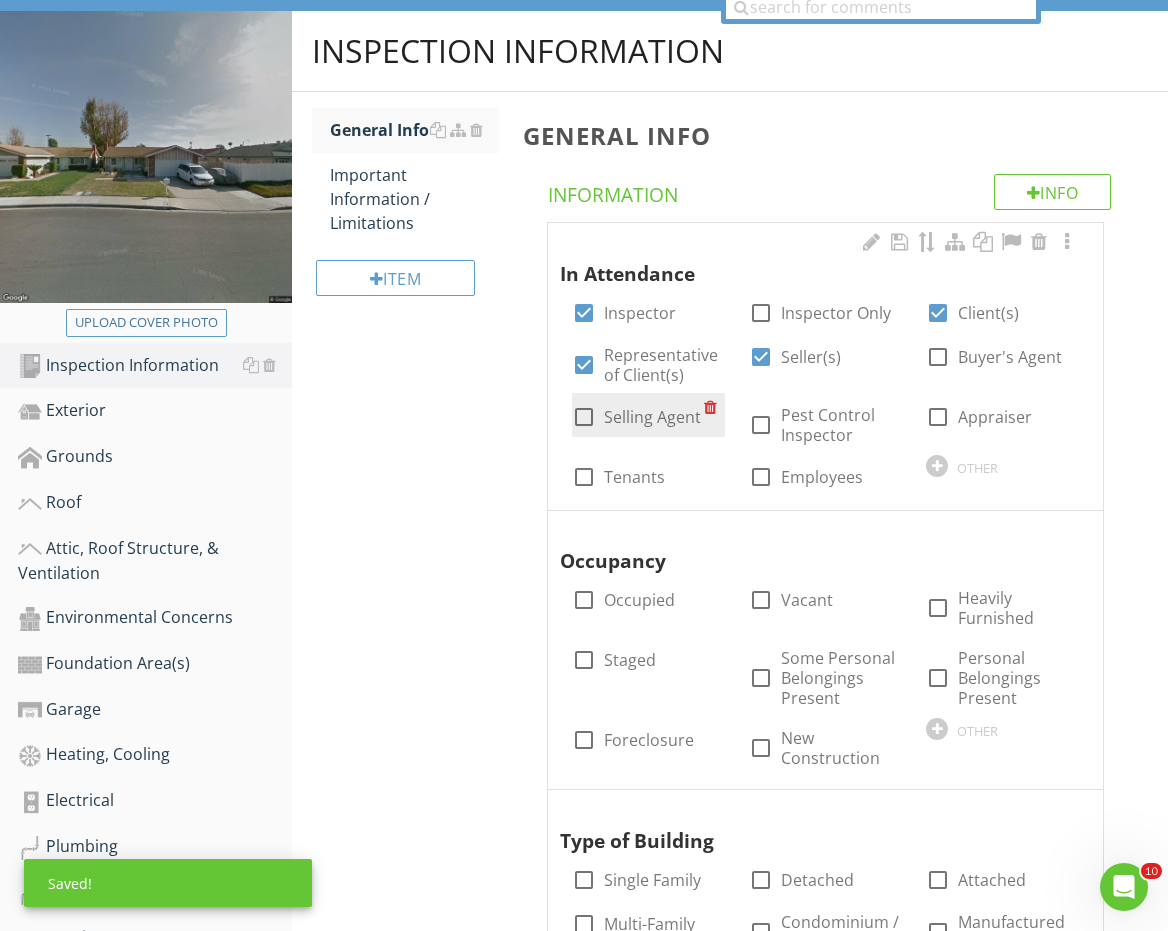 click on "Selling Agent" at bounding box center [652, 417] 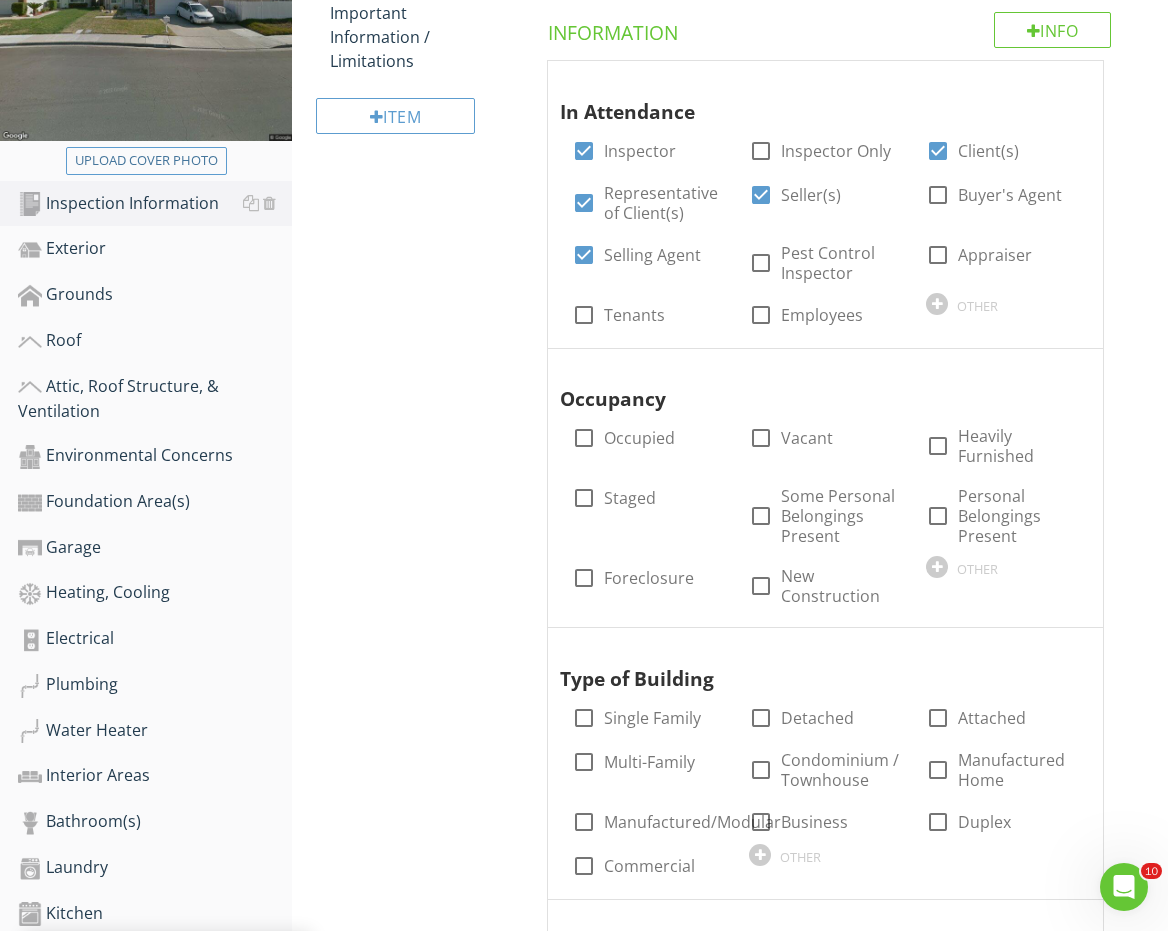 scroll, scrollTop: 516, scrollLeft: 0, axis: vertical 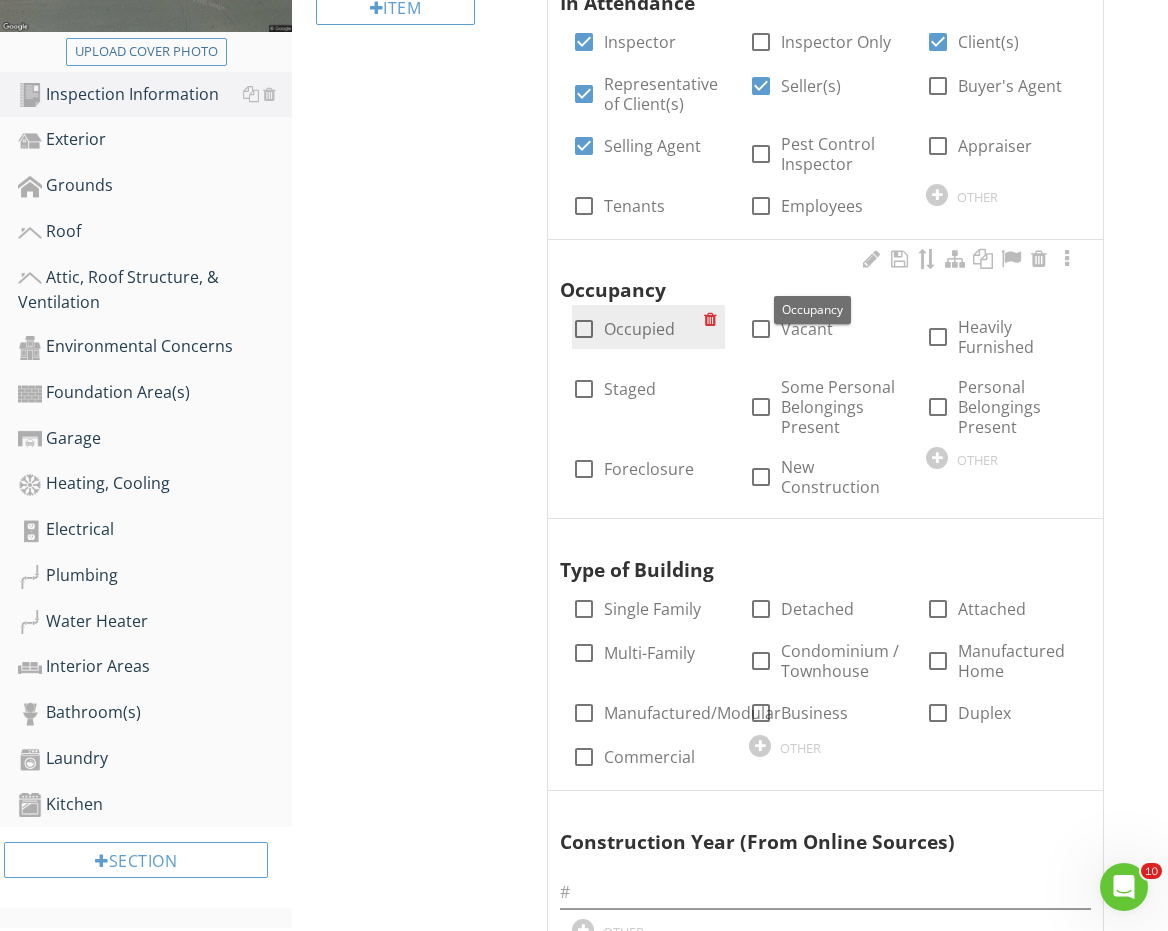 click on "Occupied" at bounding box center [639, 329] 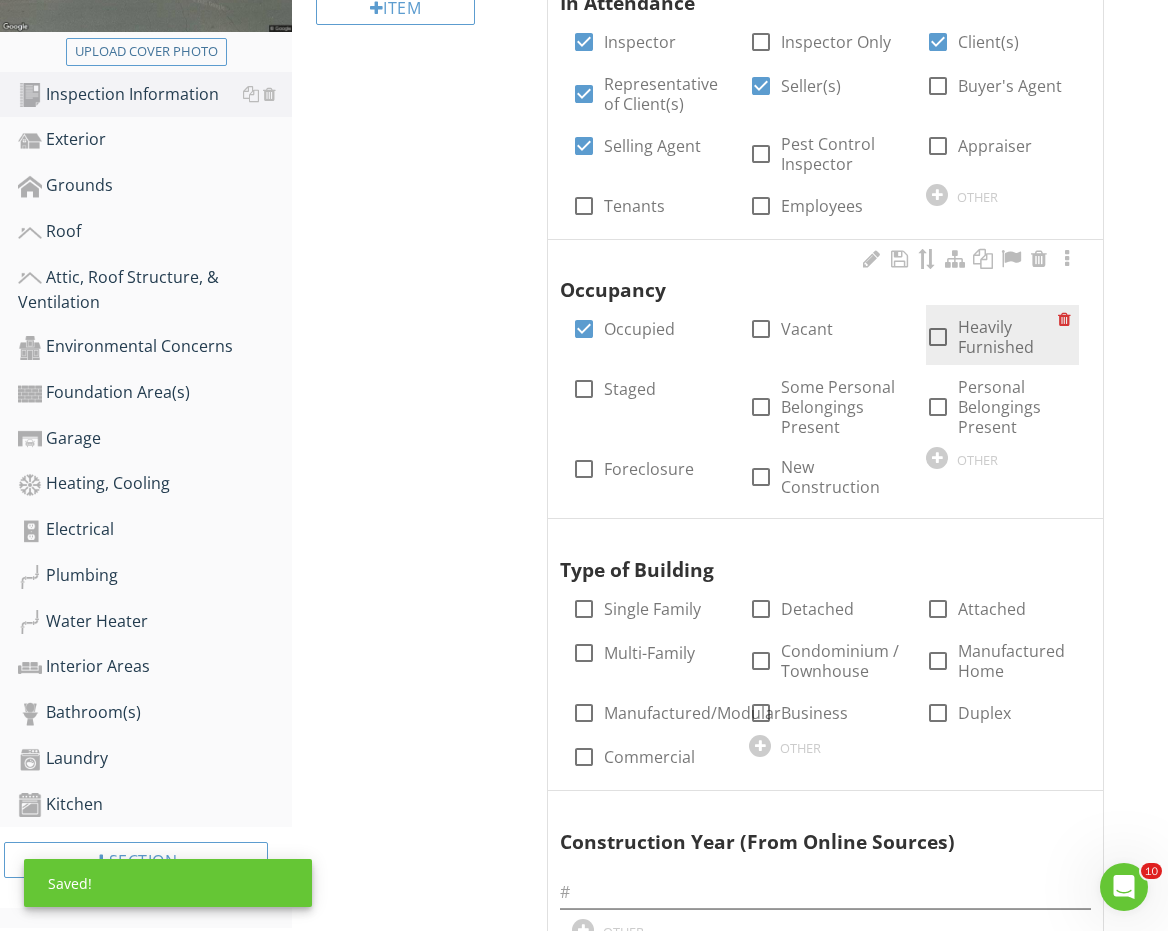 click at bounding box center [938, 337] 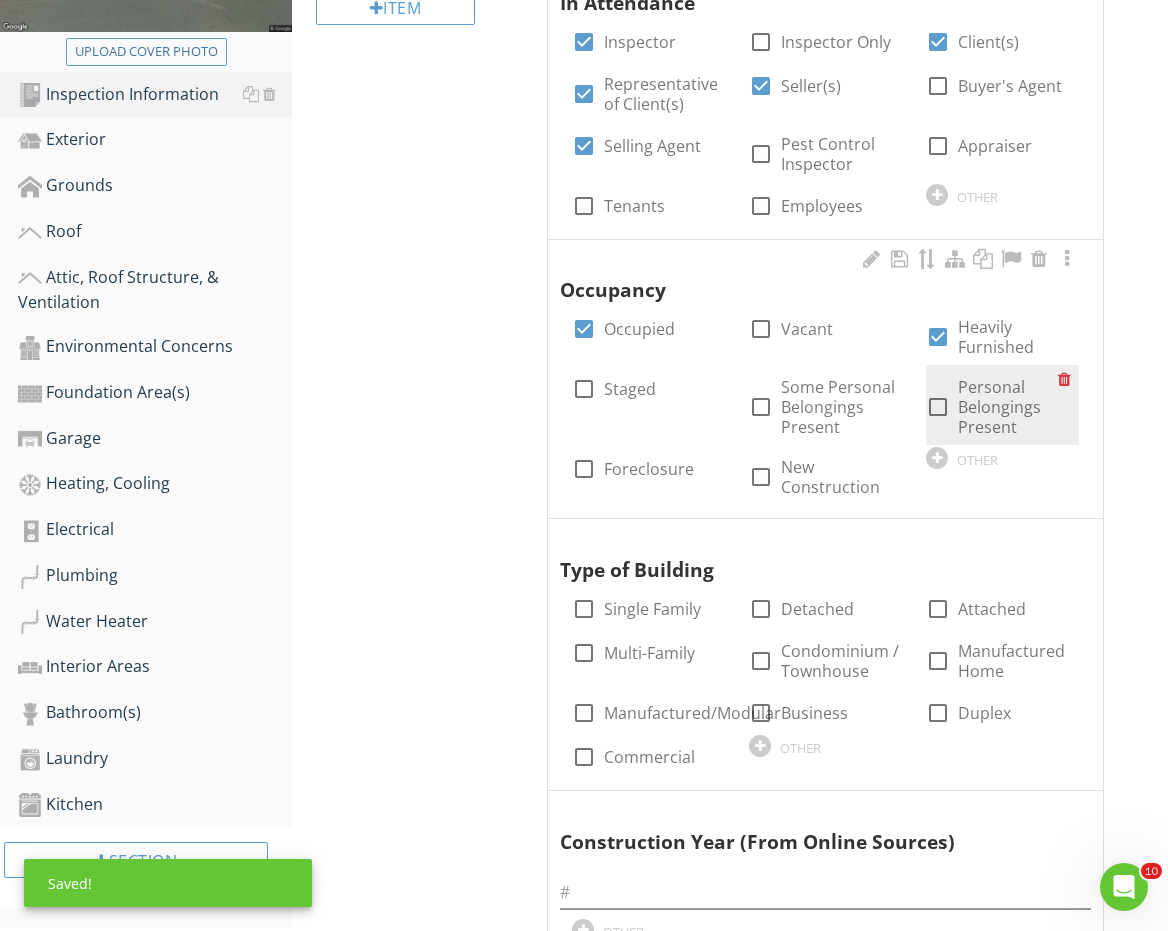 click at bounding box center (938, 407) 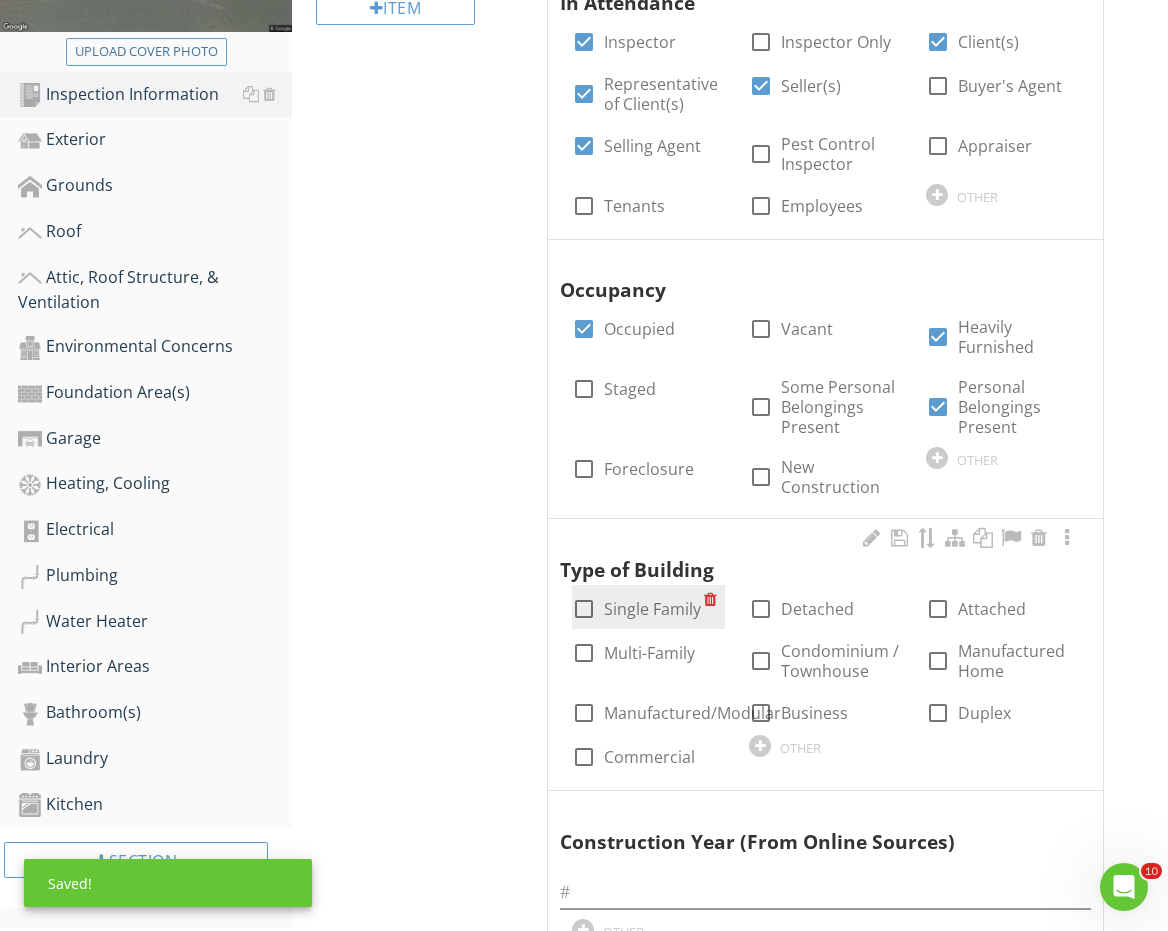 click on "Single Family" at bounding box center [652, 609] 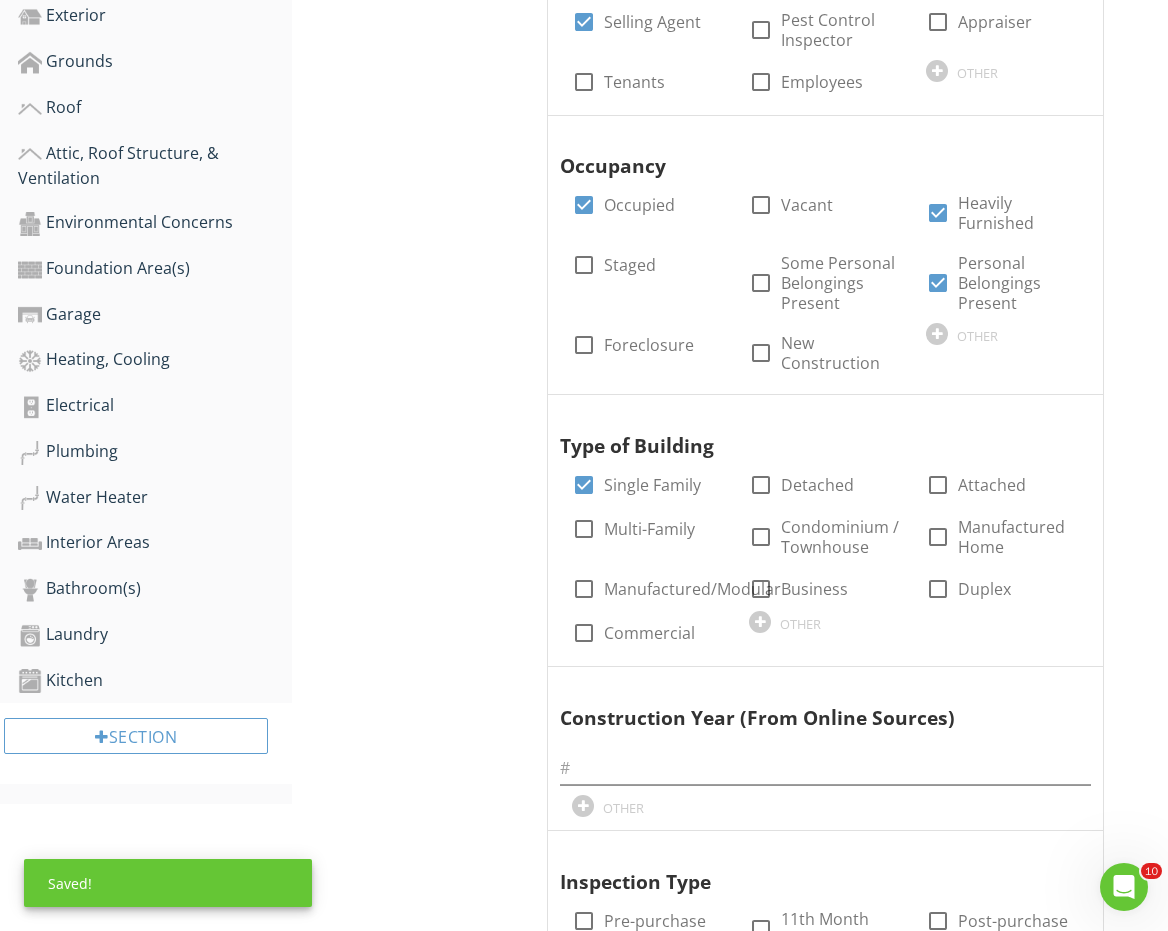 scroll, scrollTop: 735, scrollLeft: 0, axis: vertical 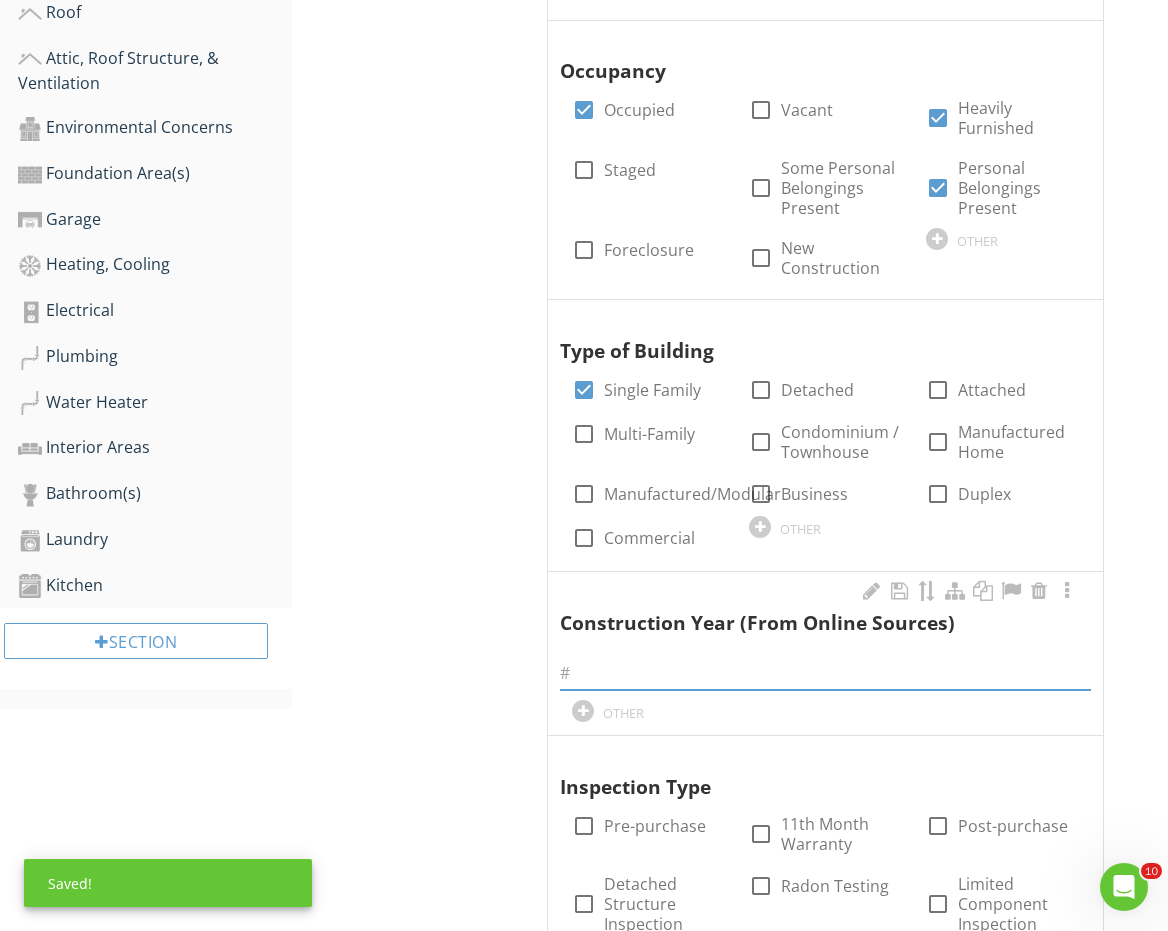 click at bounding box center [825, 673] 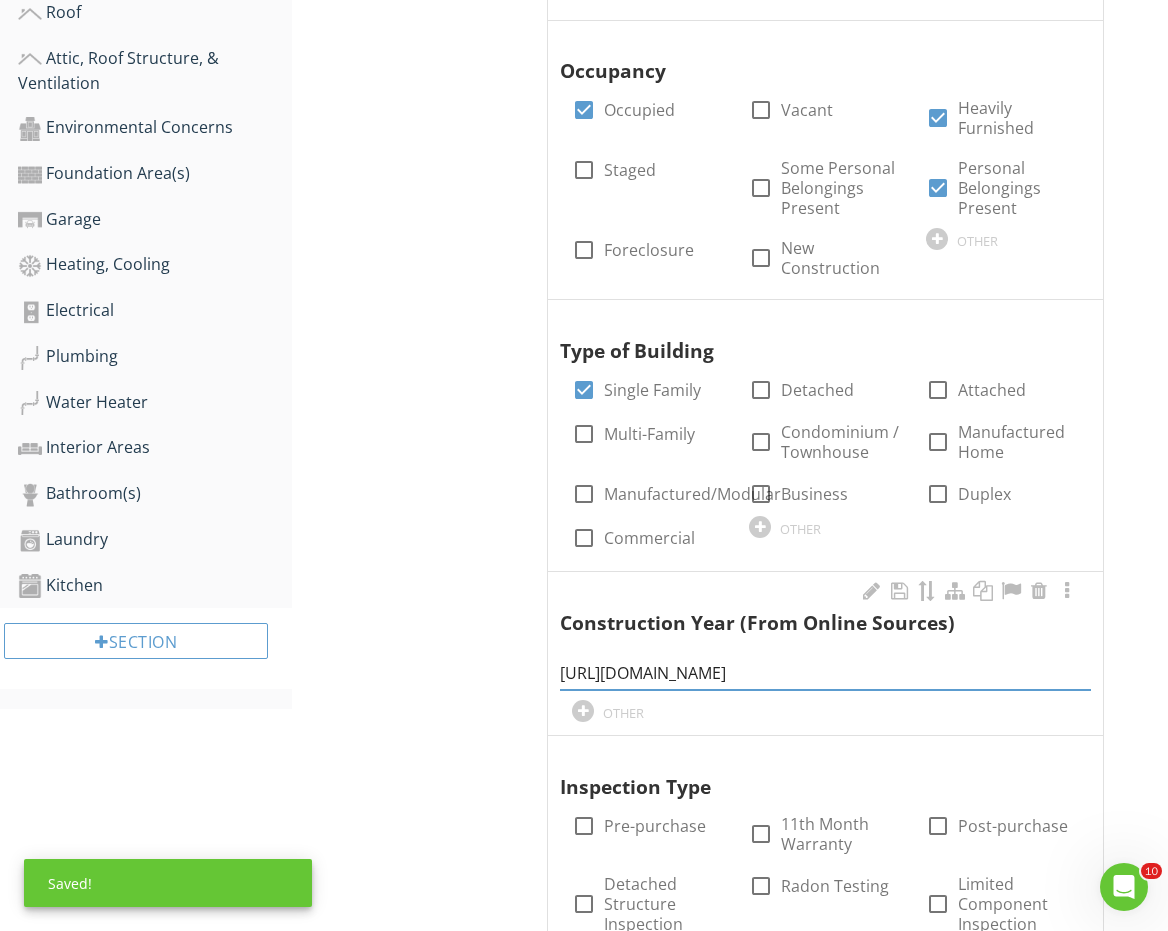 scroll, scrollTop: 783, scrollLeft: 0, axis: vertical 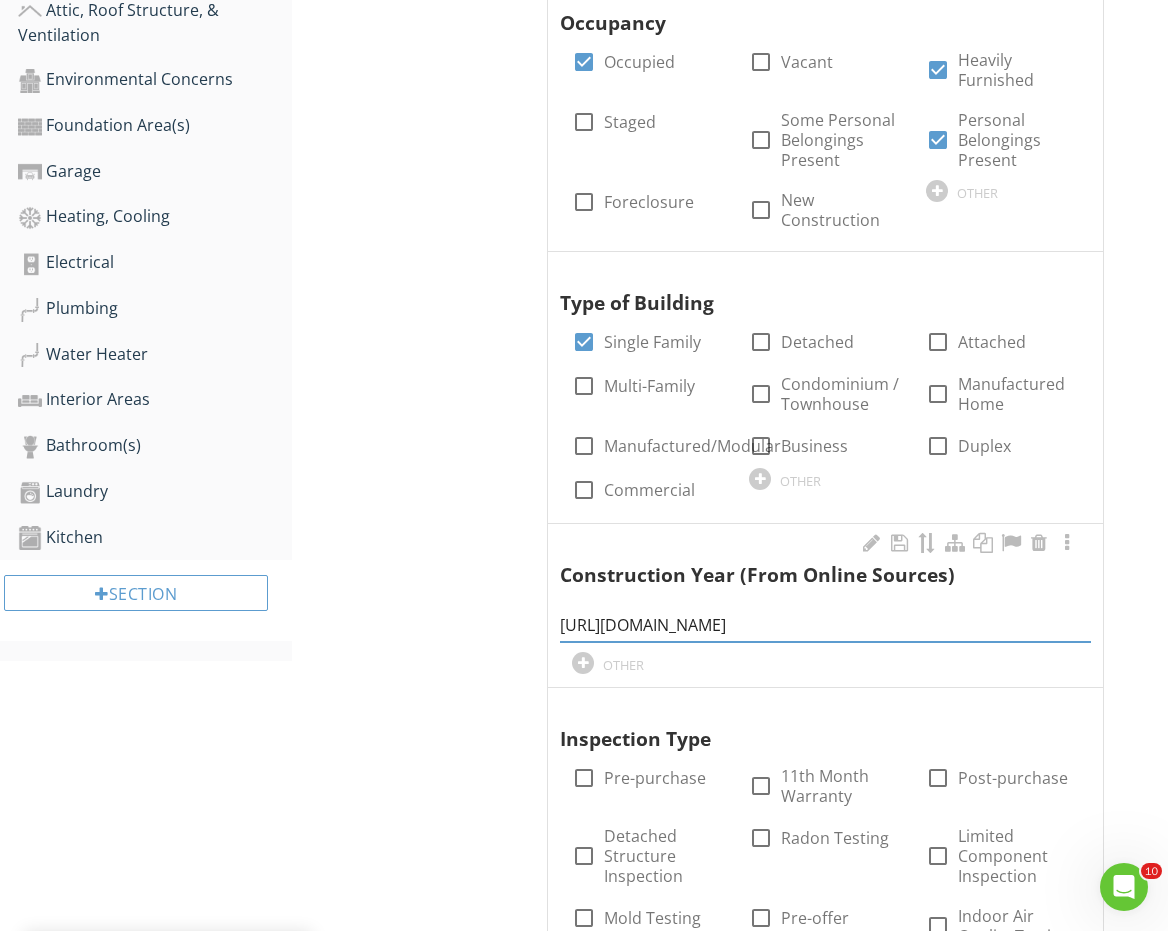 click on "https://open.spotify.com/track/3MUFebos5drIwrUHxUorhP?si=3YtJkGzOSdKVfBhDzduTQQ" at bounding box center [825, 625] 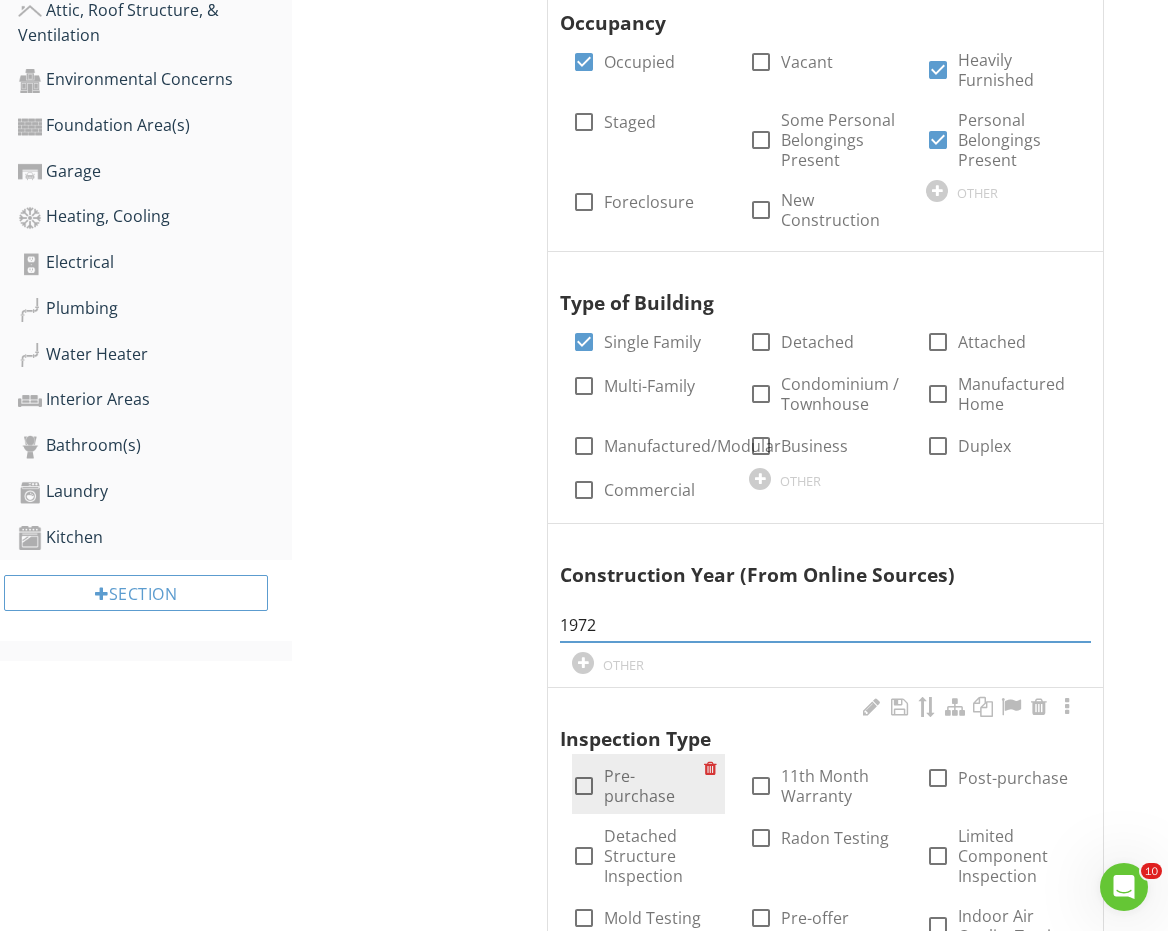 type on "1972" 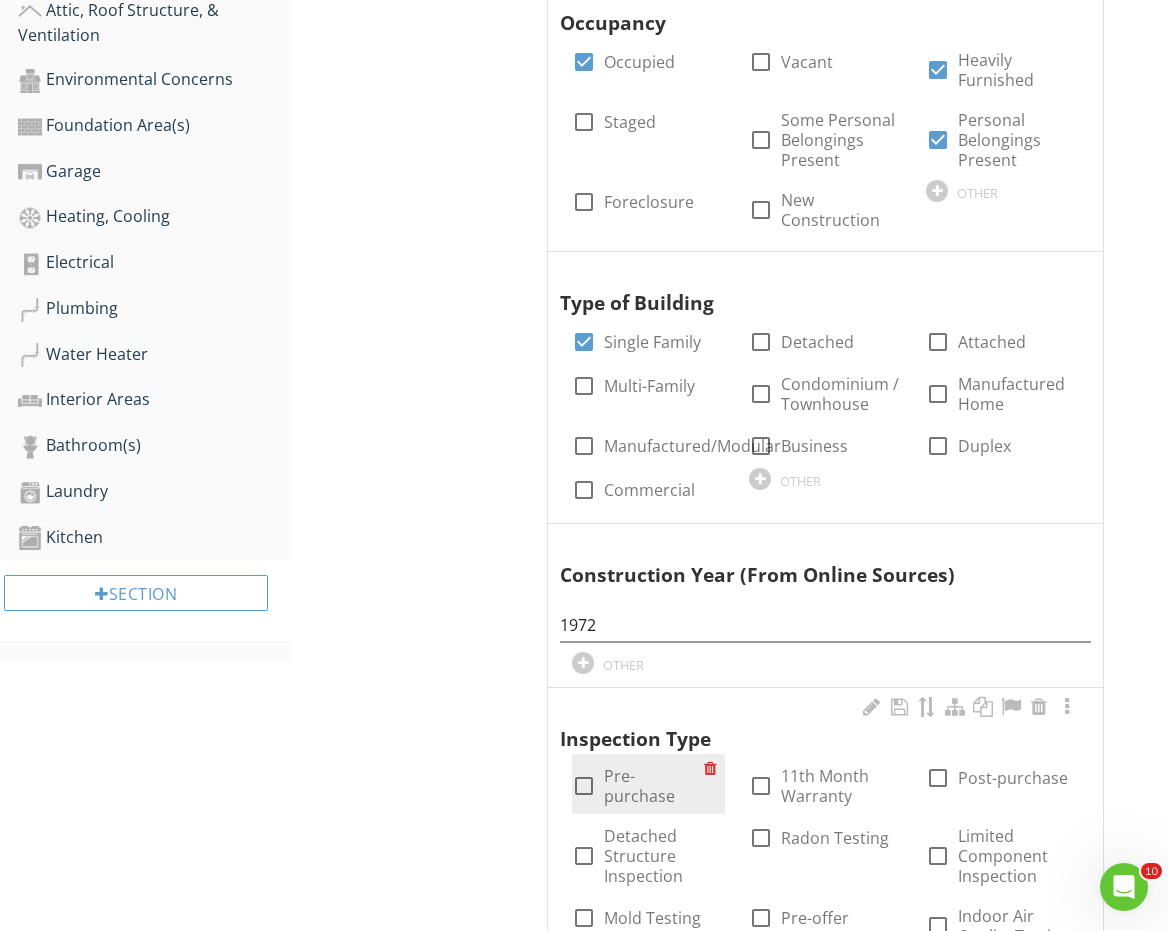 click on "Pre-purchase" at bounding box center (654, 786) 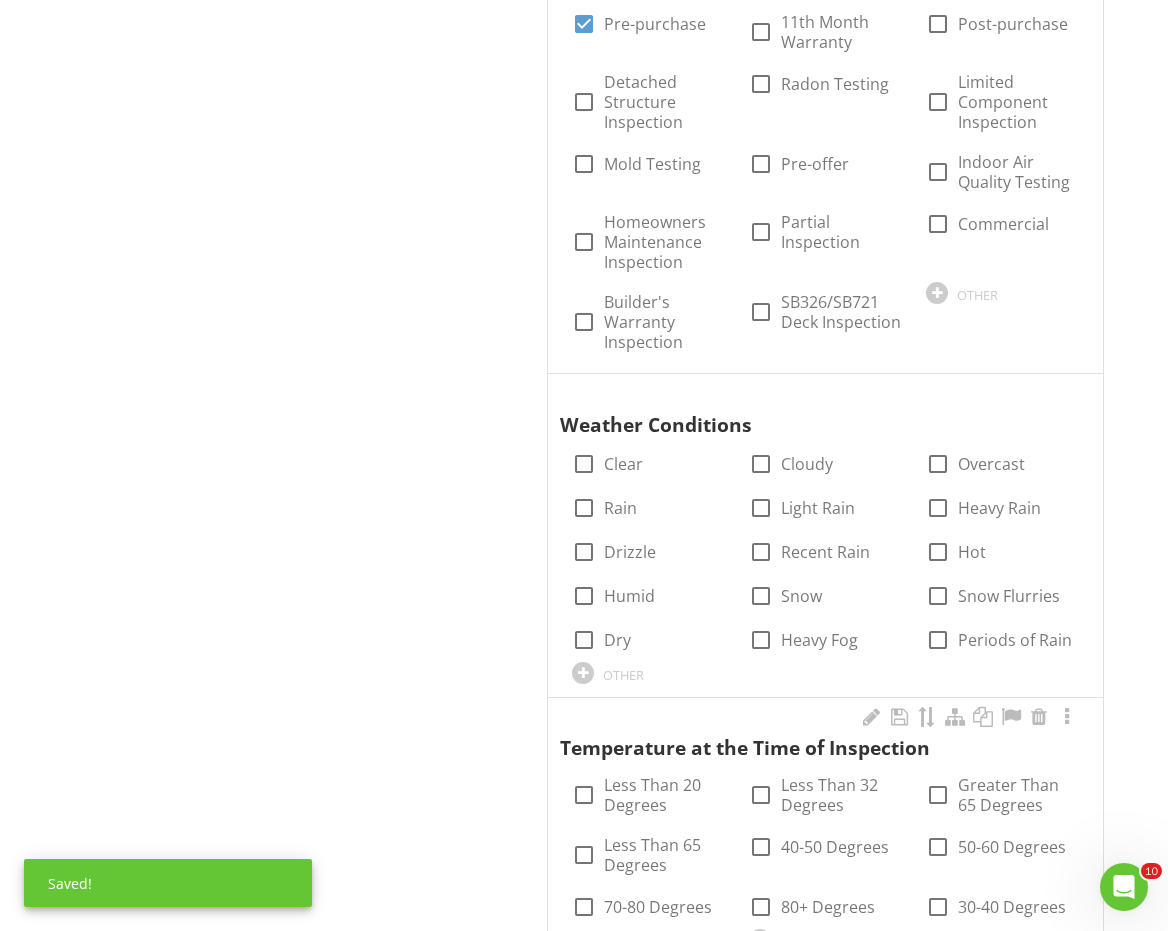 scroll, scrollTop: 1620, scrollLeft: 0, axis: vertical 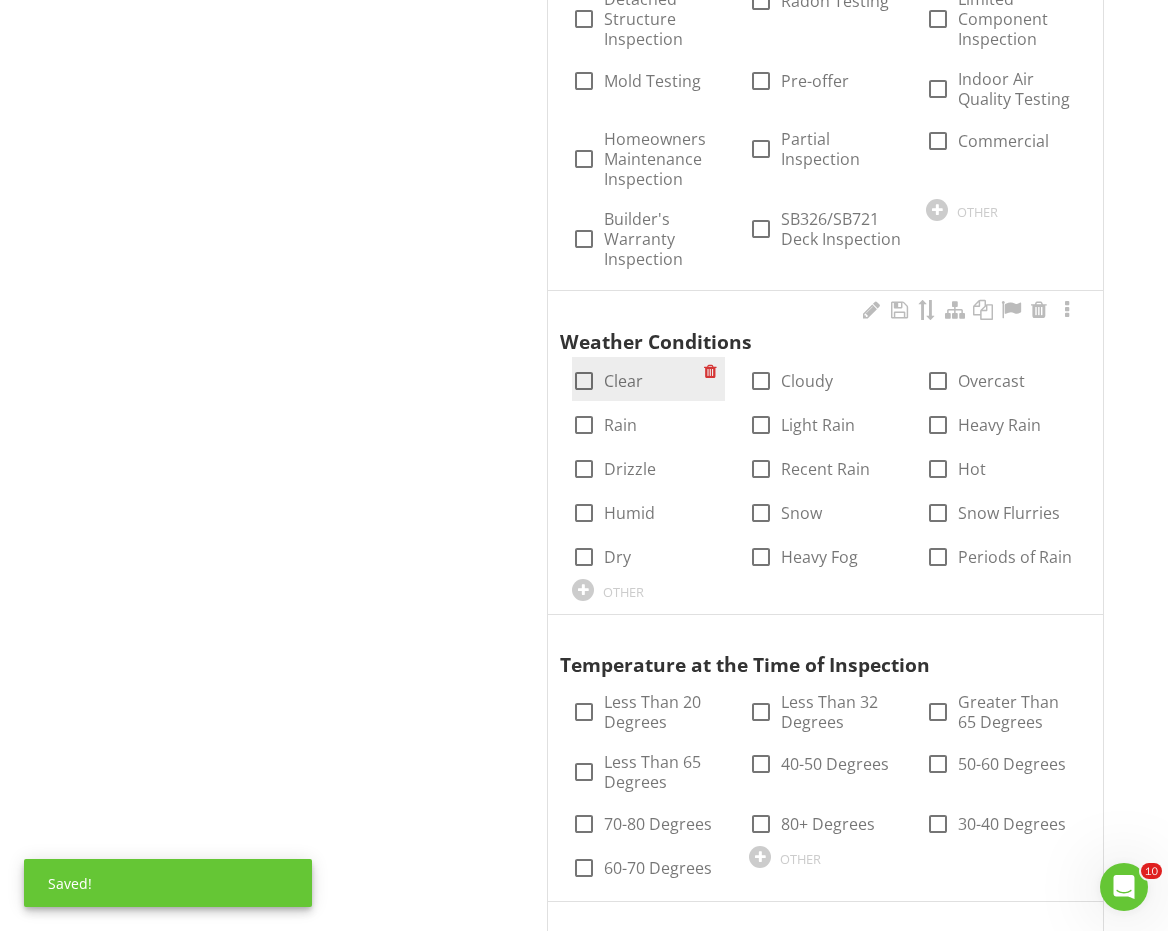 click on "Clear" at bounding box center [623, 381] 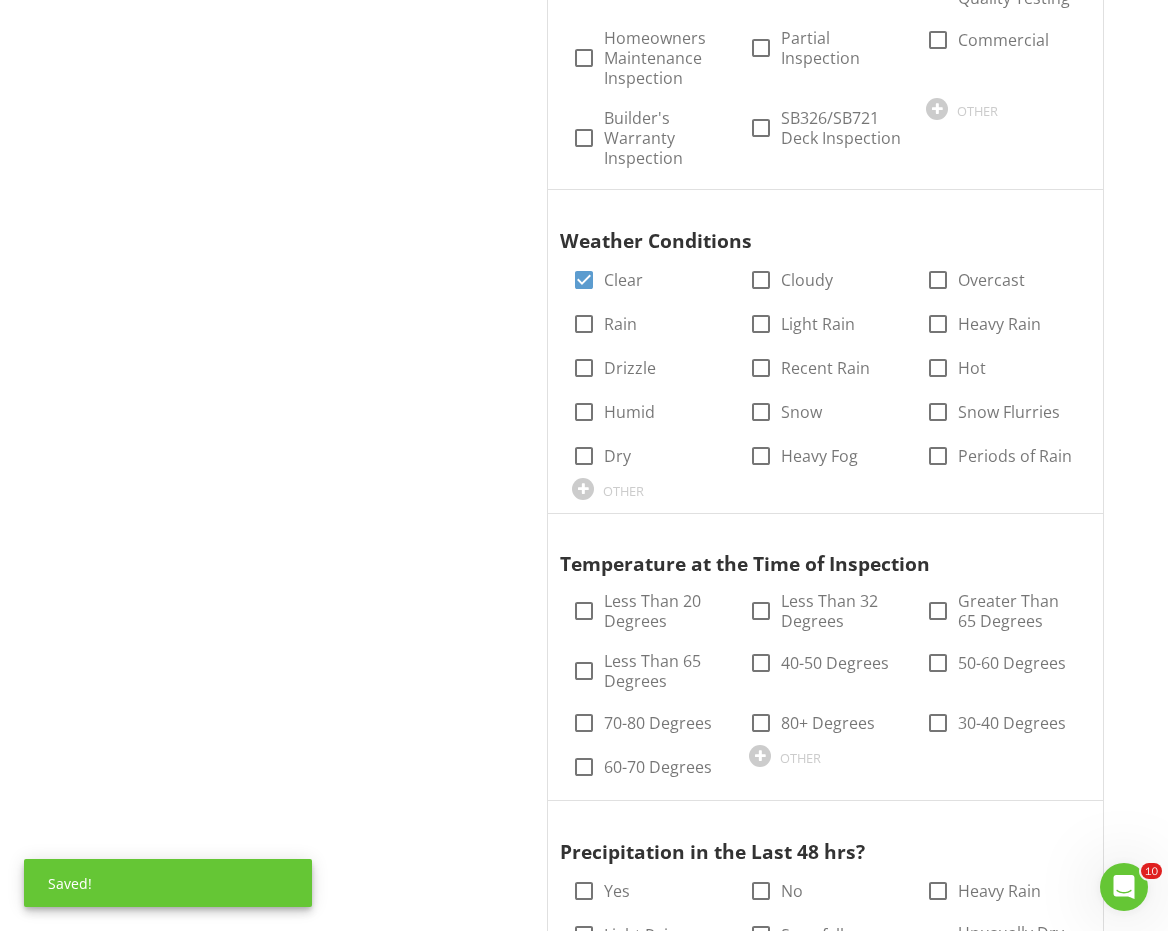 scroll, scrollTop: 1827, scrollLeft: 0, axis: vertical 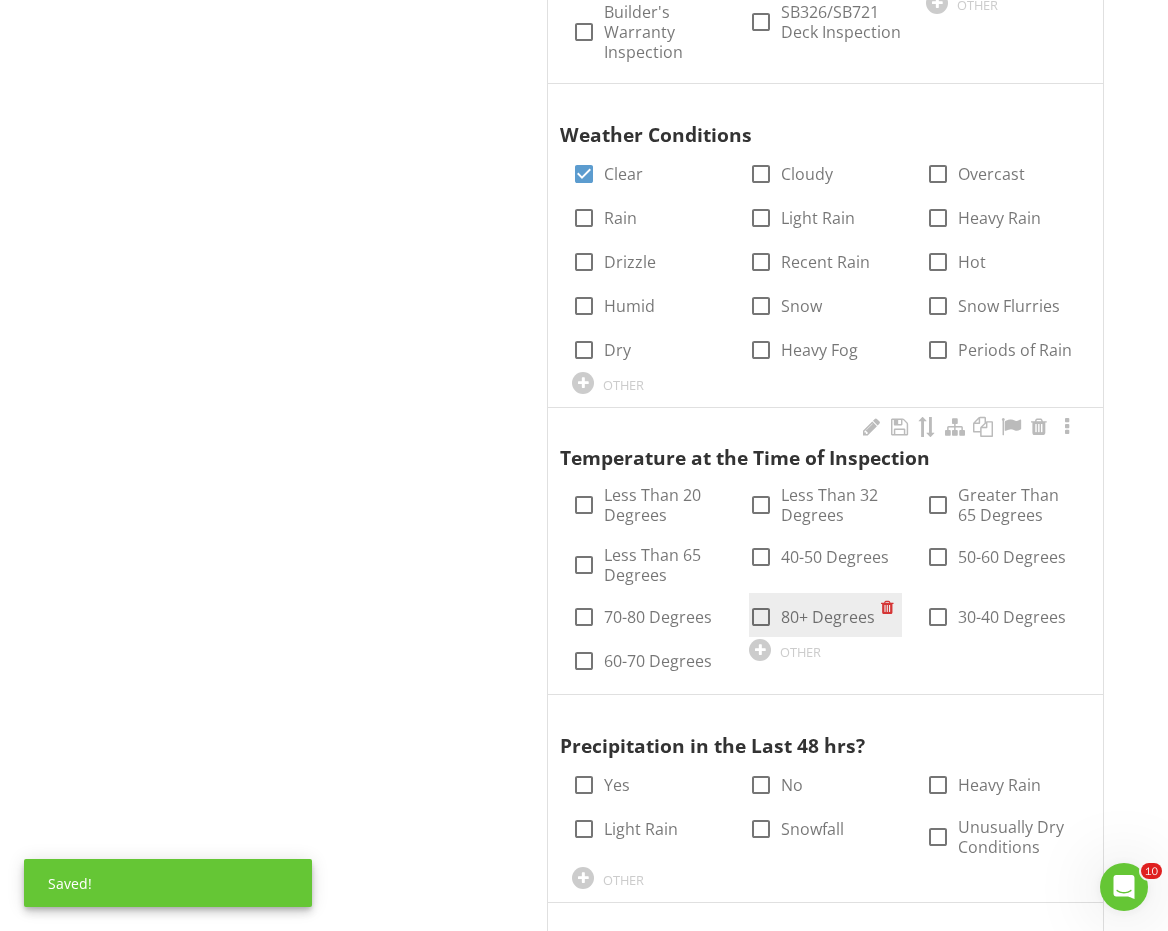 click on "80+ Degrees" at bounding box center [828, 617] 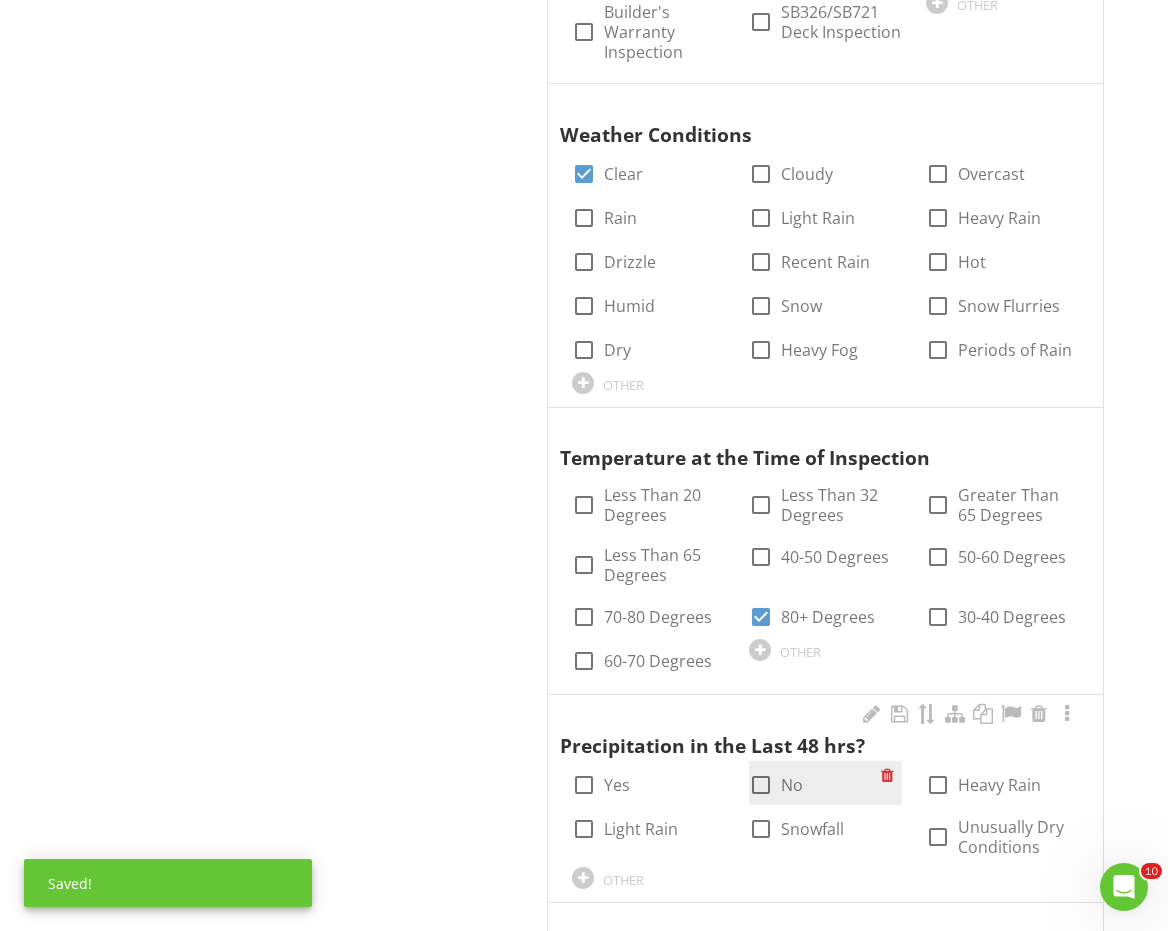 click at bounding box center [761, 785] 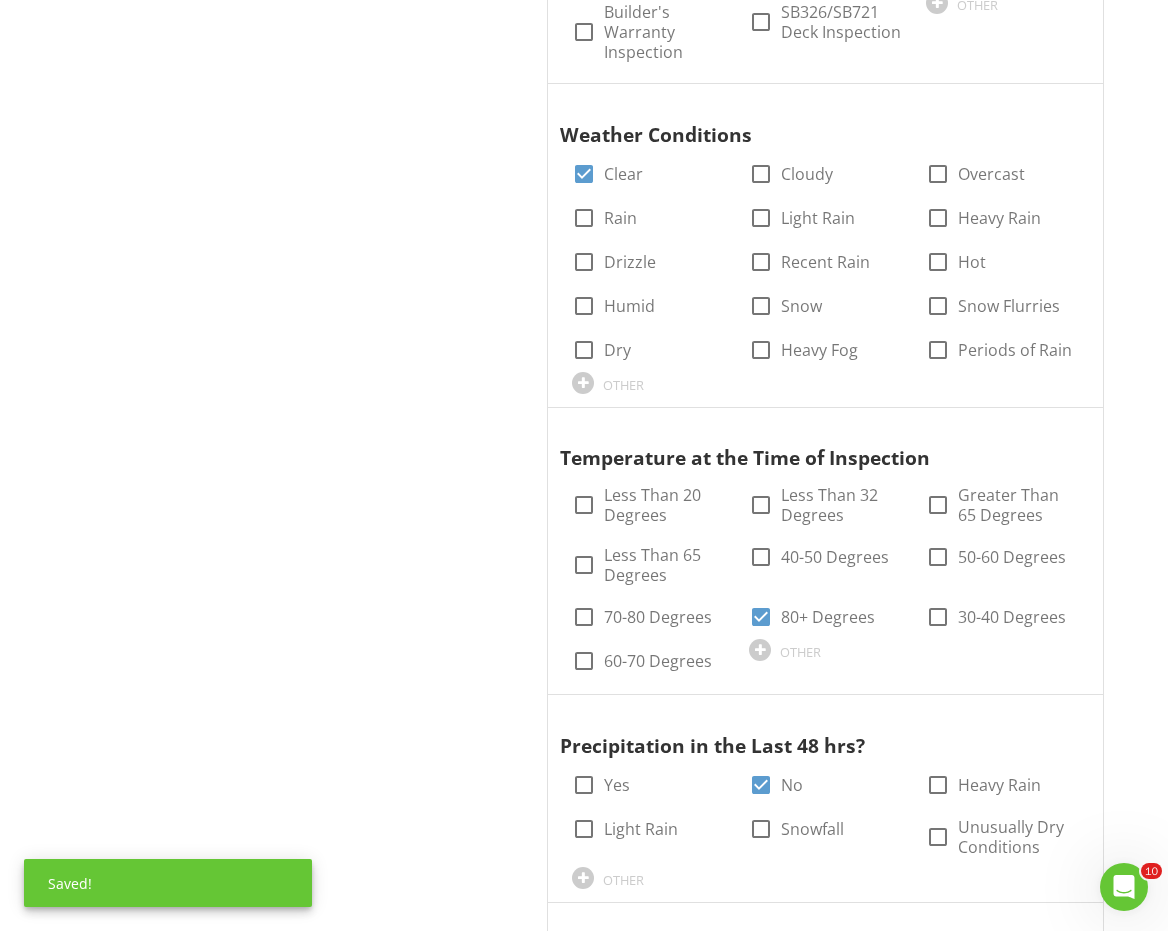 scroll, scrollTop: 2222, scrollLeft: 0, axis: vertical 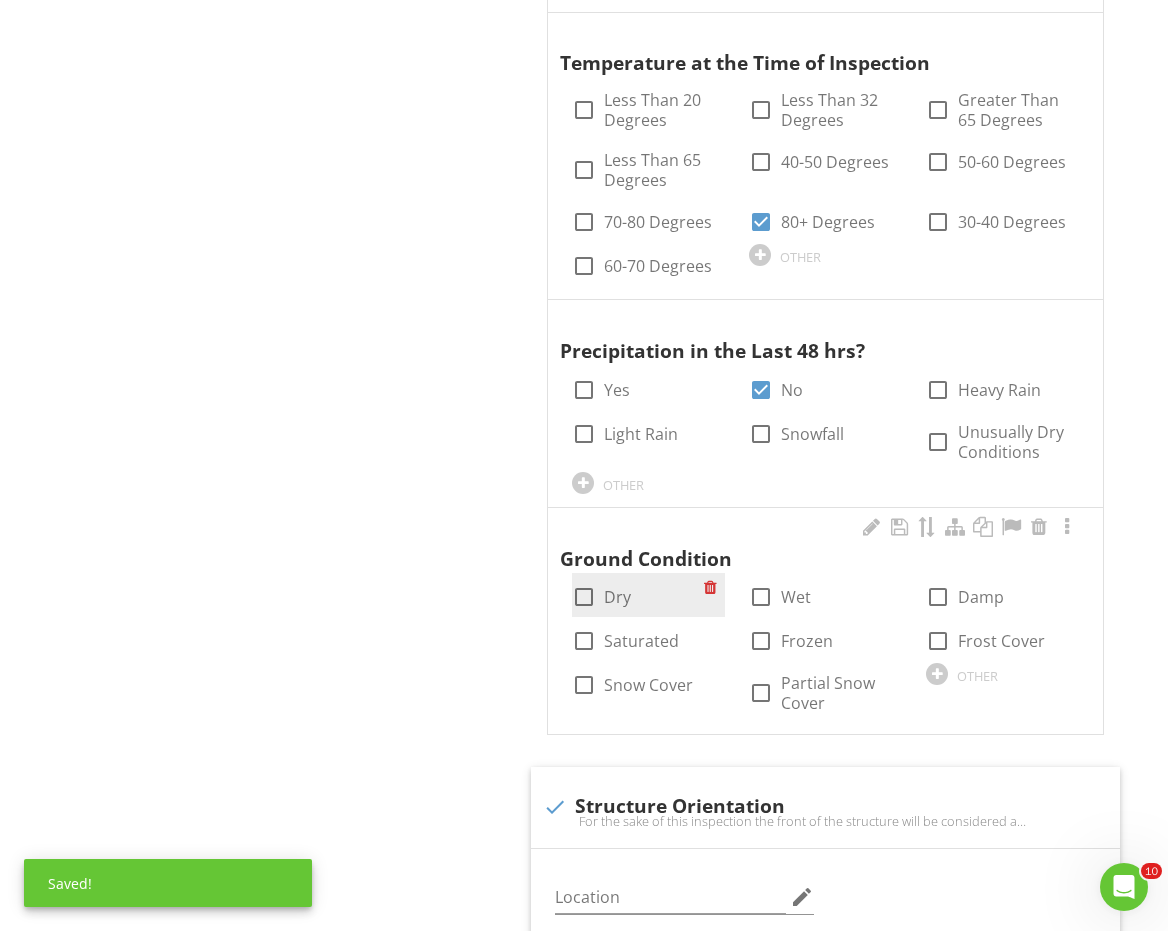 click on "Dry" at bounding box center (617, 597) 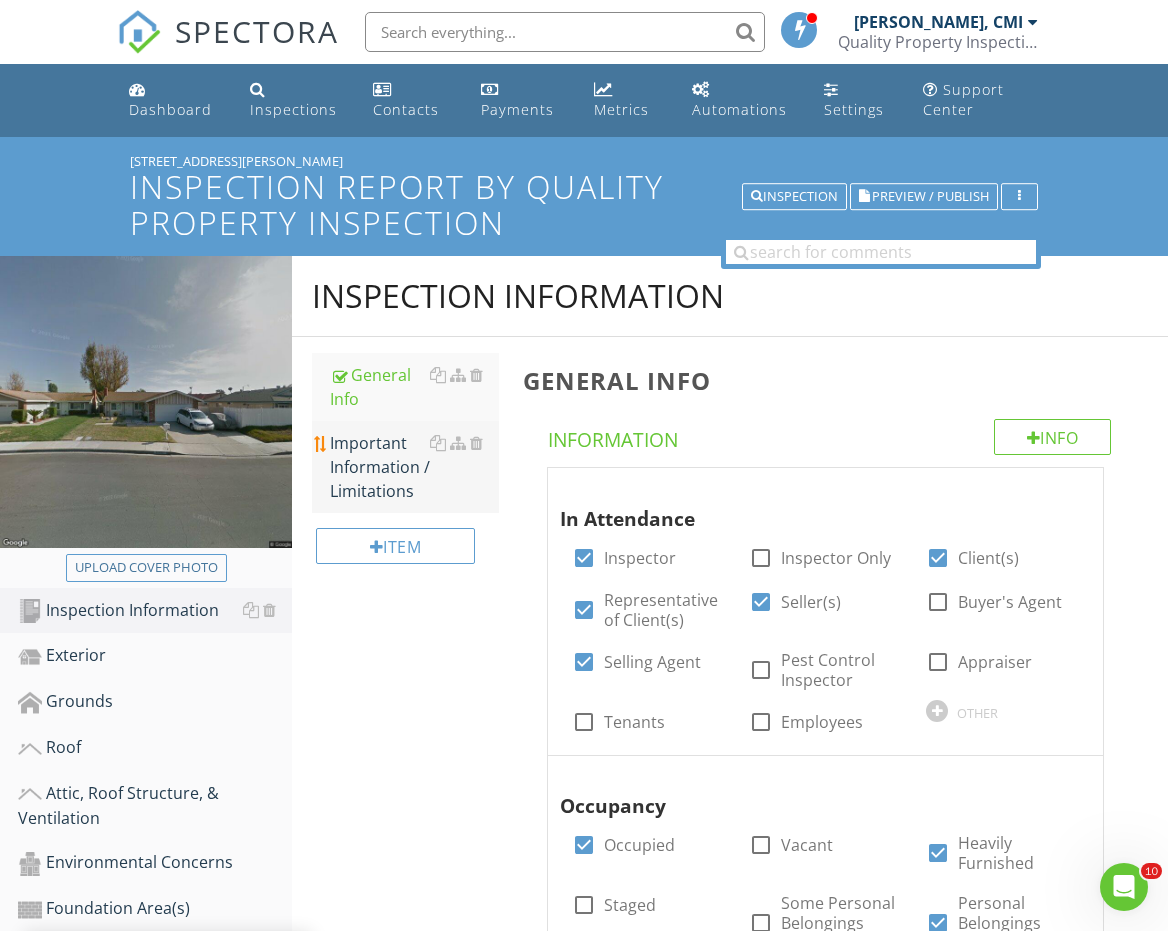 scroll, scrollTop: 0, scrollLeft: 0, axis: both 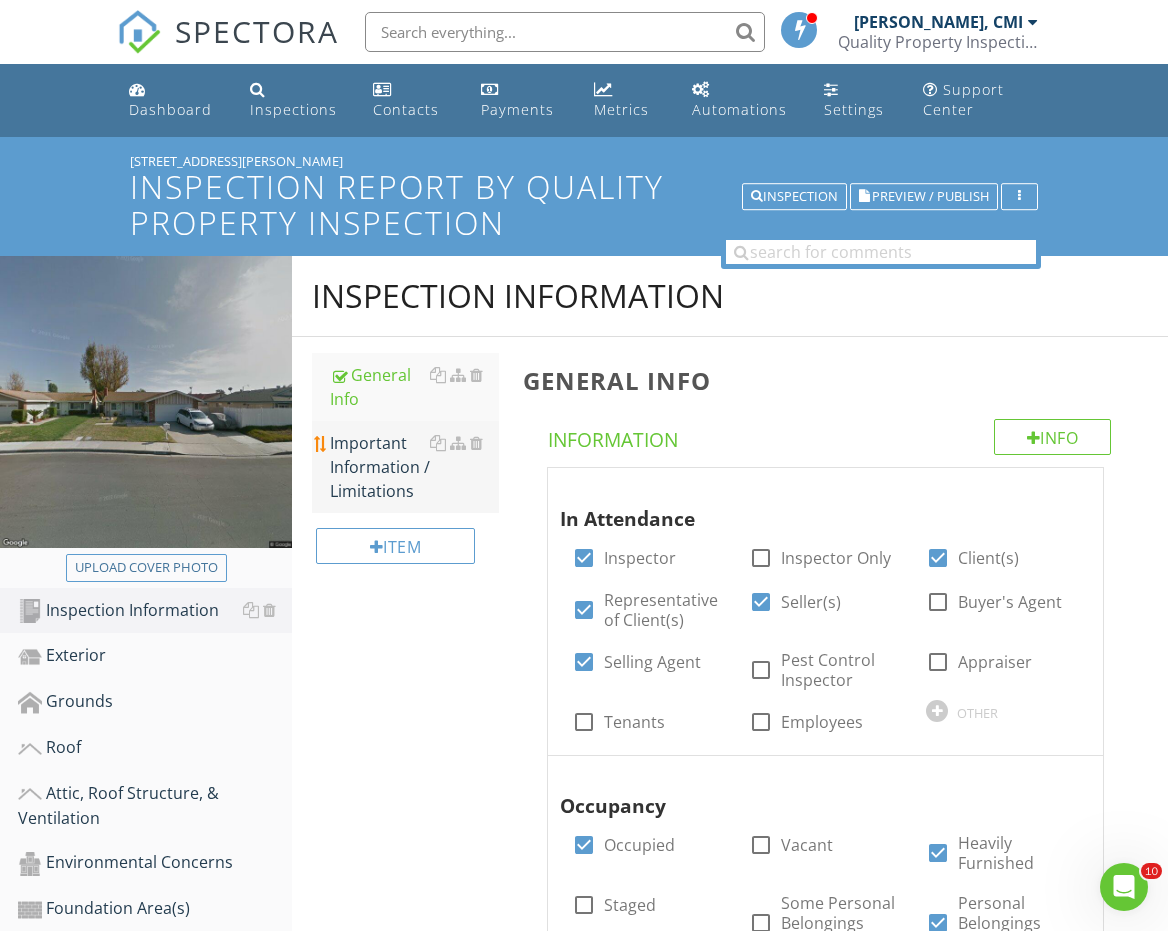 click on "Important Information / Limitations" at bounding box center [414, 467] 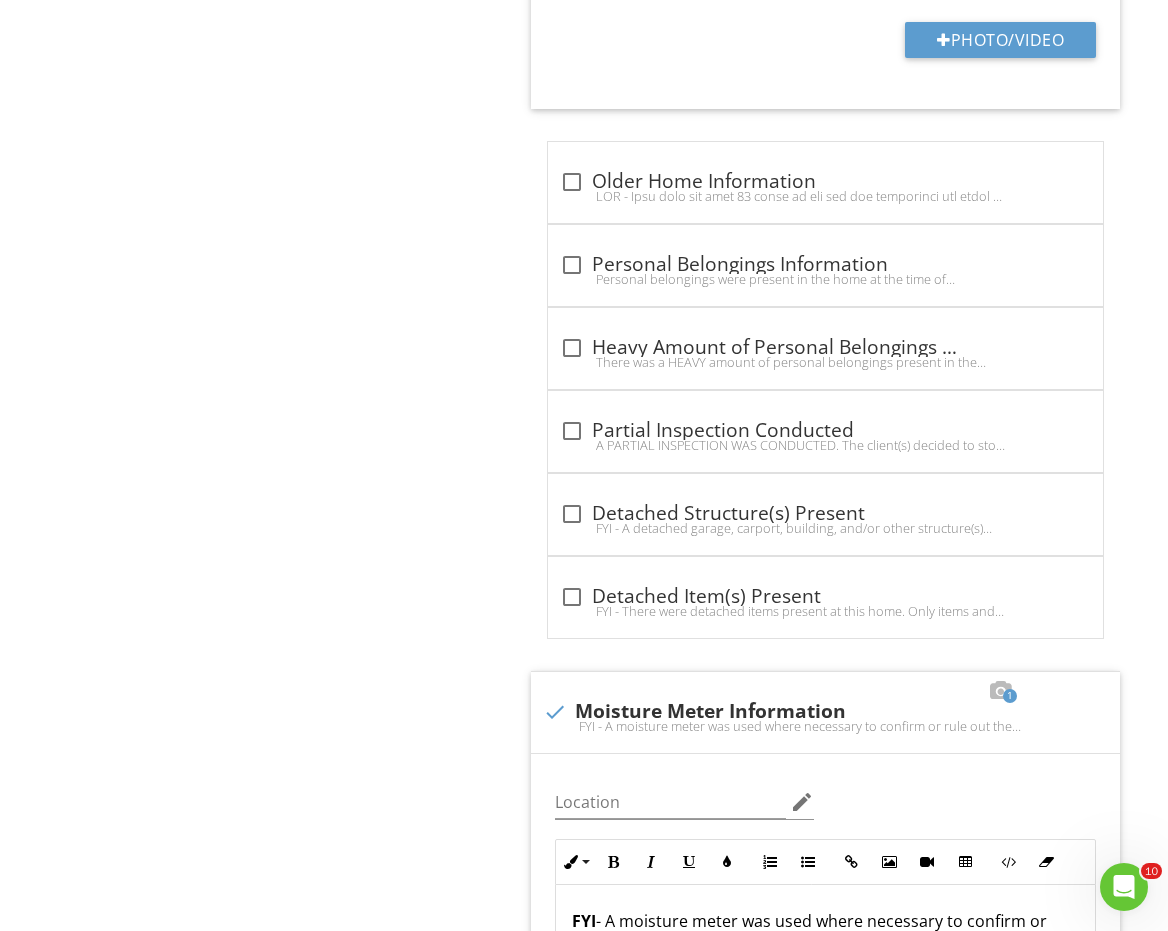 scroll, scrollTop: 3709, scrollLeft: 0, axis: vertical 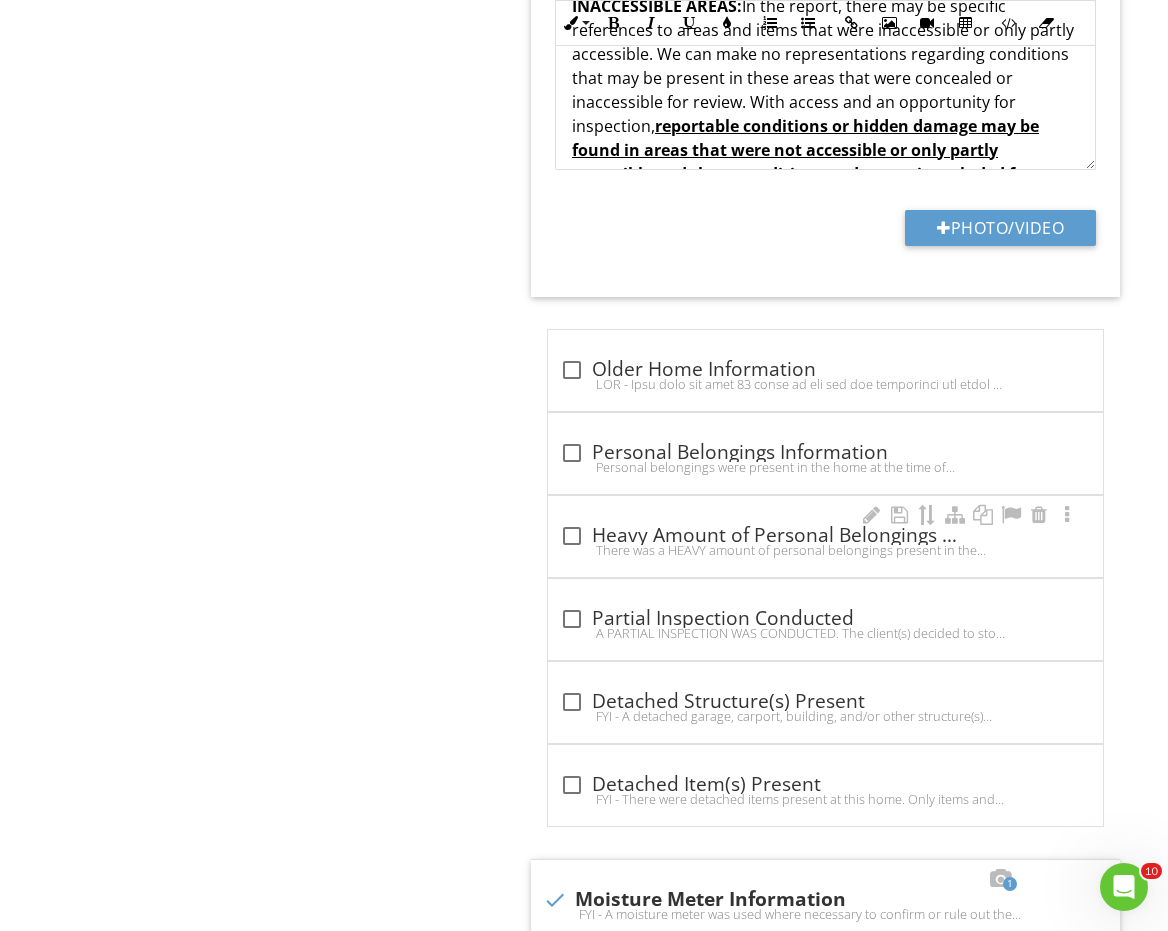 click on "check_box_outline_blank
Heavy Amount of Personal Belongings Present" at bounding box center (825, 534) 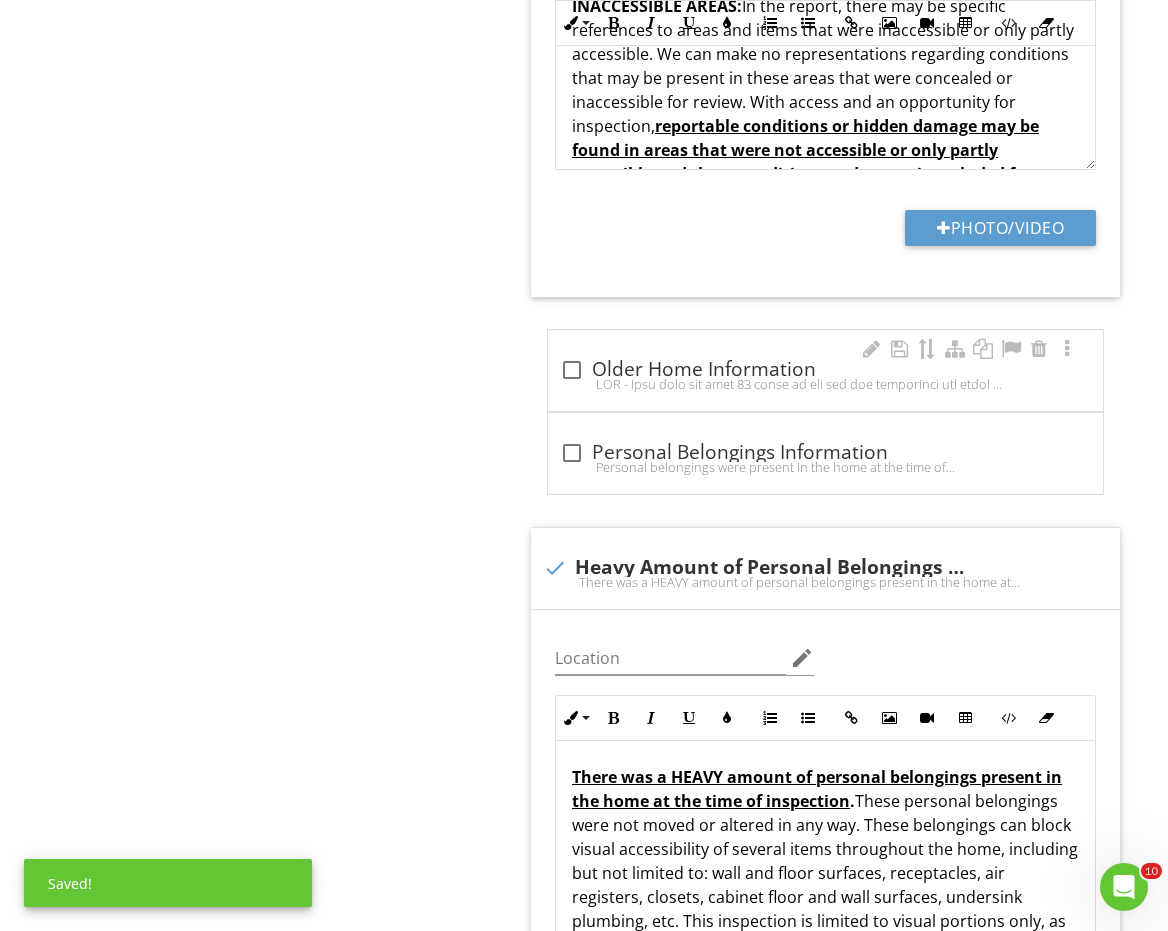 click on "check_box_outline_blank
Older Home Information" at bounding box center [825, 376] 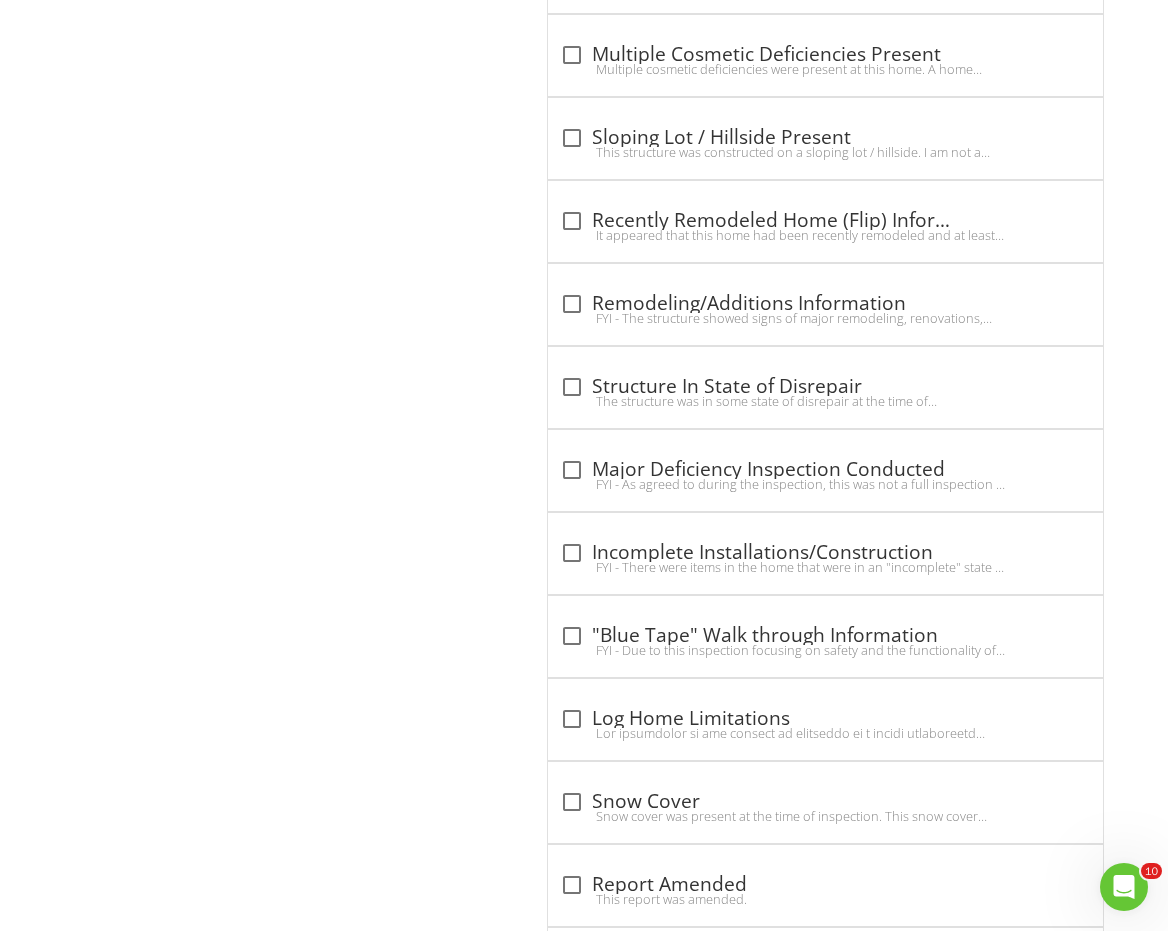scroll, scrollTop: 6659, scrollLeft: 0, axis: vertical 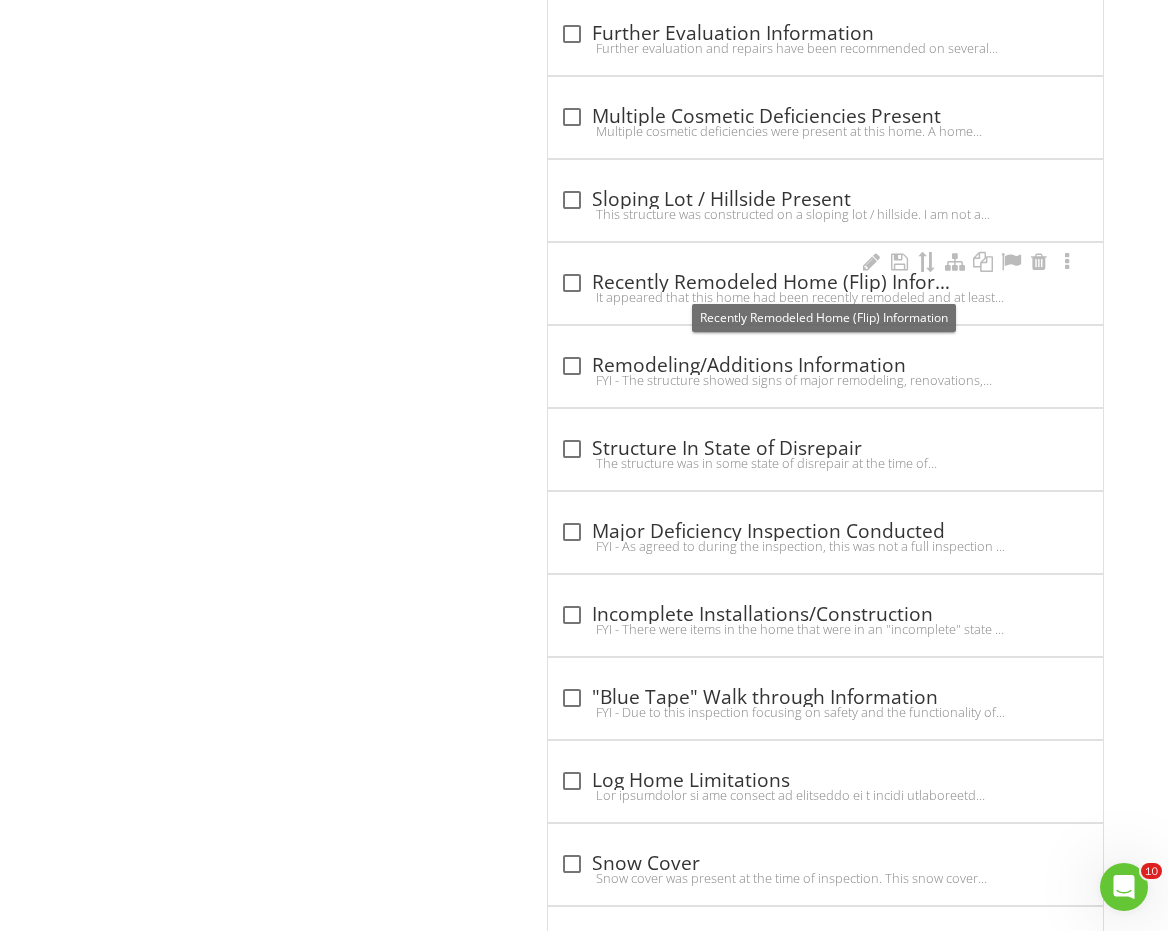 click on "check_box_outline_blank
Recently Remodeled Home (Flip) Information" at bounding box center (825, 283) 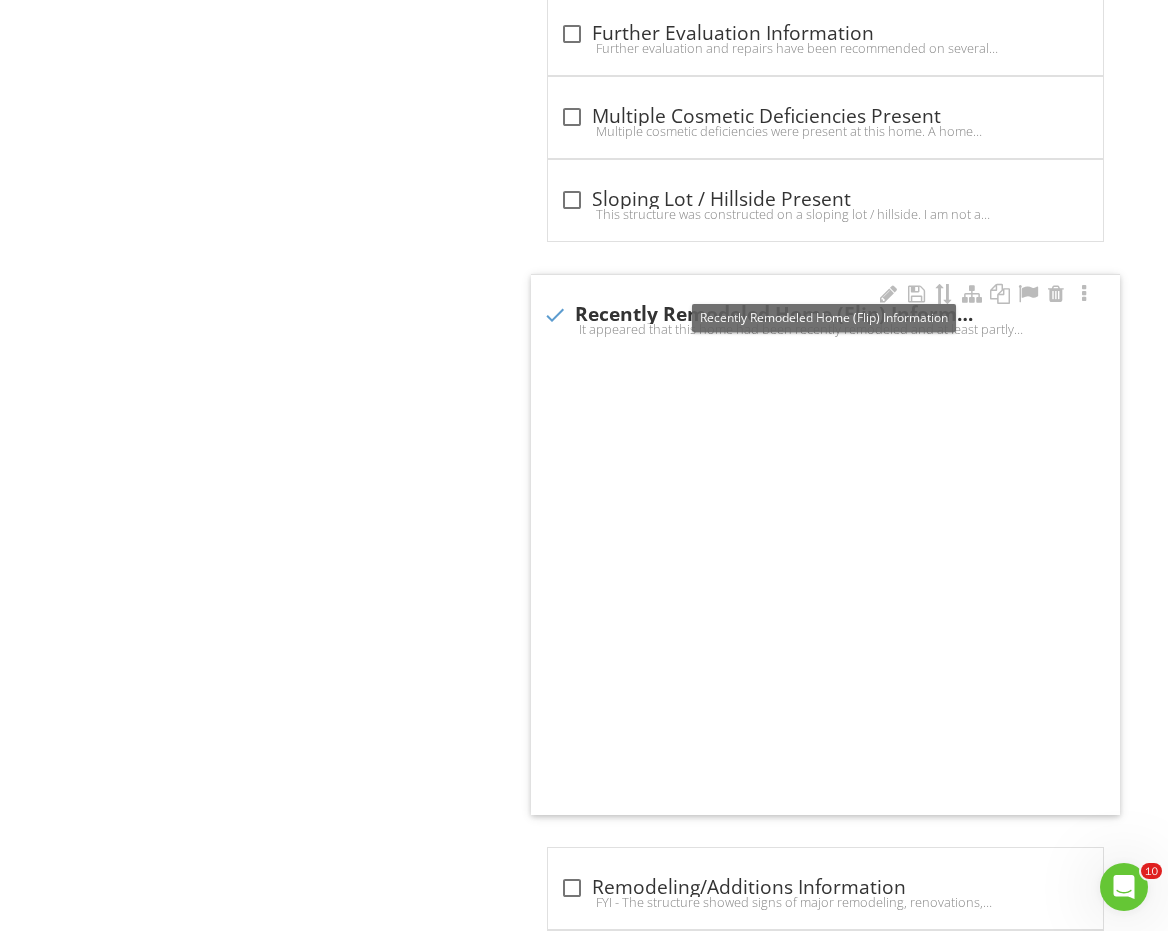checkbox on "true" 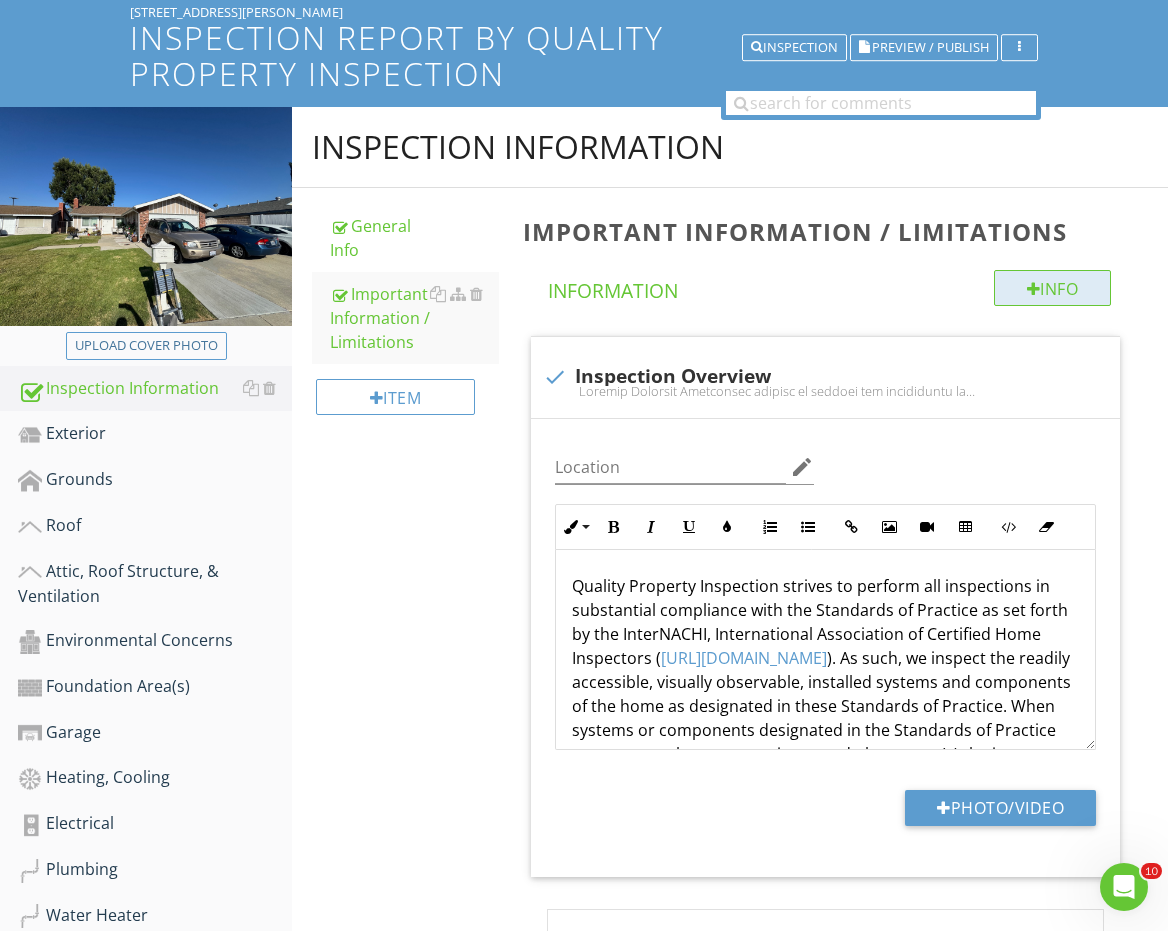 scroll, scrollTop: 198, scrollLeft: 0, axis: vertical 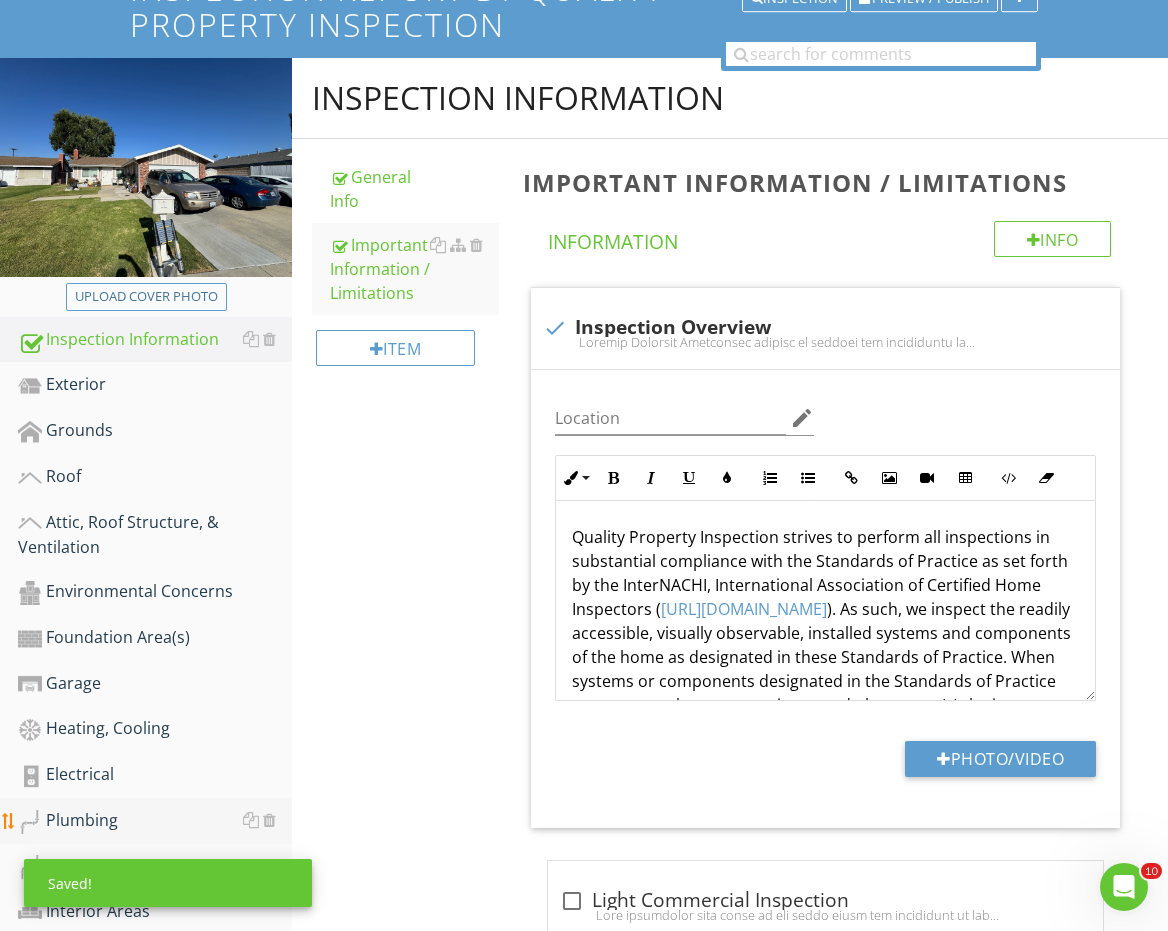 click on "Plumbing" at bounding box center [155, 821] 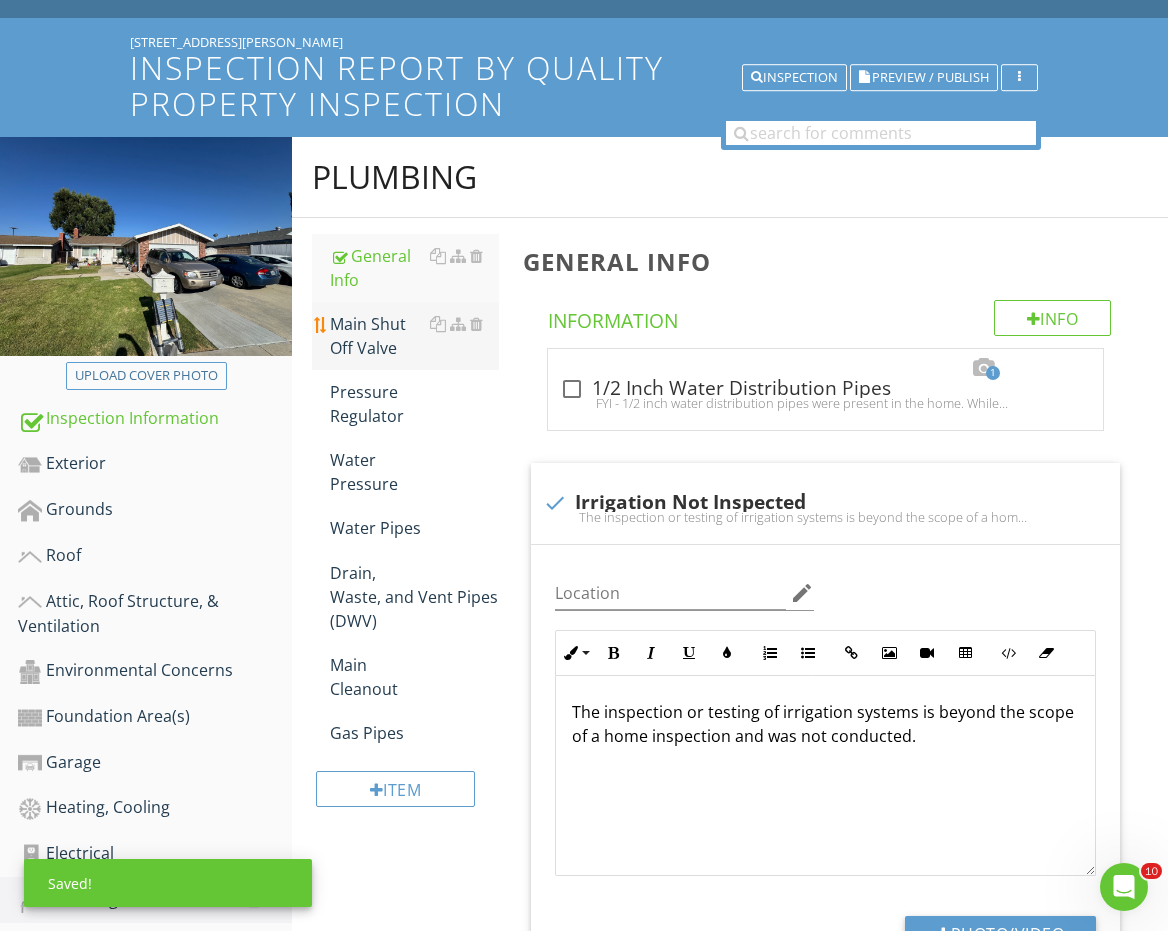 scroll, scrollTop: 98, scrollLeft: 0, axis: vertical 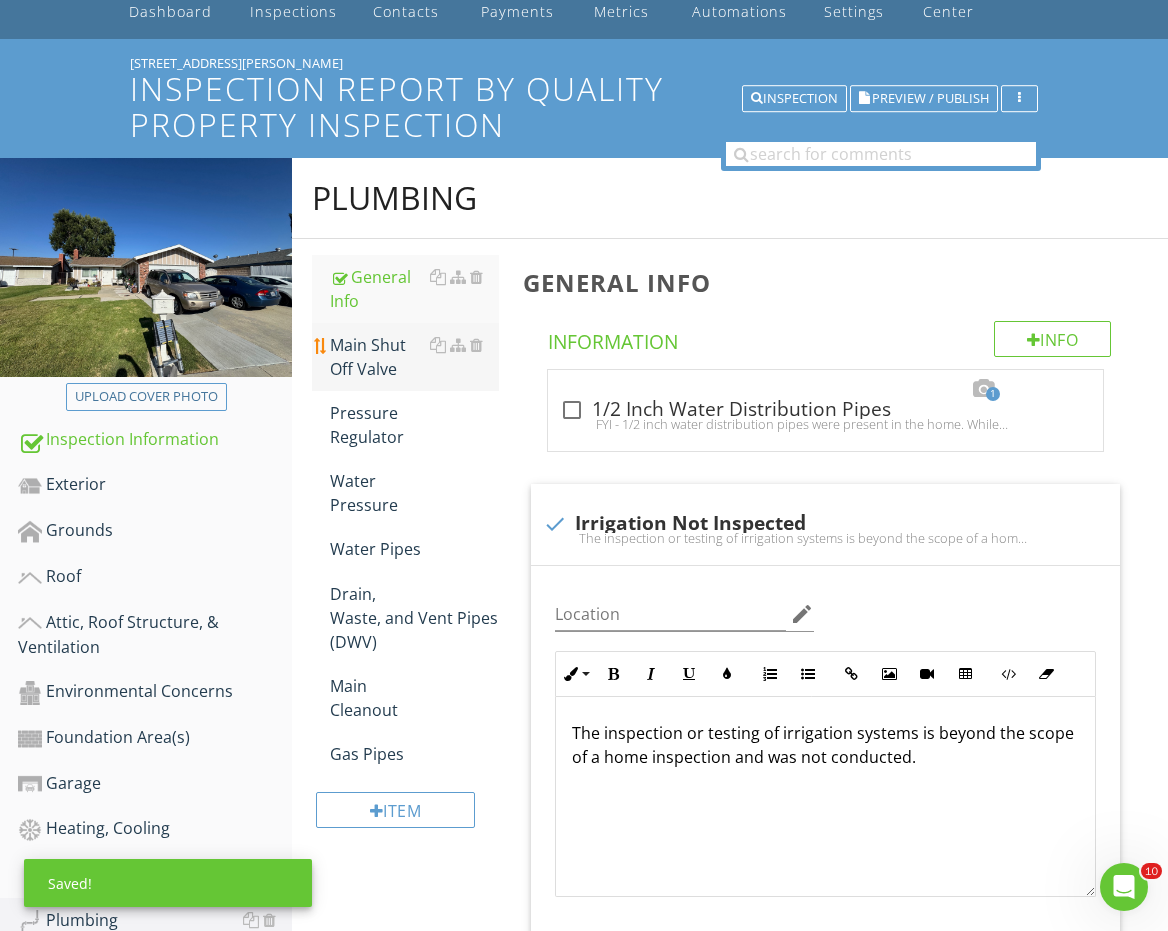 click on "Main Shut Off Valve" at bounding box center (414, 357) 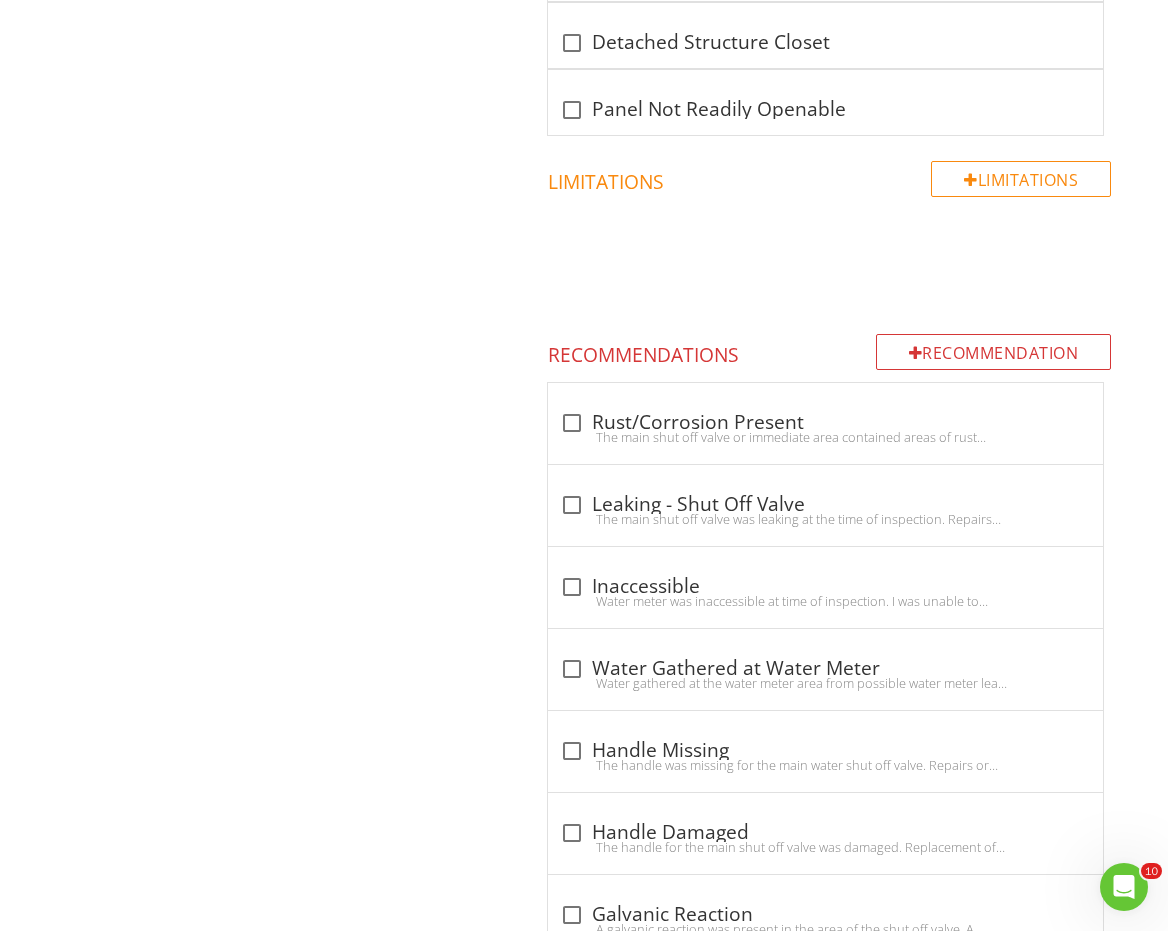 scroll, scrollTop: 2168, scrollLeft: 0, axis: vertical 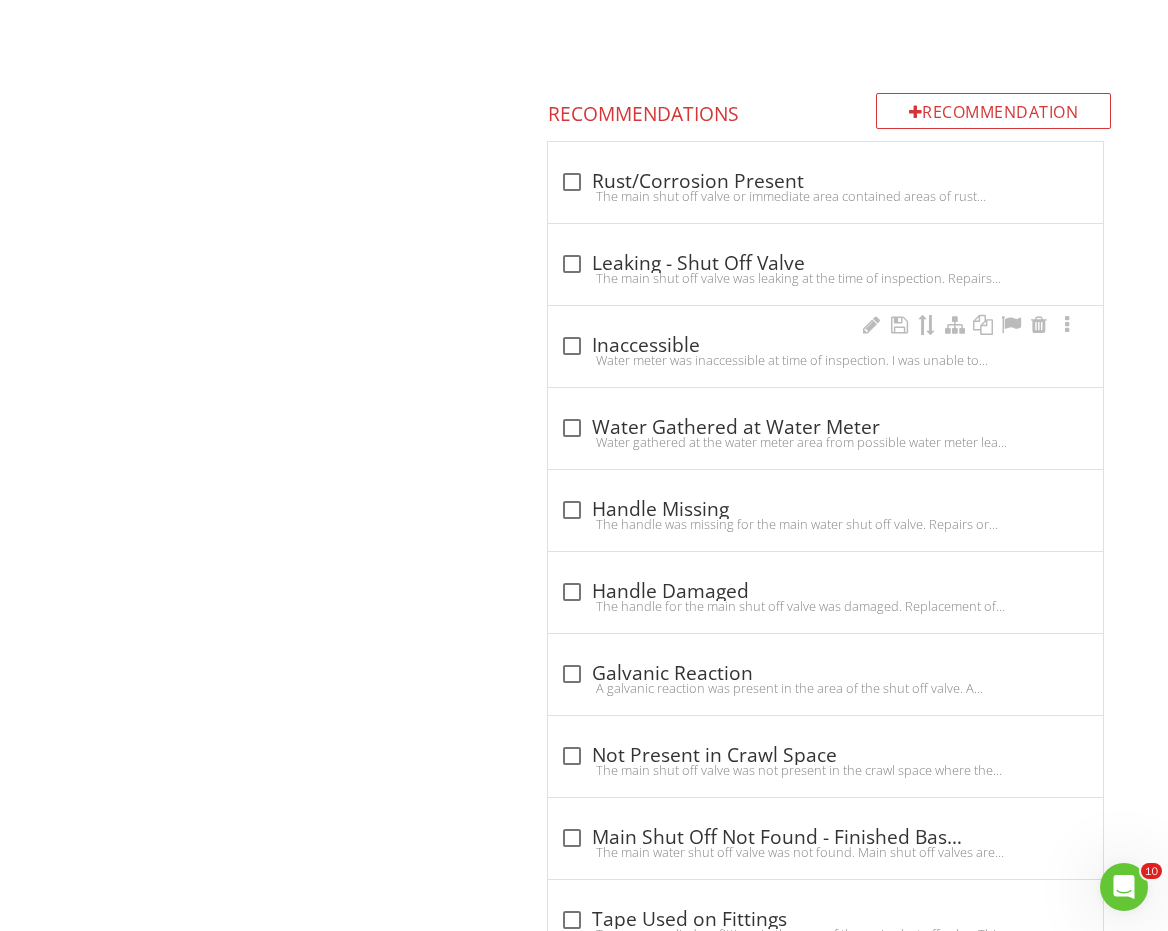 click on "check_box_outline_blank
Inaccessible
Water meter was inaccessible at time of inspection. I was unable to inspect the water meter. Inspection restriction. Recommend making sure water meter is accessible for future access." at bounding box center (825, 346) 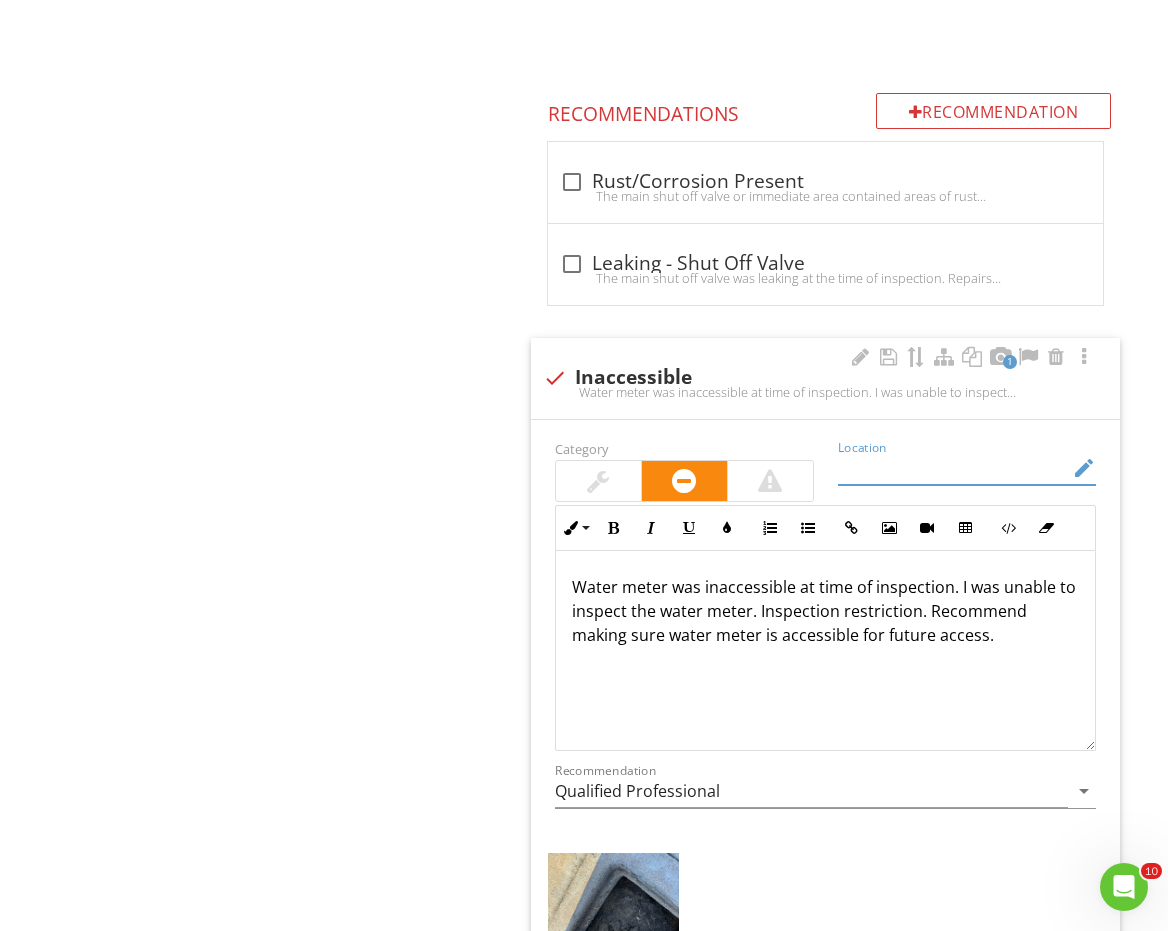 click at bounding box center [953, 468] 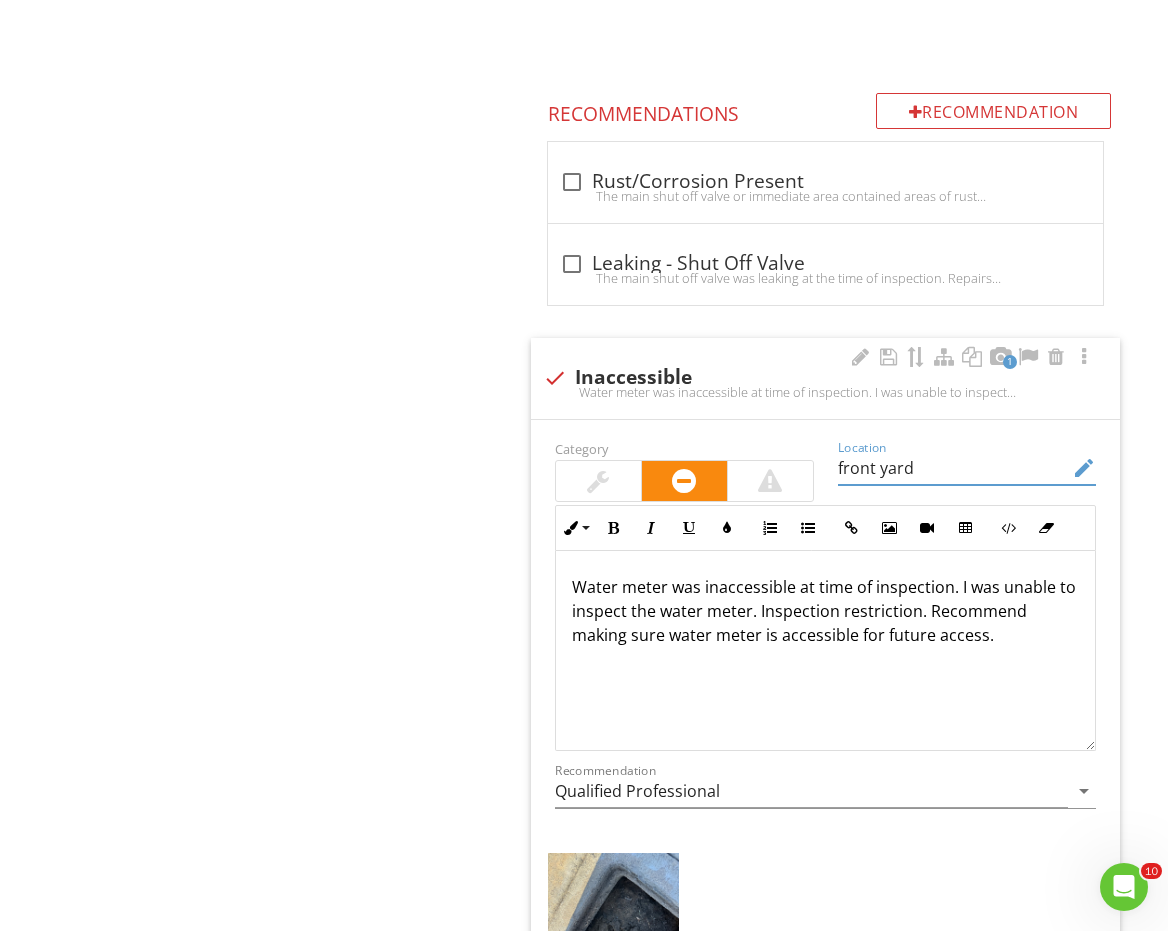 type on "front yard" 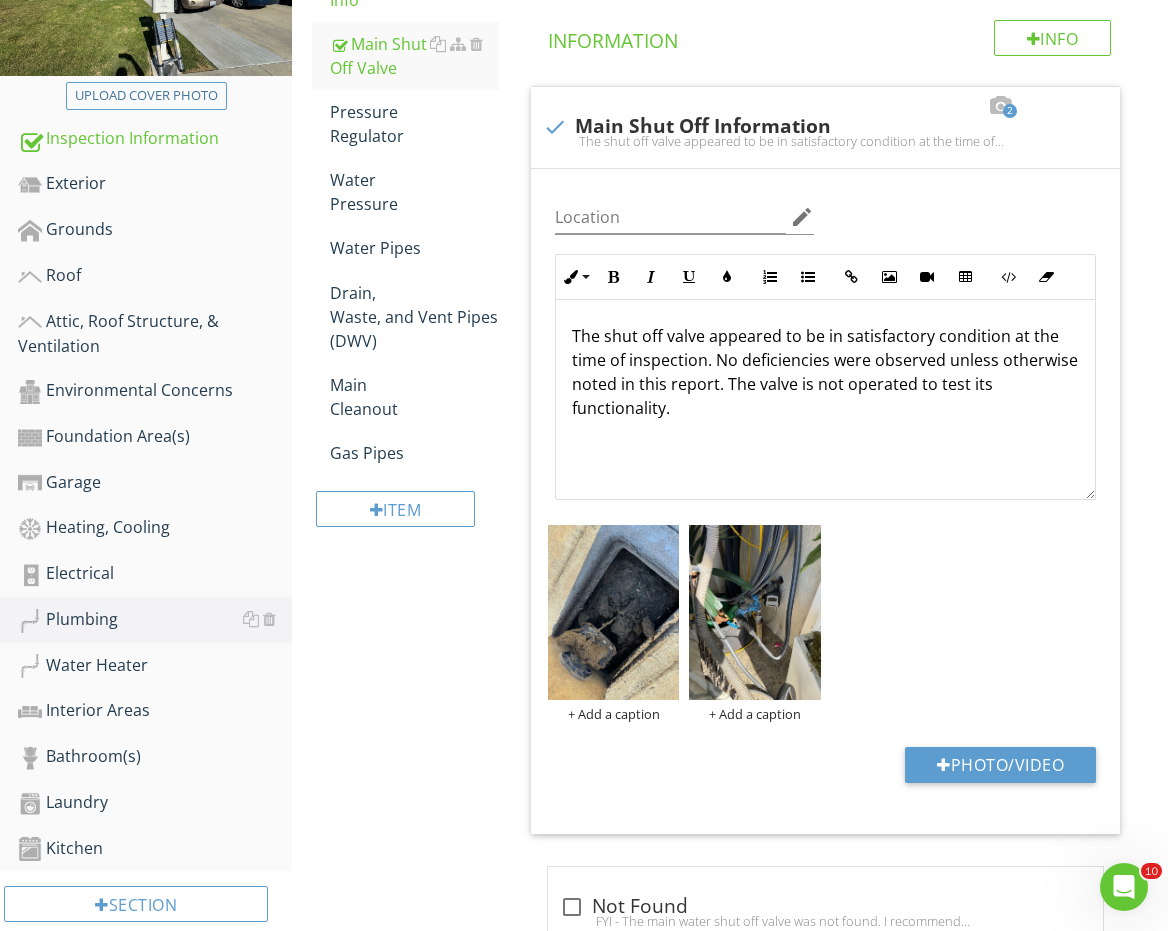scroll, scrollTop: 209, scrollLeft: 0, axis: vertical 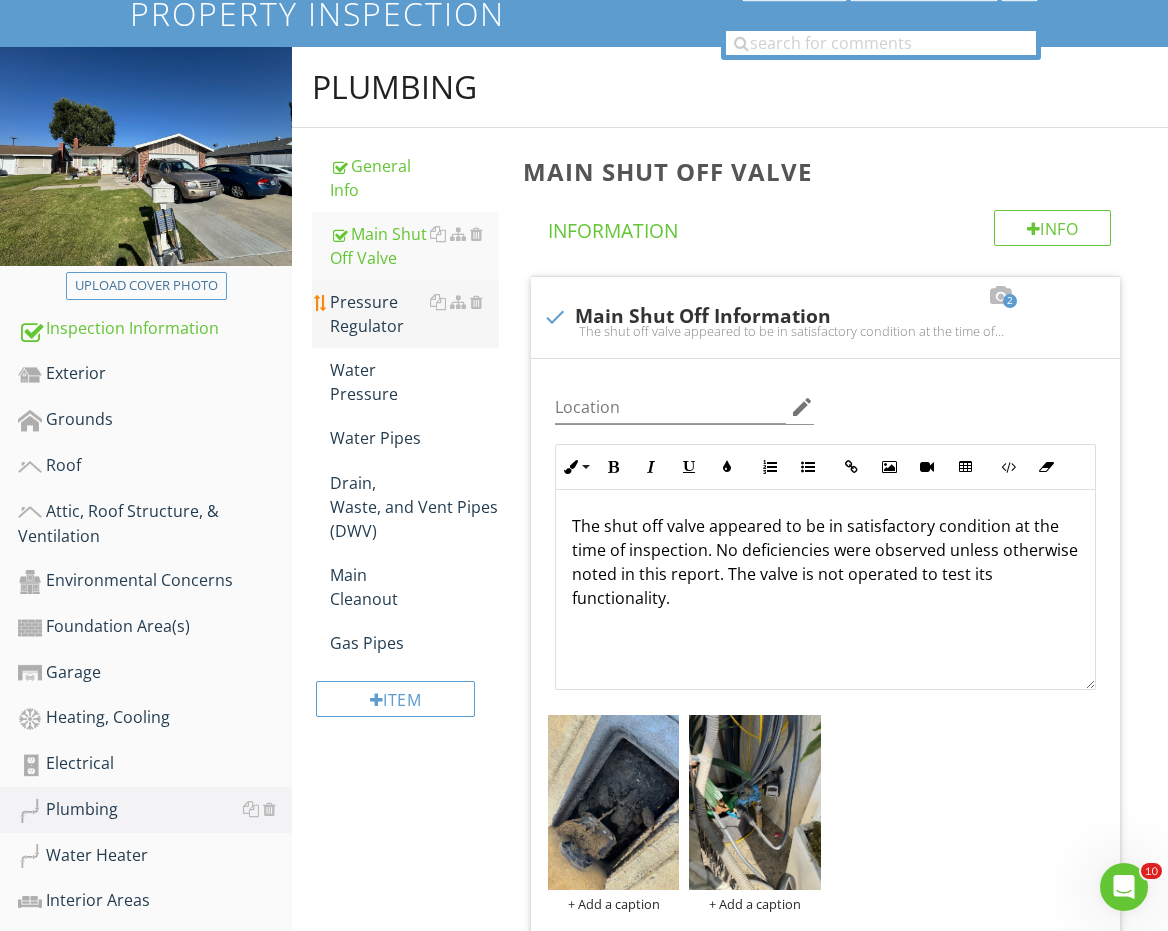 click on "Pressure Regulator" at bounding box center (414, 314) 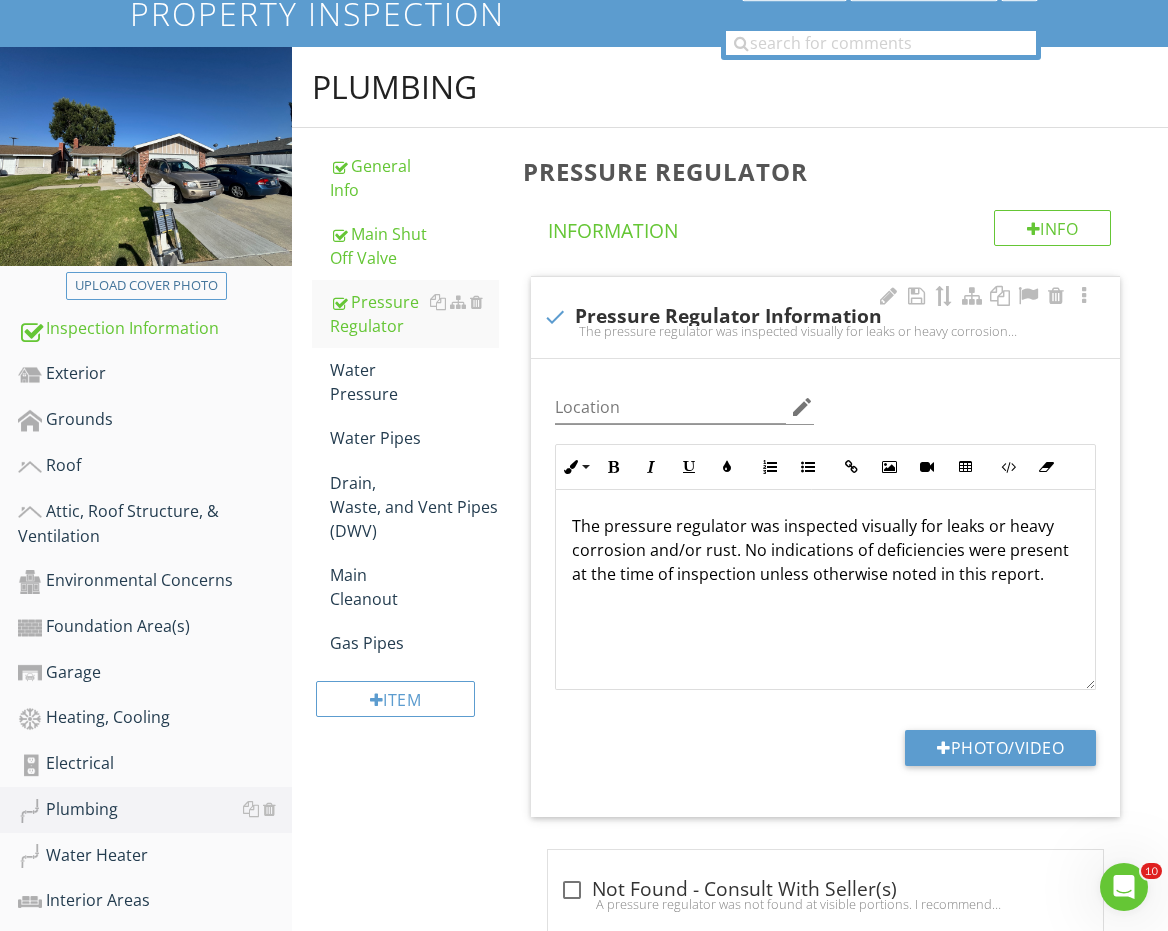 click on "check
Pressure Regulator Information
The pressure regulator was inspected visually for leaks or heavy corrosion and/or rust. No indications of deficiencies were present at the time of inspection unless otherwise noted in this report." at bounding box center (825, 317) 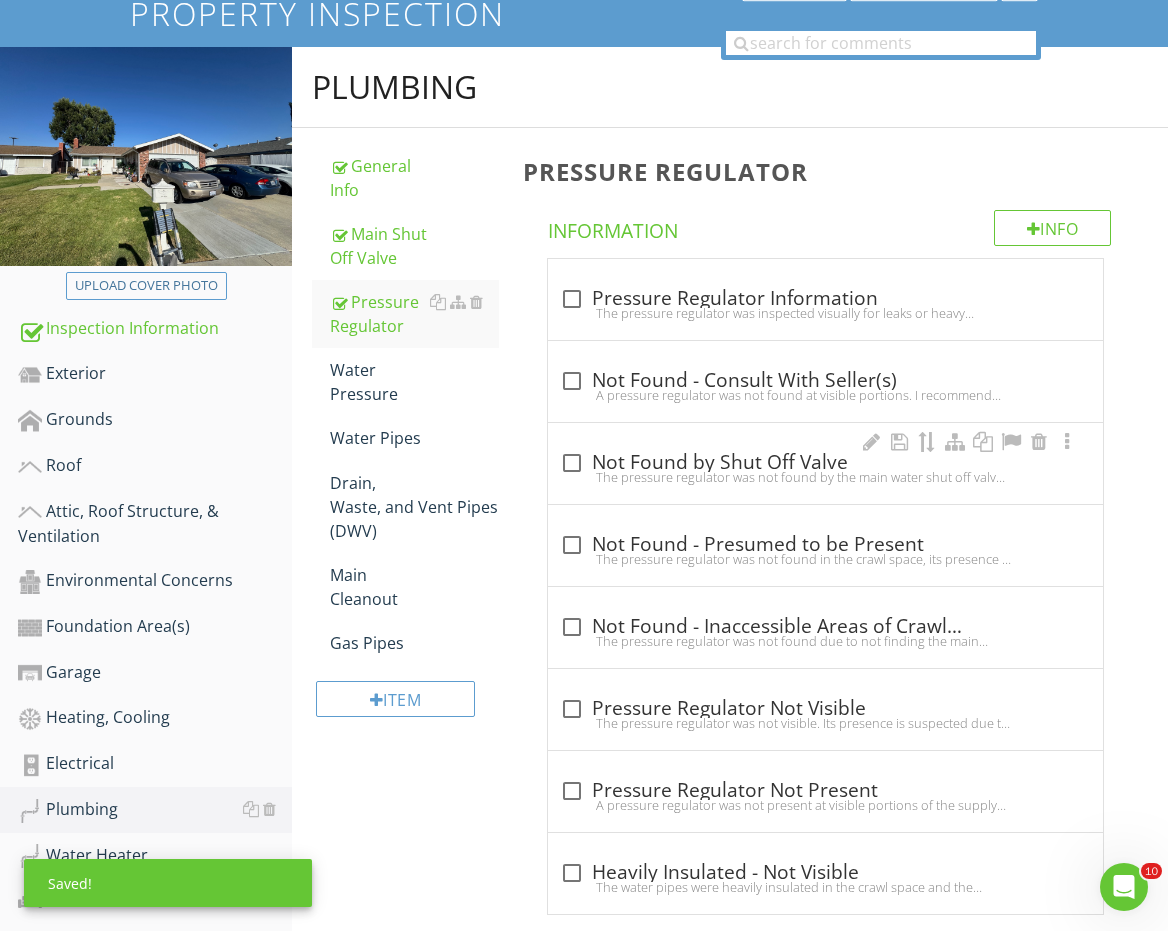 click on "check_box_outline_blank
Not Found by Shut Off Valve" at bounding box center (825, 461) 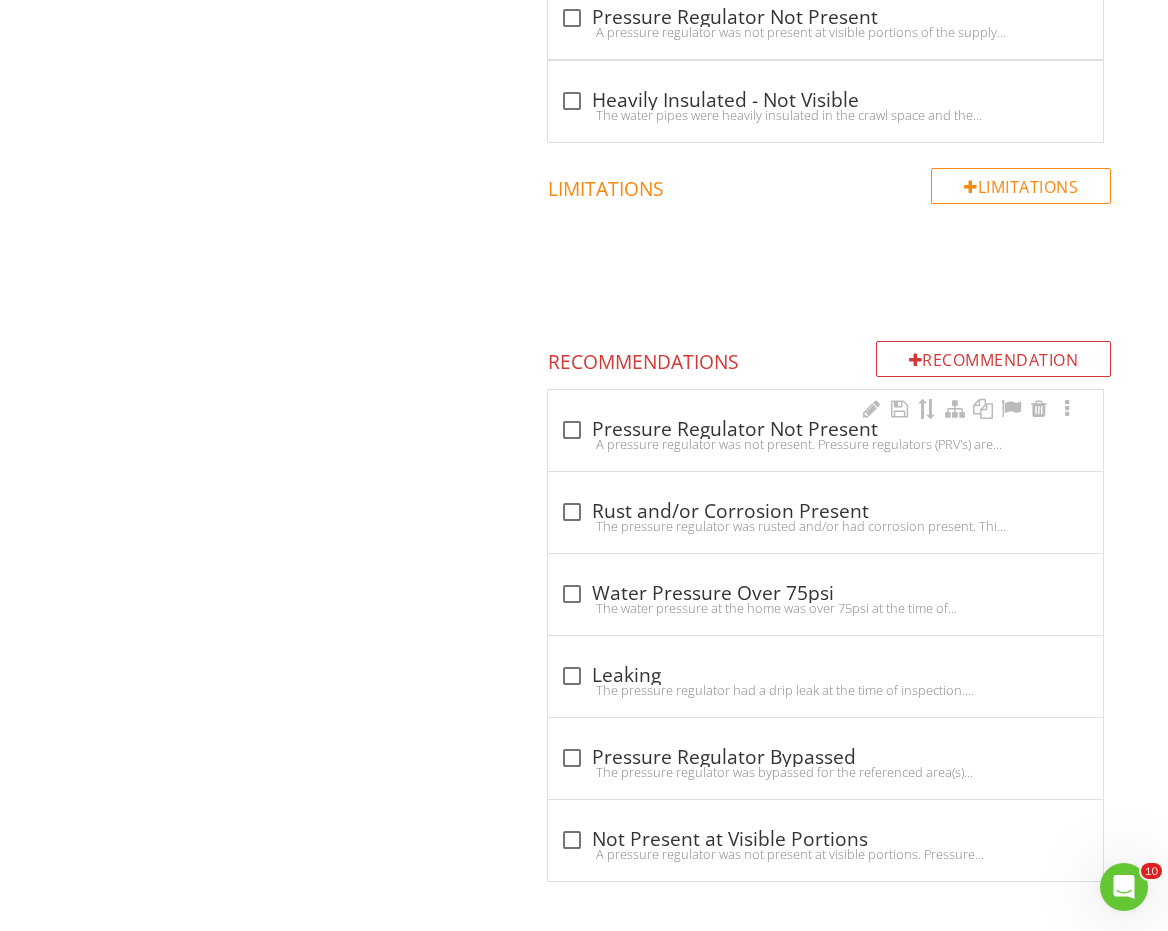 scroll, scrollTop: 1507, scrollLeft: 0, axis: vertical 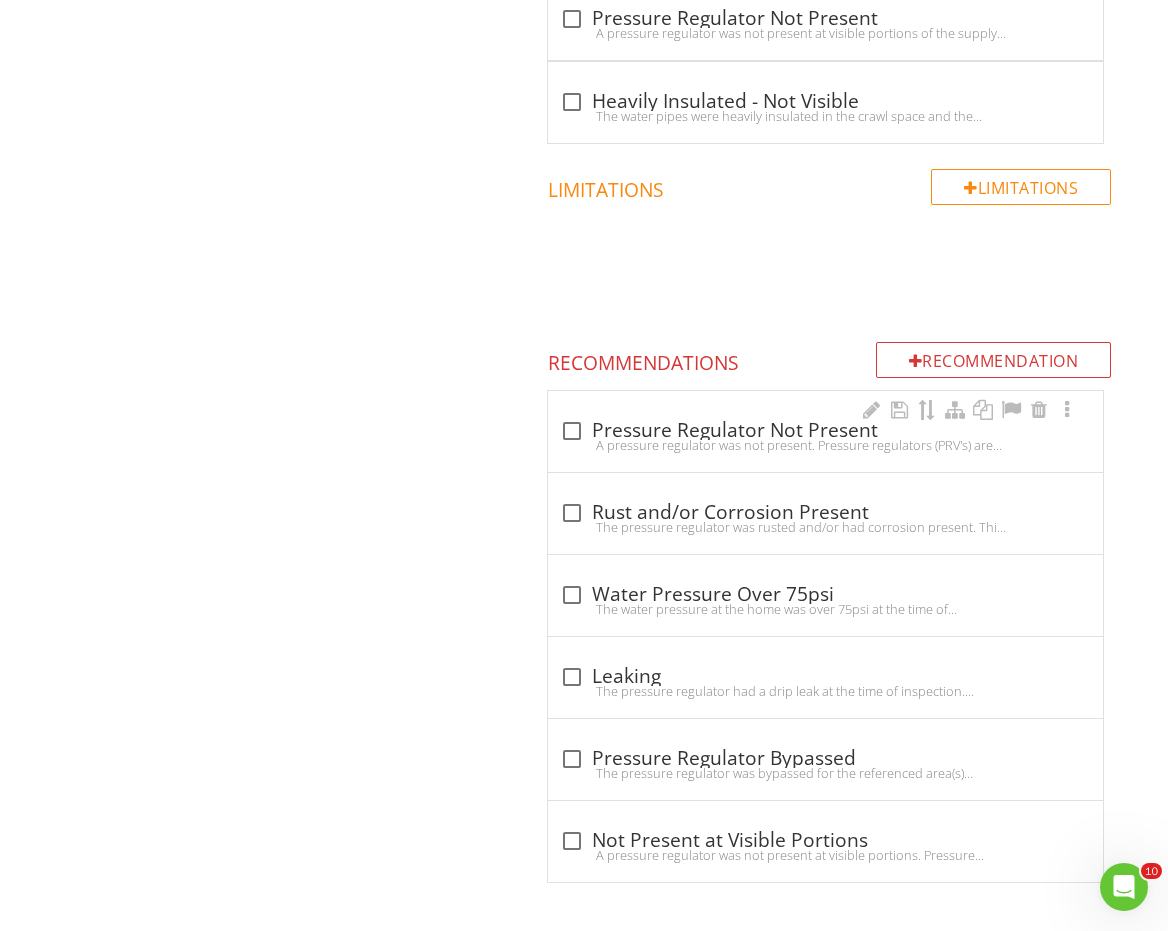 click on "check_box_outline_blank
Pressure Regulator Not Present" at bounding box center (825, 431) 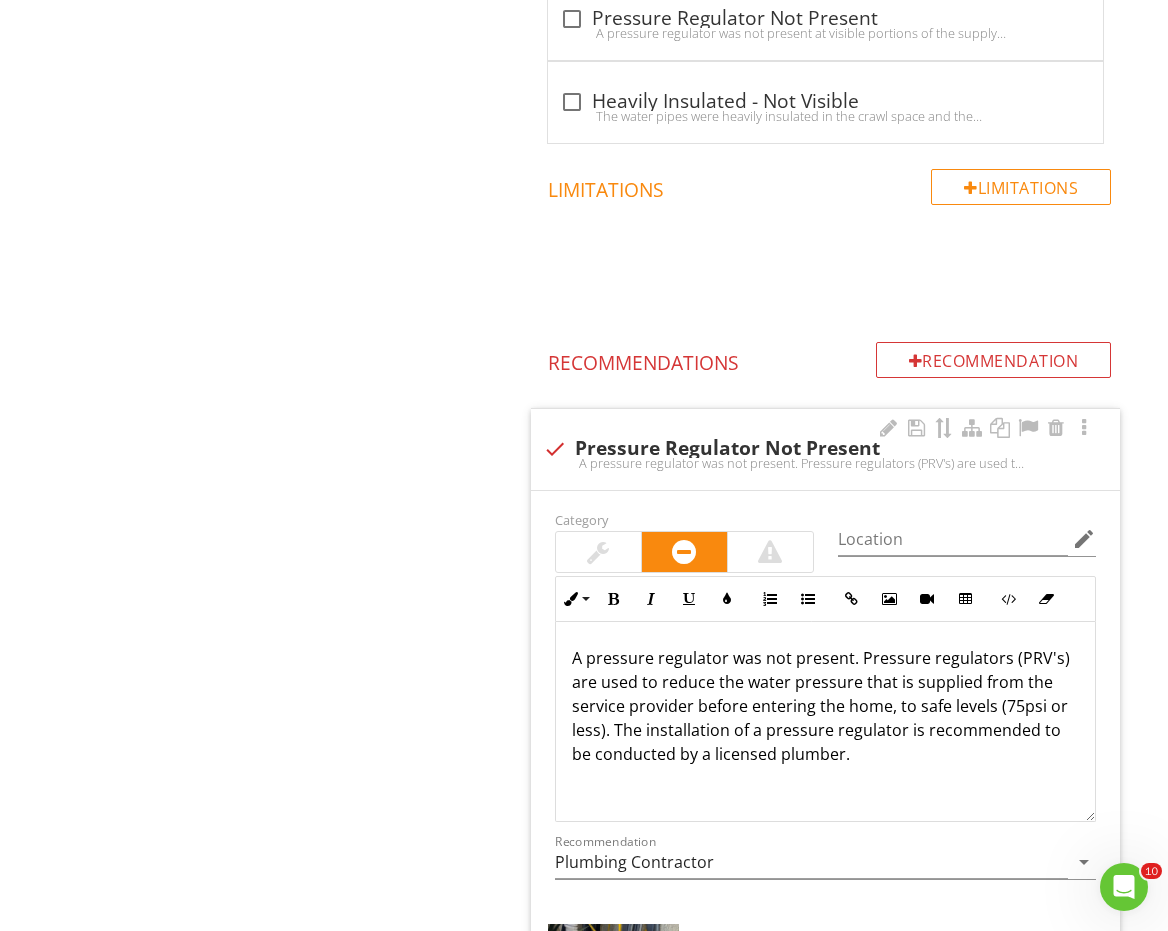 click at bounding box center (598, 552) 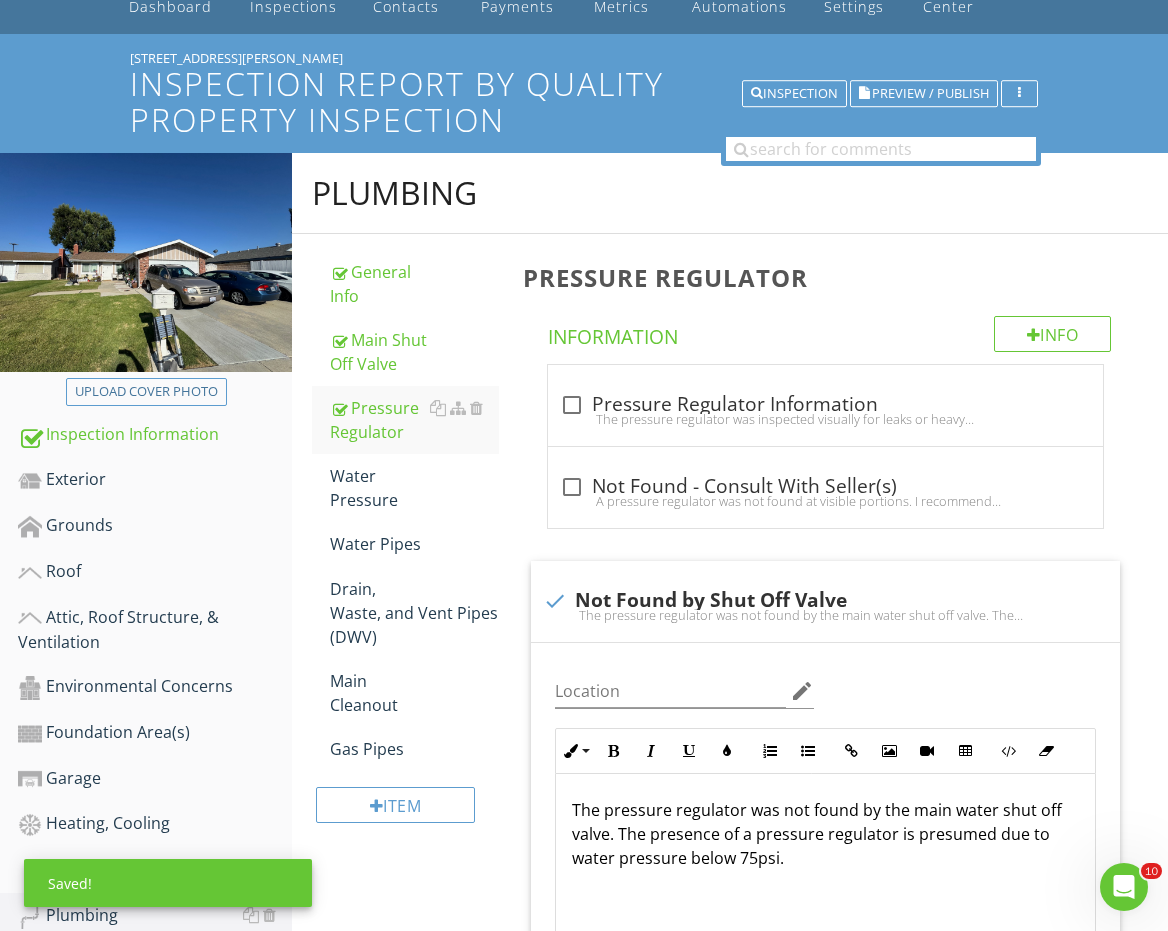 scroll, scrollTop: 90, scrollLeft: 0, axis: vertical 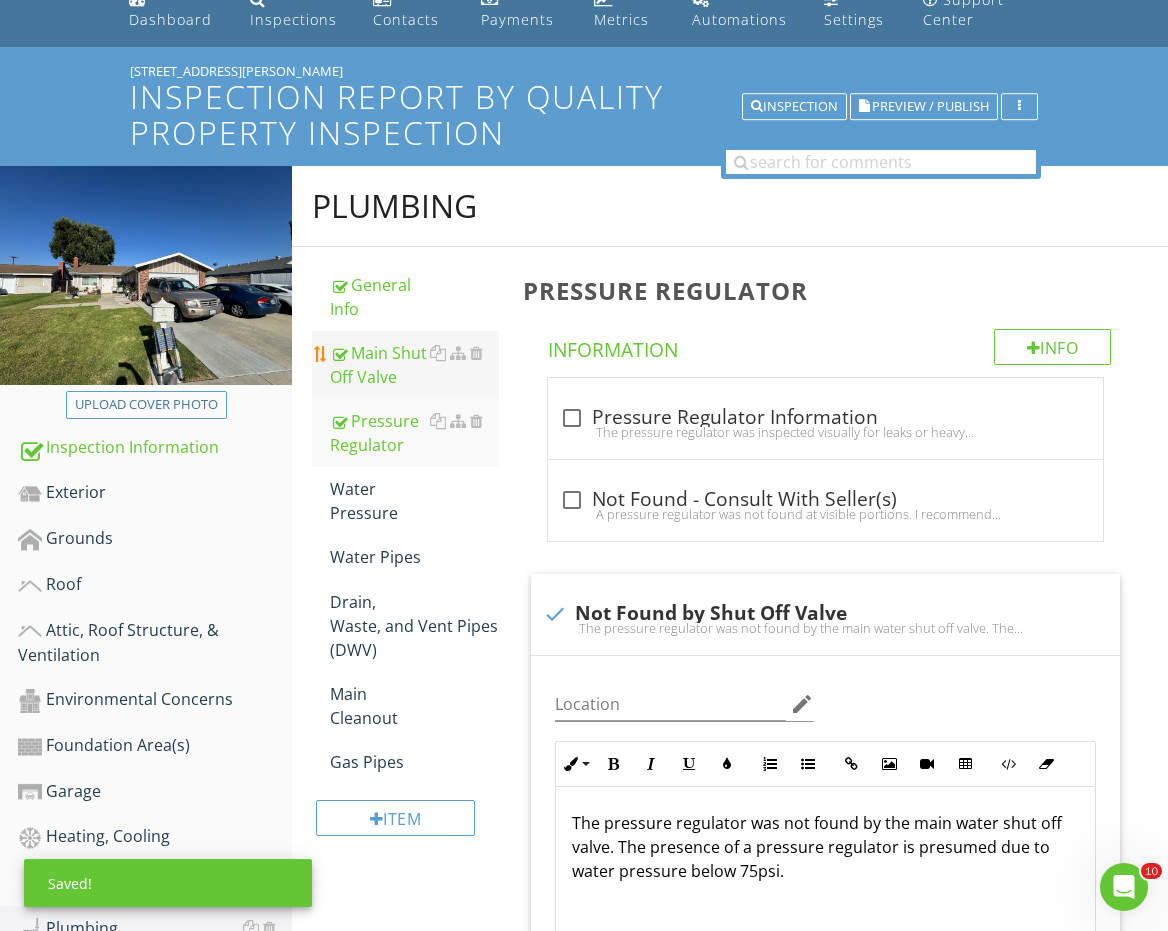 click on "Main Shut Off Valve" at bounding box center [414, 365] 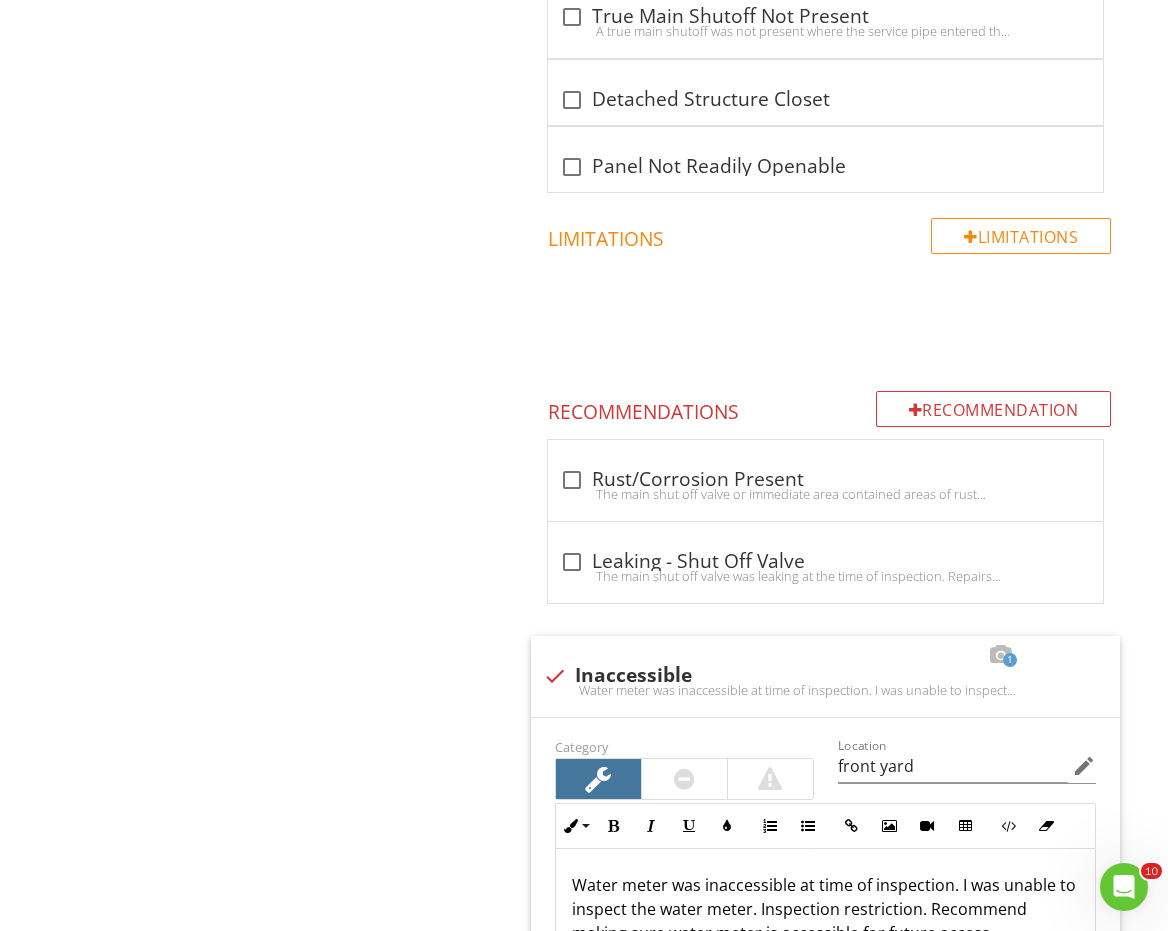 scroll, scrollTop: 1931, scrollLeft: 0, axis: vertical 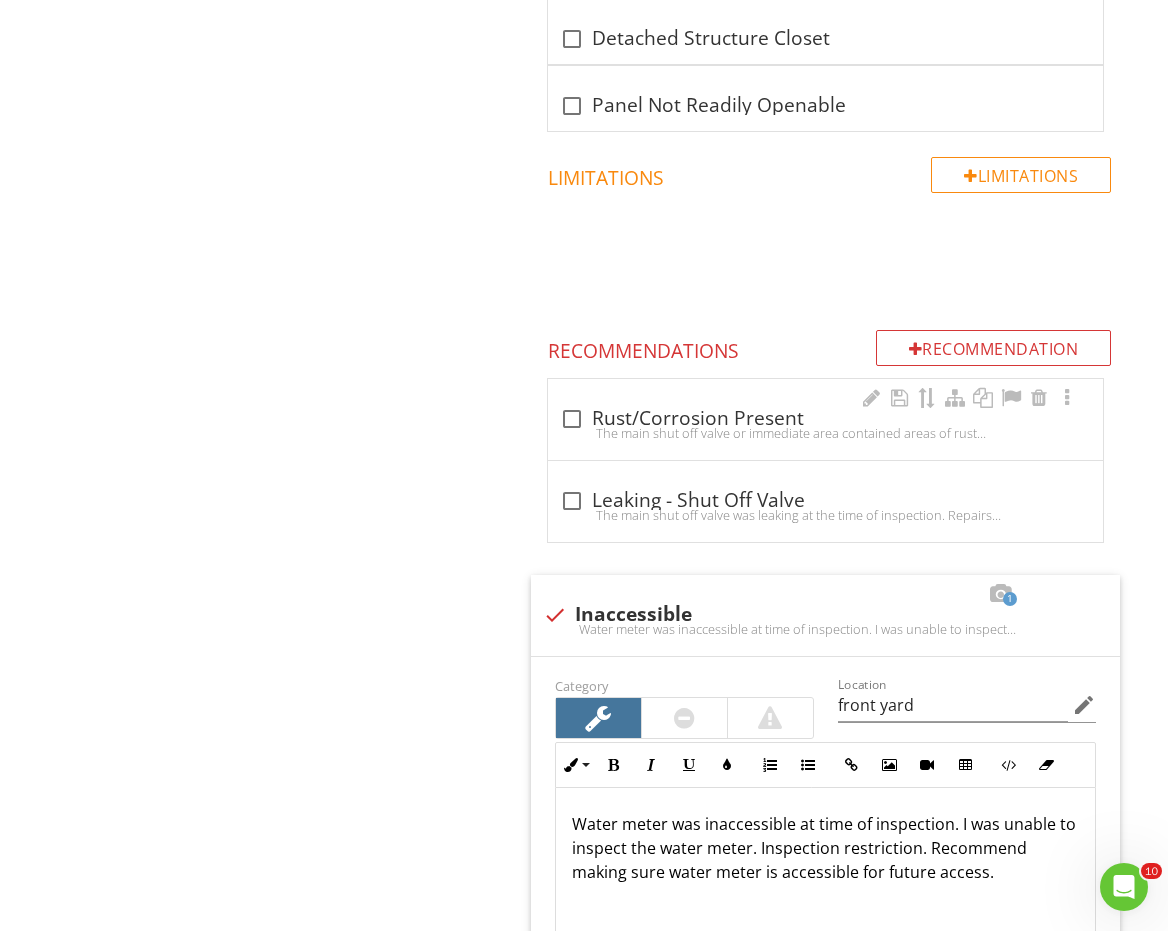 click on "The main shut off valve or immediate area contained areas of rust and/or corrosion. This is an indicator that the valve is at or nearing the end of its useful life. It is better to replace these items now, than waiting until a leak occurs. Replacement is recommended to be conducted by a licensed plumber." at bounding box center [825, 433] 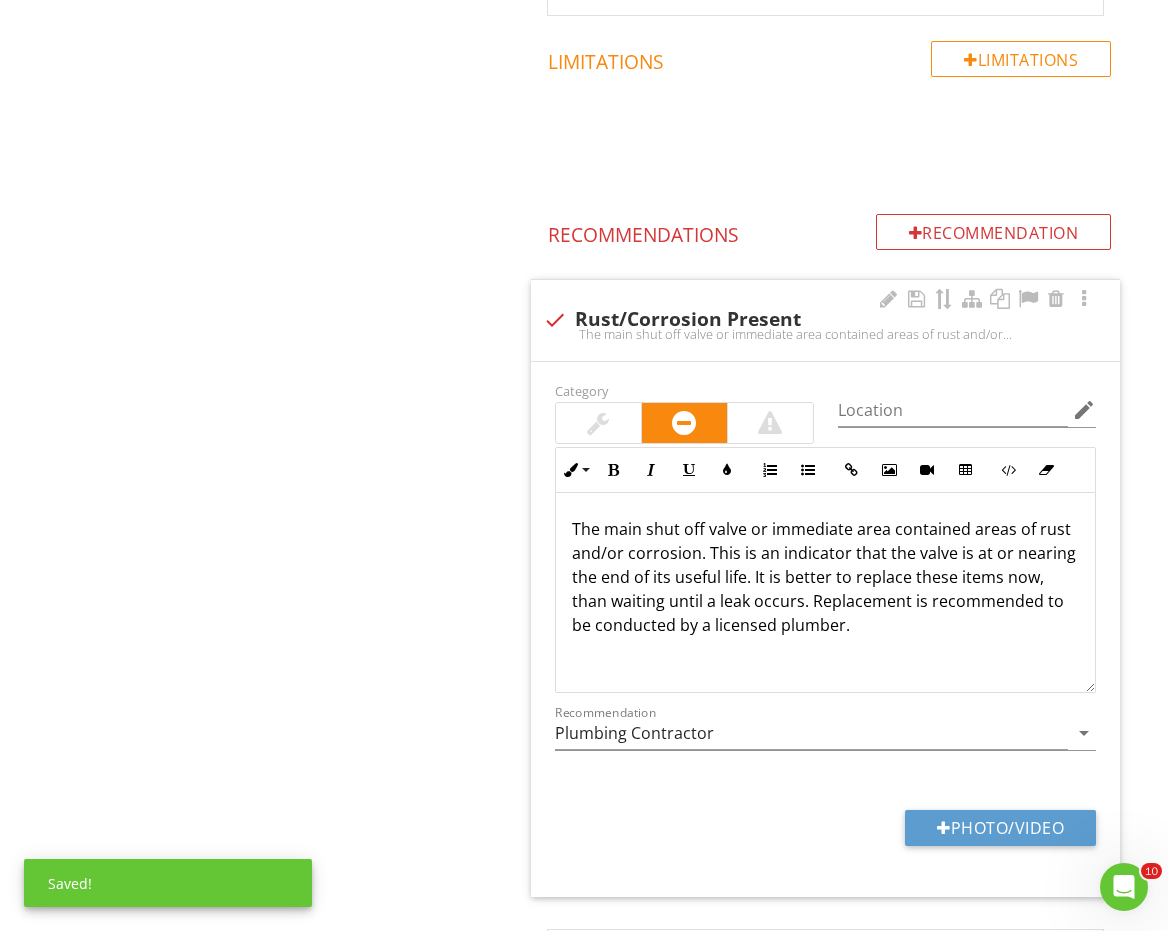 scroll, scrollTop: 2122, scrollLeft: 0, axis: vertical 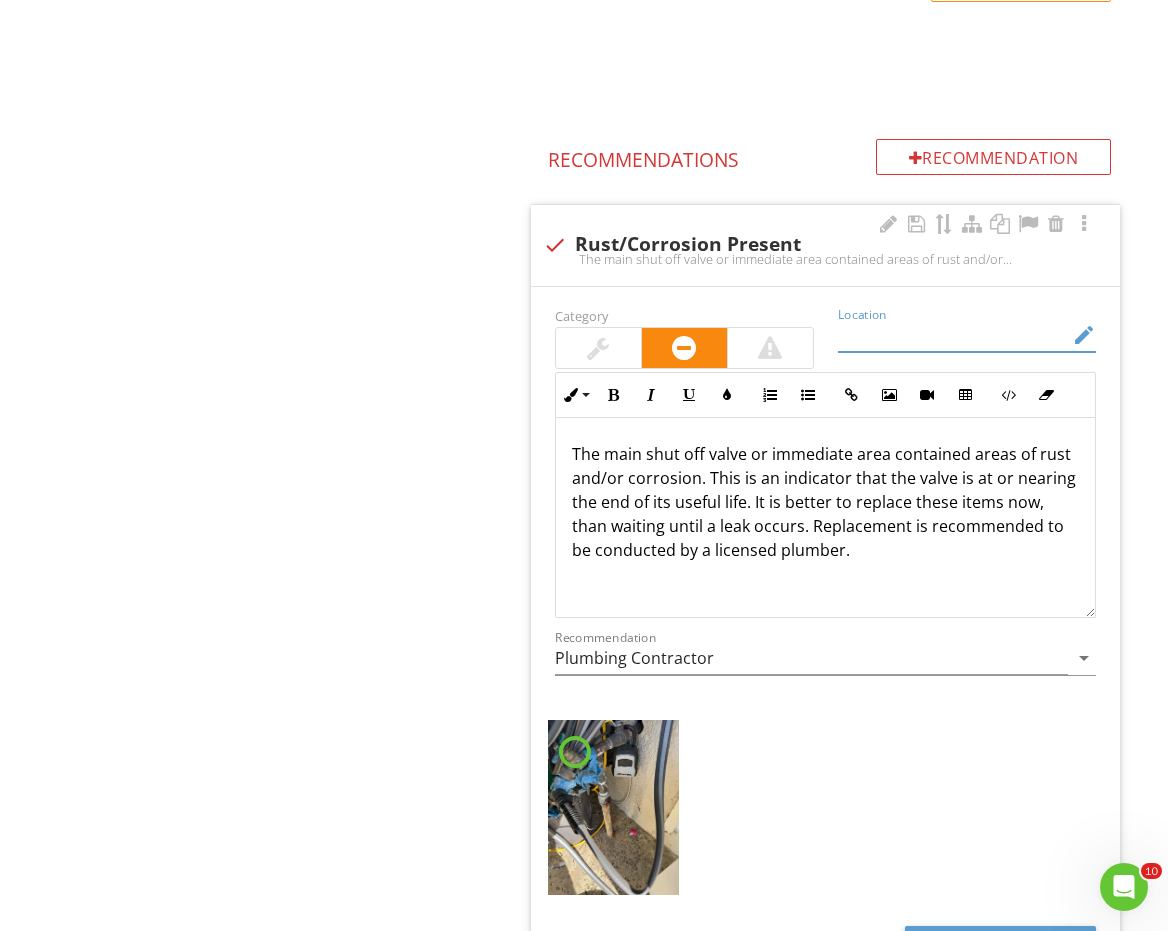 click at bounding box center [953, 335] 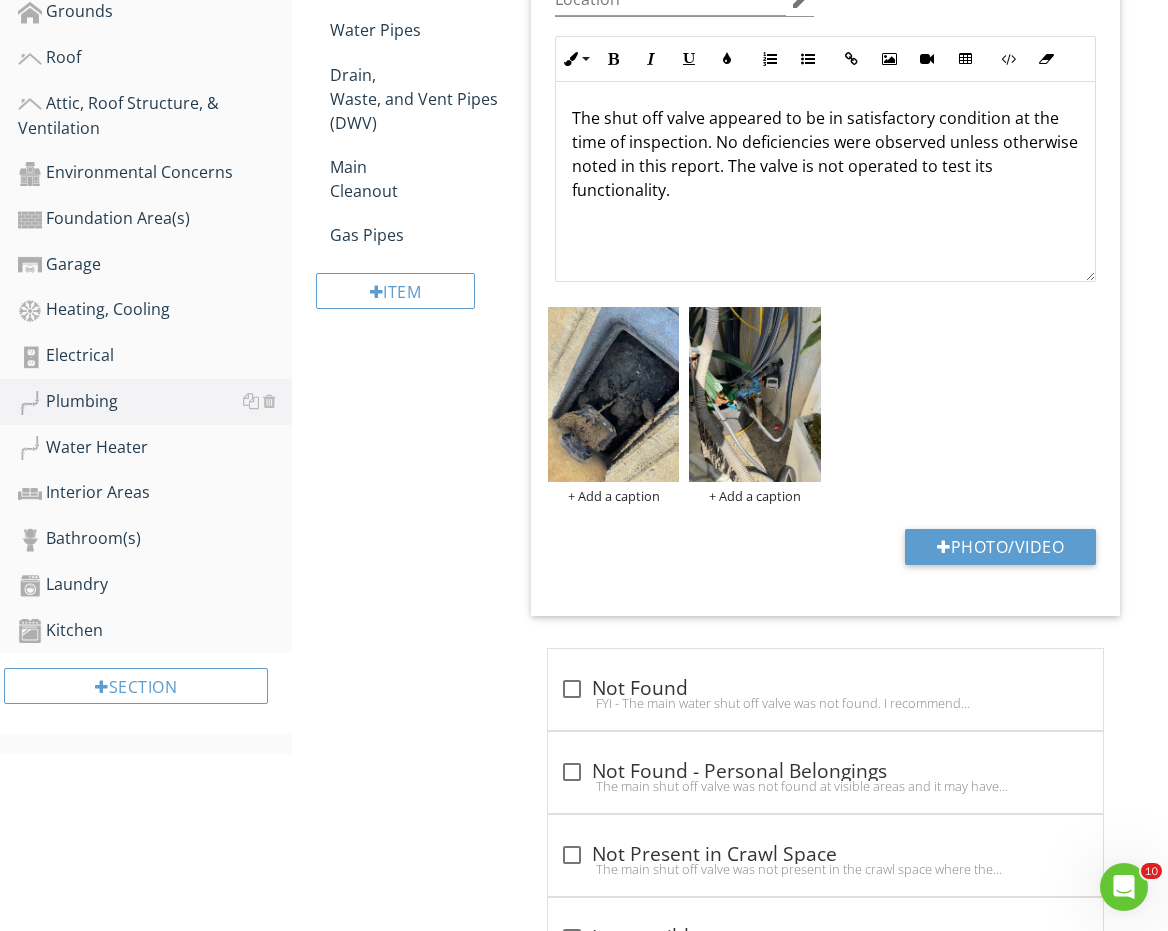 scroll, scrollTop: 236, scrollLeft: 0, axis: vertical 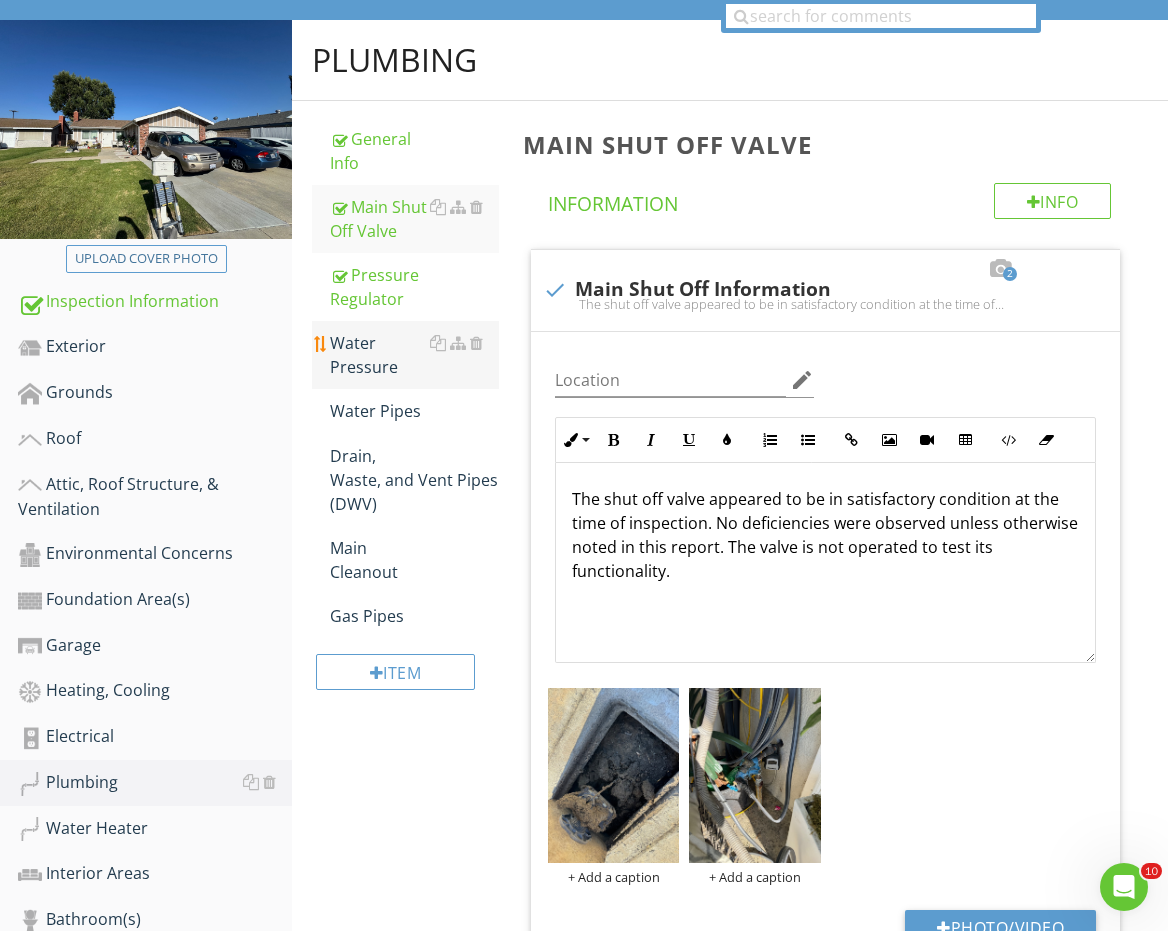 type on "front yard" 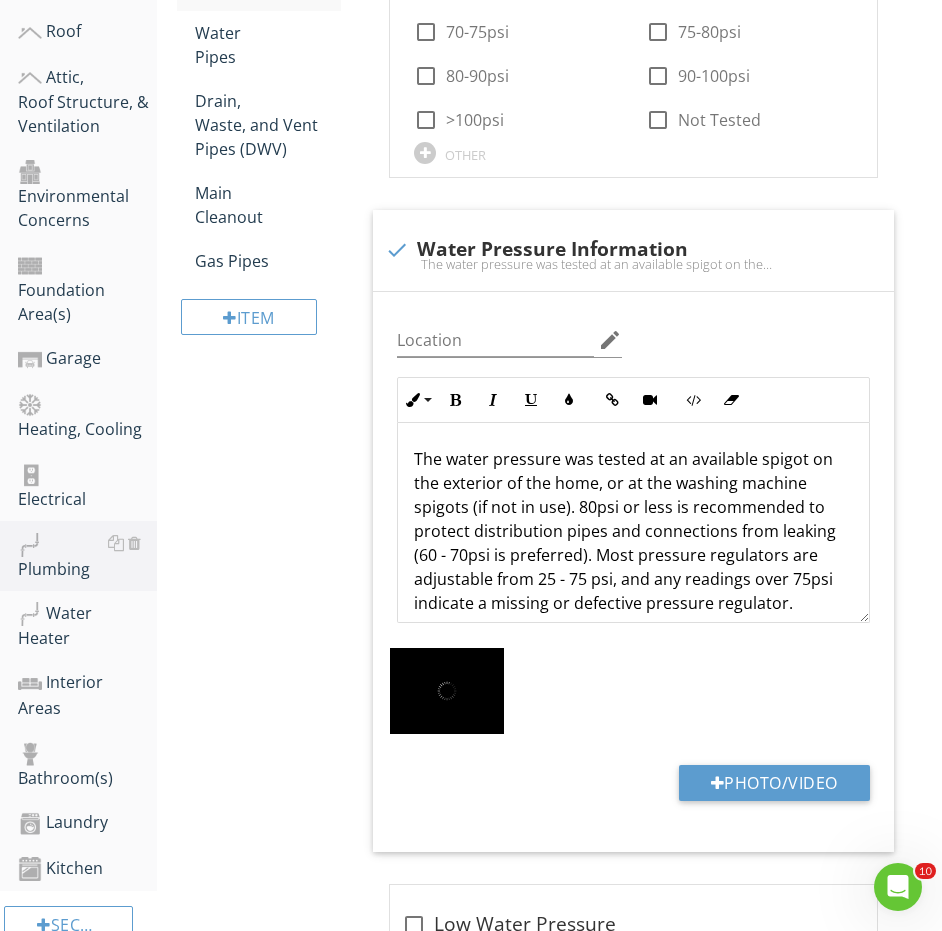 scroll, scrollTop: 381, scrollLeft: 0, axis: vertical 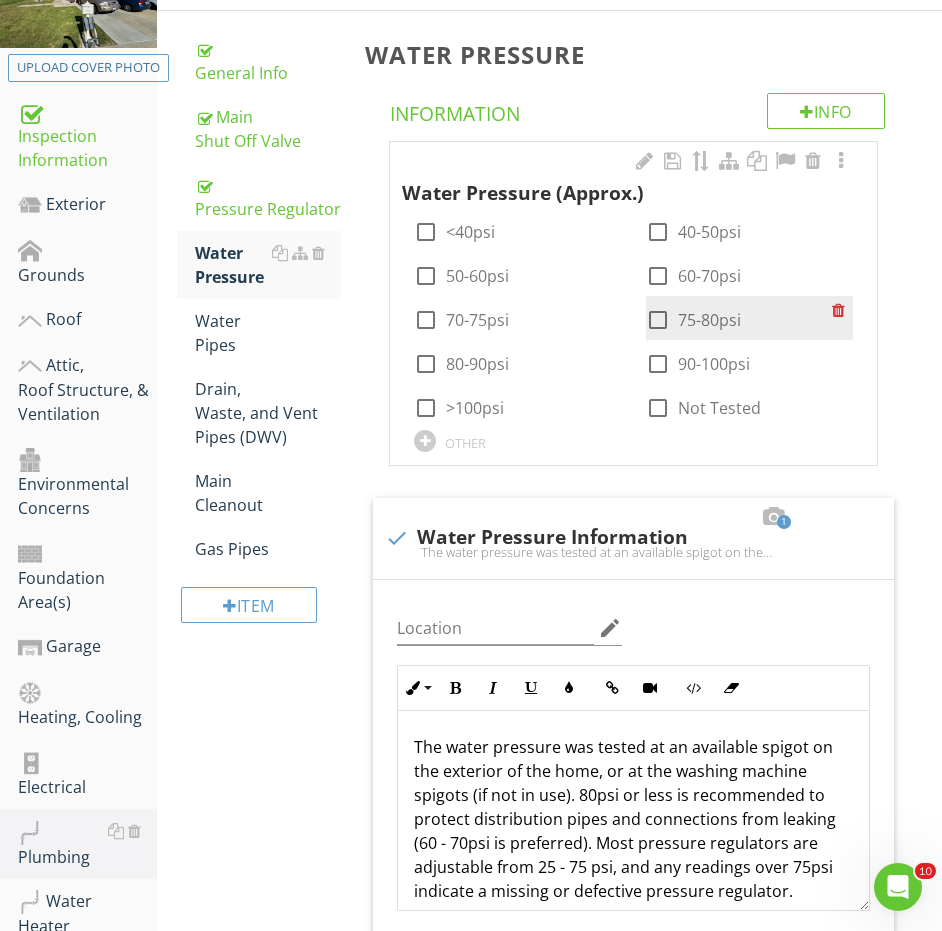 click at bounding box center (658, 320) 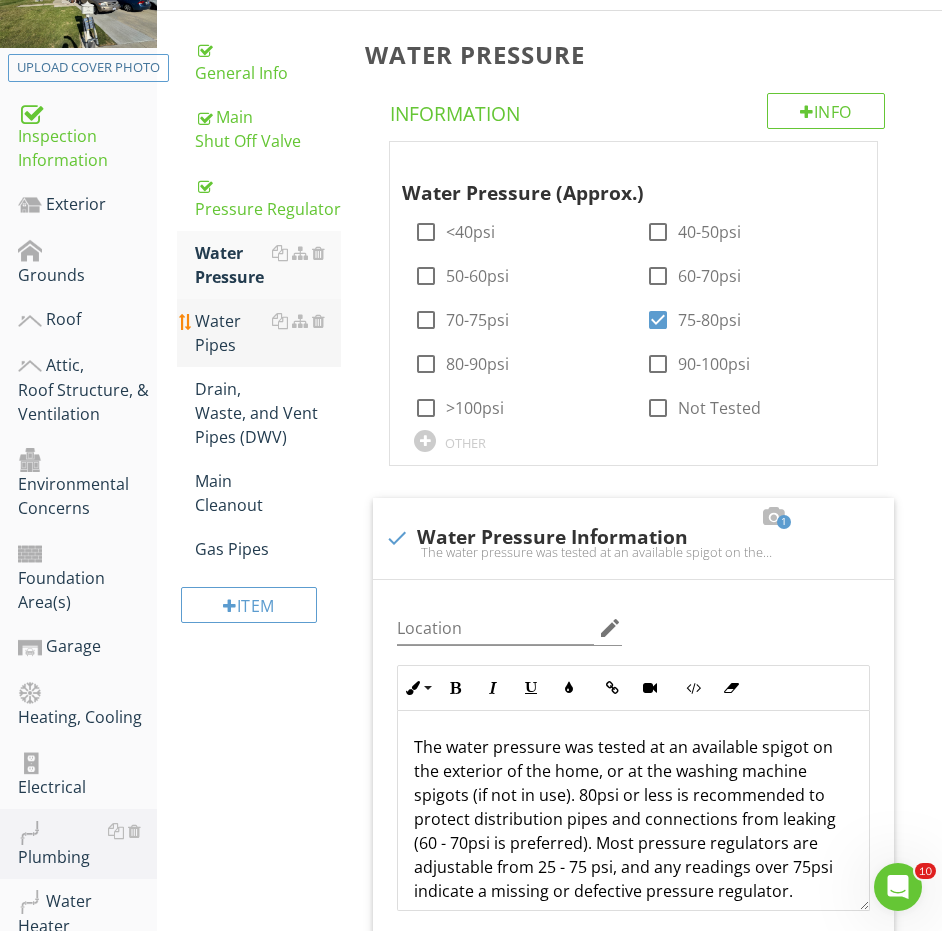 click on "Water Pipes" at bounding box center (268, 333) 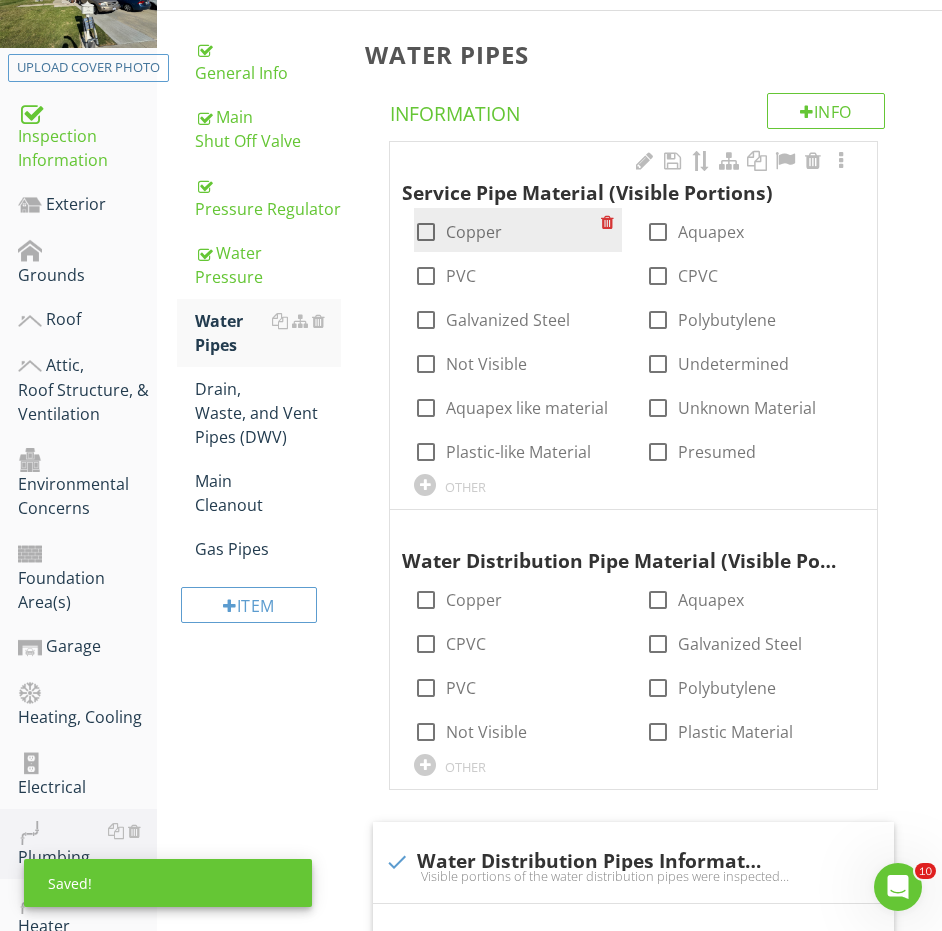 click on "Copper" at bounding box center (474, 232) 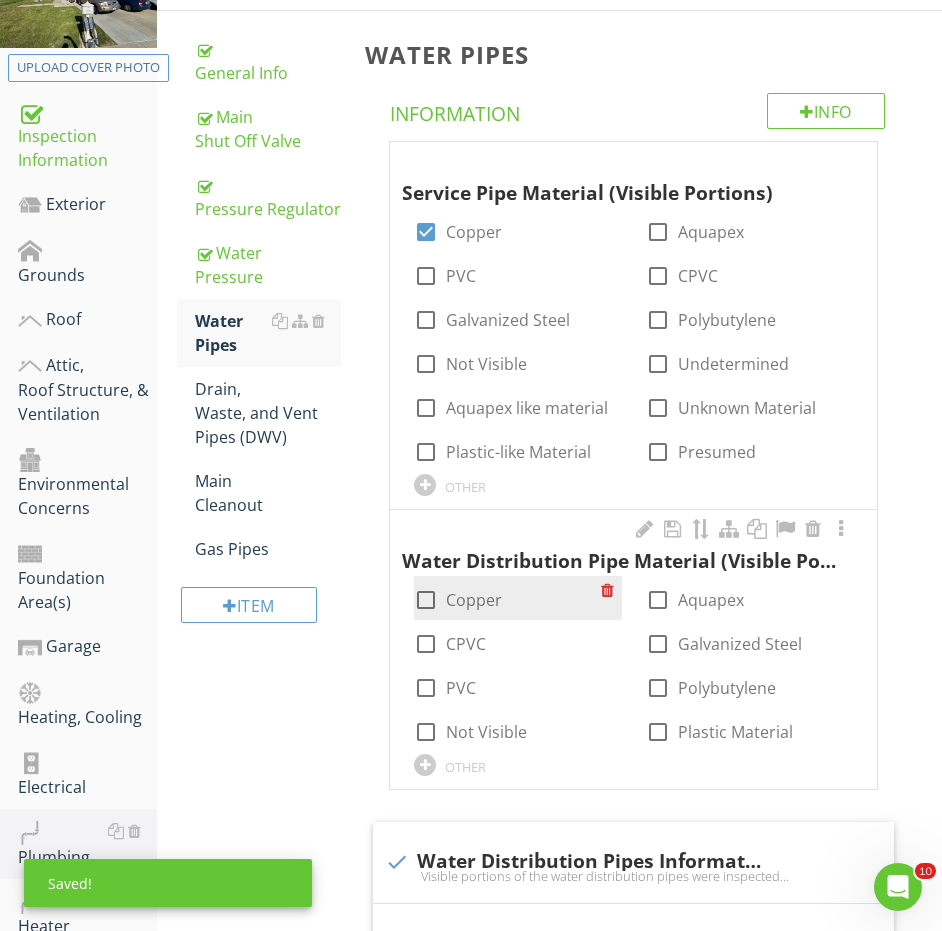 click on "Copper" at bounding box center (474, 600) 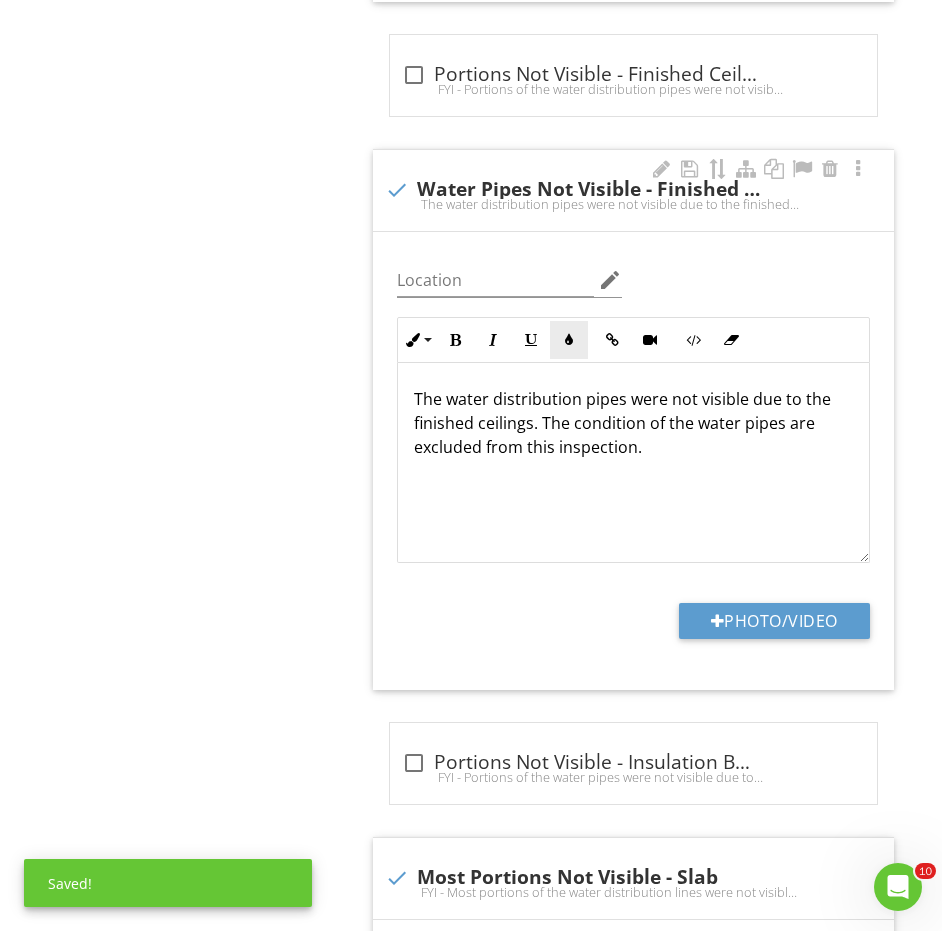 scroll, scrollTop: 1790, scrollLeft: 0, axis: vertical 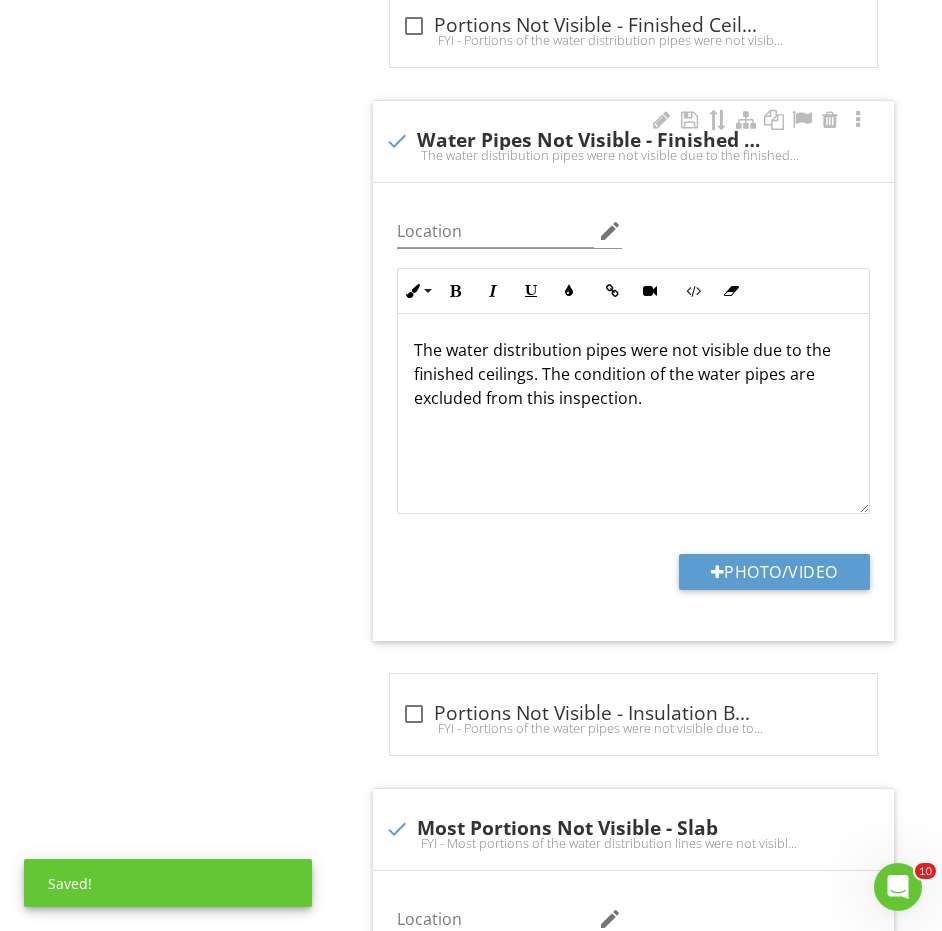 click on "check
Water Pipes Not Visible - Finished Ceilings" at bounding box center (633, 141) 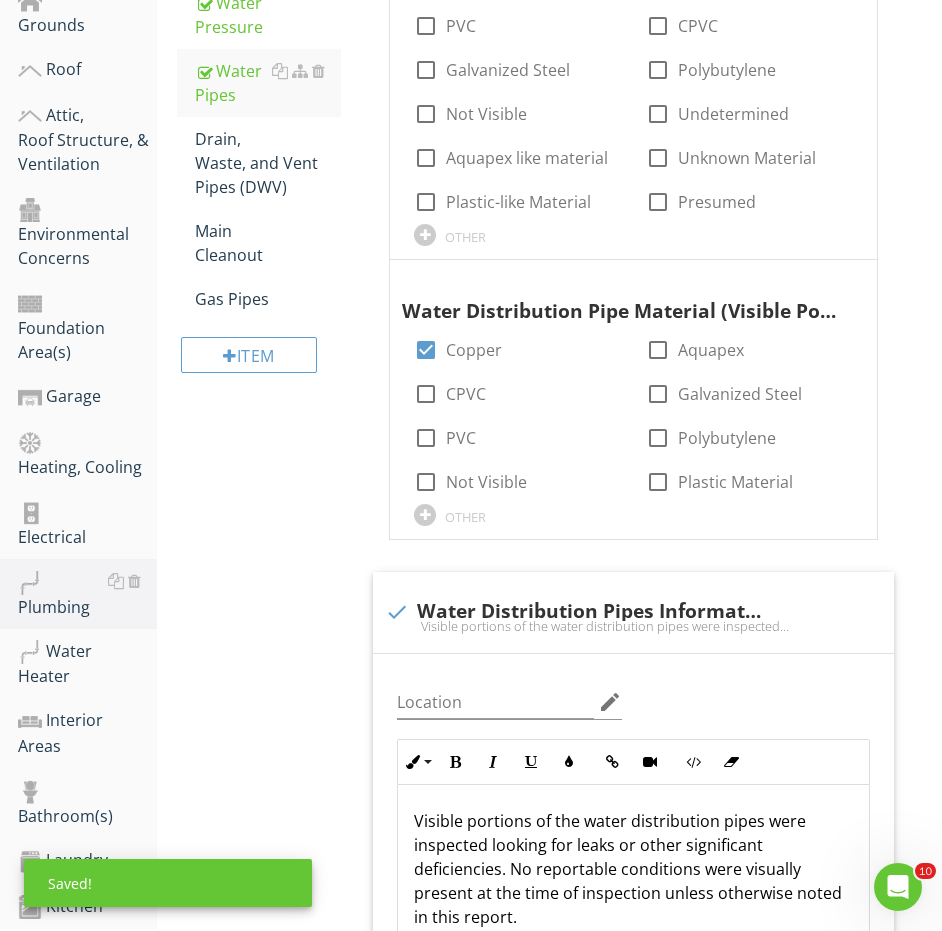 scroll, scrollTop: 612, scrollLeft: 0, axis: vertical 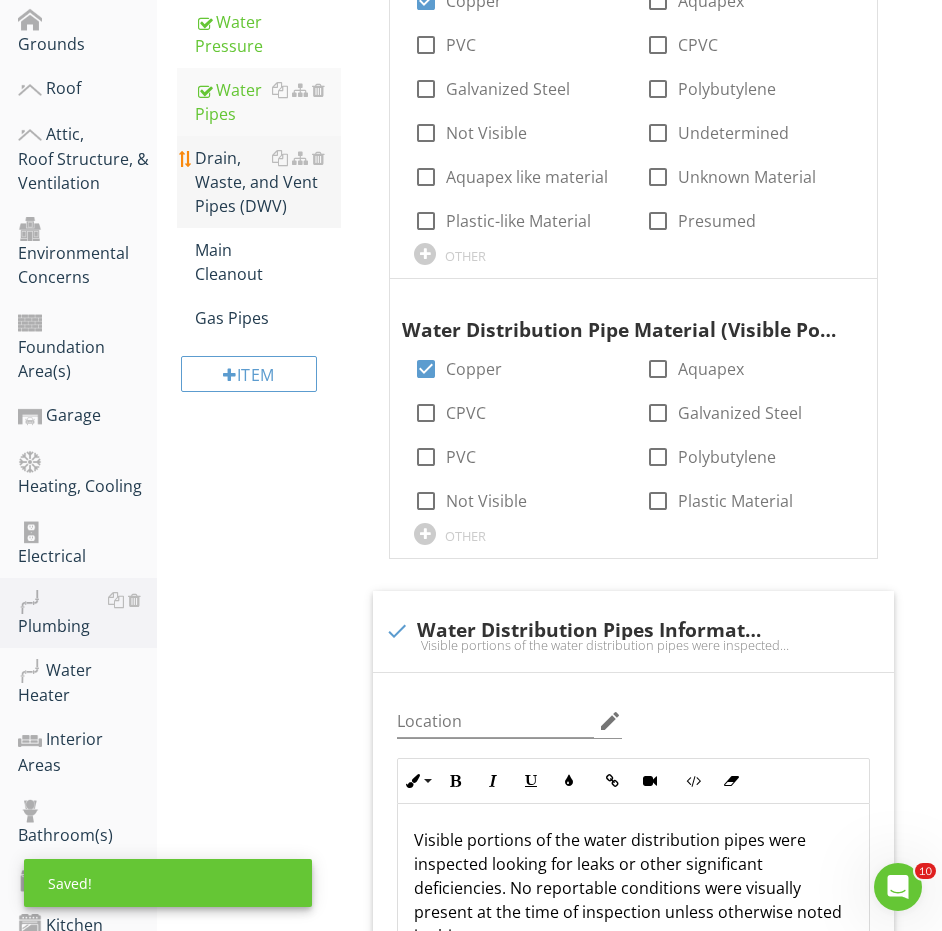 click on "Drain, Waste, and Vent Pipes (DWV)" at bounding box center [268, 182] 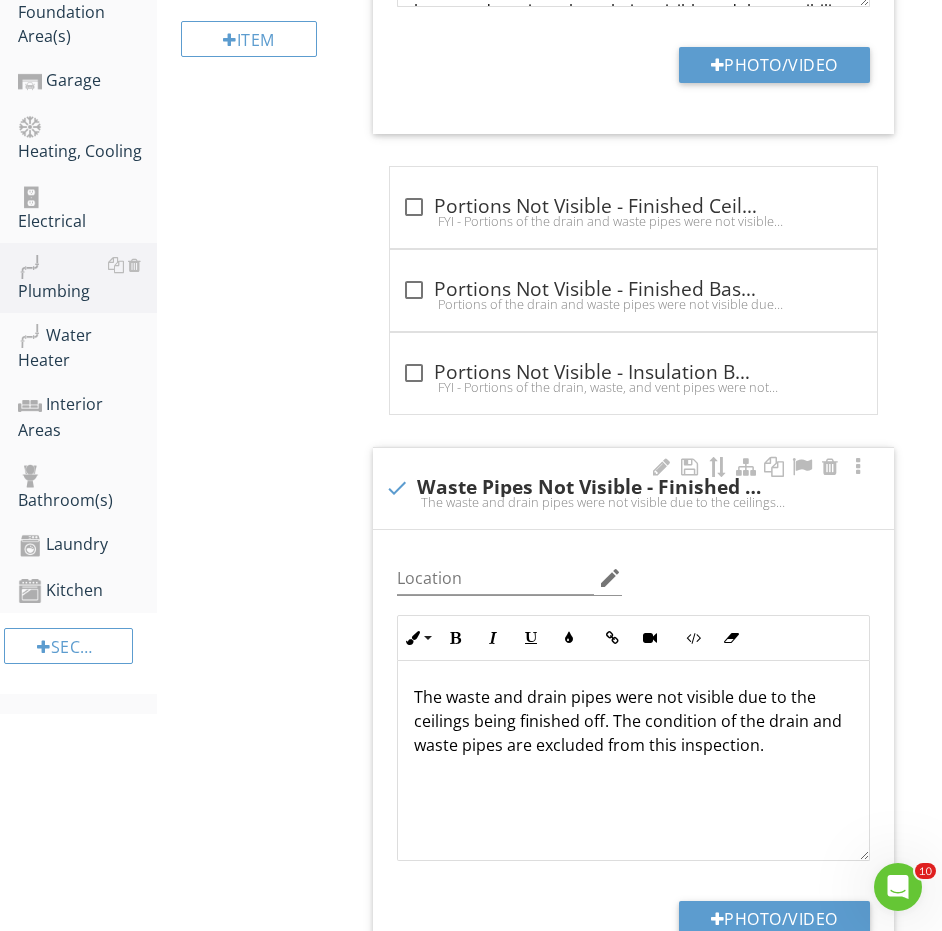 click on "check
Waste Pipes Not Visible - Finished Ceilings
The waste and drain pipes were not visible due to the ceilings being finished off. The condition of the drain and waste pipes are excluded from this inspection." at bounding box center [633, 494] 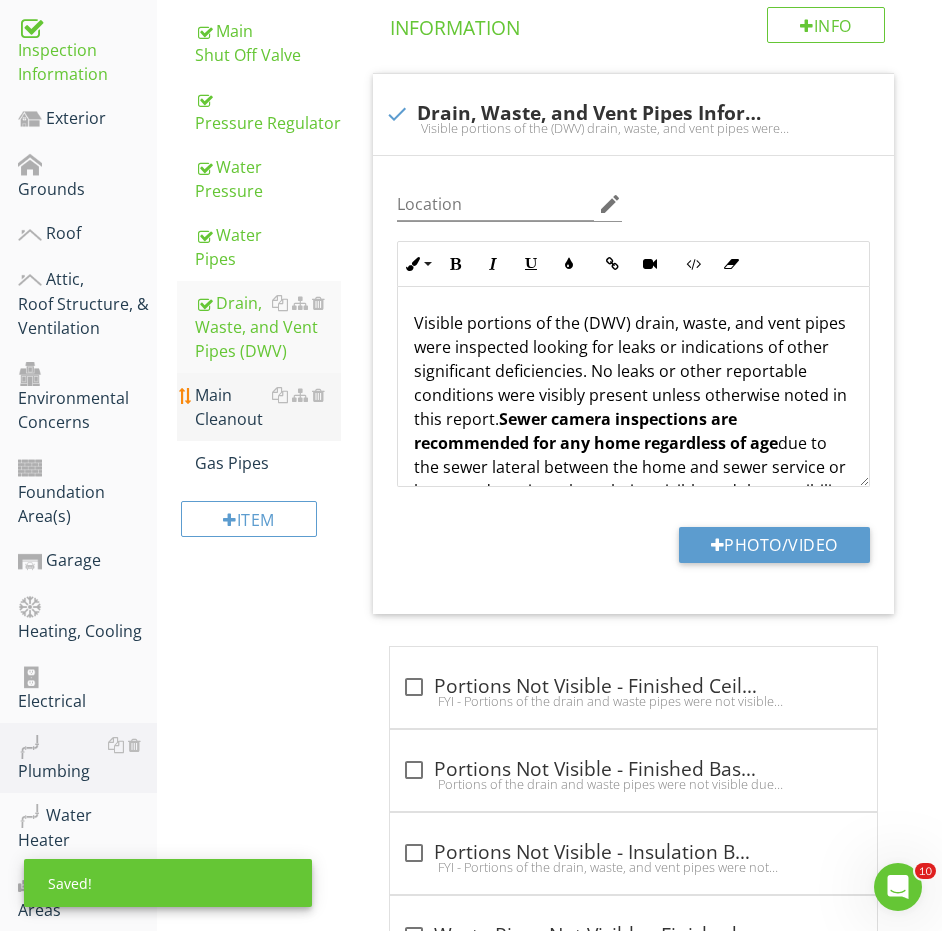 scroll, scrollTop: 397, scrollLeft: 0, axis: vertical 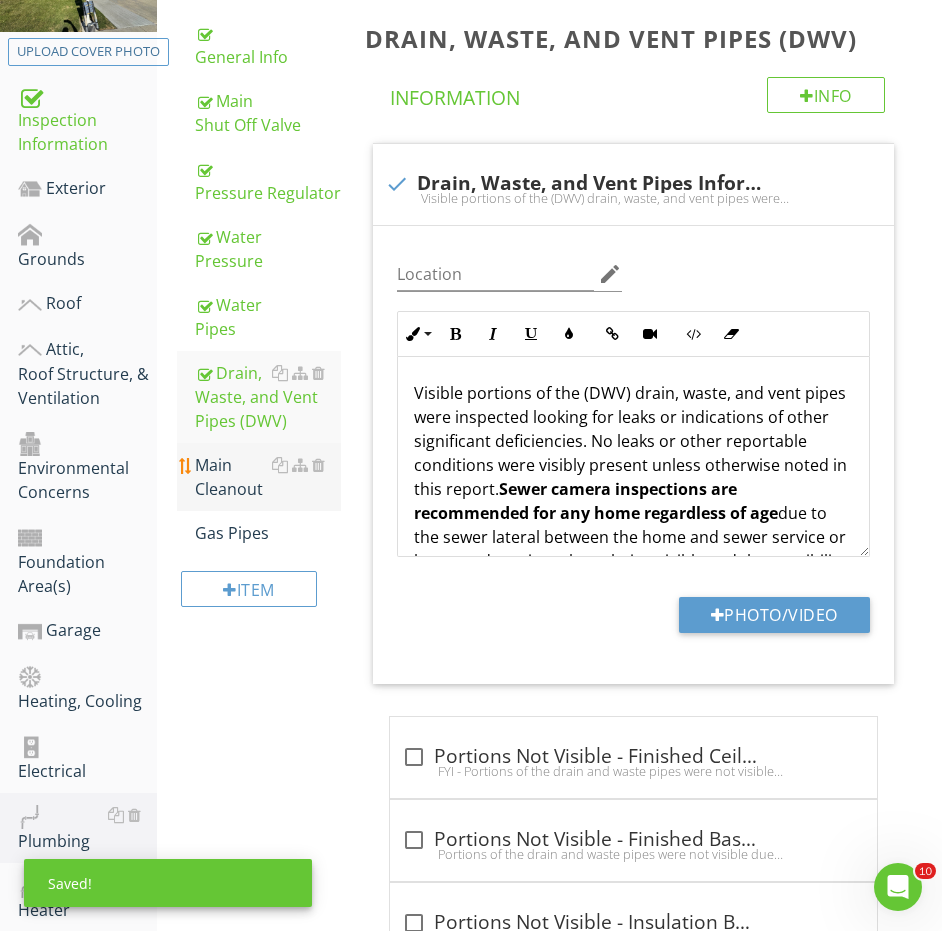 click on "Main Cleanout" at bounding box center (268, 477) 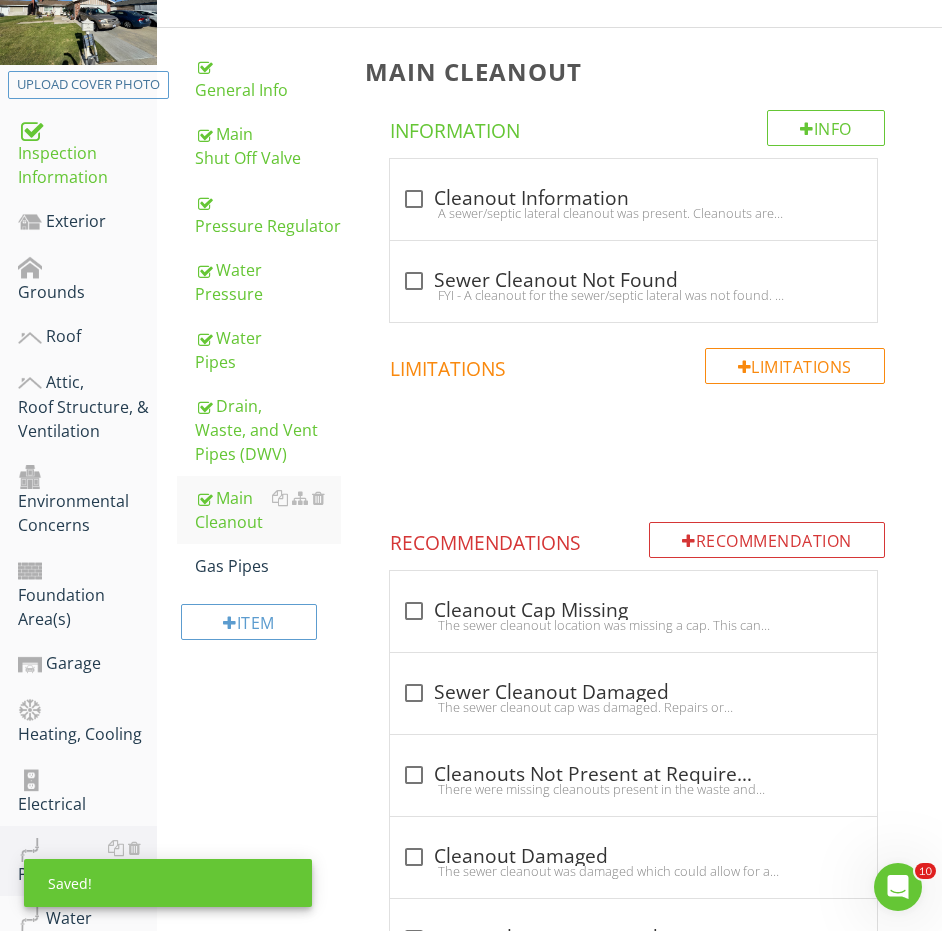scroll, scrollTop: 294, scrollLeft: 0, axis: vertical 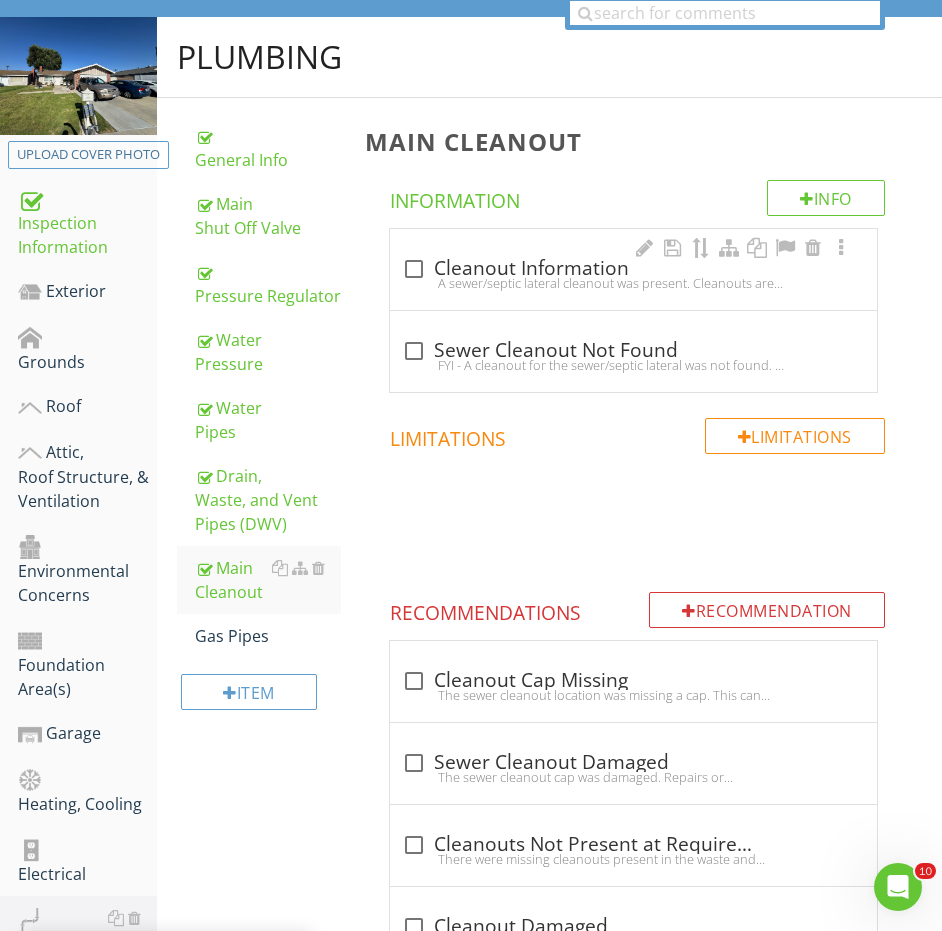 click on "check_box_outline_blank
Cleanout Information" at bounding box center (633, 269) 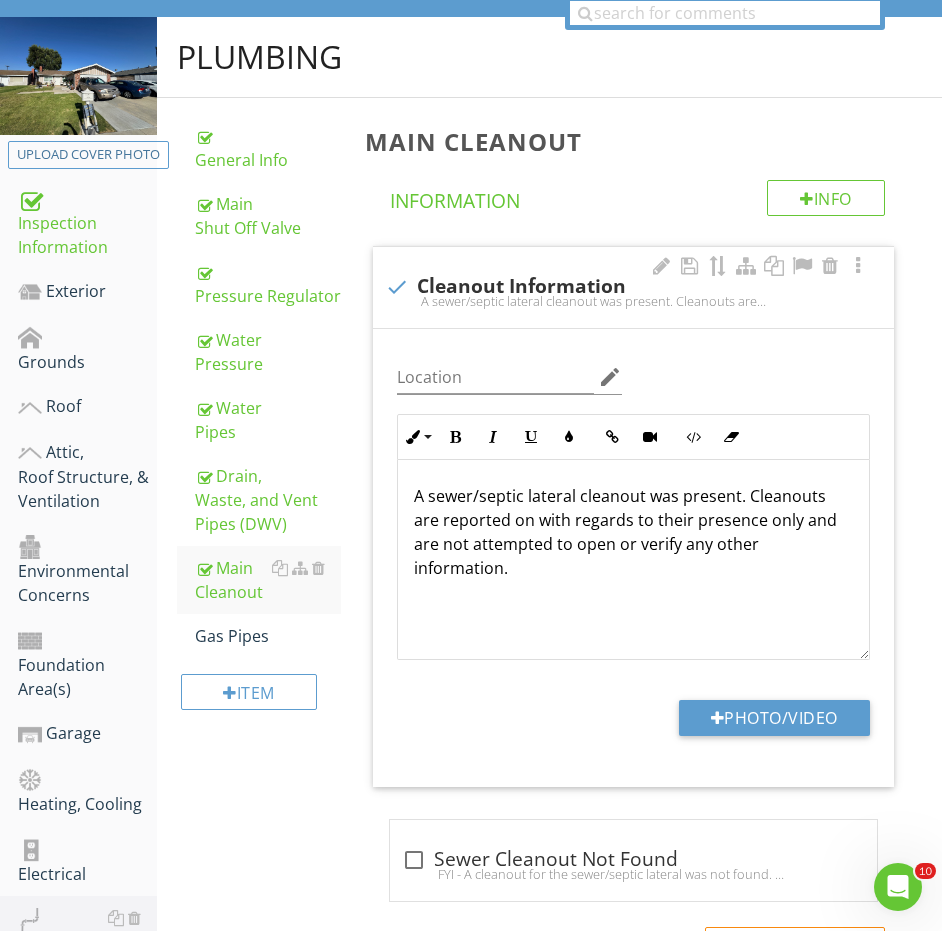 click on "A sewer/septic lateral cleanout was present. Cleanouts are reported on with regards to their presence only and are not attempted to open or verify any other information." at bounding box center (633, 301) 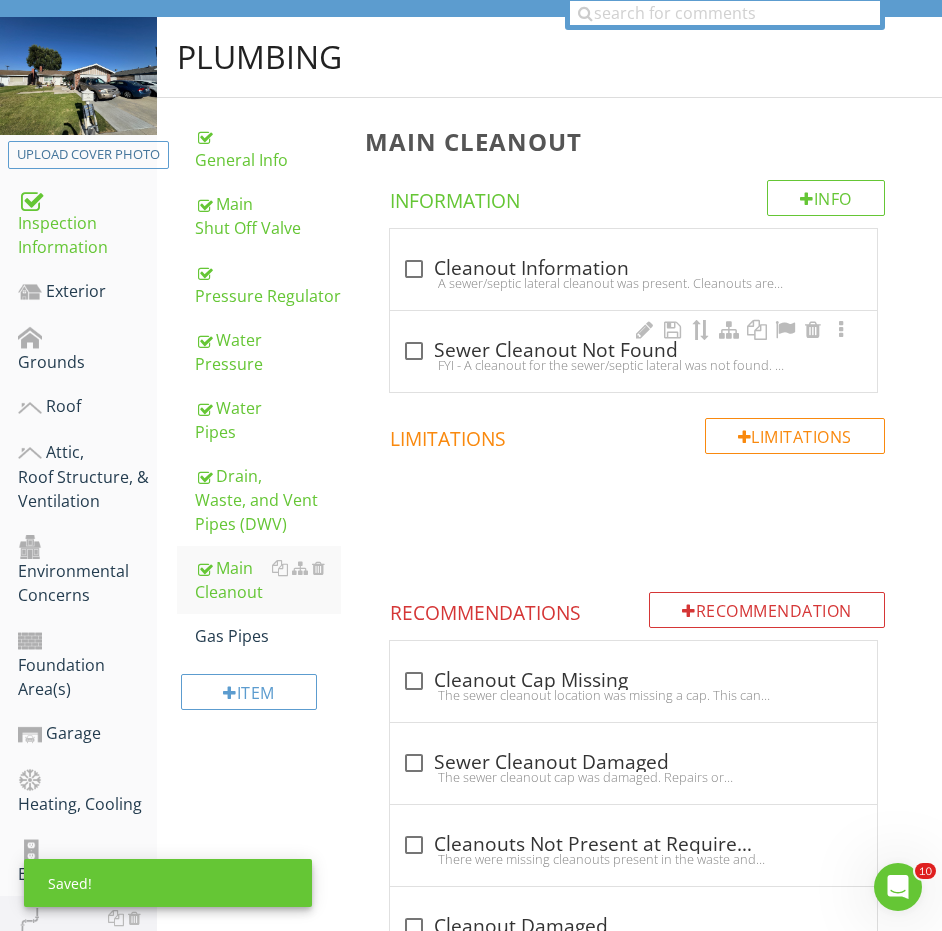 click on "FYI - A cleanout for the sewer/septic lateral was not found. I recommend consulting with the sellers as to its location." at bounding box center [633, 365] 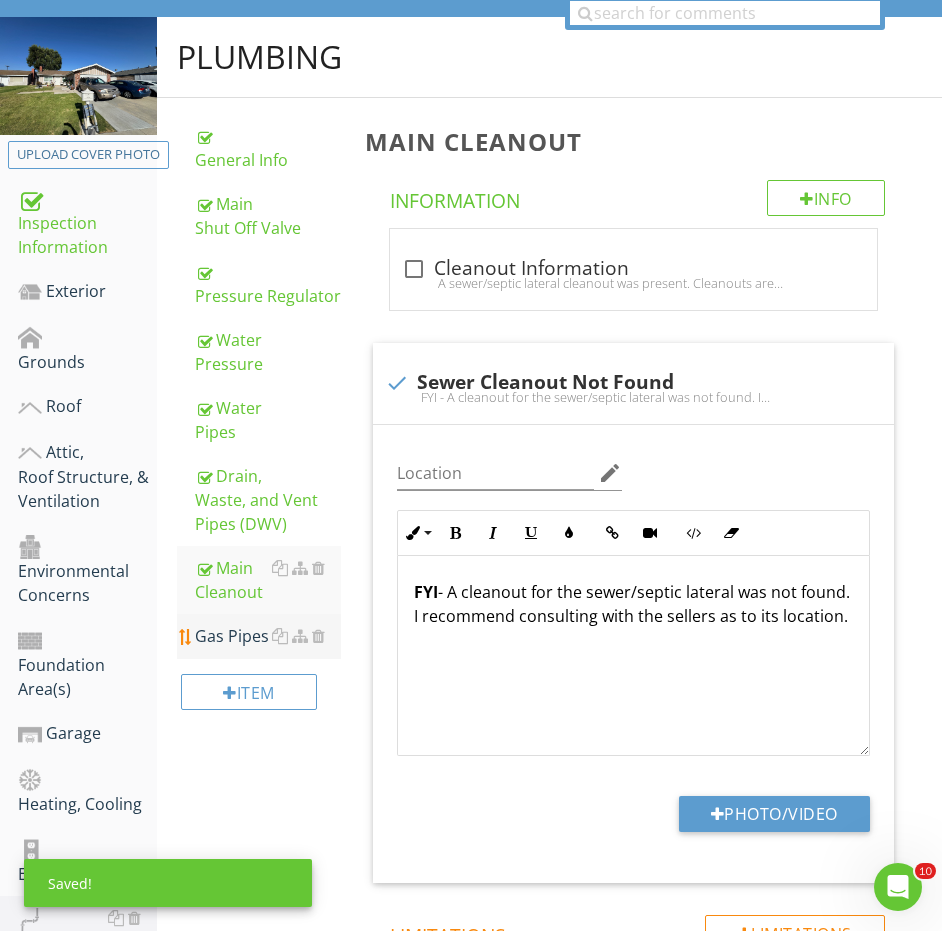 click on "Gas Pipes" at bounding box center (268, 636) 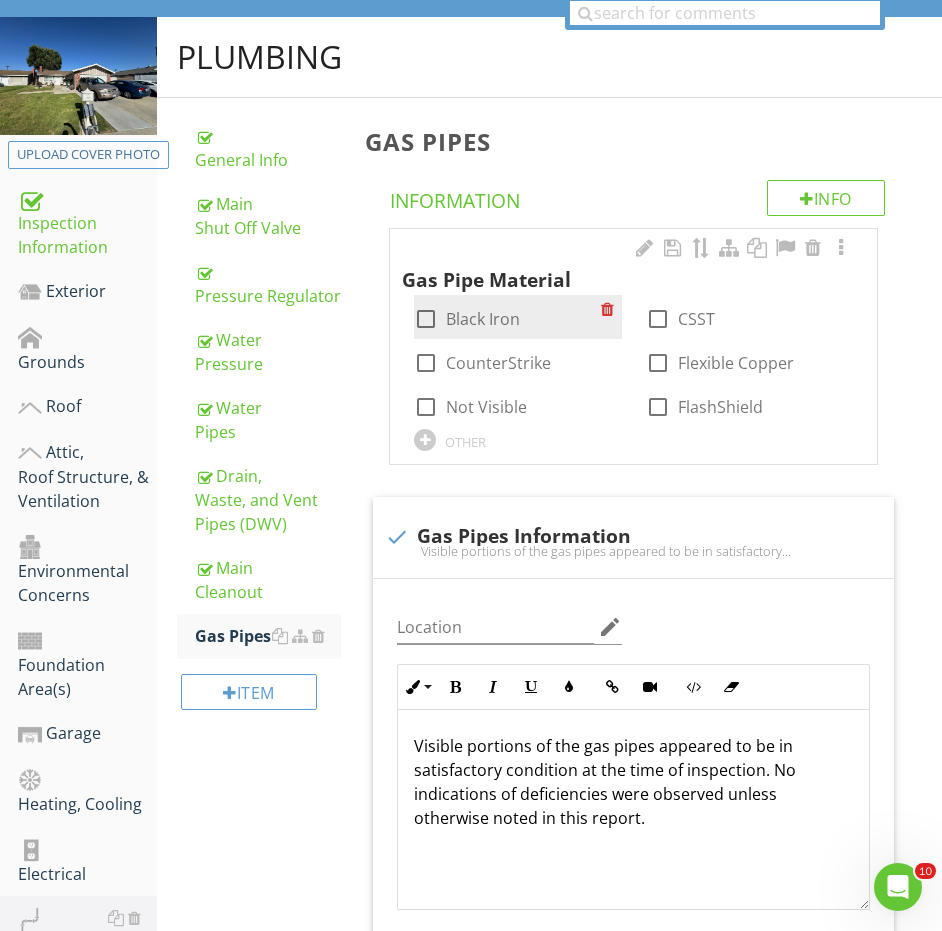 click on "Black Iron" at bounding box center (483, 319) 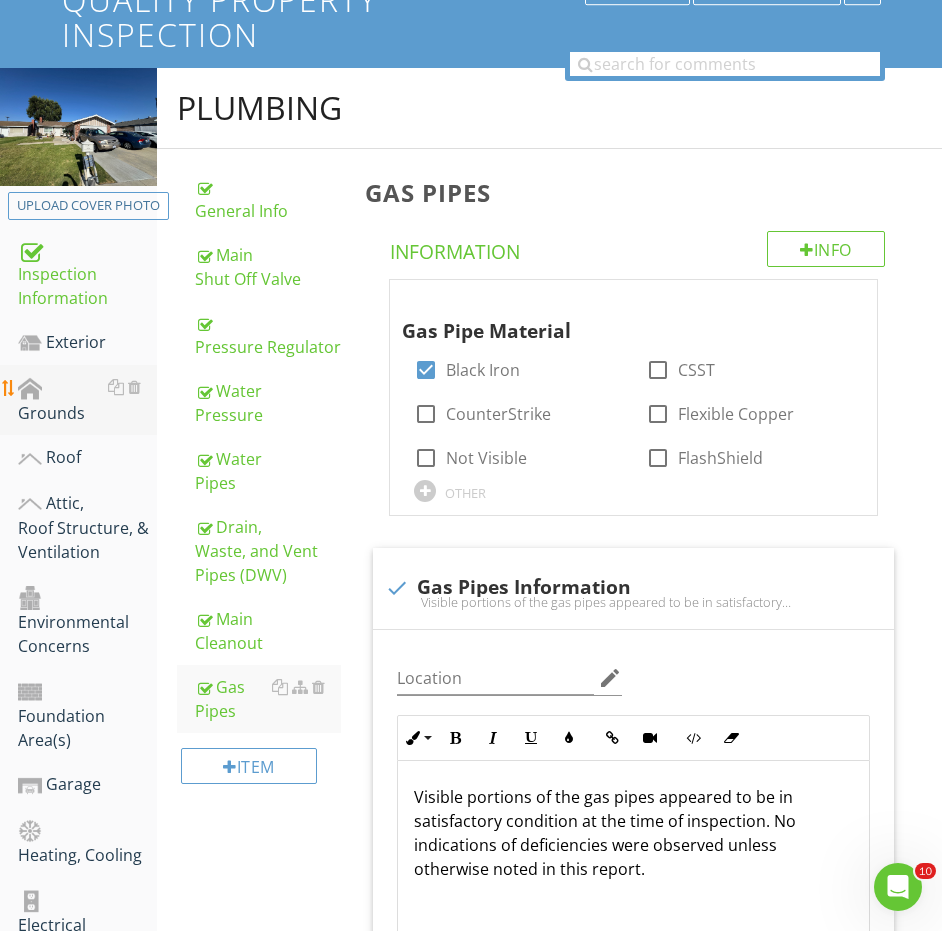 scroll, scrollTop: 239, scrollLeft: 0, axis: vertical 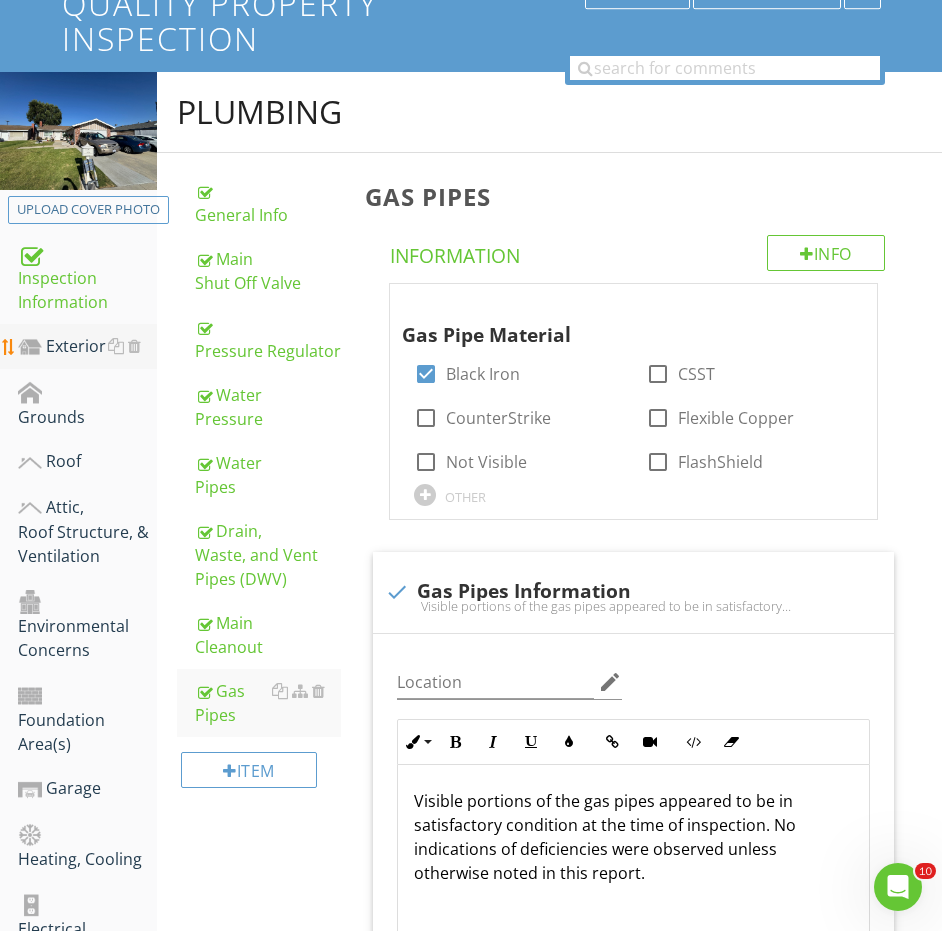 click on "Exterior" at bounding box center (87, 347) 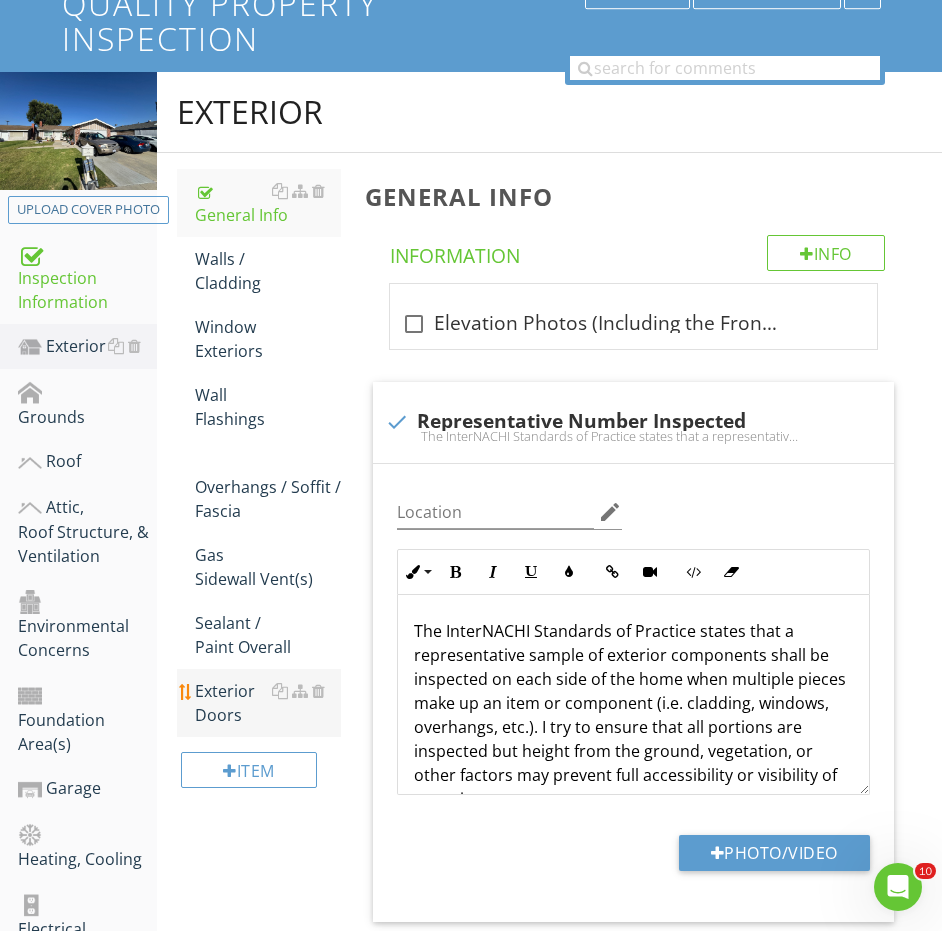 click on "Exterior Doors" at bounding box center [268, 703] 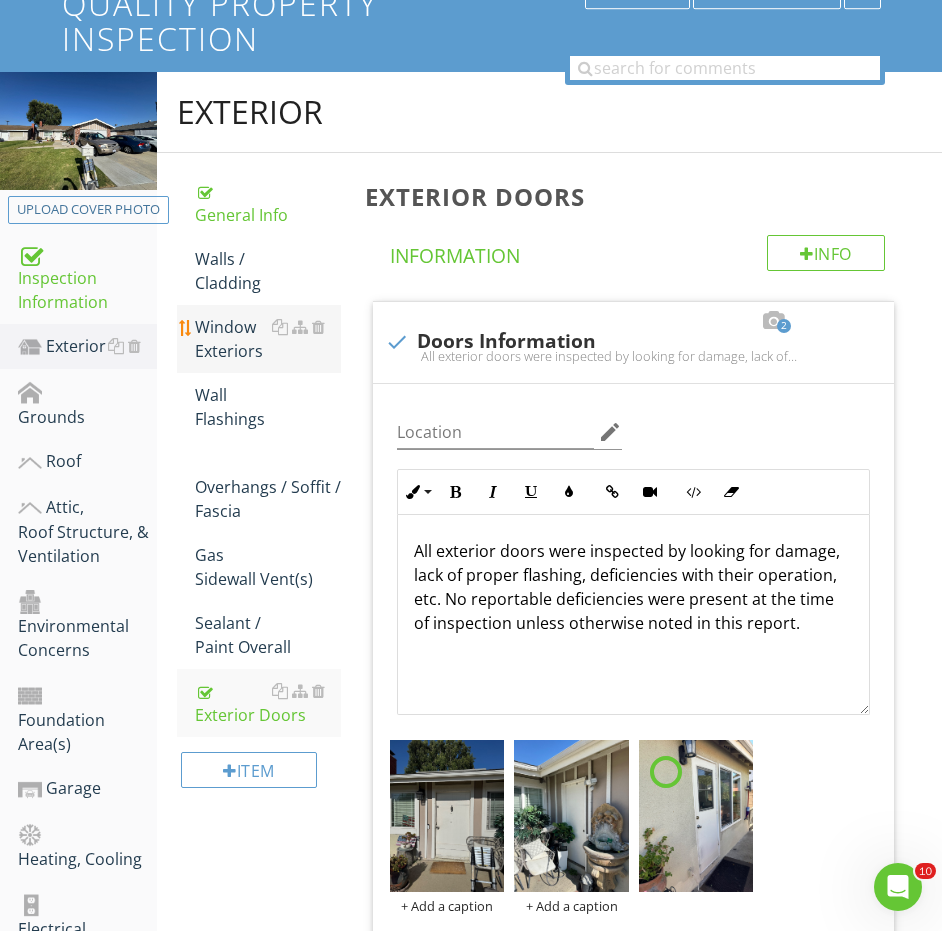 click on "Window Exteriors" at bounding box center (268, 339) 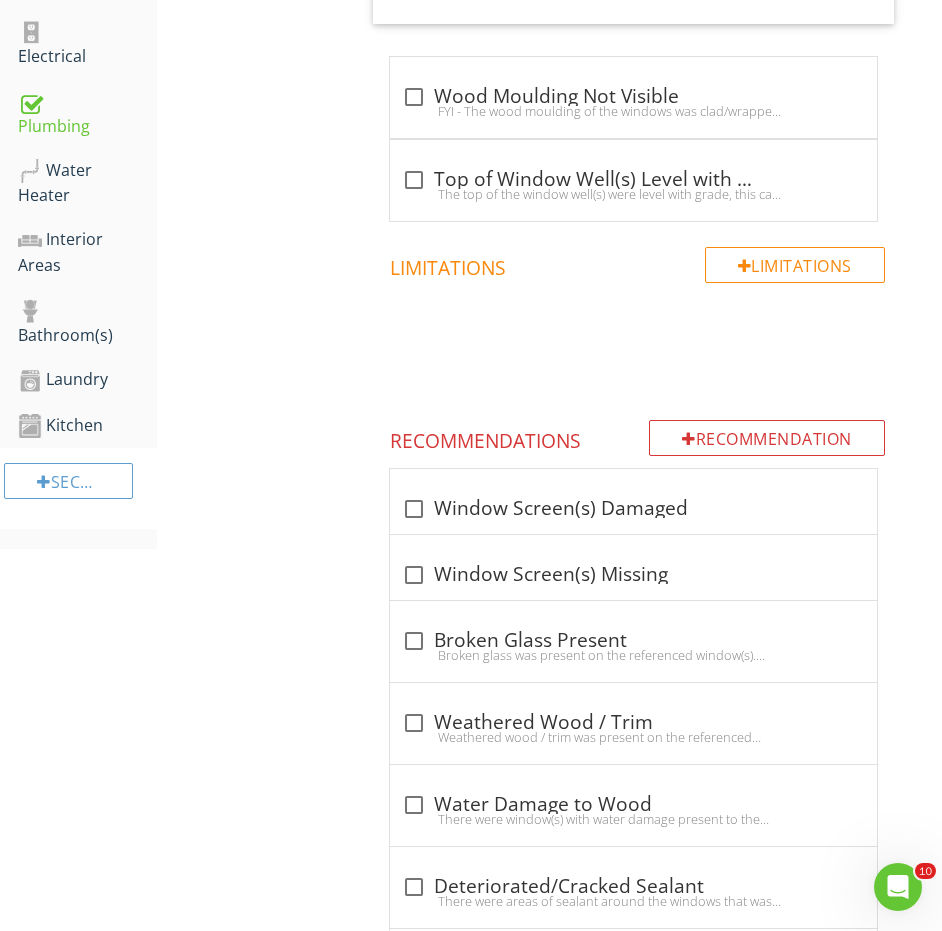 scroll, scrollTop: 1283, scrollLeft: 0, axis: vertical 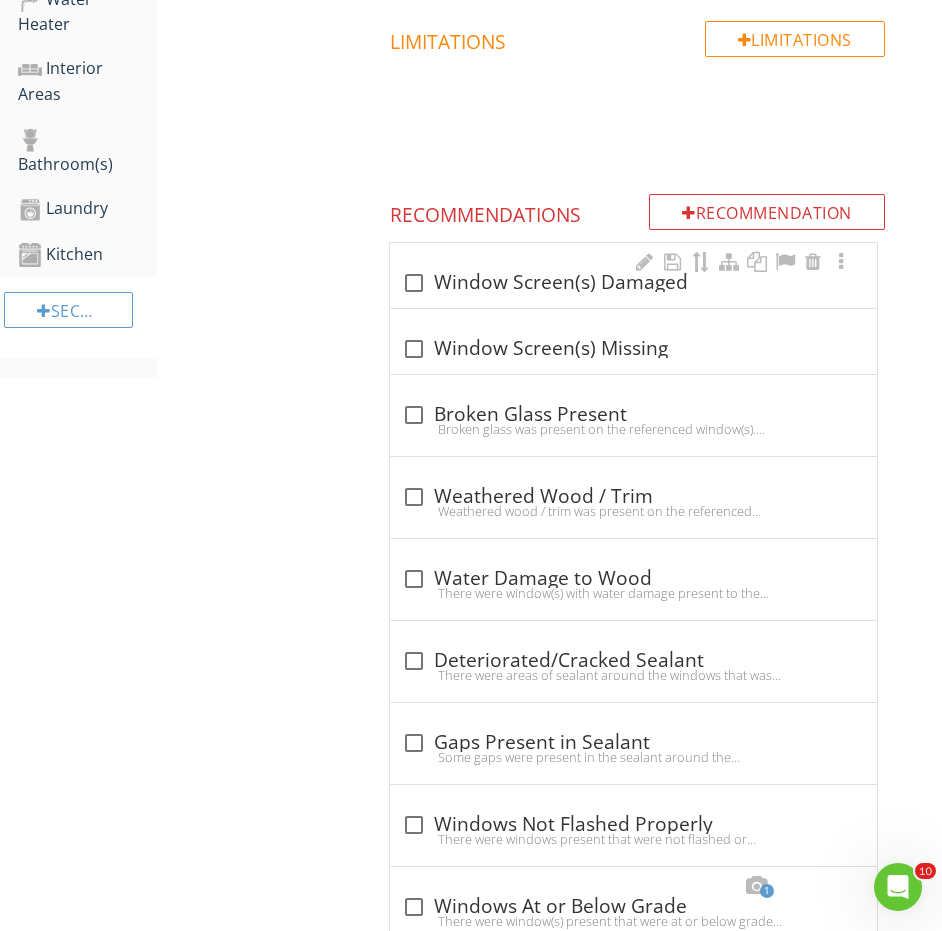 click on "check_box_outline_blank
Window Screen(s) Damaged" at bounding box center [633, 275] 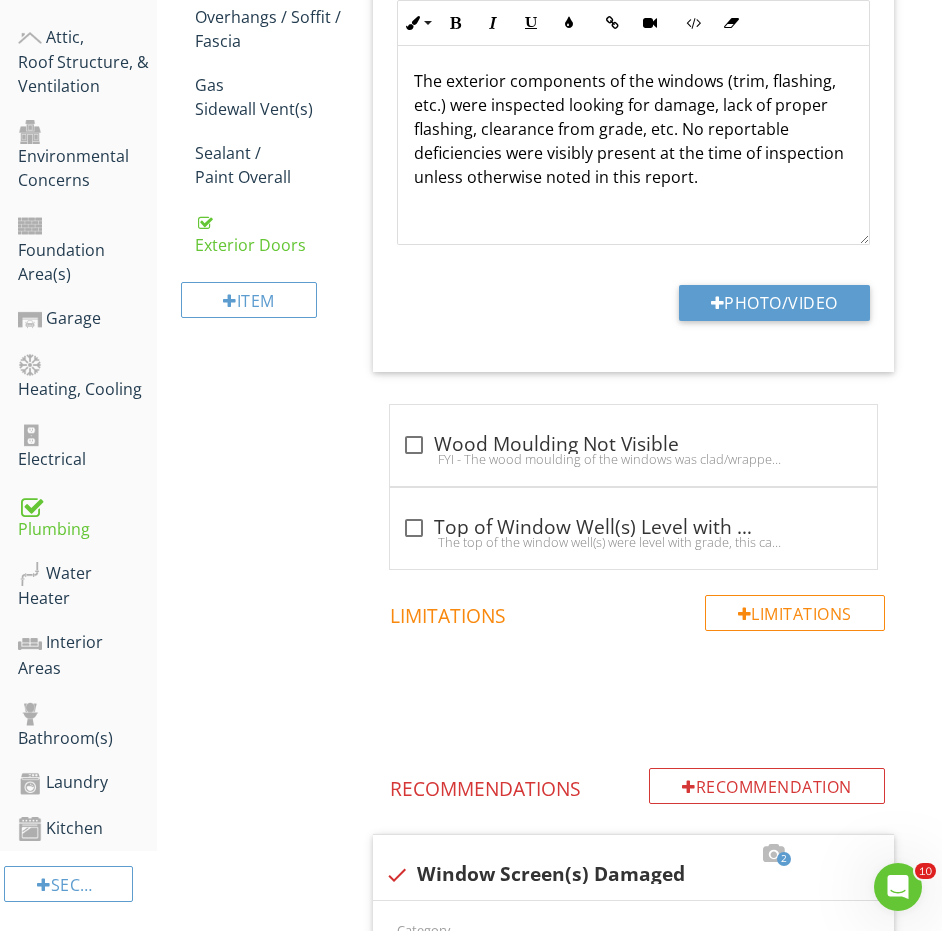 scroll, scrollTop: 356, scrollLeft: 0, axis: vertical 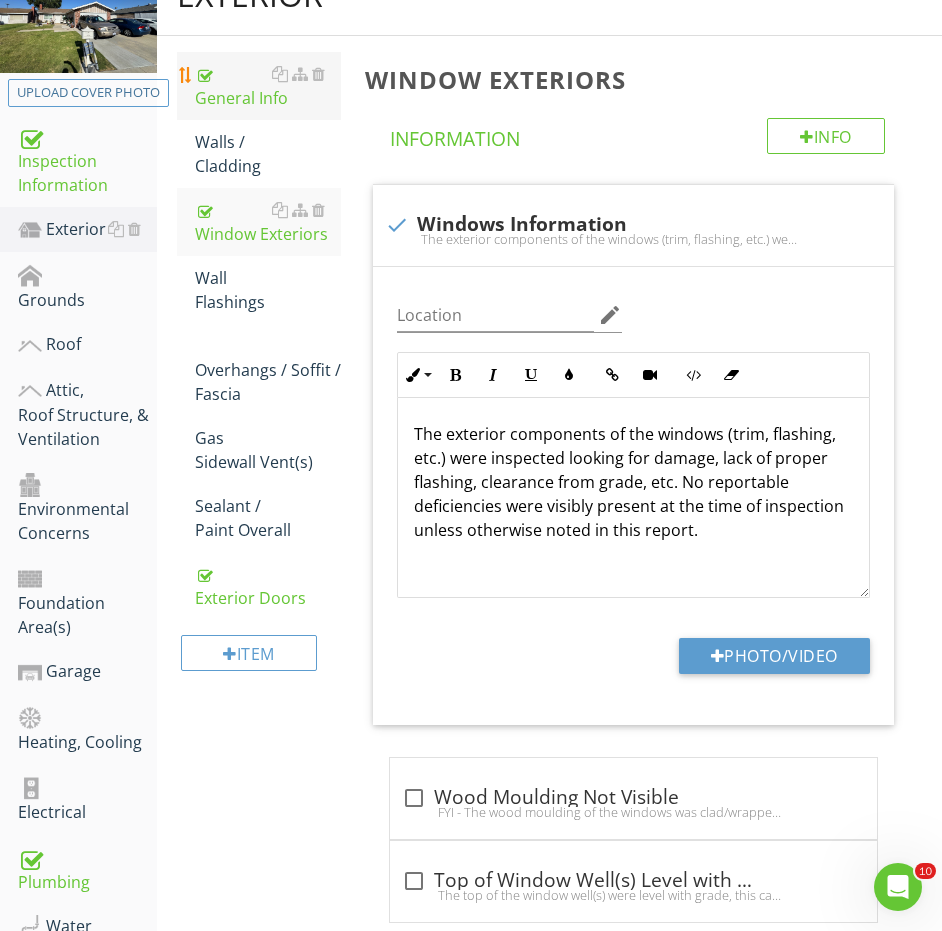 click on "General Info" at bounding box center (268, 86) 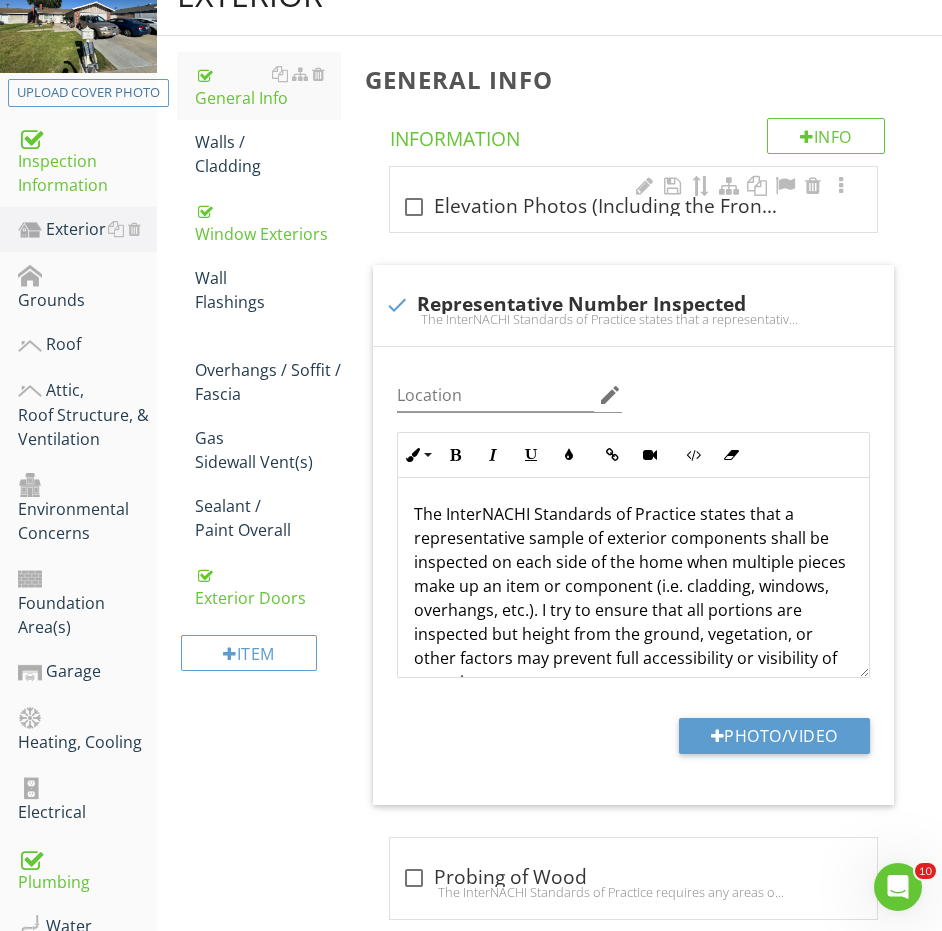click on "check_box_outline_blank
Elevation Photos (Including the Front, Rear, Left and Right Sides of the Home)" at bounding box center (633, 199) 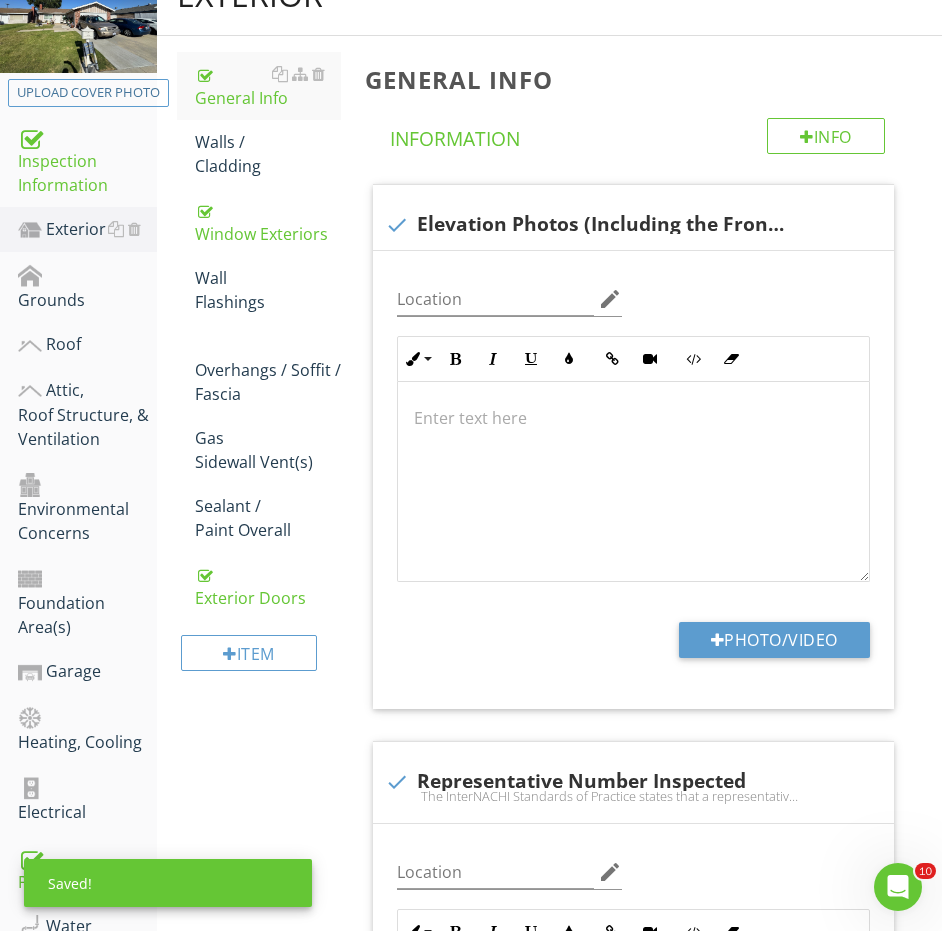 scroll, scrollTop: 431, scrollLeft: 0, axis: vertical 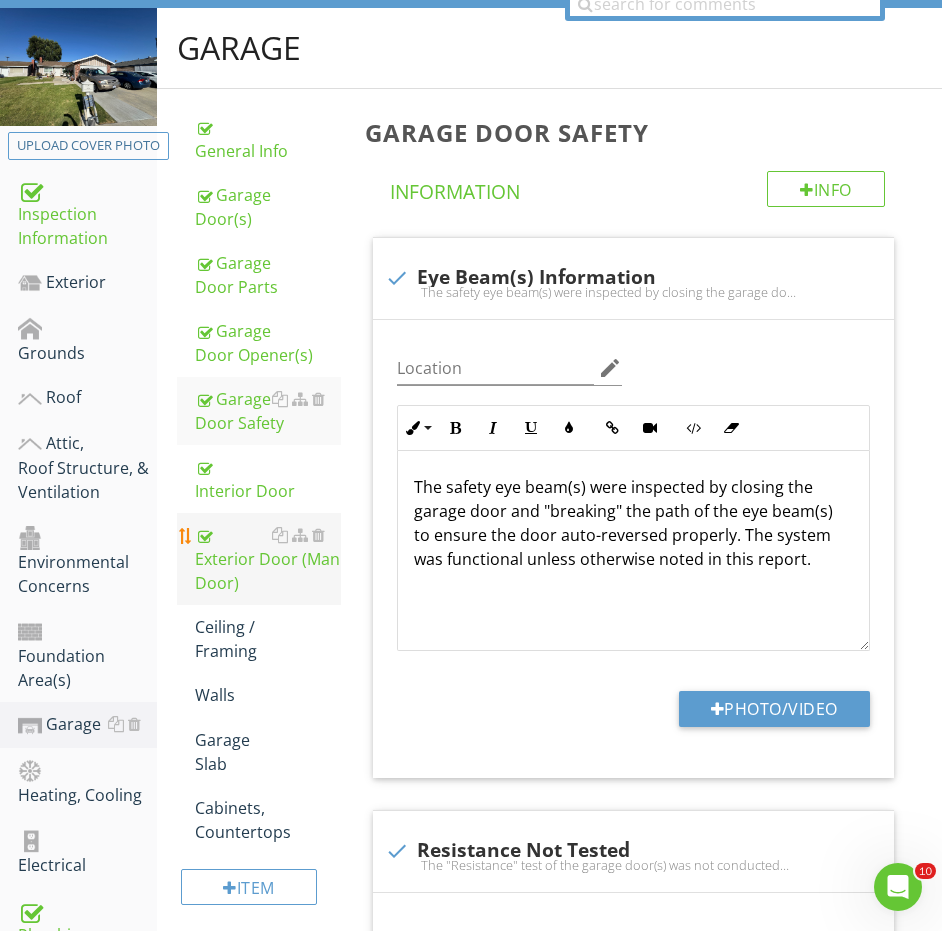 click on "Exterior Door (Man Door)" at bounding box center [268, 559] 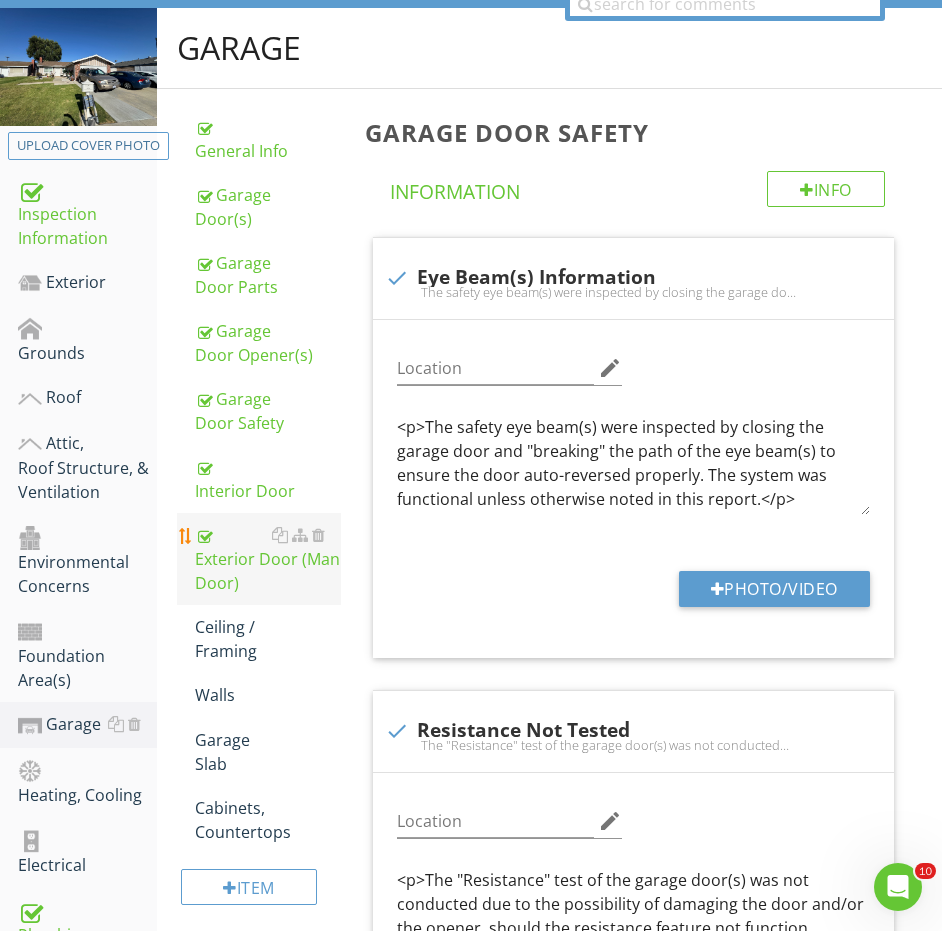 scroll, scrollTop: 303, scrollLeft: 0, axis: vertical 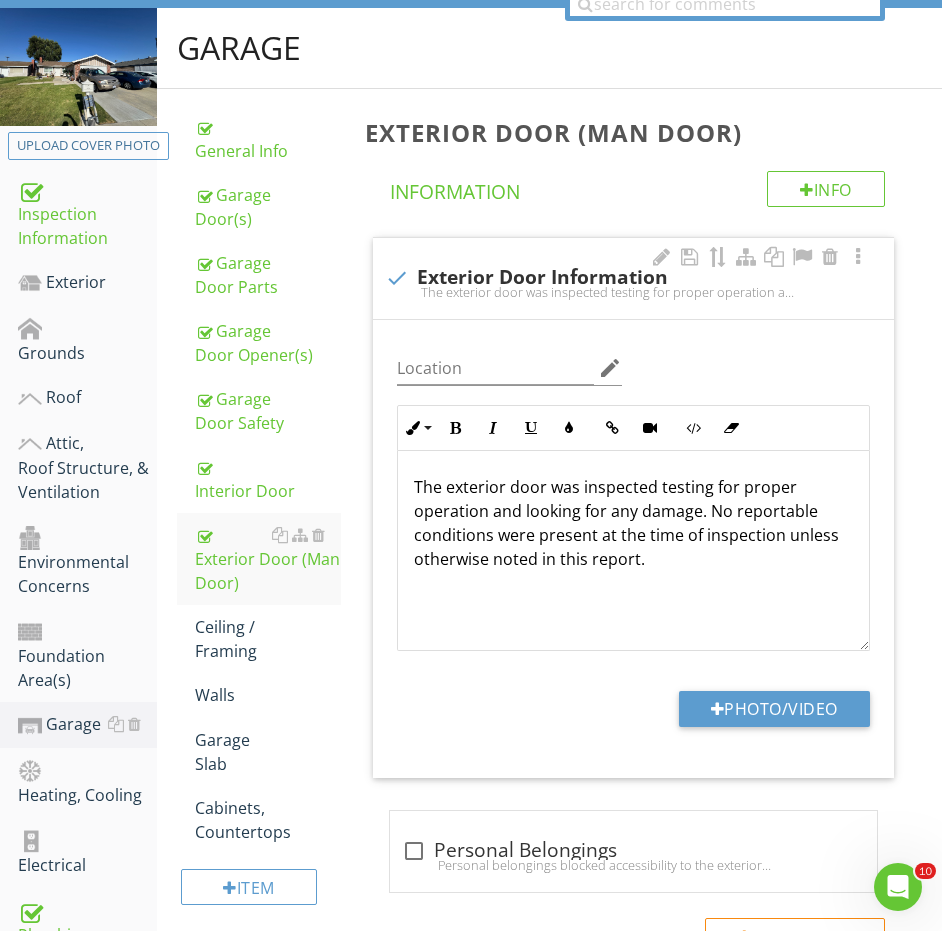 click on "The exterior door was inspected testing for proper operation and looking for any damage. No reportable conditions were present at the time of inspection unless otherwise noted in this report." at bounding box center (633, 292) 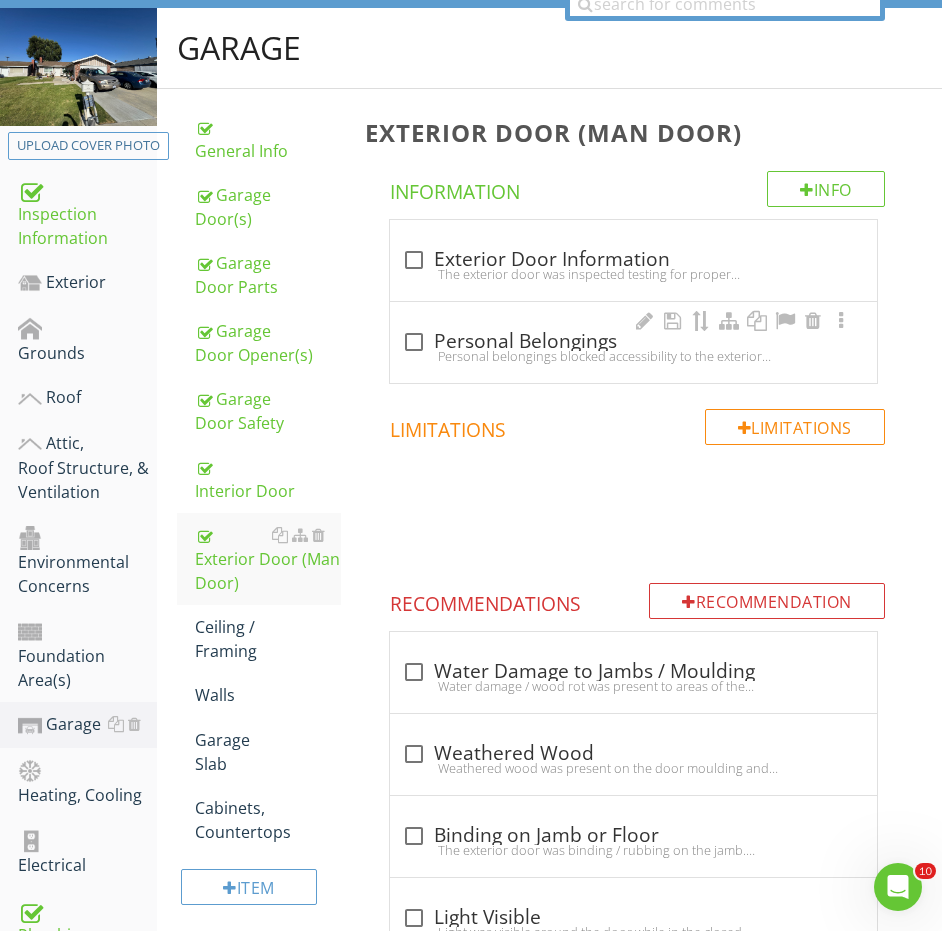 click on "check_box_outline_blank
Personal Belongings" at bounding box center [633, 340] 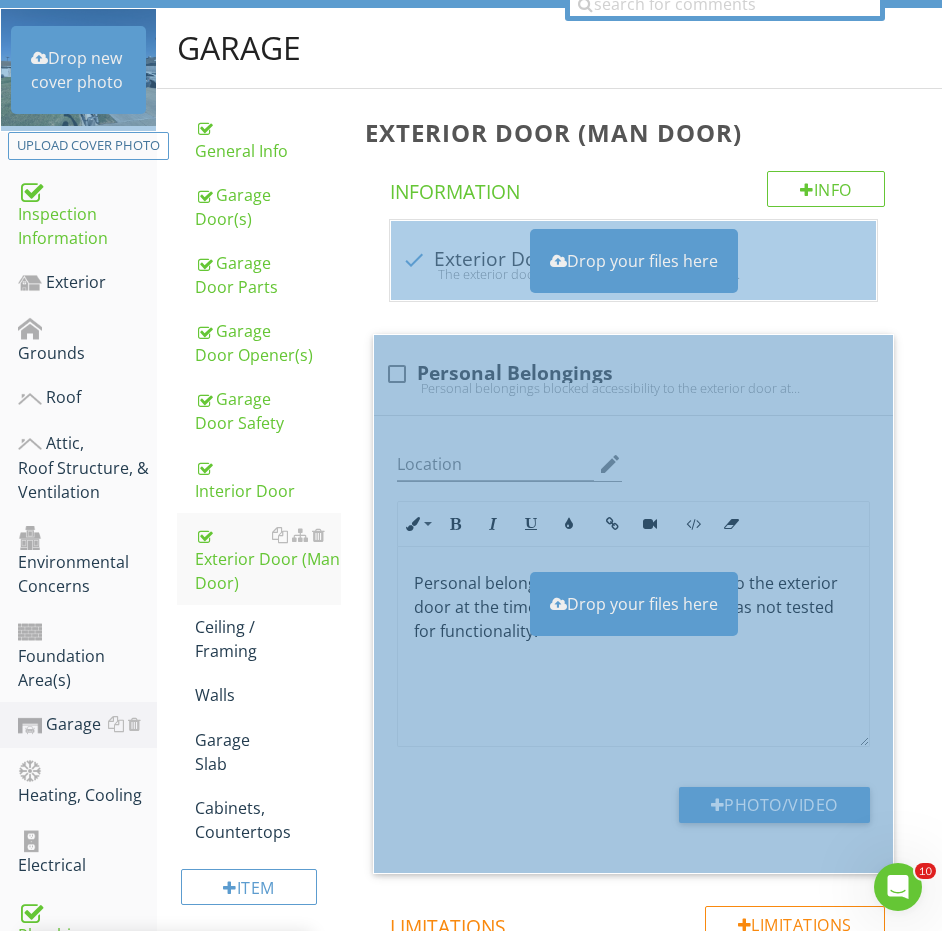 checkbox on "false" 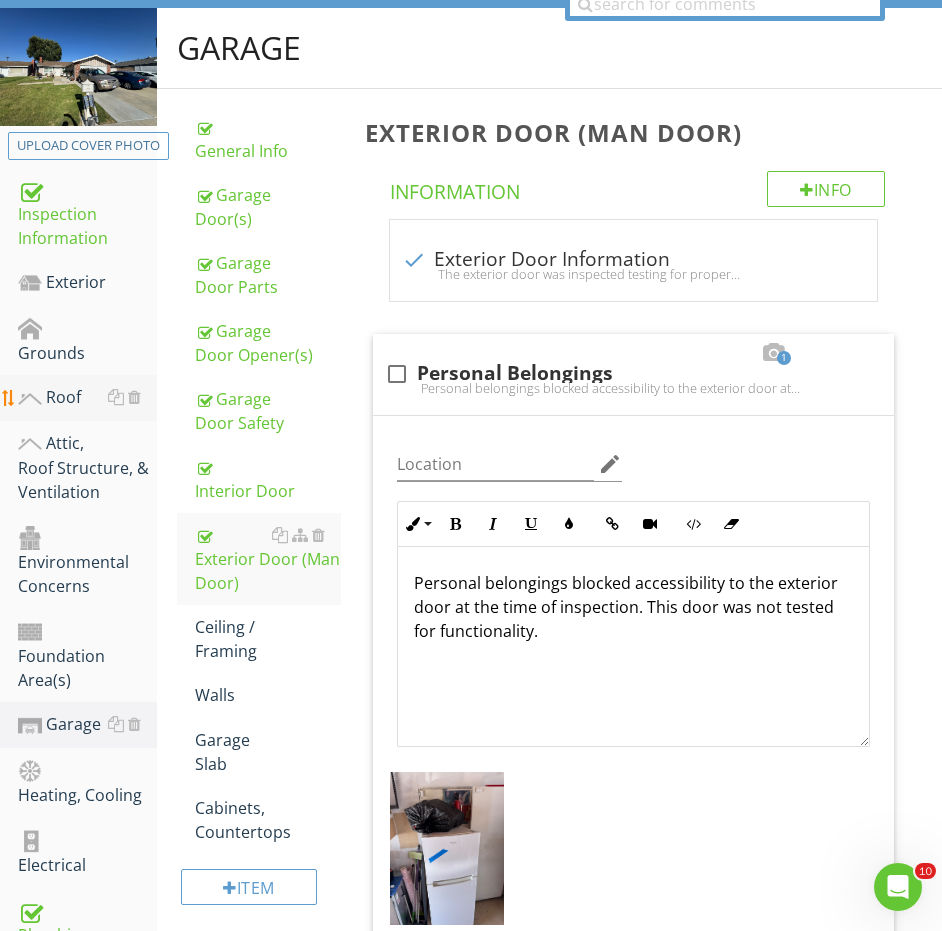 click on "Roof" at bounding box center (87, 398) 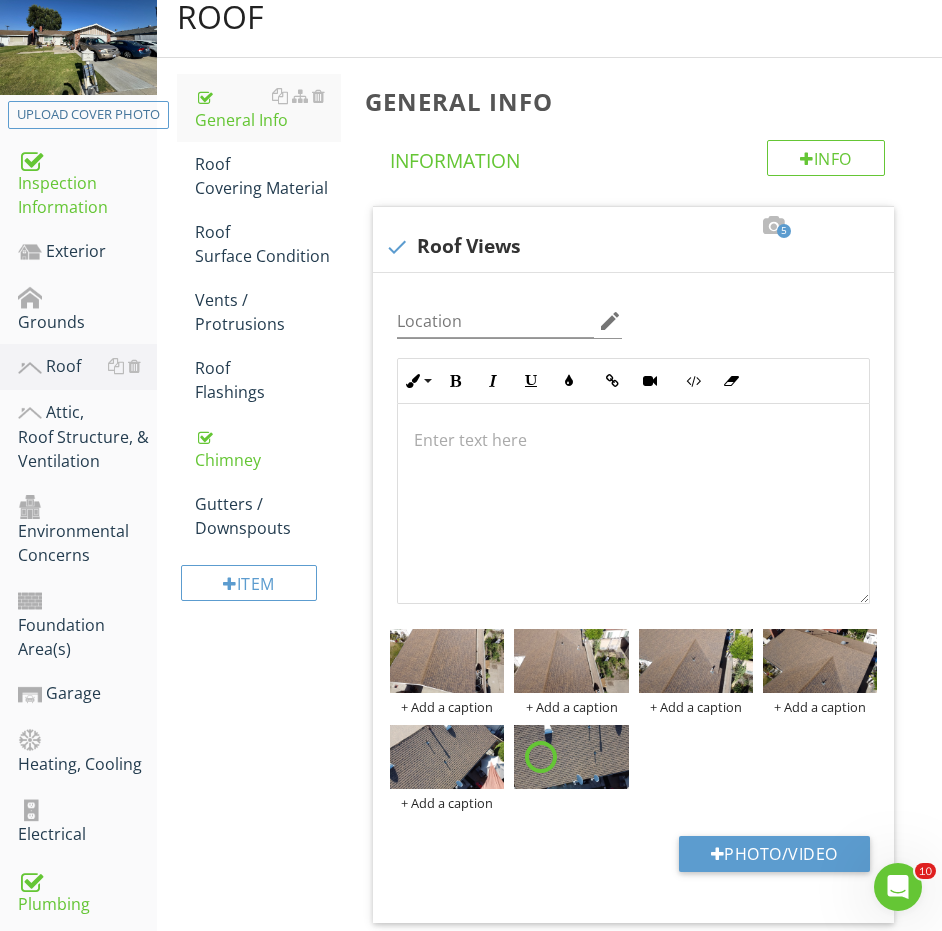 scroll, scrollTop: 297, scrollLeft: 0, axis: vertical 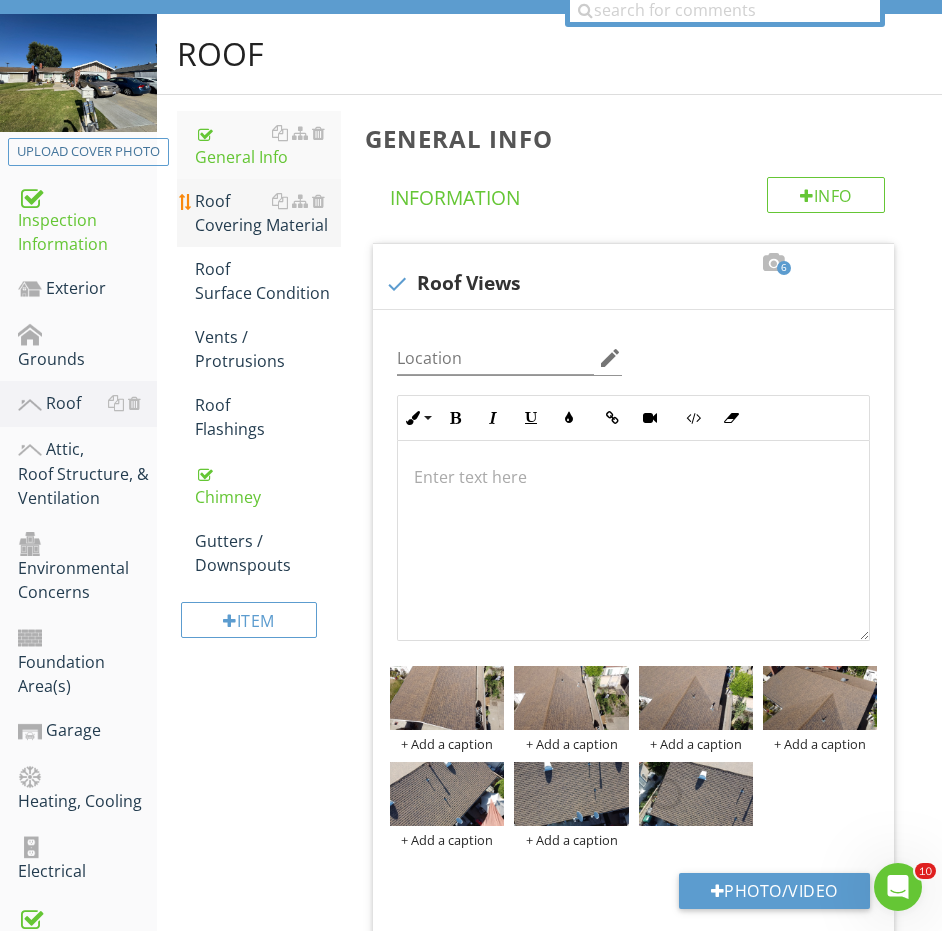 click on "Roof Covering Material" at bounding box center [268, 213] 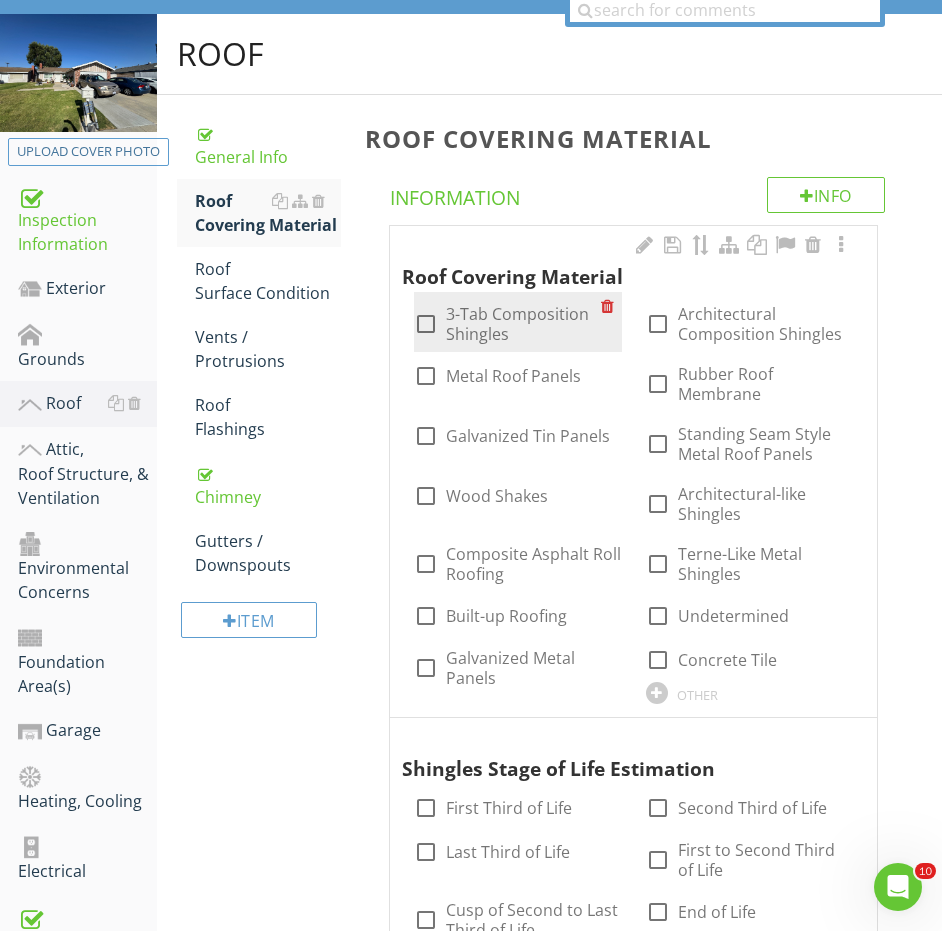 click on "3-Tab Composition Shingles" at bounding box center [523, 324] 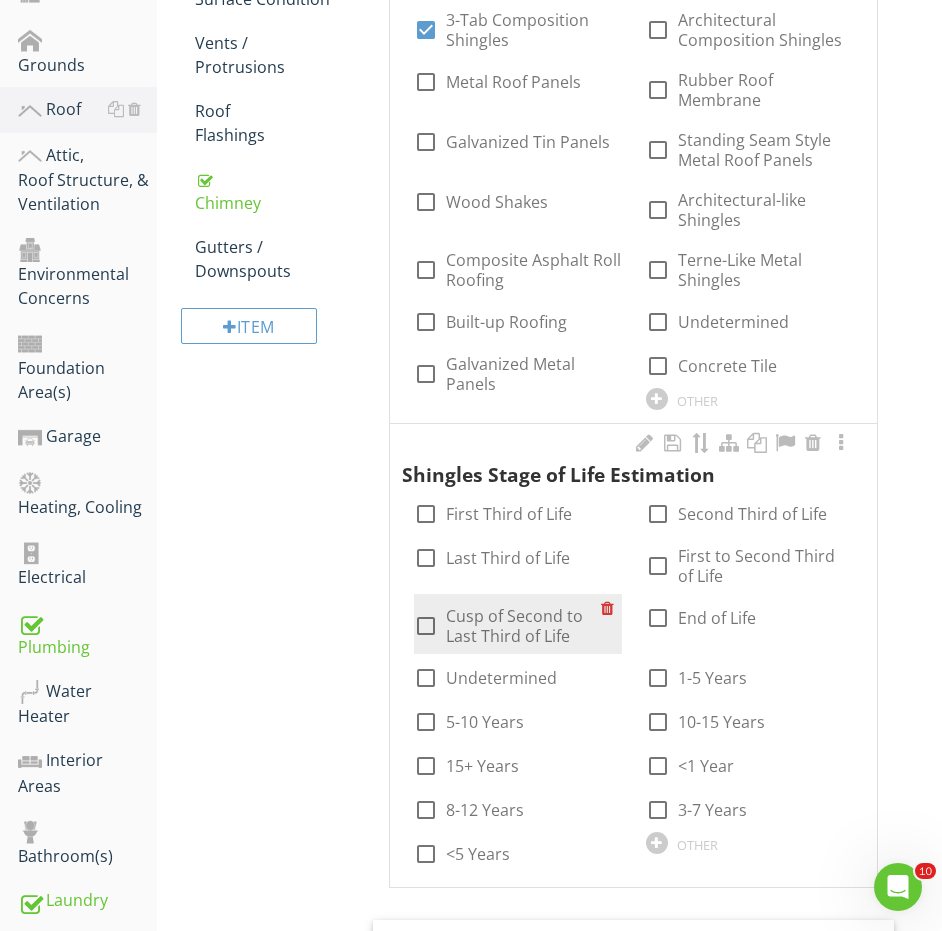 scroll, scrollTop: 618, scrollLeft: 0, axis: vertical 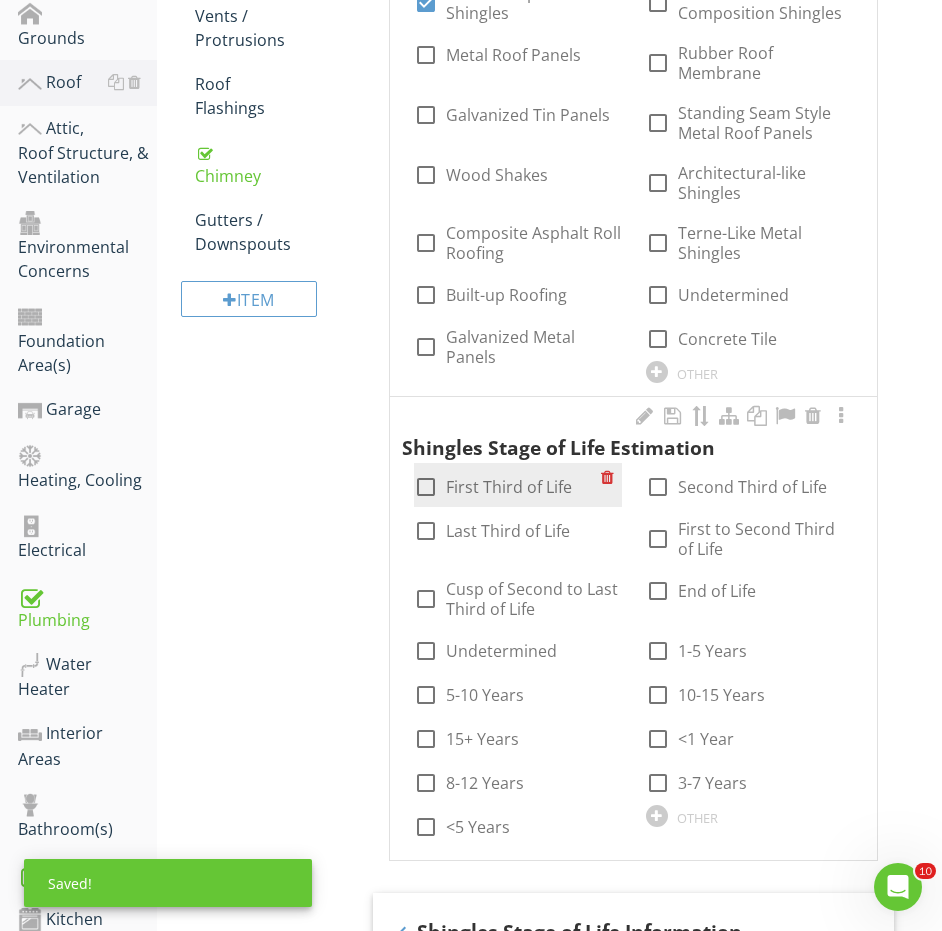 click on "First Third of Life" at bounding box center [509, 487] 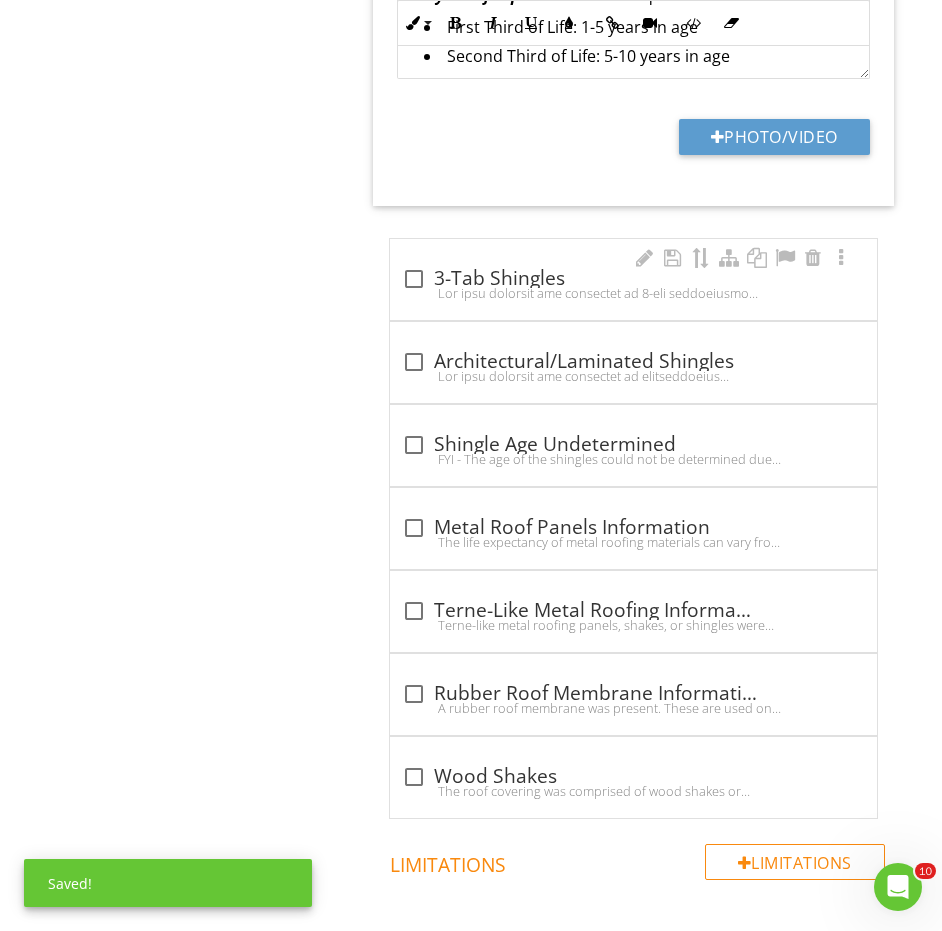 click at bounding box center [633, 293] 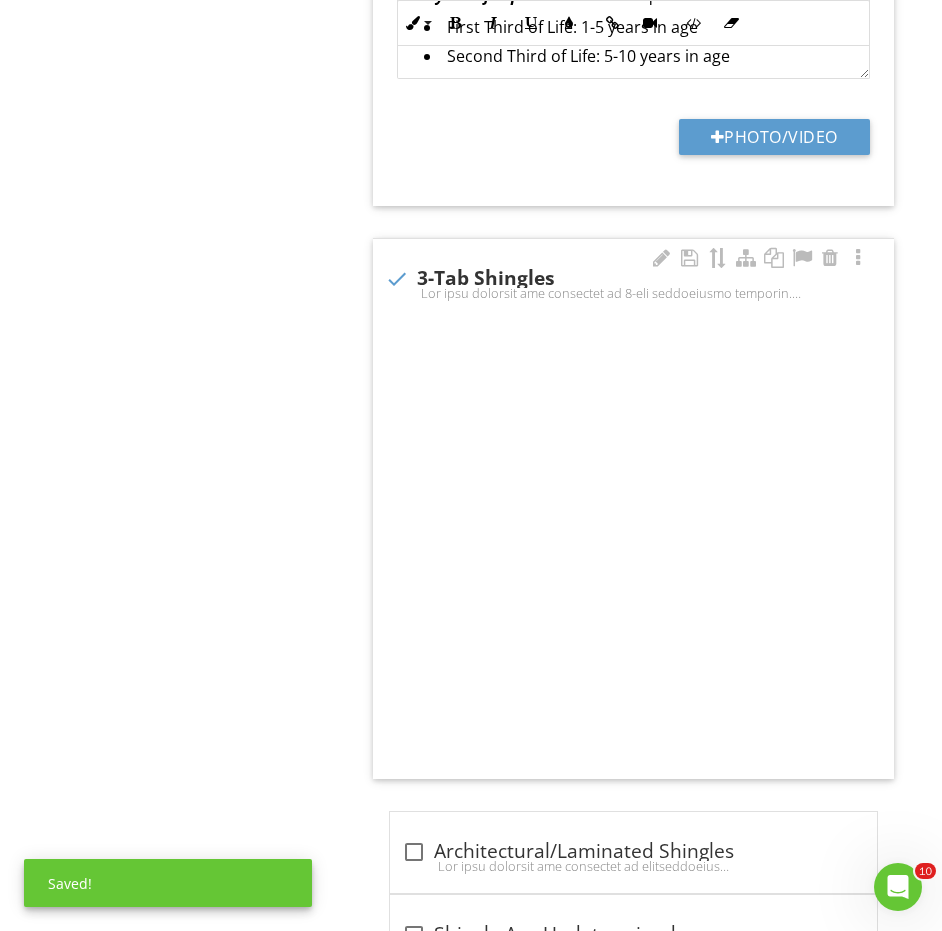 checkbox on "true" 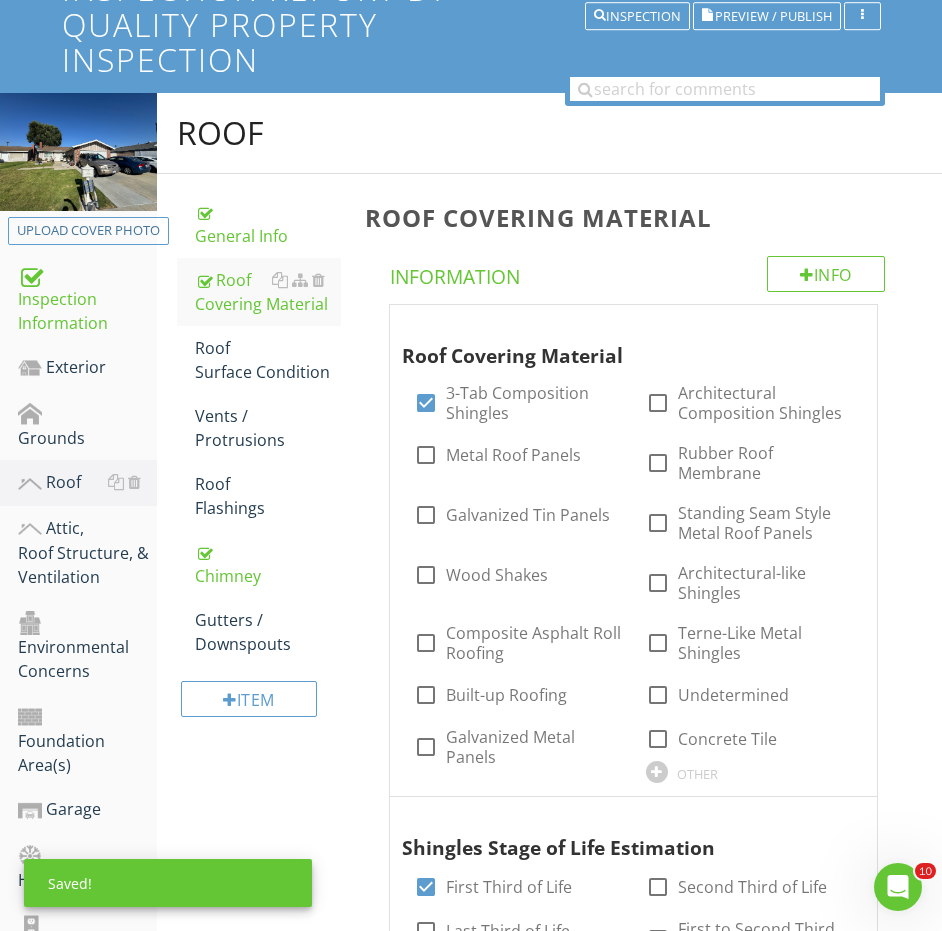 scroll, scrollTop: 199, scrollLeft: 0, axis: vertical 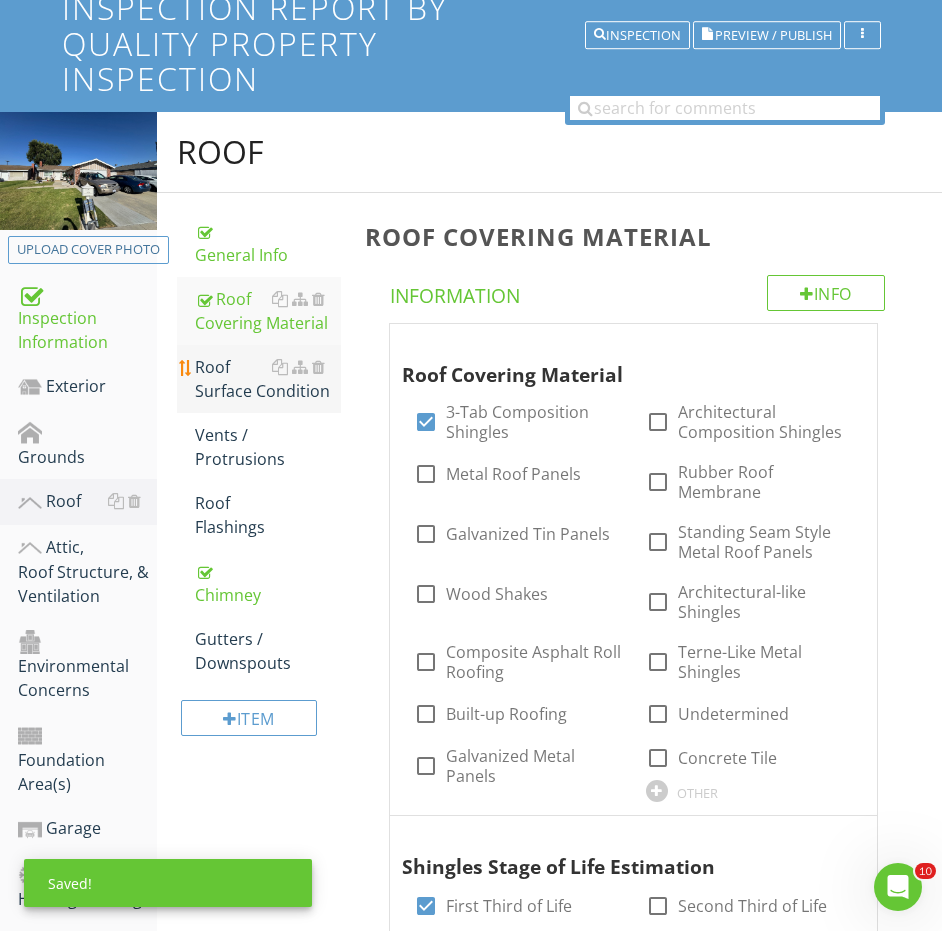 click on "Roof Surface Condition" at bounding box center [268, 379] 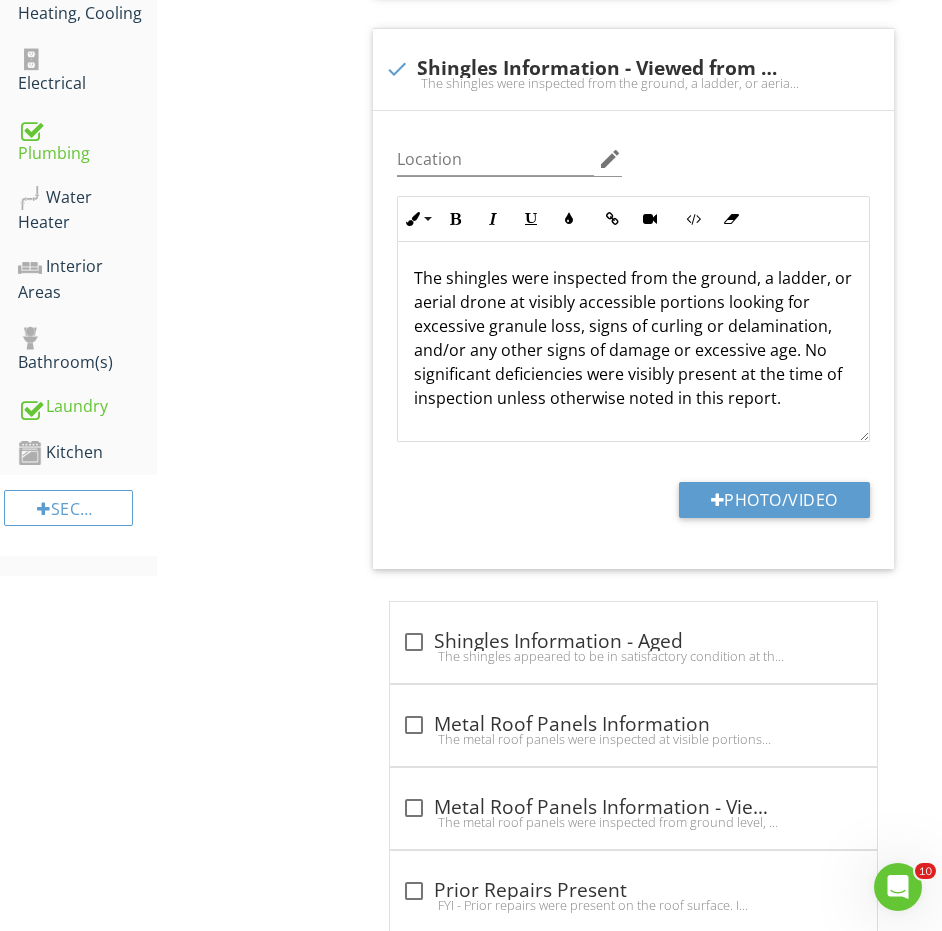 scroll, scrollTop: 1173, scrollLeft: 0, axis: vertical 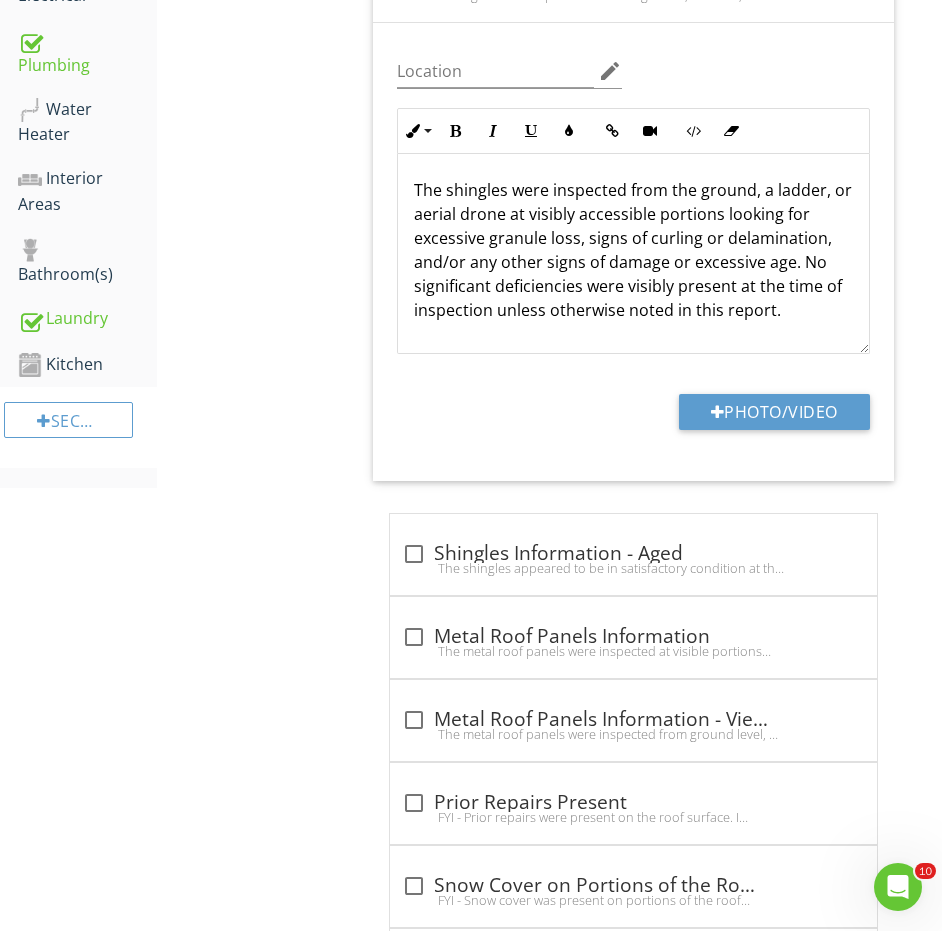 drag, startPoint x: 500, startPoint y: 529, endPoint x: 320, endPoint y: 563, distance: 183.18297 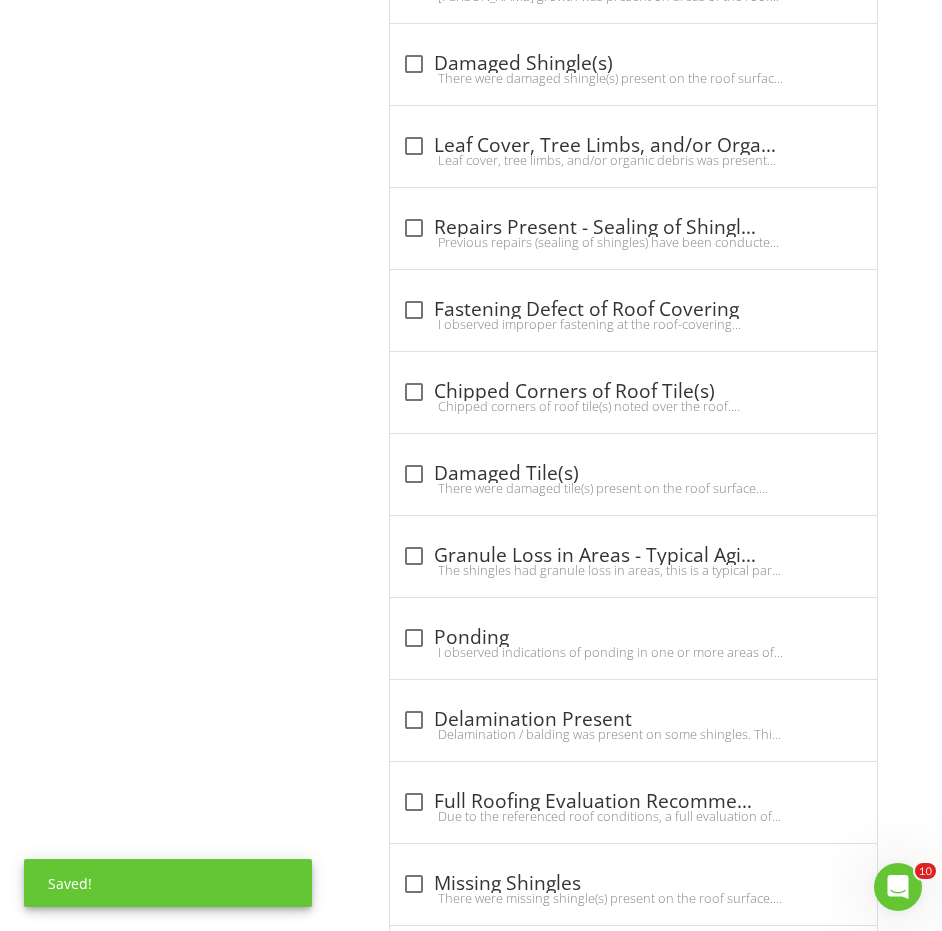 scroll, scrollTop: 3395, scrollLeft: 0, axis: vertical 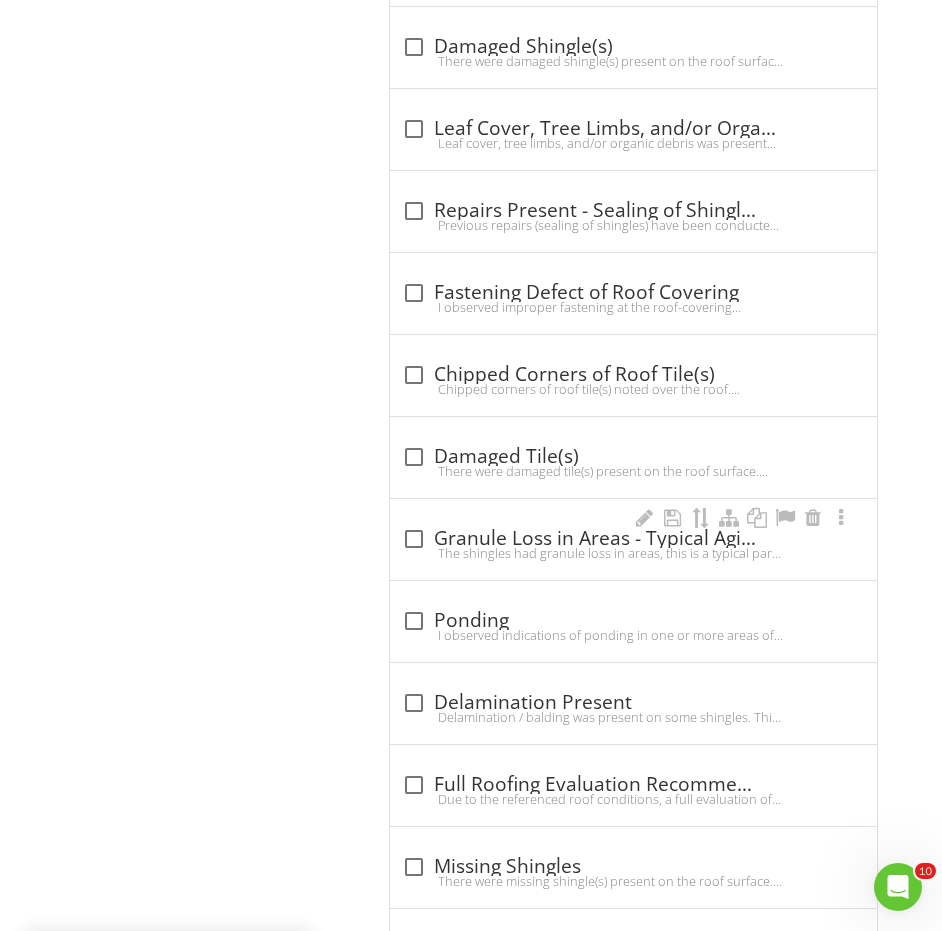 click on "check_box_outline_blank
Granule Loss in Areas - Typical Aging" at bounding box center [633, 539] 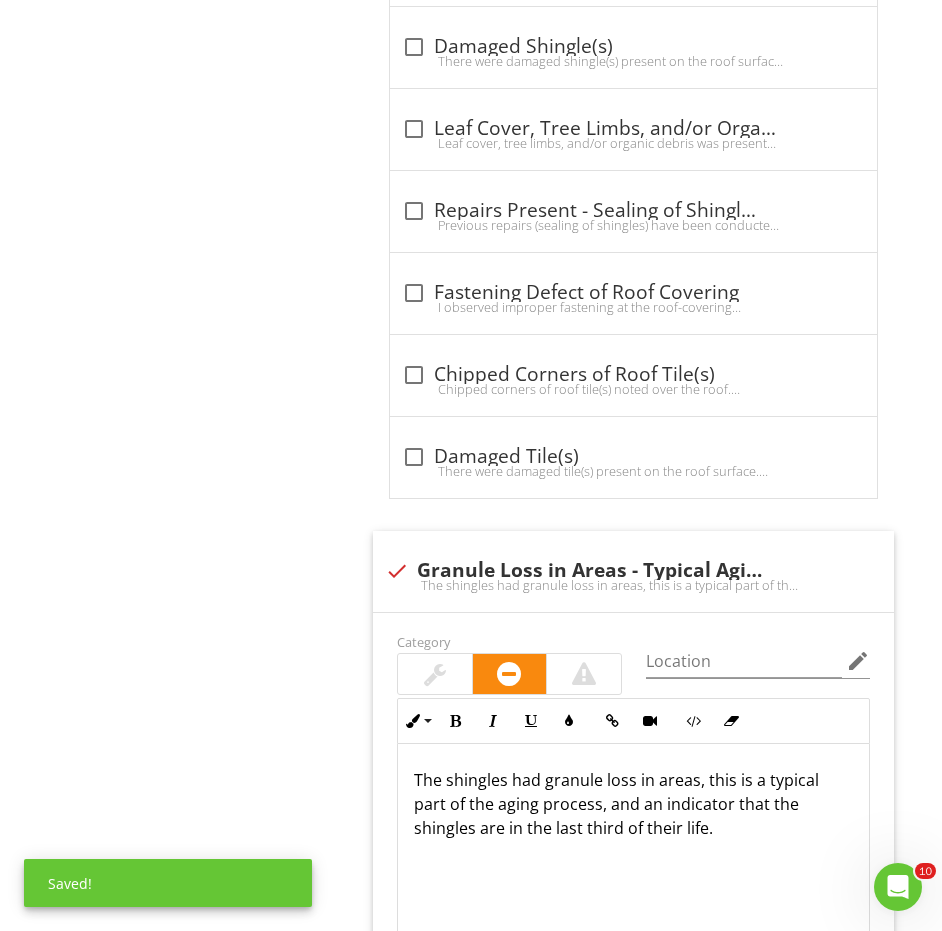 scroll, scrollTop: 3698, scrollLeft: 0, axis: vertical 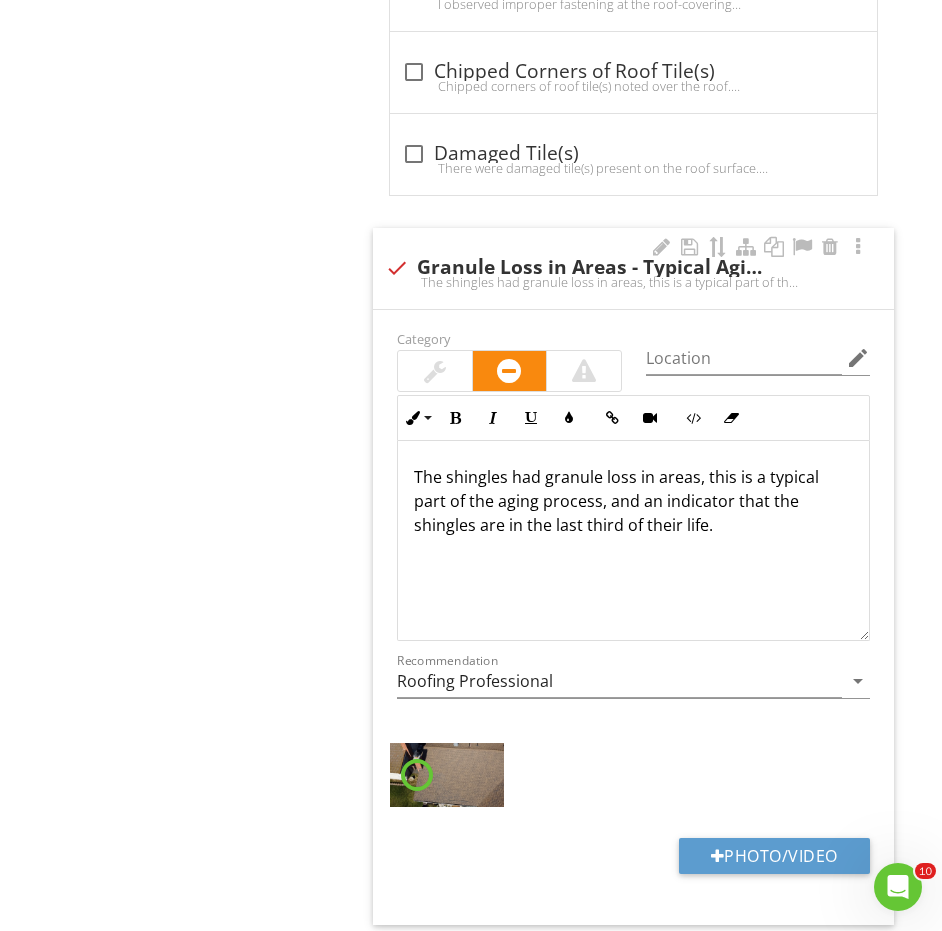 click on "The shingles had granule loss in areas, this is a typical part of the aging process, and an indicator that the shingles are in the last third of their life." at bounding box center (633, 541) 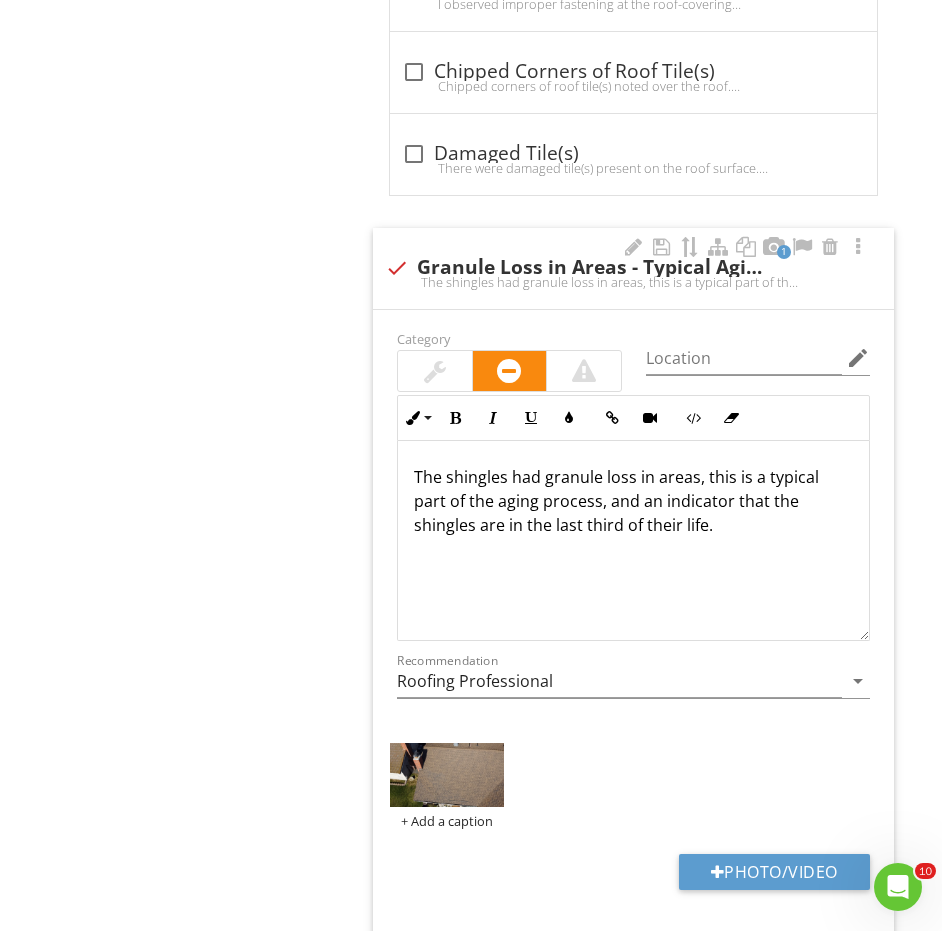 drag, startPoint x: 670, startPoint y: 519, endPoint x: 566, endPoint y: 481, distance: 110.724884 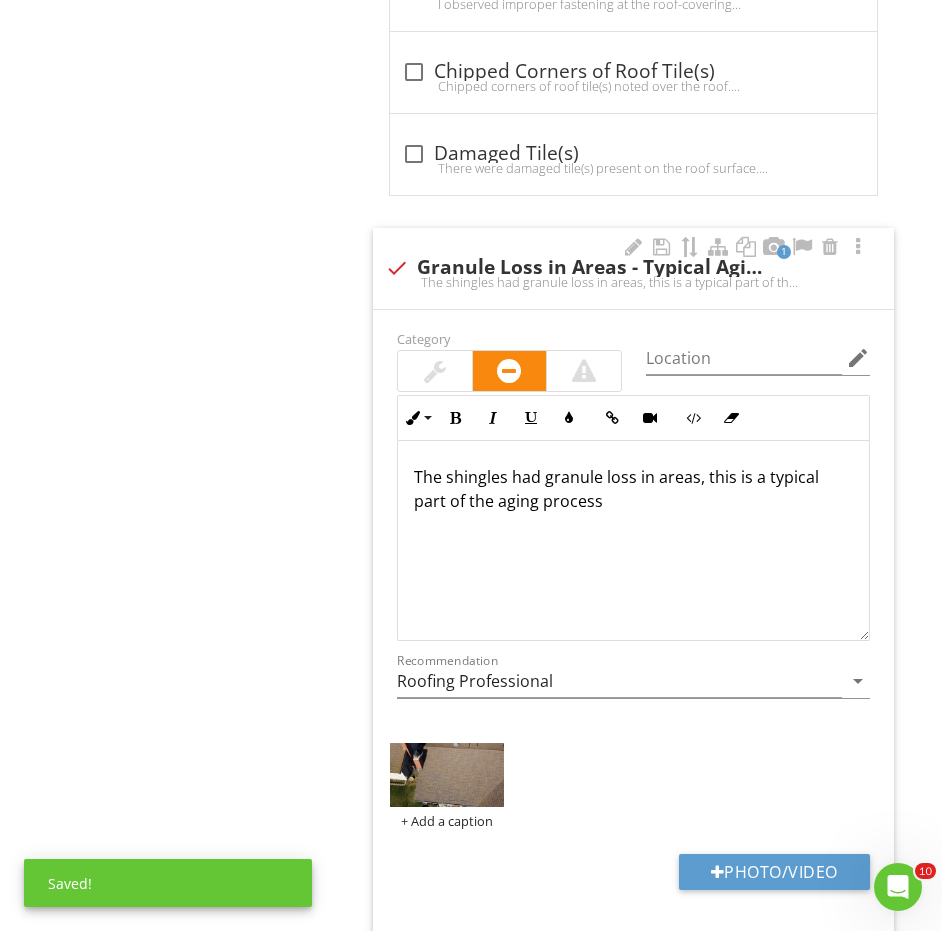type 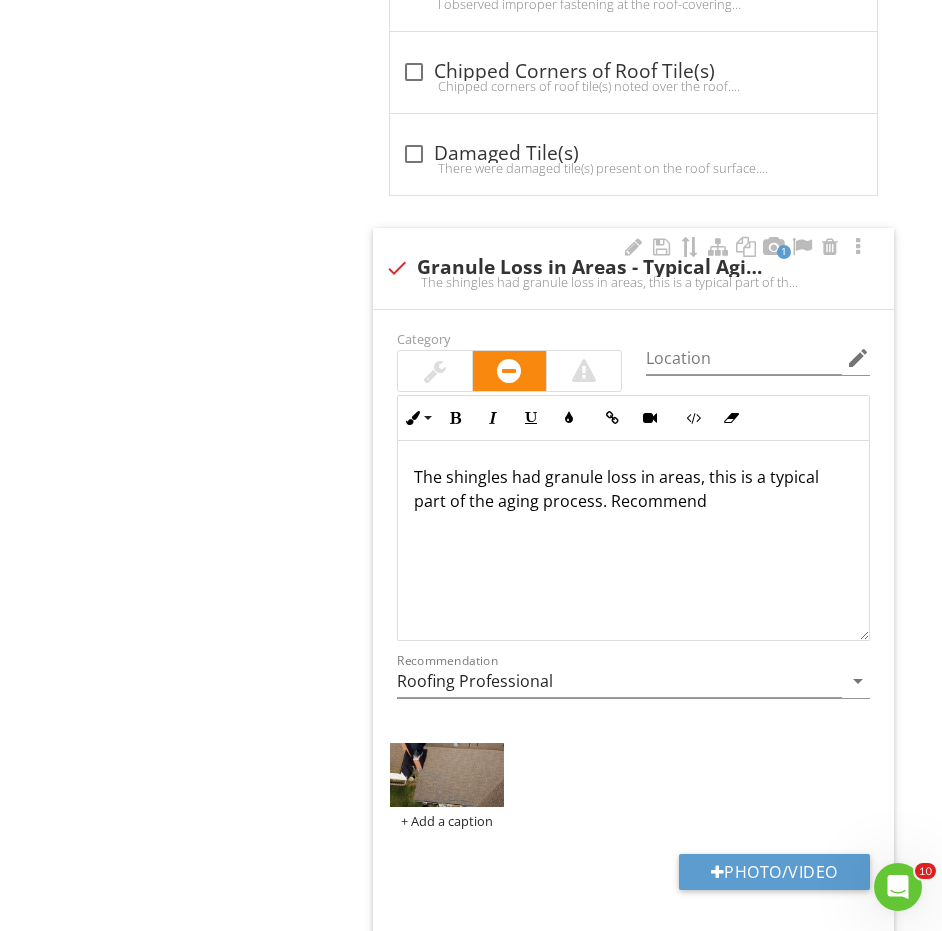 click on "The shingles had granule loss in areas, this is a typical part of the aging process. Recommend" at bounding box center (633, 282) 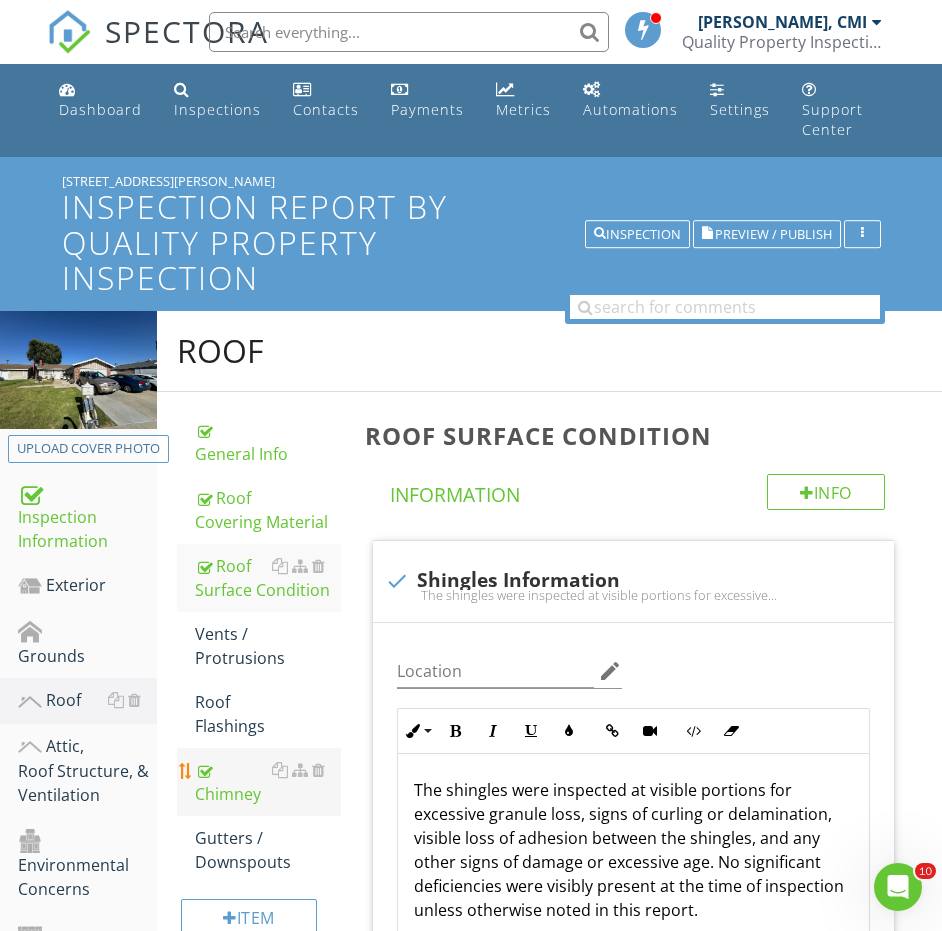 scroll, scrollTop: 0, scrollLeft: 0, axis: both 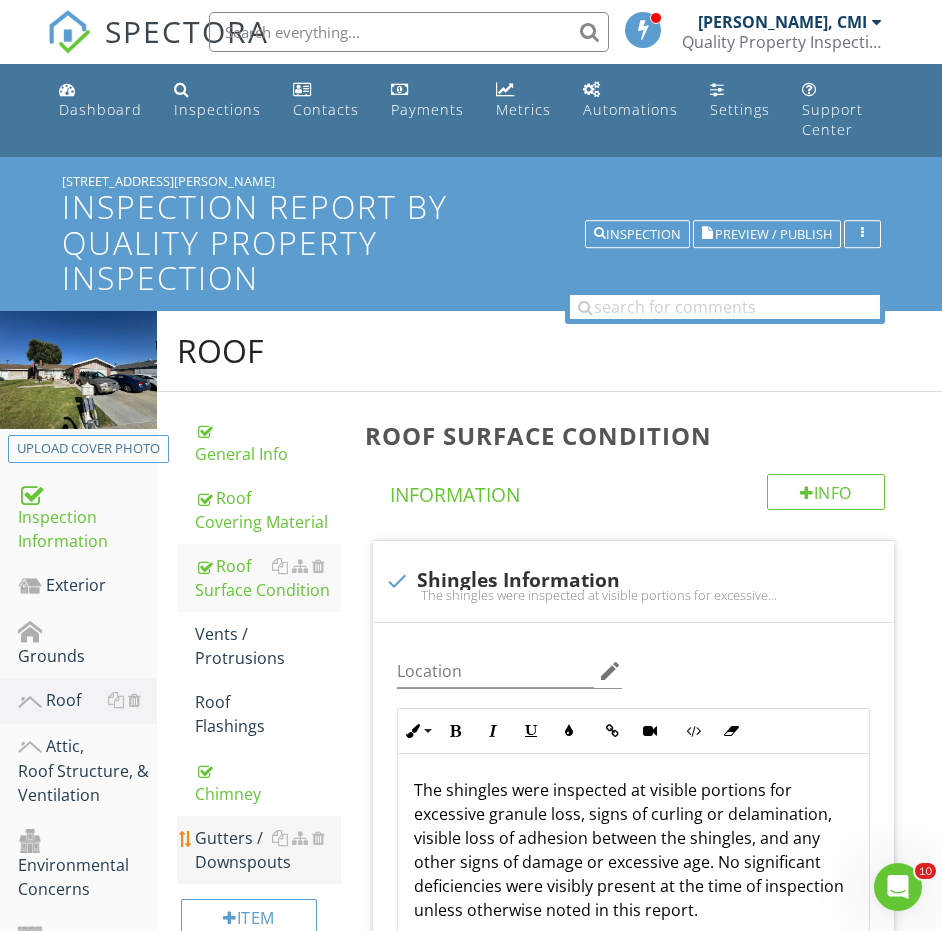 click on "Gutters / Downspouts" at bounding box center [268, 850] 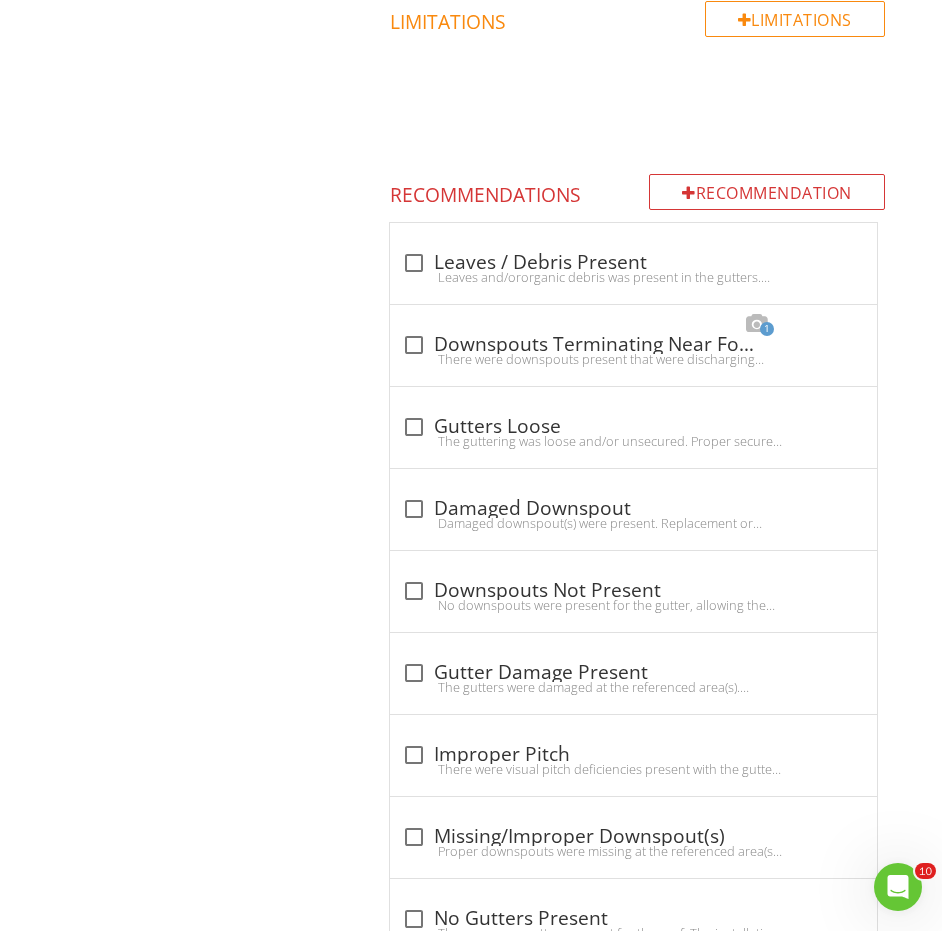 scroll, scrollTop: 2873, scrollLeft: 0, axis: vertical 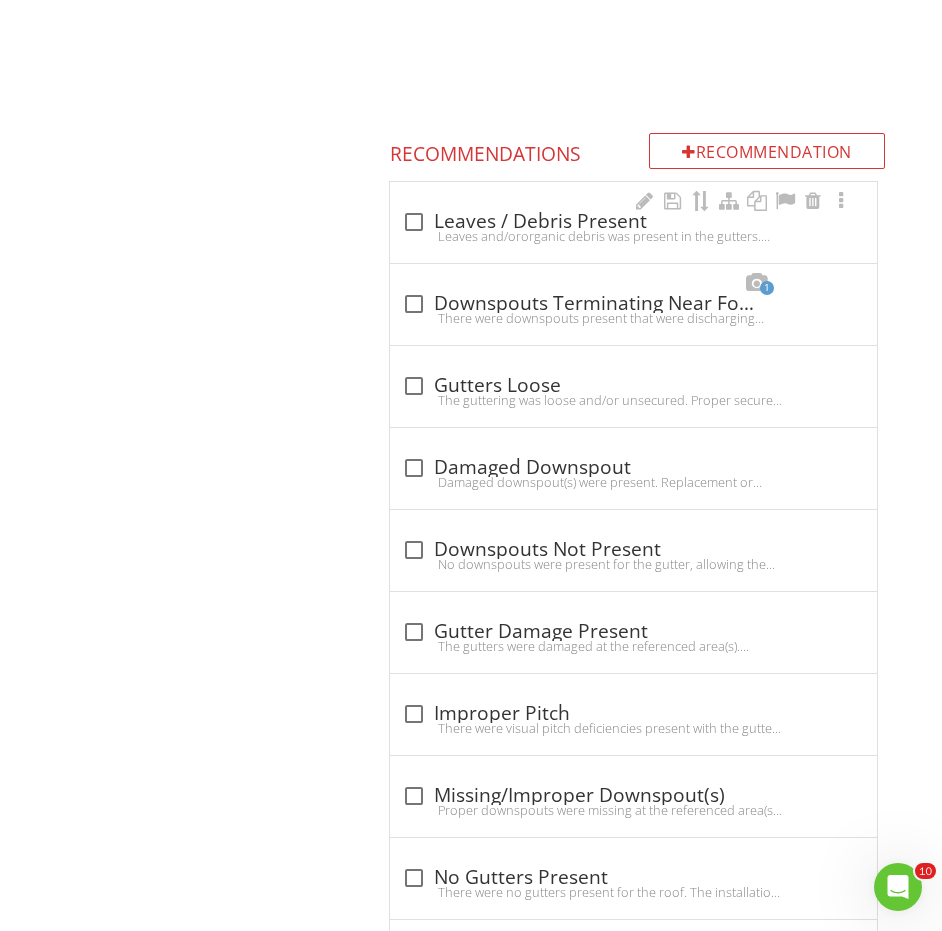click on "Leaves and/ororganic debris was present in the gutters. This can create blockages in the downspouts, allowing water to overflow the gutters. I recommend for a qualified person to clean the gutters as soon as possible." at bounding box center [633, 236] 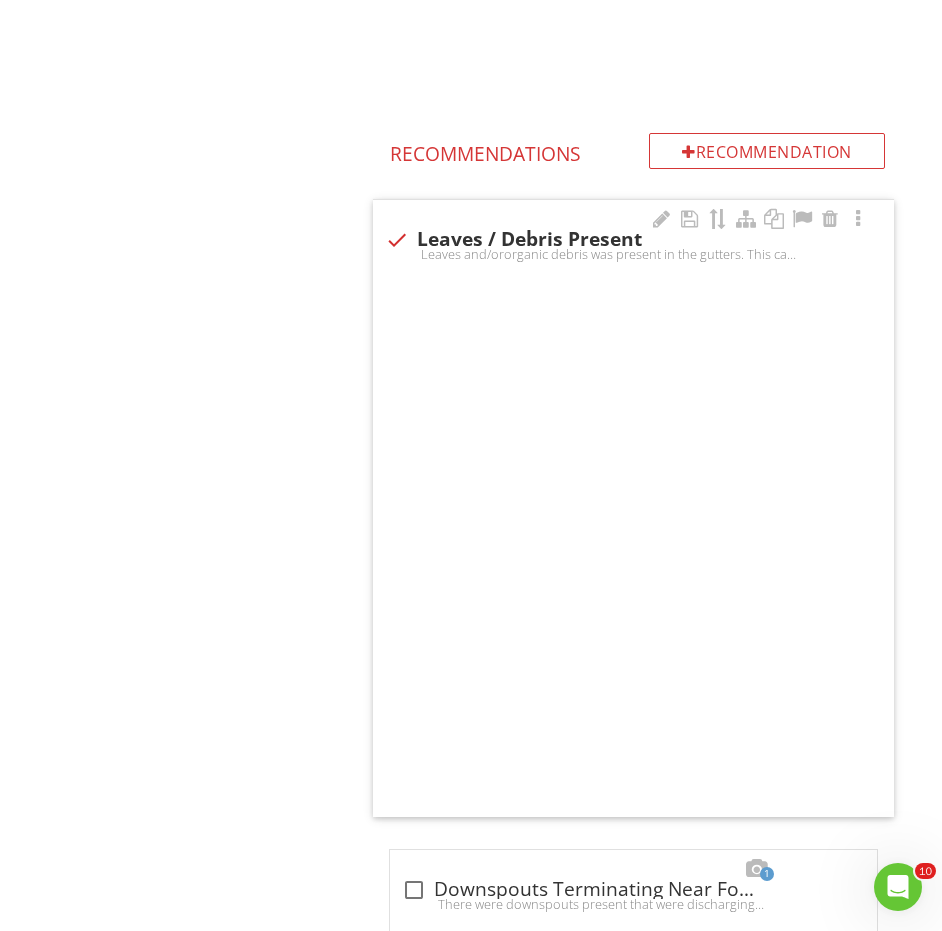 checkbox on "true" 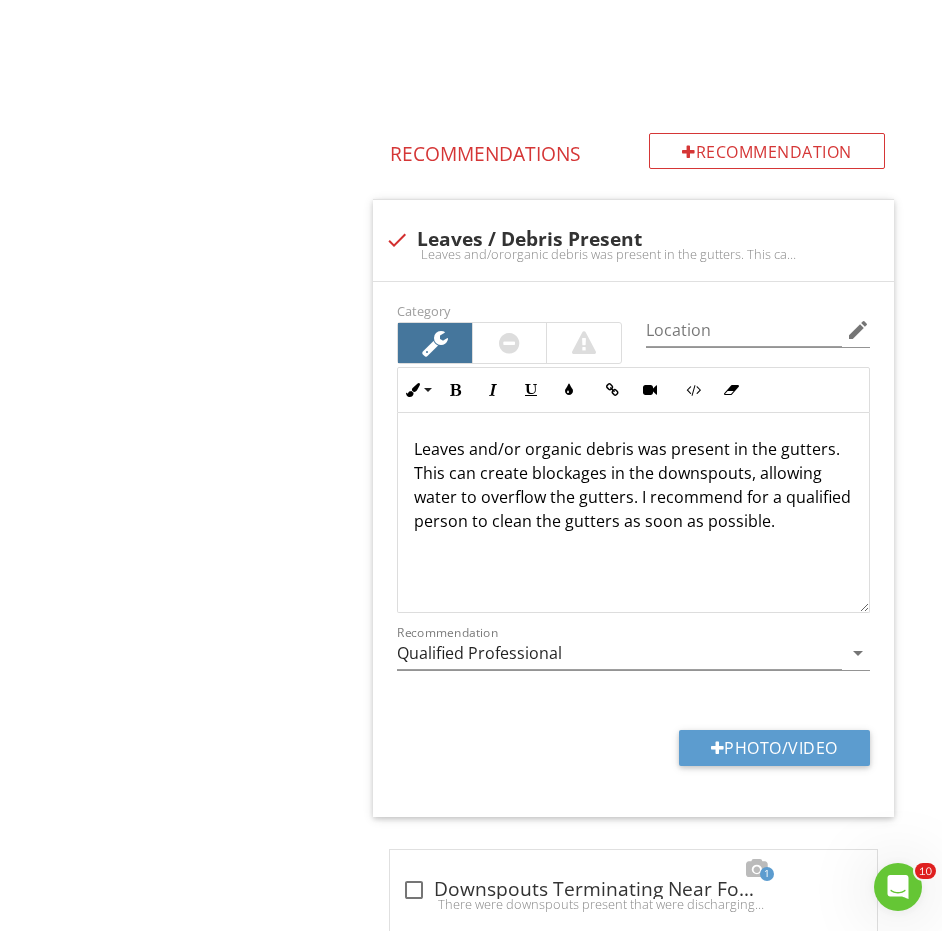 click on "Roof
General Info
Roof Covering Material
Roof Surface Condition
Vents / Protrusions
Roof Flashings
Chimney
Gutters / Downspouts
Item
Gutters / Downspouts
Info
Information                       check
Gutters Information
Location edit       Inline Style XLarge Large Normal Small Light Small/Light Bold Italic Underline Colors Insert Link Insert Video Code View Clear Formatting Ordered List Unordered List Insert Image Insert Table Enter text here
Photo/Video
check
Downspouts Information
Location edit       Inline Style XLarge Large" at bounding box center (549, 1269) 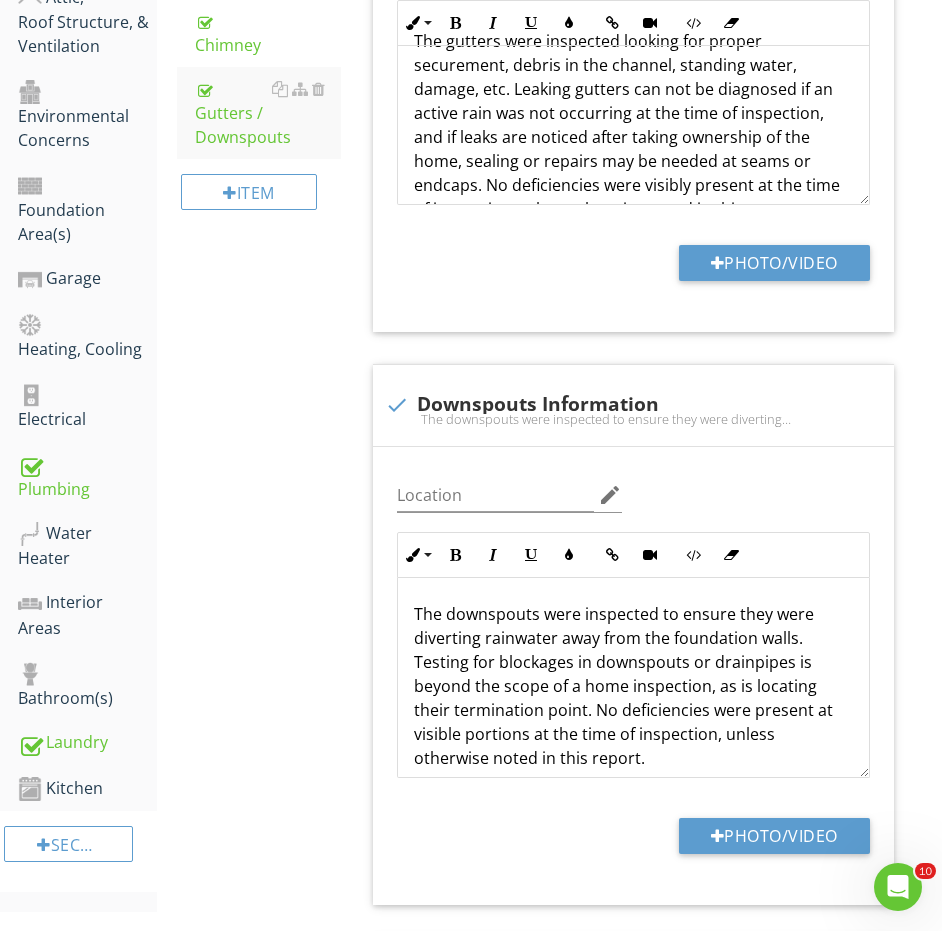 scroll, scrollTop: 734, scrollLeft: 0, axis: vertical 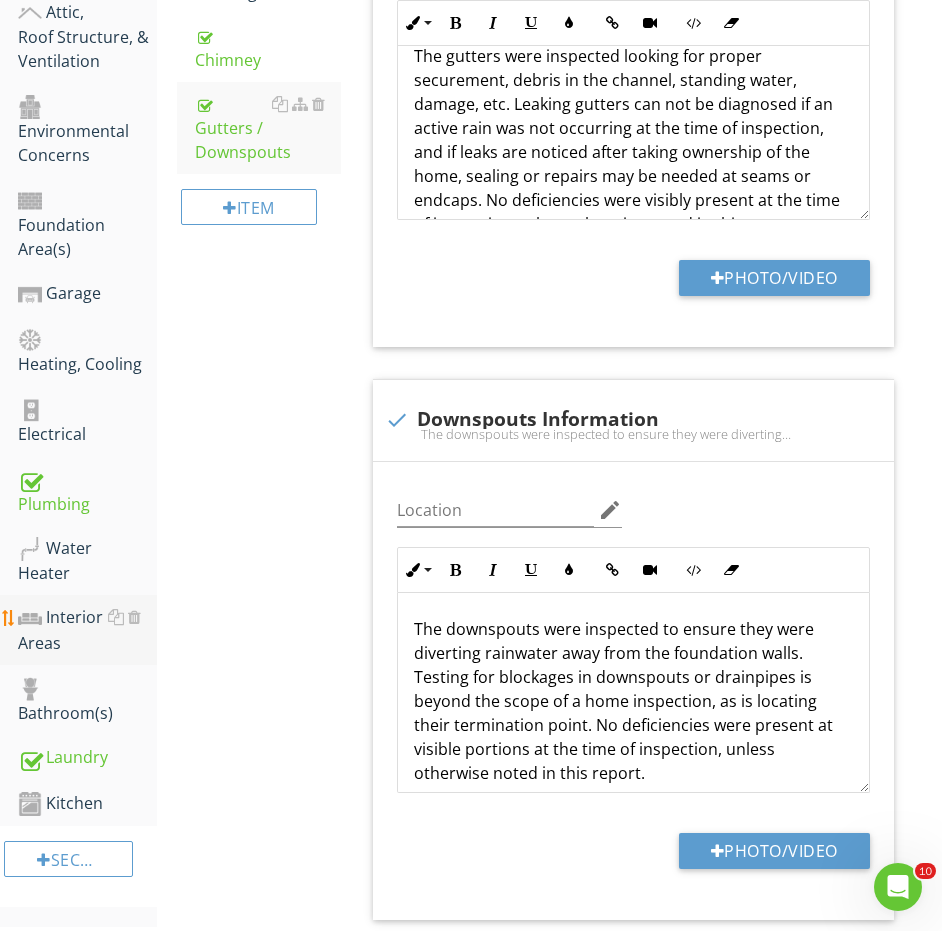 click on "Interior Areas" at bounding box center (87, 630) 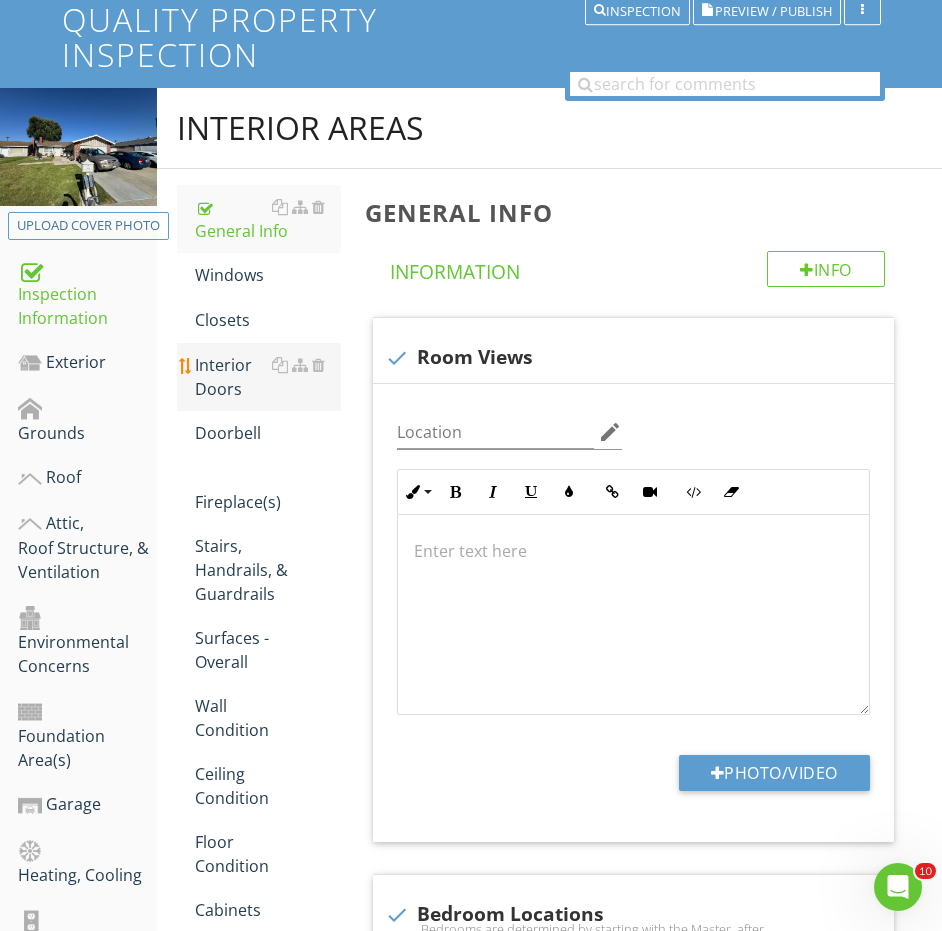 scroll, scrollTop: 209, scrollLeft: 0, axis: vertical 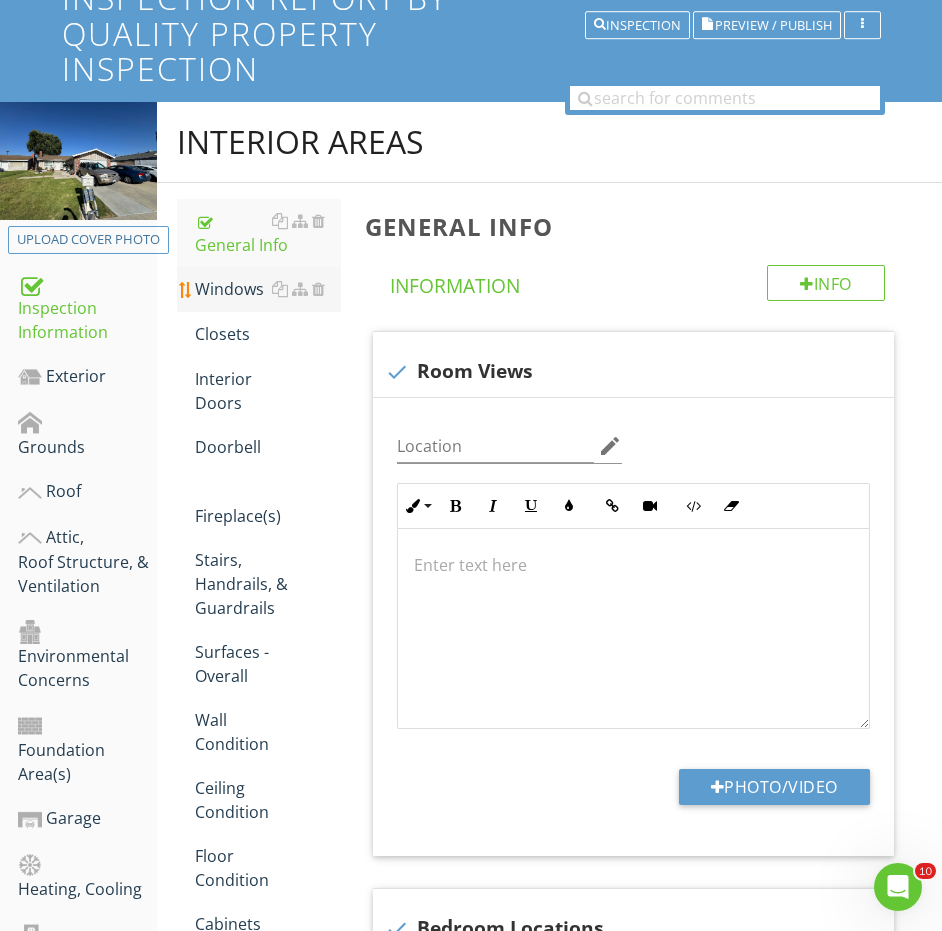 click on "Windows" at bounding box center (268, 289) 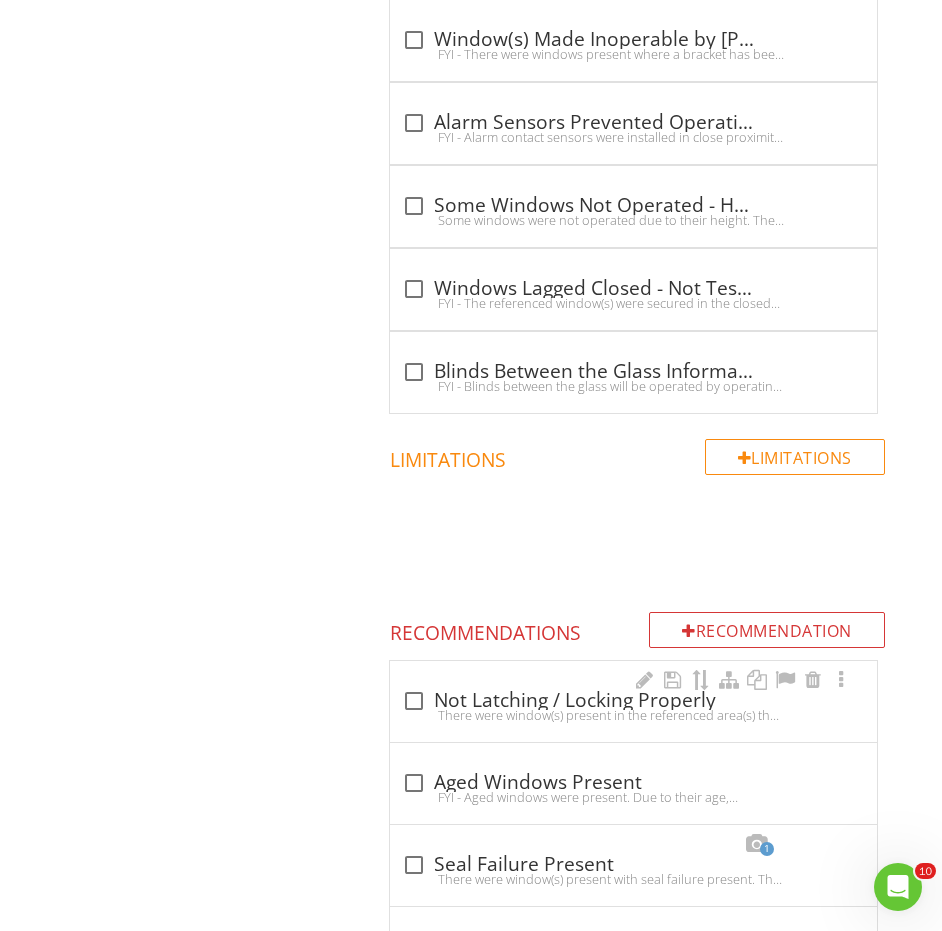 click on "check_box_outline_blank
Not Latching / Locking Properly" at bounding box center [633, 701] 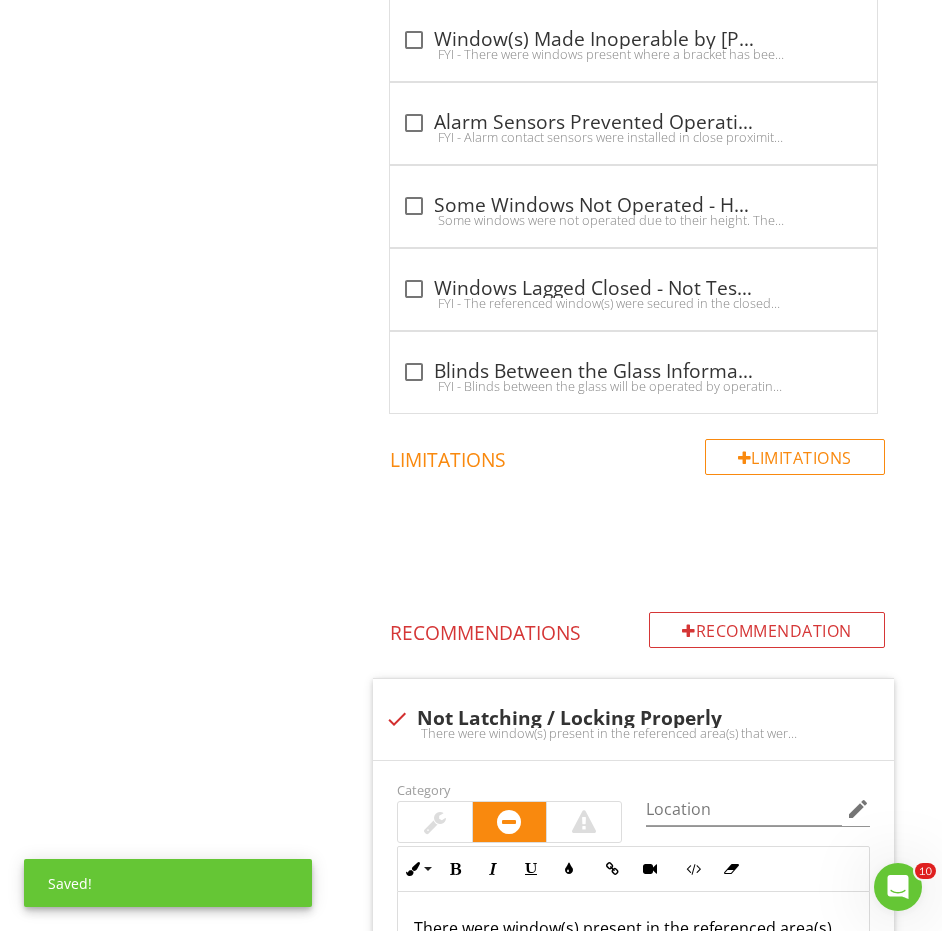 scroll, scrollTop: 2842, scrollLeft: 0, axis: vertical 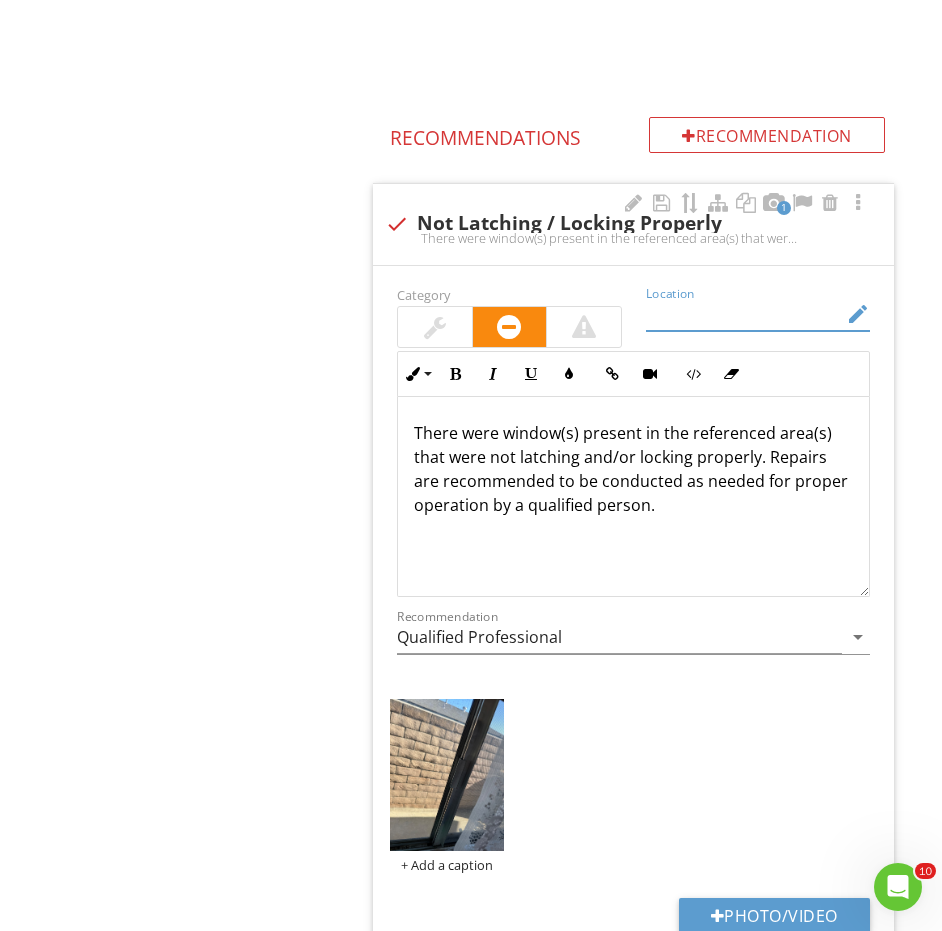click at bounding box center (744, 314) 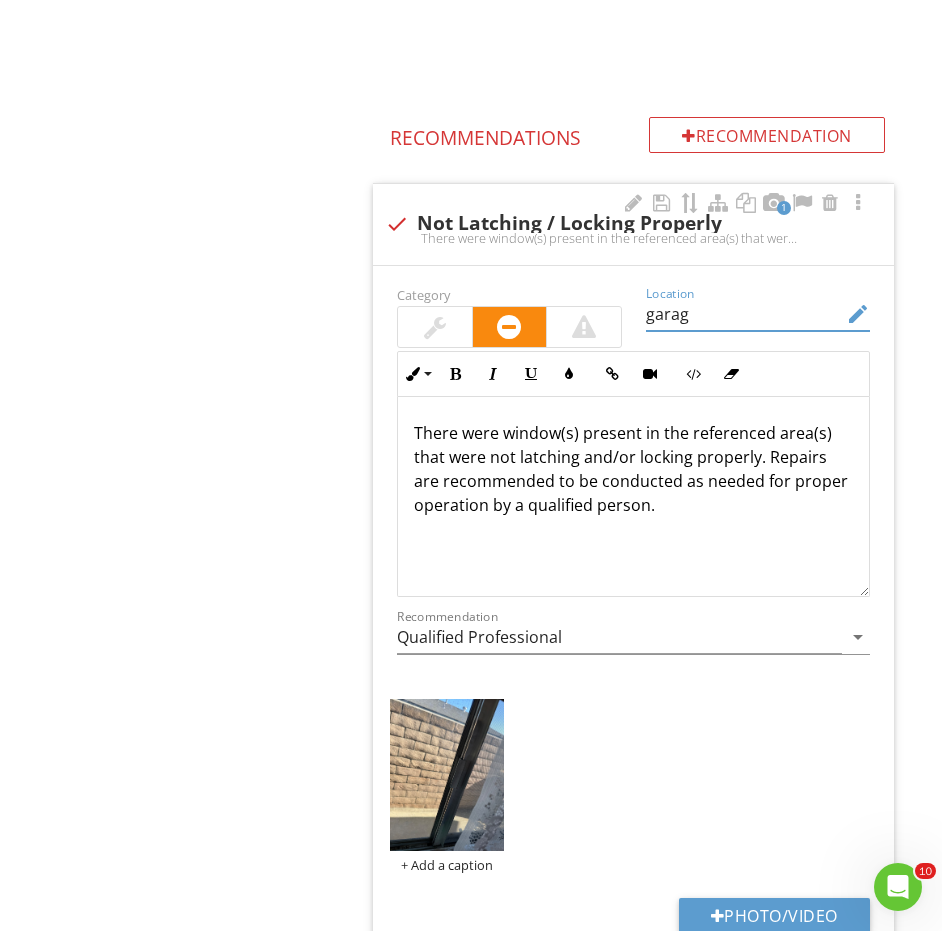type on "garage" 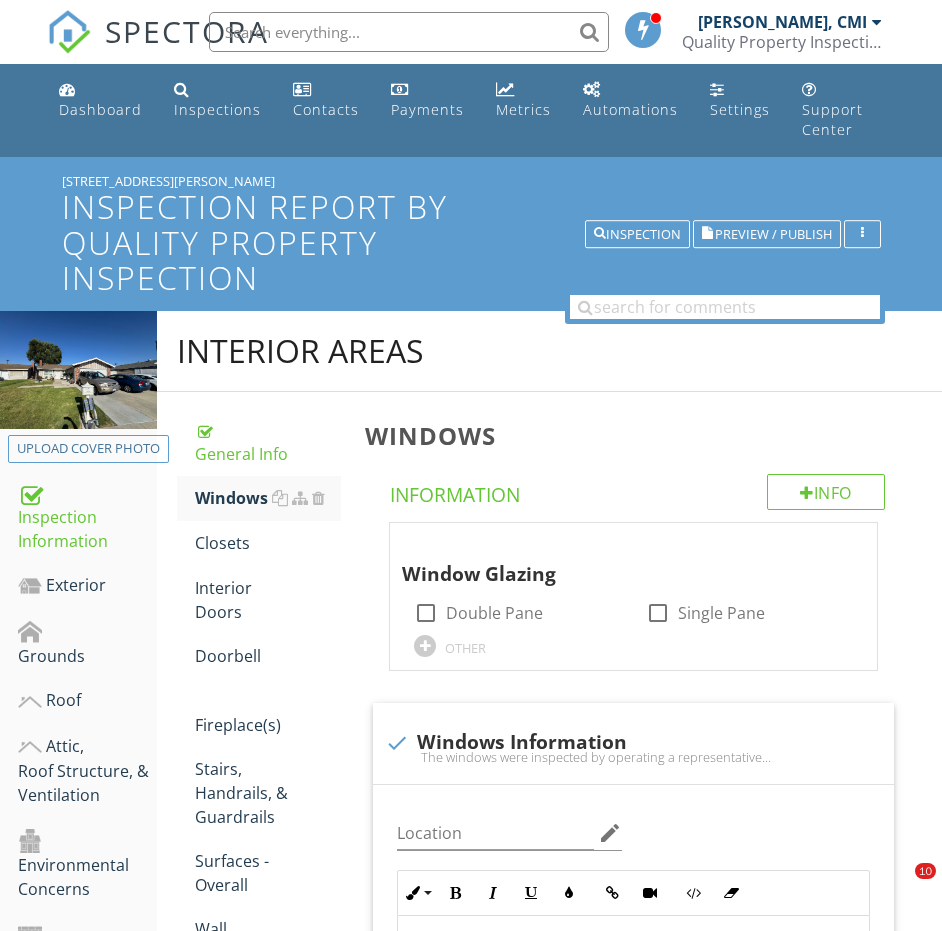 scroll, scrollTop: 2842, scrollLeft: 0, axis: vertical 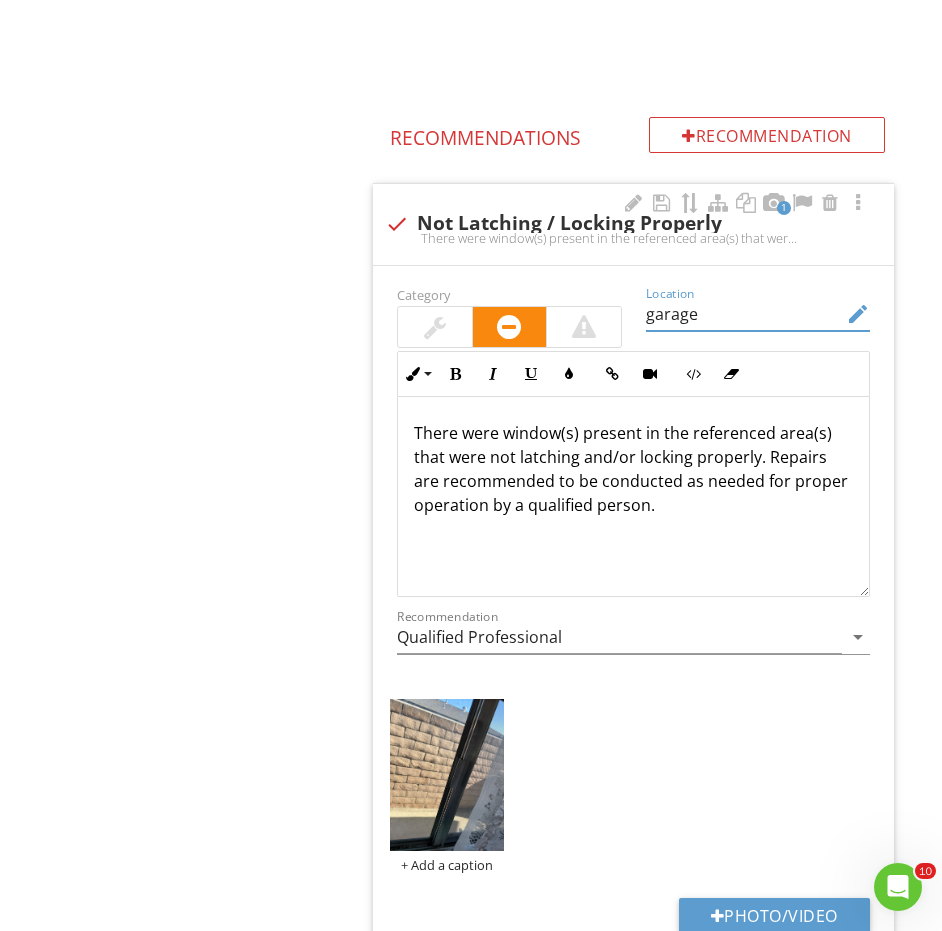 type on "garage" 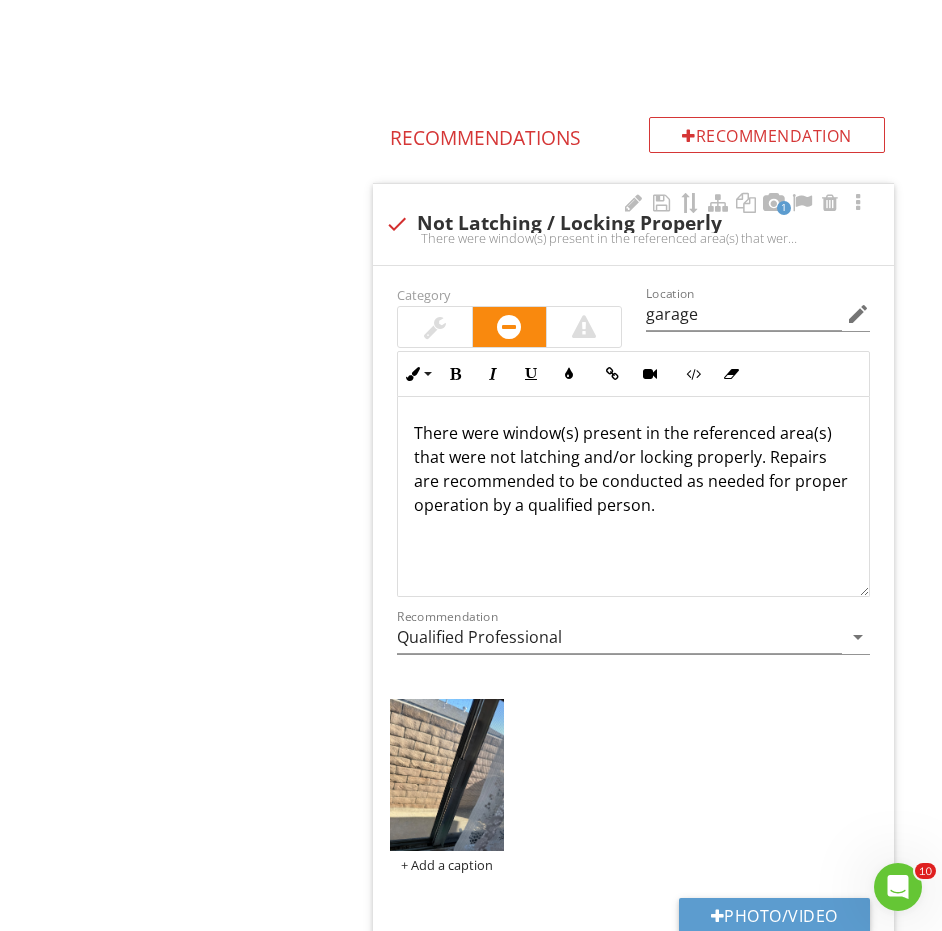 click at bounding box center (434, 327) 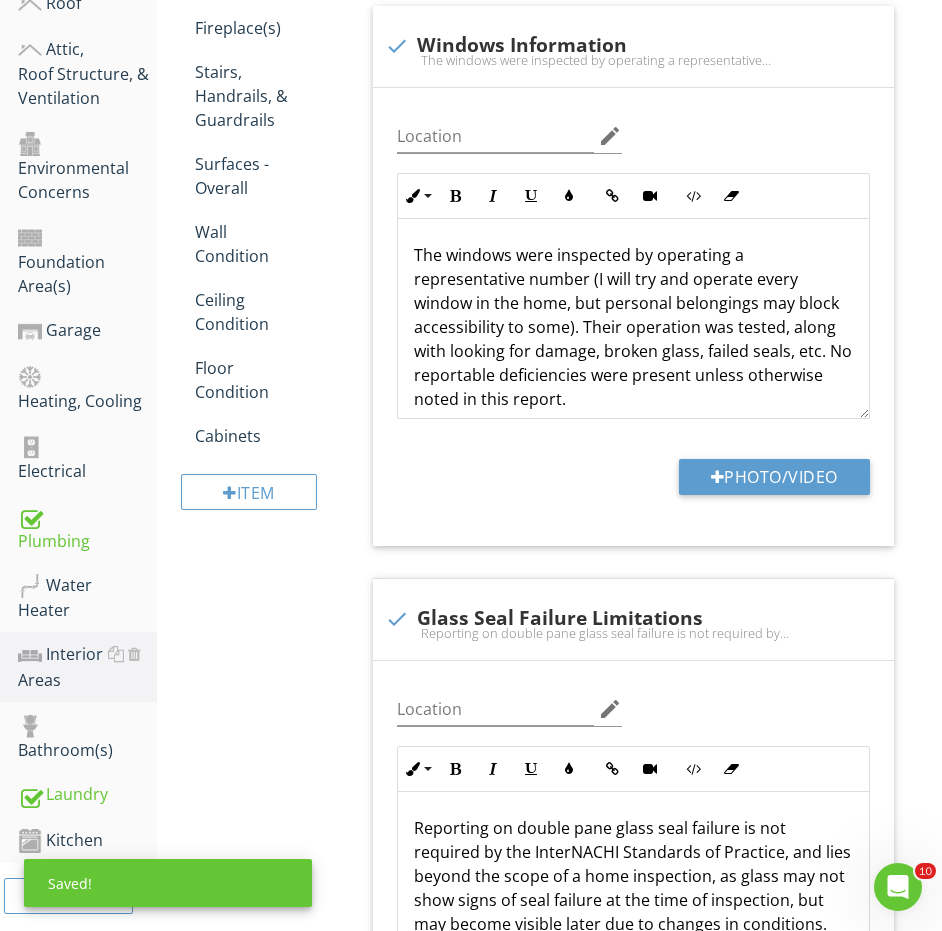 scroll, scrollTop: 693, scrollLeft: 0, axis: vertical 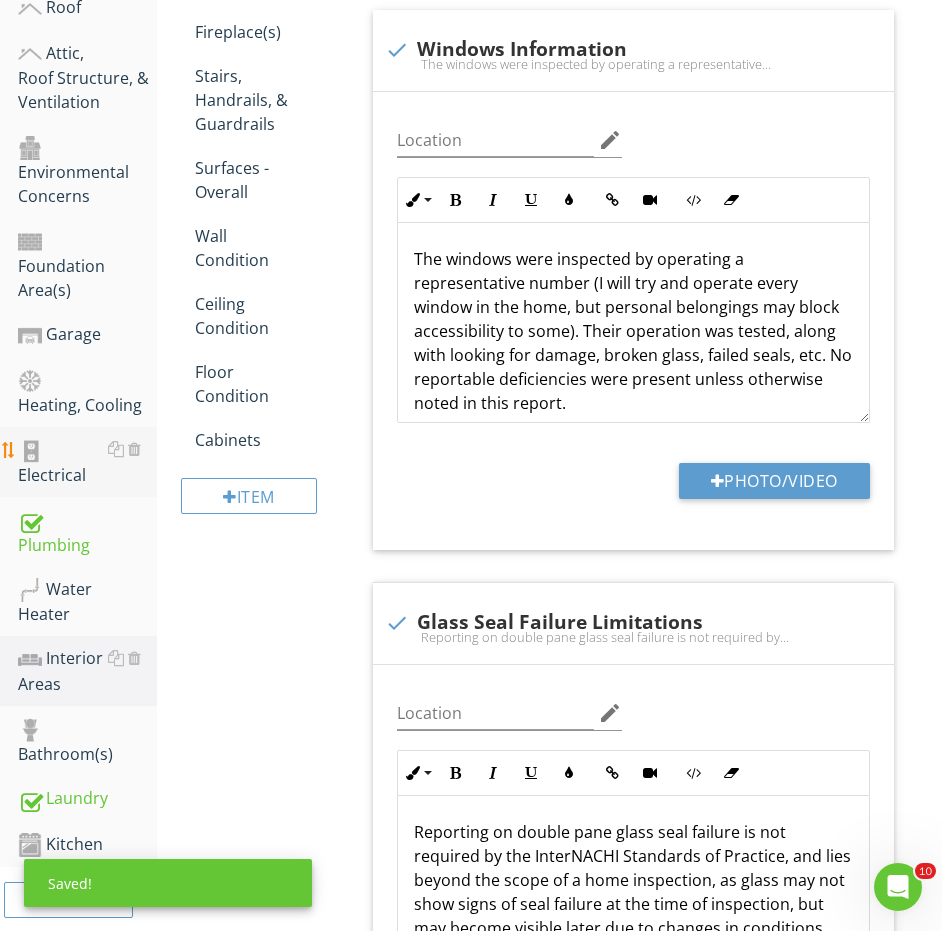 click on "Electrical" at bounding box center [87, 462] 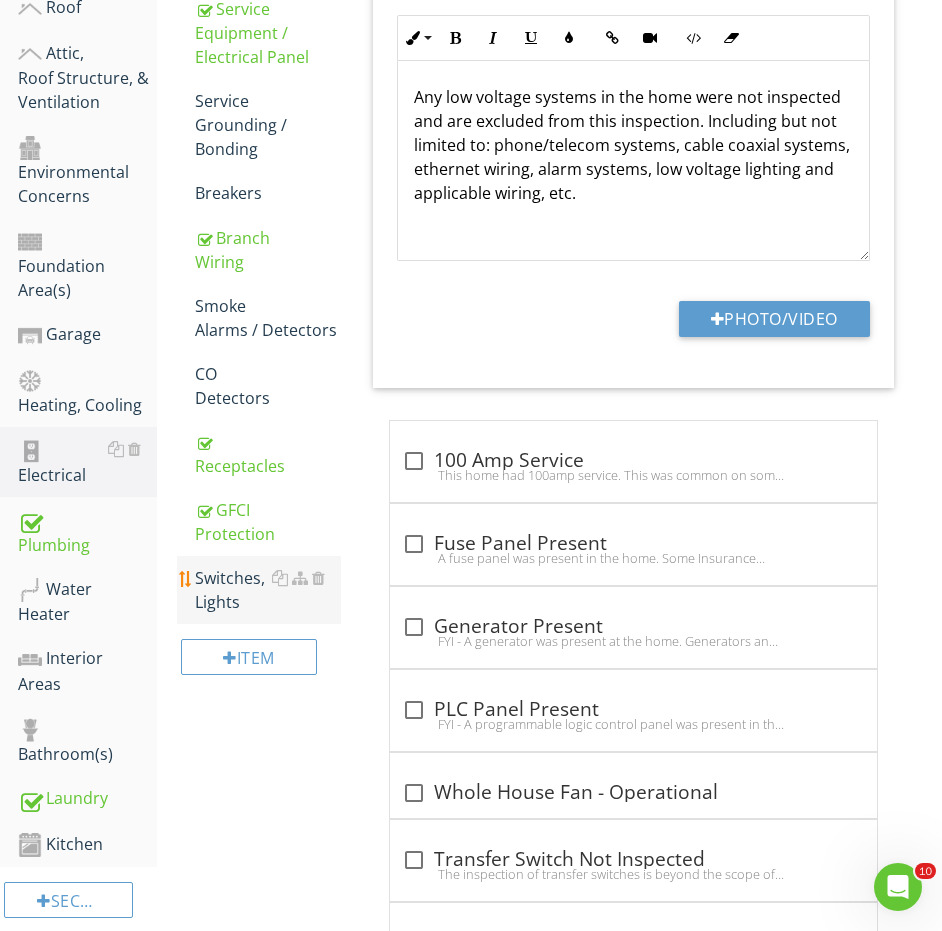 click on "Switches, Lights" at bounding box center (268, 590) 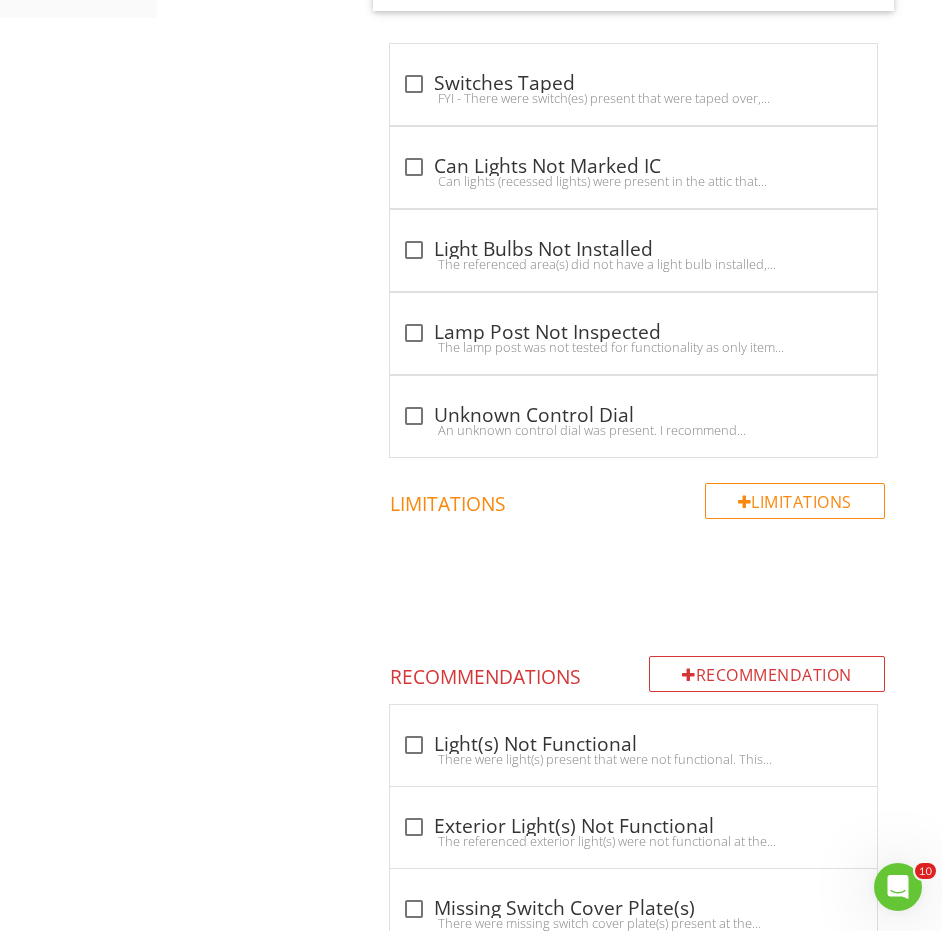 scroll, scrollTop: 1756, scrollLeft: 0, axis: vertical 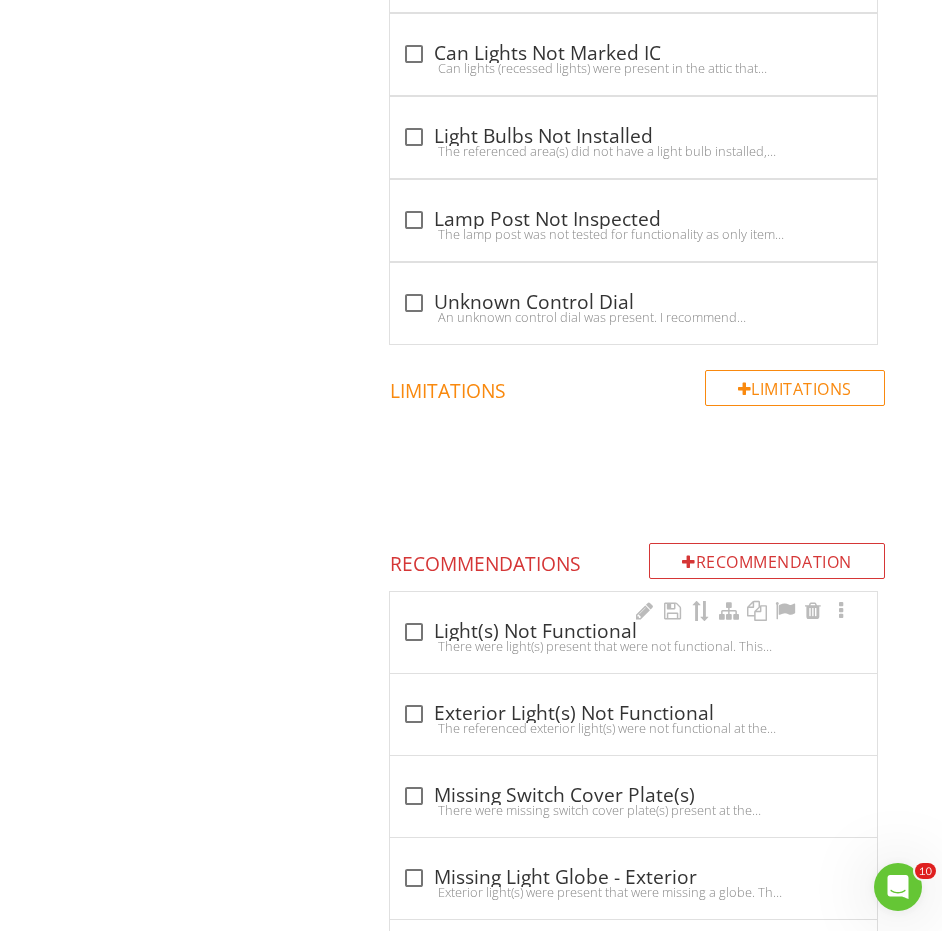 click on "check_box_outline_blank
Light(s) Not Functional" at bounding box center [633, 632] 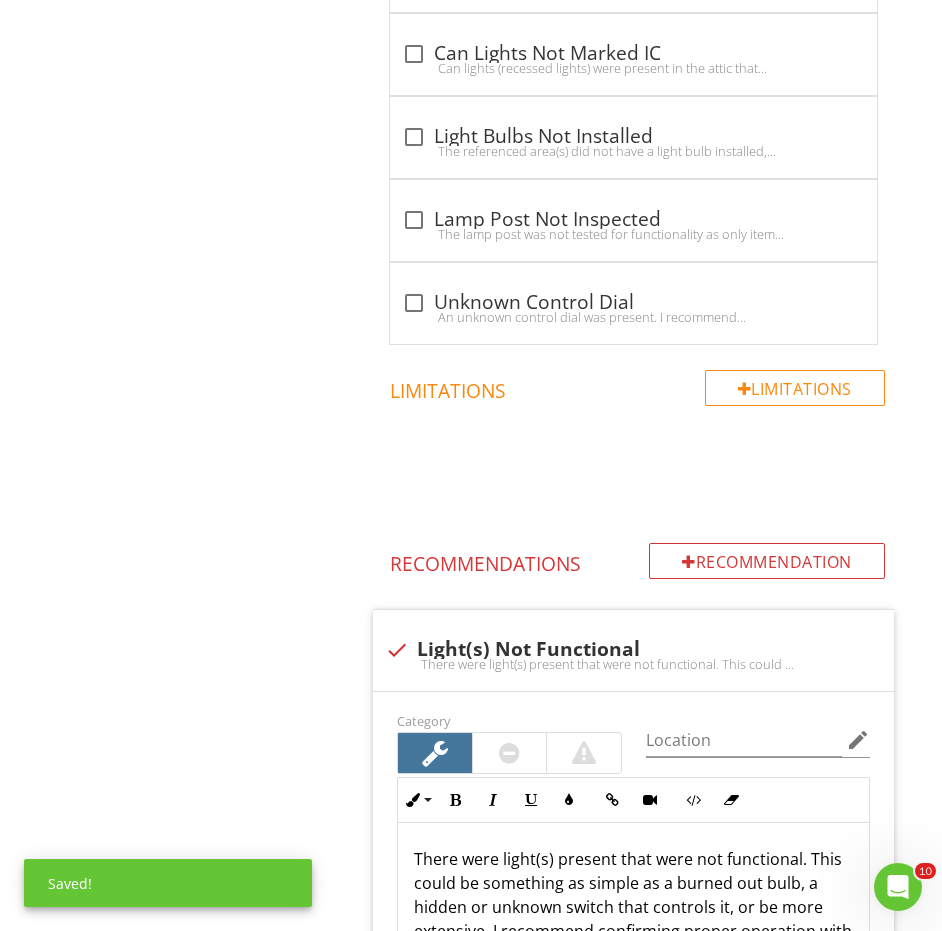 scroll, scrollTop: 2219, scrollLeft: 0, axis: vertical 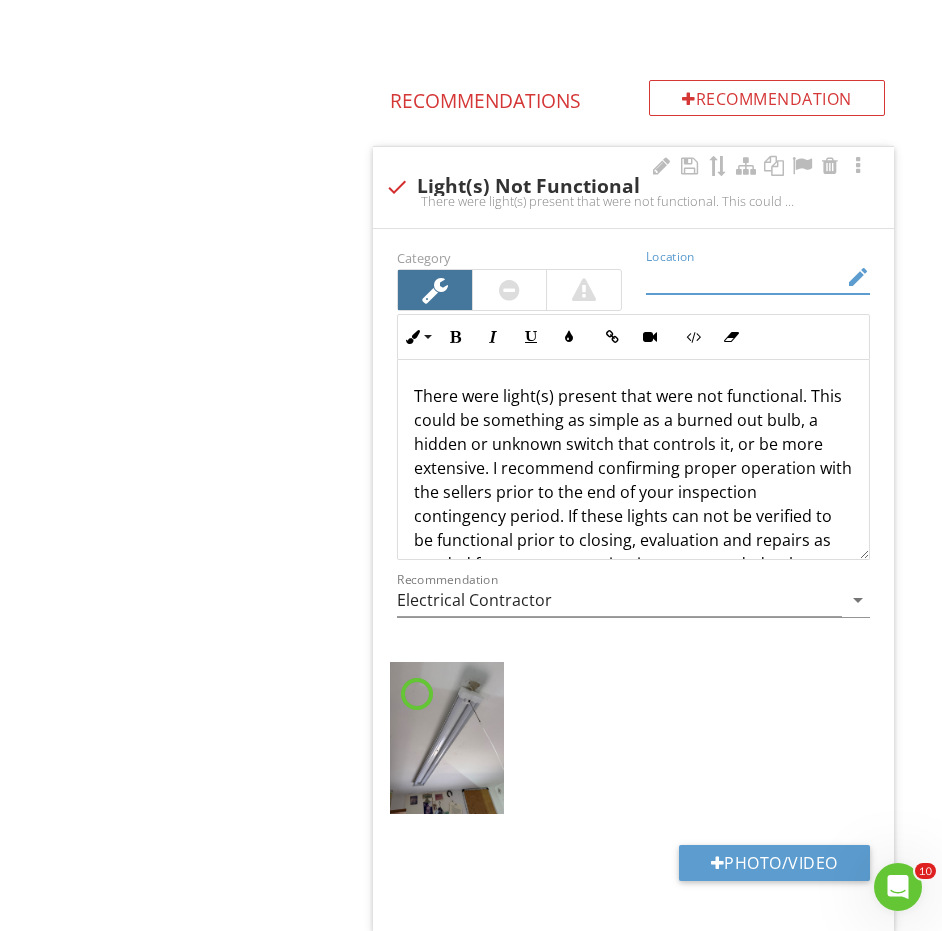 click at bounding box center [744, 277] 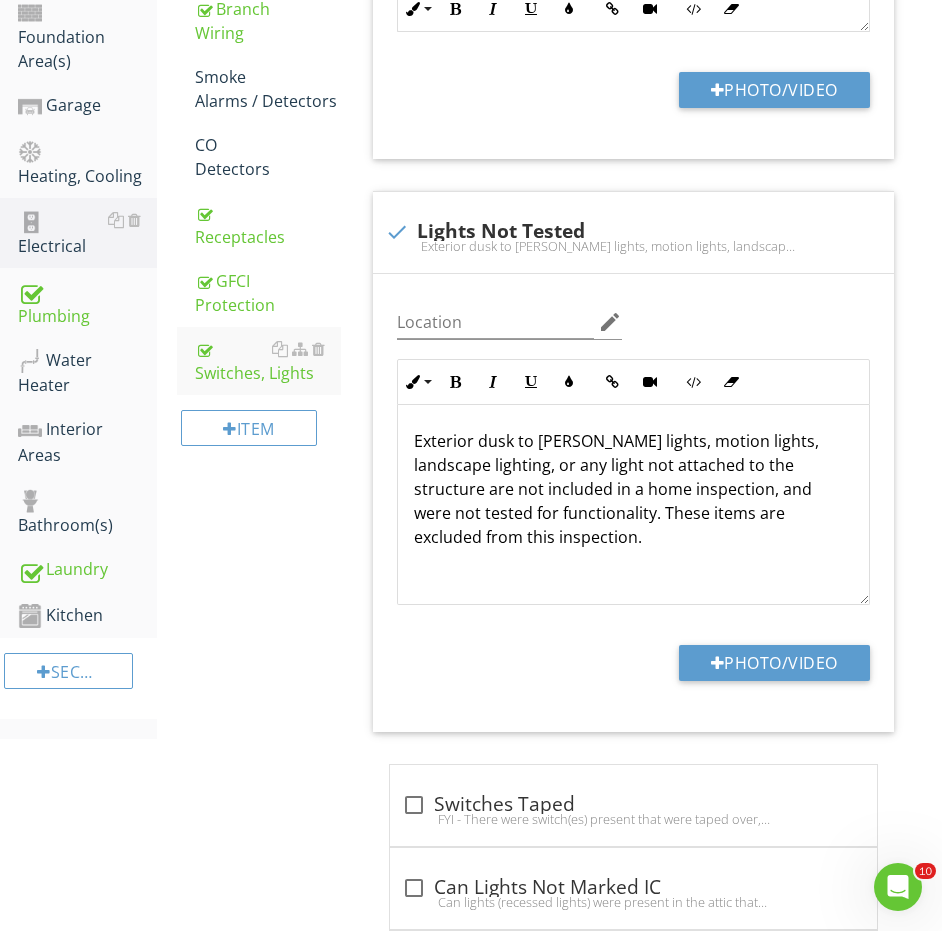 scroll, scrollTop: 847, scrollLeft: 0, axis: vertical 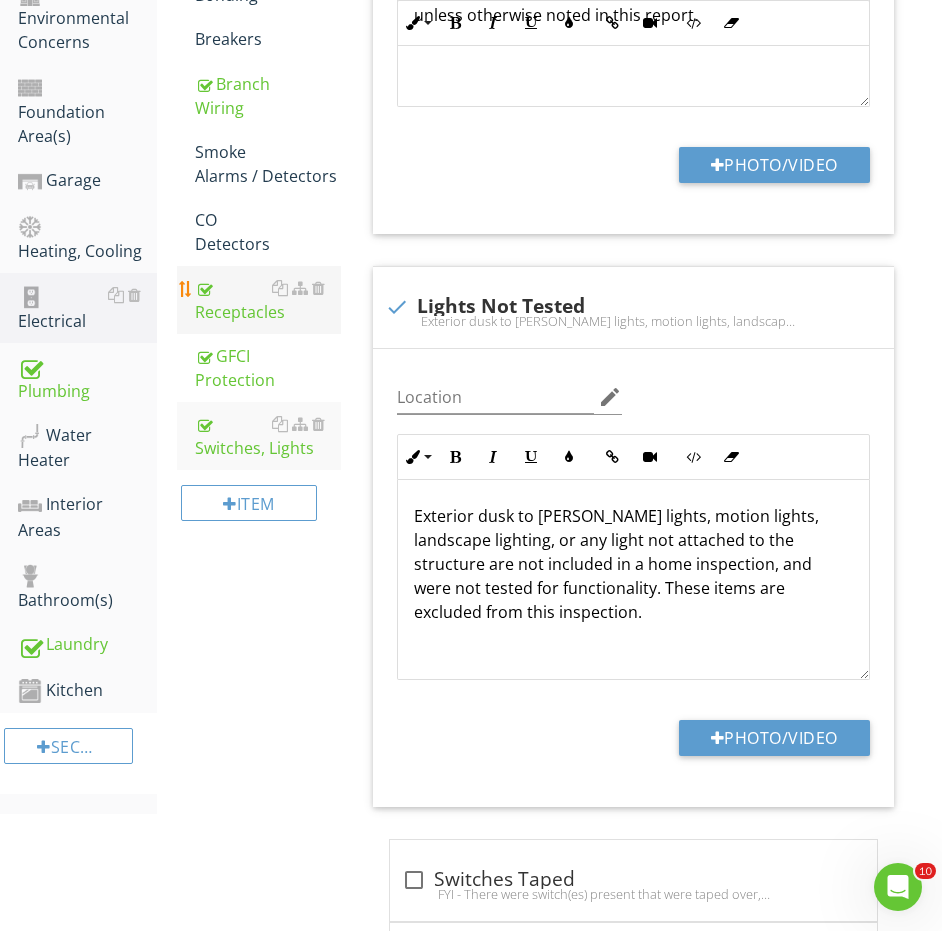 type on "garage" 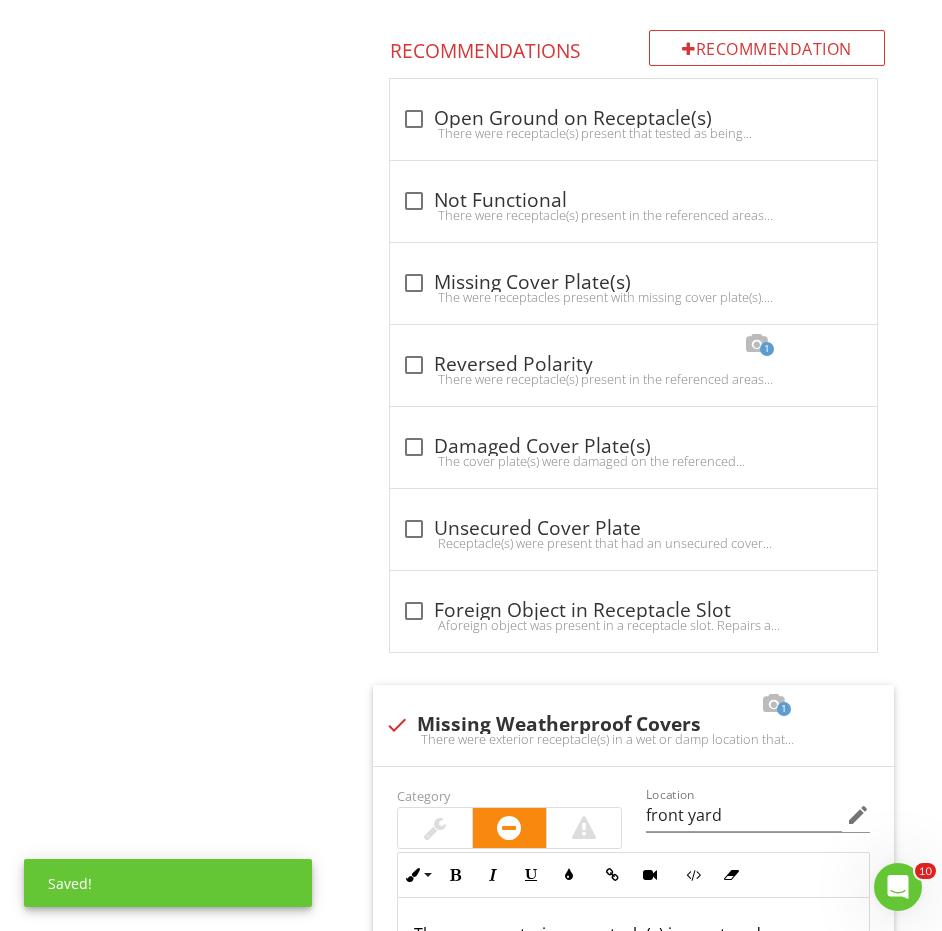 scroll, scrollTop: 1955, scrollLeft: 0, axis: vertical 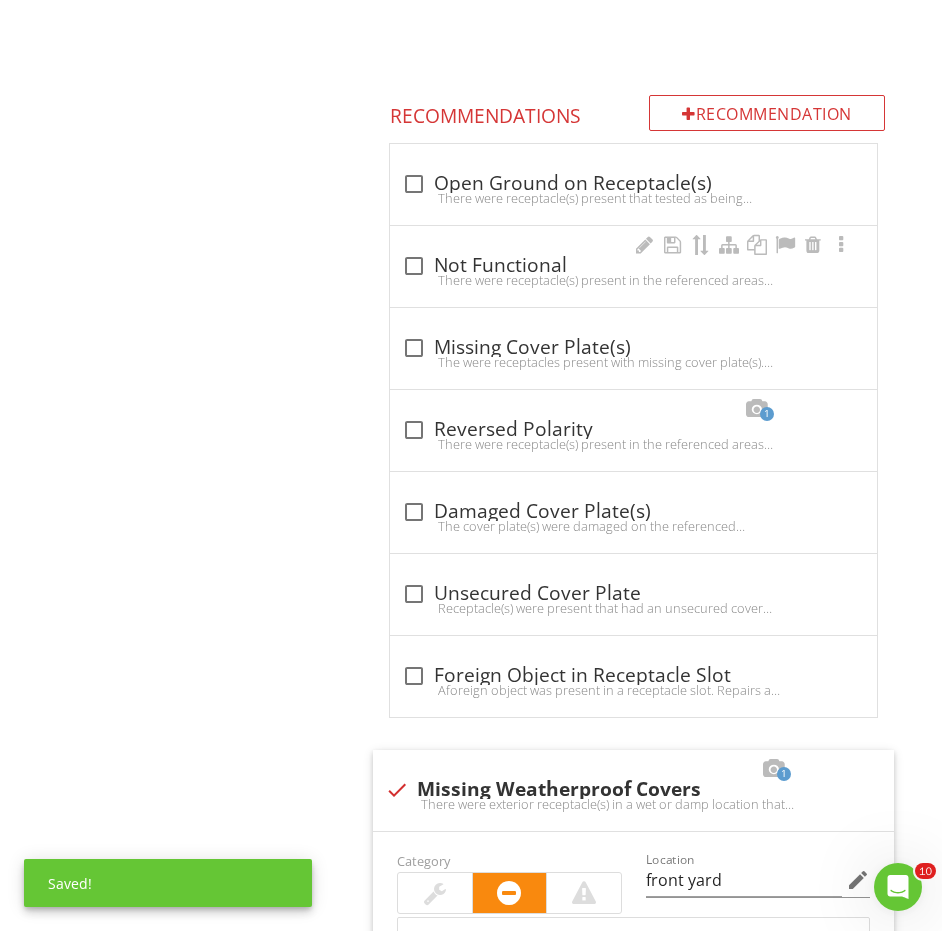 click on "There were receptacle(s) present in the referenced areas that were not functional at the time of inspection. These may be associated with a "tripped" GFCI receptacle or unfound switch, if so the tripped receptacle or switch was not found. Repairs or replacement as needed for proper operation is recommended to be performed by a licensed electrician." at bounding box center (633, 280) 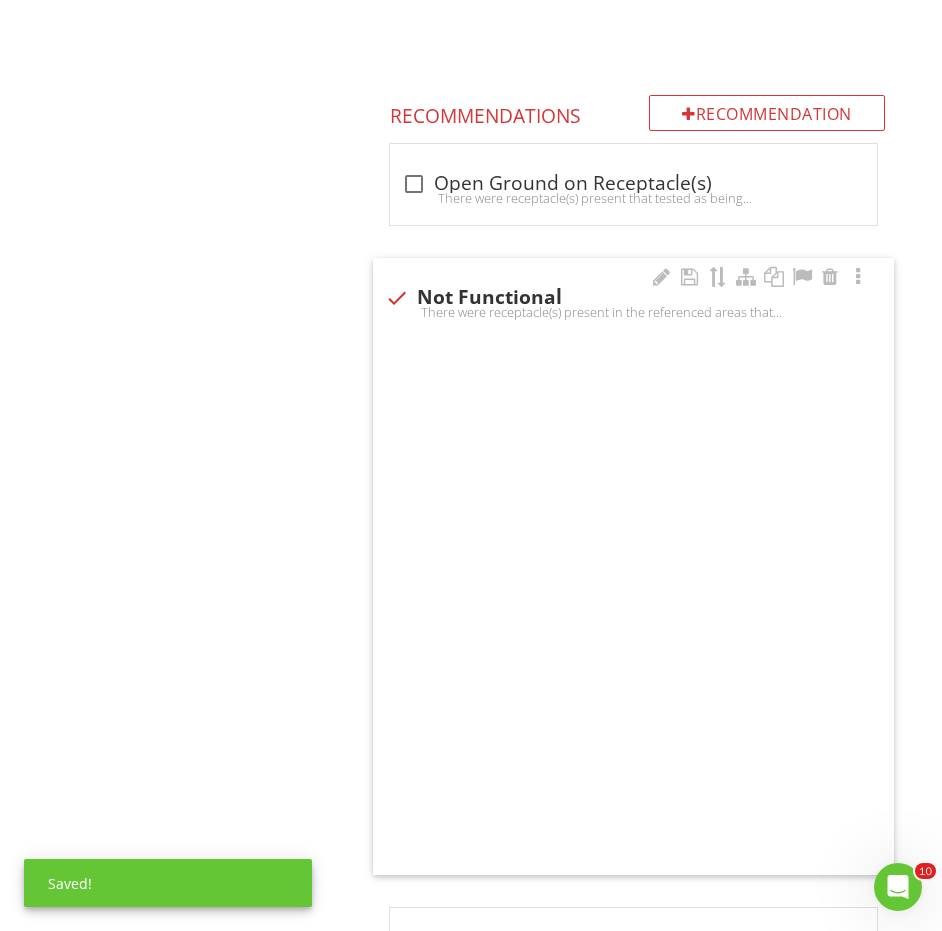 checkbox on "true" 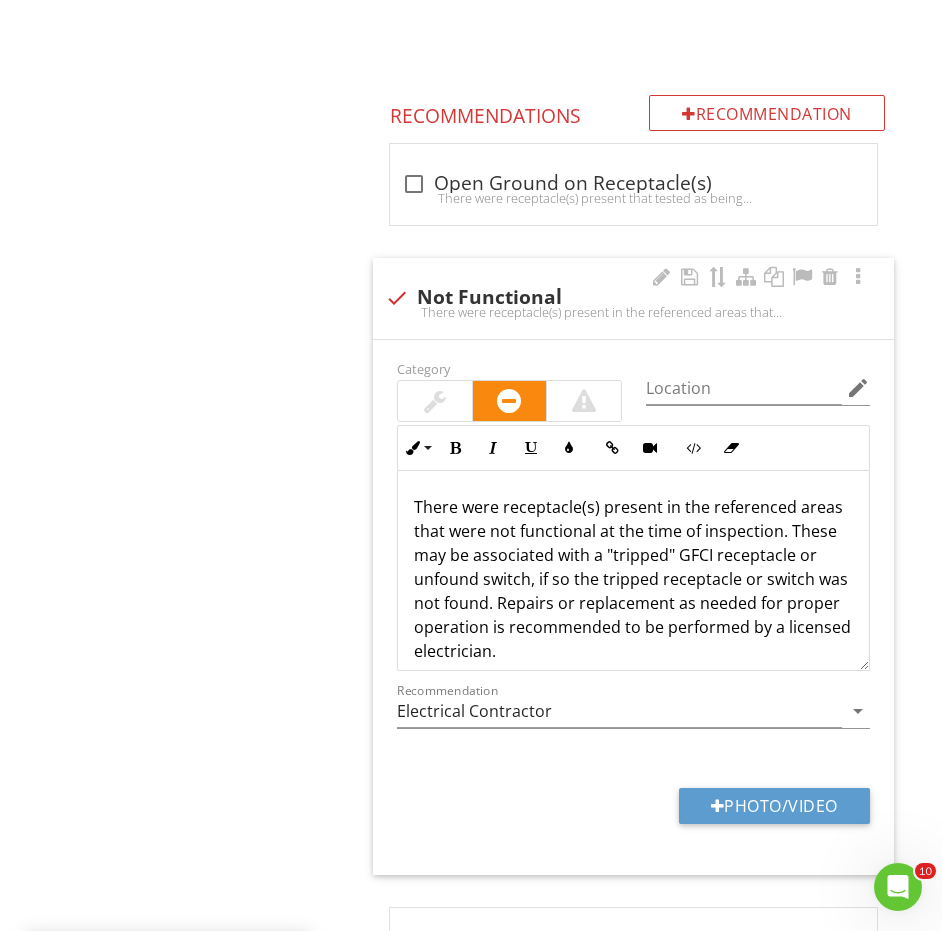 scroll, scrollTop: 2066, scrollLeft: 0, axis: vertical 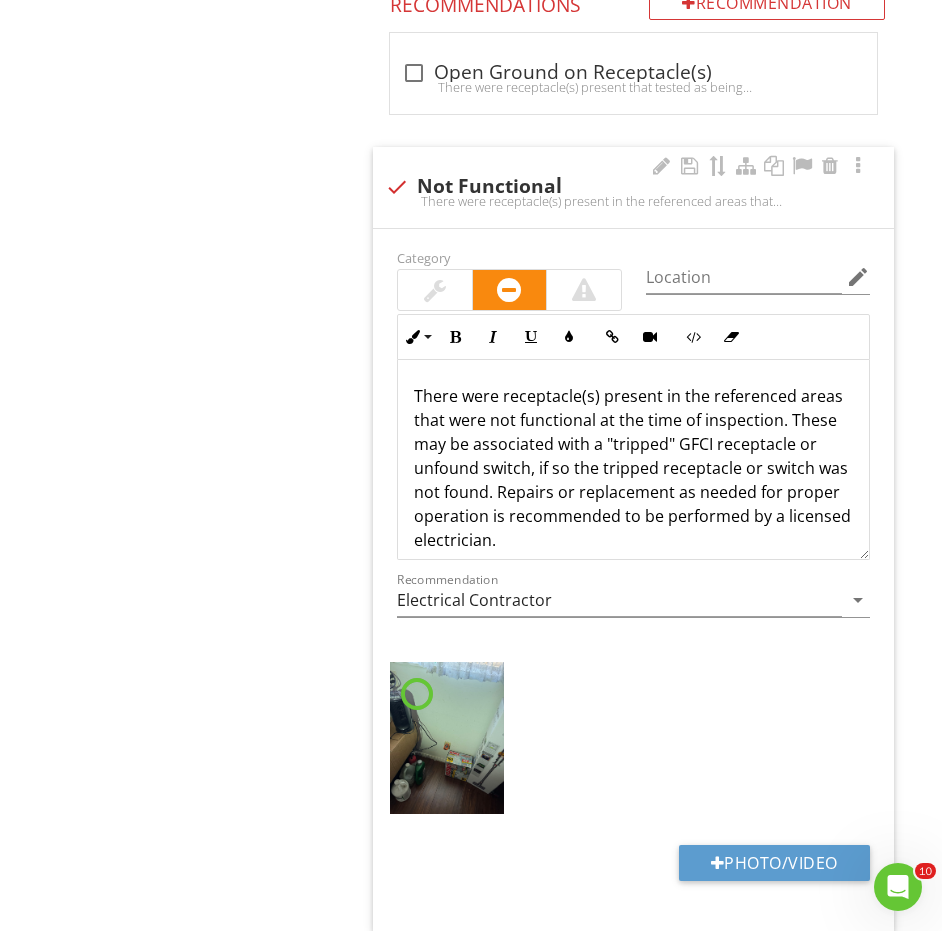 click on "Location edit" at bounding box center (758, 287) 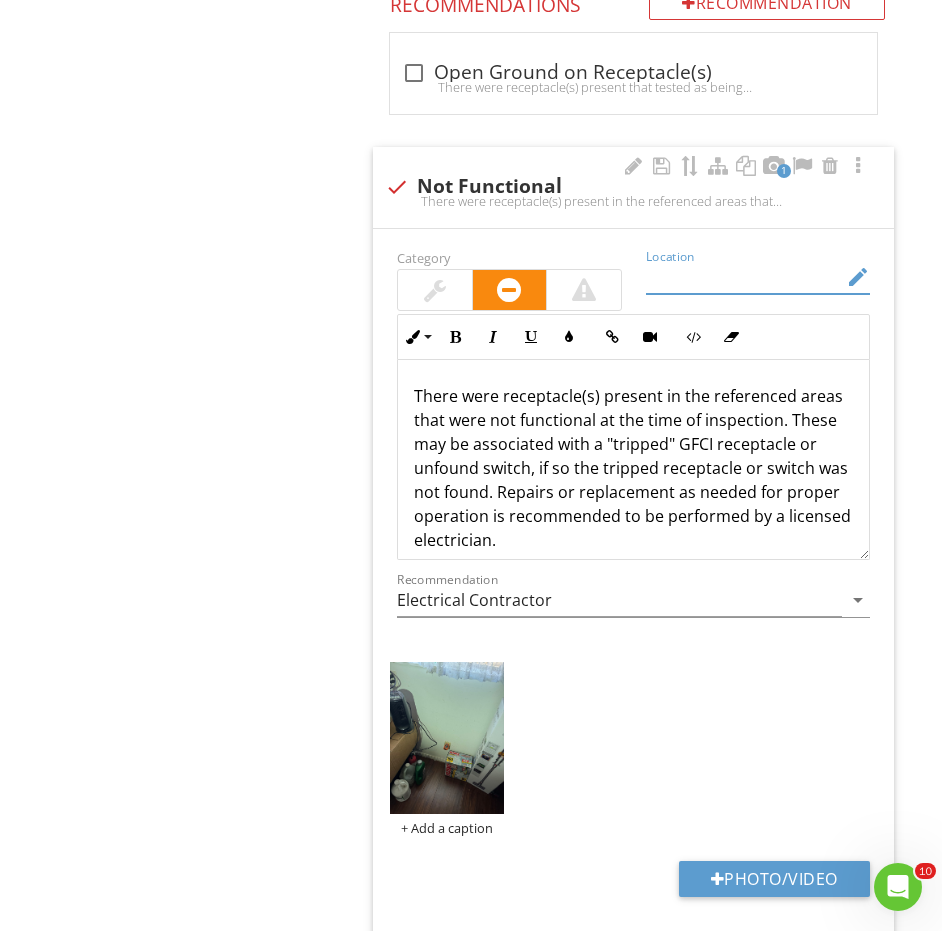 click at bounding box center (744, 277) 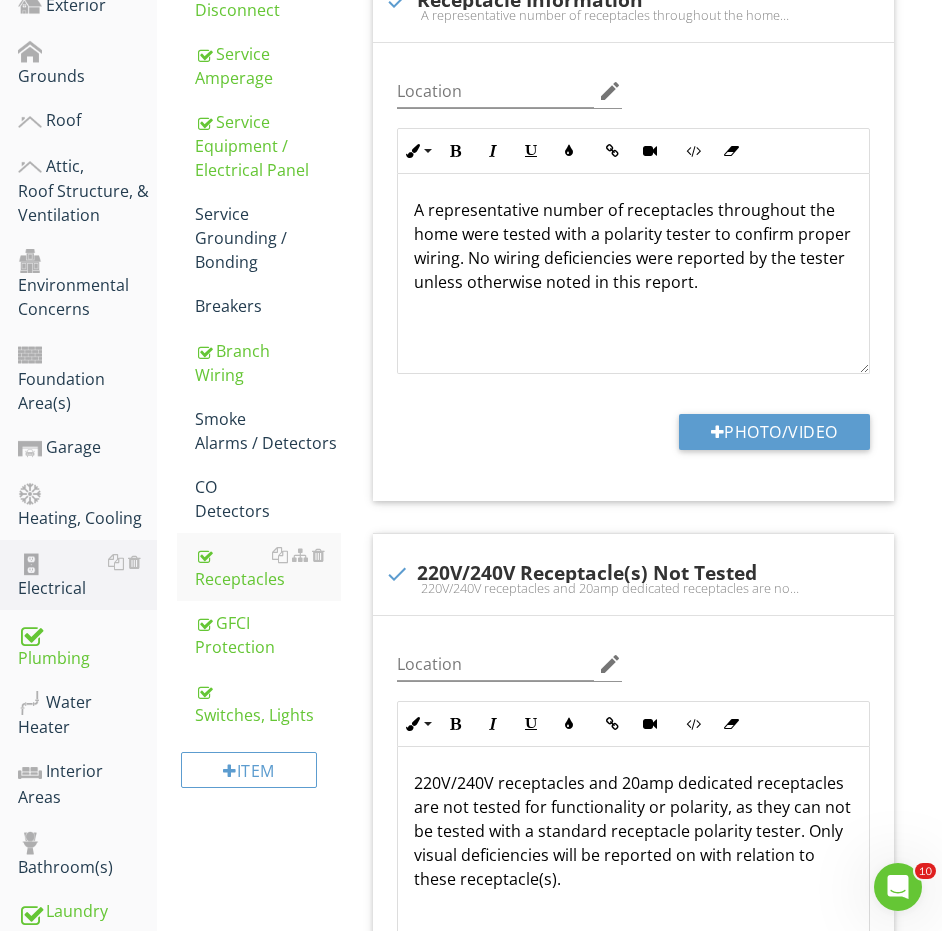 scroll, scrollTop: 561, scrollLeft: 0, axis: vertical 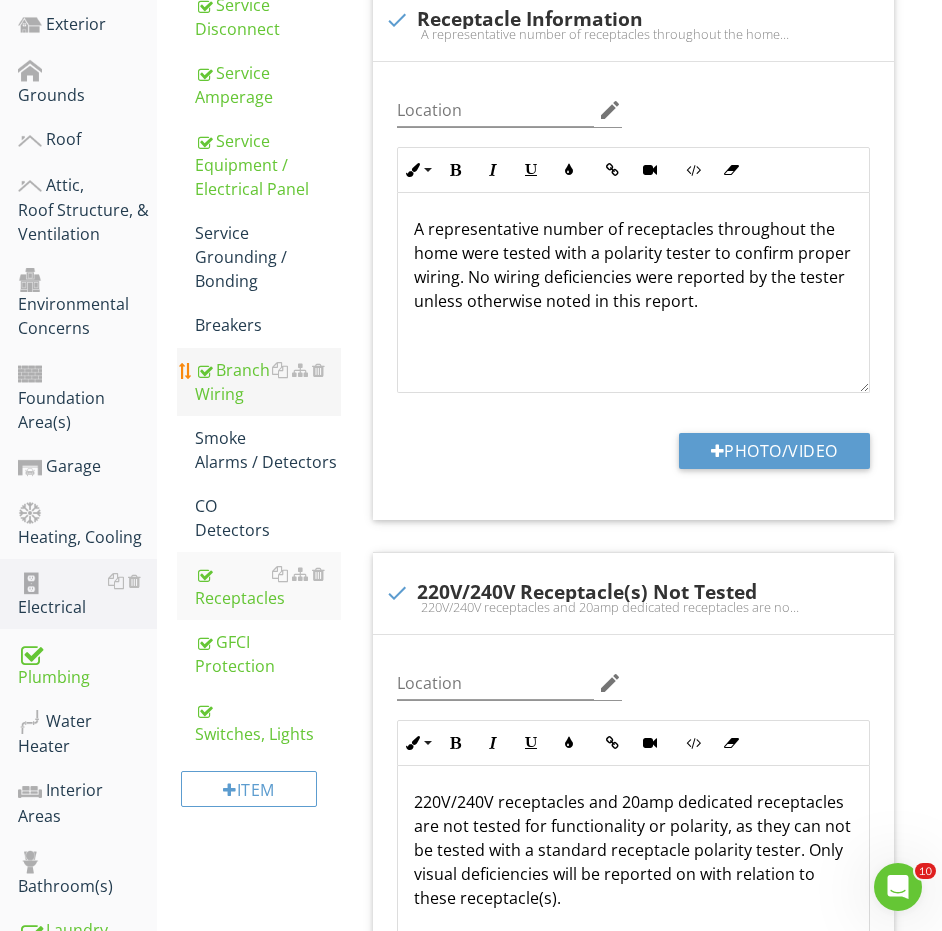 type on "garage" 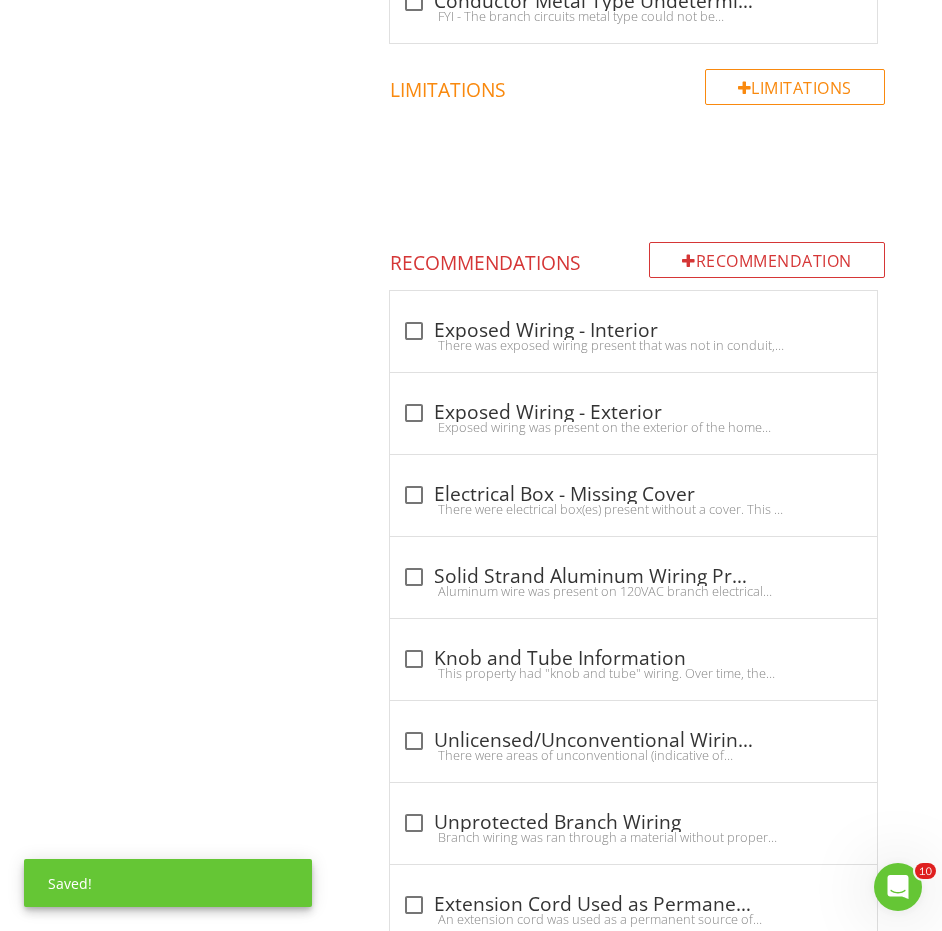 scroll, scrollTop: 1805, scrollLeft: 0, axis: vertical 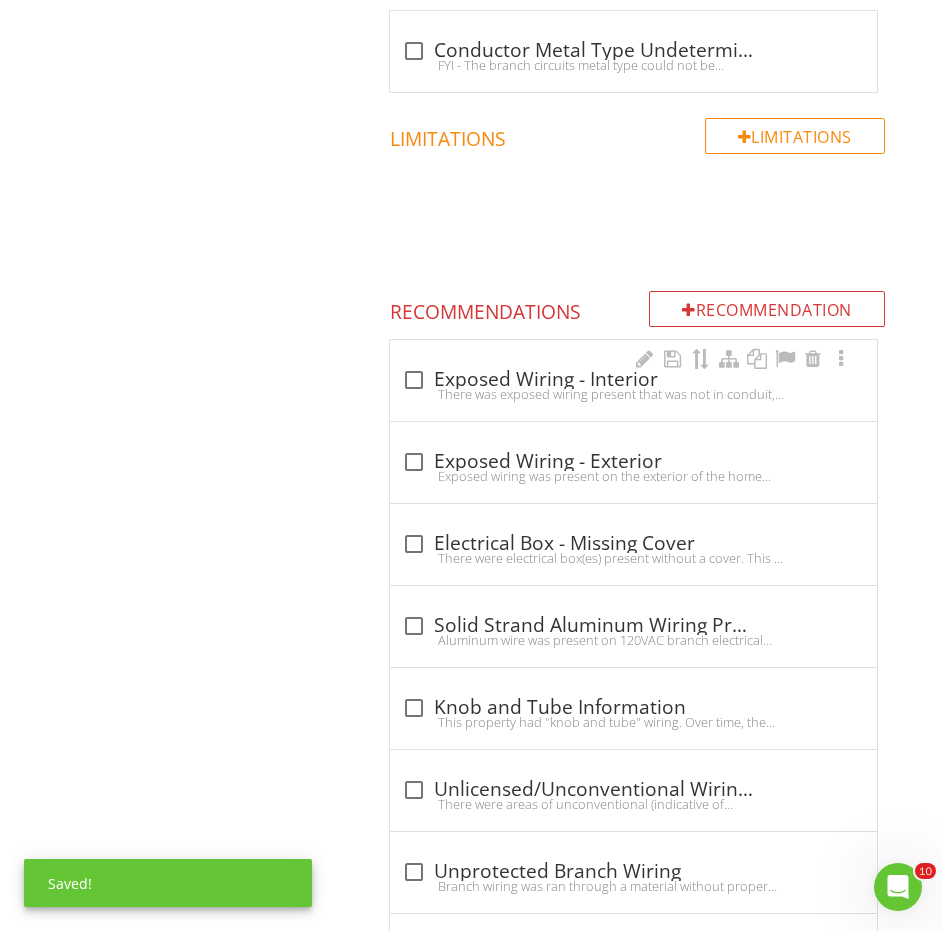 click on "check_box_outline_blank
Exposed Wiring - Interior" at bounding box center (633, 380) 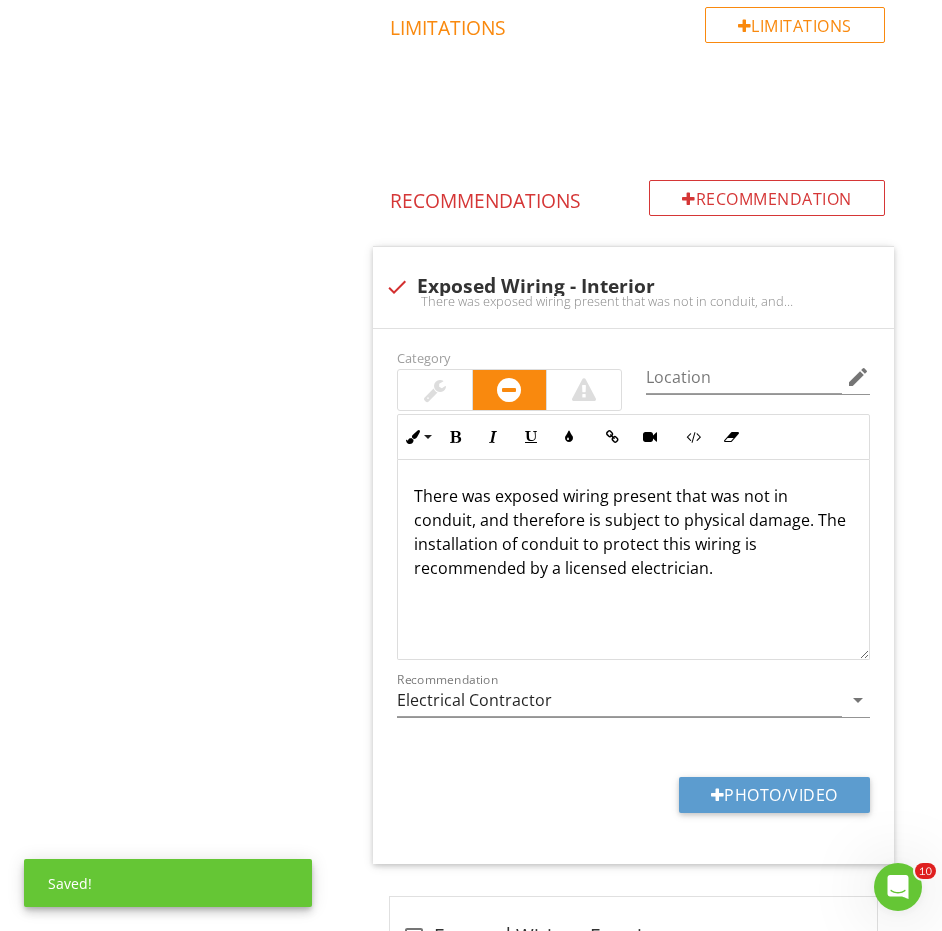 scroll, scrollTop: 2032, scrollLeft: 0, axis: vertical 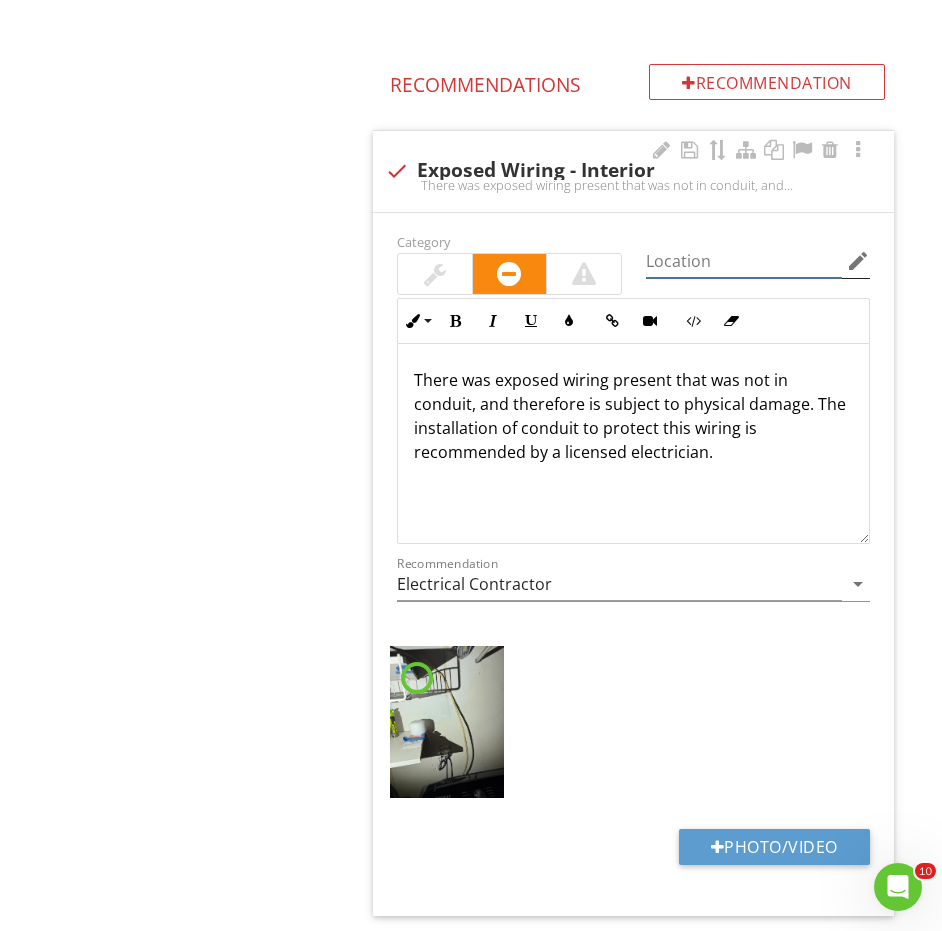 click at bounding box center (744, 261) 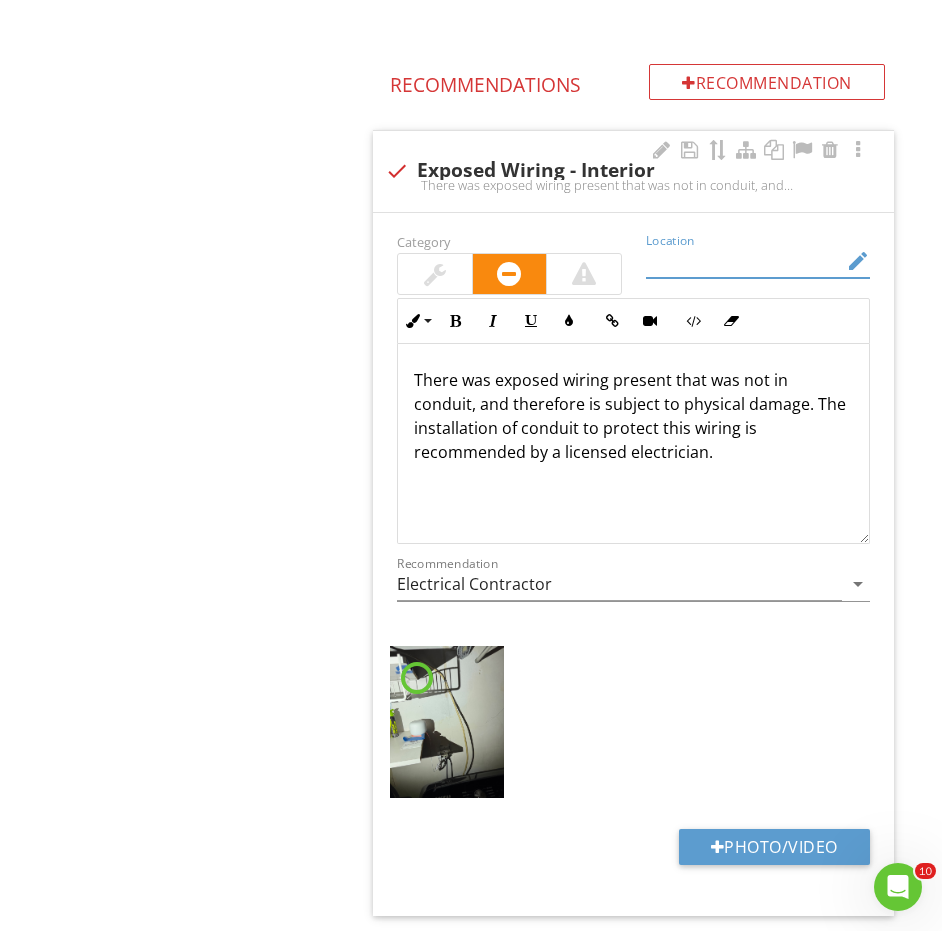 click at bounding box center [744, 261] 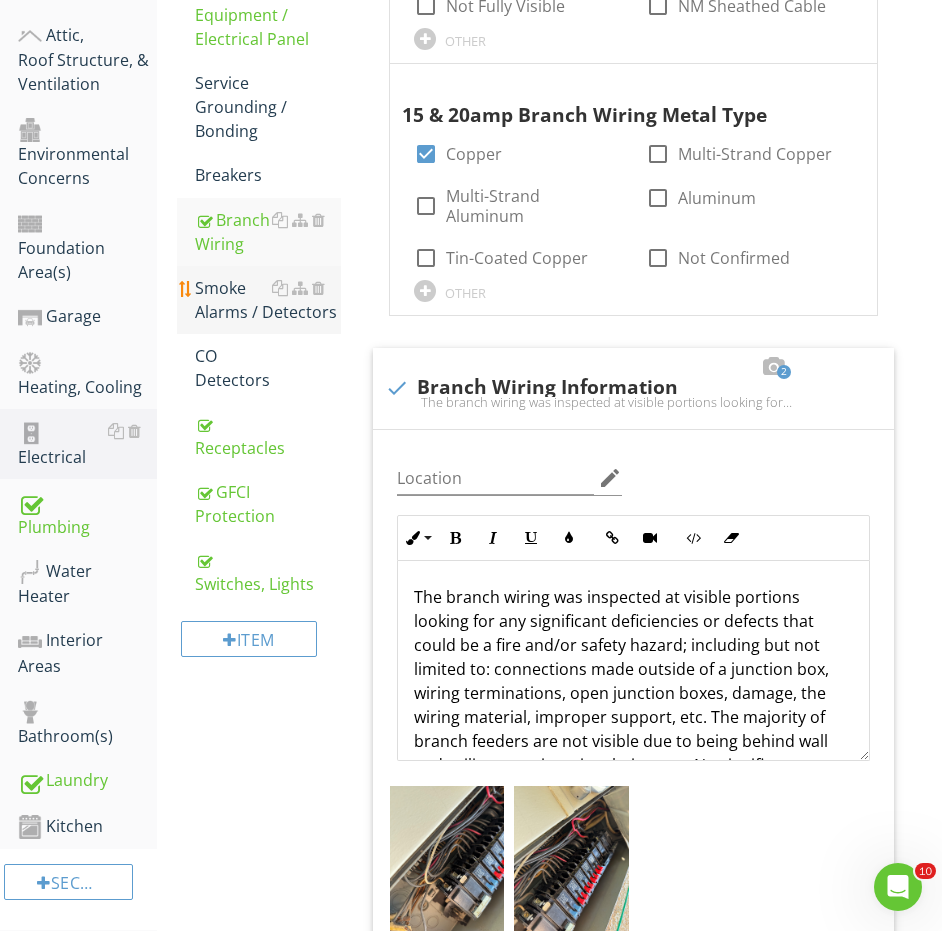 scroll, scrollTop: 467, scrollLeft: 0, axis: vertical 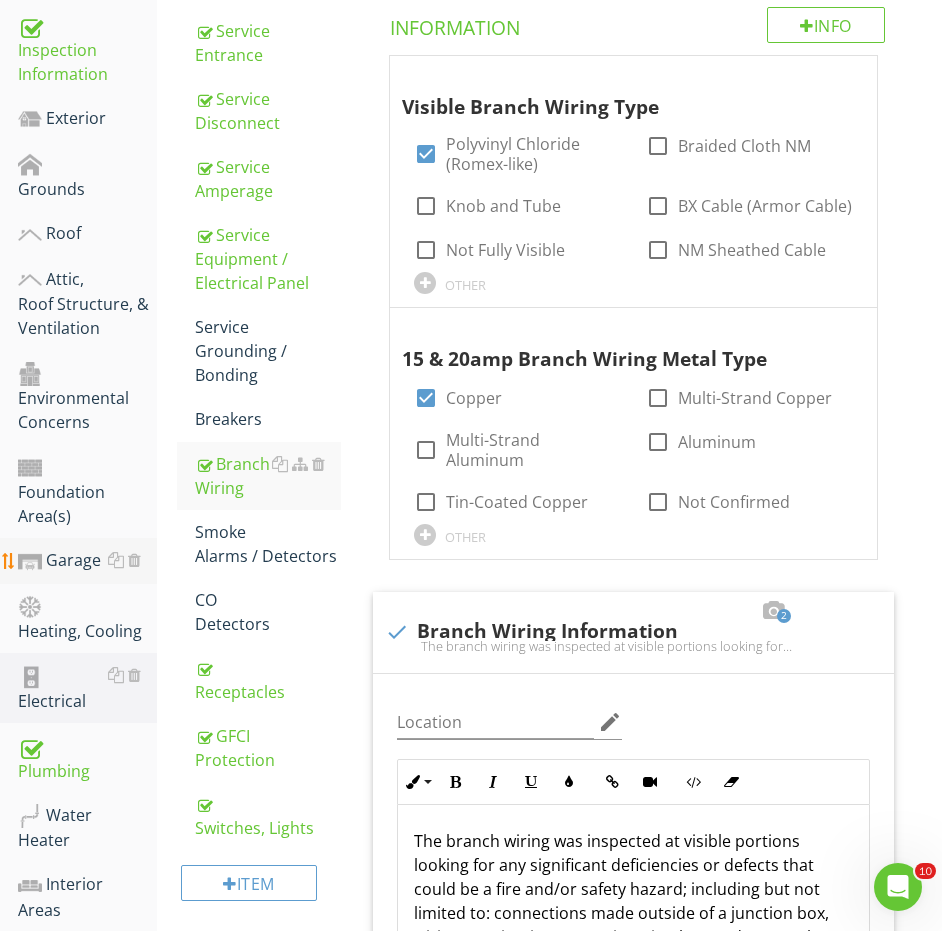 type on "garage" 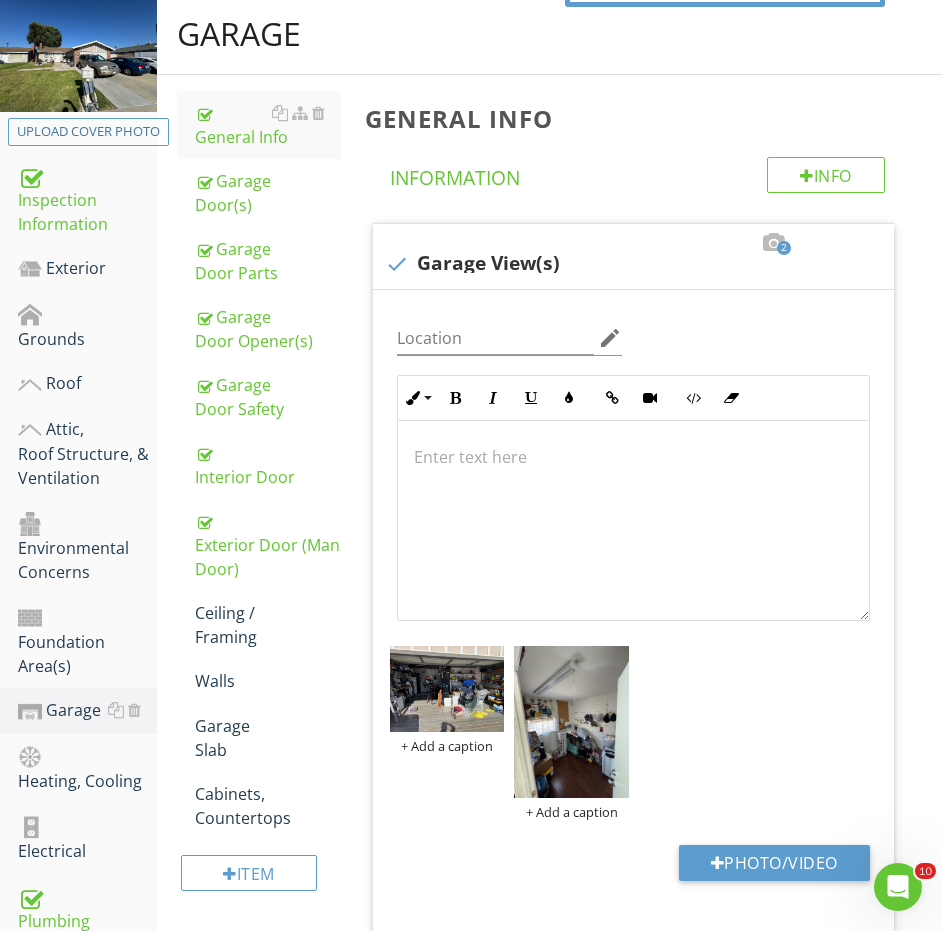 scroll, scrollTop: 307, scrollLeft: 0, axis: vertical 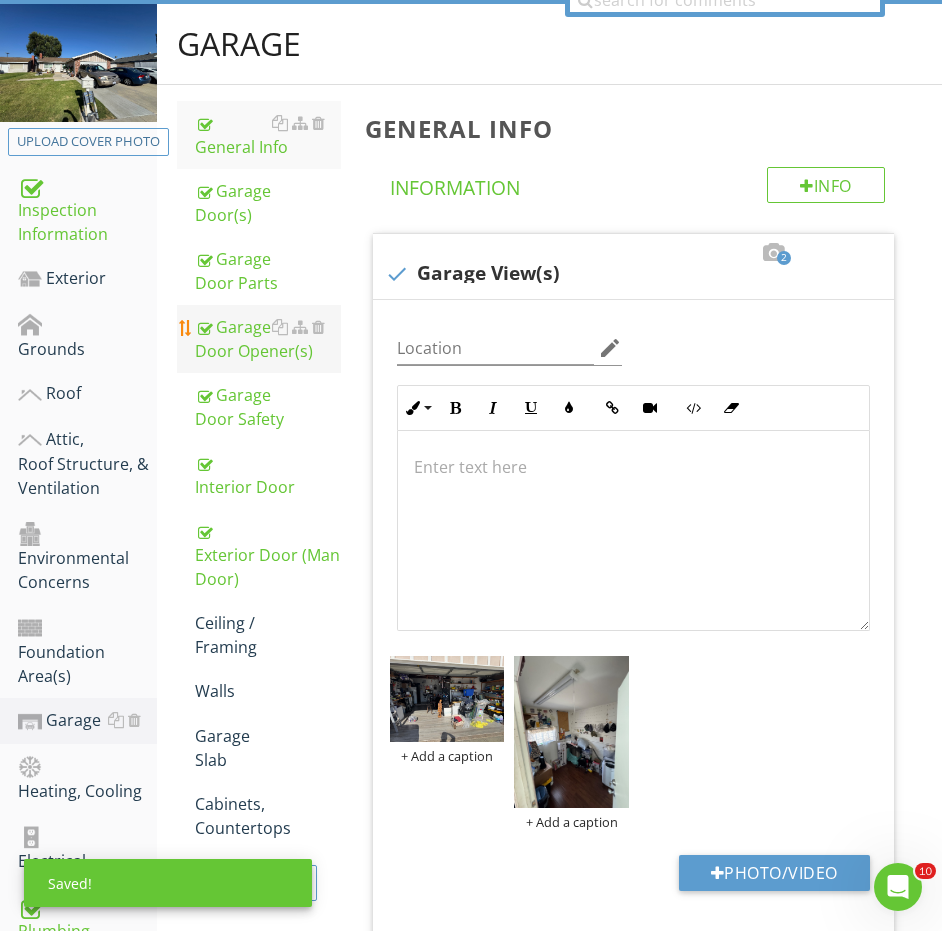 click on "Garage Door Opener(s)" at bounding box center (268, 339) 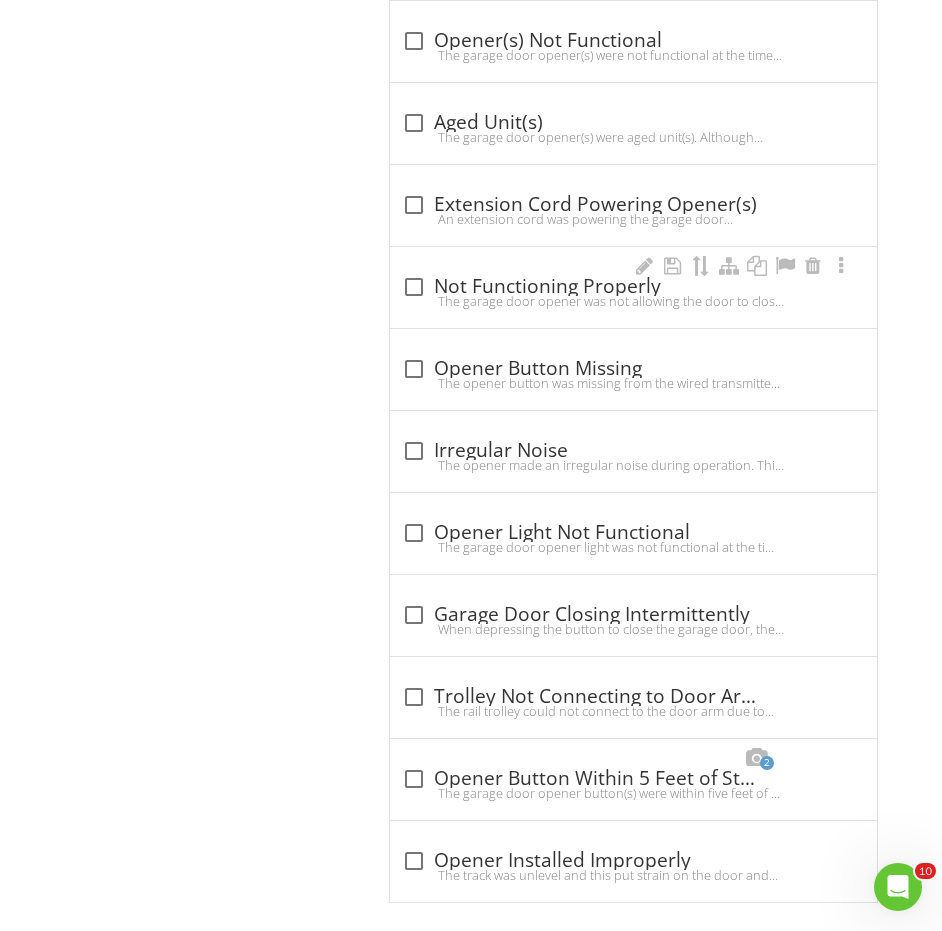scroll, scrollTop: 1708, scrollLeft: 0, axis: vertical 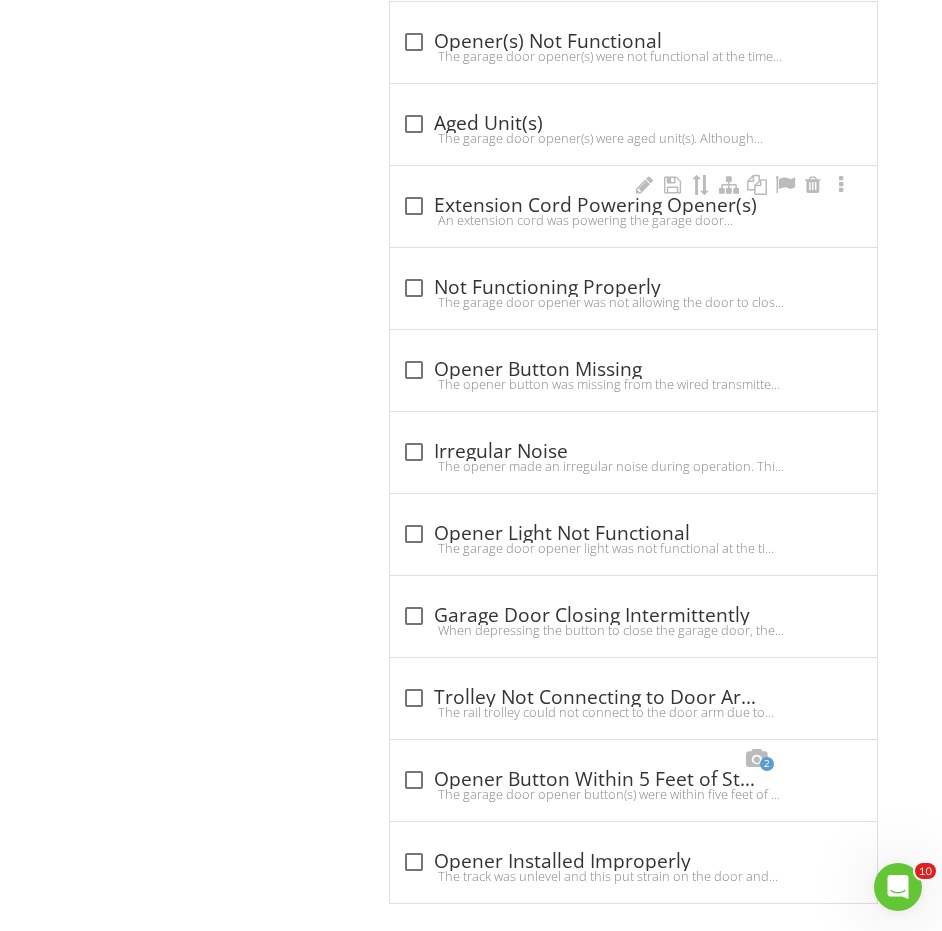 click on "check_box_outline_blank
Extension Cord Powering Opener(s)
An extension cord was powering the garage door opener(s). Extension cords should not be used as a substitute for permanent wiring and are for temporary use only. Repairs as needed is recommended to be conducted by a licensed electrician." at bounding box center [633, 212] 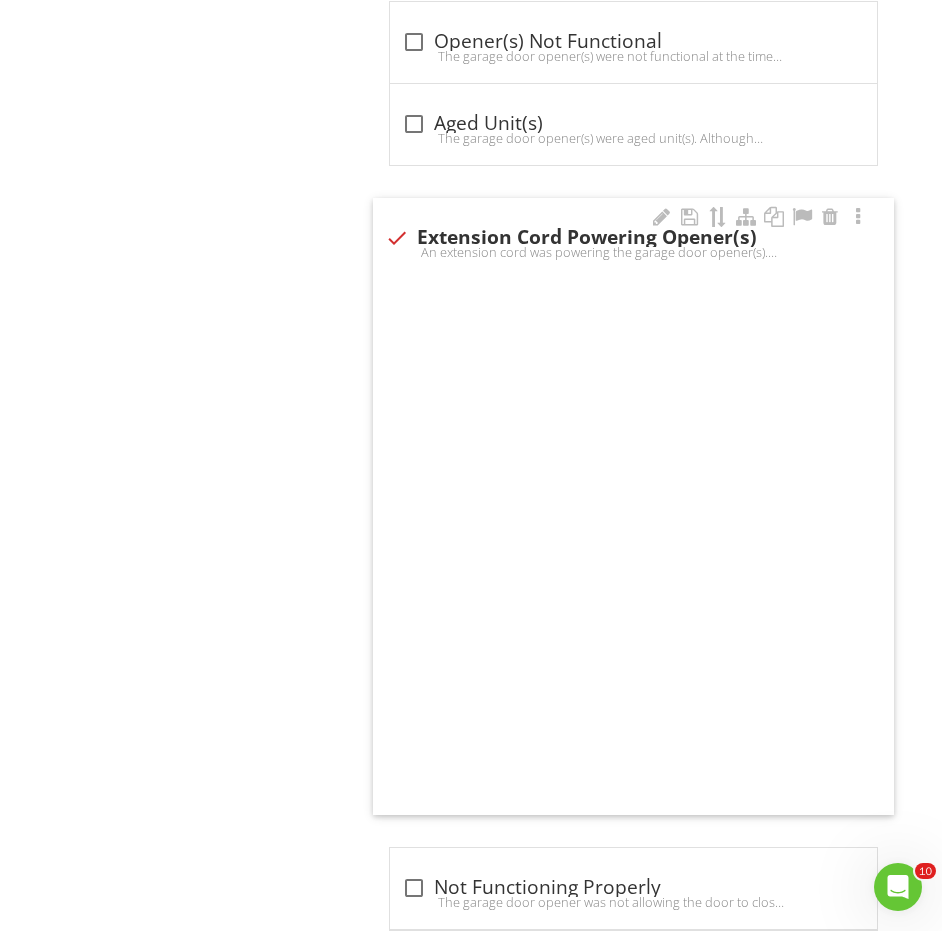 checkbox on "true" 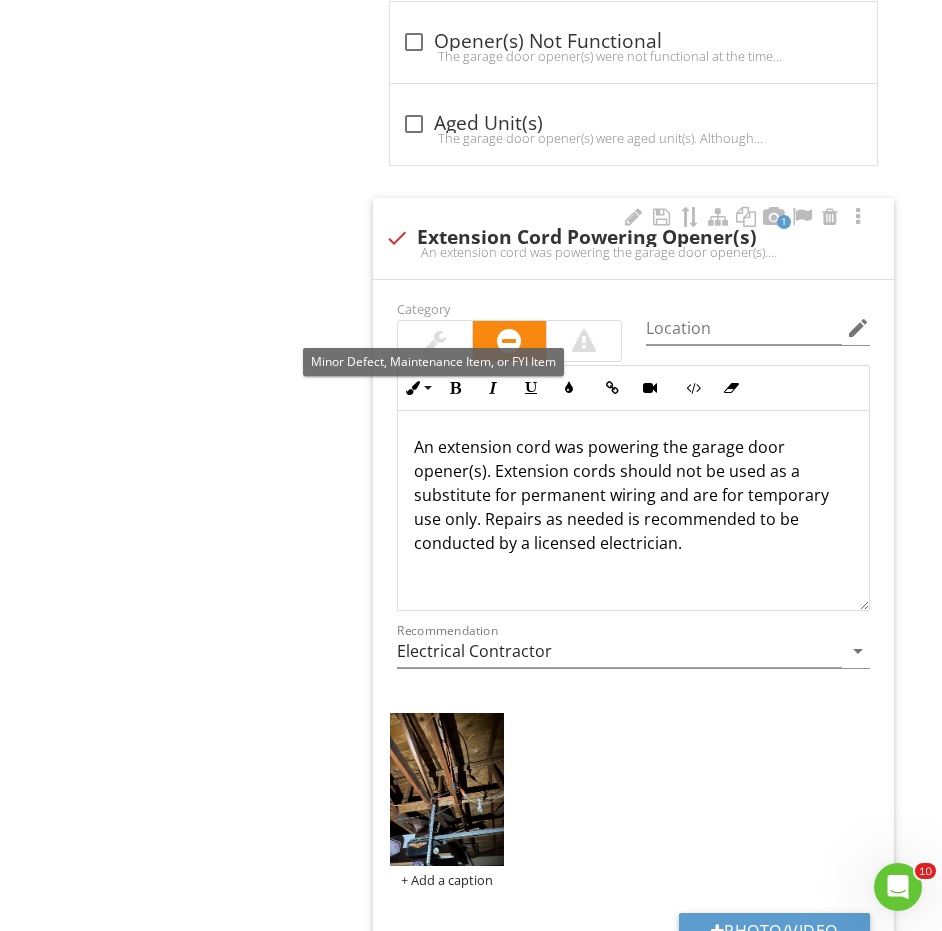 click at bounding box center (434, 341) 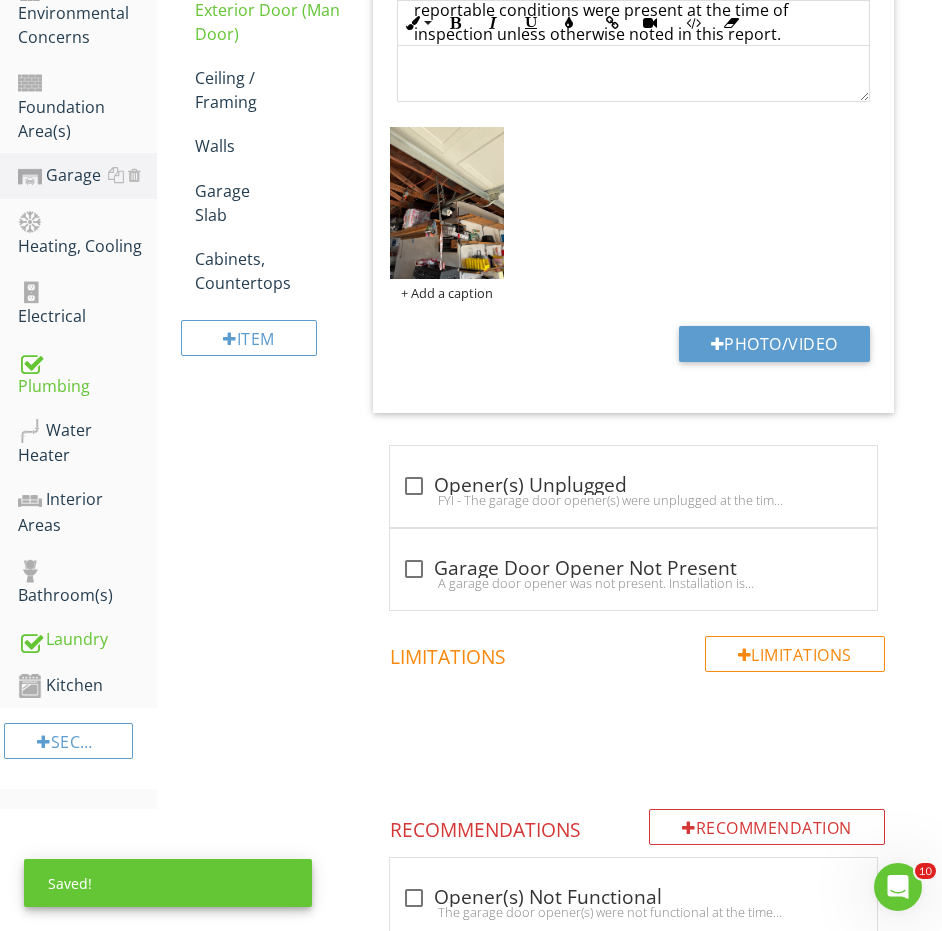 scroll, scrollTop: 830, scrollLeft: 0, axis: vertical 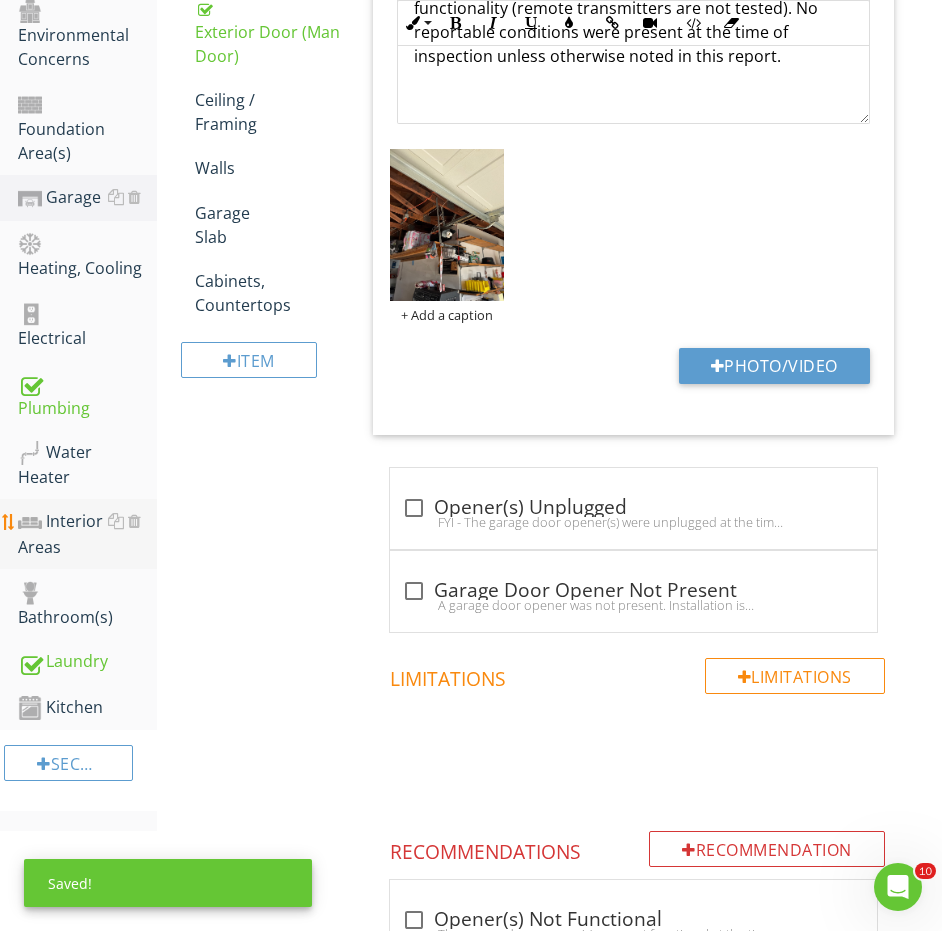 click on "Interior Areas" at bounding box center (87, 534) 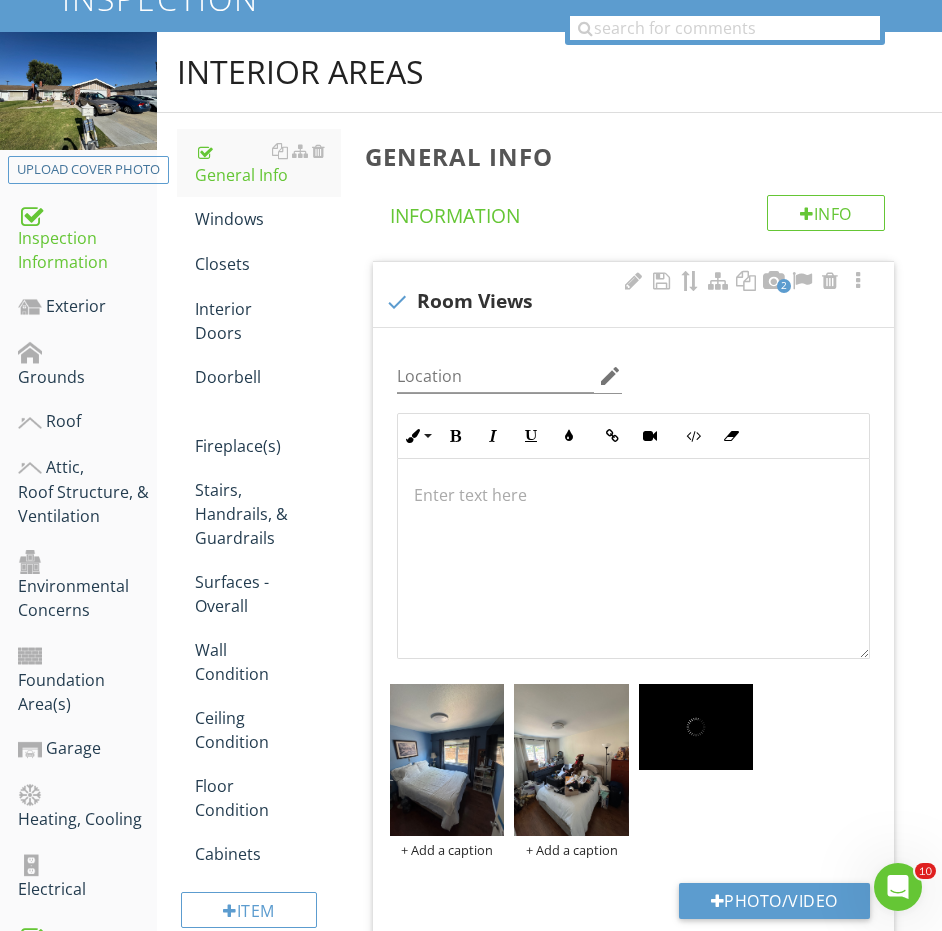 scroll, scrollTop: 334, scrollLeft: 0, axis: vertical 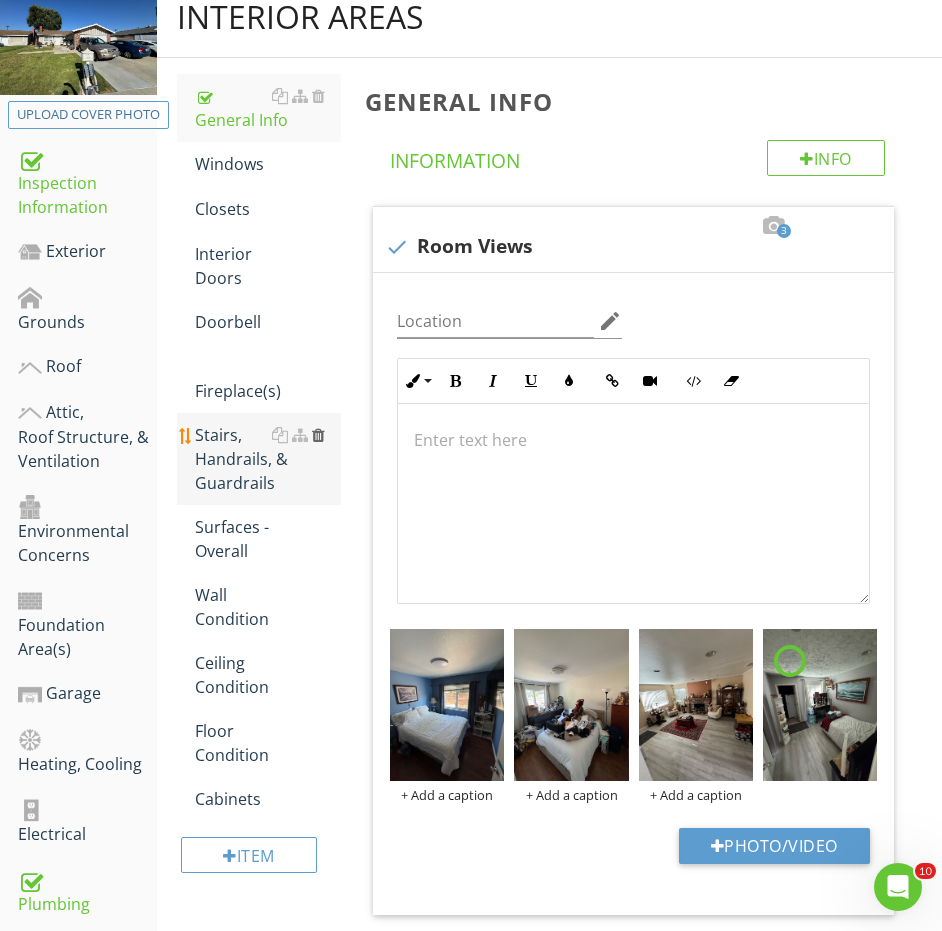 click at bounding box center [318, 435] 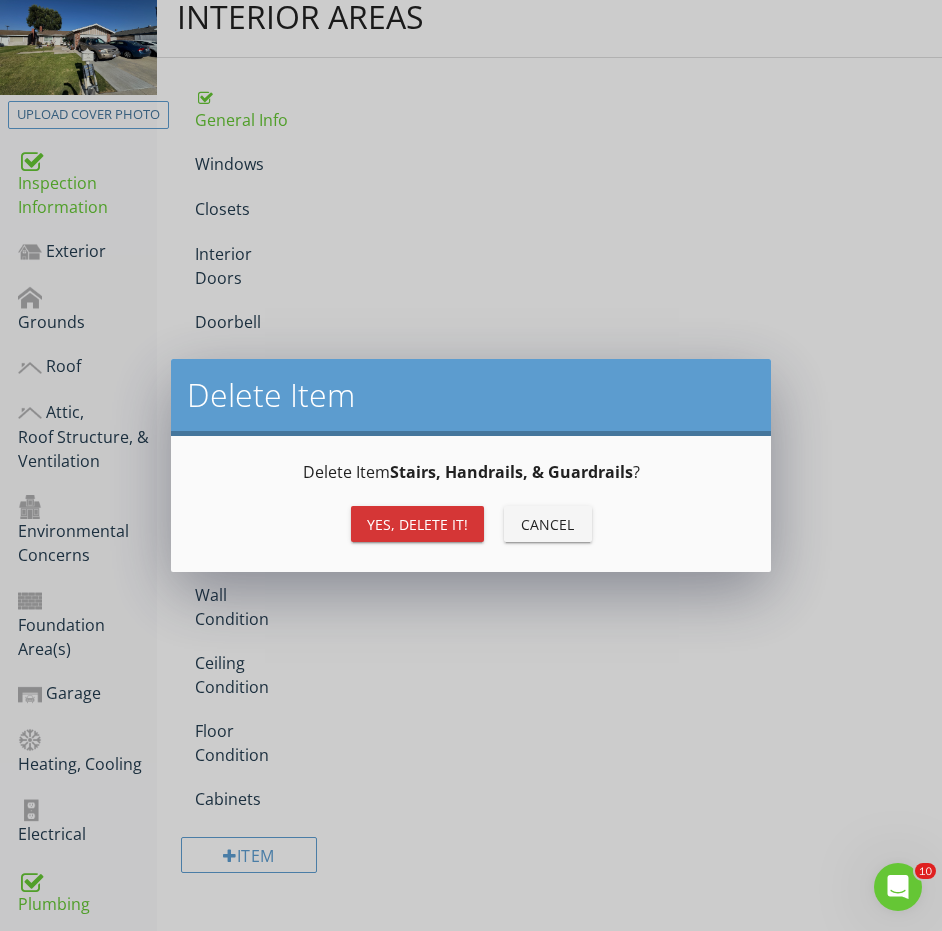 click on "Yes, Delete it!   Cancel" at bounding box center (471, 524) 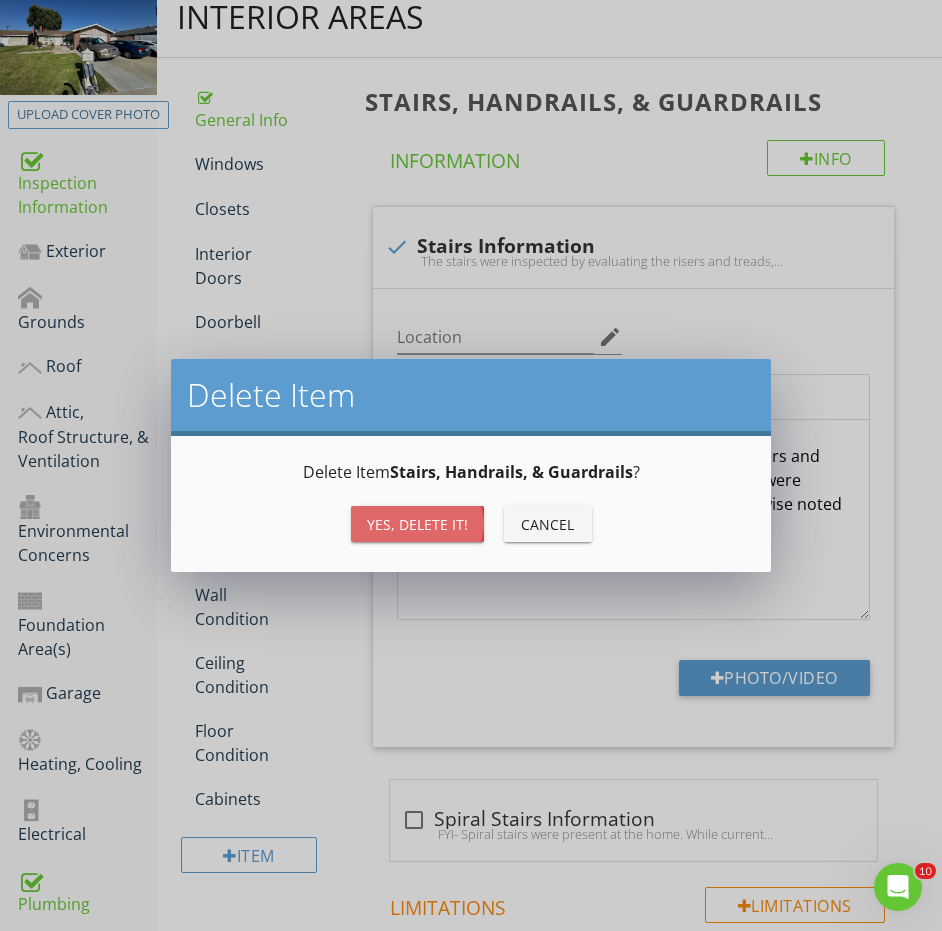 click on "Yes, Delete it!" at bounding box center [417, 524] 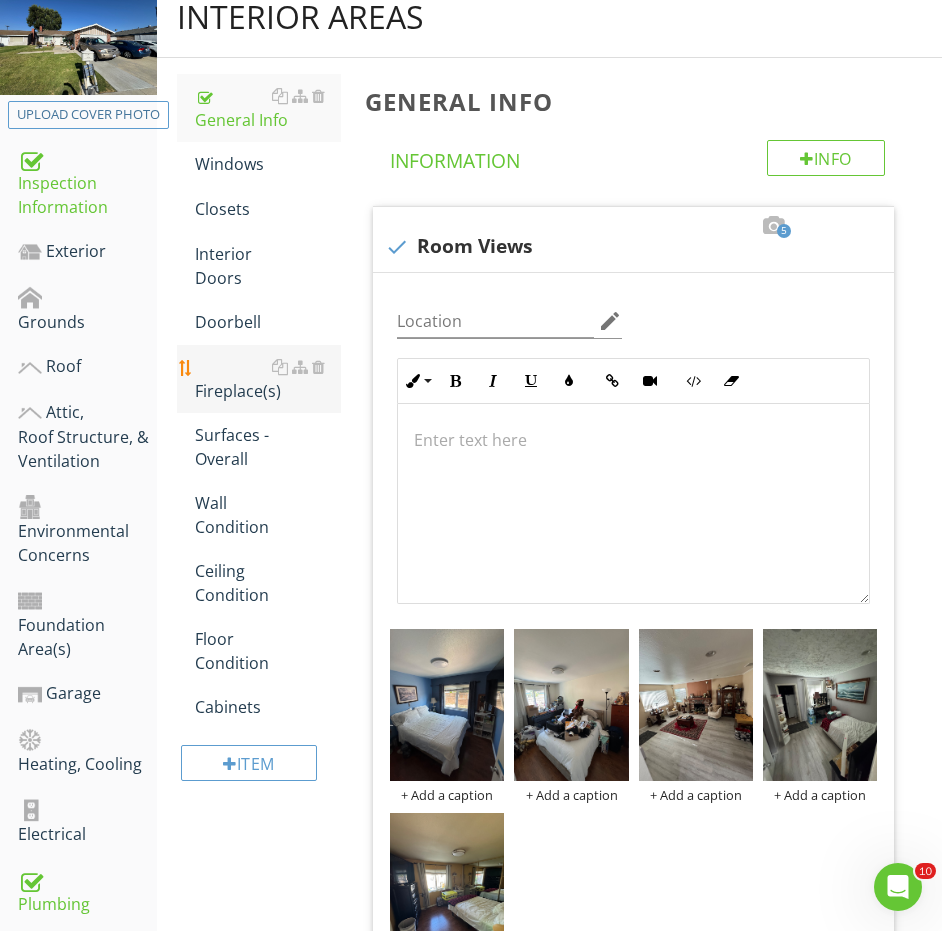 click on "Fireplace(s)" at bounding box center (268, 379) 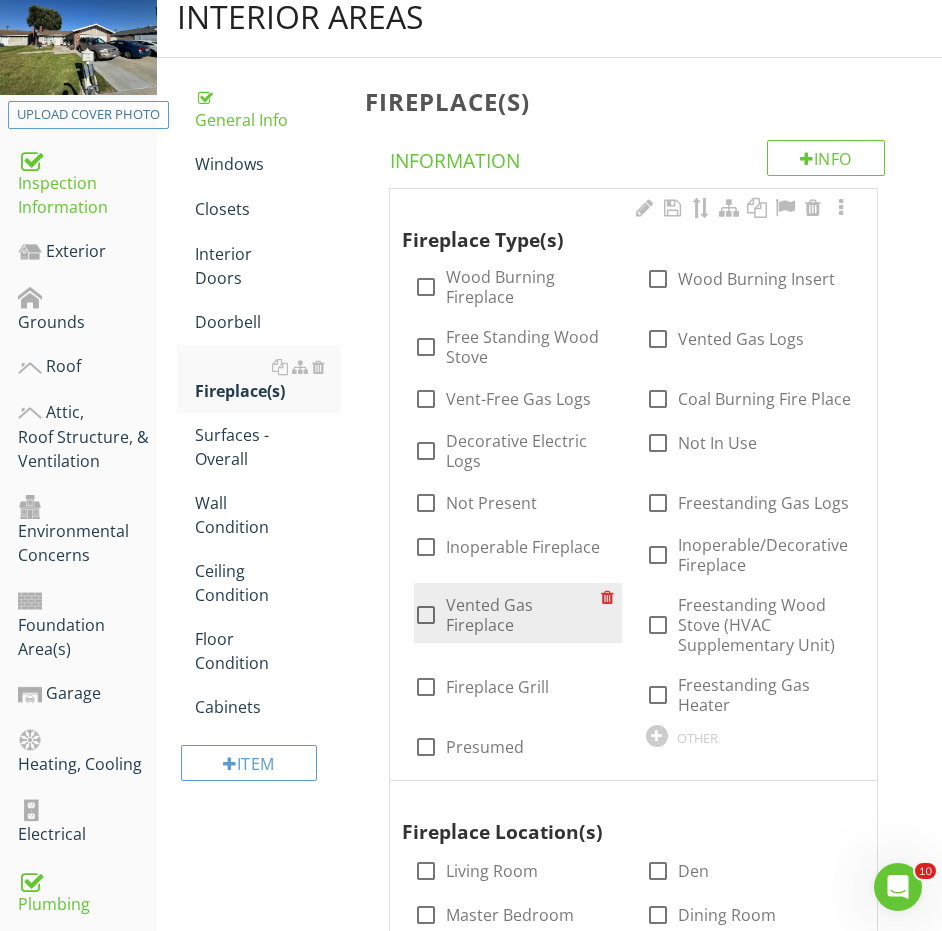 click on "Vented Gas Fireplace" at bounding box center (523, 615) 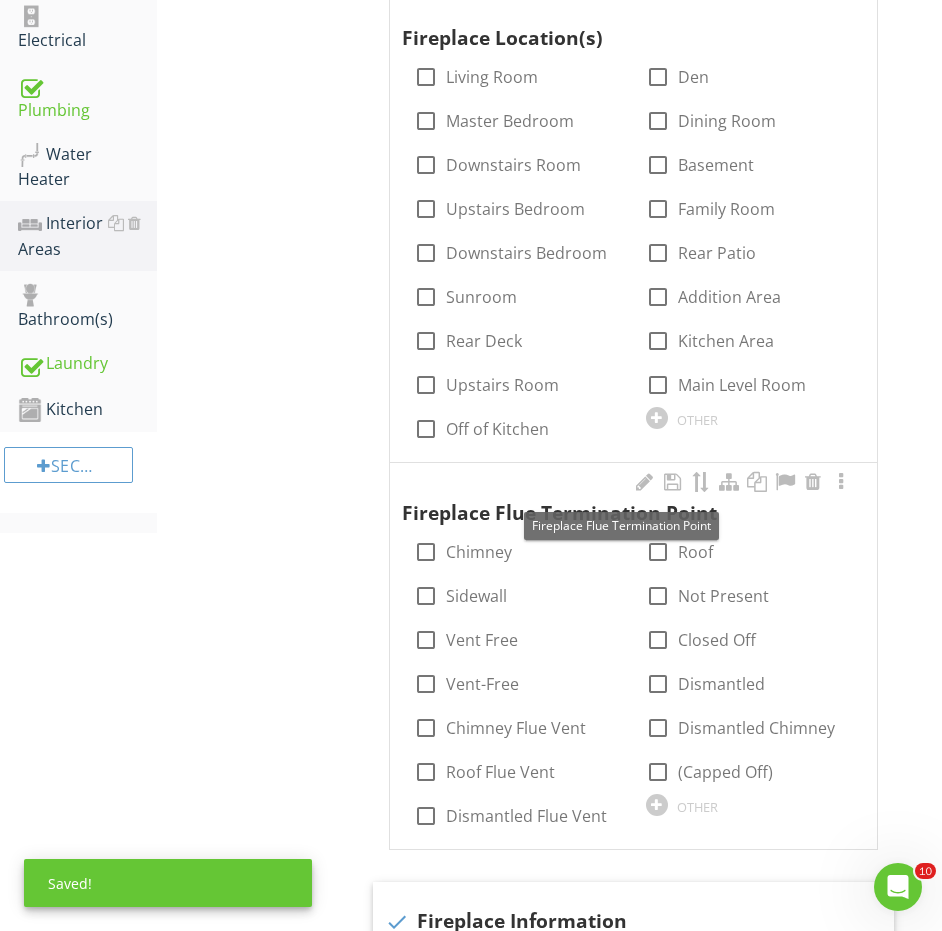 scroll, scrollTop: 1112, scrollLeft: 0, axis: vertical 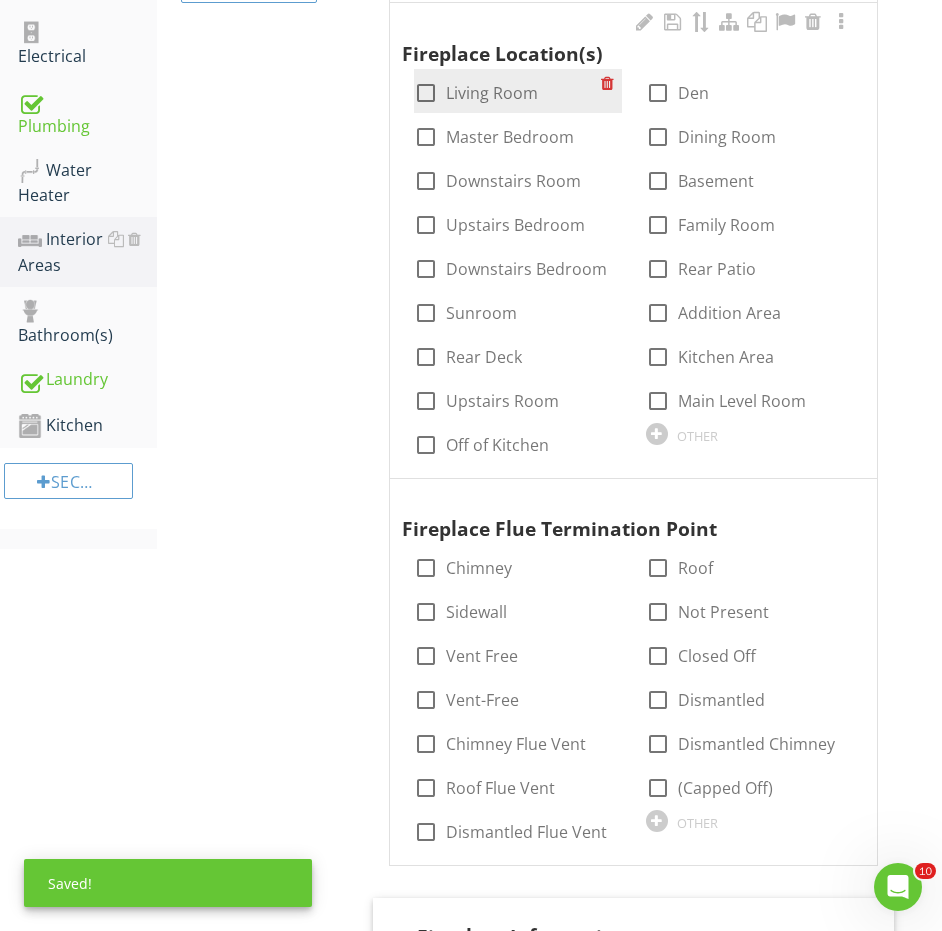 click on "Living Room" at bounding box center [492, 93] 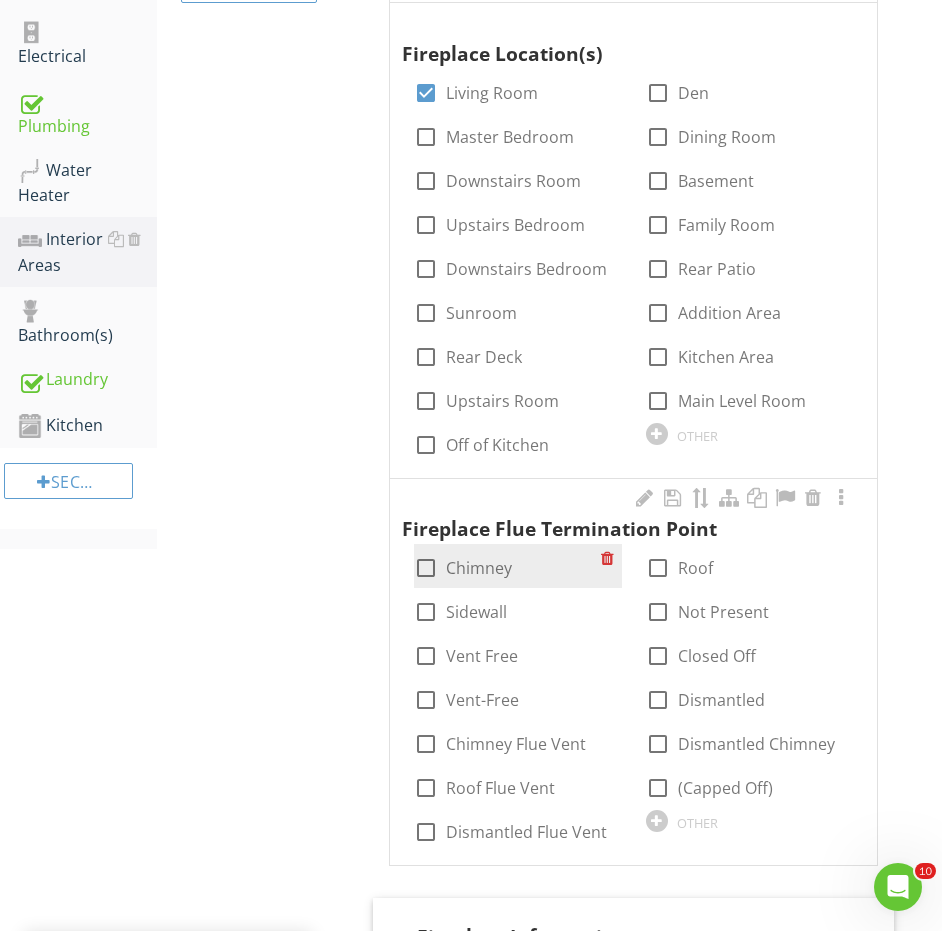 click on "Chimney" at bounding box center [479, 568] 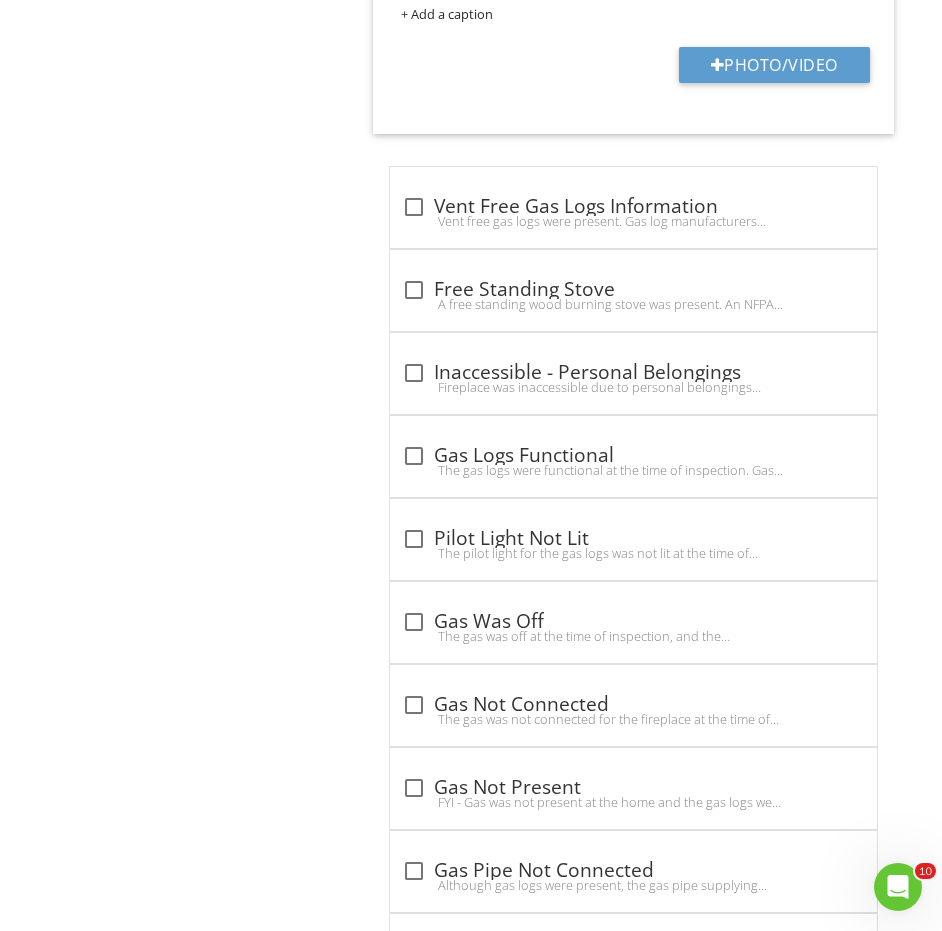 scroll, scrollTop: 2671, scrollLeft: 0, axis: vertical 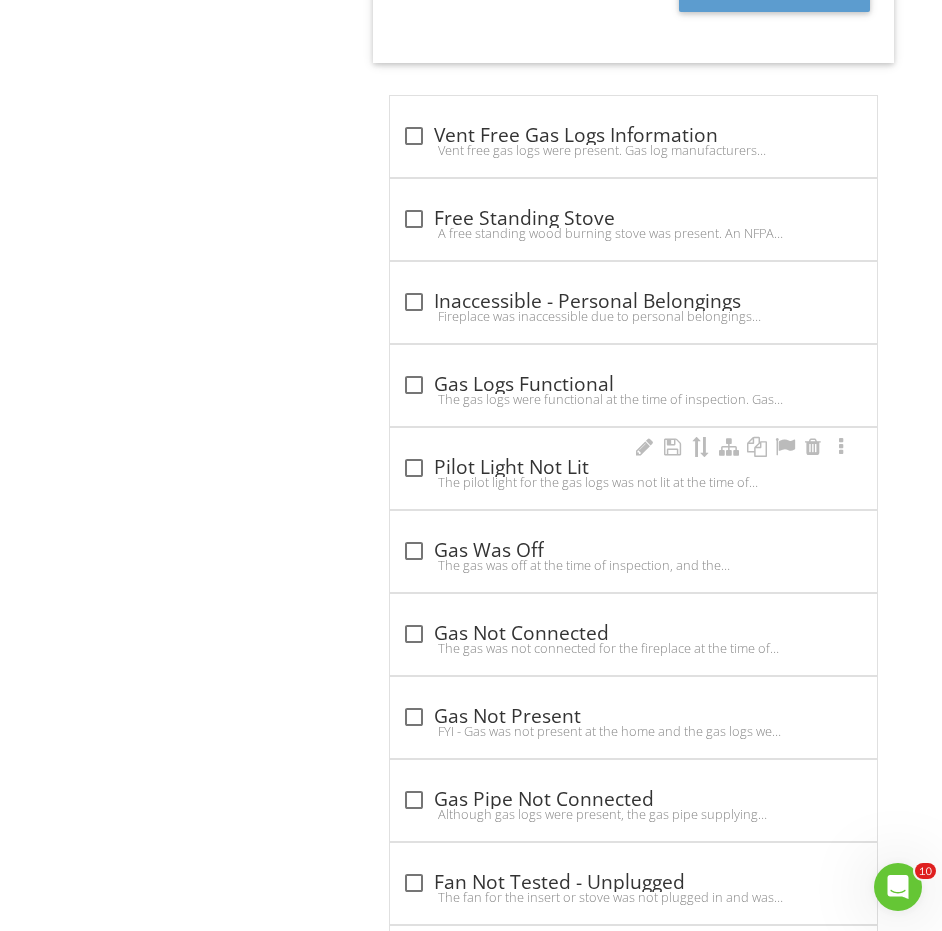 click on "check_box_outline_blank
Pilot Light Not Lit
The pilot light for the gas logs was not lit at the time of inspection. Gas fireplaces are not tested for functionality if the pilot is not lit, as there are specific igniting instructions that must be closely followed for safety, and these ignition steps vary from manufacturer to manufacturer. Gas log manufacturers highly recommend that the instruction manual is given to the new owners so that the steps for ignition are known and safety precautions are followed. I recommend confirming proper operation of the logs prior to the end of your inspection contingency period." at bounding box center [633, 468] 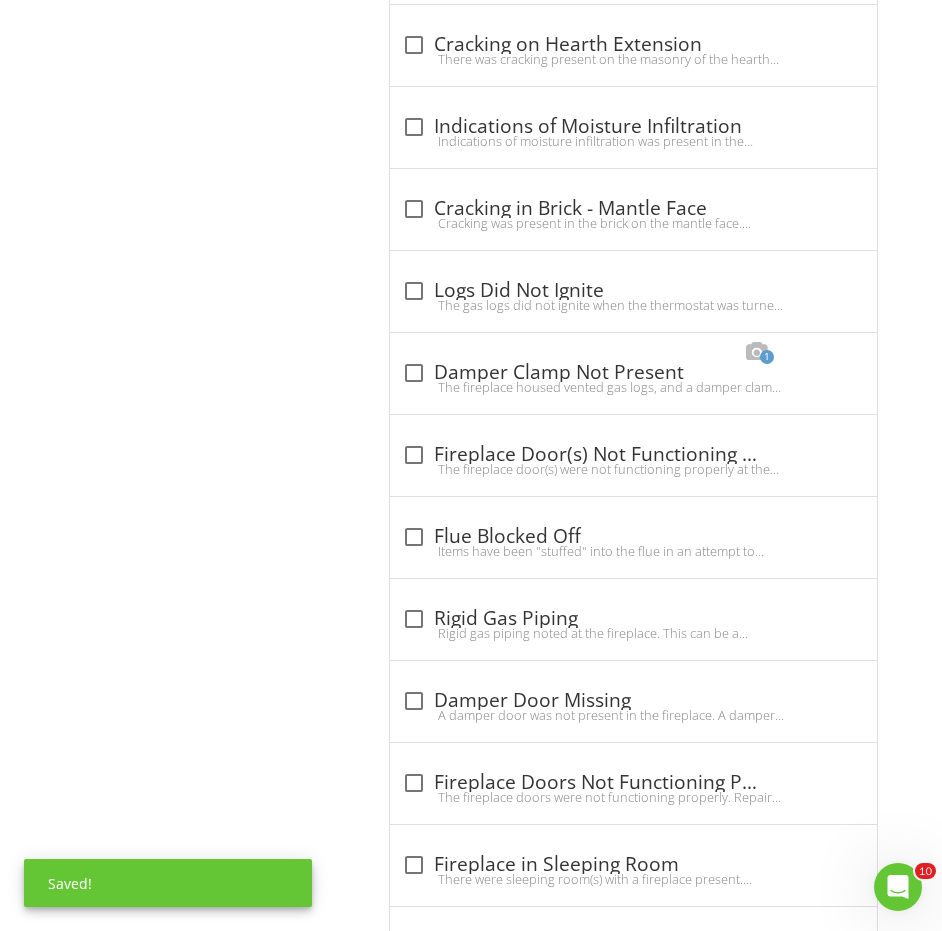 scroll, scrollTop: 5619, scrollLeft: 0, axis: vertical 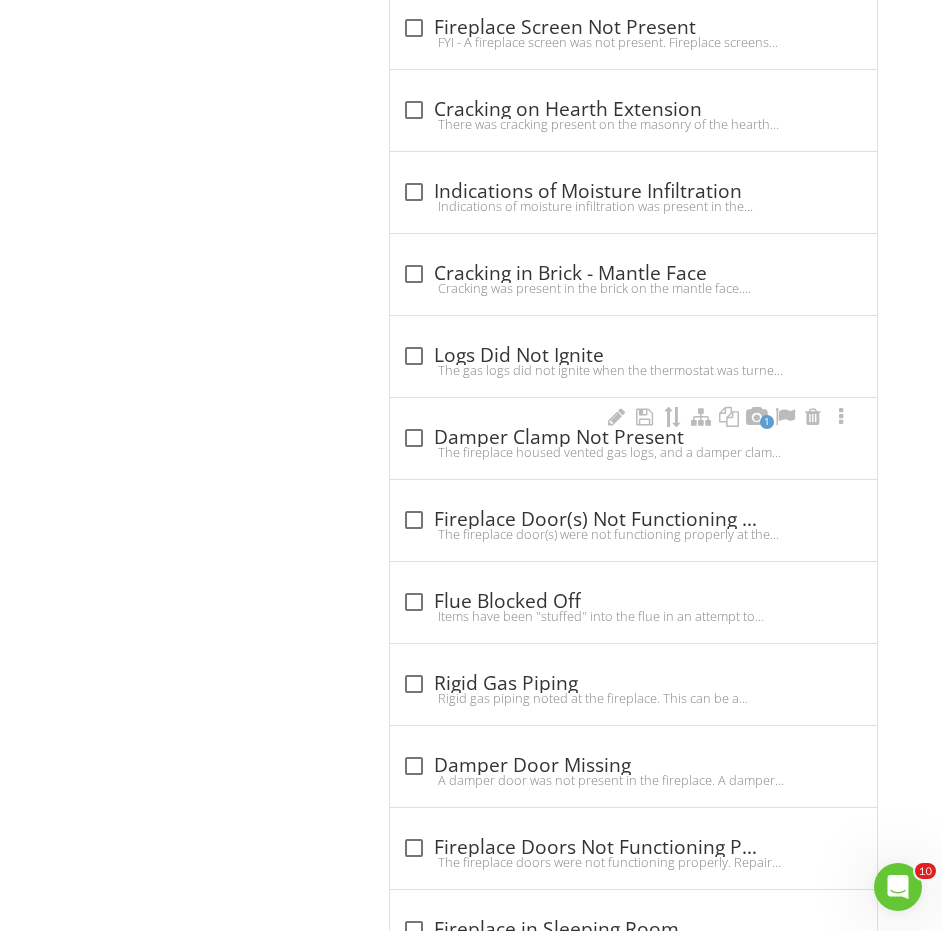 click on "check_box_outline_blank
Damper Clamp Not Present" at bounding box center [633, 438] 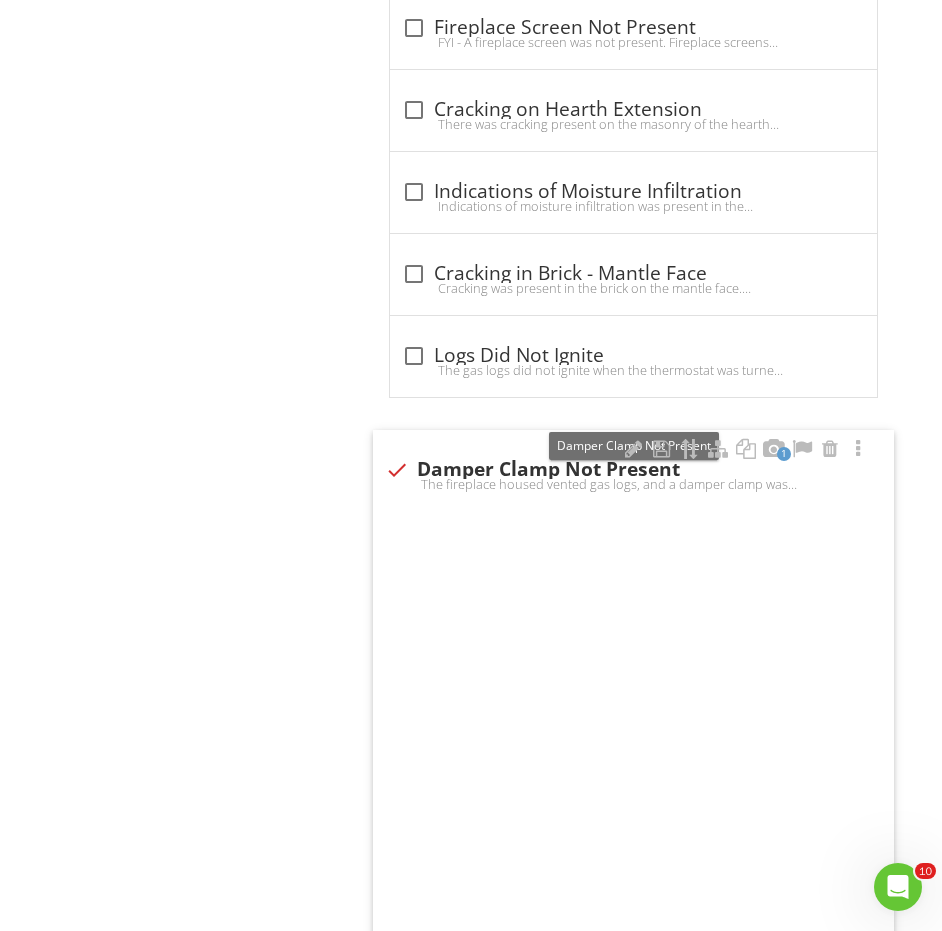 checkbox on "true" 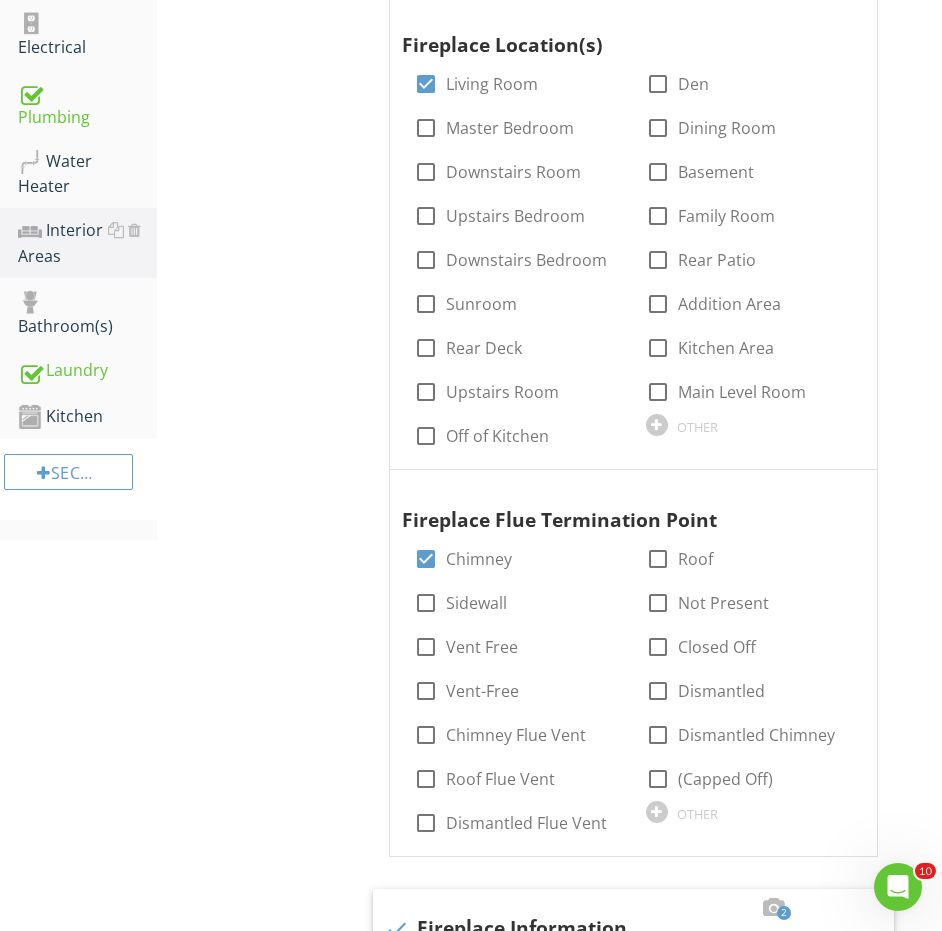 scroll, scrollTop: 737, scrollLeft: 0, axis: vertical 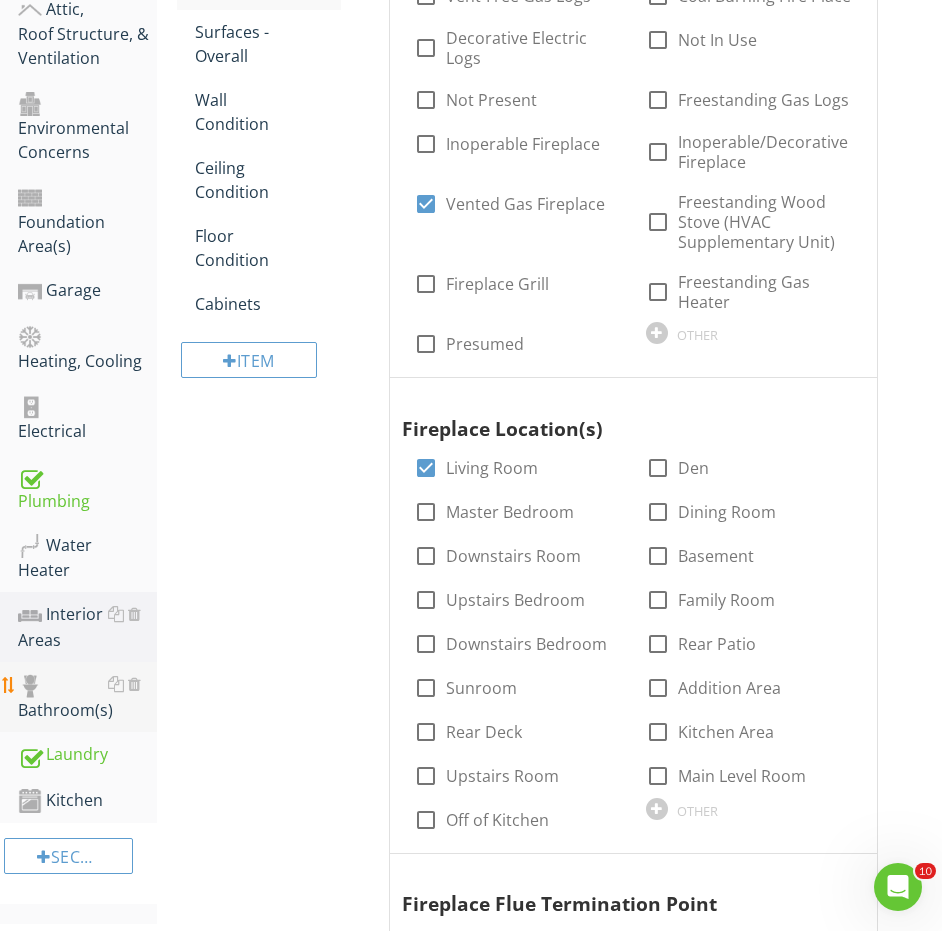 click on "Bathroom(s)" at bounding box center [87, 697] 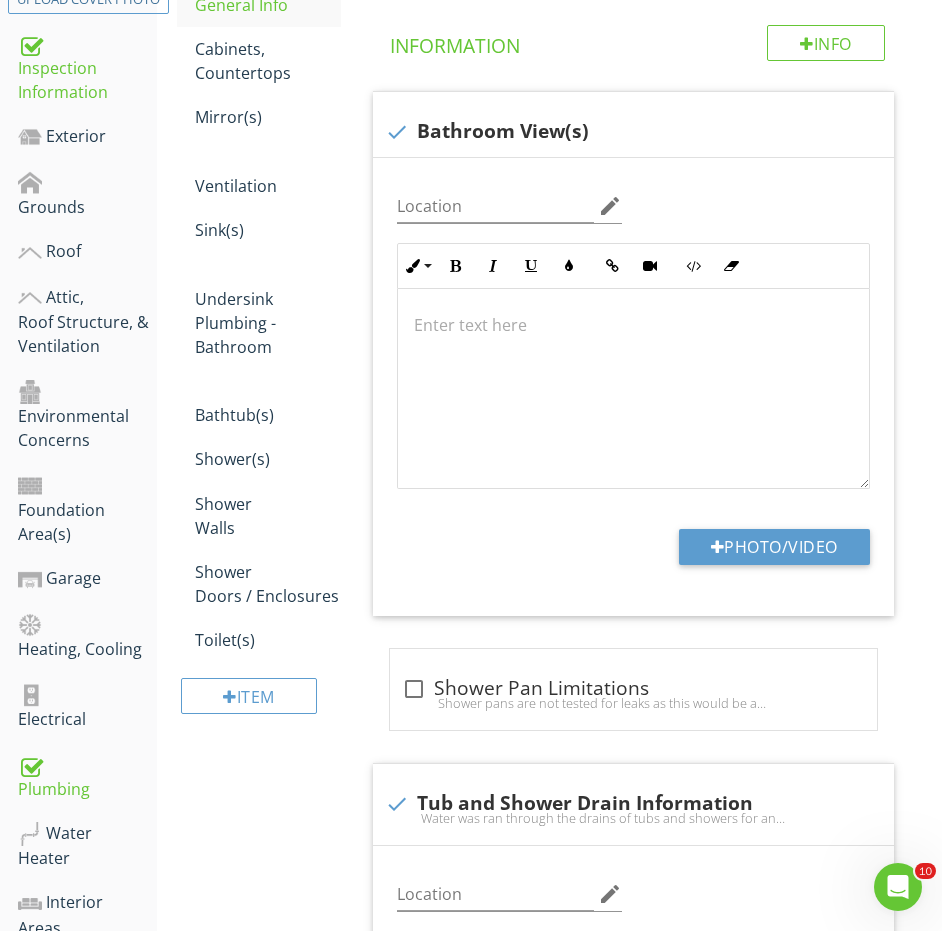 scroll, scrollTop: 433, scrollLeft: 0, axis: vertical 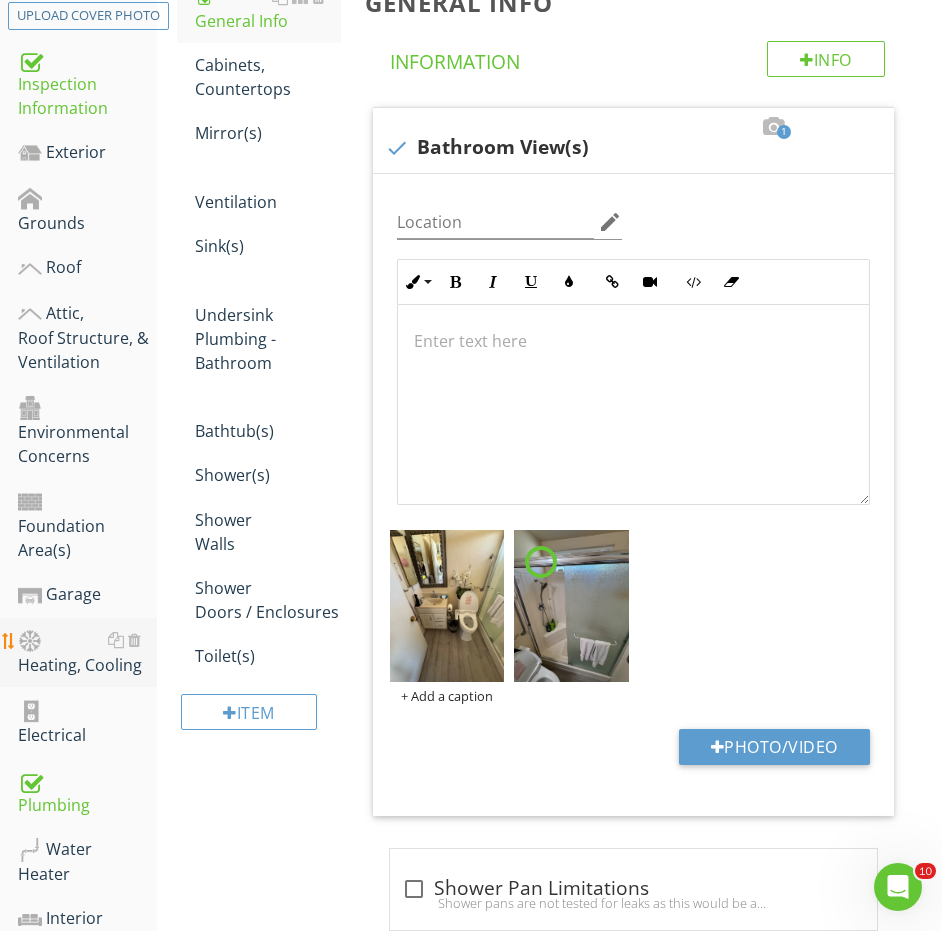 click on "Heating, Cooling" at bounding box center (87, 653) 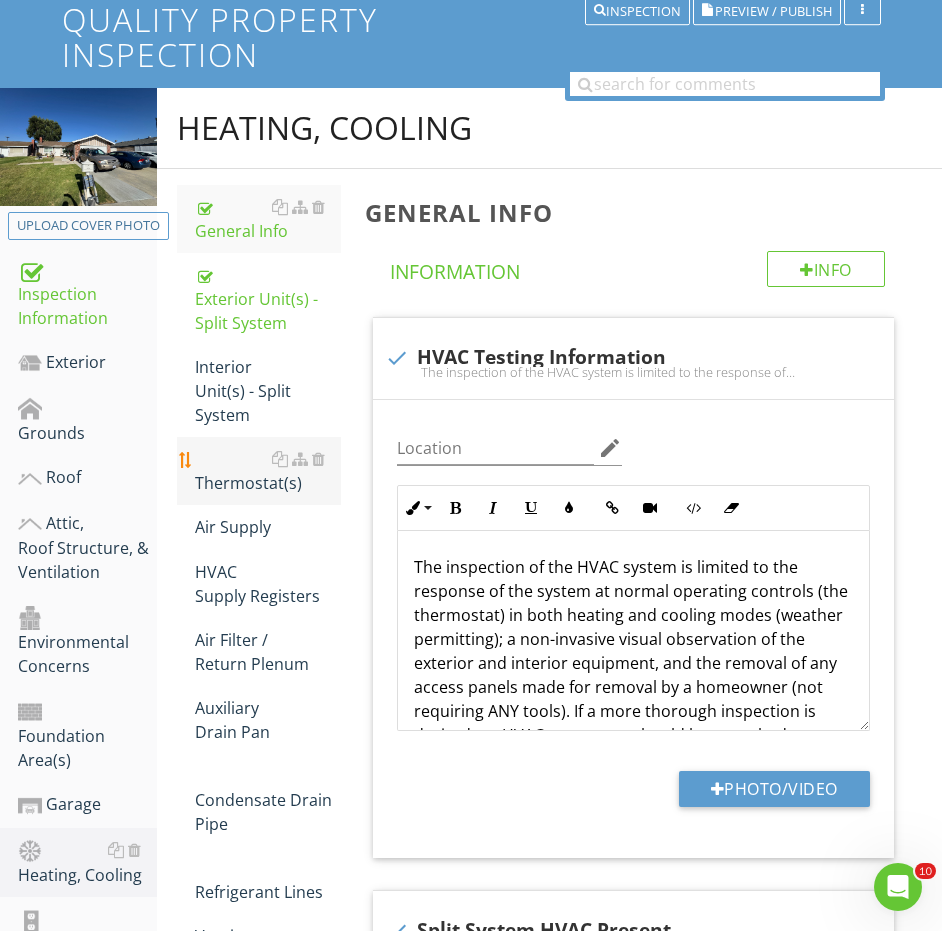 scroll, scrollTop: 199, scrollLeft: 0, axis: vertical 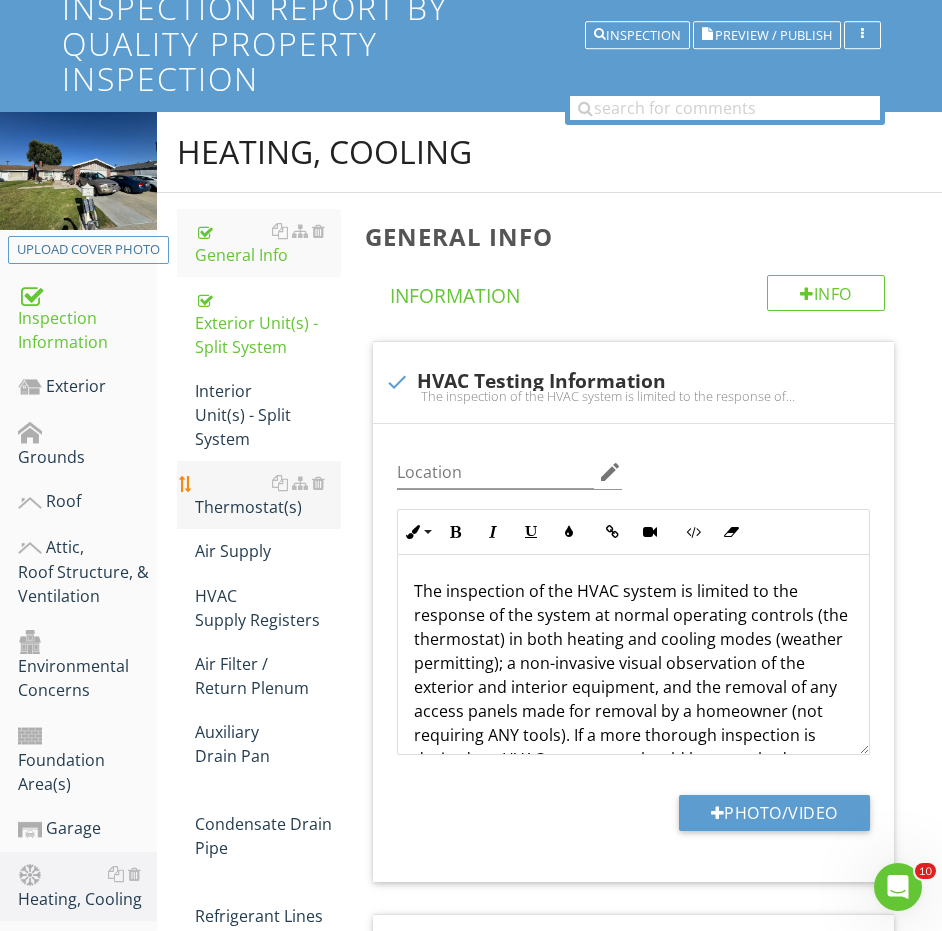 click on "Thermostat(s)" at bounding box center [268, 495] 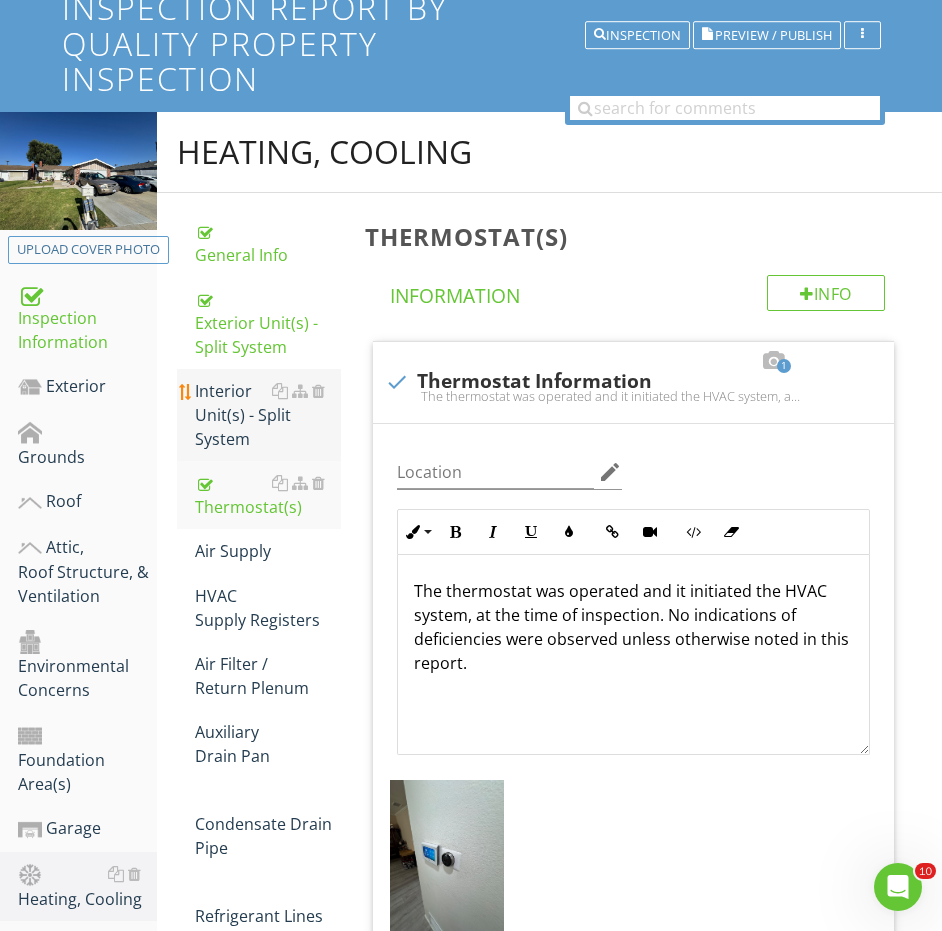 click on "Interior Unit(s) - Split System" at bounding box center [268, 415] 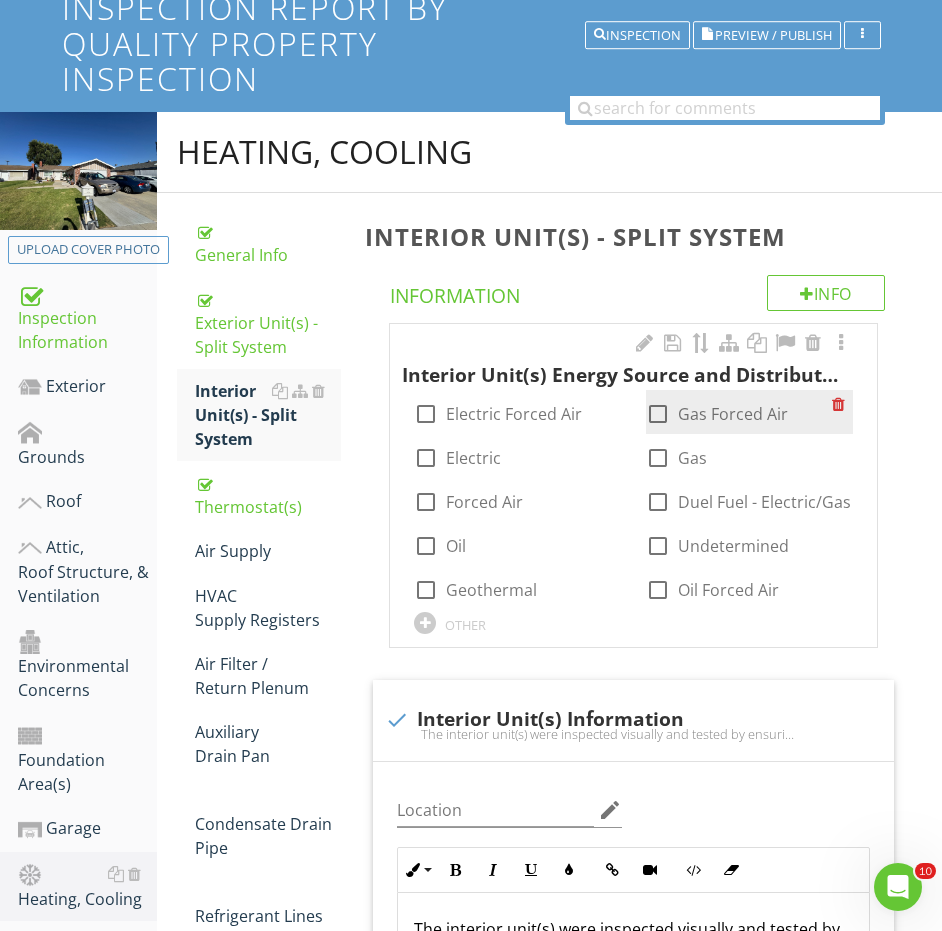 click at bounding box center (658, 414) 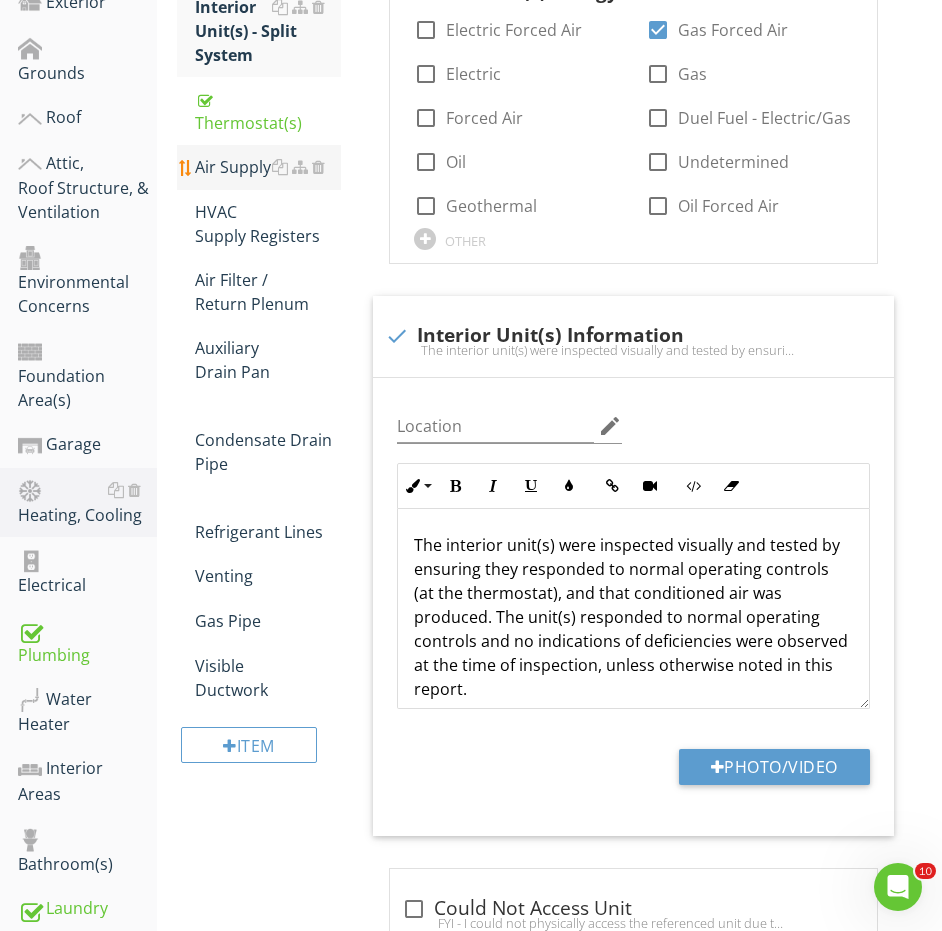 scroll, scrollTop: 798, scrollLeft: 0, axis: vertical 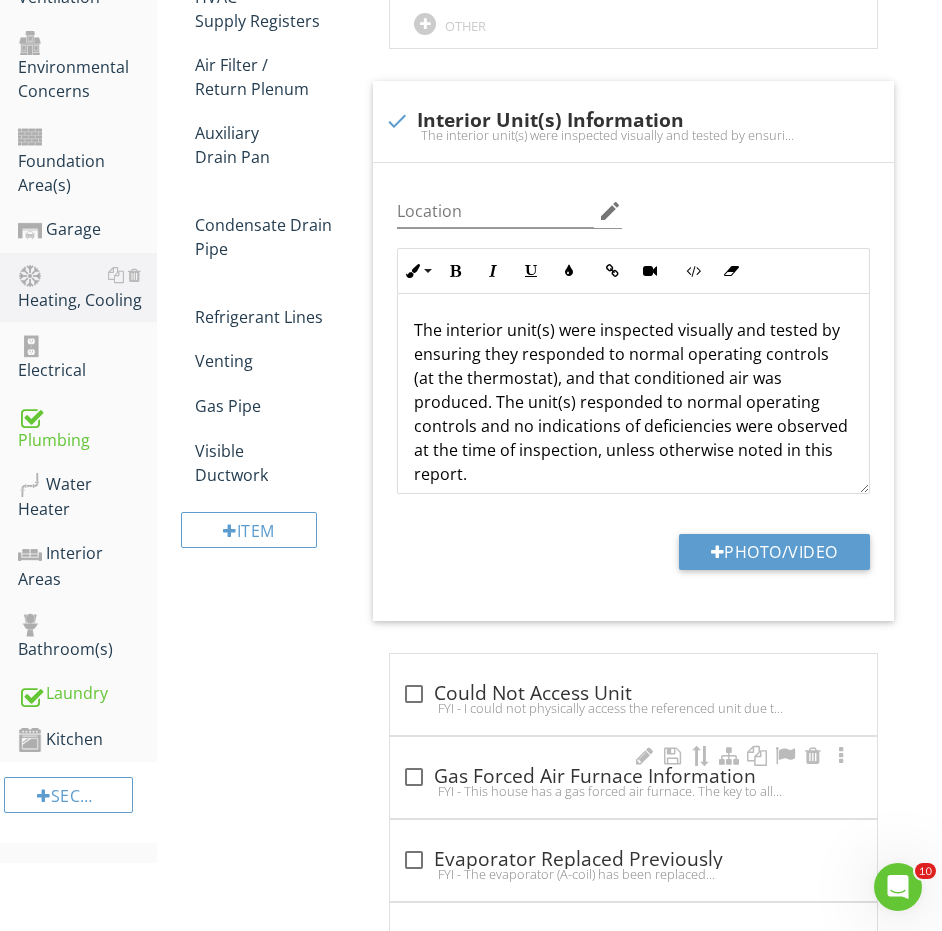 click on "check_box_outline_blank
Gas Forced Air Furnace Information
FYI - This house has a gas forced air furnace. The key to all combustion equipment like this is the heat exchanger. This is the welded clam-shell piece of metal inside the furnace that contains the products of combustion so that moisture, carbon monoxide and other products of combustion do not mix with interior air and get safely vented to the exterior. Heat exchangers on modern furnaces have an average life expectancy of 15-20 years. Unfortunately, heat exchangers are buried inside of heating equipment; they are not visible; and are specifically excluded from a home inspection. The risk of continuing to use older gas equipment is you could get a crack in the heat exchanger and never be aware of it. Be sure you have operable carbon monoxide alarms inside the house; have annual HVAC service performed; and consider updating these forced air furnaces on a roughly 15-20 year schedule." at bounding box center (633, 777) 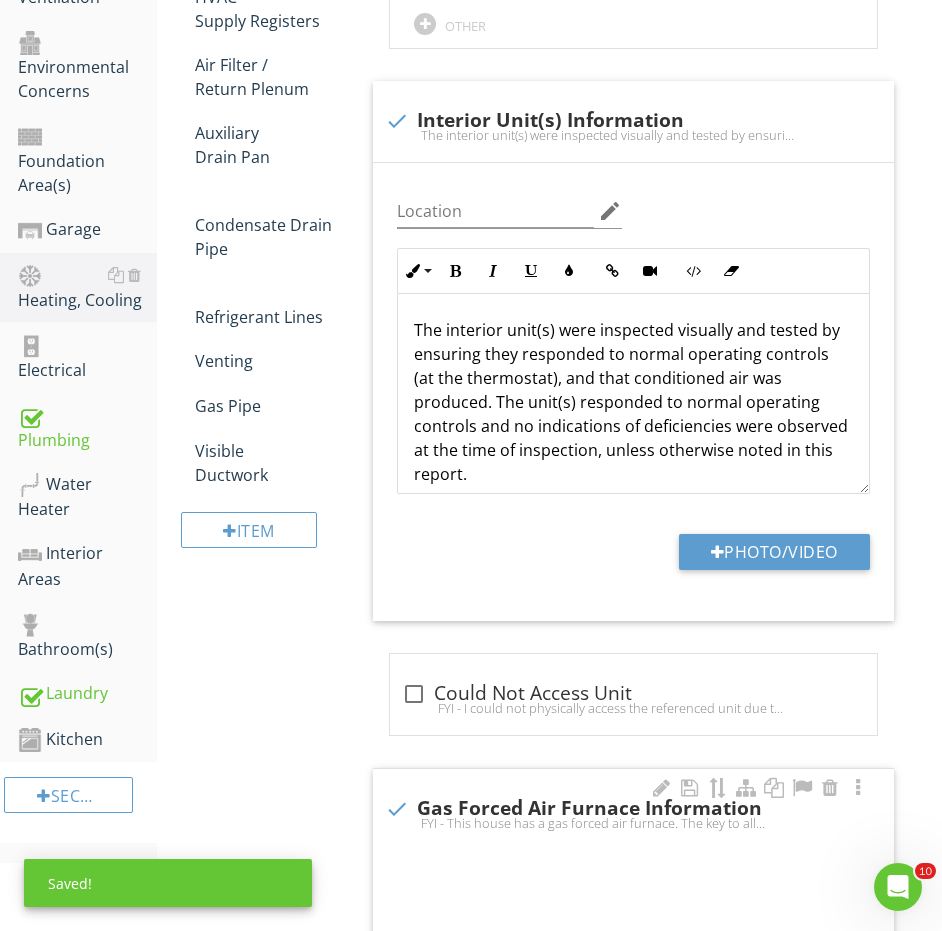 checkbox on "true" 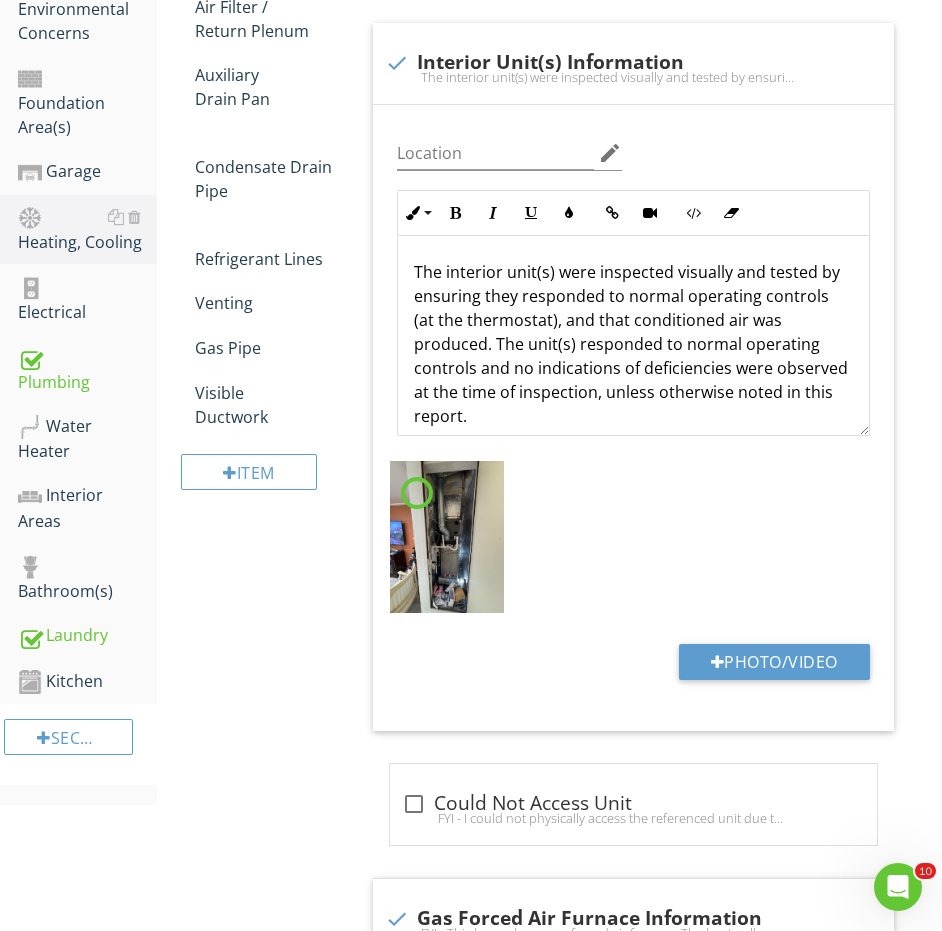 scroll, scrollTop: 862, scrollLeft: 0, axis: vertical 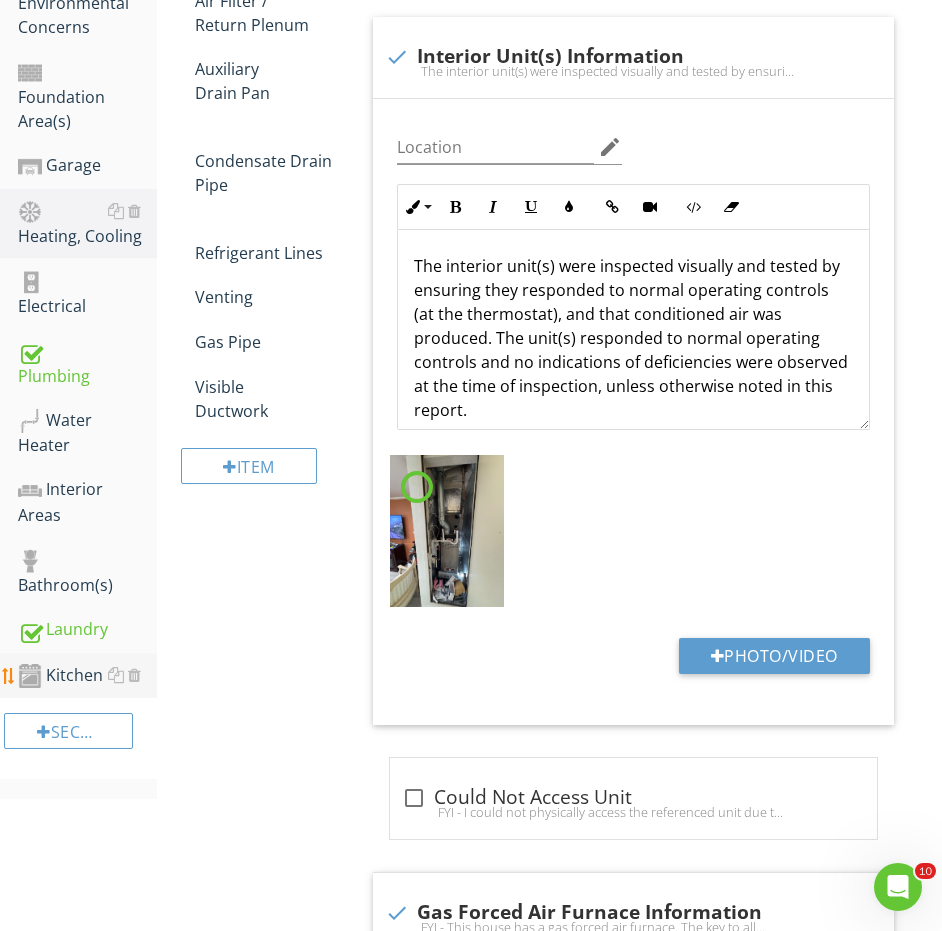 click on "Kitchen" at bounding box center (87, 676) 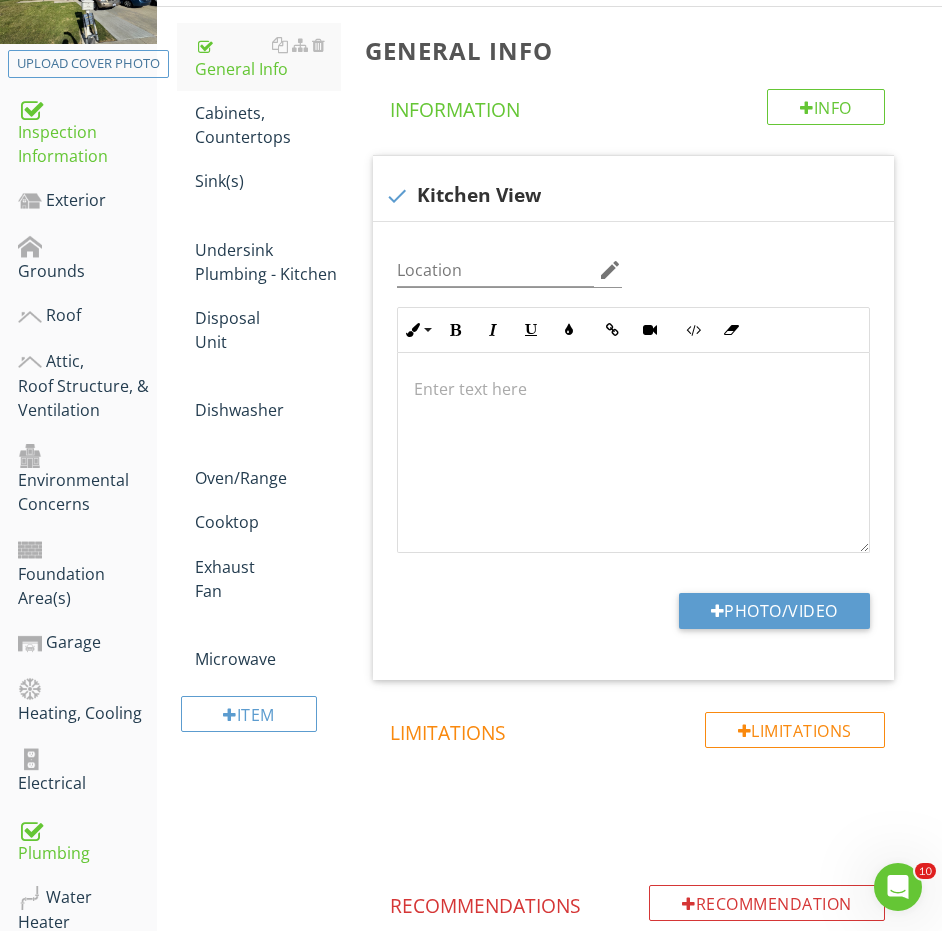 scroll, scrollTop: 320, scrollLeft: 0, axis: vertical 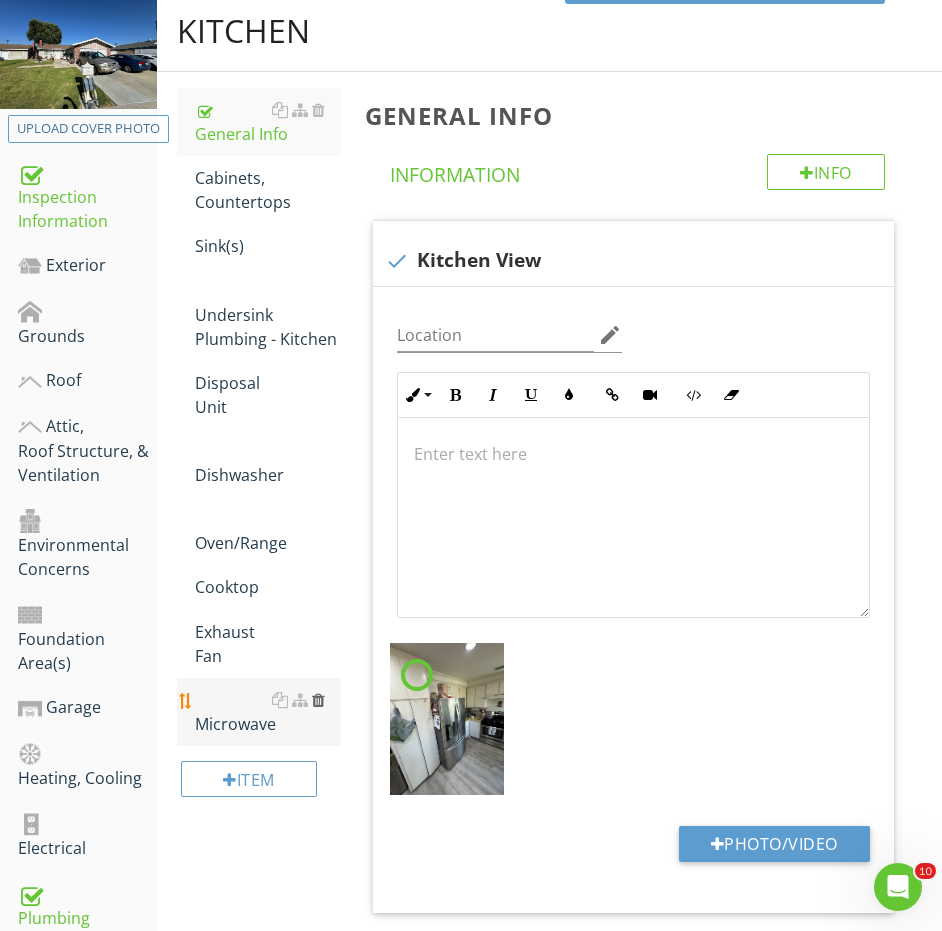 click at bounding box center [318, 700] 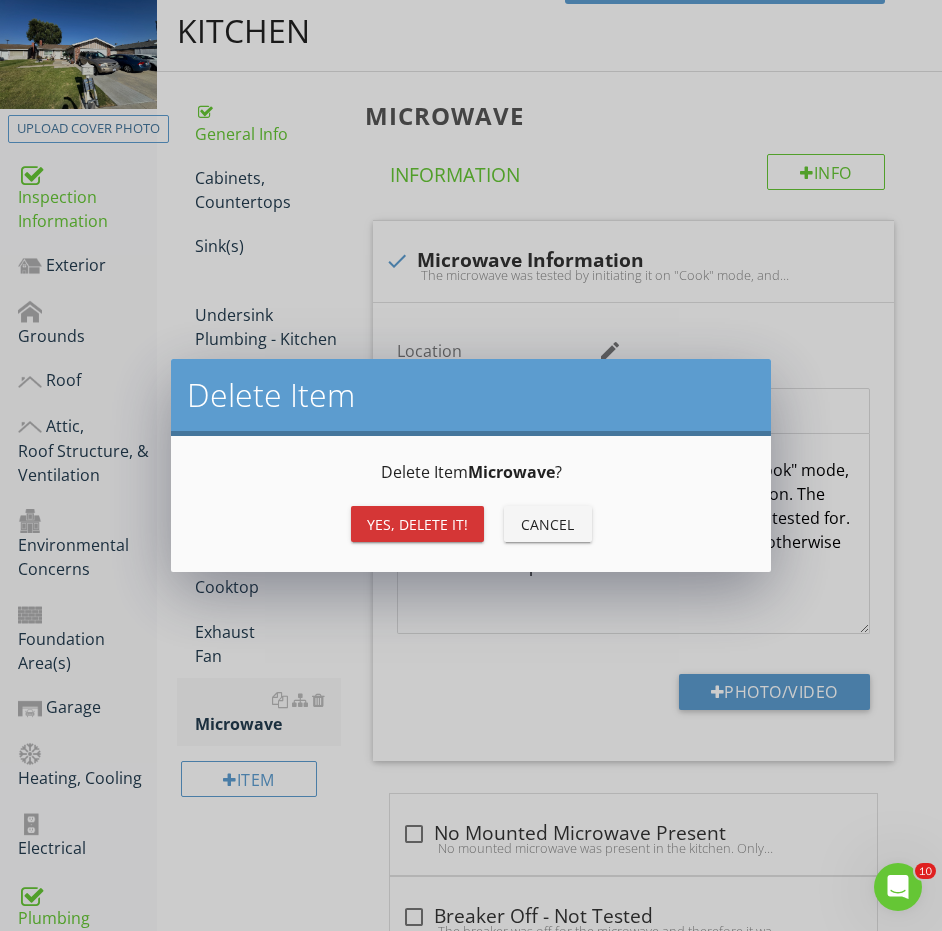 click on "Yes, Delete it!" at bounding box center [417, 524] 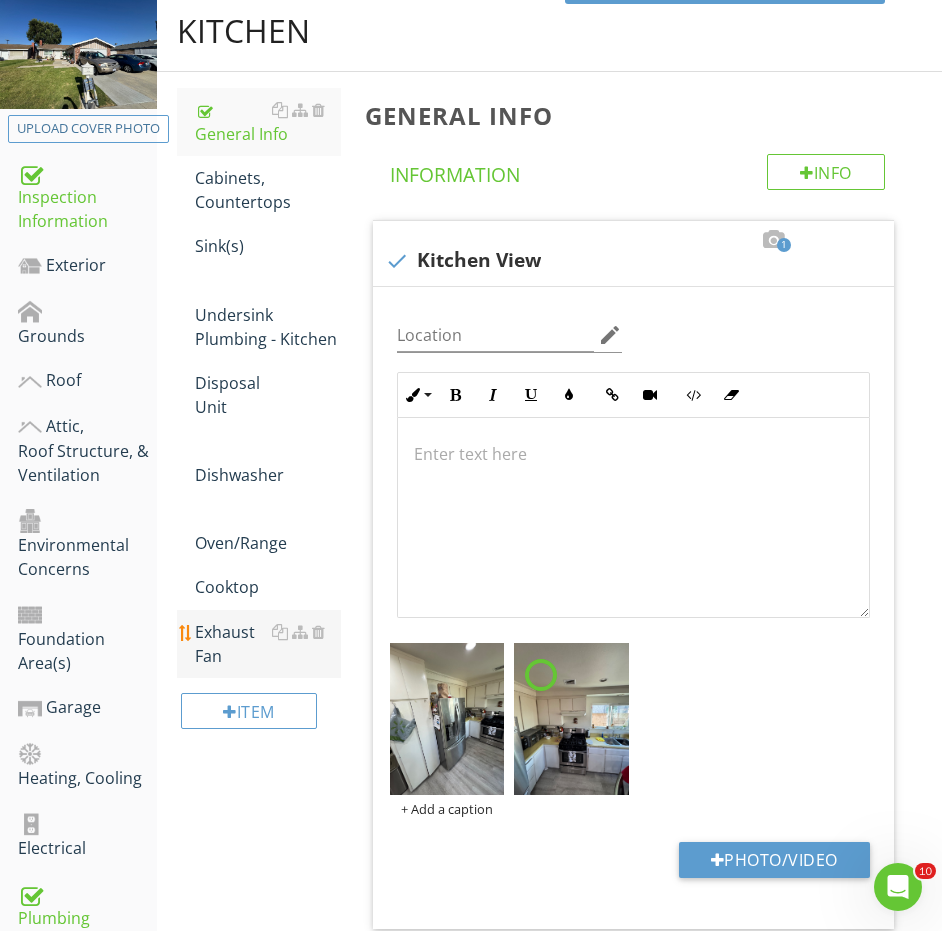 click on "Exhaust Fan" at bounding box center (268, 644) 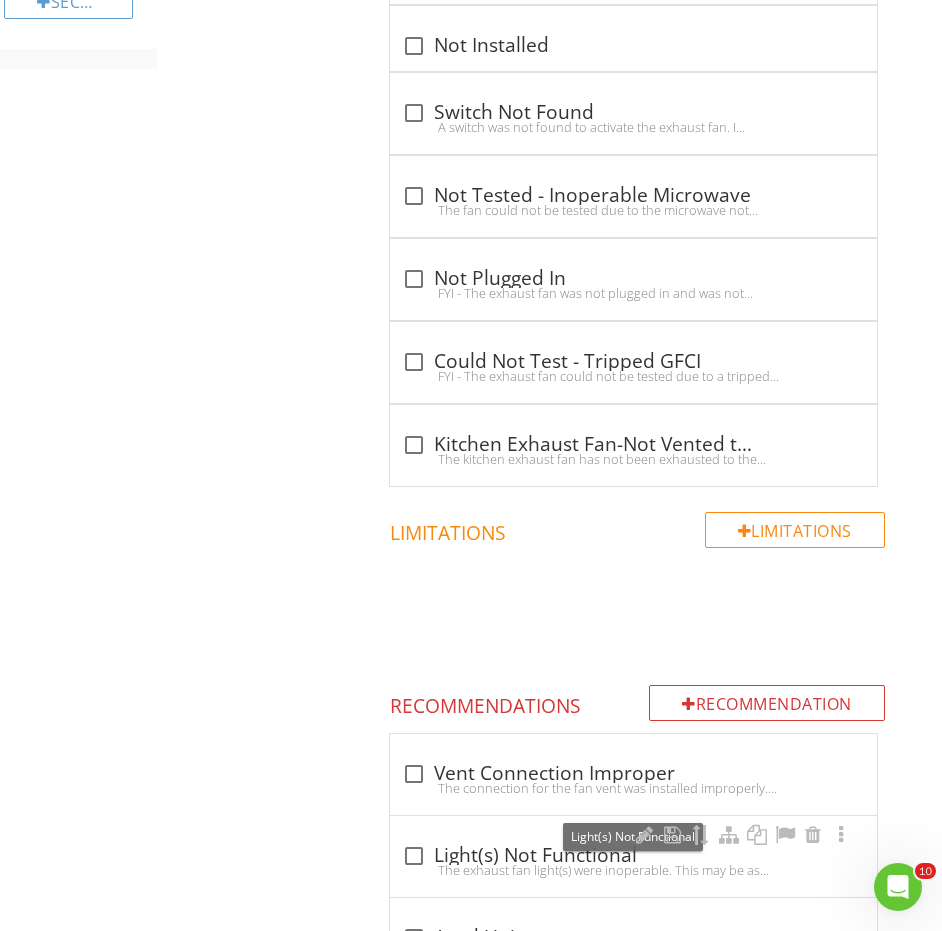scroll, scrollTop: 1686, scrollLeft: 1, axis: both 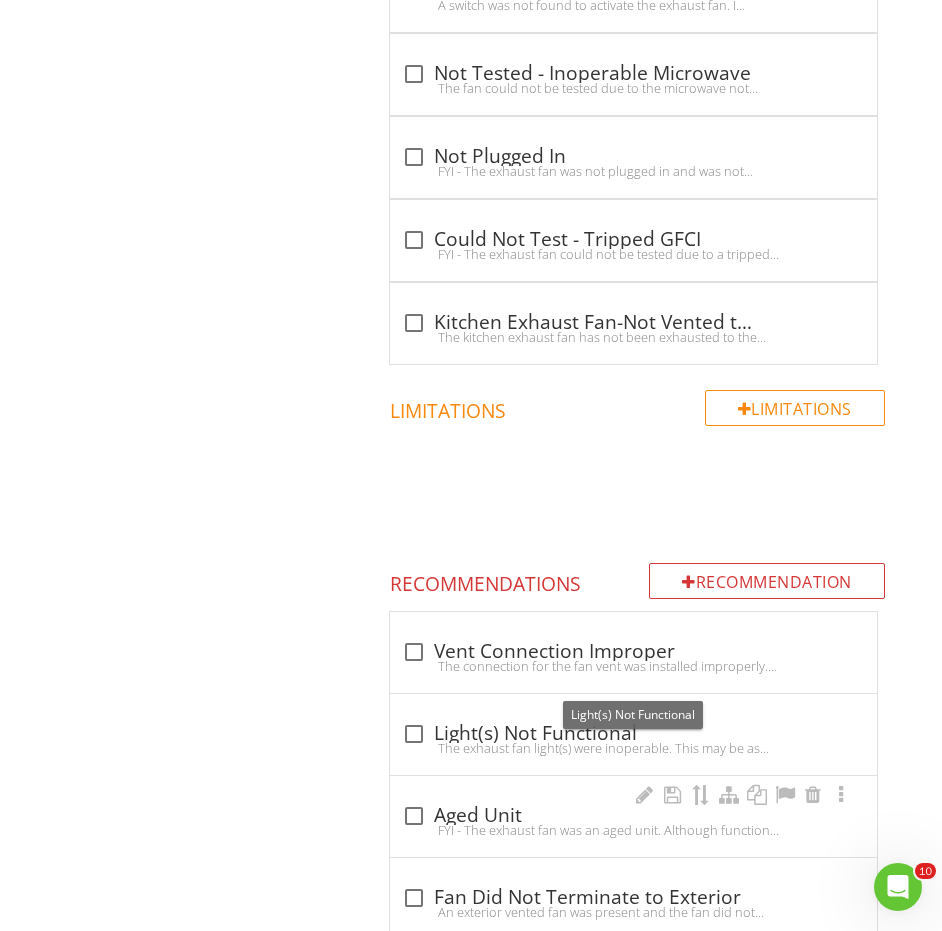 click on "check_box_outline_blank
Aged Unit" at bounding box center (633, 816) 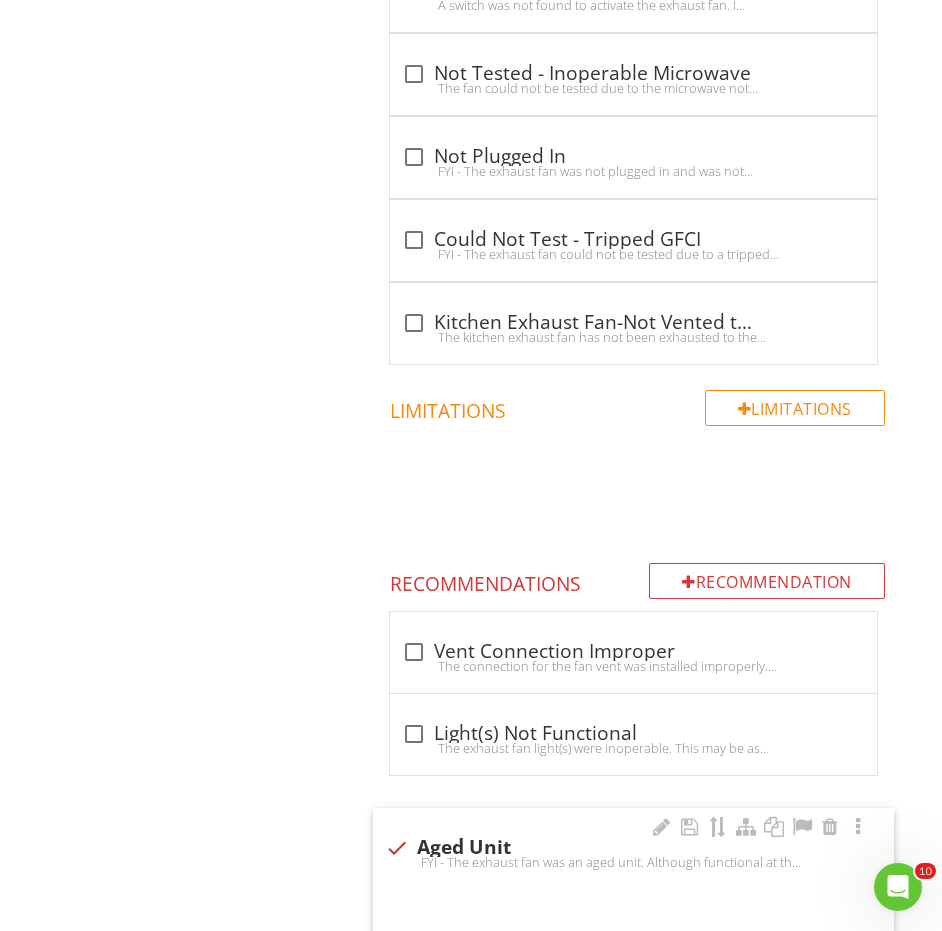 checkbox on "true" 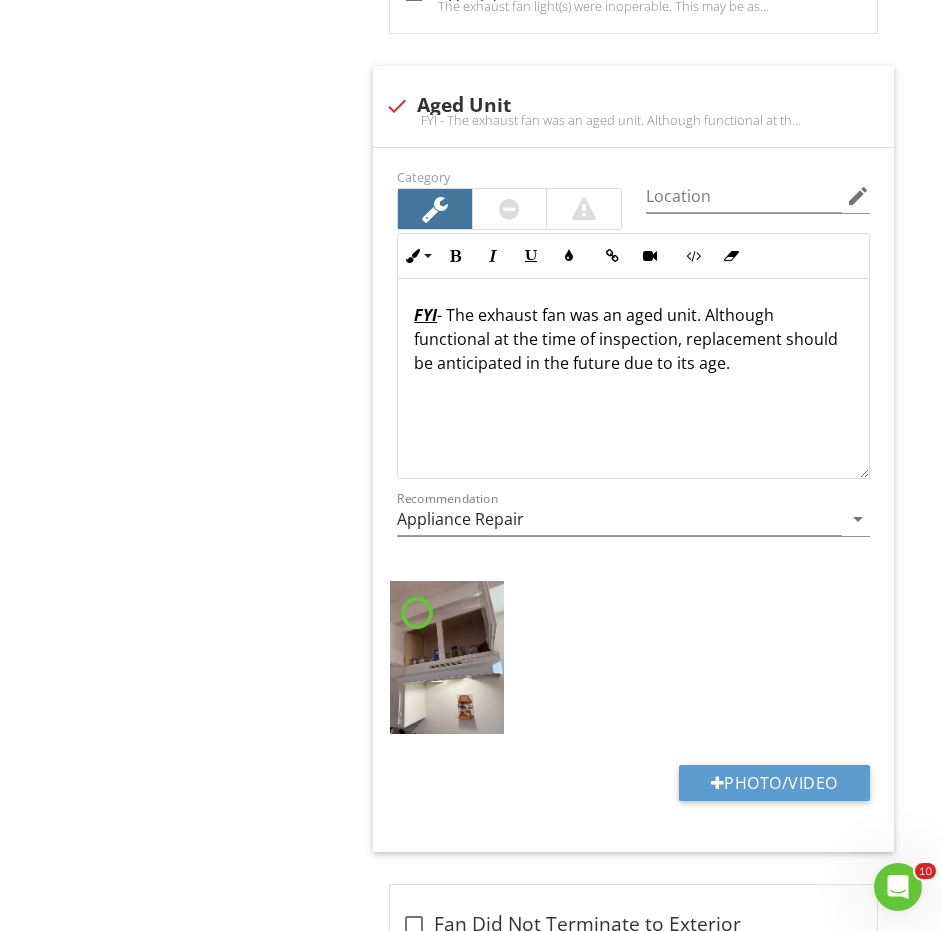 scroll, scrollTop: 2947, scrollLeft: 0, axis: vertical 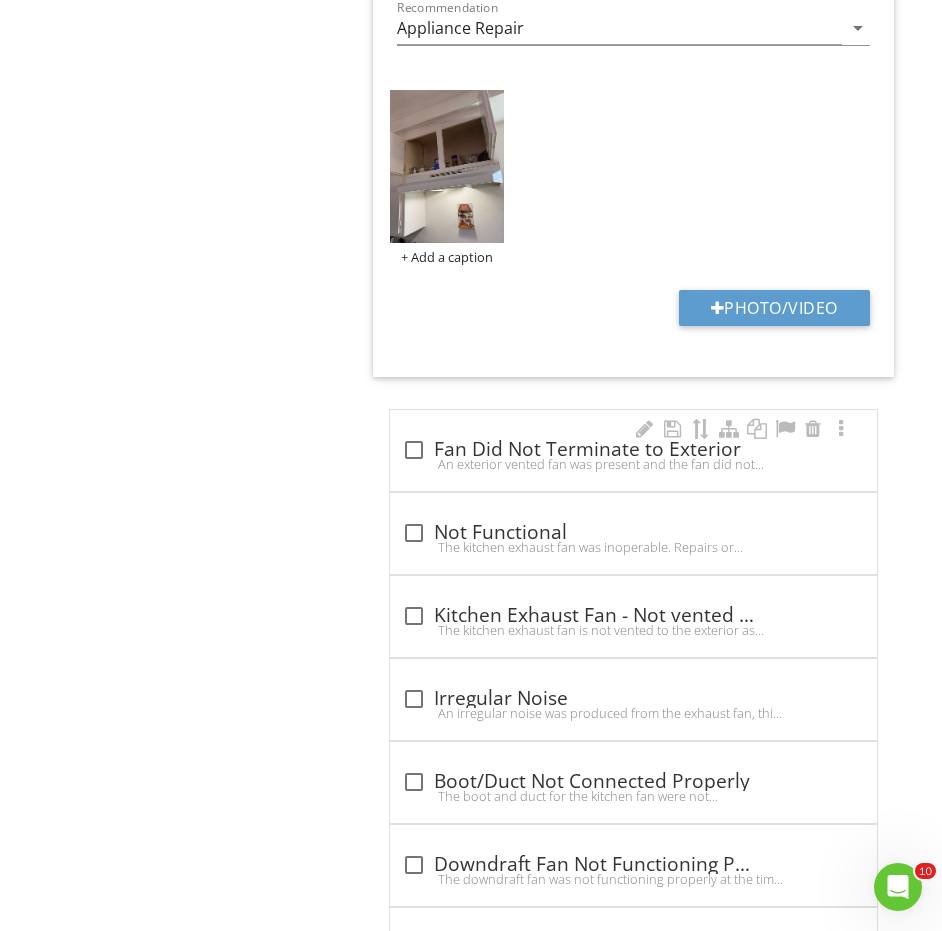 click on "check_box_outline_blank
Fan Did Not Terminate to Exterior" at bounding box center (633, 450) 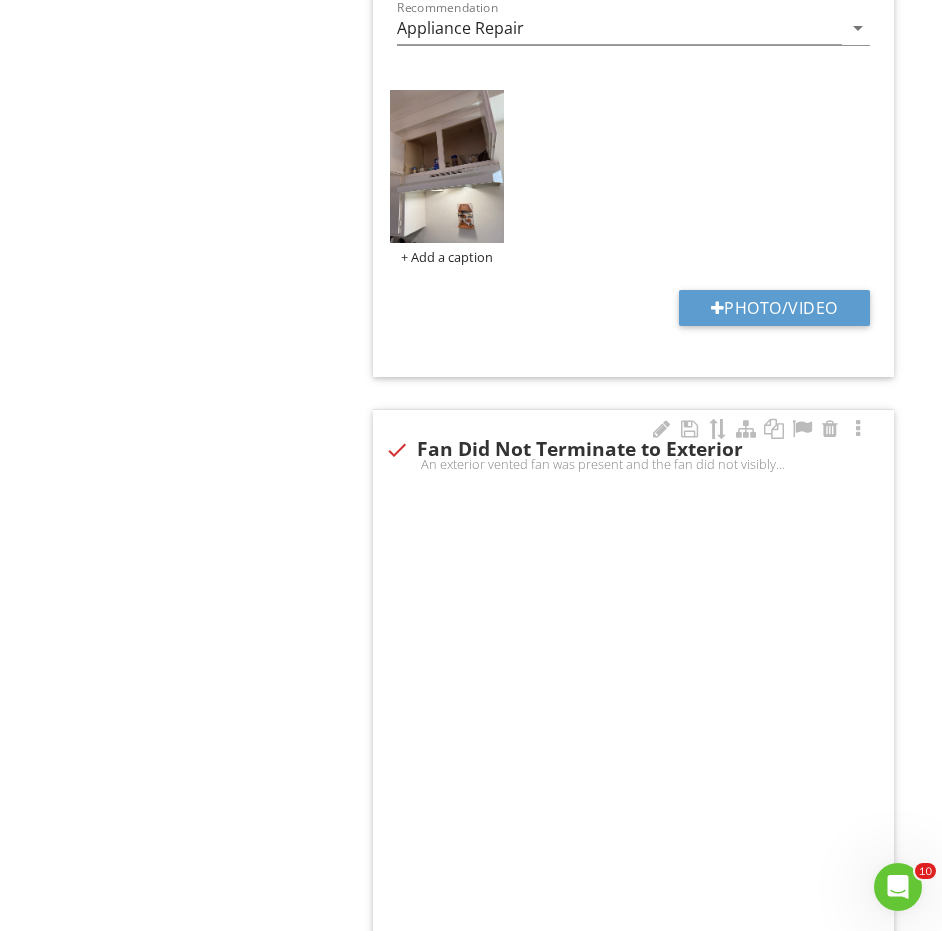 checkbox on "true" 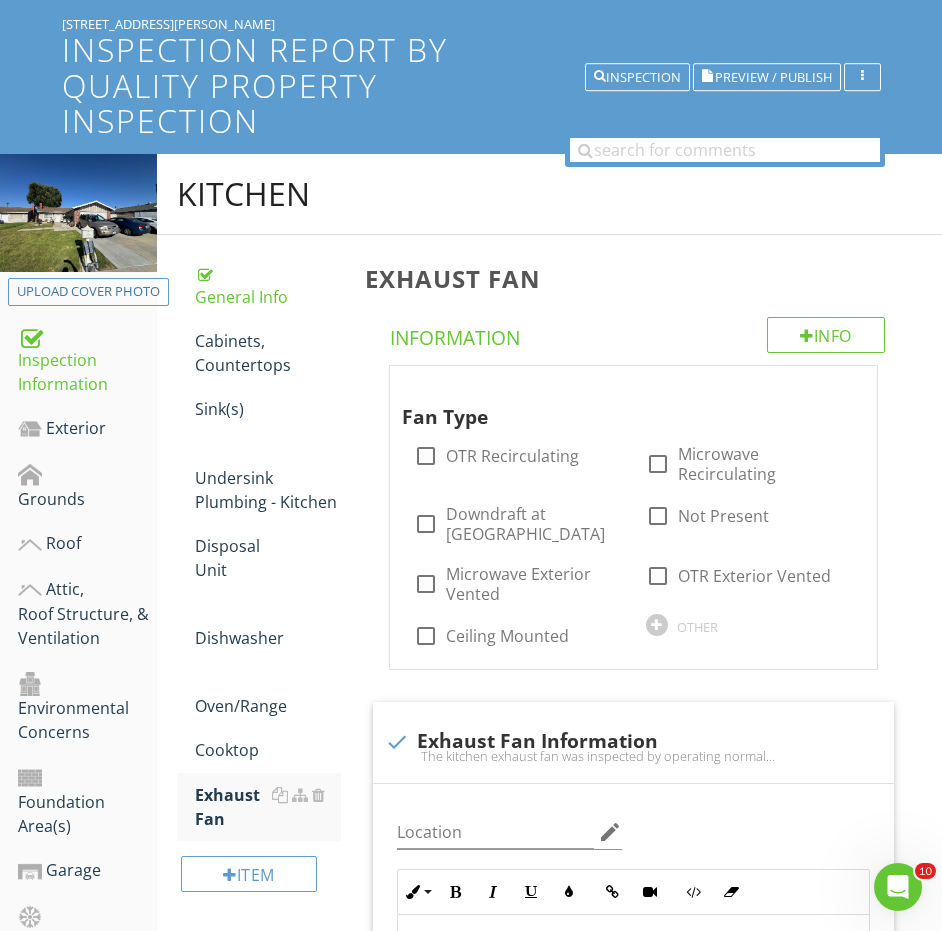 scroll, scrollTop: 188, scrollLeft: 0, axis: vertical 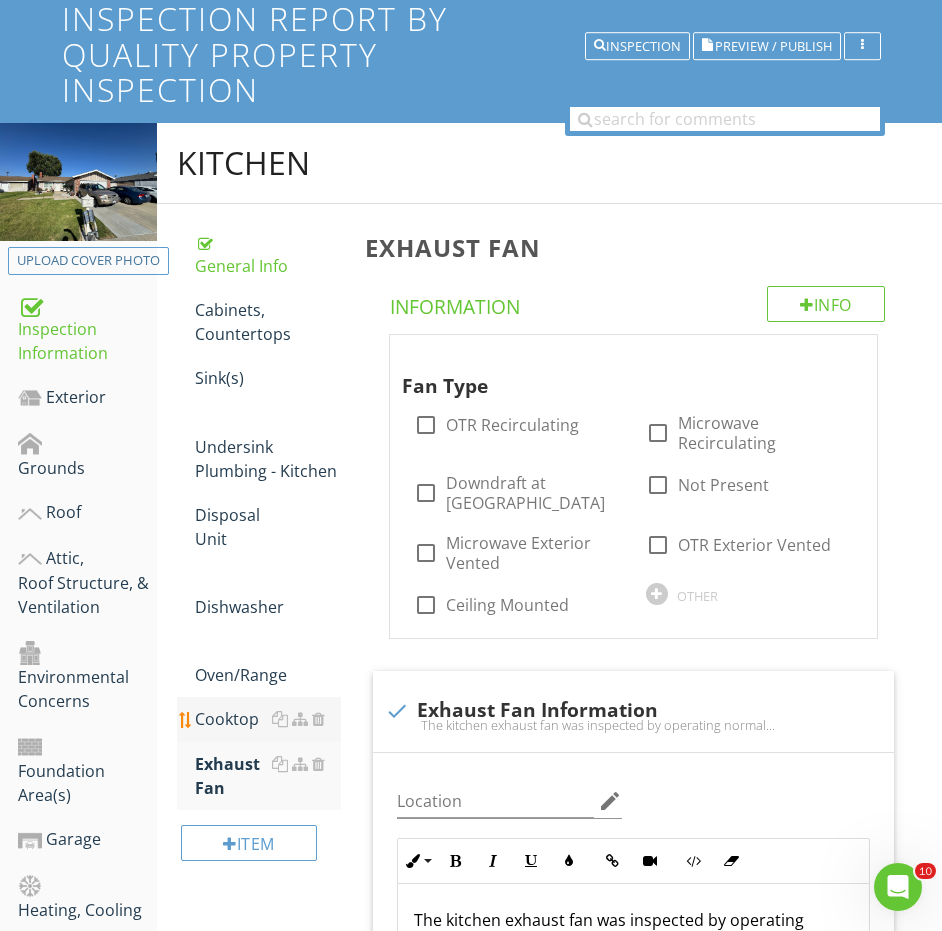 click on "Cooktop" at bounding box center [268, 719] 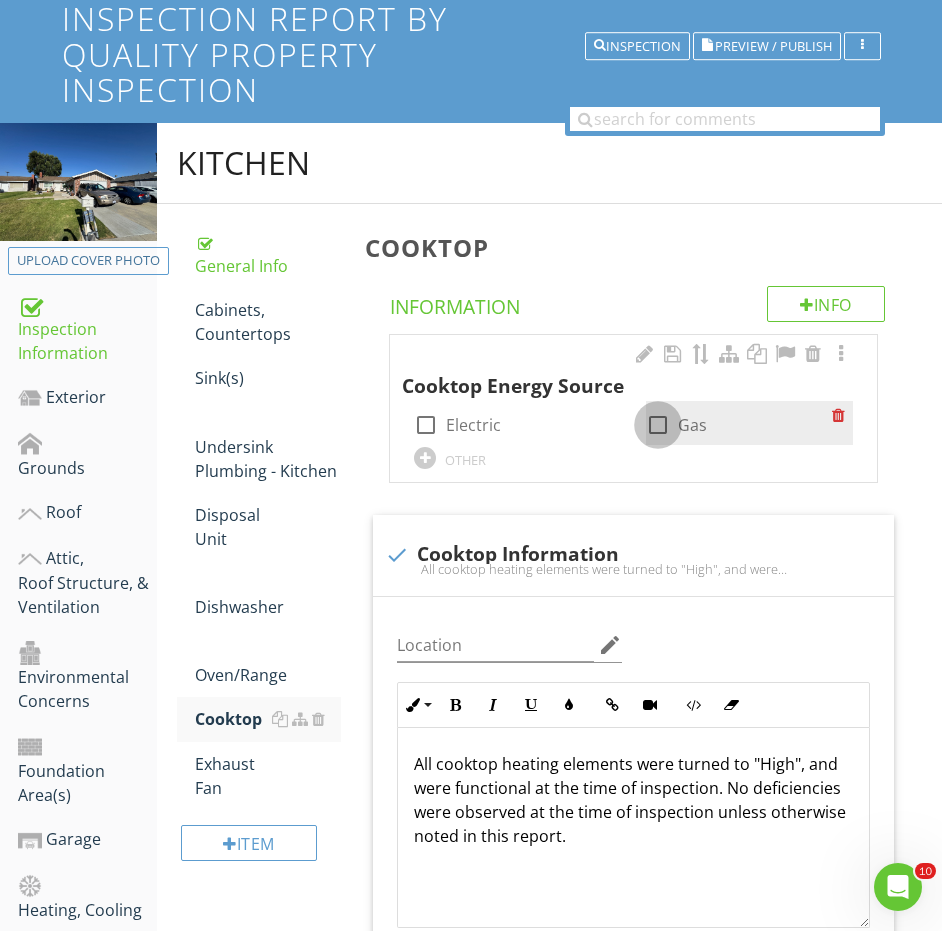 click at bounding box center [658, 425] 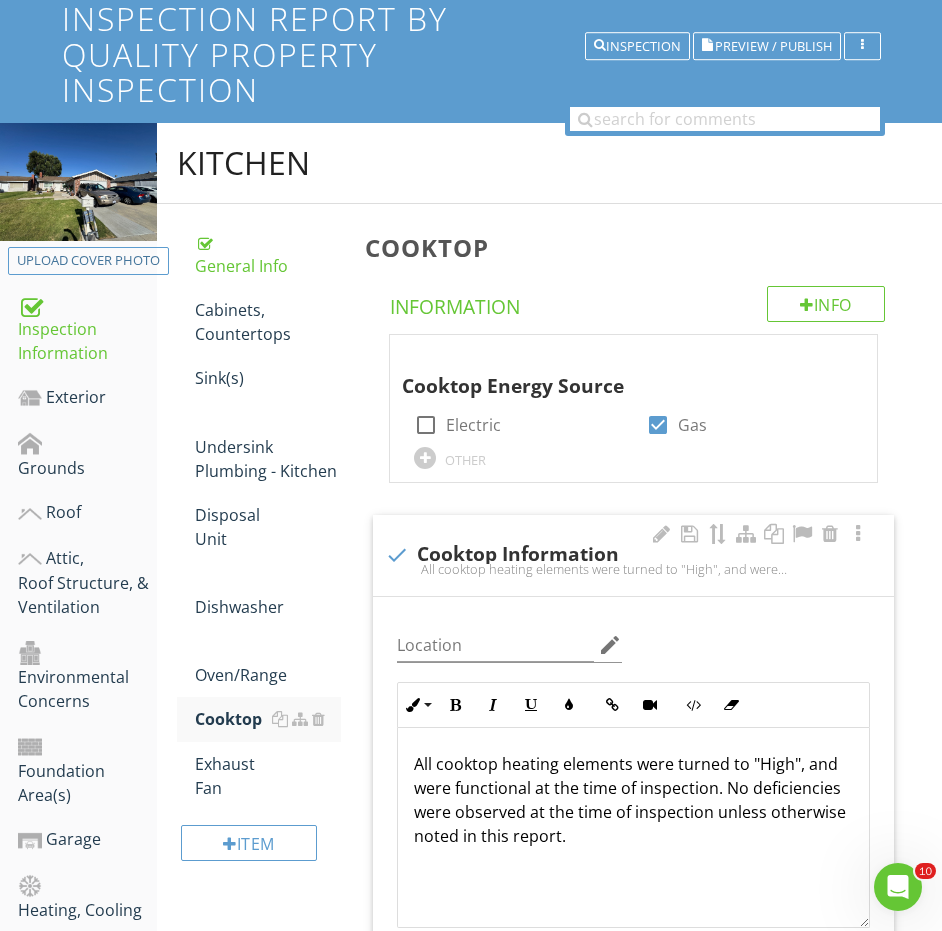 scroll, scrollTop: 494, scrollLeft: 0, axis: vertical 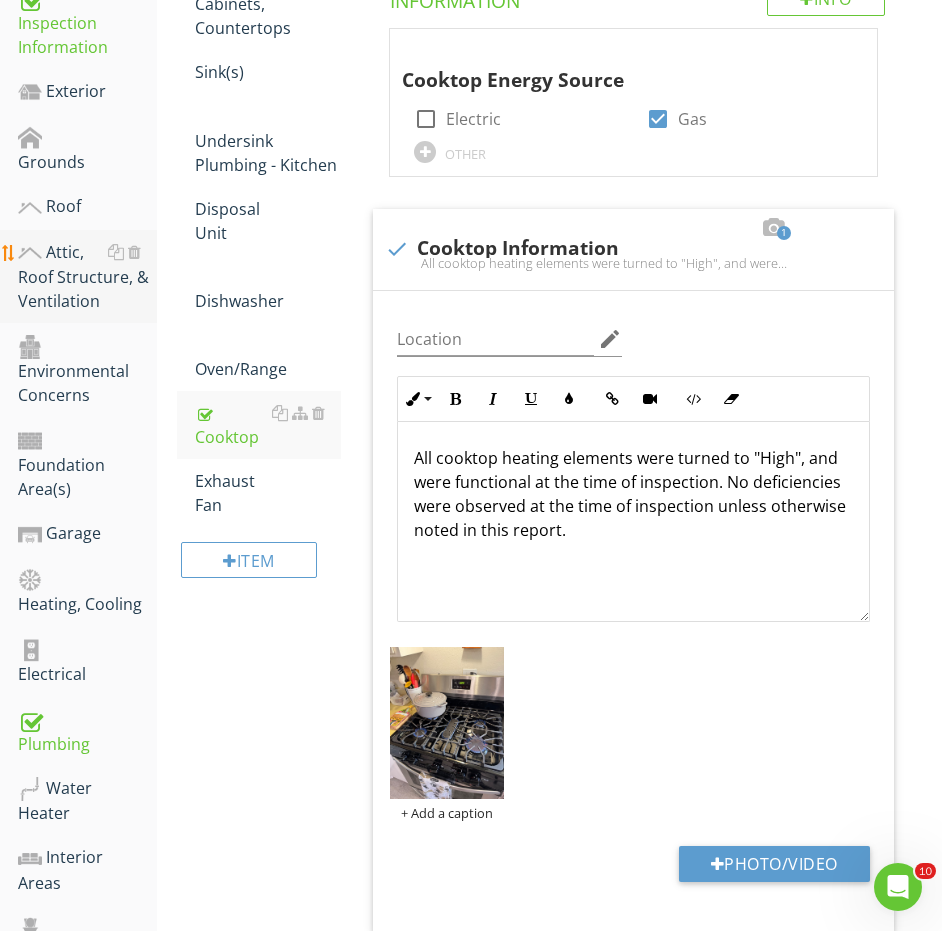 click on "Attic, Roof Structure, & Ventilation" at bounding box center (87, 277) 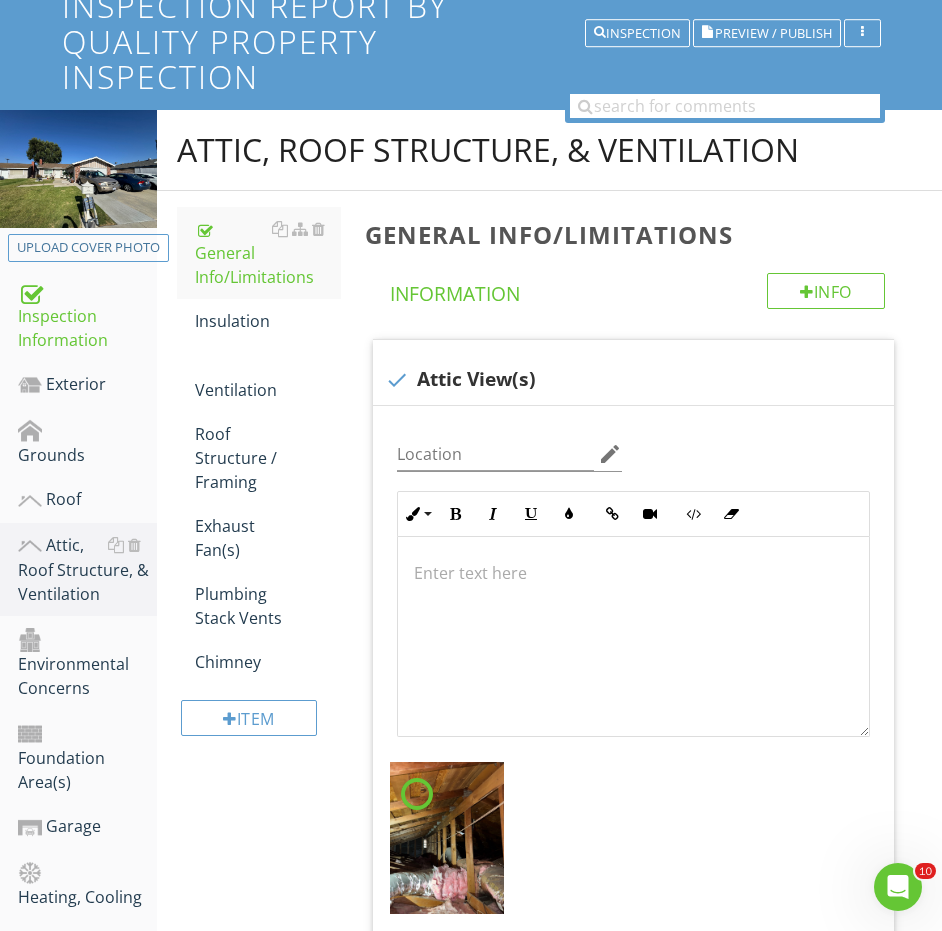scroll, scrollTop: 193, scrollLeft: 0, axis: vertical 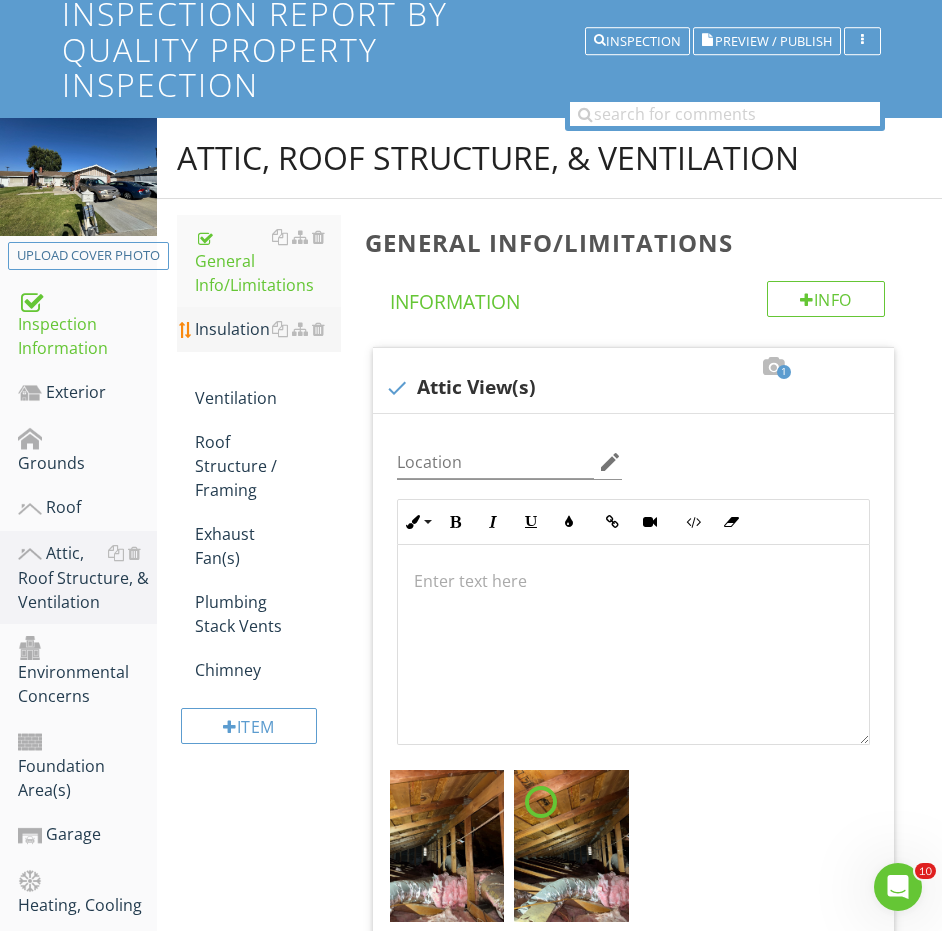 click on "Insulation" at bounding box center [268, 329] 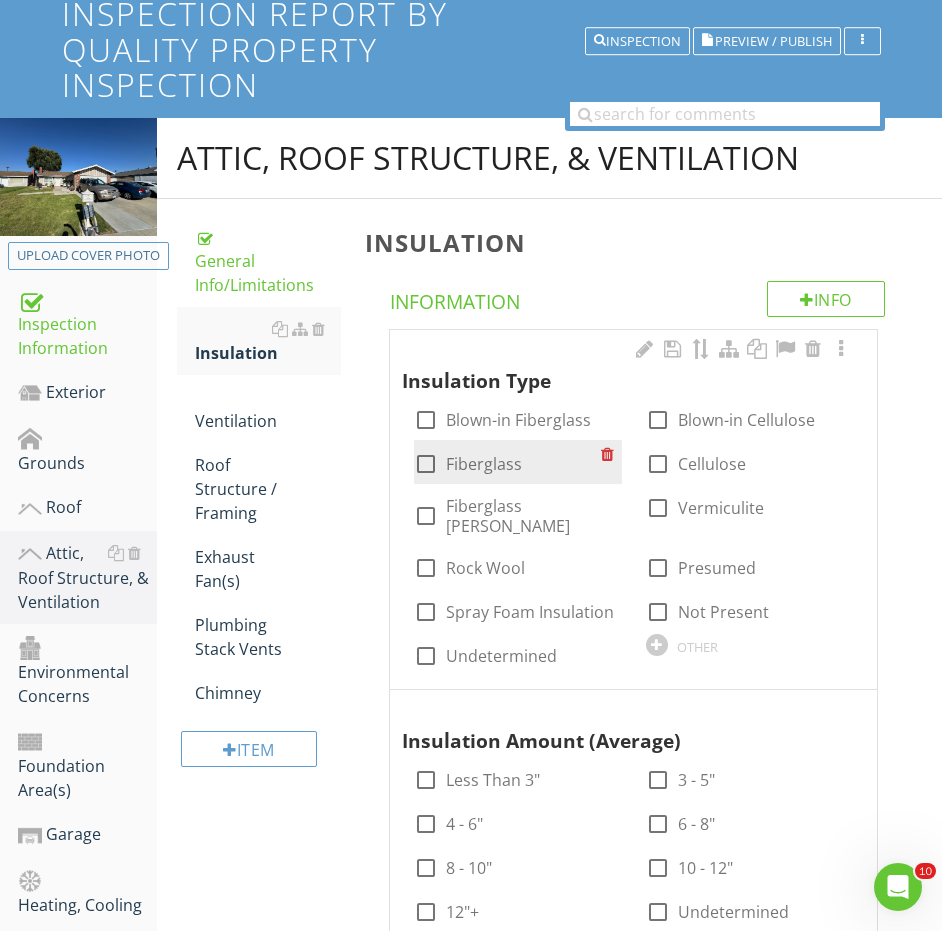 click on "Fiberglass" at bounding box center [484, 464] 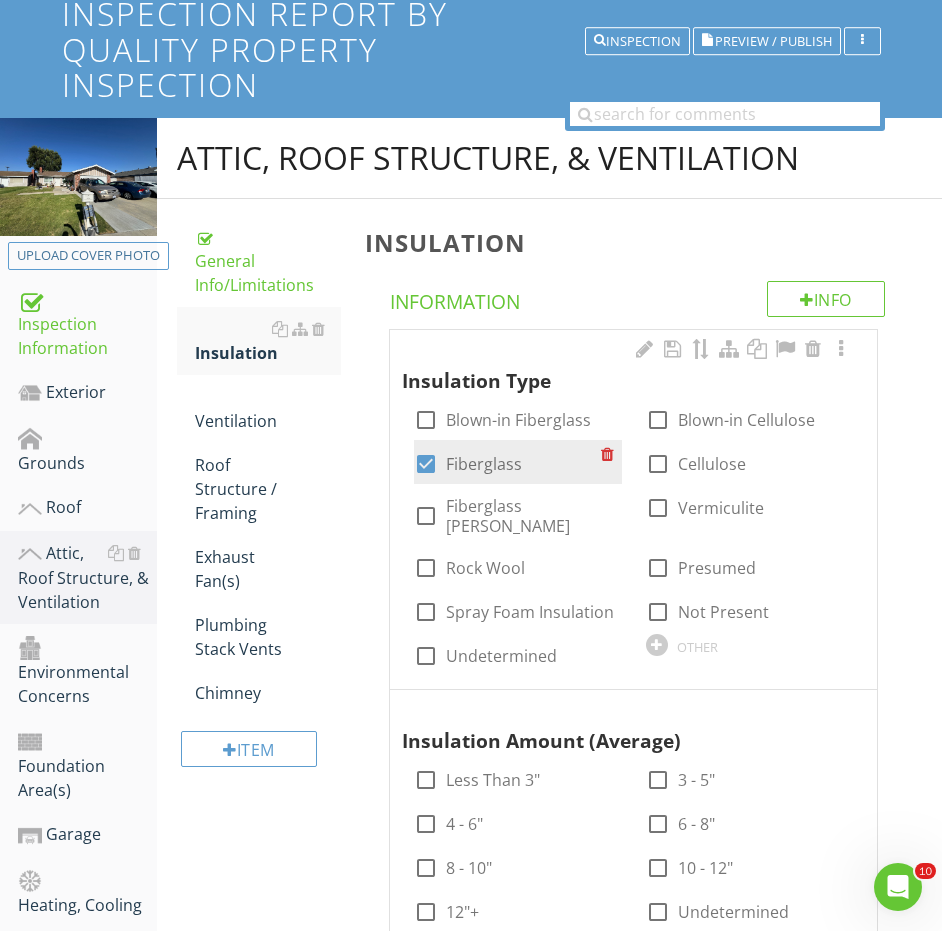 checkbox on "true" 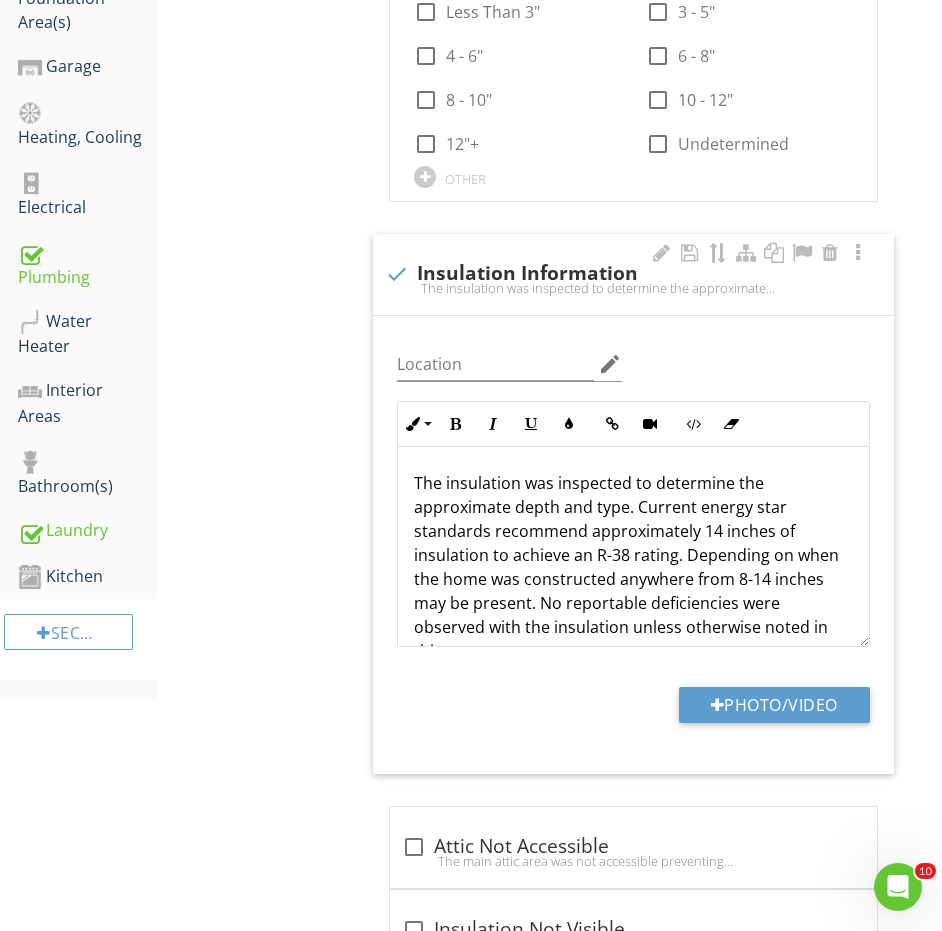 scroll, scrollTop: 750, scrollLeft: 0, axis: vertical 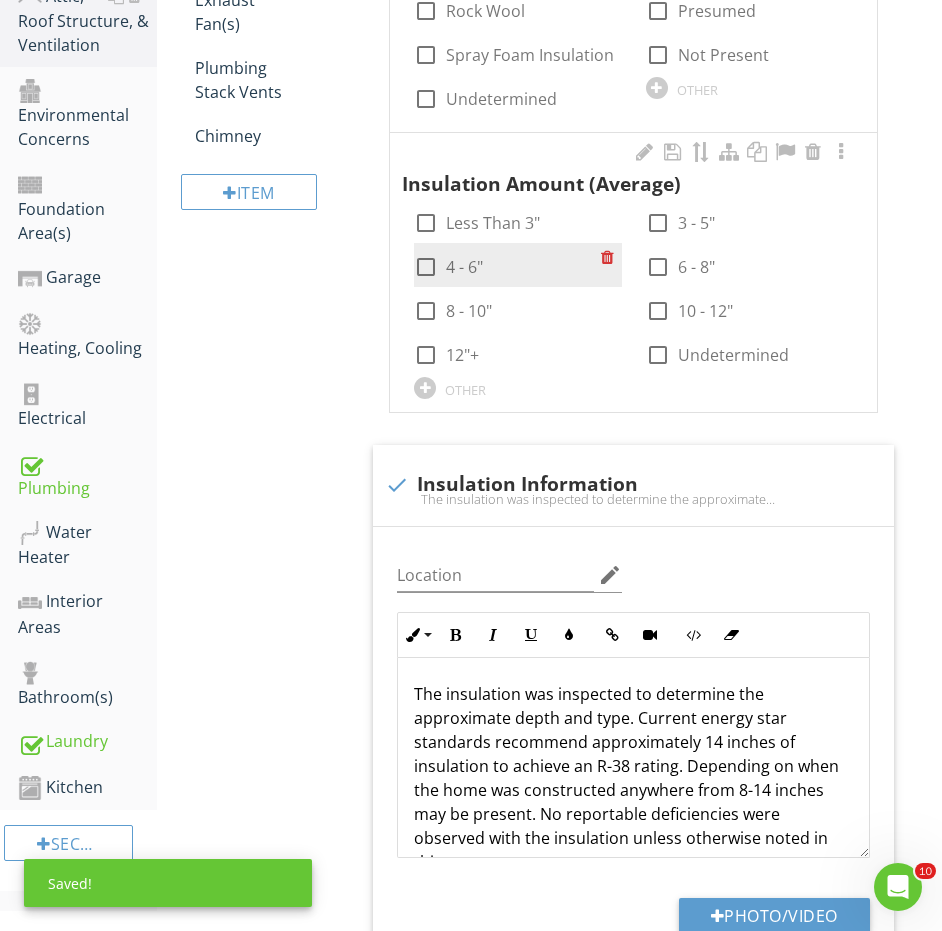 click on "check_box_outline_blank 4 - 6"" at bounding box center (448, 267) 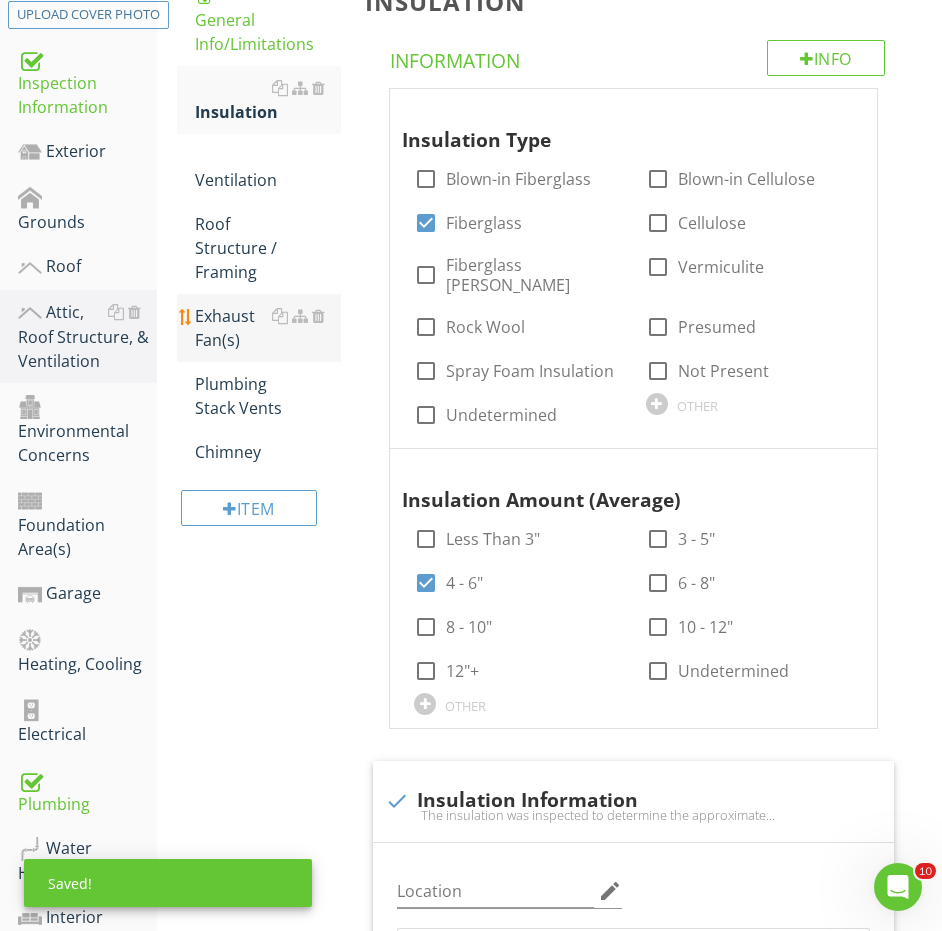 scroll, scrollTop: 403, scrollLeft: 0, axis: vertical 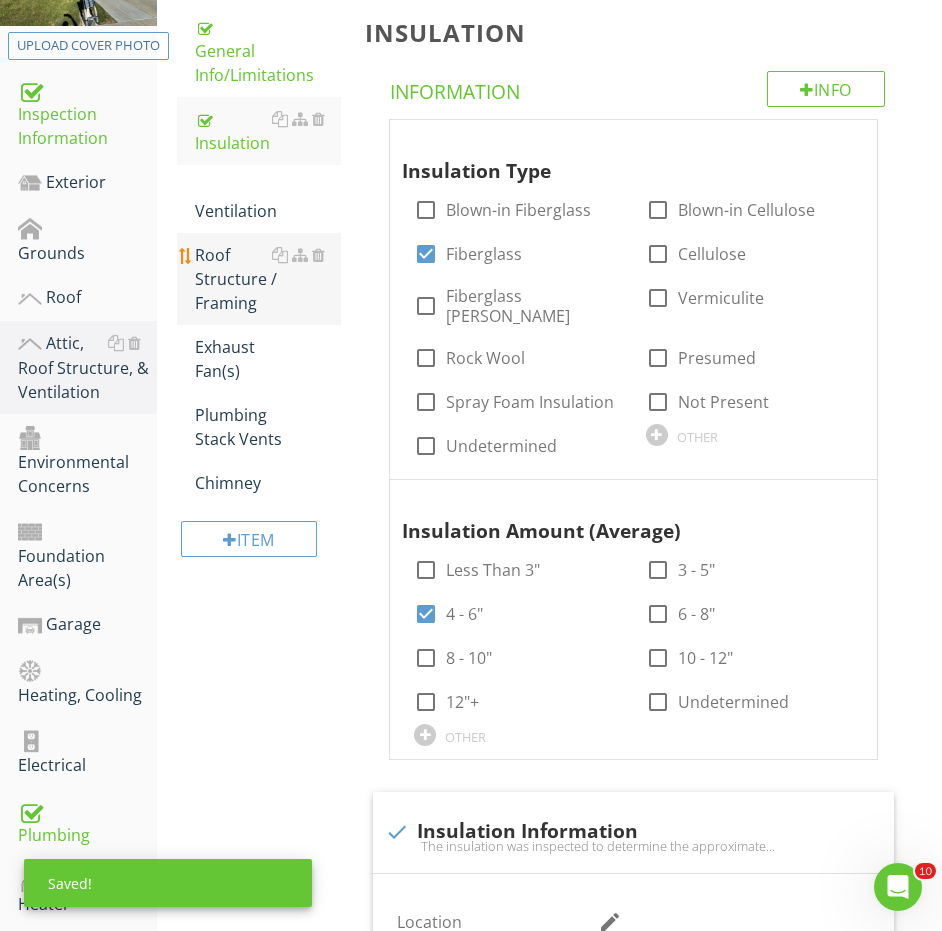 click on "Roof Structure / Framing" at bounding box center (268, 279) 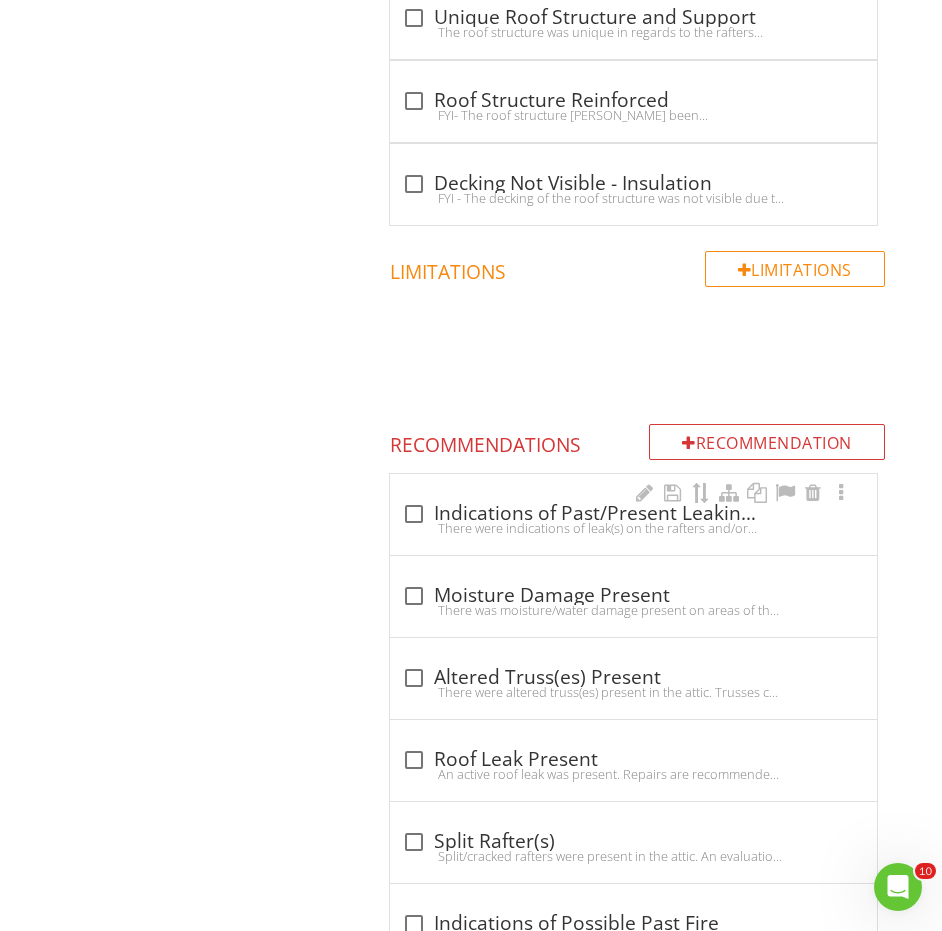 scroll, scrollTop: 2372, scrollLeft: 0, axis: vertical 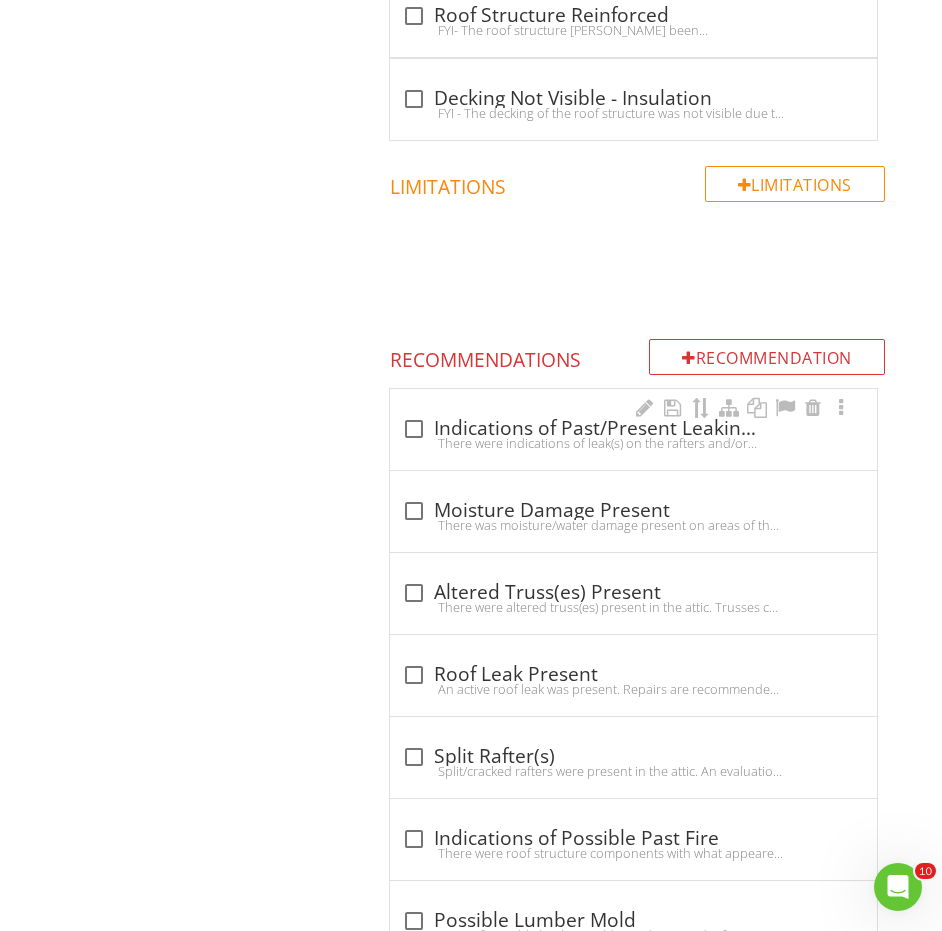 click on "check_box_outline_blank
Indications of Past/Present Leaking Present" at bounding box center [633, 429] 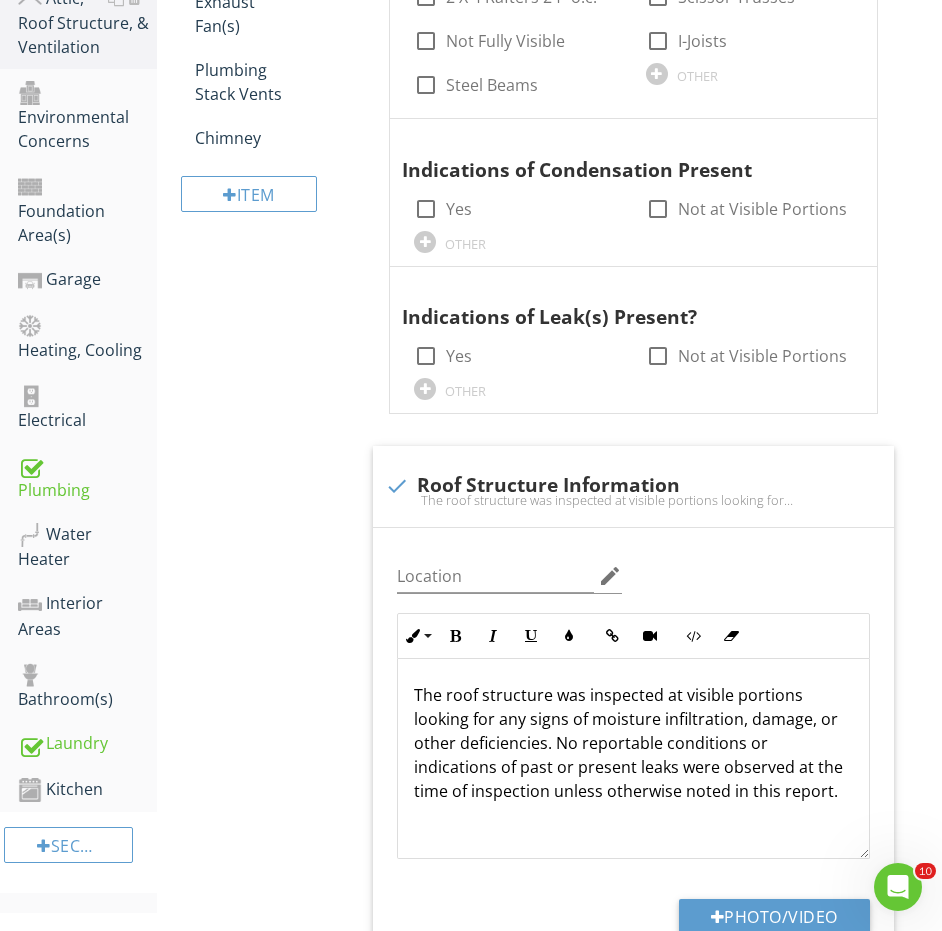 scroll, scrollTop: 702, scrollLeft: 0, axis: vertical 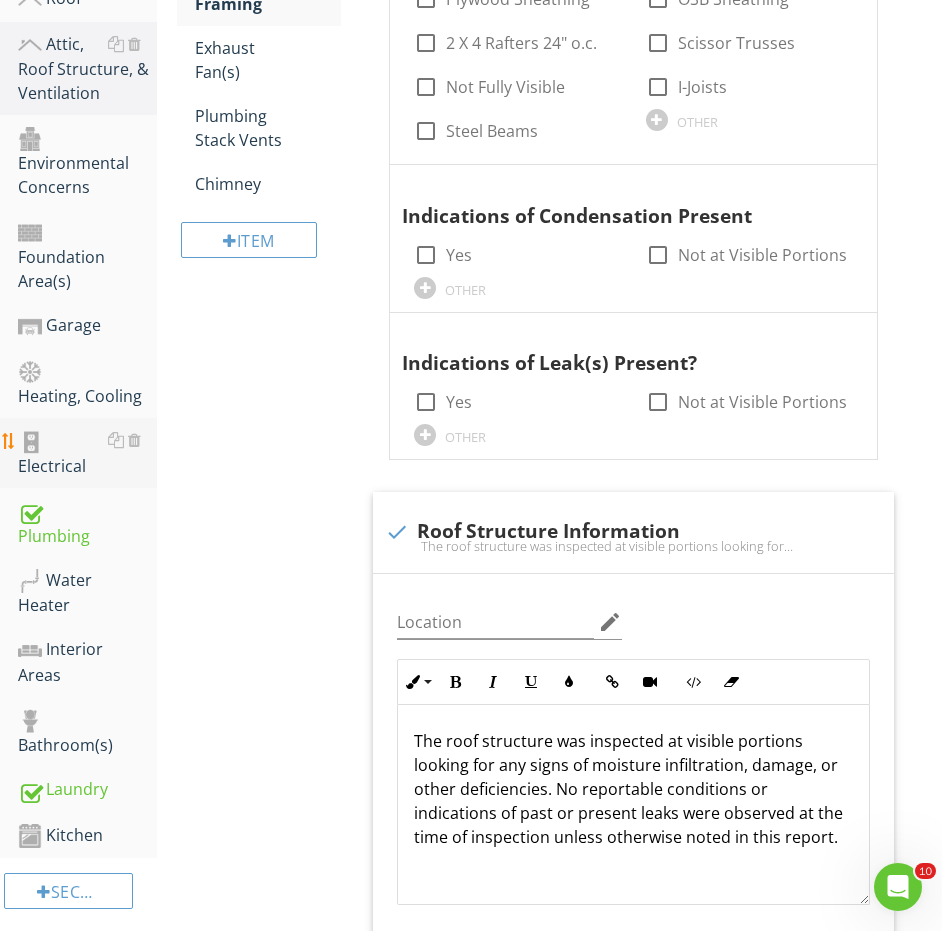 click on "Electrical" at bounding box center [87, 453] 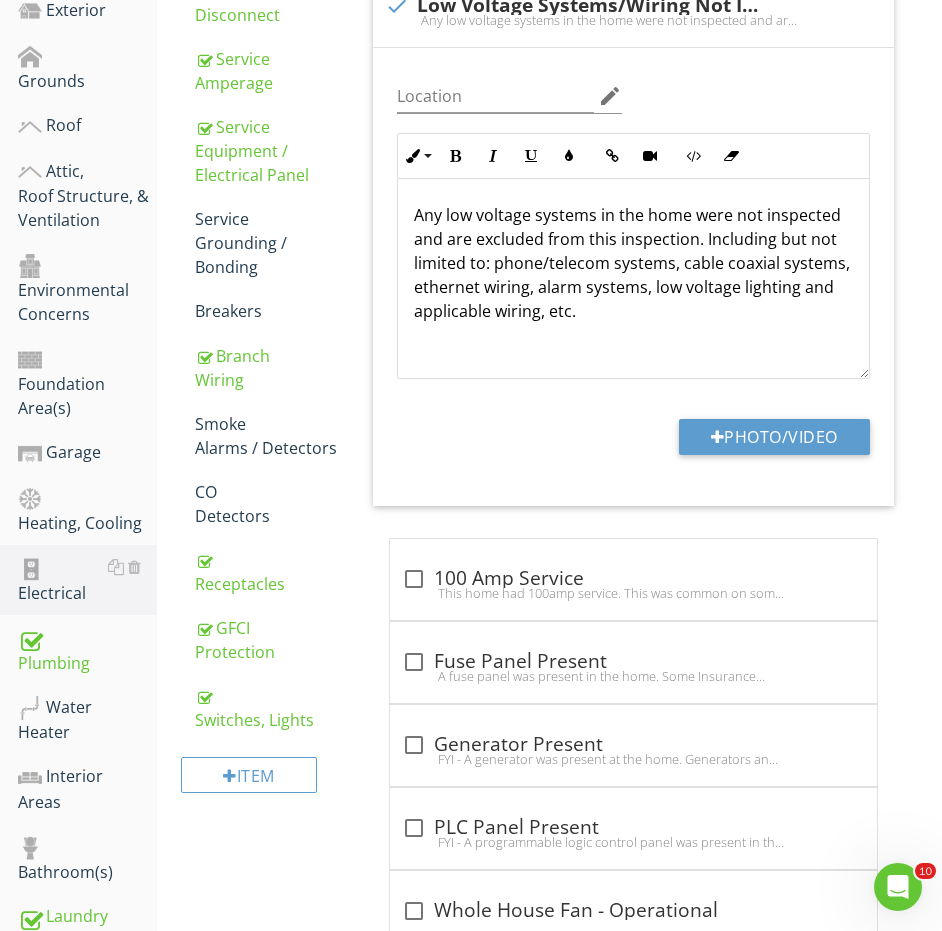 scroll, scrollTop: 526, scrollLeft: 0, axis: vertical 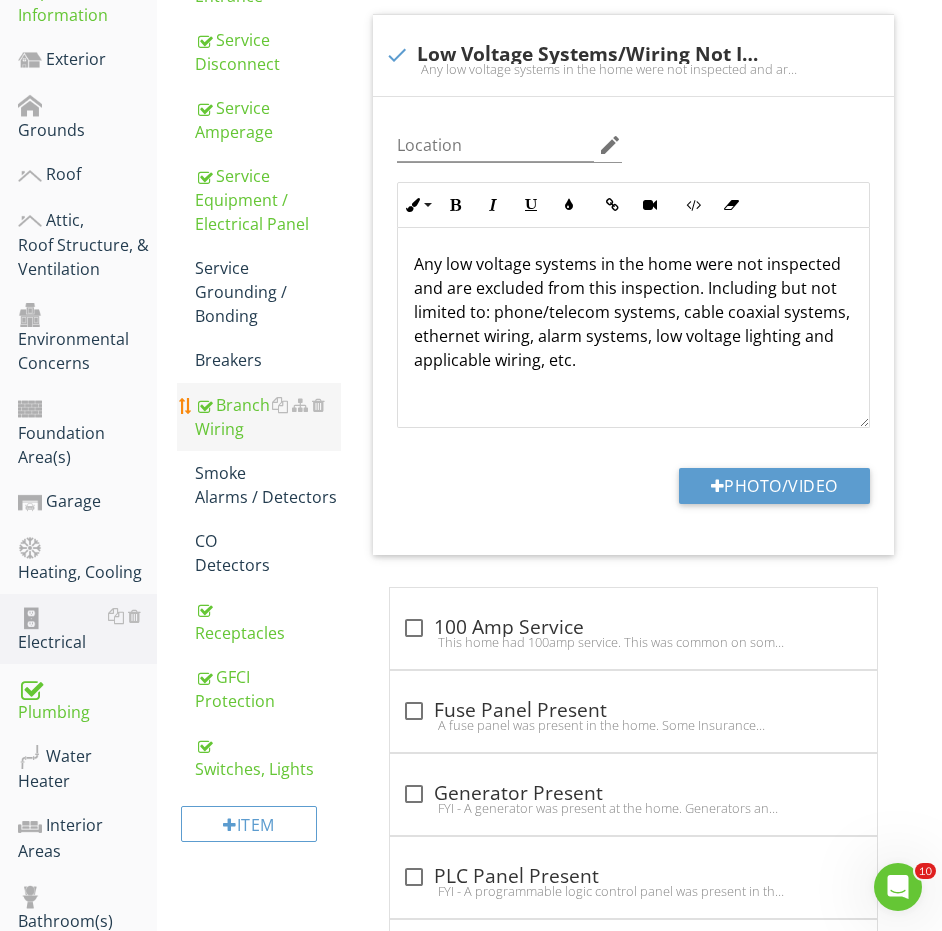 click on "Branch Wiring" at bounding box center [268, 417] 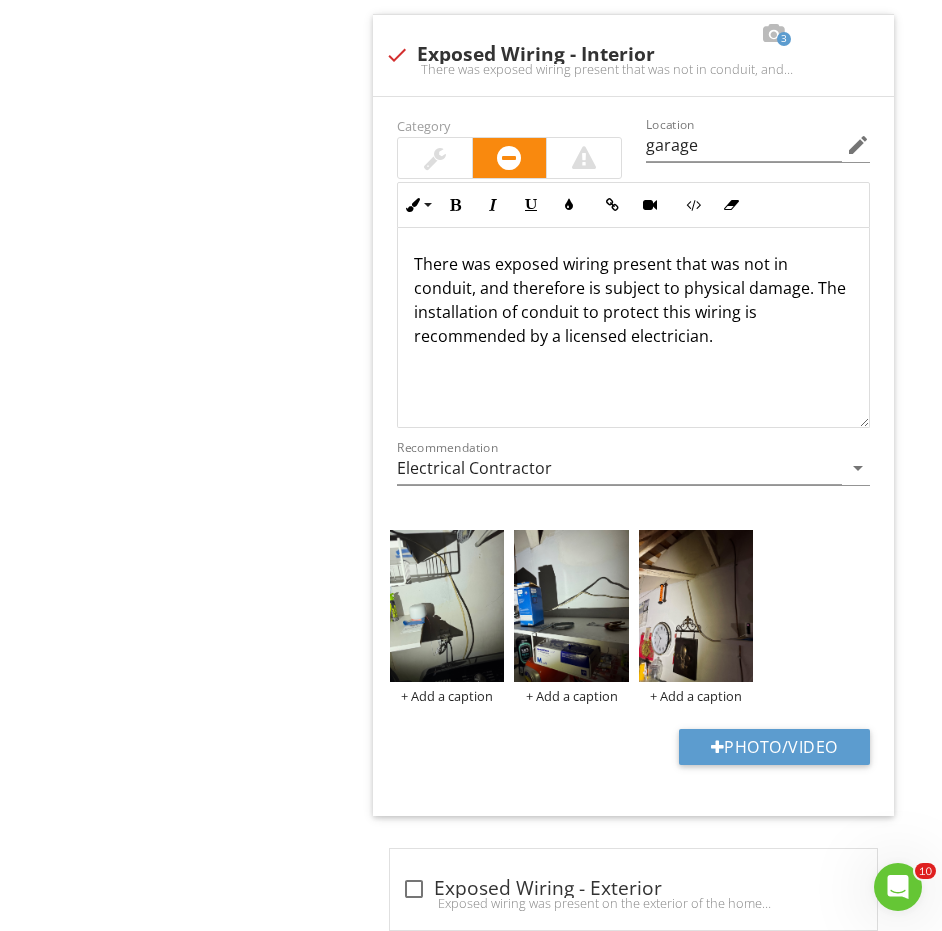 scroll, scrollTop: 2051, scrollLeft: 0, axis: vertical 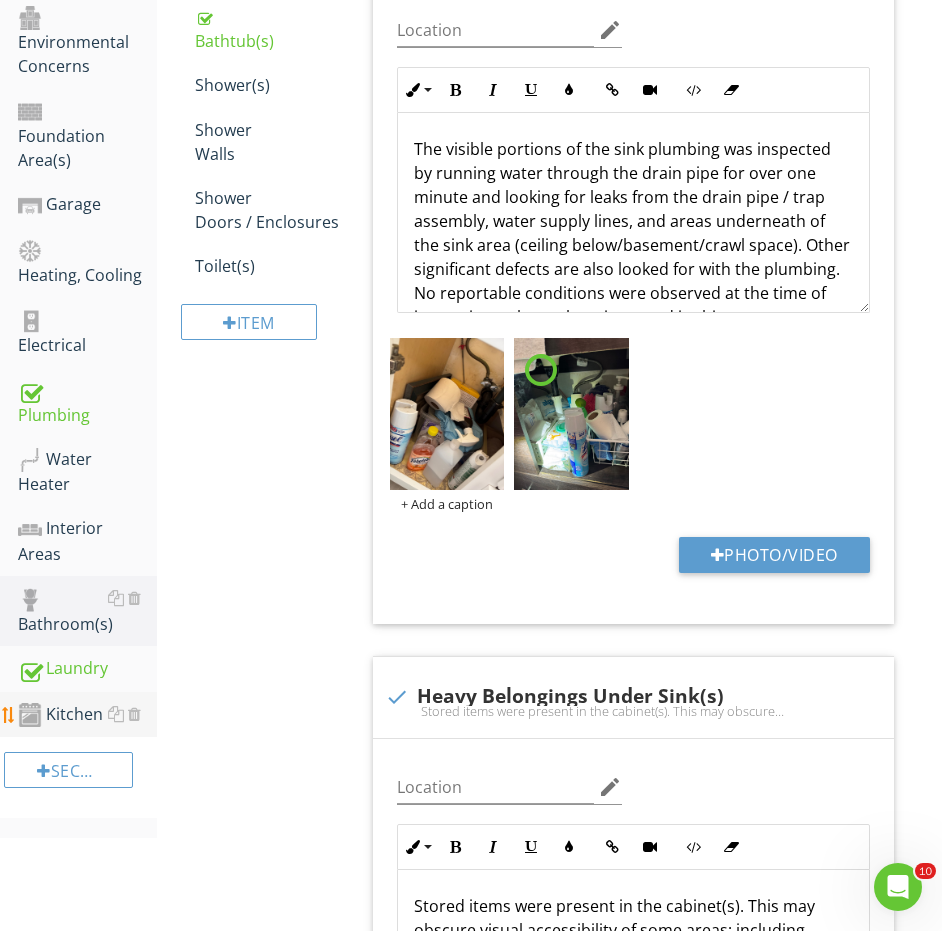 click on "Kitchen" at bounding box center [87, 715] 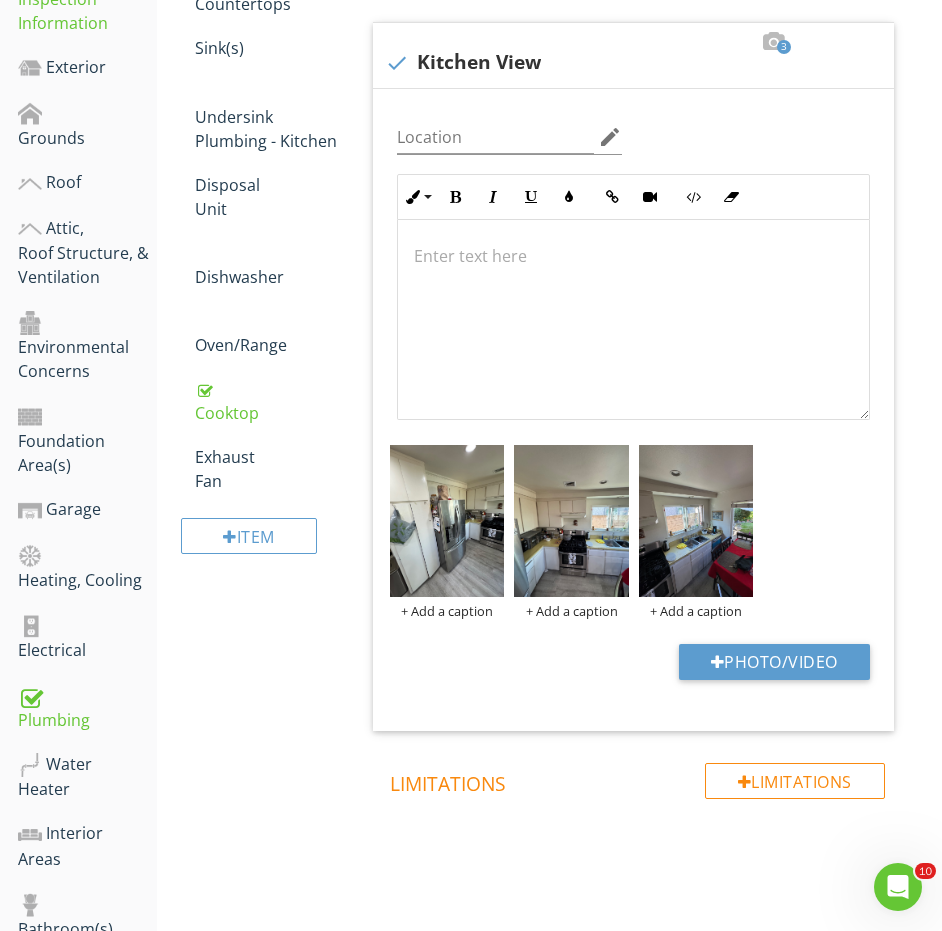 scroll, scrollTop: 414, scrollLeft: 0, axis: vertical 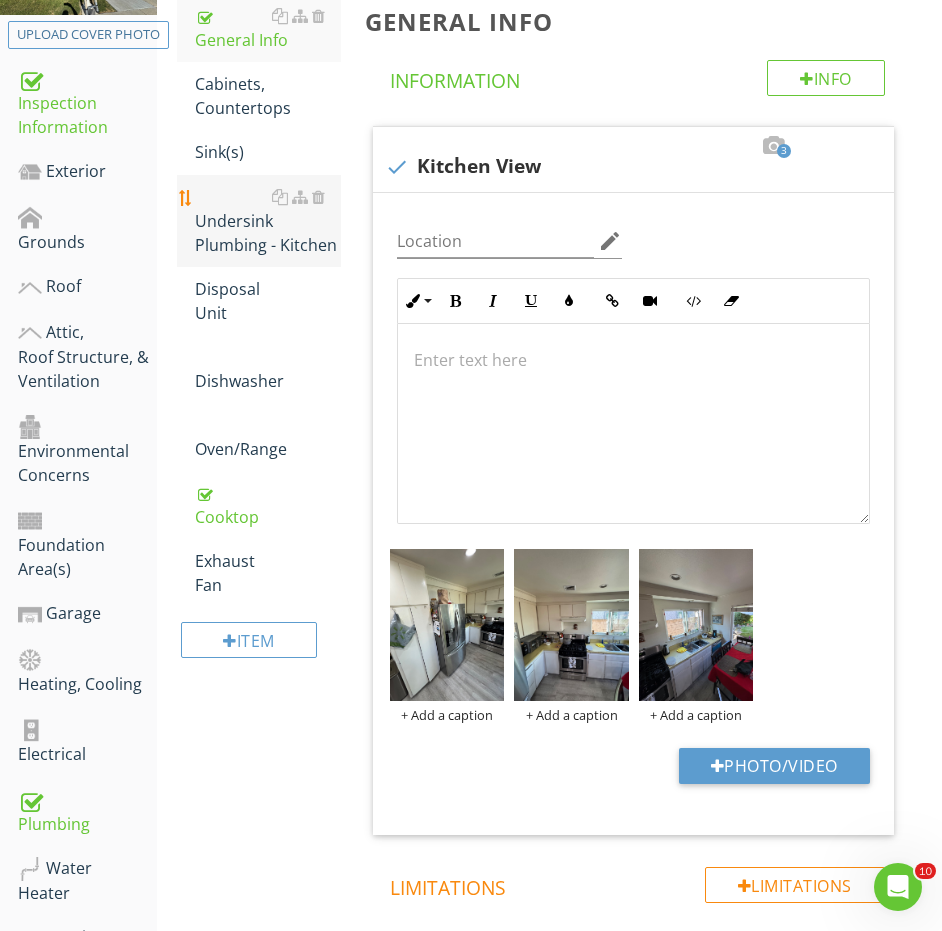 click on "Undersink Plumbing - Kitchen" at bounding box center (268, 221) 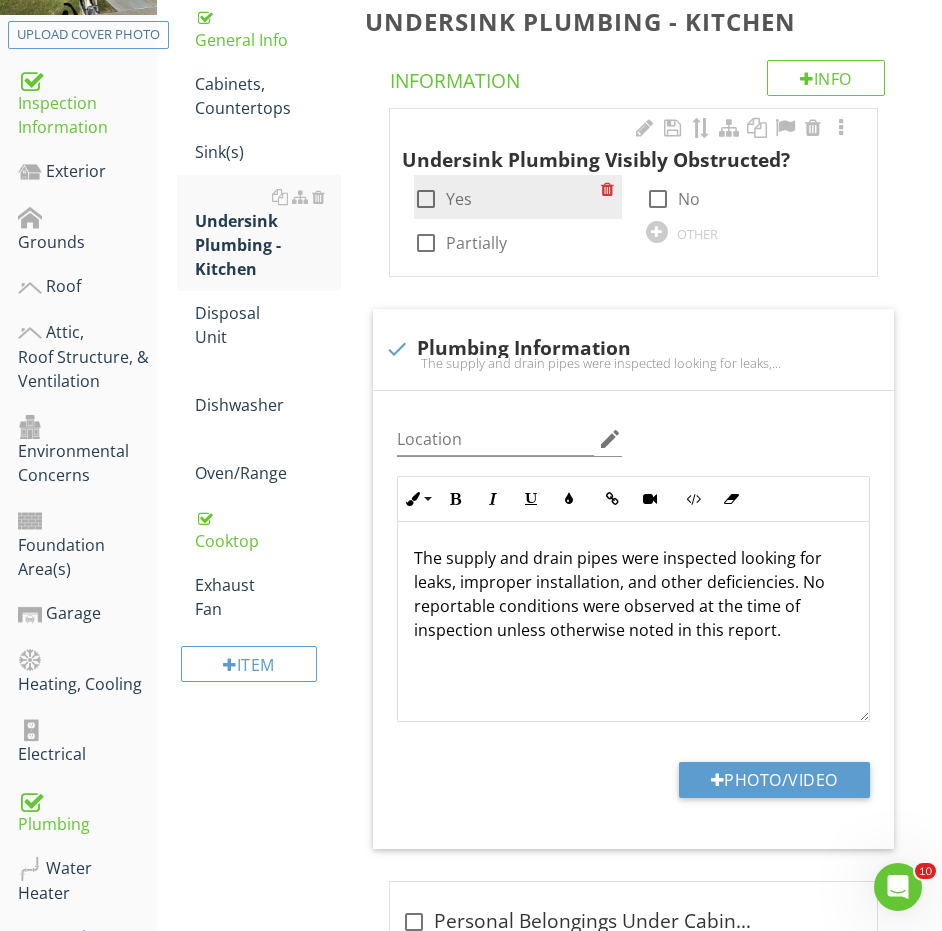 click on "Yes" at bounding box center [459, 199] 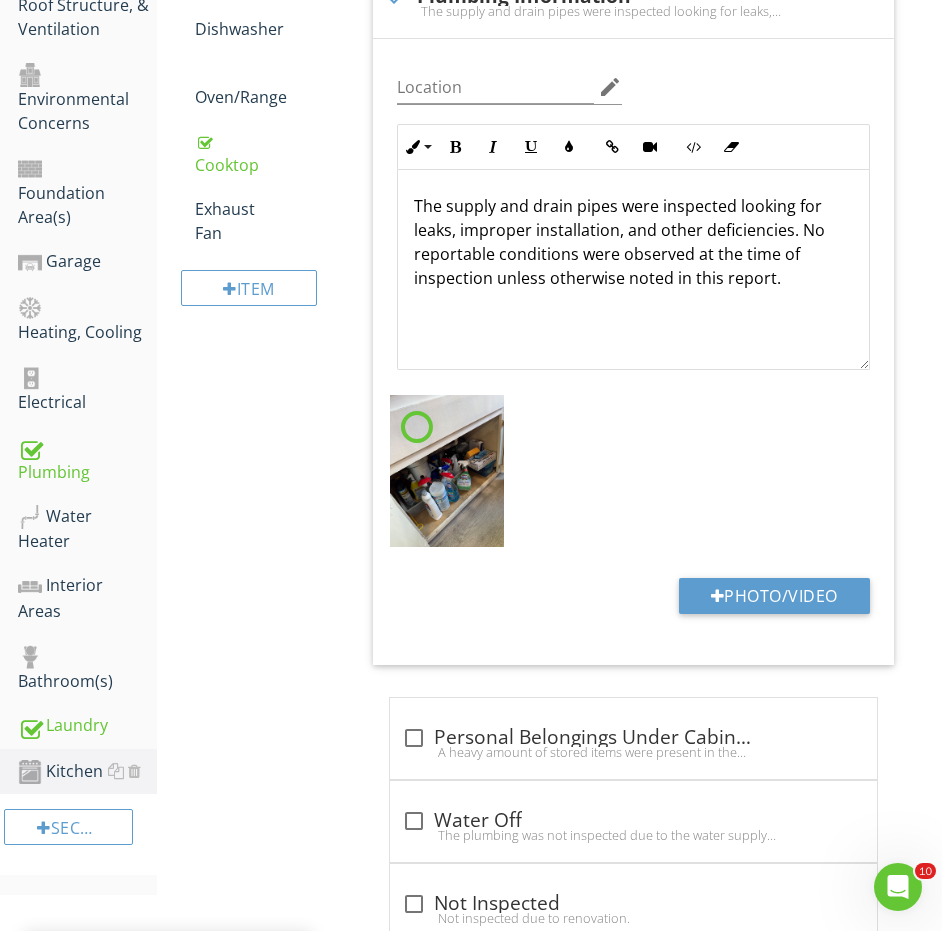 scroll, scrollTop: 786, scrollLeft: 0, axis: vertical 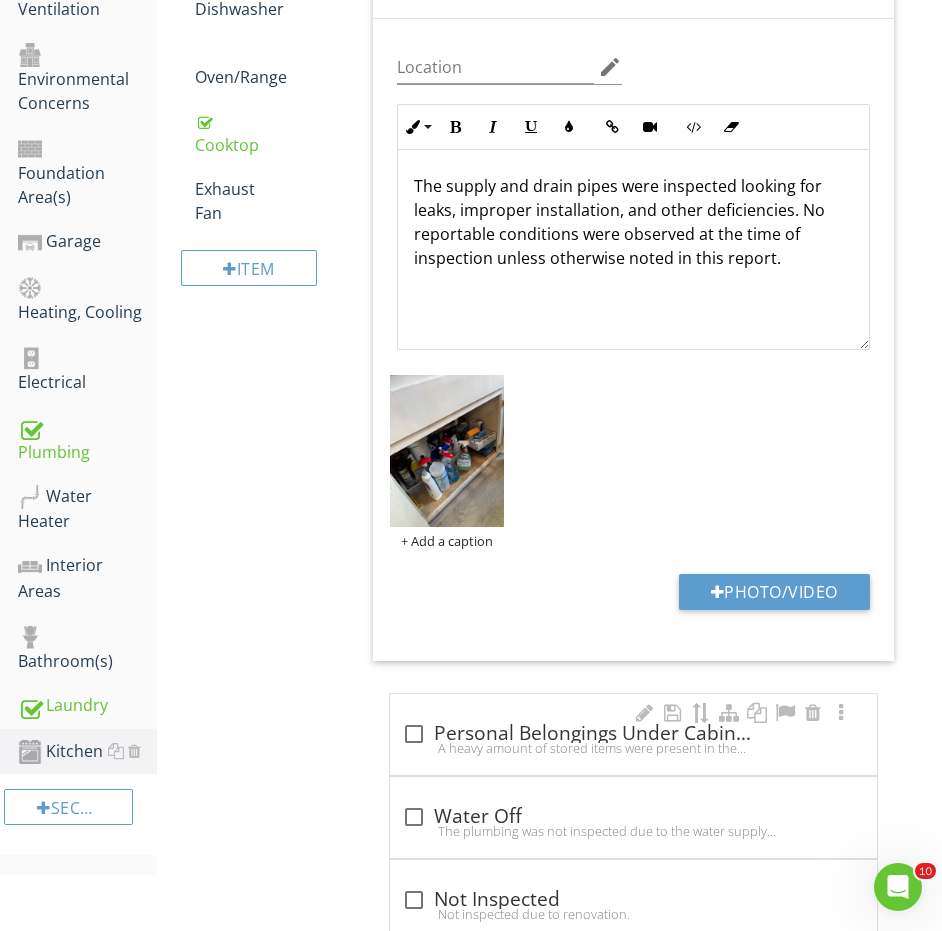 click on "check_box_outline_blank
Personal Belongings Under Cabinet Storage" at bounding box center [633, 734] 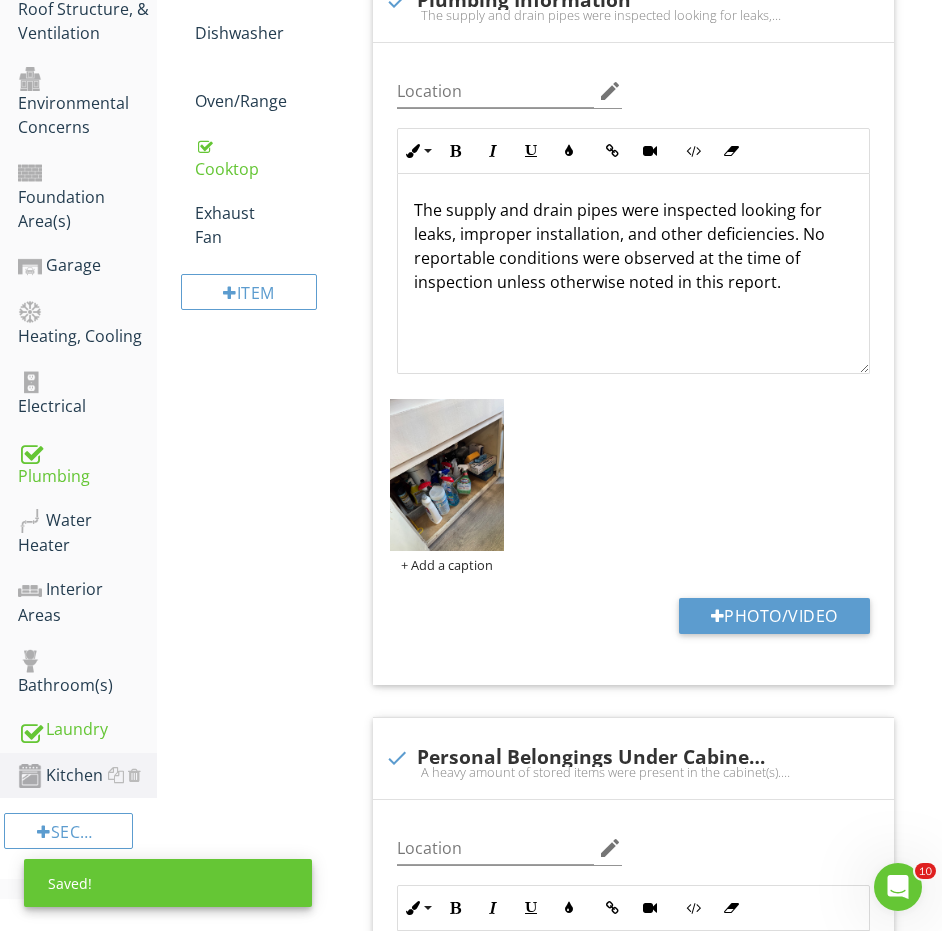 scroll, scrollTop: 781, scrollLeft: 0, axis: vertical 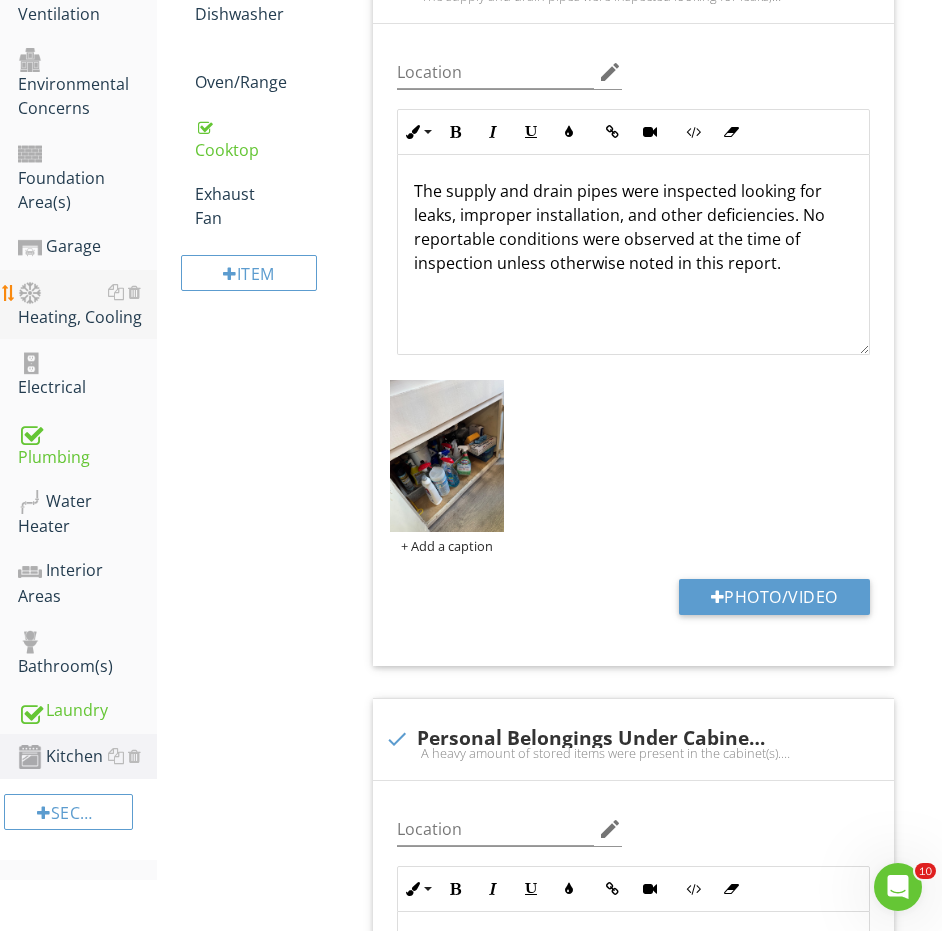 click on "Heating, Cooling" at bounding box center [87, 305] 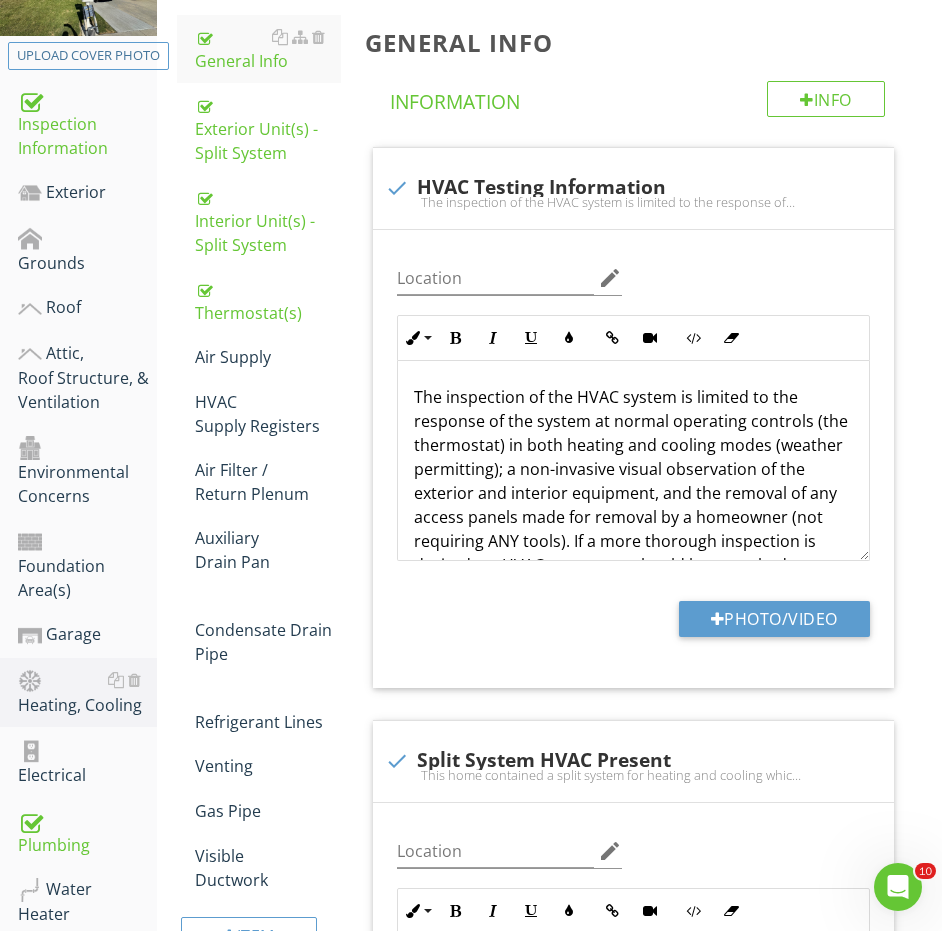 scroll, scrollTop: 85, scrollLeft: 0, axis: vertical 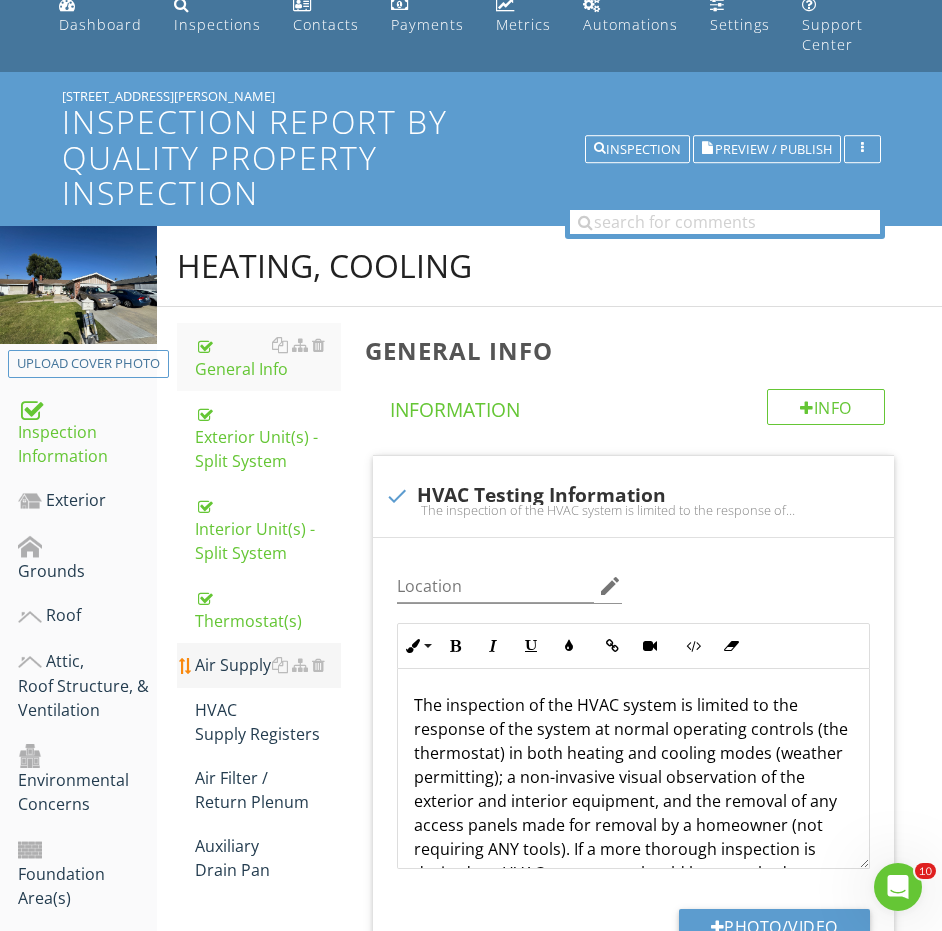 click on "Air Supply" at bounding box center (268, 665) 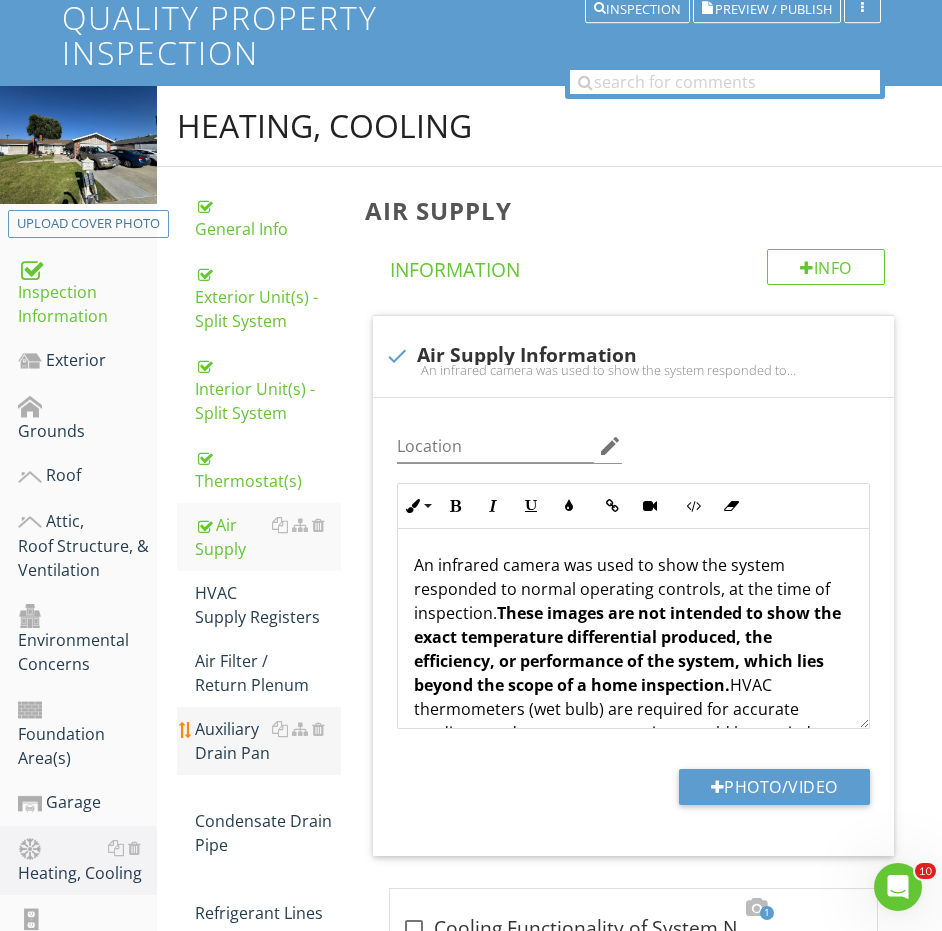 scroll, scrollTop: 324, scrollLeft: 0, axis: vertical 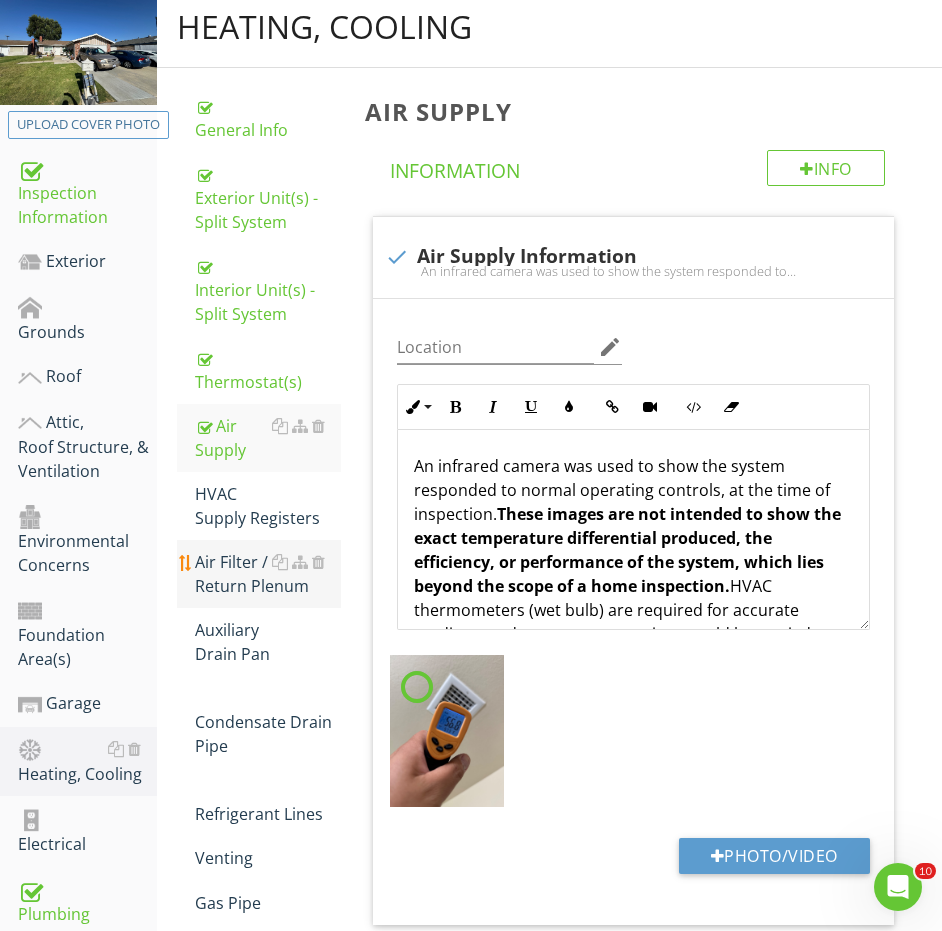 click on "Air Filter / Return Plenum" at bounding box center (268, 574) 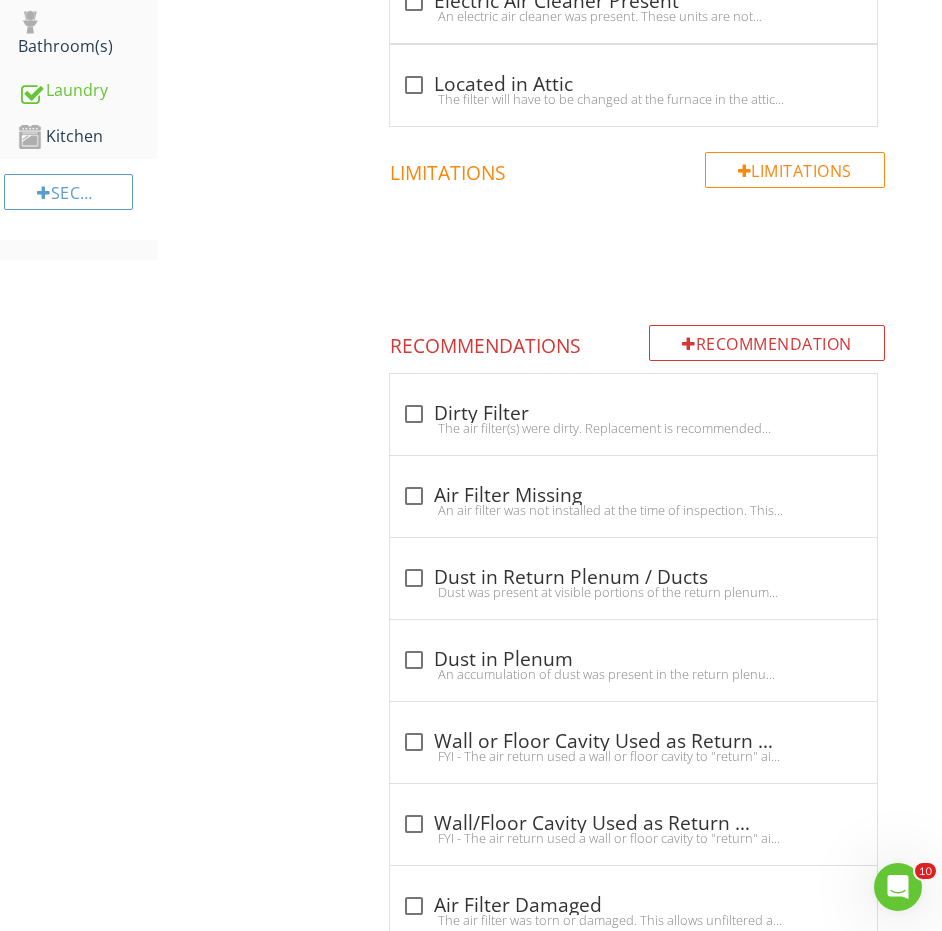scroll, scrollTop: 1411, scrollLeft: 0, axis: vertical 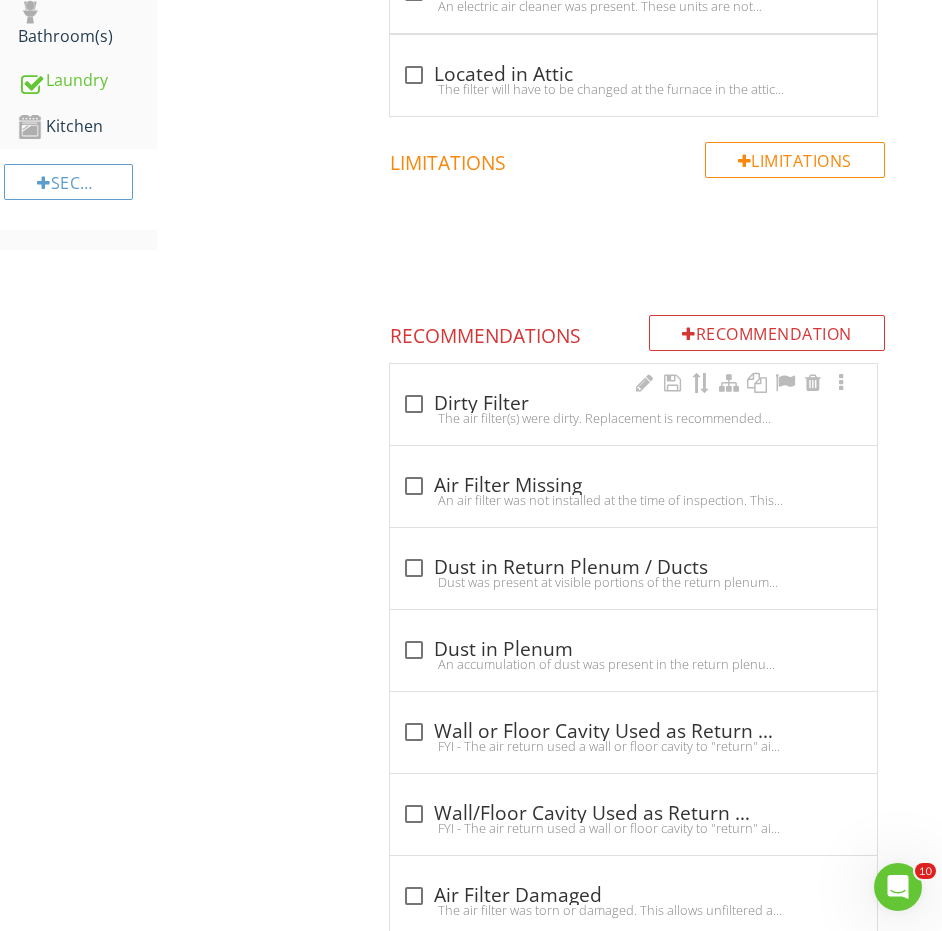 click on "The air filter(s) were dirty. Replacement is recommended ASAP, as dirty filters can put additional strain on the unit, shorten the life of the unit, and affect the efficiency of the unit." at bounding box center (633, 418) 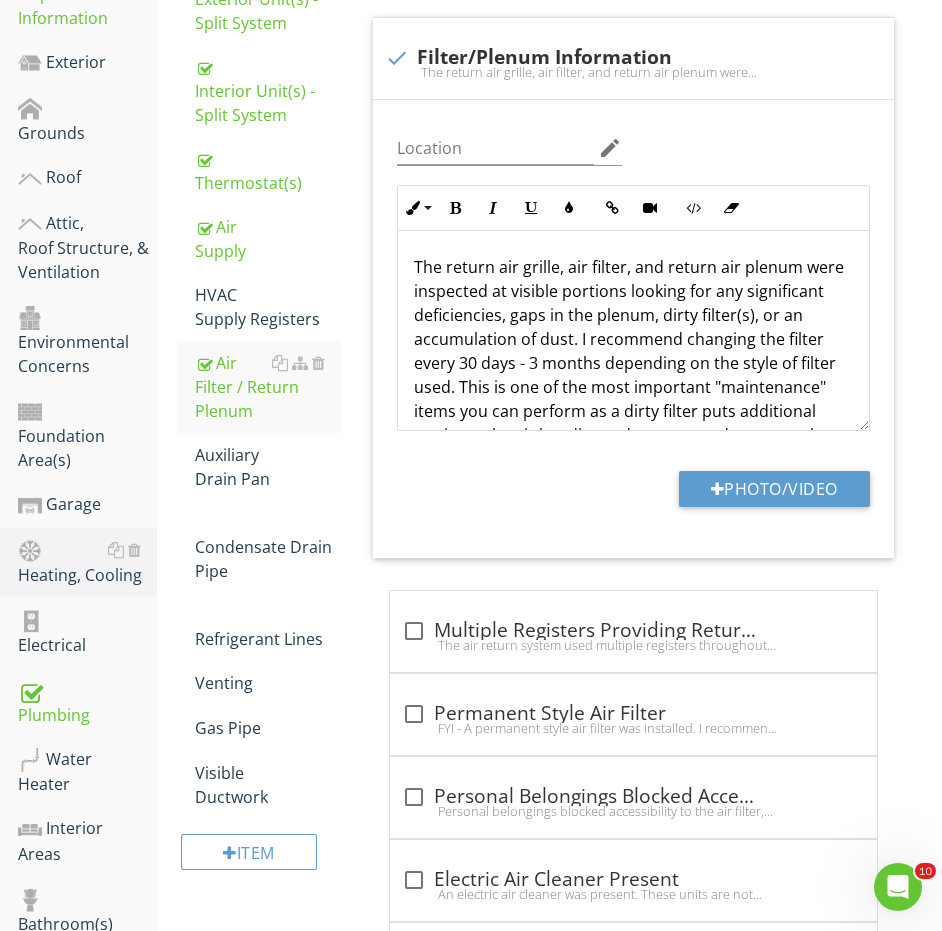 scroll, scrollTop: 510, scrollLeft: 0, axis: vertical 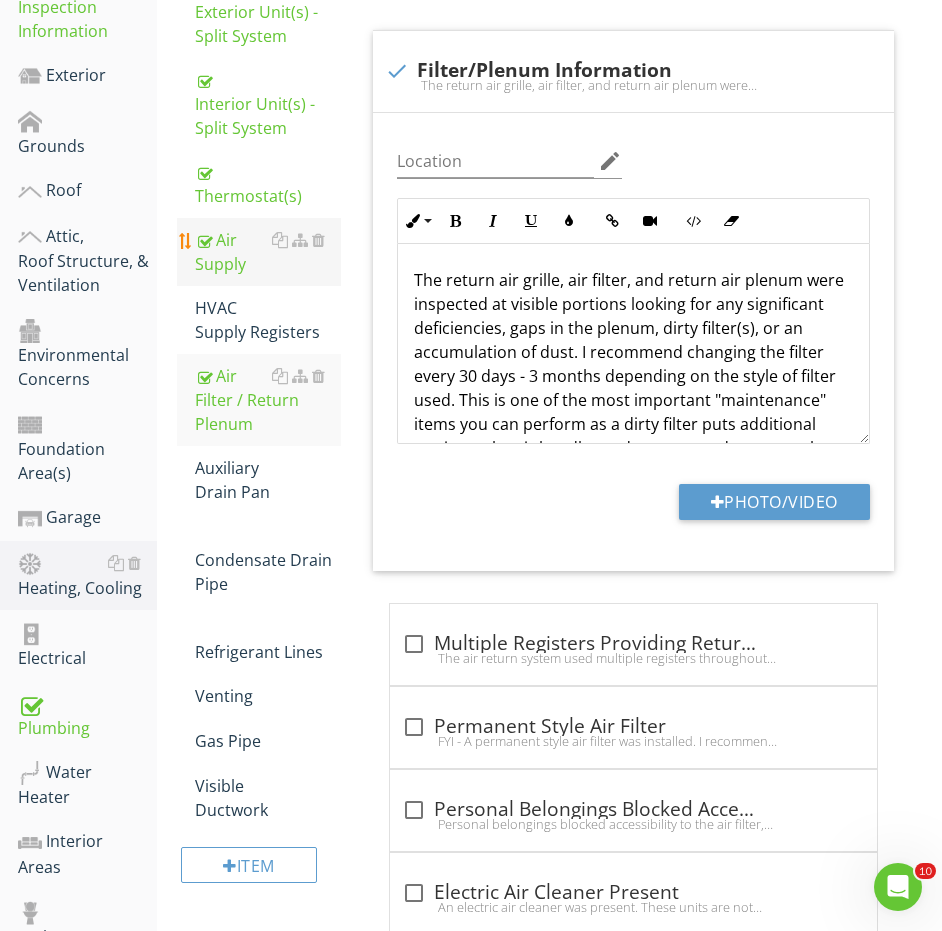 click on "Air Supply" at bounding box center [268, 252] 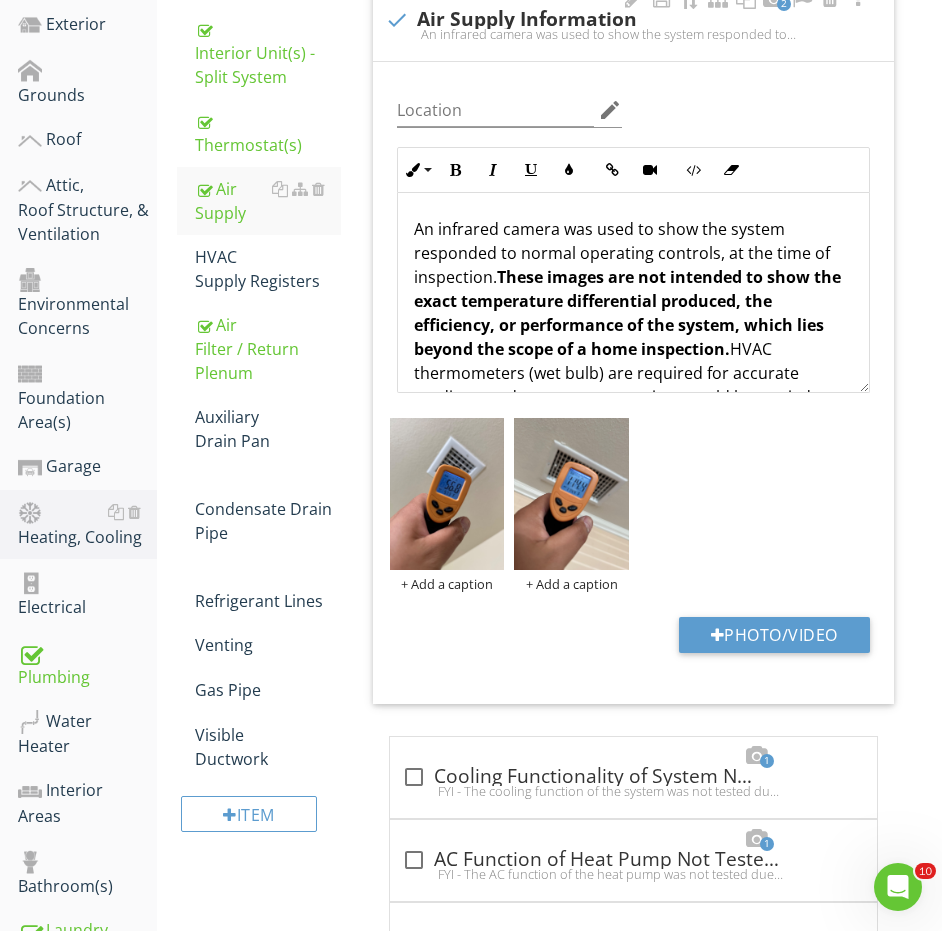 scroll, scrollTop: 593, scrollLeft: 0, axis: vertical 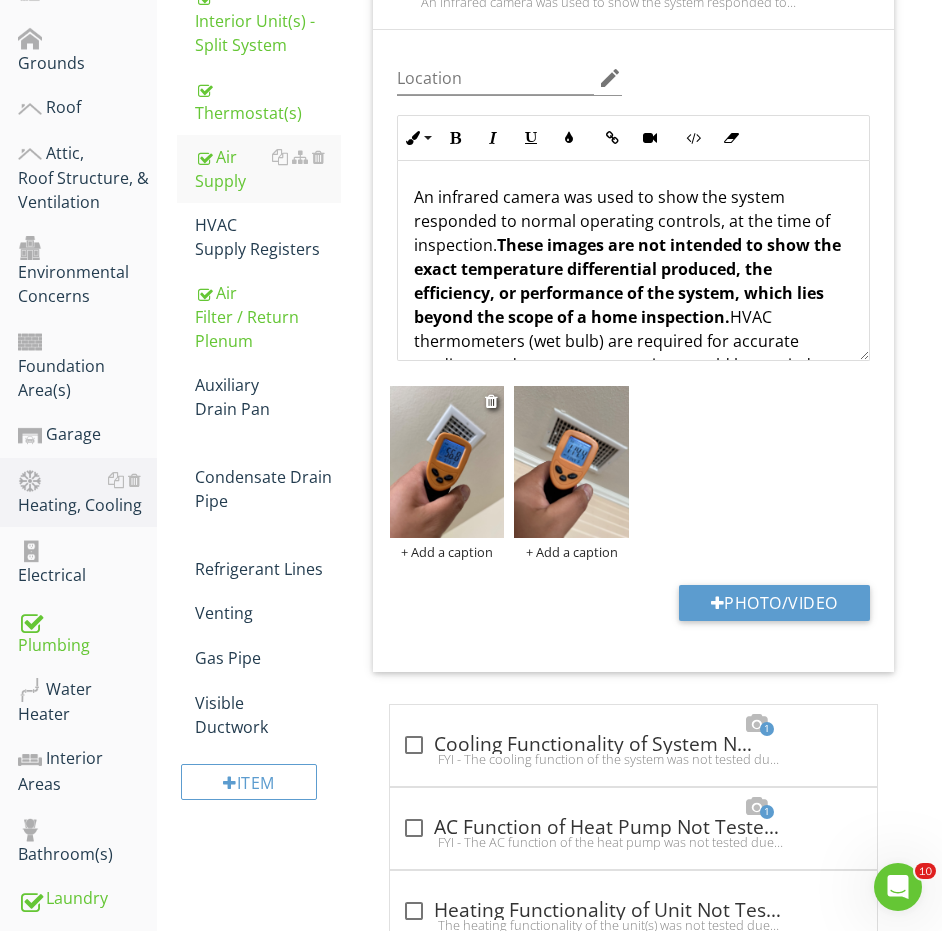 click on "+ Add a caption" at bounding box center [447, 552] 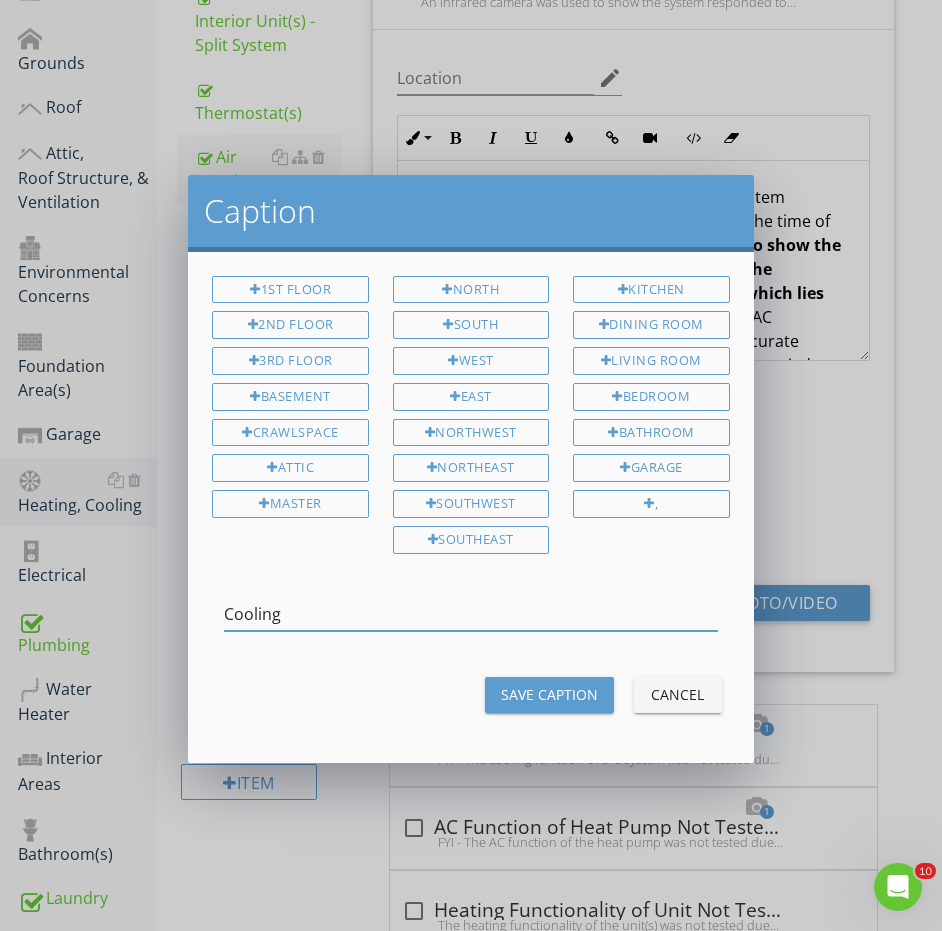 type on "Cooling" 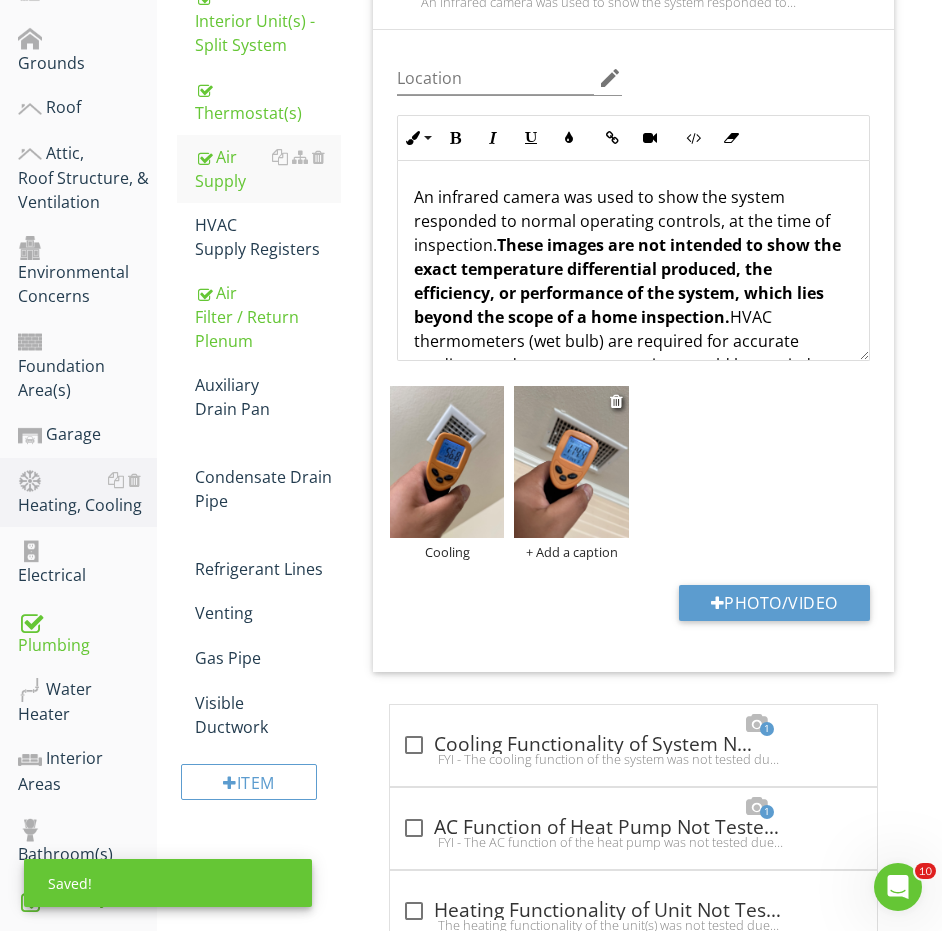 click on "+ Add a caption" at bounding box center [571, 552] 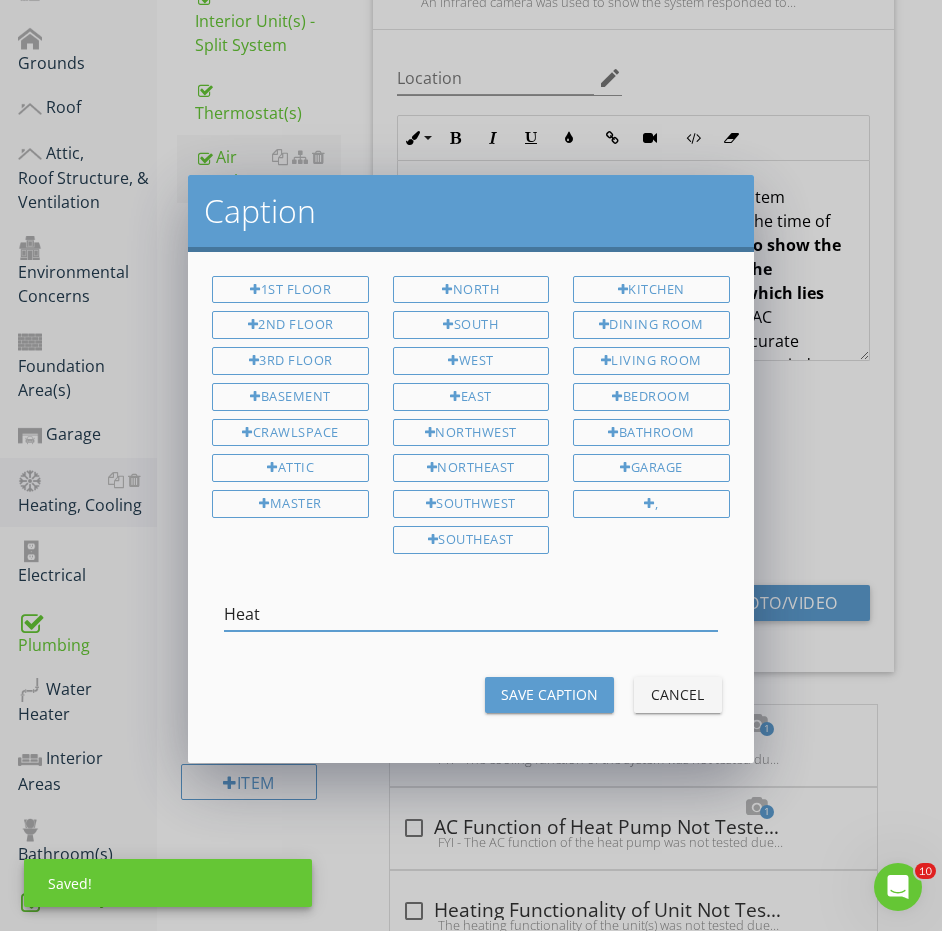 type on "Heat" 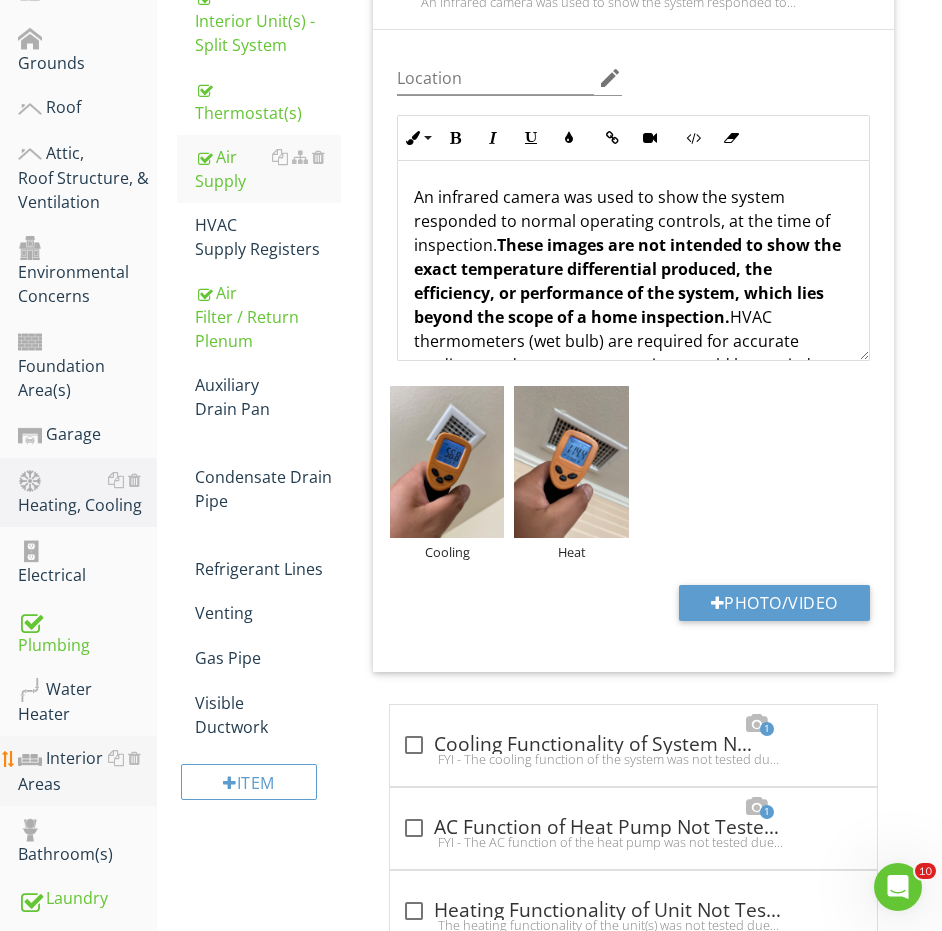 click on "Interior Areas" at bounding box center [87, 771] 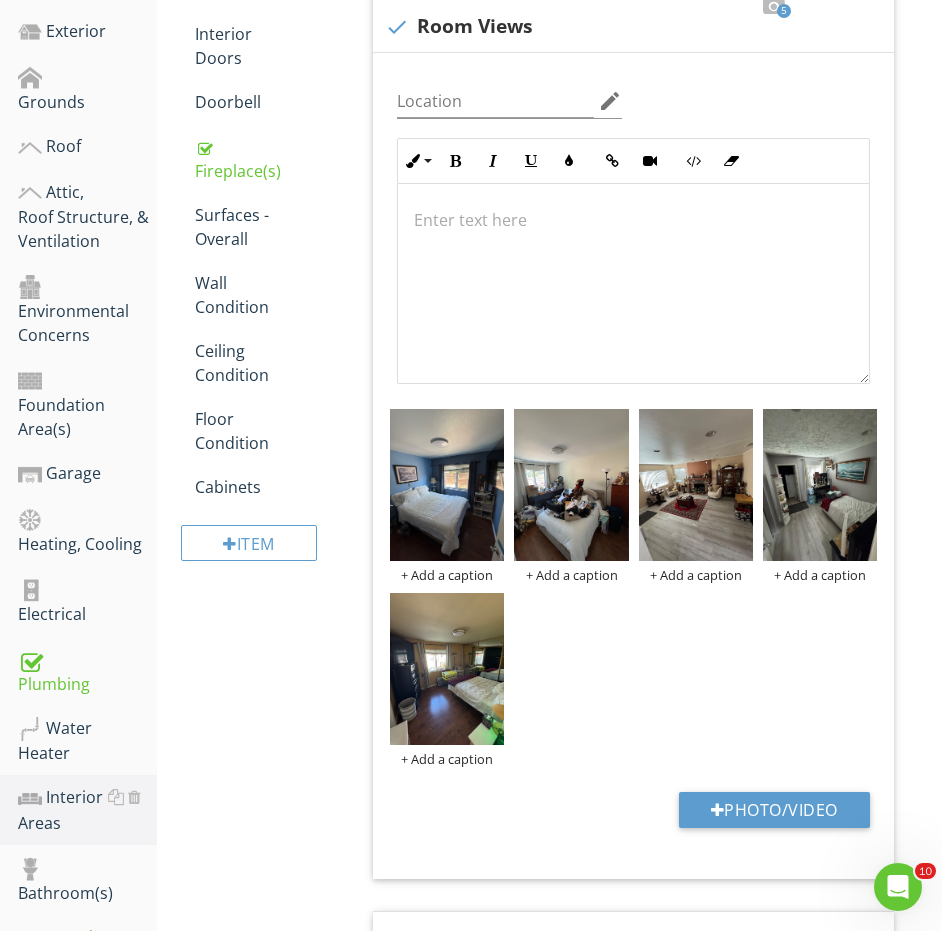 scroll, scrollTop: 444, scrollLeft: 0, axis: vertical 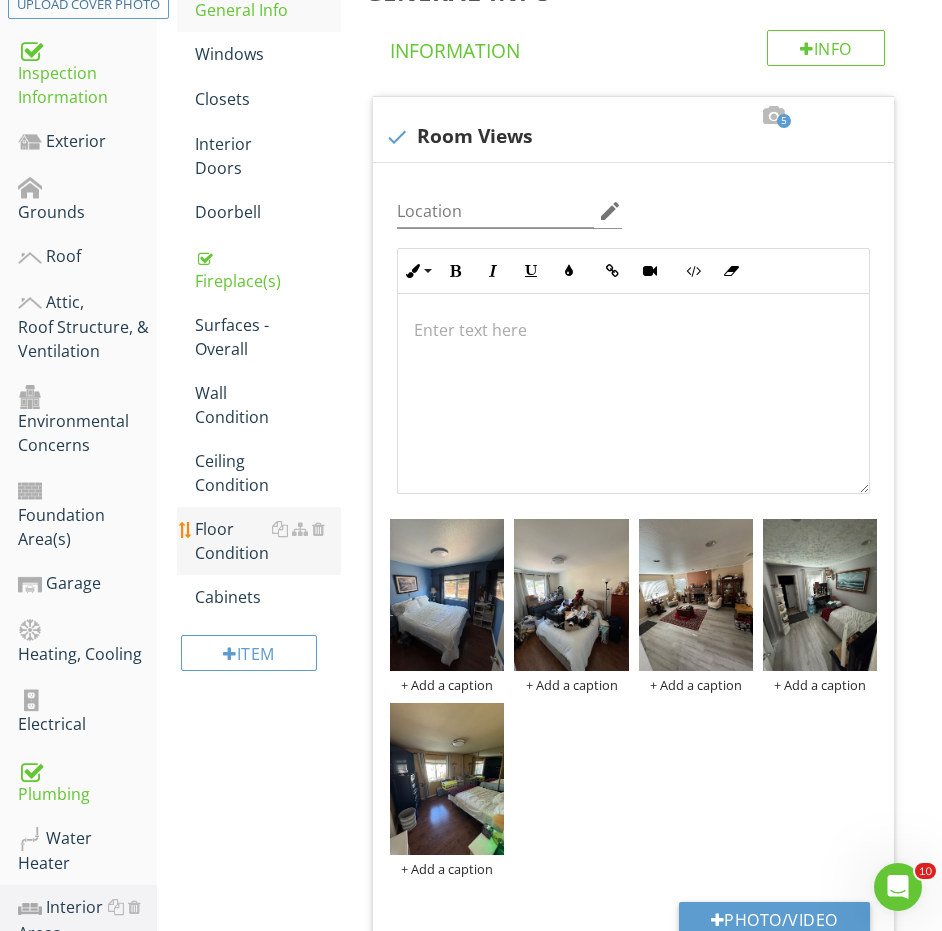 click on "Floor Condition" at bounding box center (268, 541) 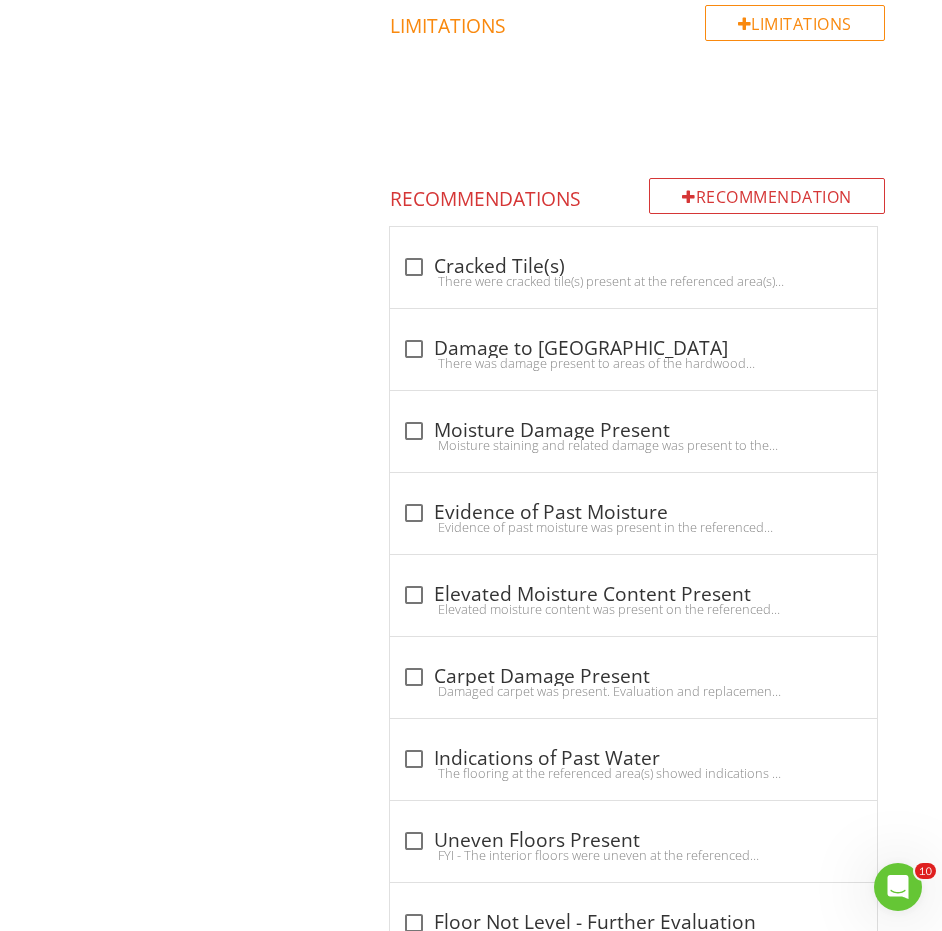 scroll, scrollTop: 2059, scrollLeft: 0, axis: vertical 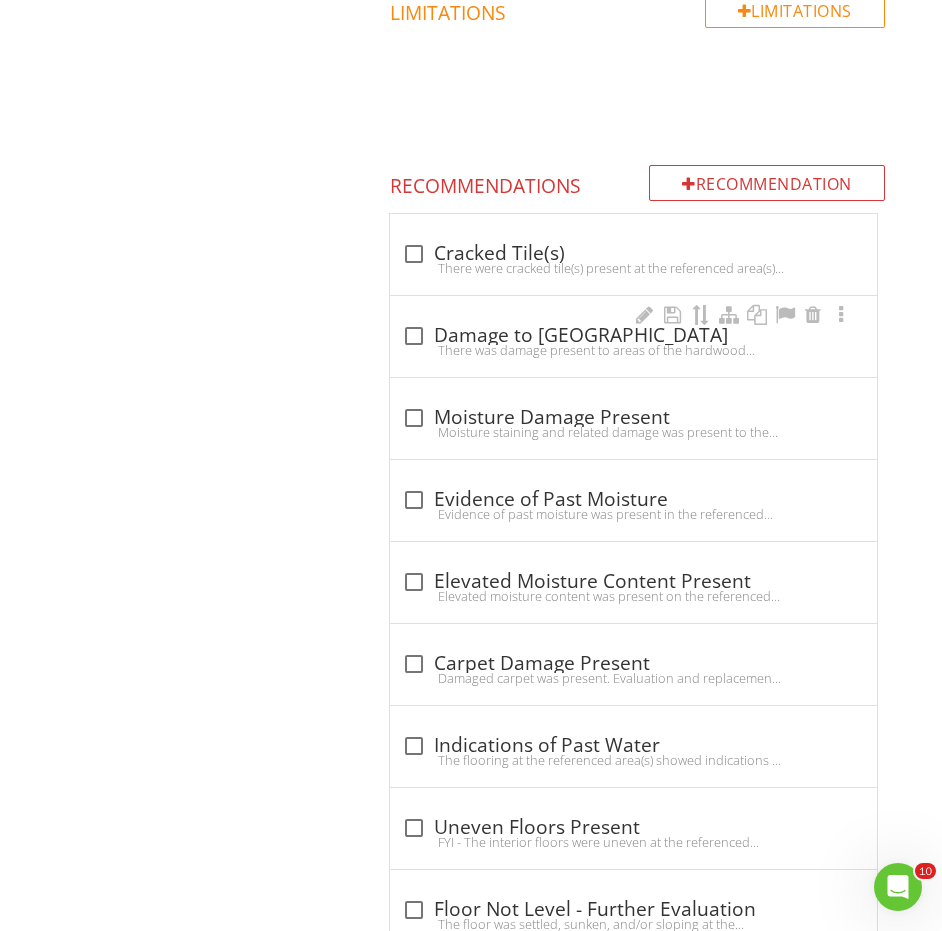 click on "check_box_outline_blank
Damage to Hardwood
There was damage present to areas of the hardwood flooring. Evaluation and repairs as needed is recommended by a flooring contractor." at bounding box center (633, 336) 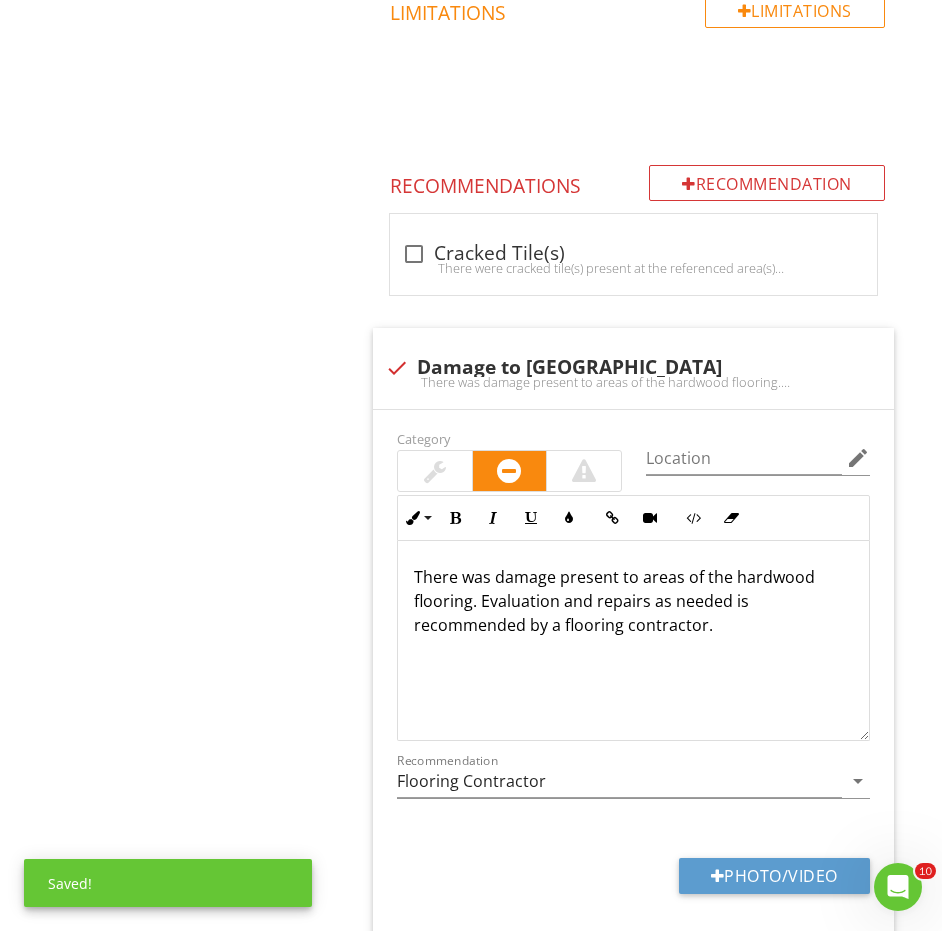 scroll, scrollTop: 2214, scrollLeft: 0, axis: vertical 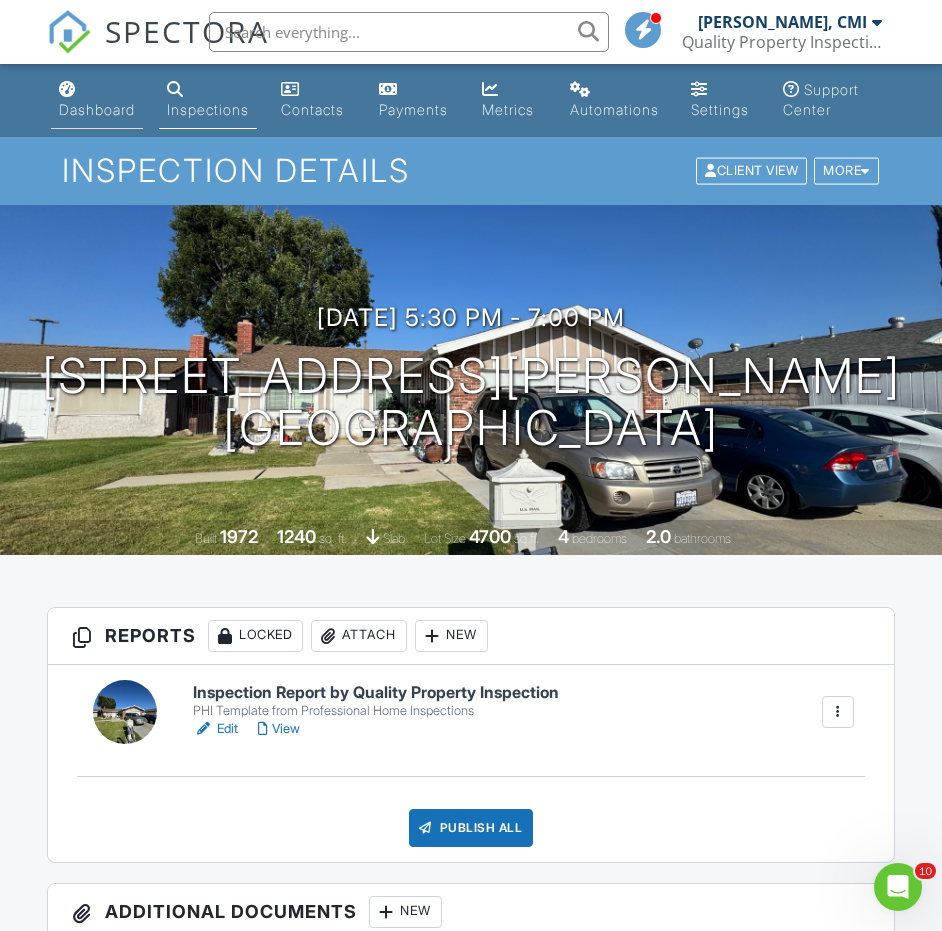 click on "Dashboard" at bounding box center (97, 109) 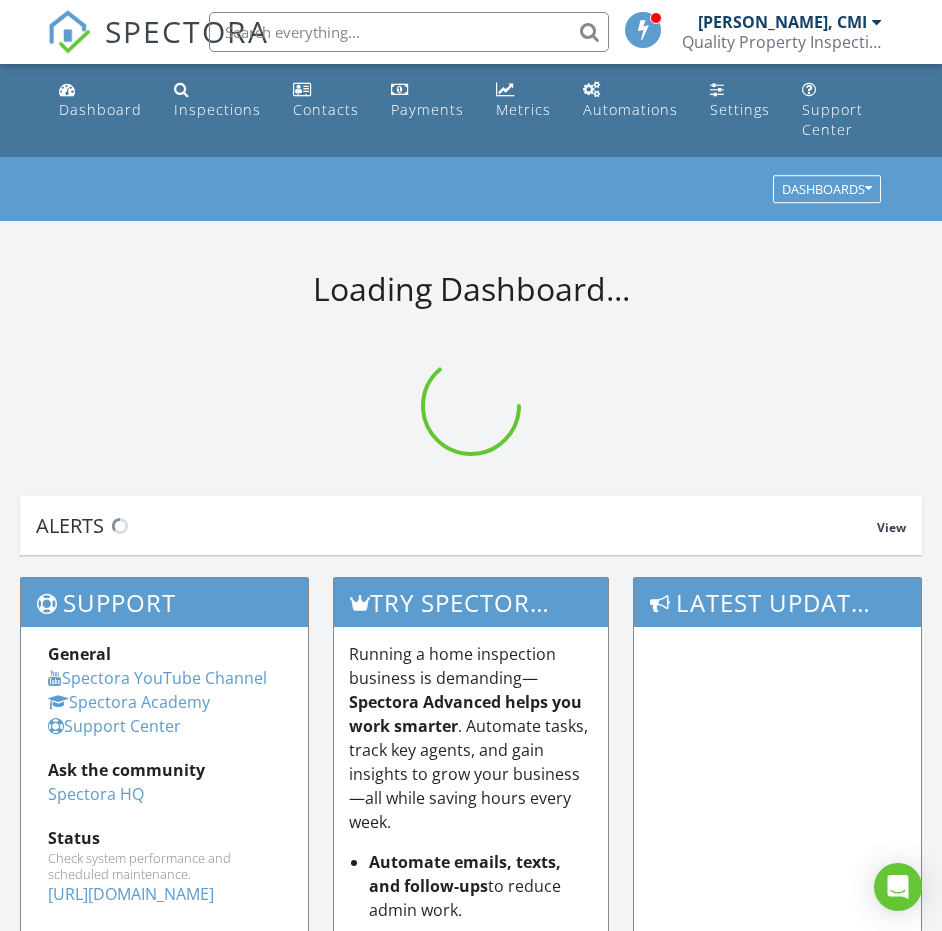 scroll, scrollTop: 0, scrollLeft: 0, axis: both 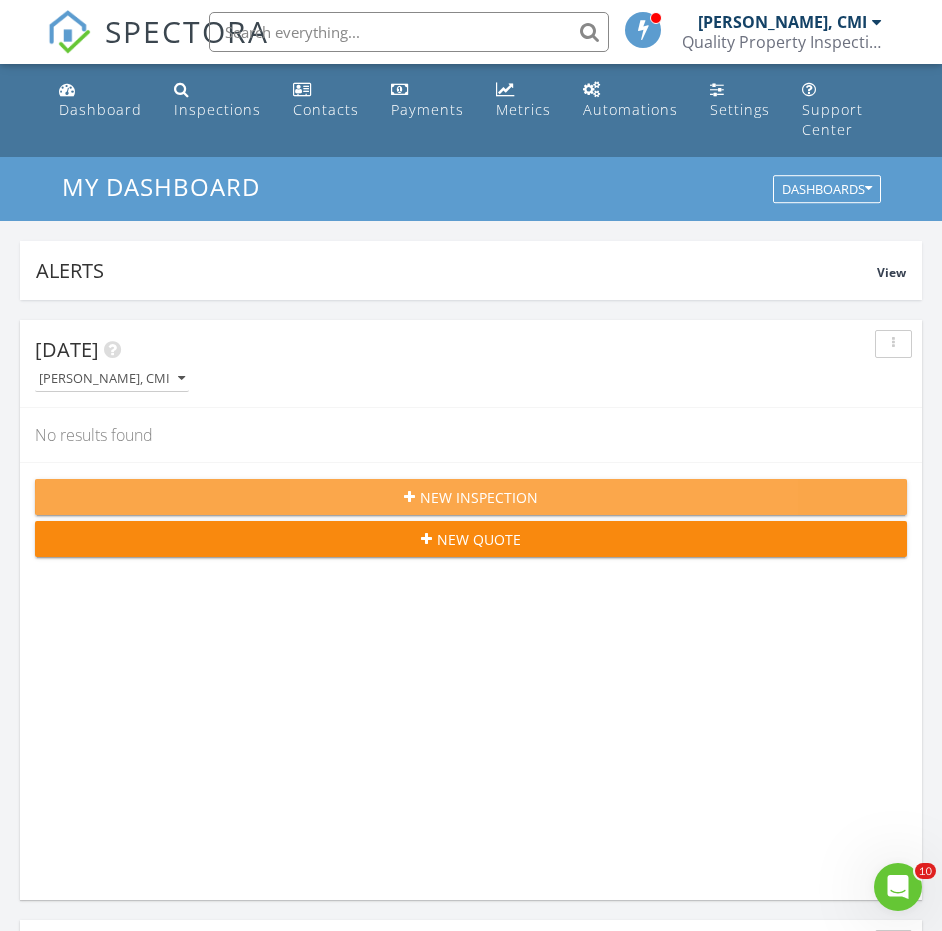 click on "New Inspection" at bounding box center [471, 497] 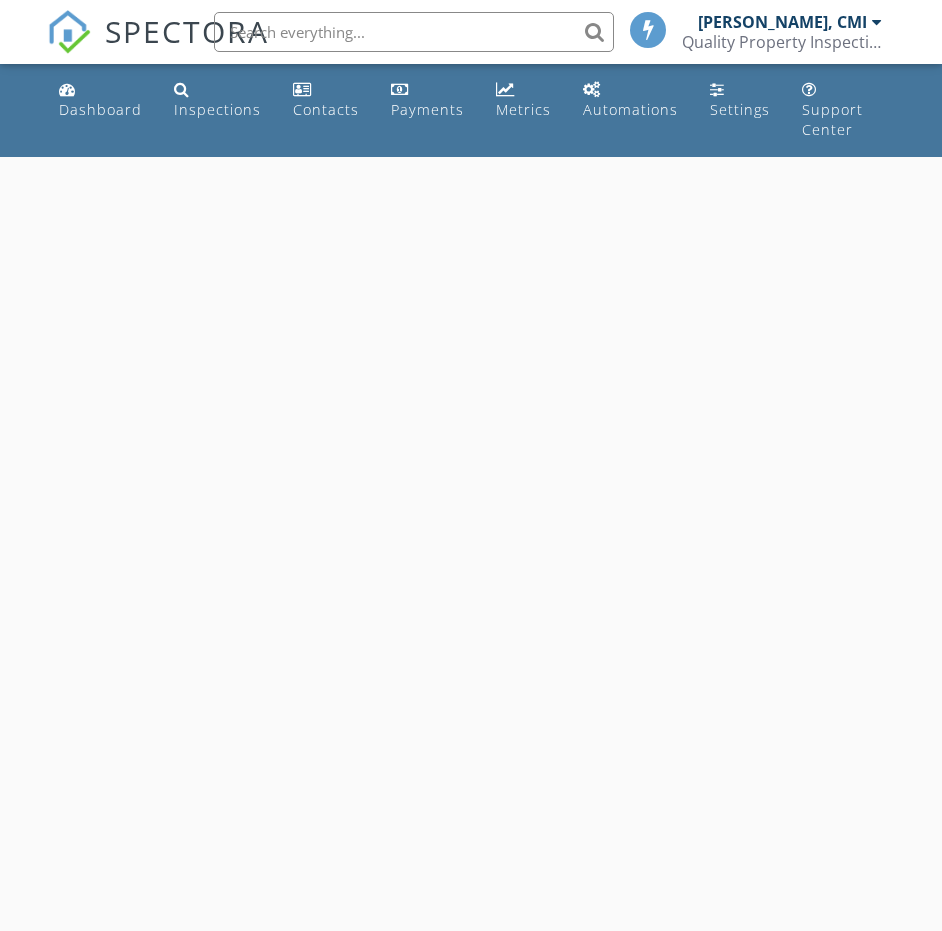 scroll, scrollTop: 0, scrollLeft: 0, axis: both 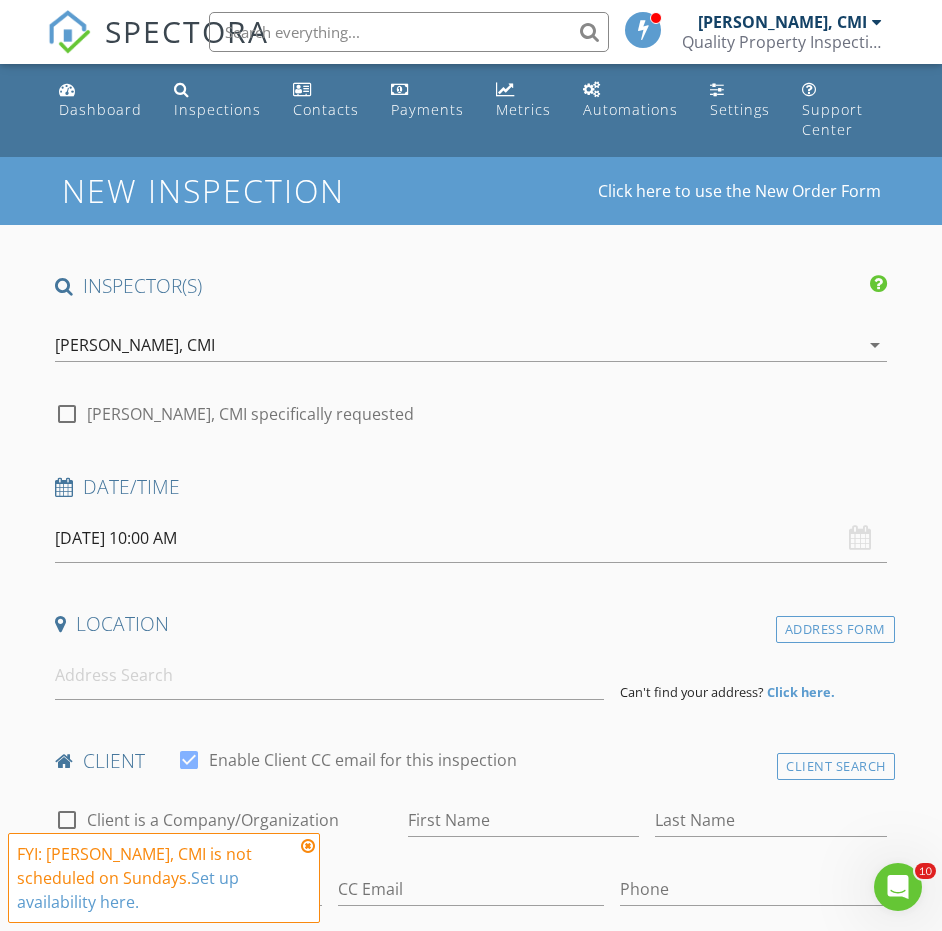 click on "Date/Time" at bounding box center (471, 494) 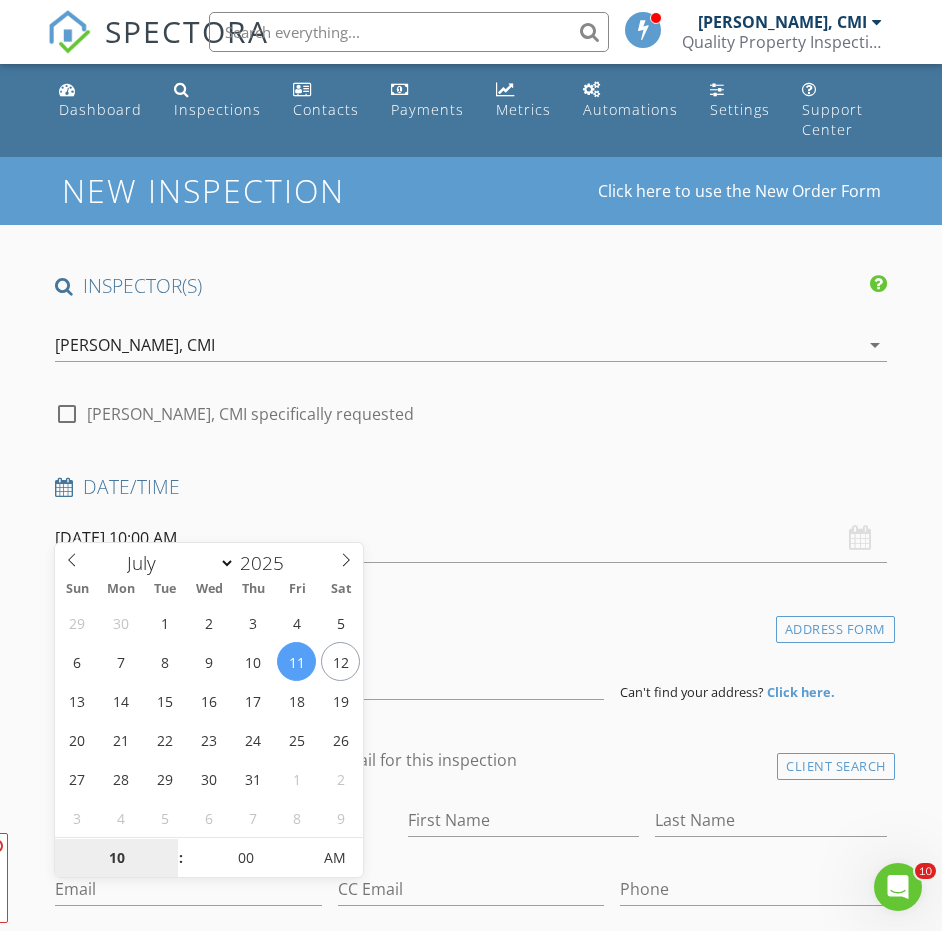 type on "[DATE] 10:00 AM" 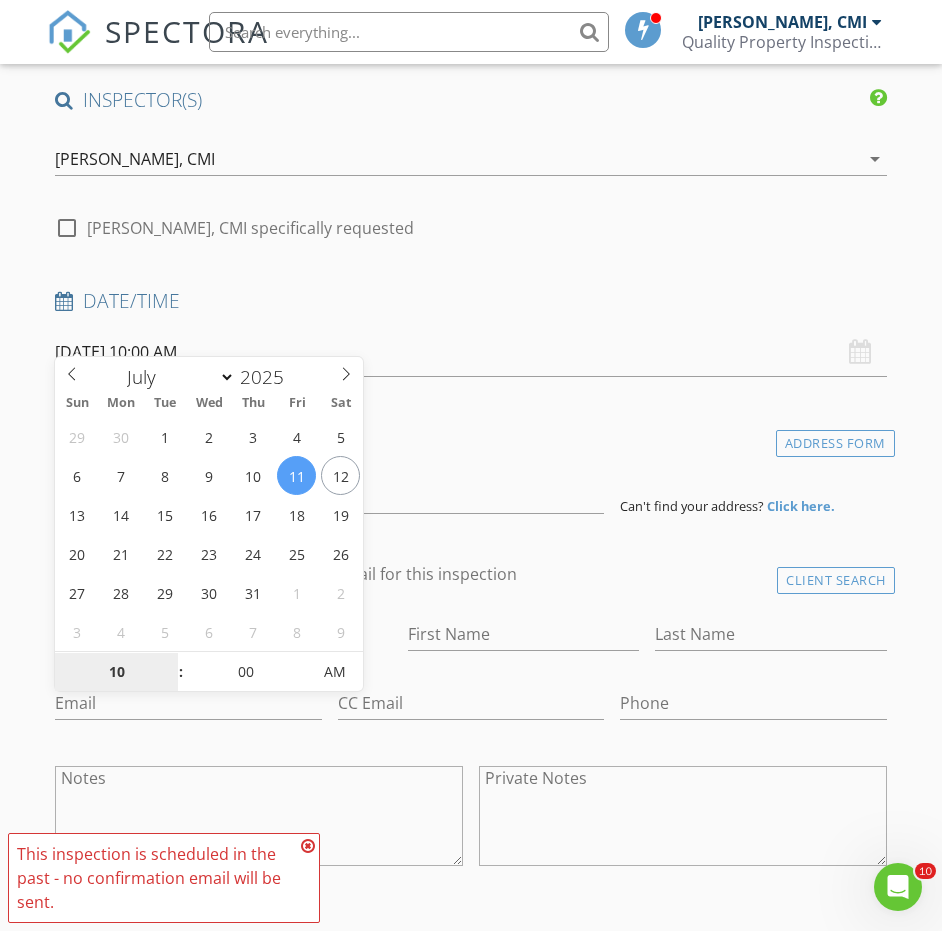 scroll, scrollTop: 187, scrollLeft: 0, axis: vertical 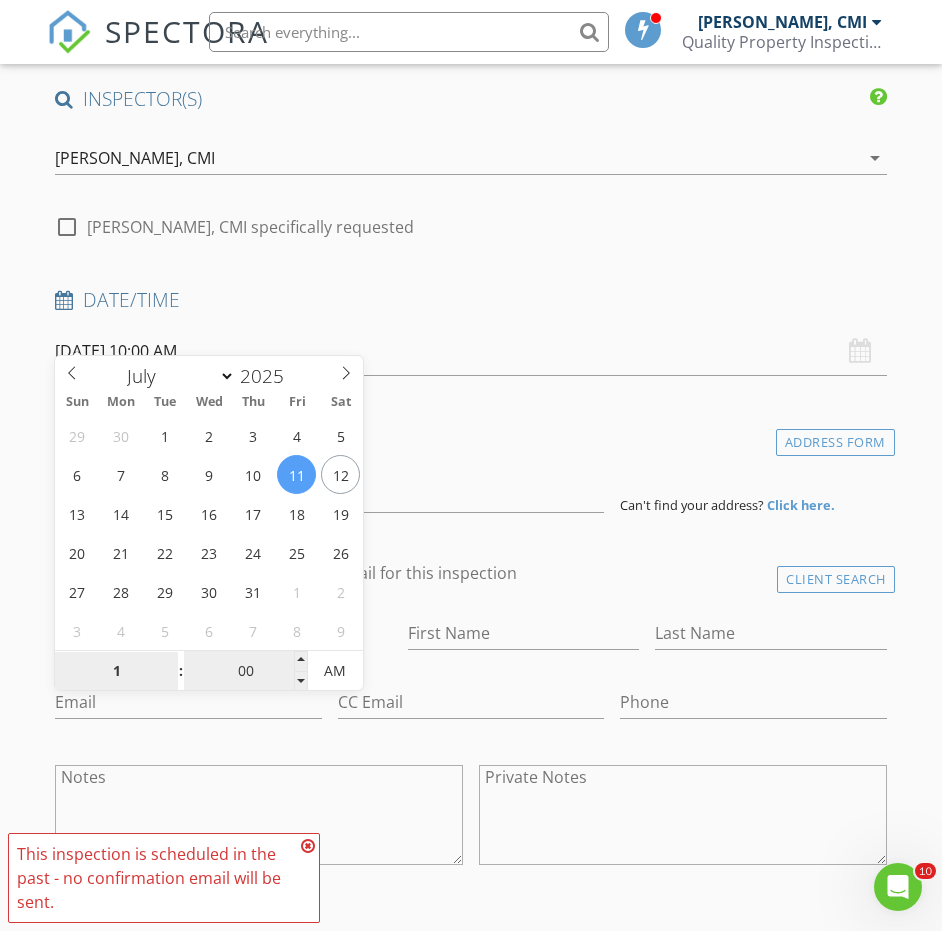 type on "12" 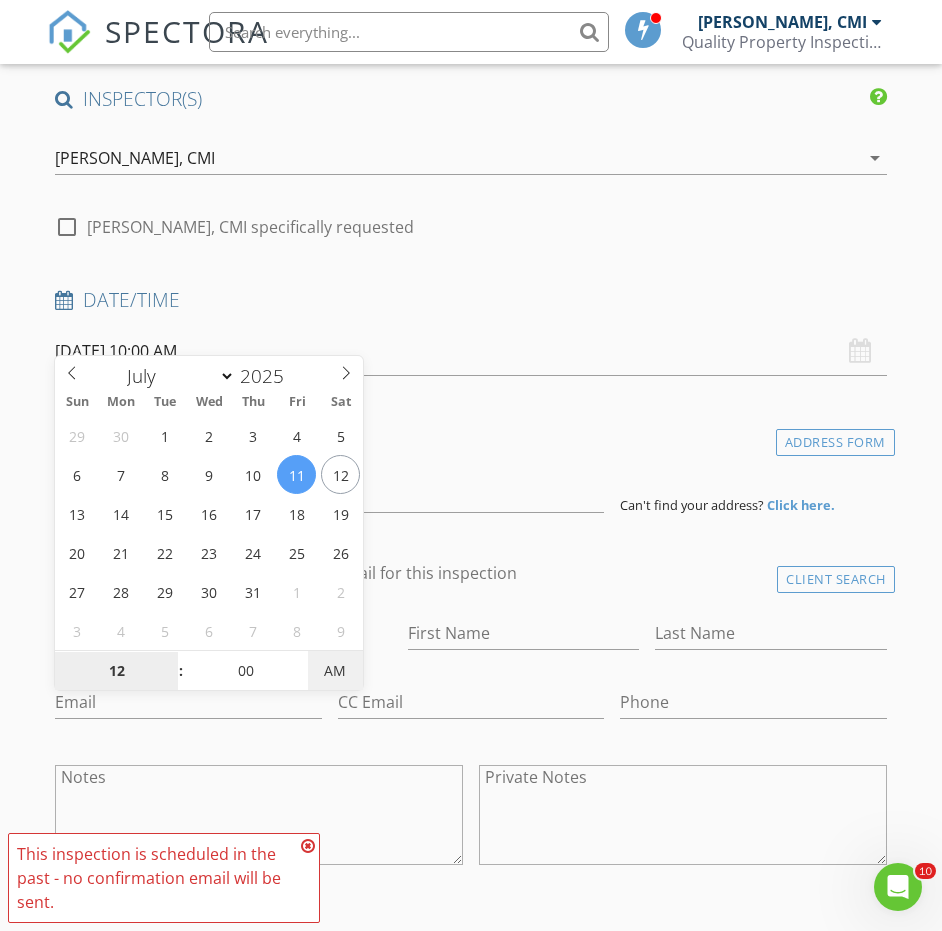 type on "[DATE] 12:00 PM" 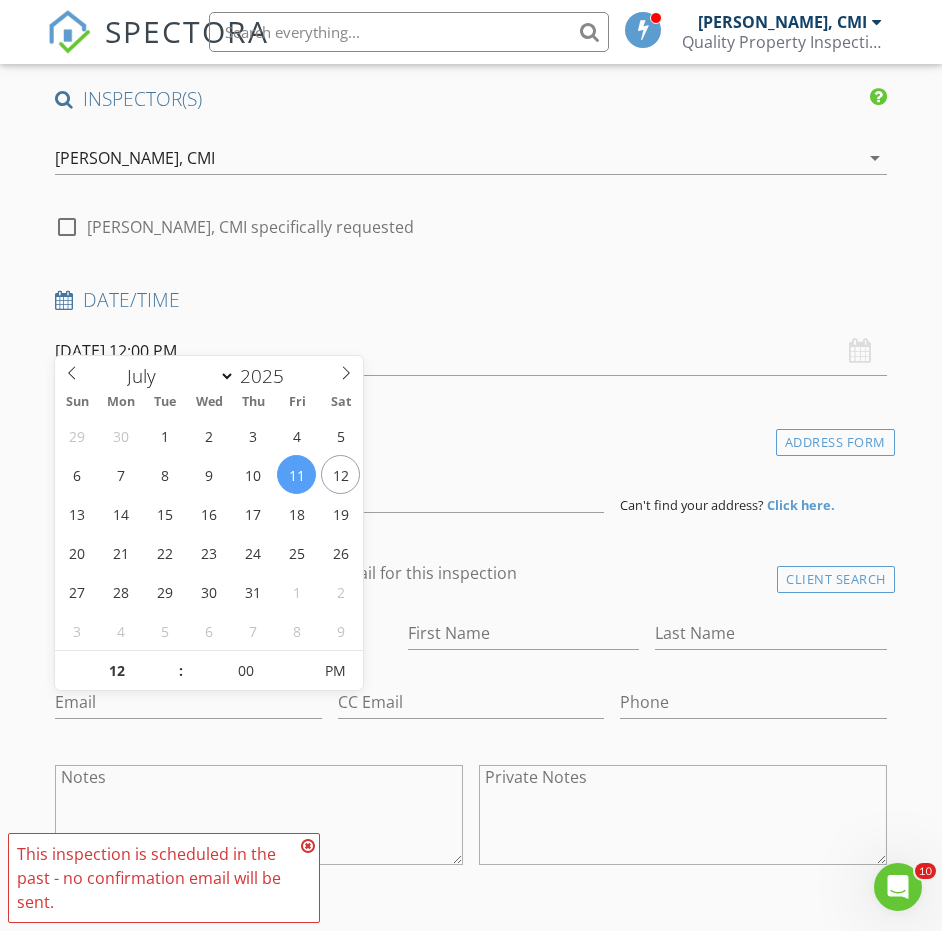 click on "New Inspection
Click here to use the New Order Form
INSPECTOR(S)
check_box   Tien Yih, CMI   PRIMARY   Tien Yih, CMI arrow_drop_down   check_box_outline_blank Tien Yih, CMI specifically requested
Date/Time
07/11/2025 12:00 PM
Location
Address Form       Can't find your address?   Click here.
client
check_box Enable Client CC email for this inspection   Client Search     check_box_outline_blank Client is a Company/Organization     First Name   Last Name   Email   CC Email   Phone           Notes   Private Notes
ADD ADDITIONAL client
SERVICES
check_box_outline_blank   Inspection Fee   check_box_outline_blank   Home Inspection Fee-Credit   arrow_drop_down     Select Discount Code arrow_drop_down    Charges       TOTAL   $0.00    Duration         Templates" at bounding box center (471, 1484) 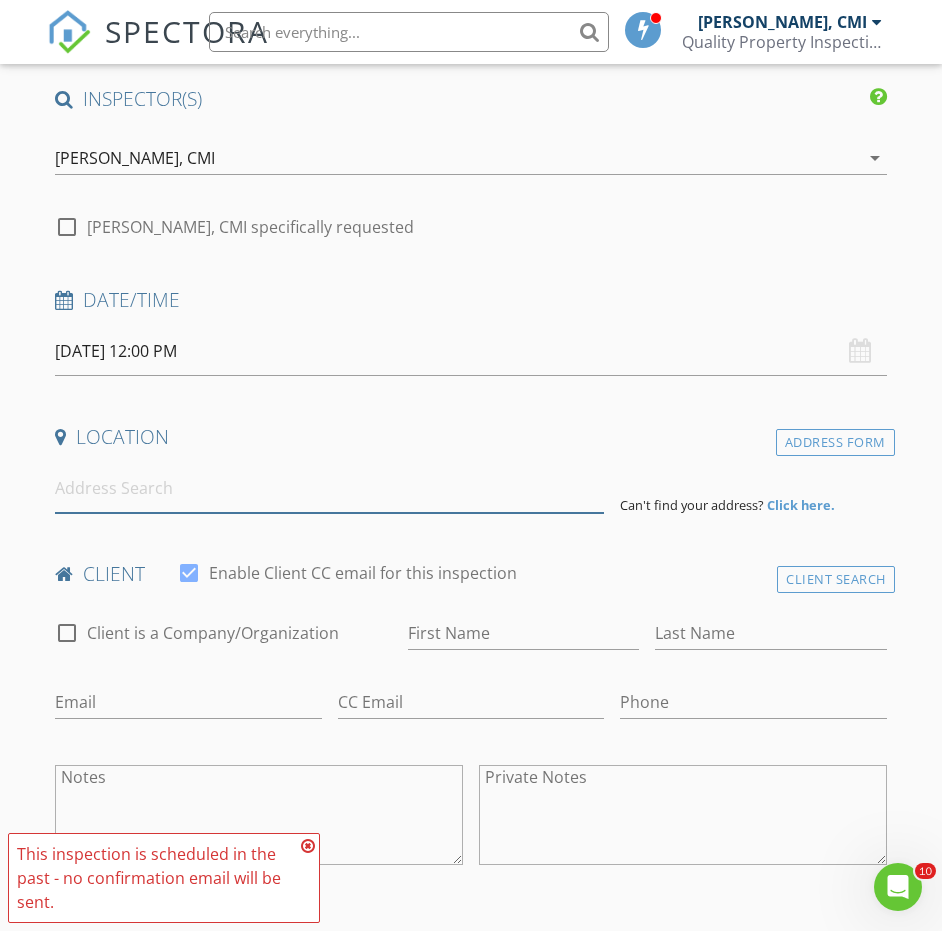 click at bounding box center [329, 488] 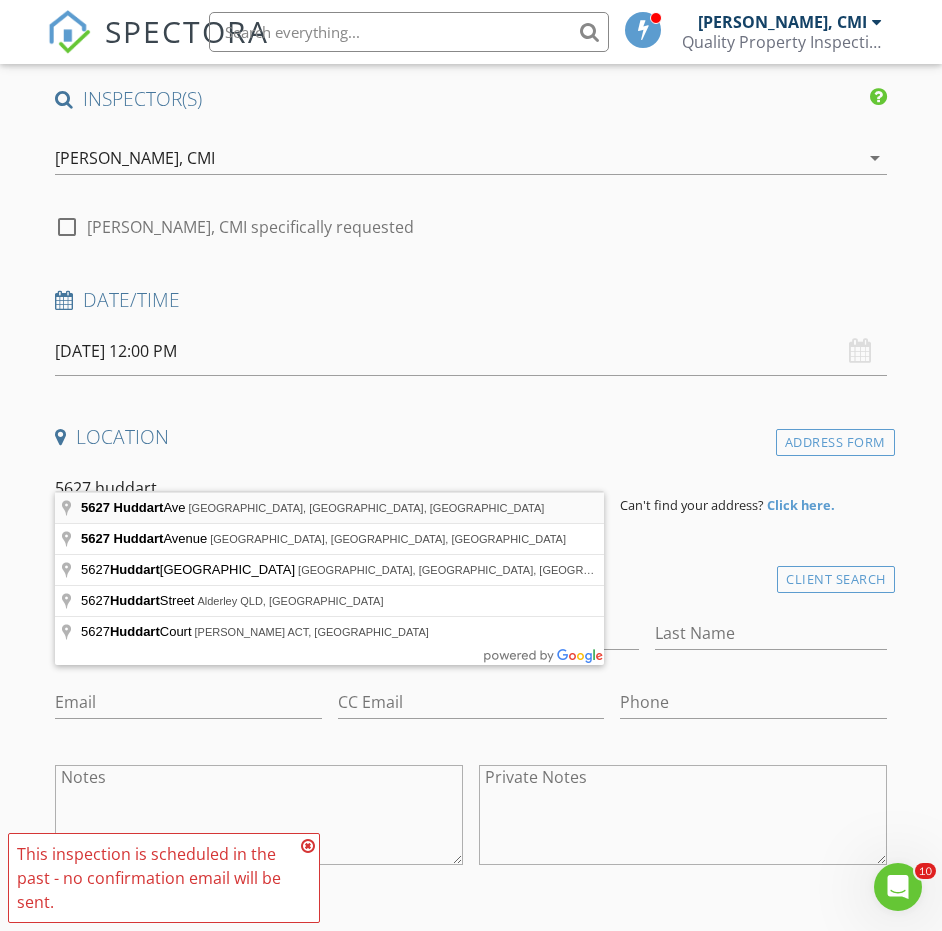 type on "5627 Huddart Ave, Arcadia, CA, USA" 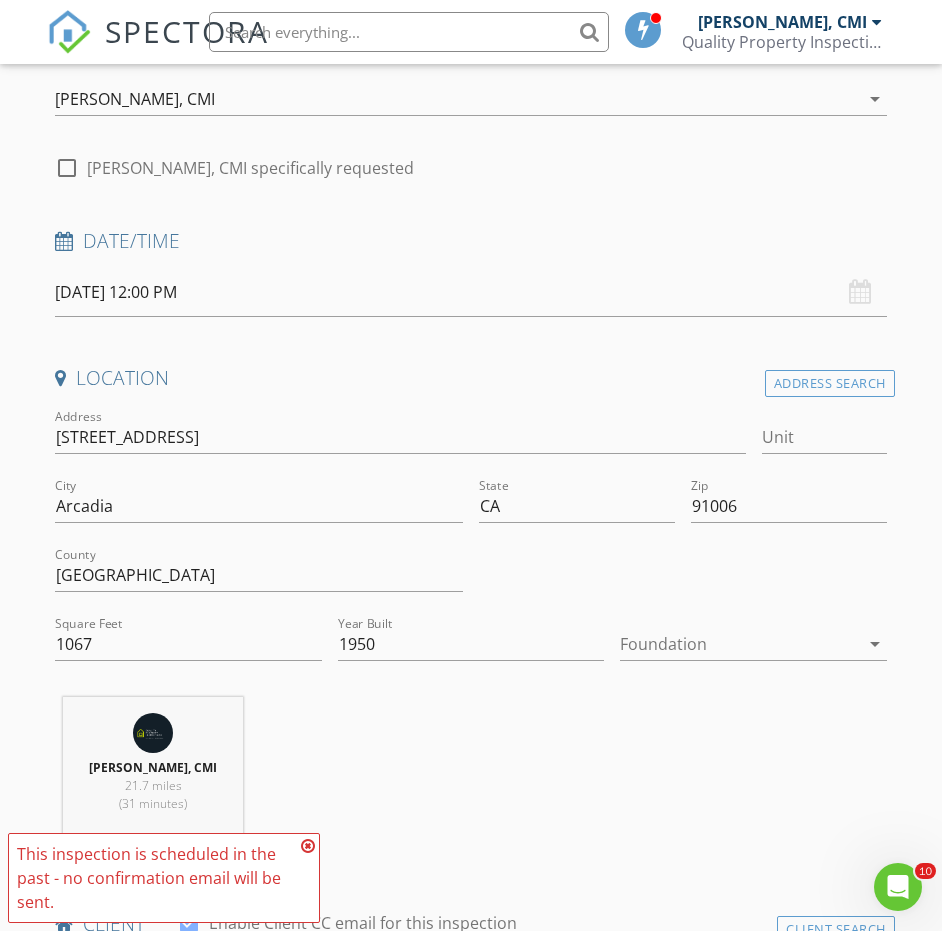 scroll, scrollTop: 285, scrollLeft: 0, axis: vertical 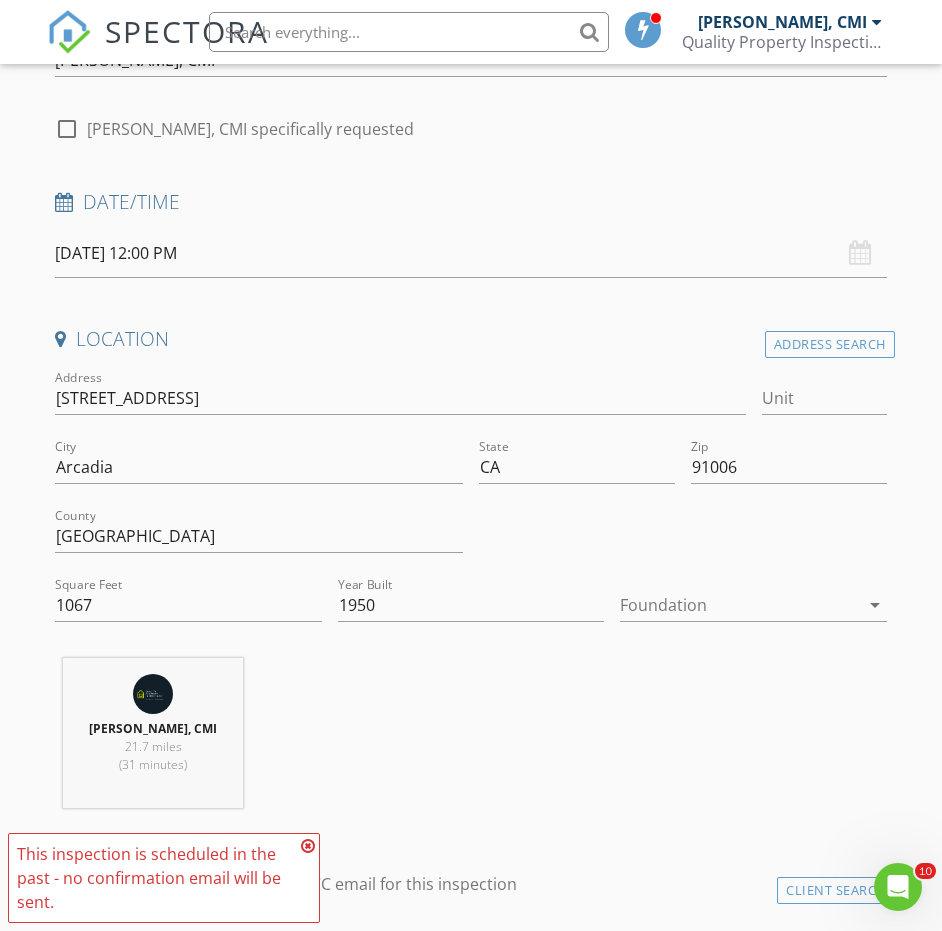 click at bounding box center (739, 605) 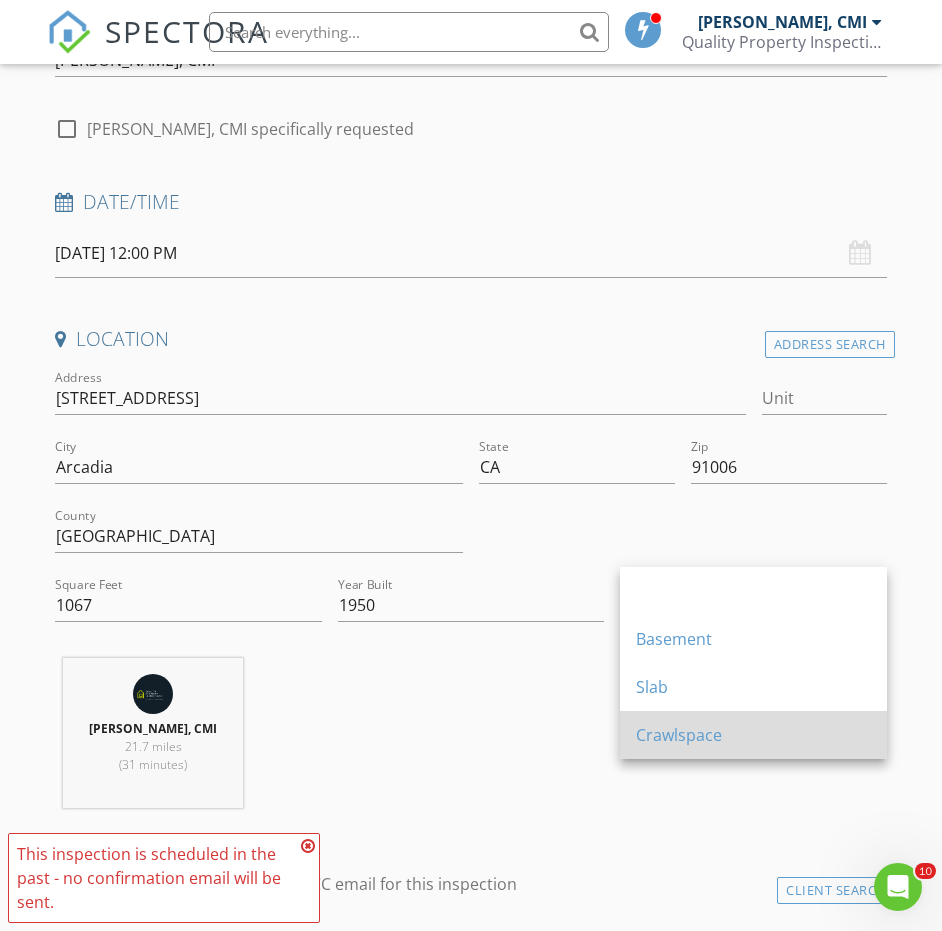 click on "Crawlspace" at bounding box center [753, 735] 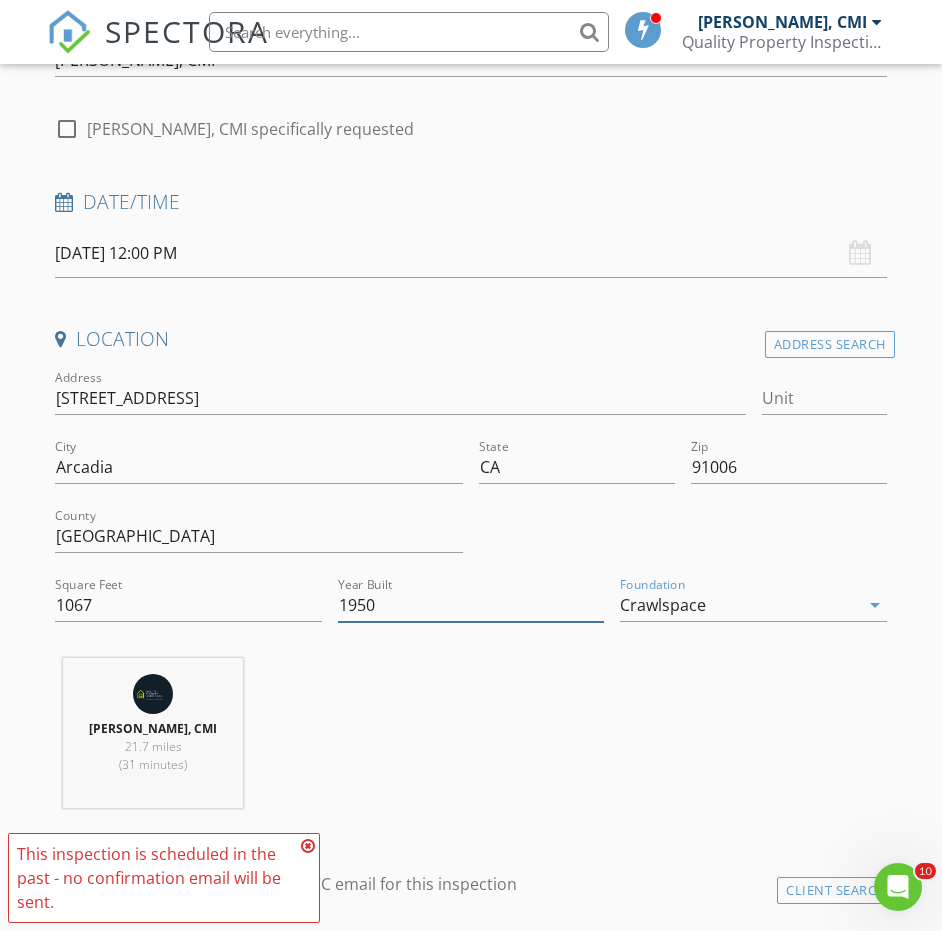 click on "1950" at bounding box center (471, 605) 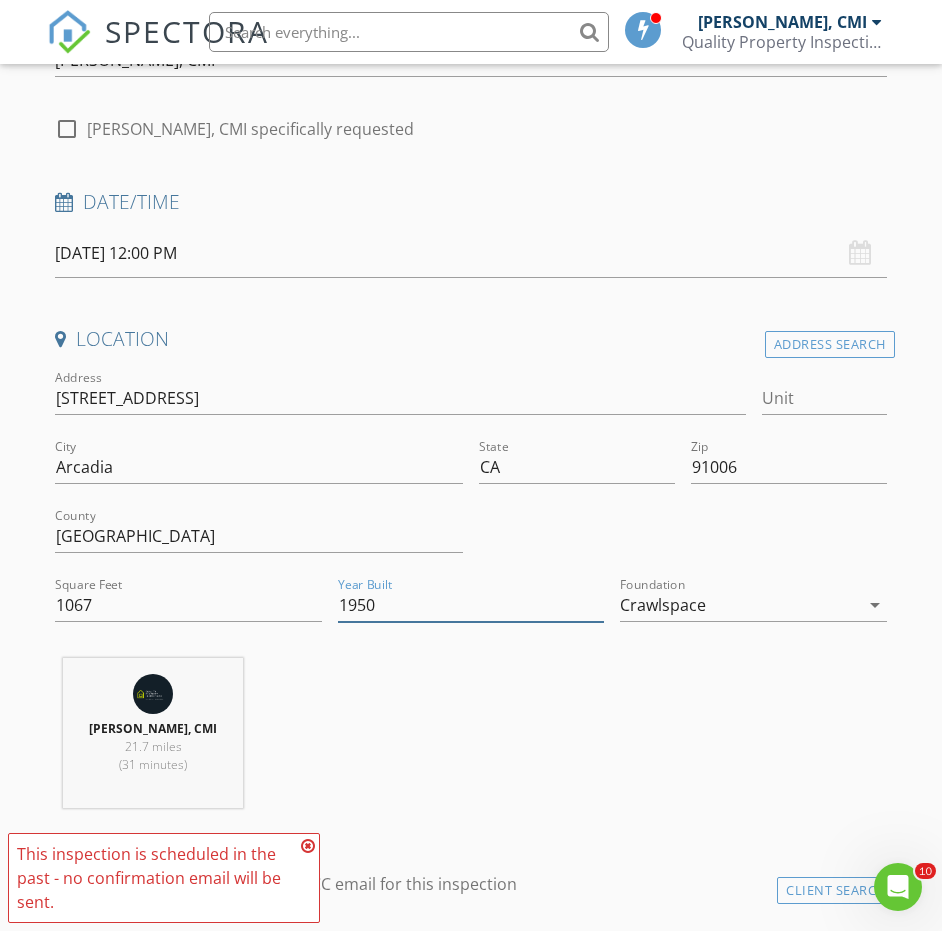 click on "1950" at bounding box center [471, 605] 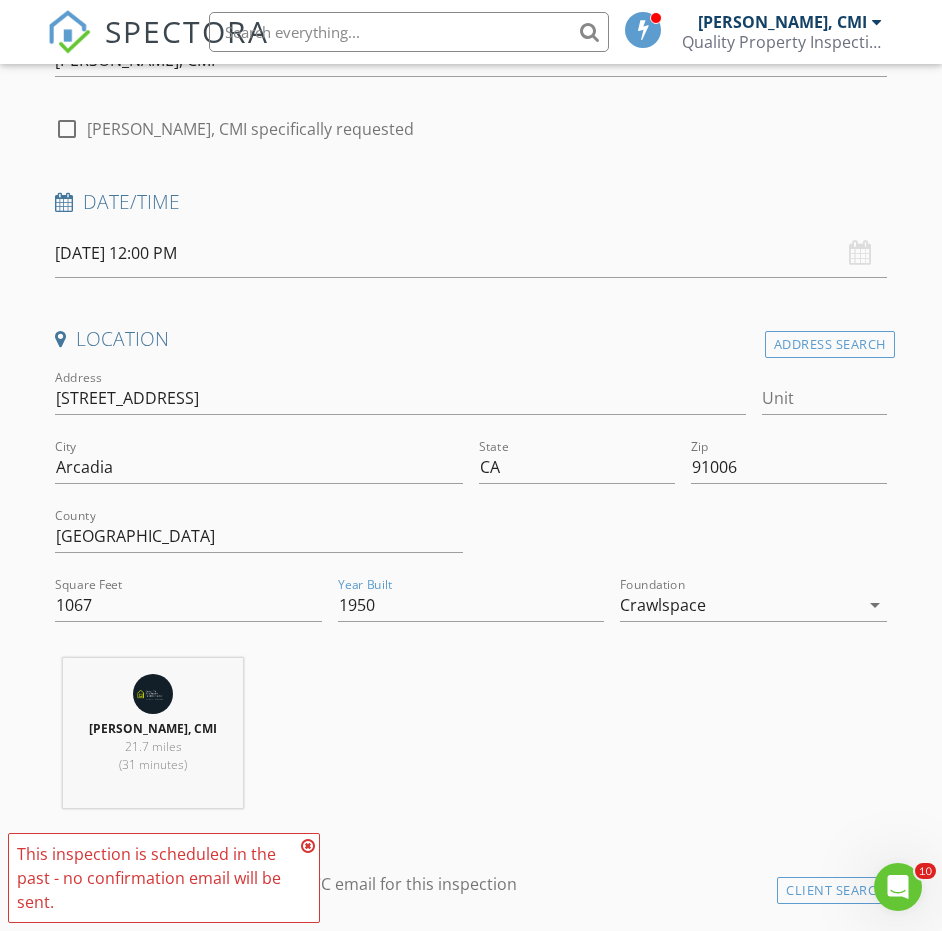 click on "Tien Yih, CMI     21.7 miles     (31 minutes)" at bounding box center [471, 741] 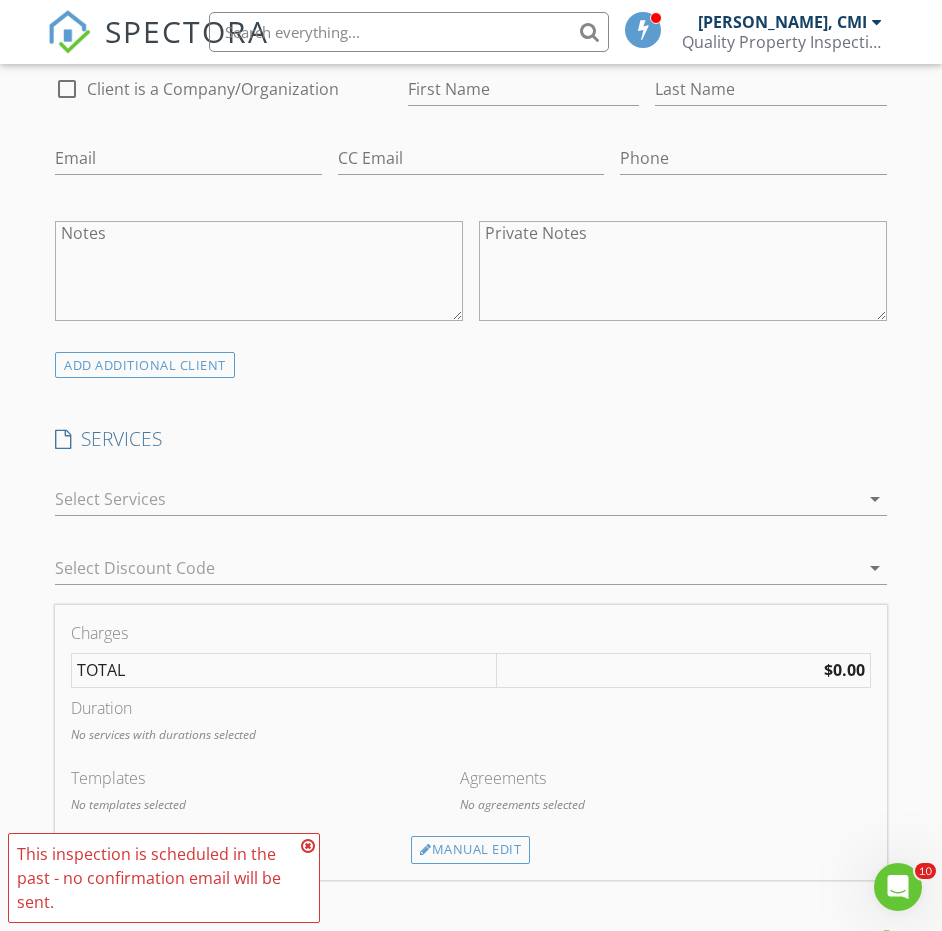 scroll, scrollTop: 1154, scrollLeft: 0, axis: vertical 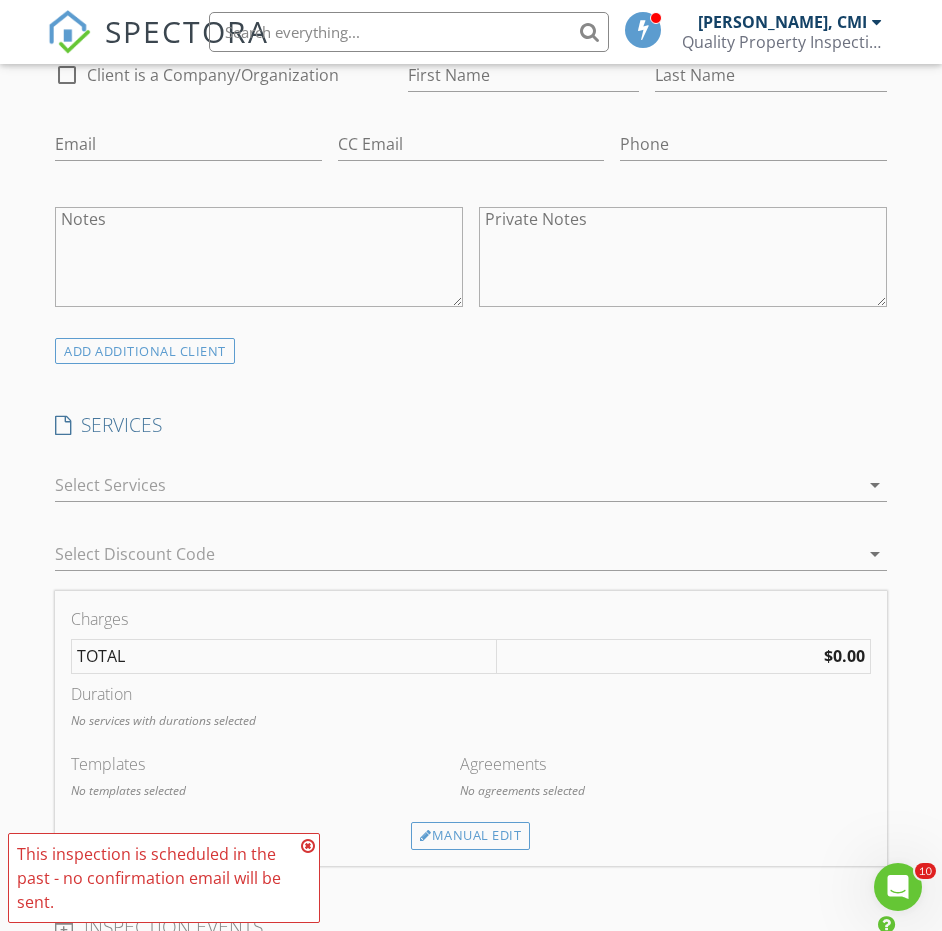 click at bounding box center [457, 485] 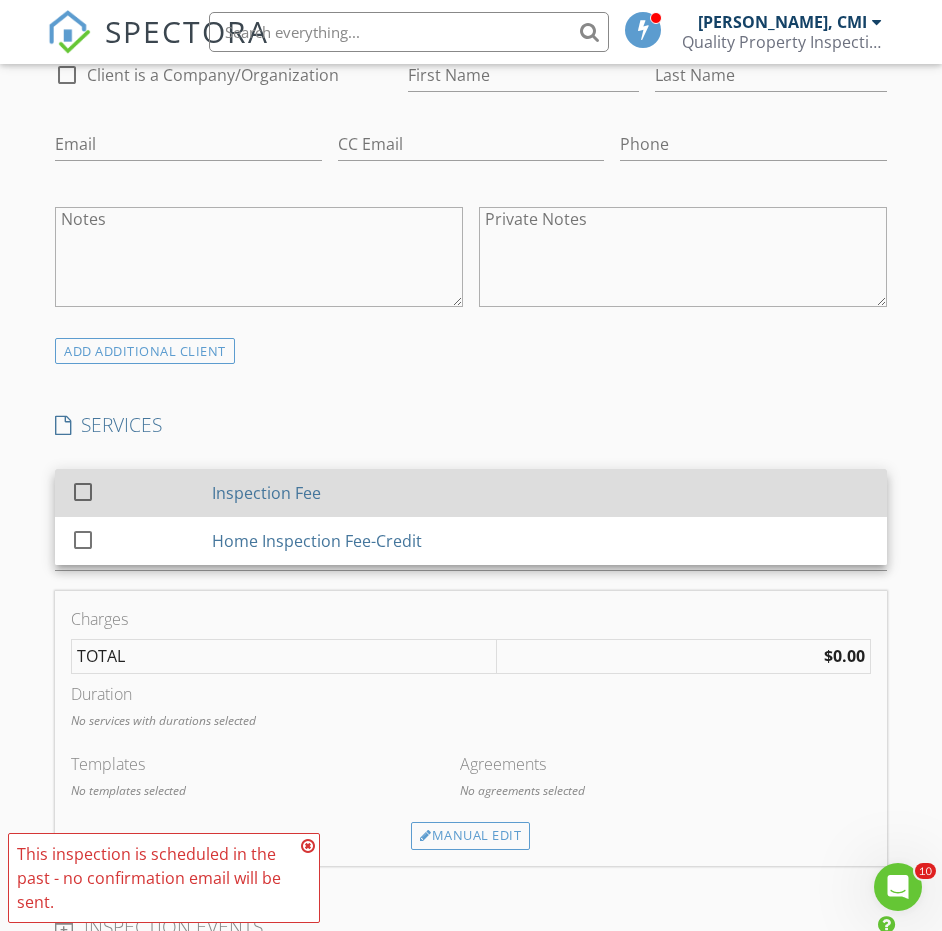 click on "Inspection Fee" at bounding box center (541, 493) 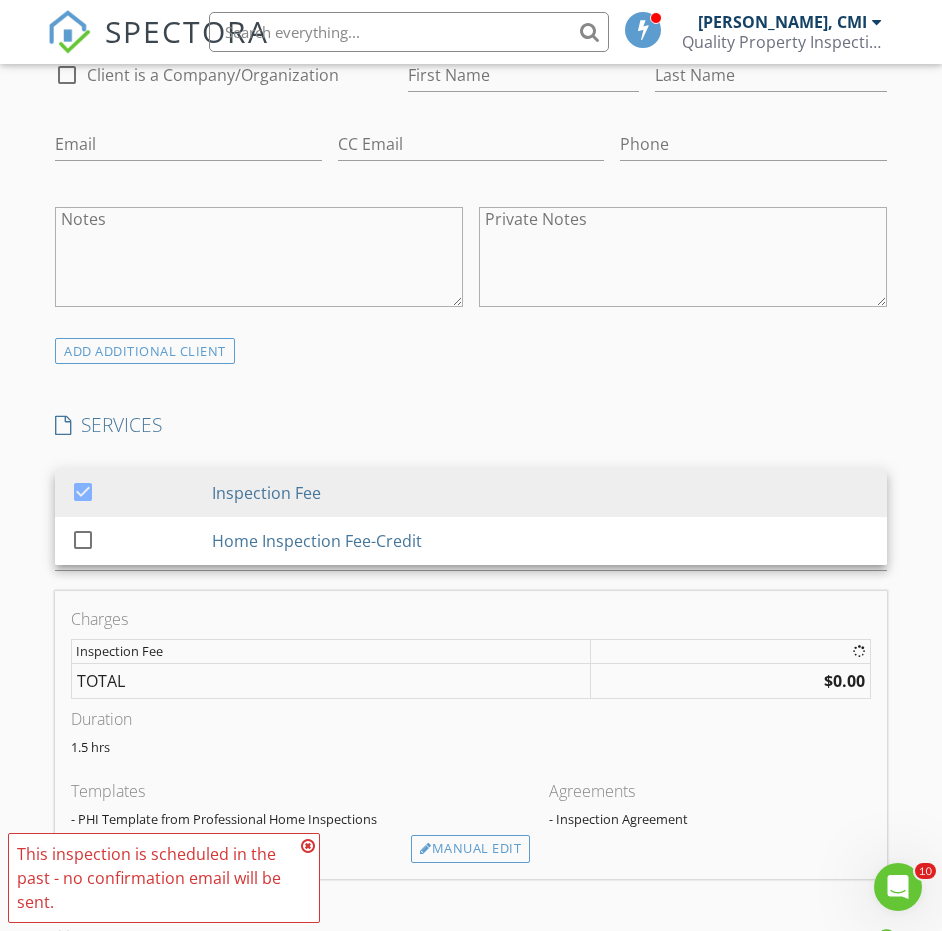 scroll, scrollTop: 1407, scrollLeft: 0, axis: vertical 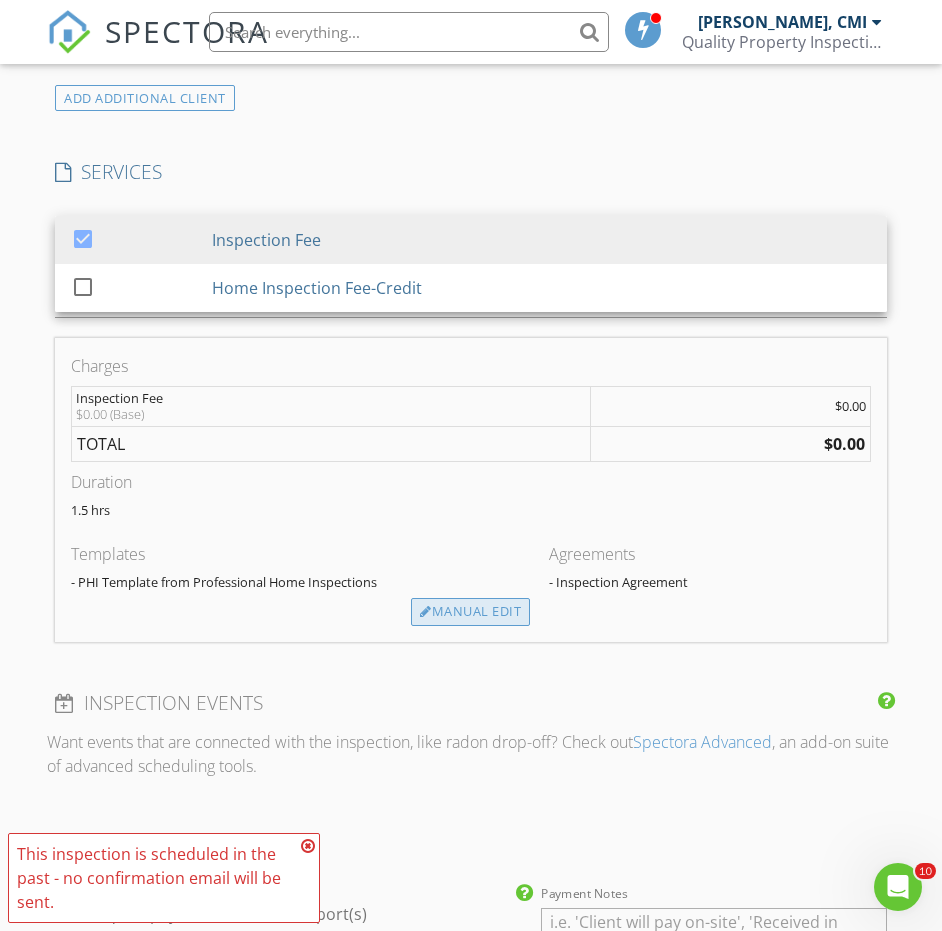 click on "Manual Edit" at bounding box center (470, 612) 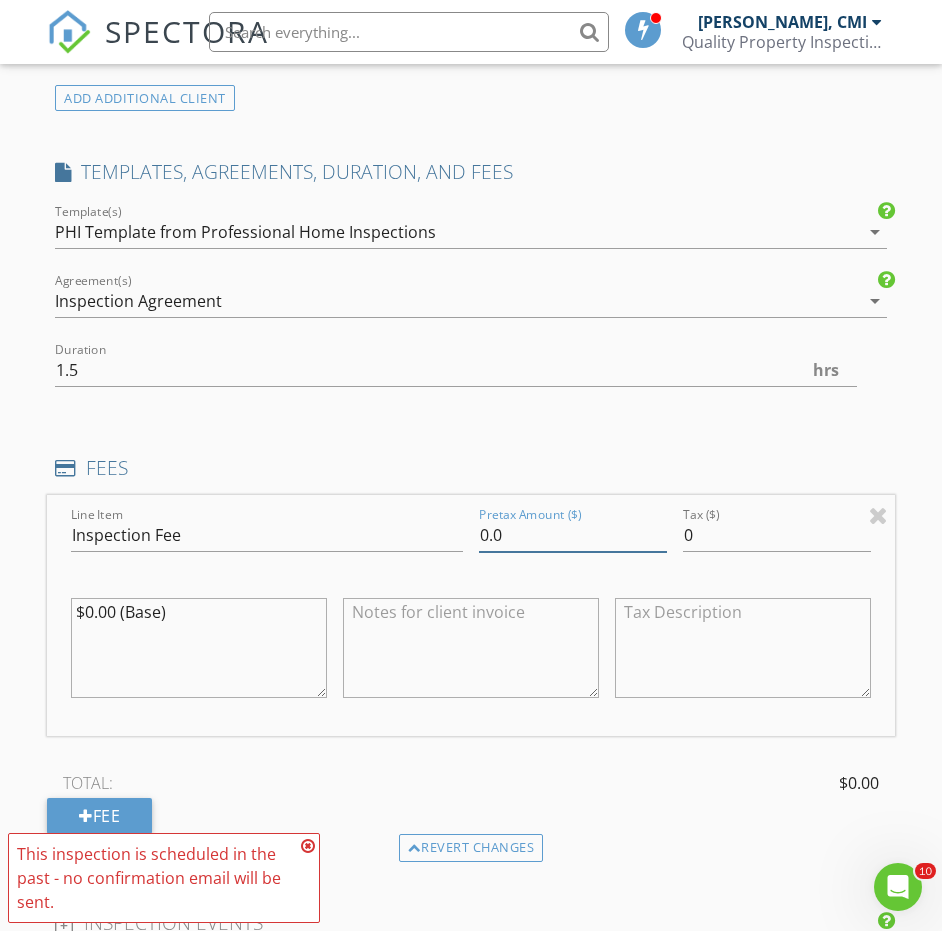 drag, startPoint x: 517, startPoint y: 518, endPoint x: 449, endPoint y: 517, distance: 68.007355 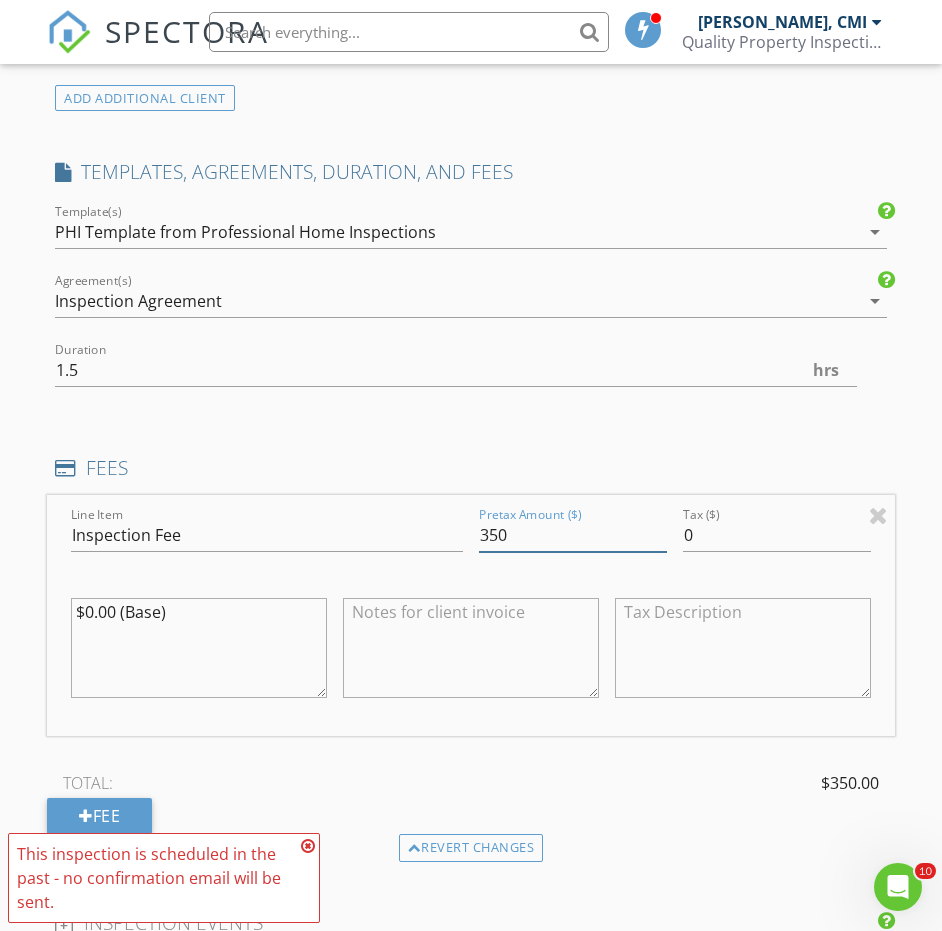 type on "350" 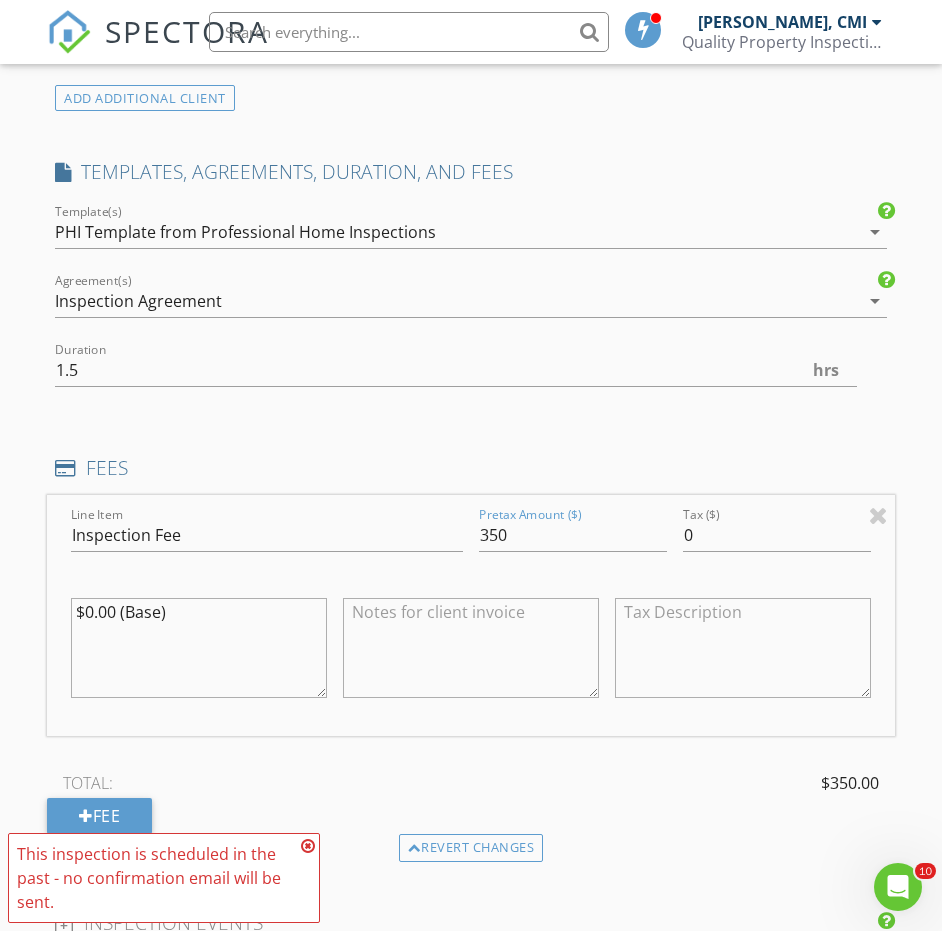click on "Line Item Inspection Fee     Pretax Amount ($) 350   Tax ($) 0   $0.00 (Base)       TOTAL:   $350.00
Fee" at bounding box center [471, 664] 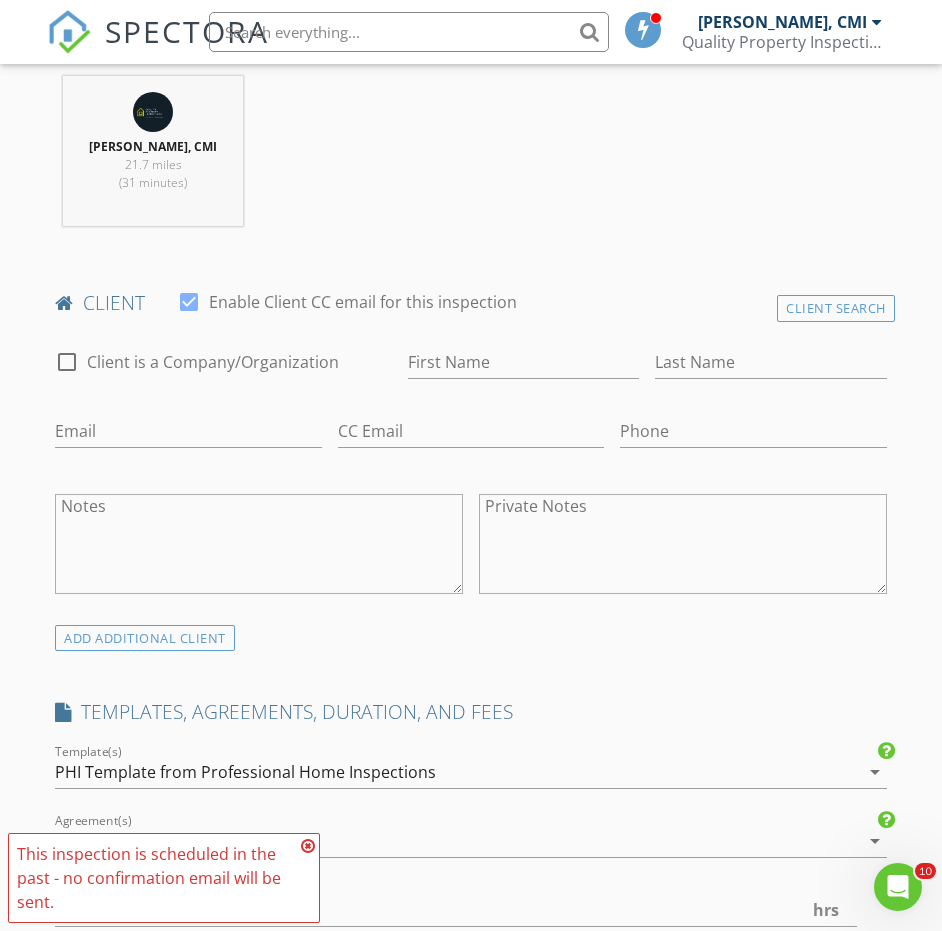 scroll, scrollTop: 632, scrollLeft: 0, axis: vertical 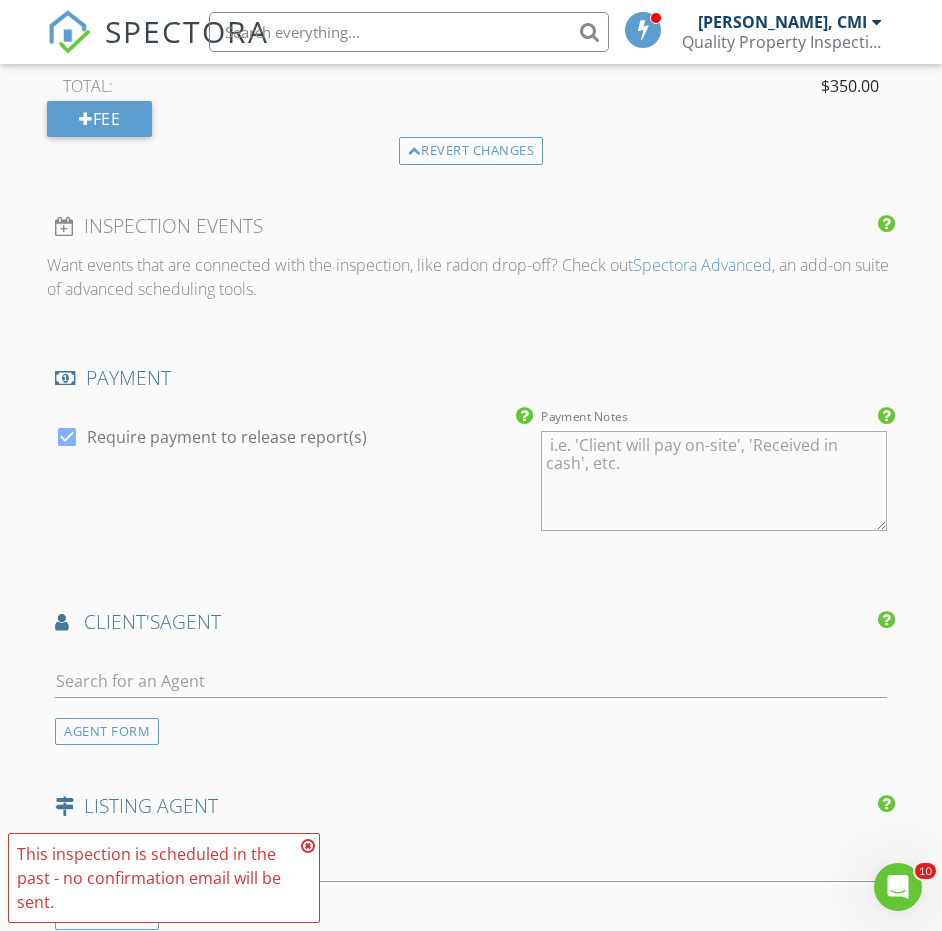 click at bounding box center [471, 685] 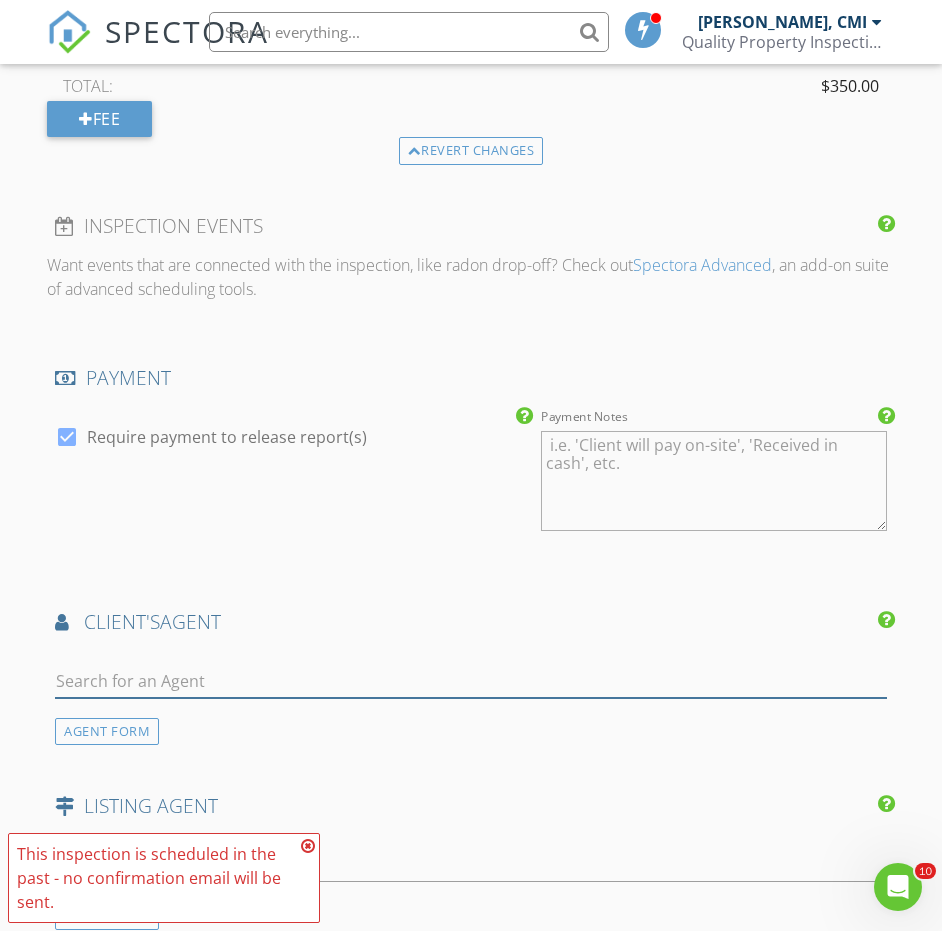click at bounding box center (471, 681) 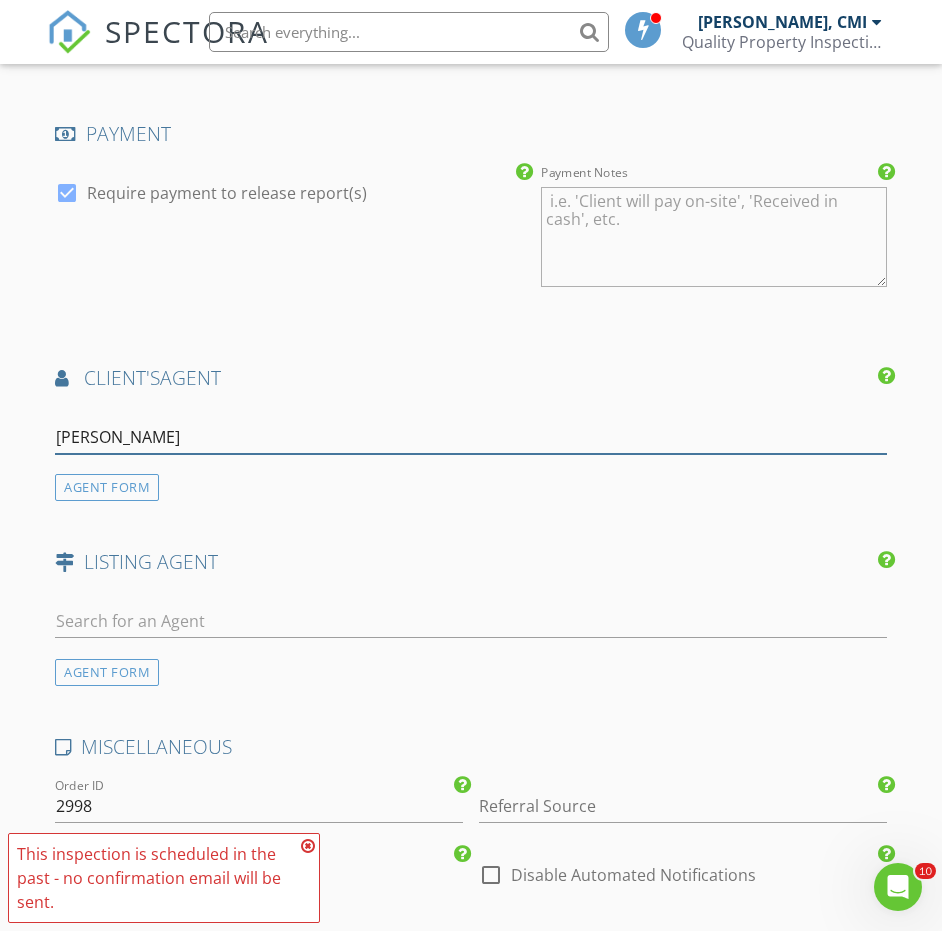 scroll, scrollTop: 2453, scrollLeft: 0, axis: vertical 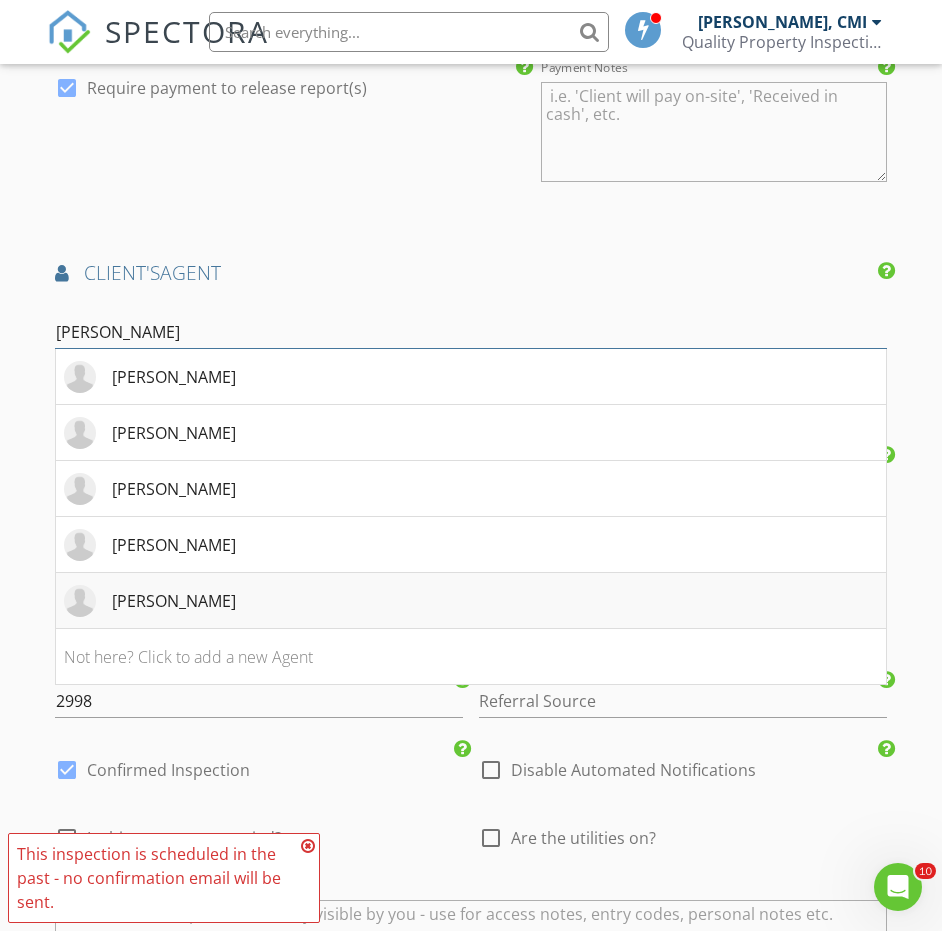 type on "[PERSON_NAME]" 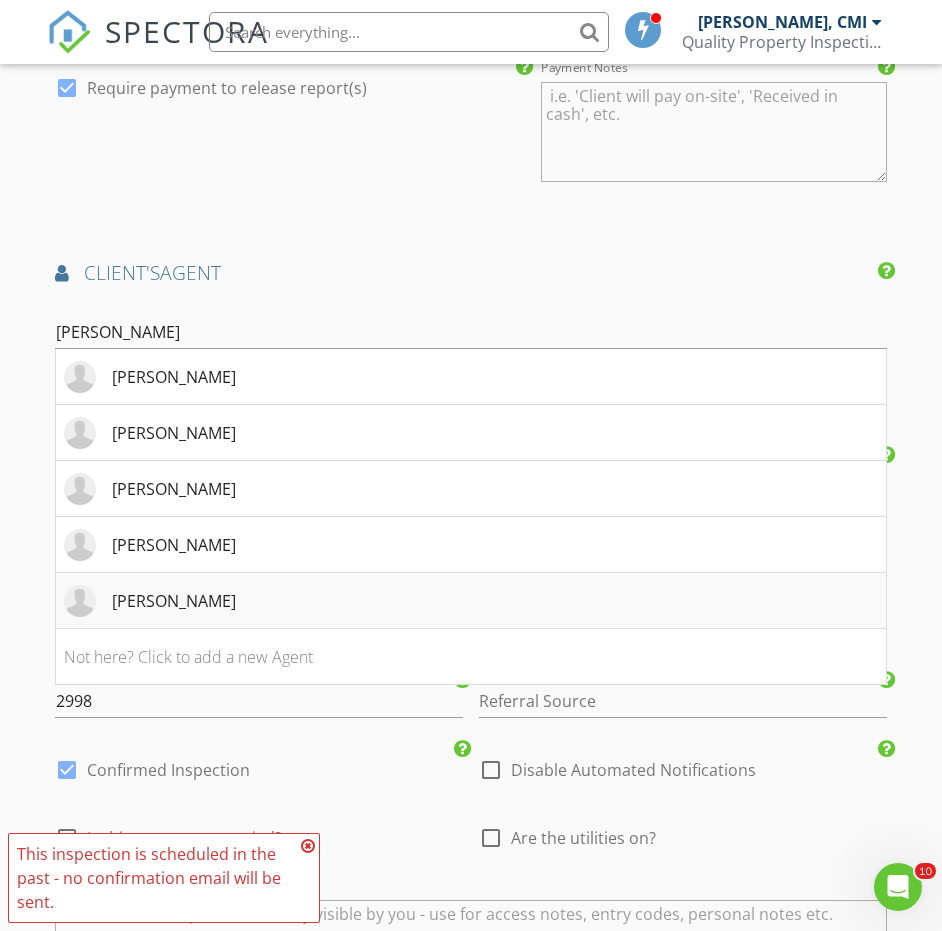 click on "[PERSON_NAME]" at bounding box center [471, 601] 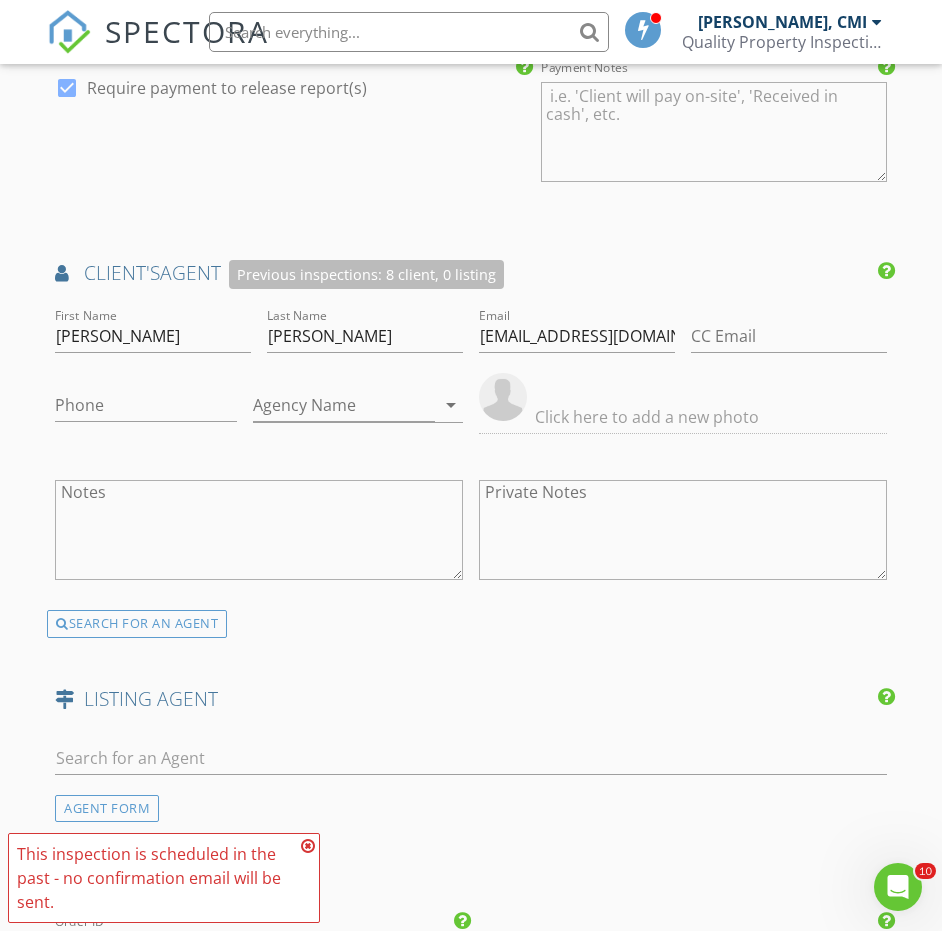 click on "LISTING AGENT" at bounding box center [471, 699] 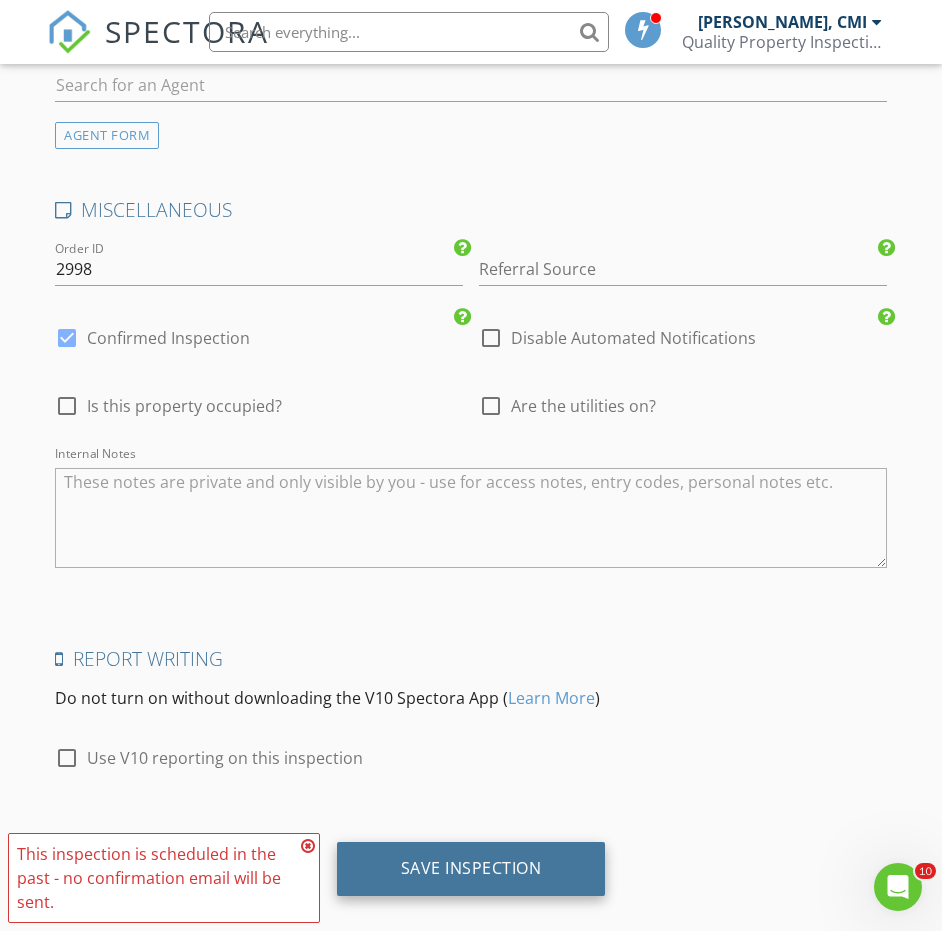 scroll, scrollTop: 3125, scrollLeft: 0, axis: vertical 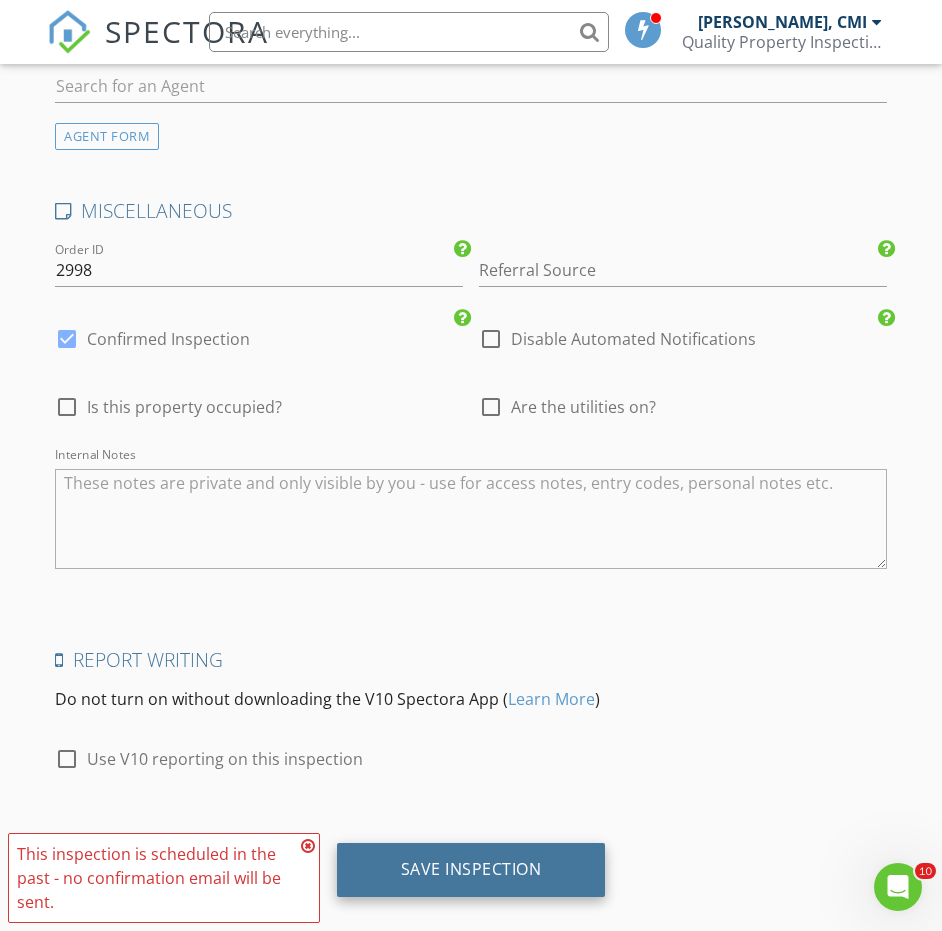 click on "Save Inspection" at bounding box center (471, 870) 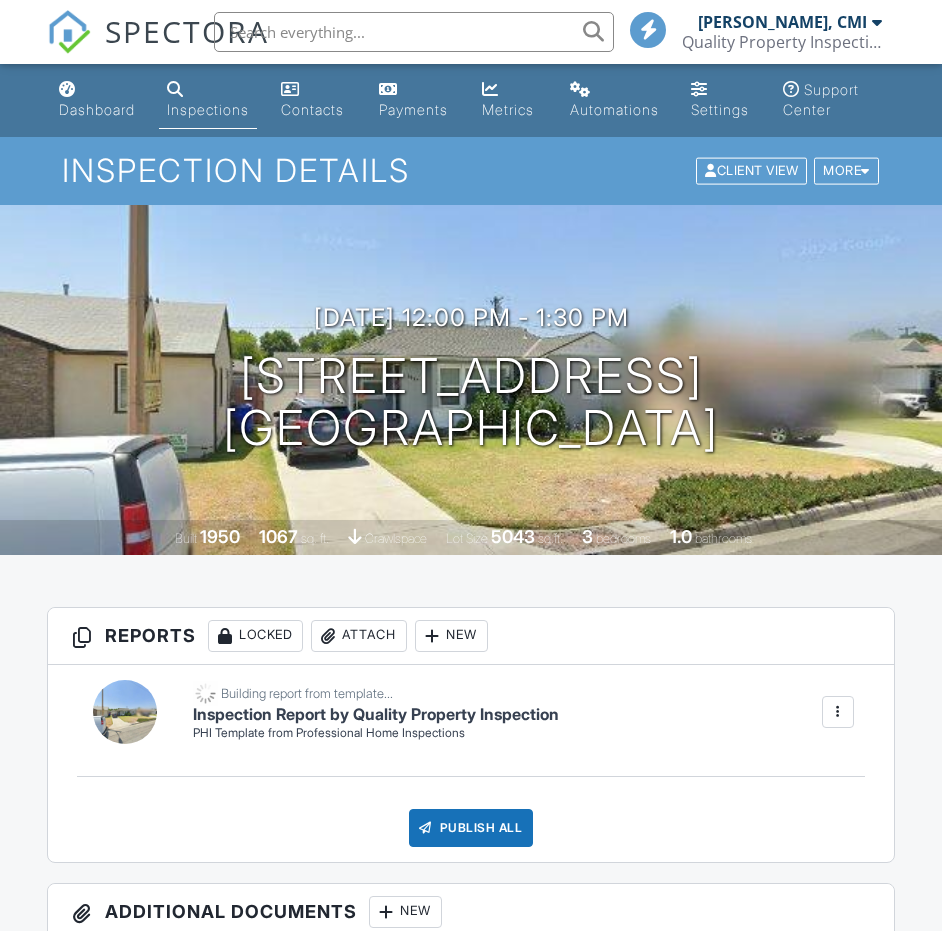 scroll, scrollTop: 0, scrollLeft: 0, axis: both 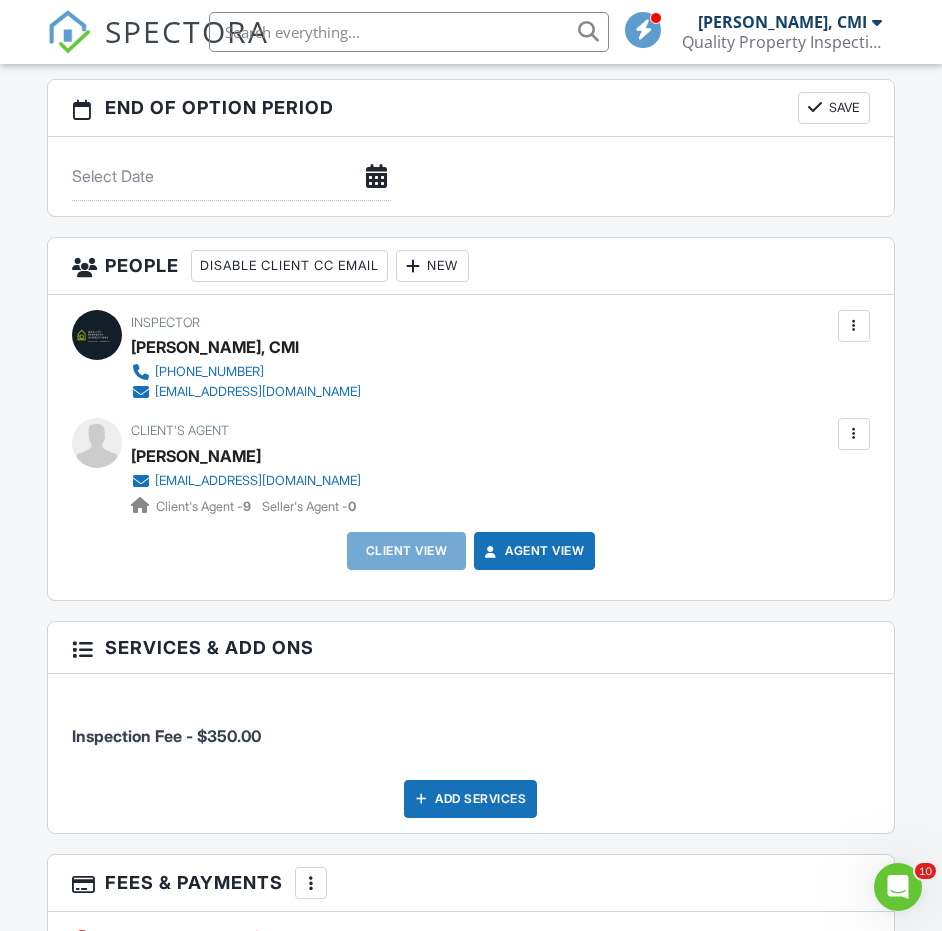 click at bounding box center [413, 266] 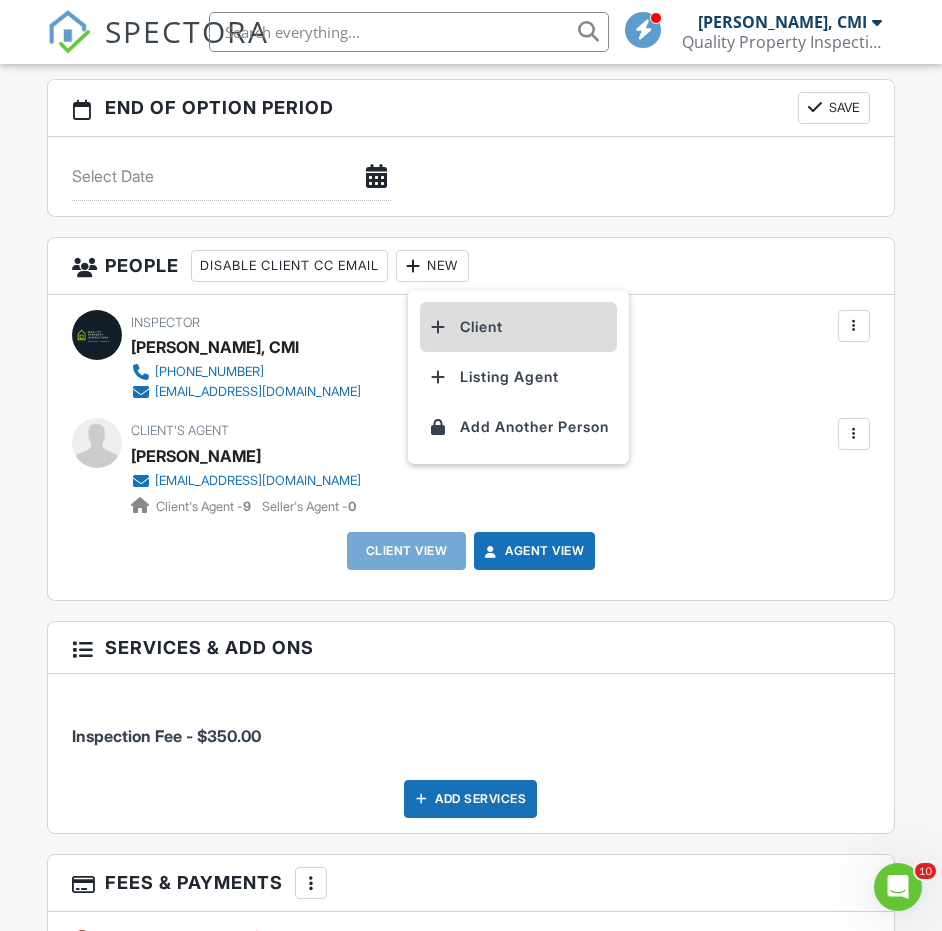 click on "Client" at bounding box center (518, 327) 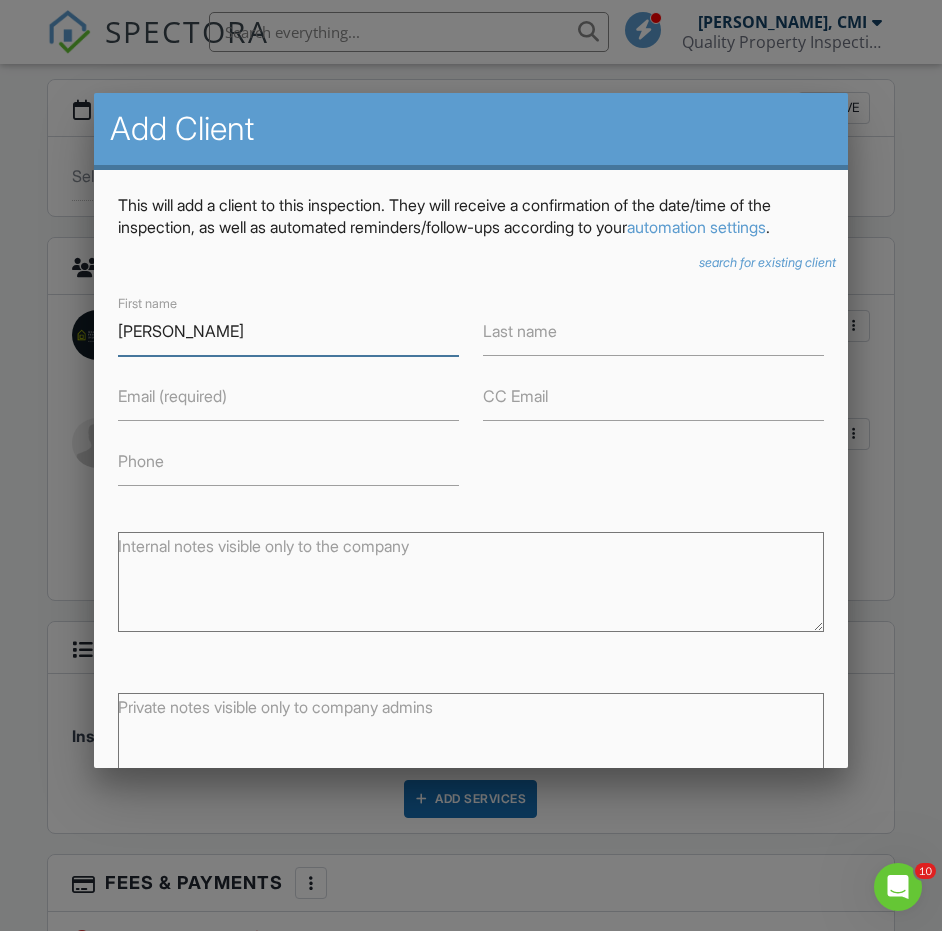 type on "[PERSON_NAME]" 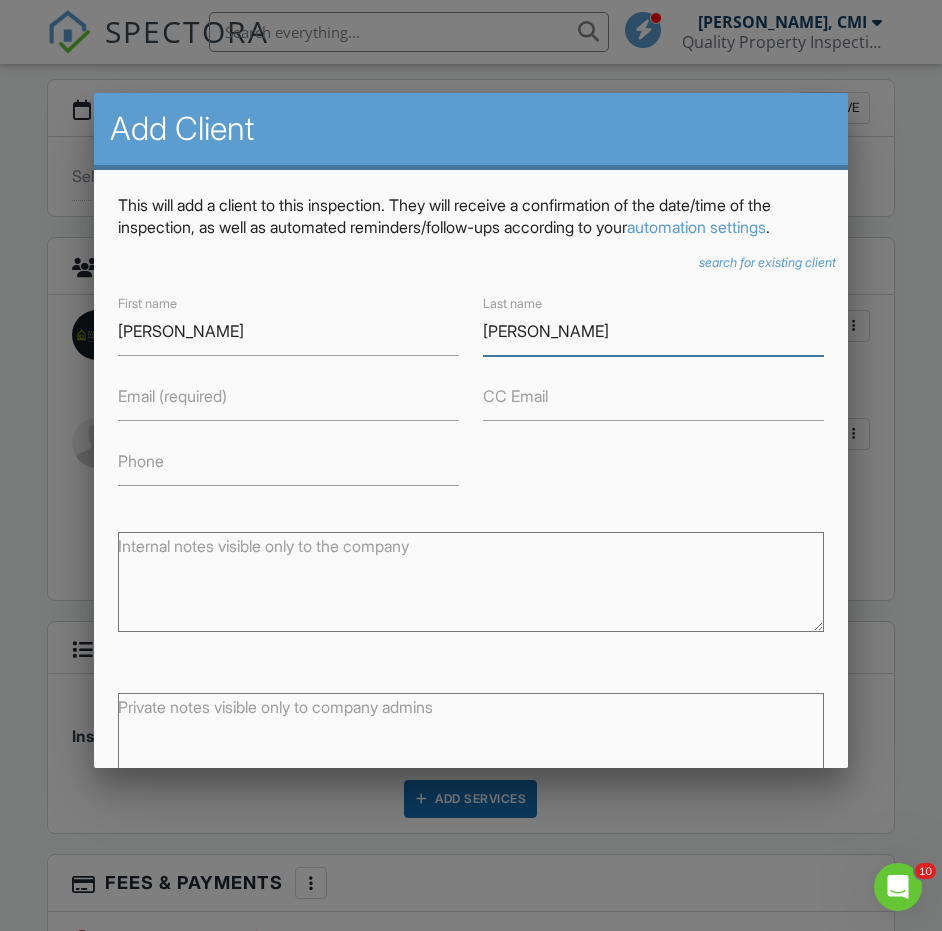 type on "[PERSON_NAME]" 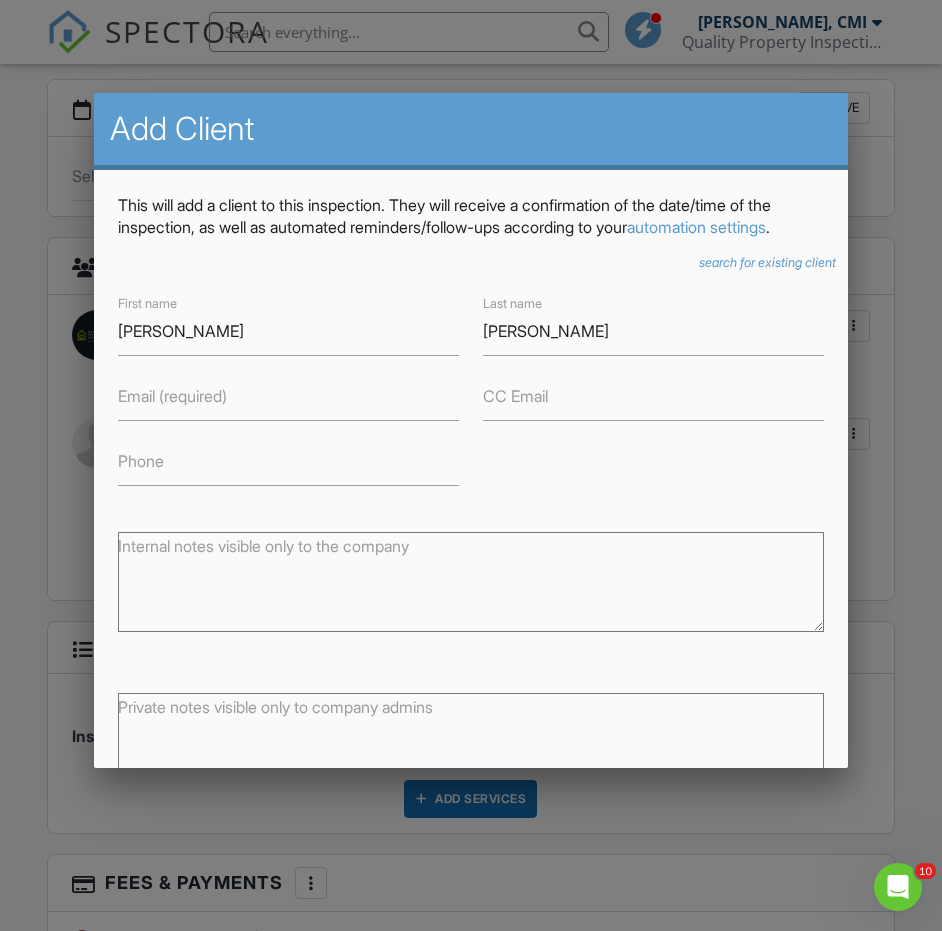 click on "First name
[PERSON_NAME]
Last name
[PERSON_NAME]
Email (required)
CC Email
Phone" at bounding box center (471, 388) 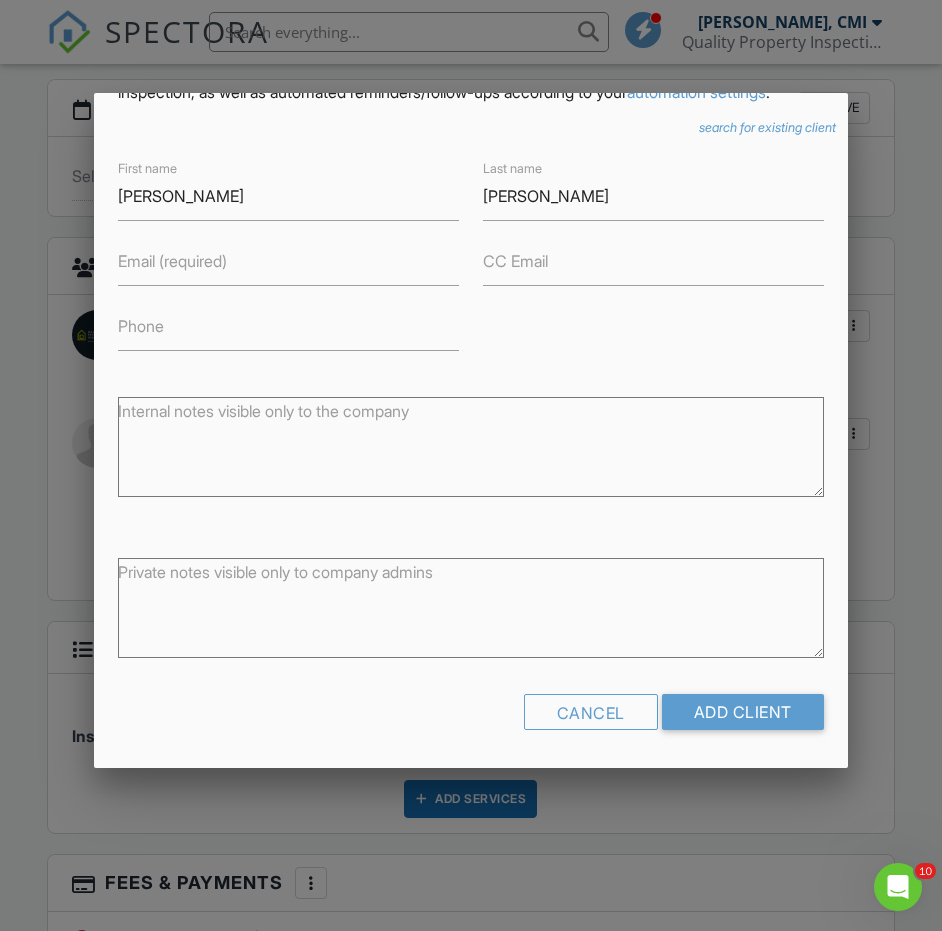 scroll, scrollTop: 134, scrollLeft: 0, axis: vertical 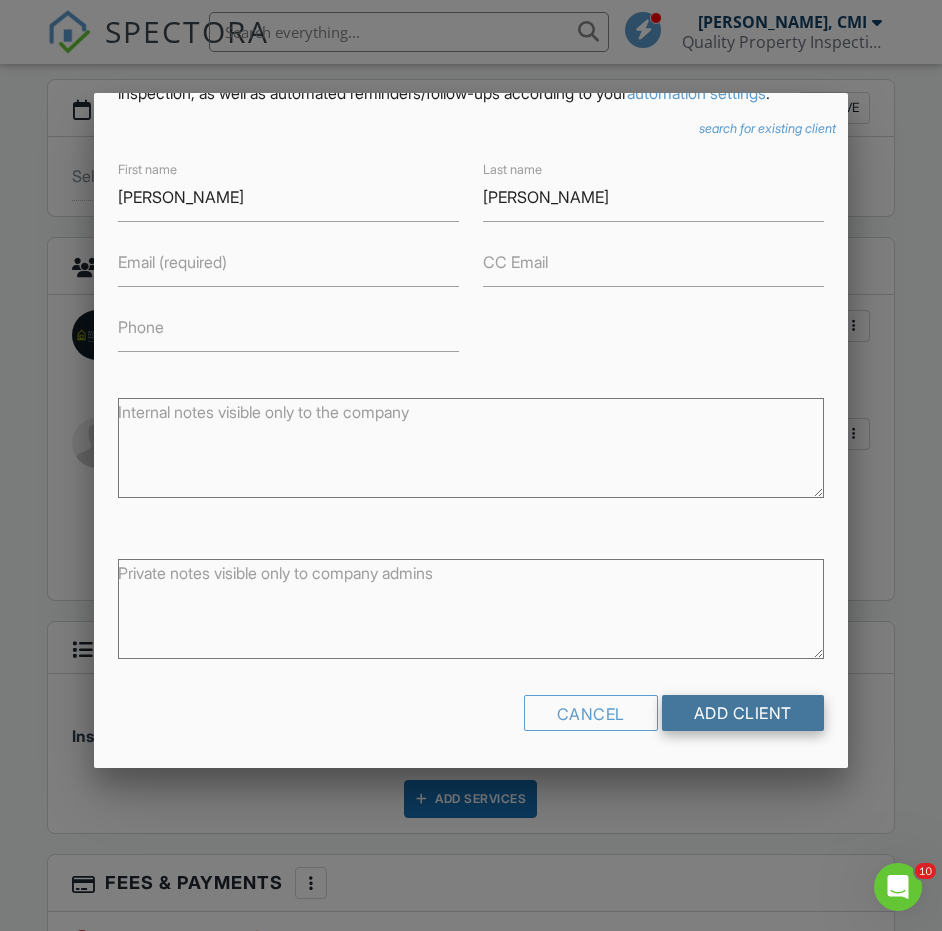 click on "Add Client" at bounding box center [743, 713] 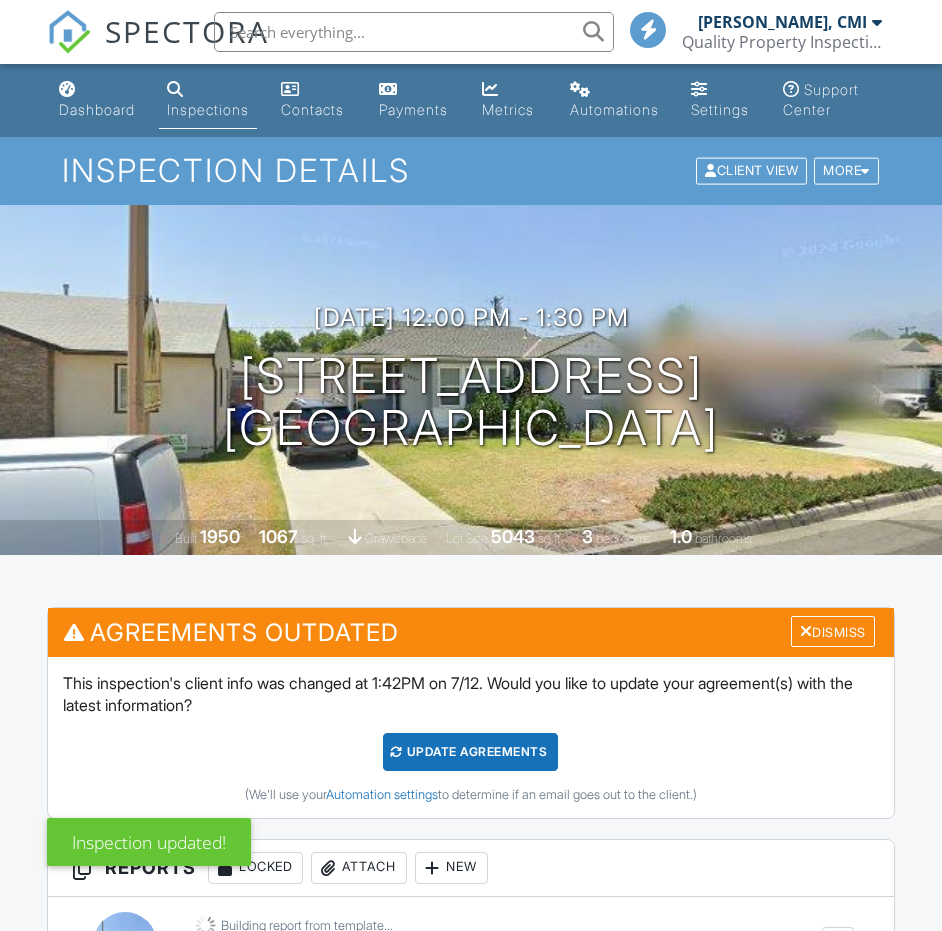 scroll, scrollTop: 0, scrollLeft: 0, axis: both 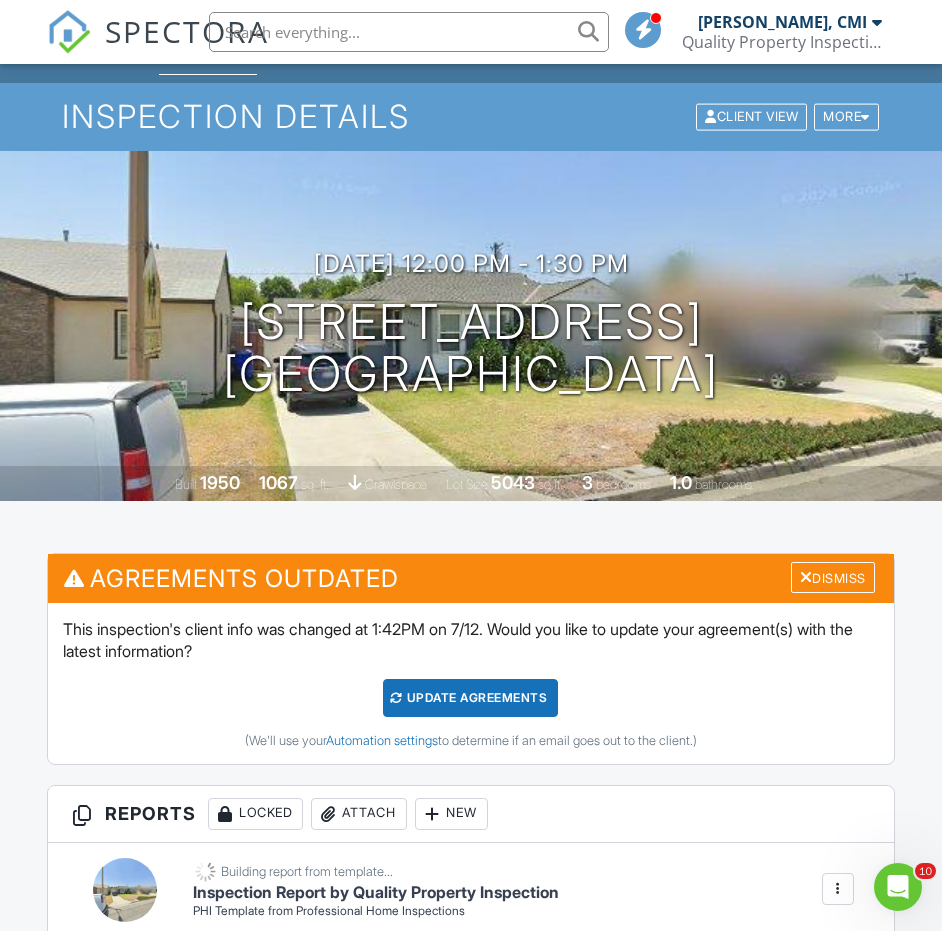 click on "Update Agreements" at bounding box center [470, 698] 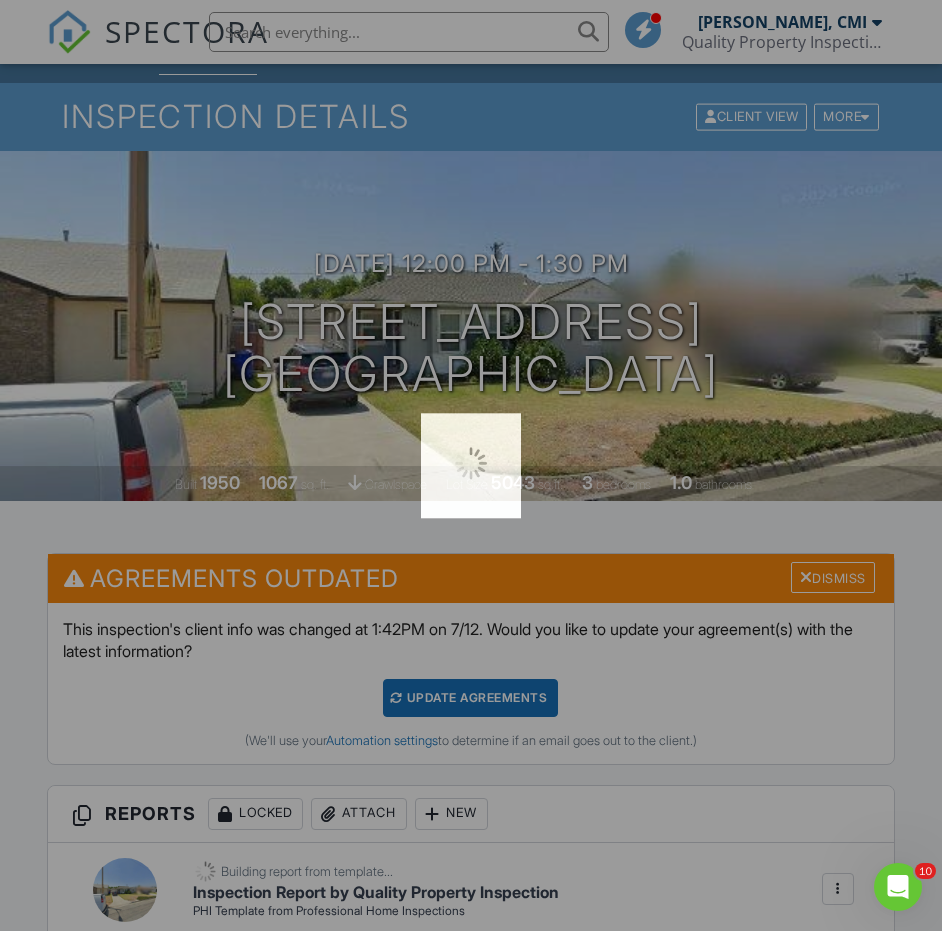 click at bounding box center [471, 465] 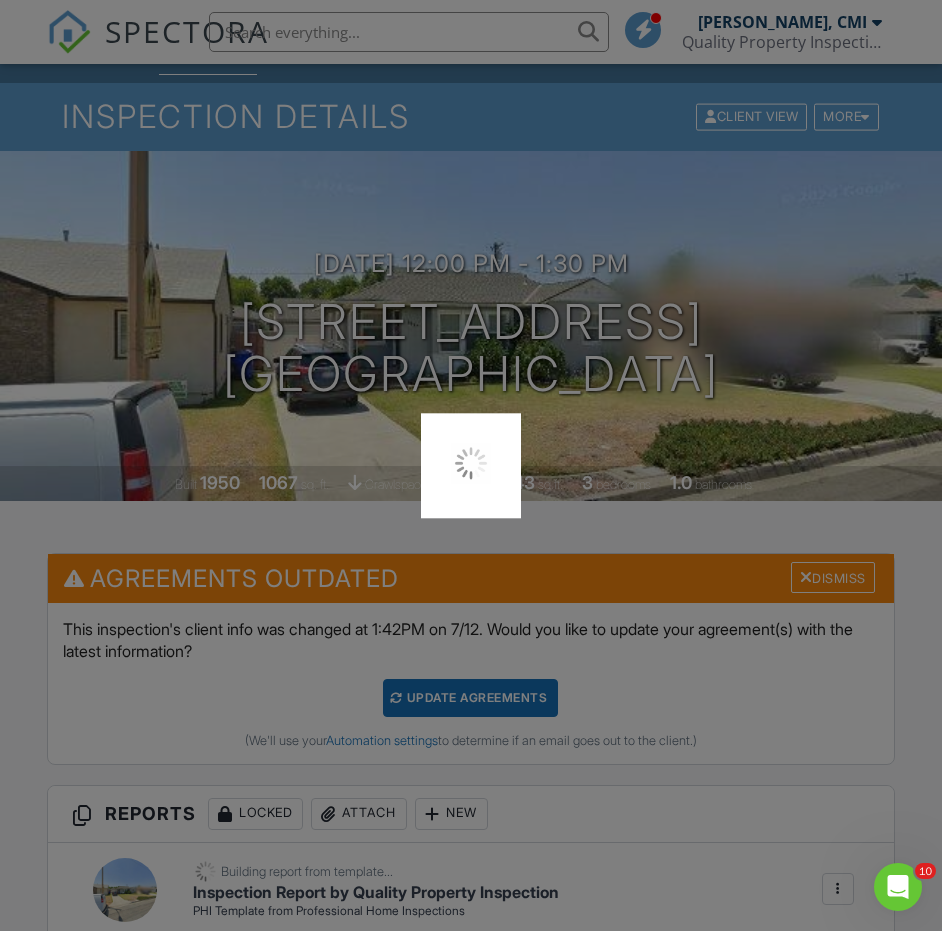 click at bounding box center (471, 465) 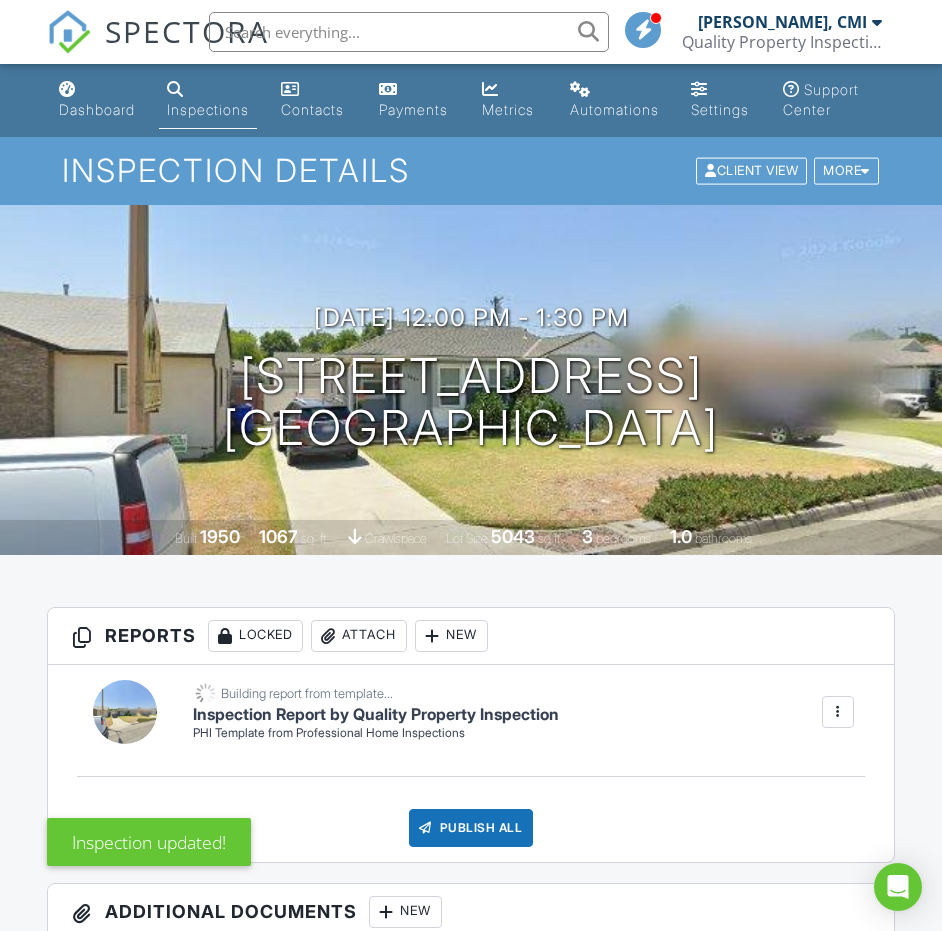 scroll, scrollTop: 0, scrollLeft: 0, axis: both 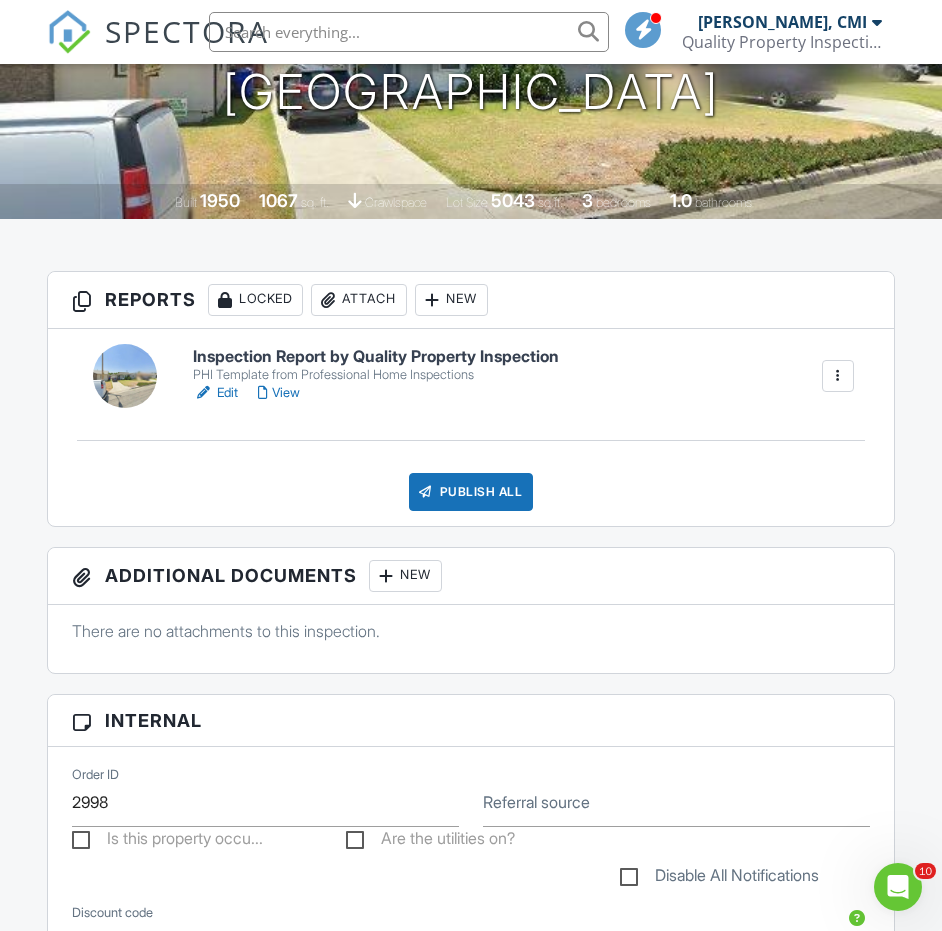 click on "Edit" at bounding box center [215, 393] 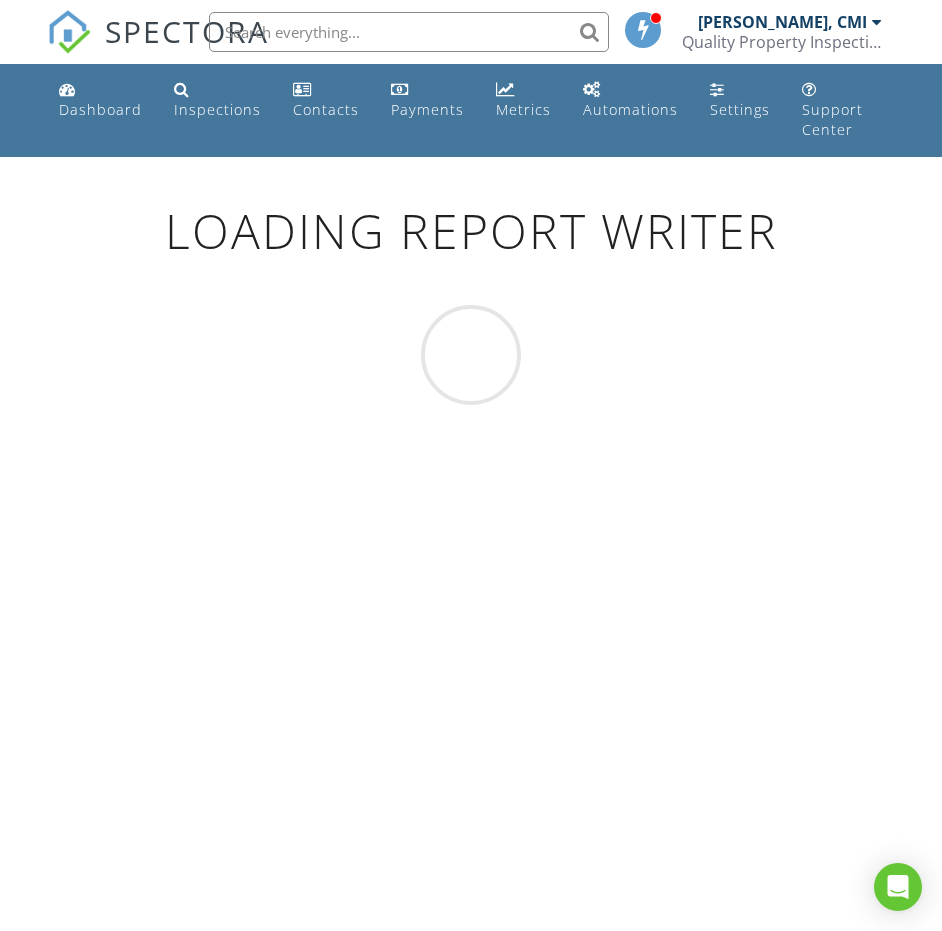scroll, scrollTop: 0, scrollLeft: 0, axis: both 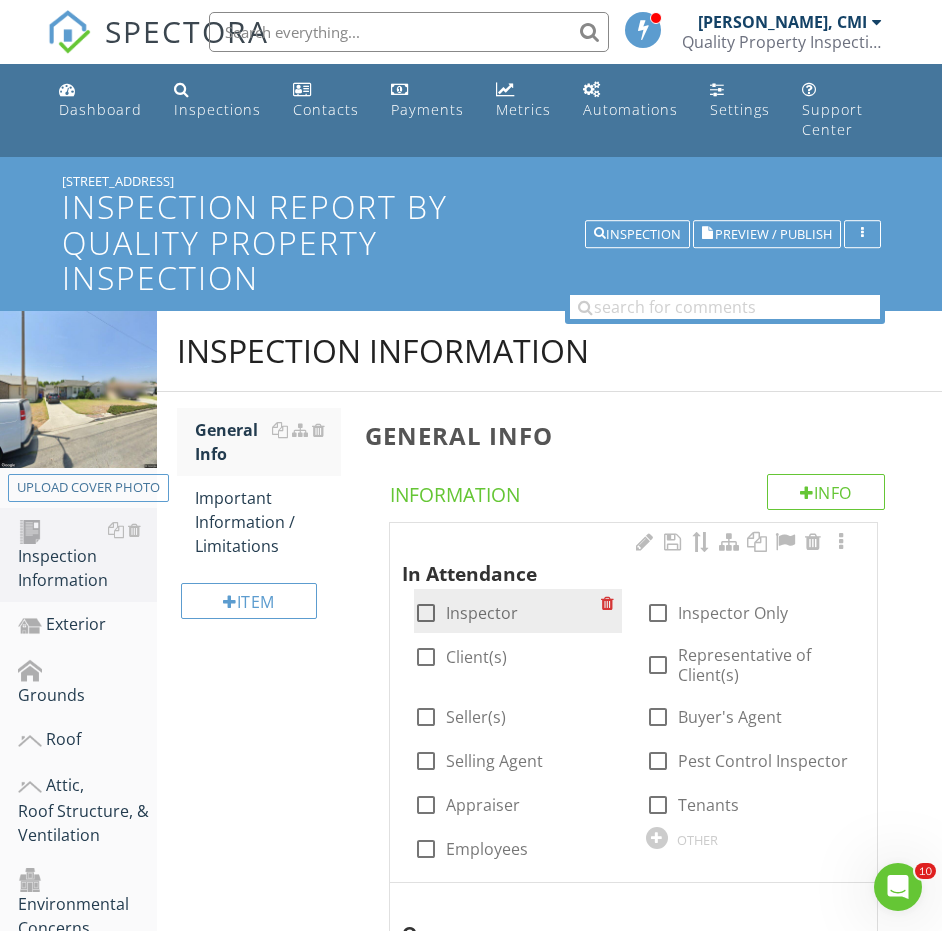 click on "Inspector" at bounding box center [482, 613] 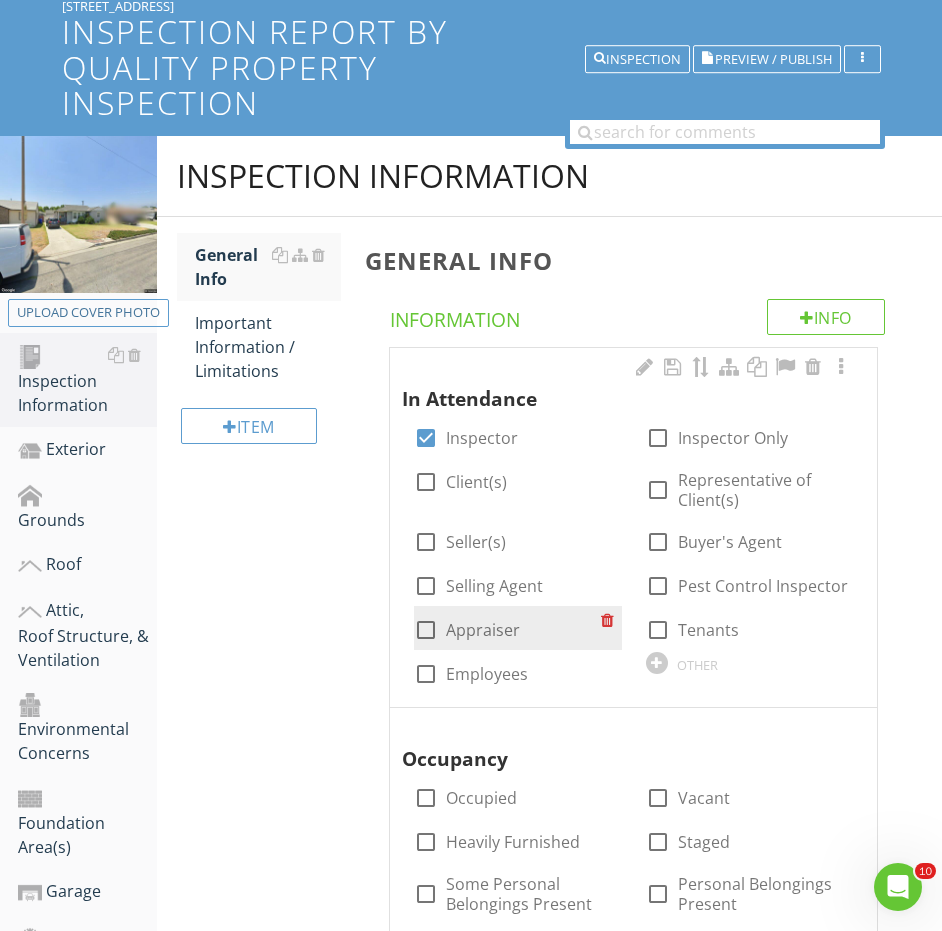 scroll, scrollTop: 236, scrollLeft: 0, axis: vertical 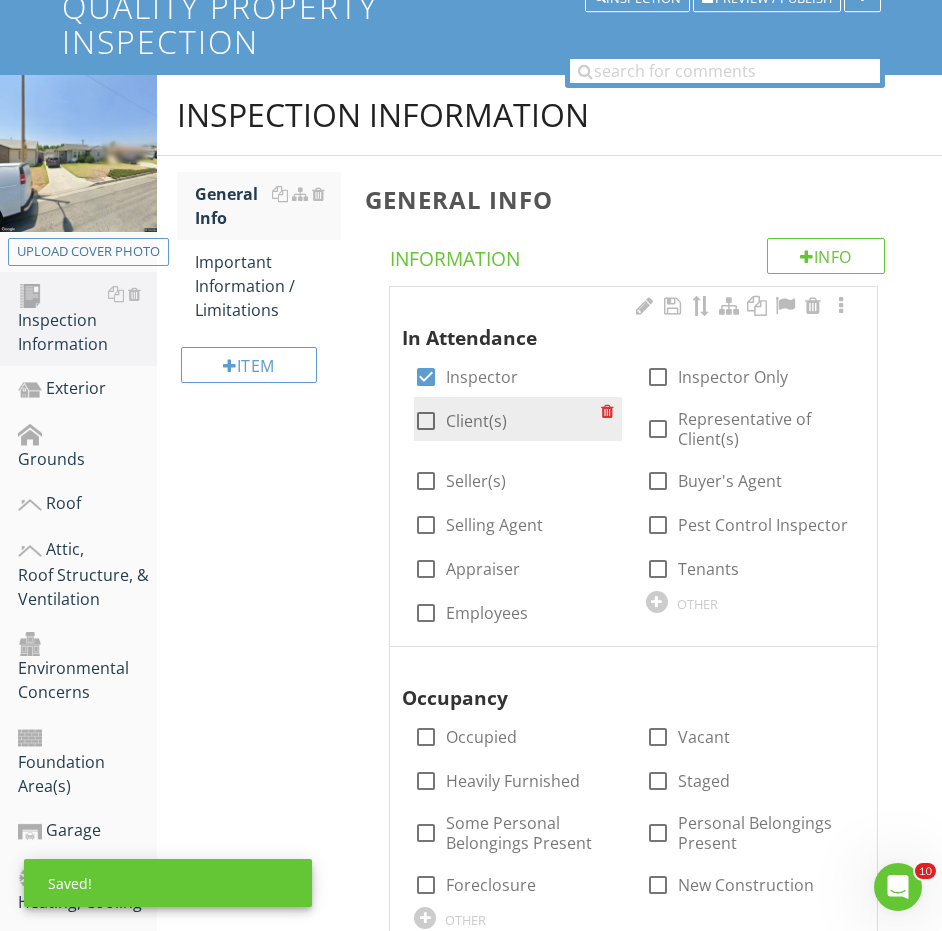 click on "Client(s)" at bounding box center [476, 421] 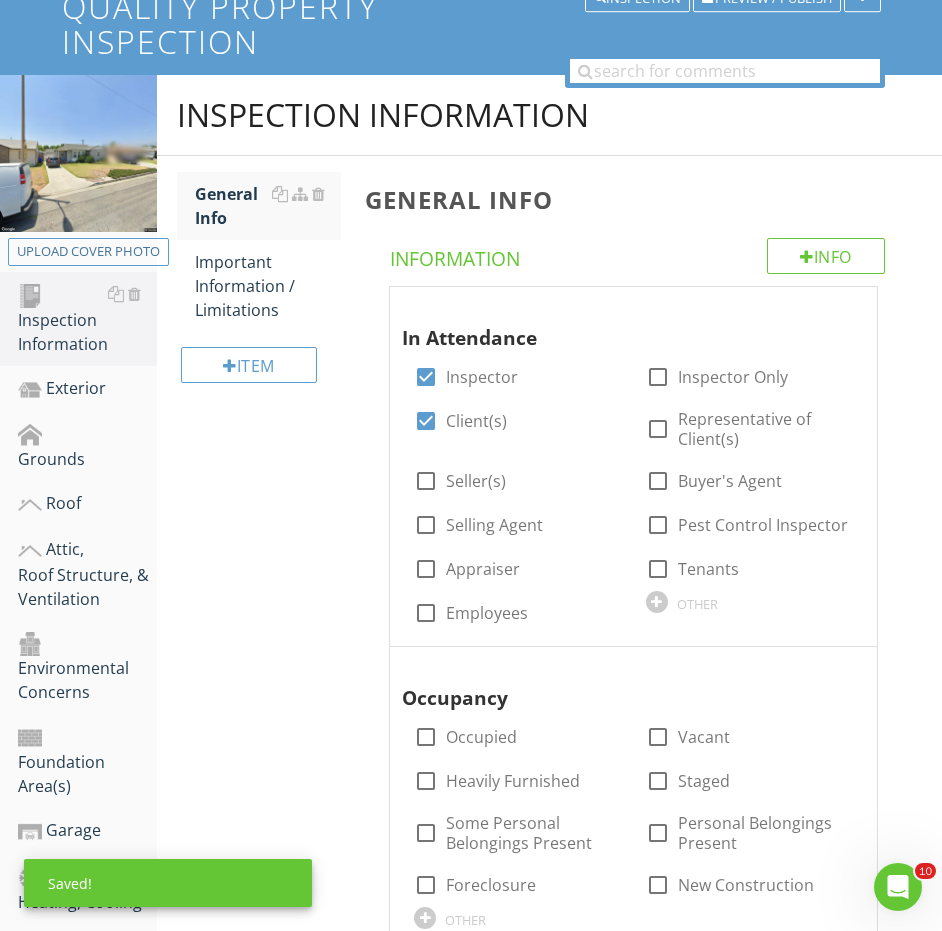 scroll, scrollTop: 585, scrollLeft: 0, axis: vertical 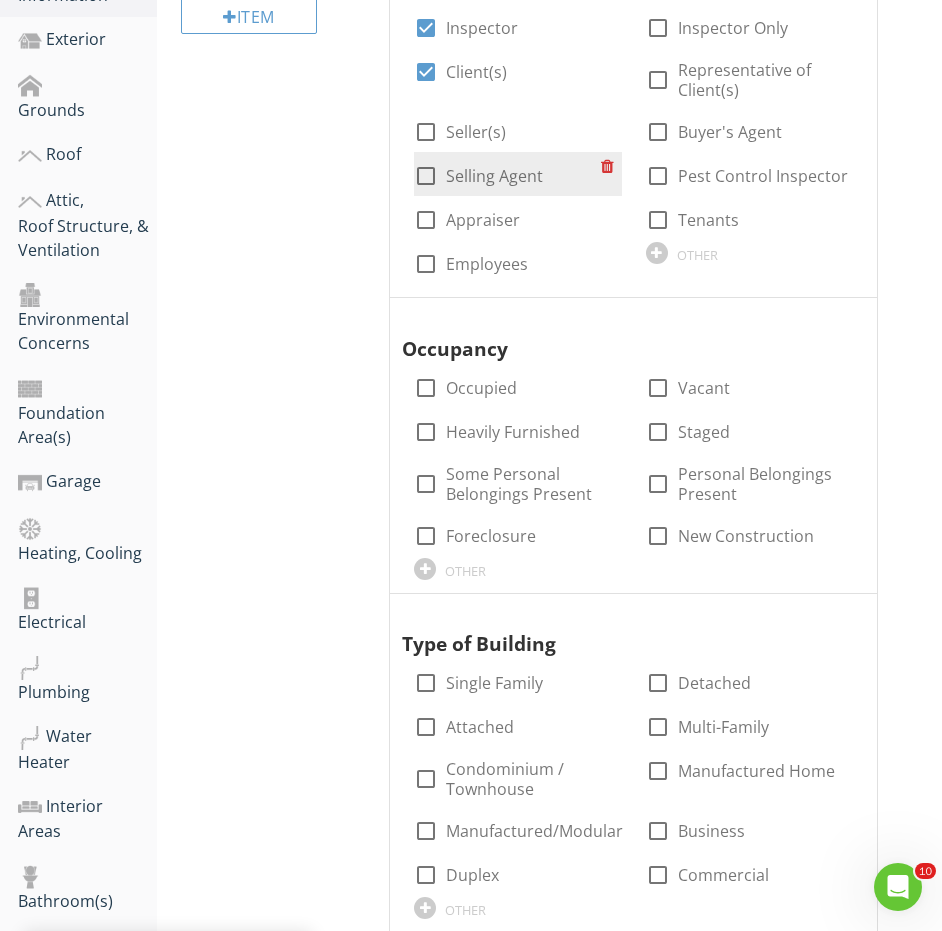 click on "check_box_outline_blank Selling Agent" at bounding box center (507, 174) 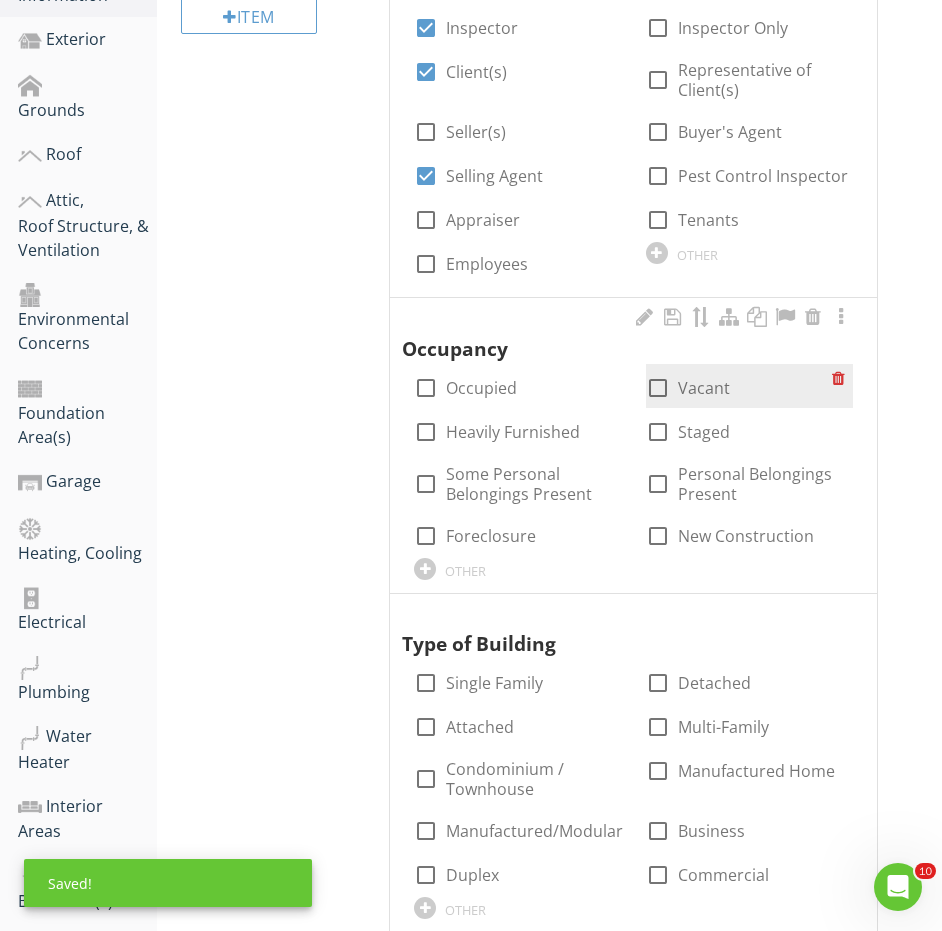 click at bounding box center [658, 388] 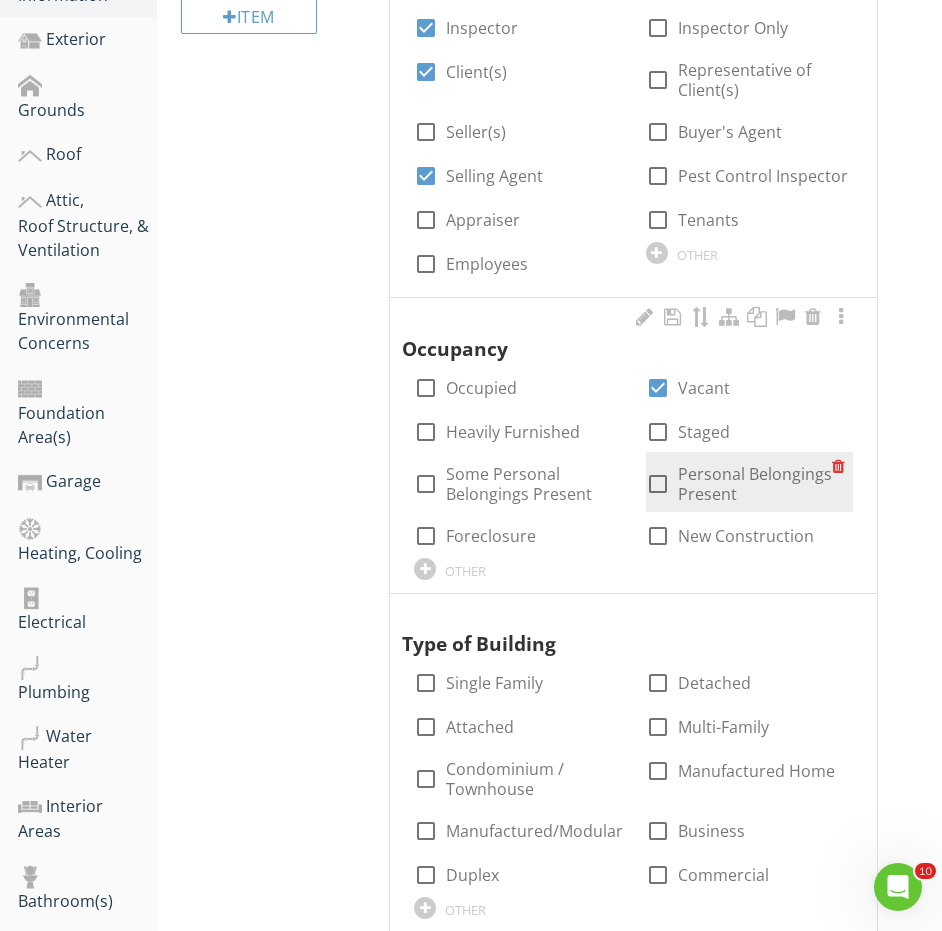 click on "Personal Belongings Present" at bounding box center [755, 484] 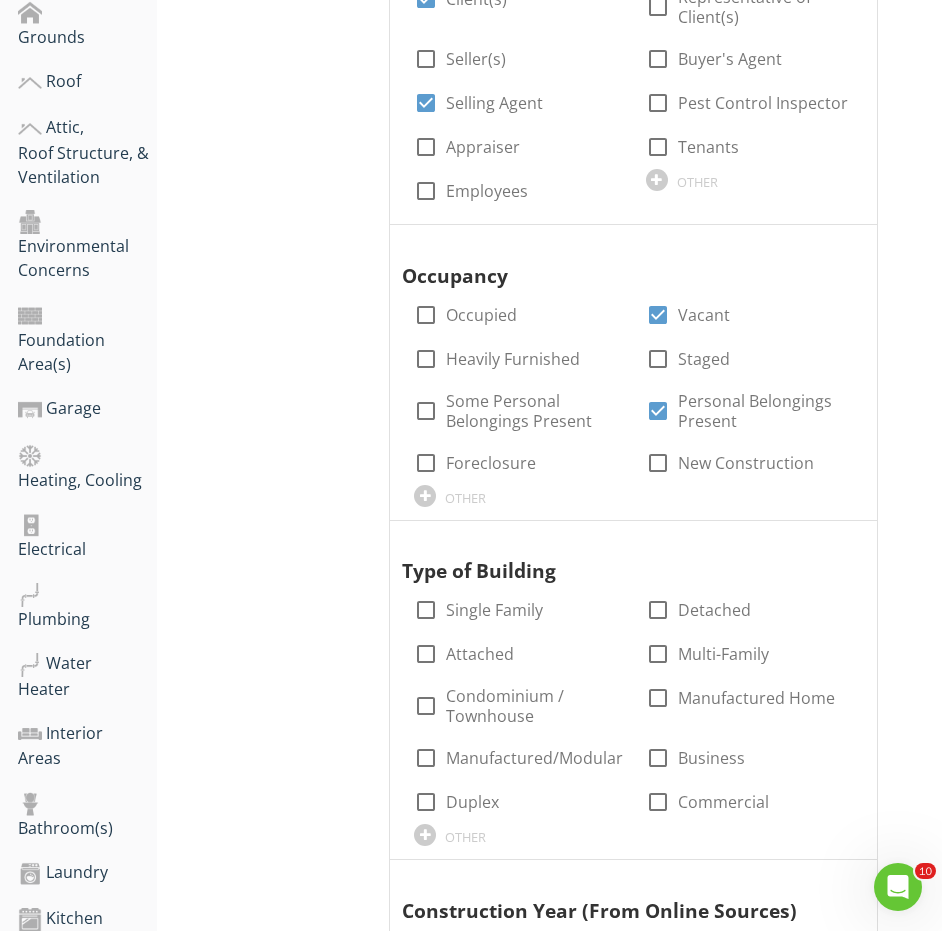 scroll, scrollTop: 695, scrollLeft: 0, axis: vertical 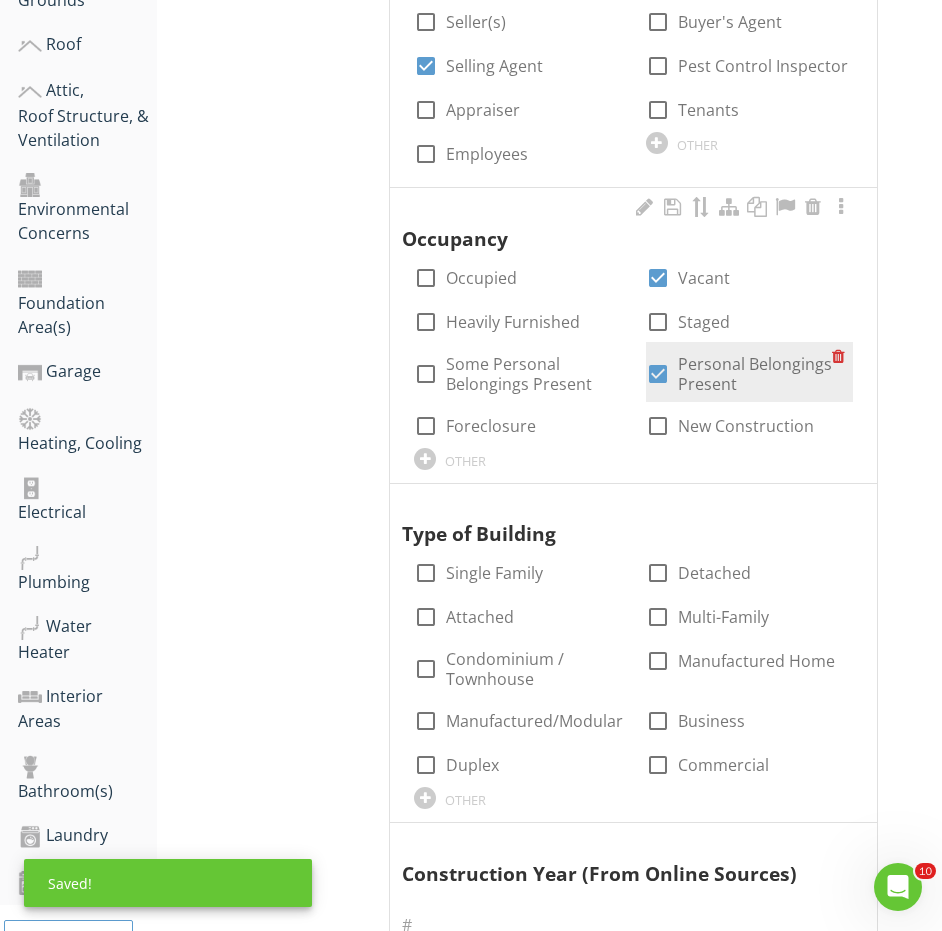 click on "Personal Belongings Present" at bounding box center [755, 374] 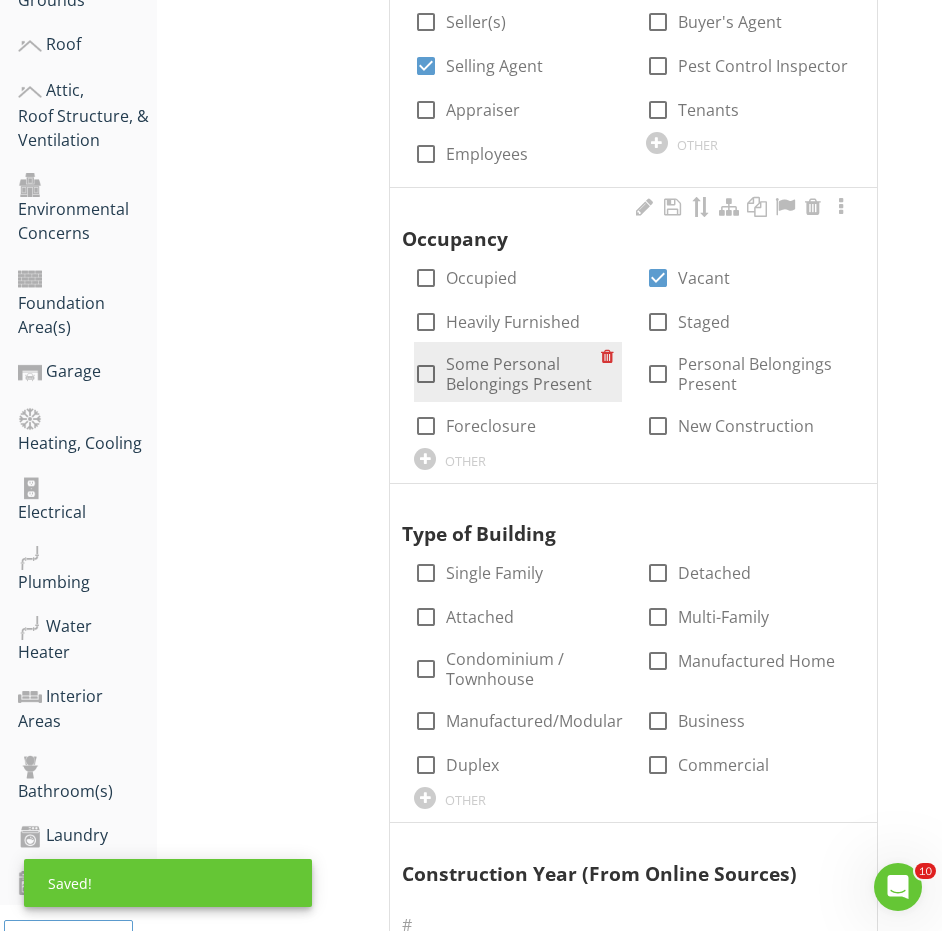 click on "Some Personal Belongings Present" at bounding box center [523, 374] 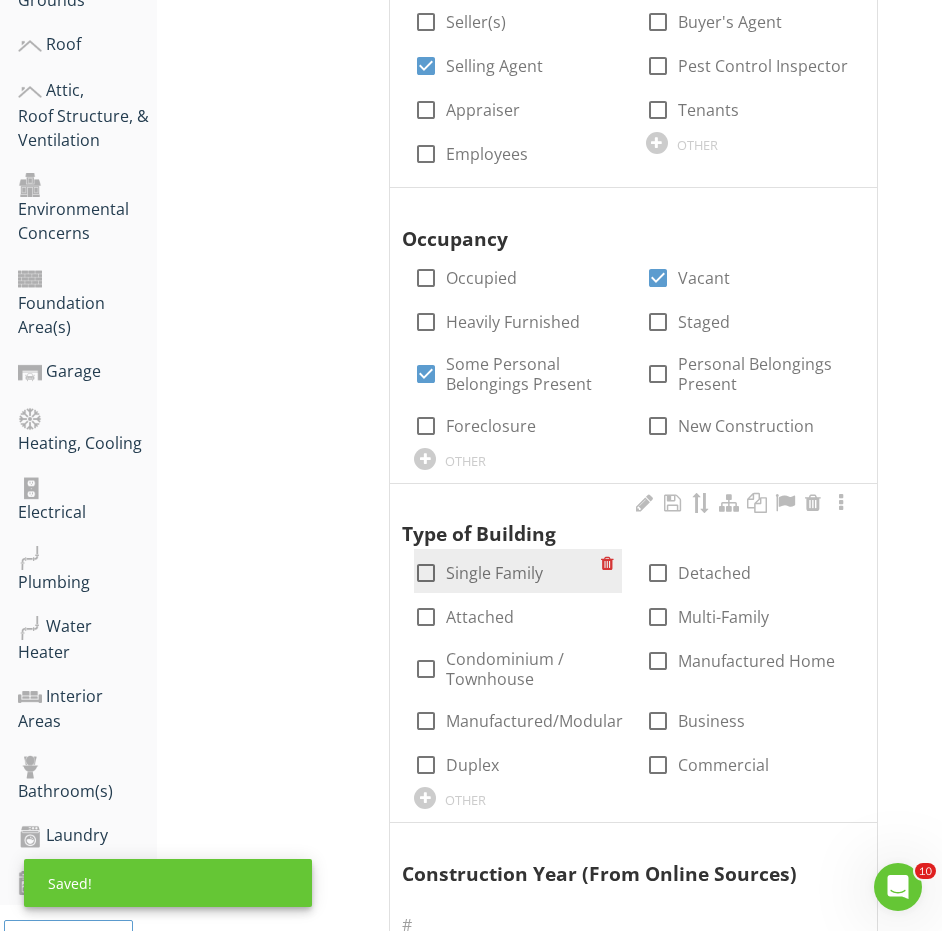 click on "Single Family" at bounding box center (494, 573) 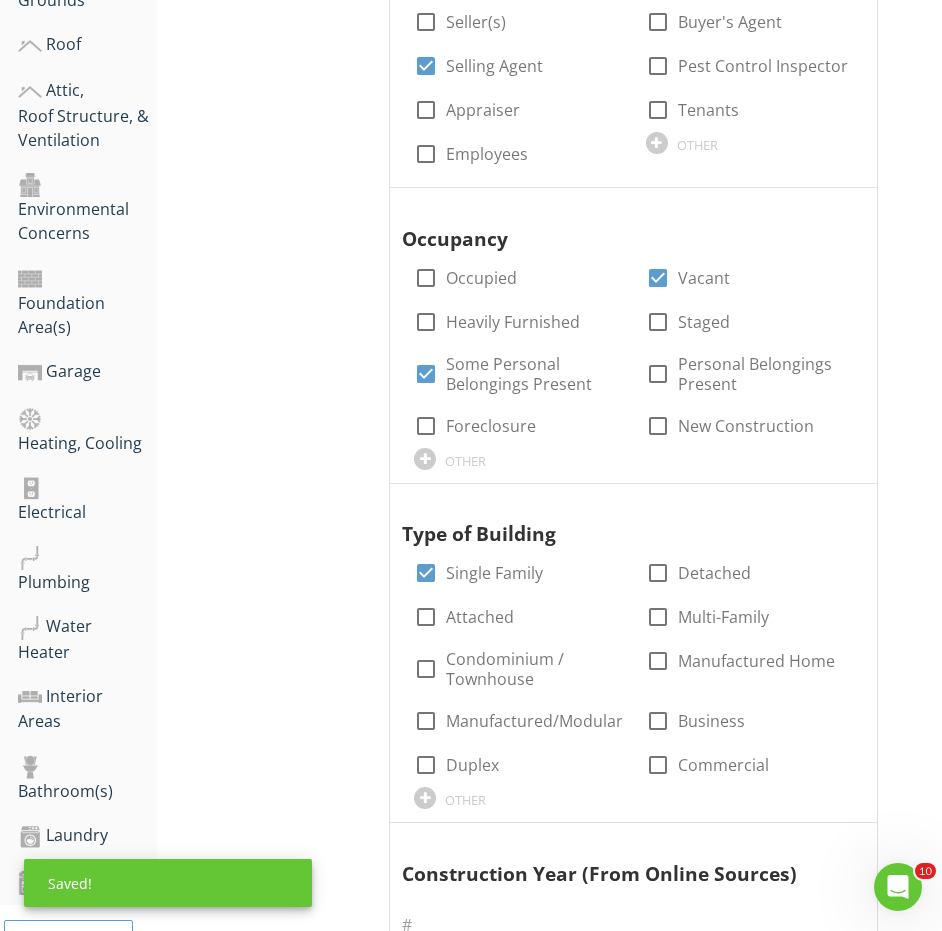 scroll, scrollTop: 934, scrollLeft: 0, axis: vertical 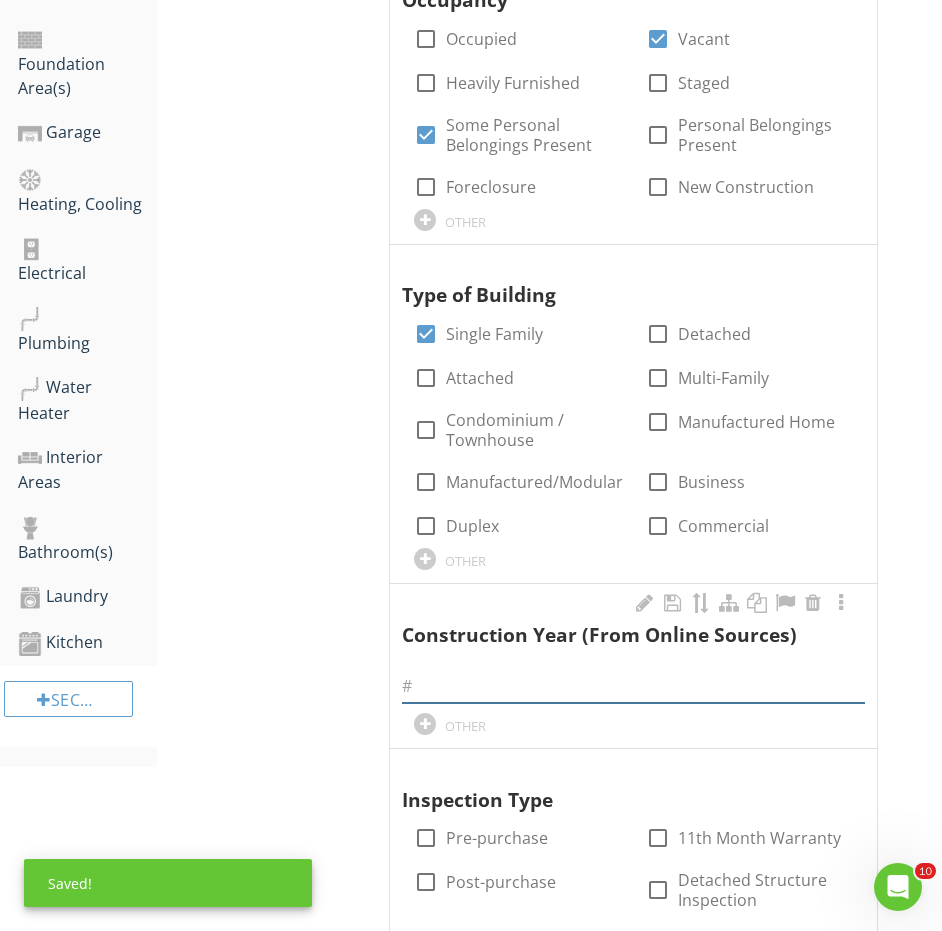 click at bounding box center [633, 686] 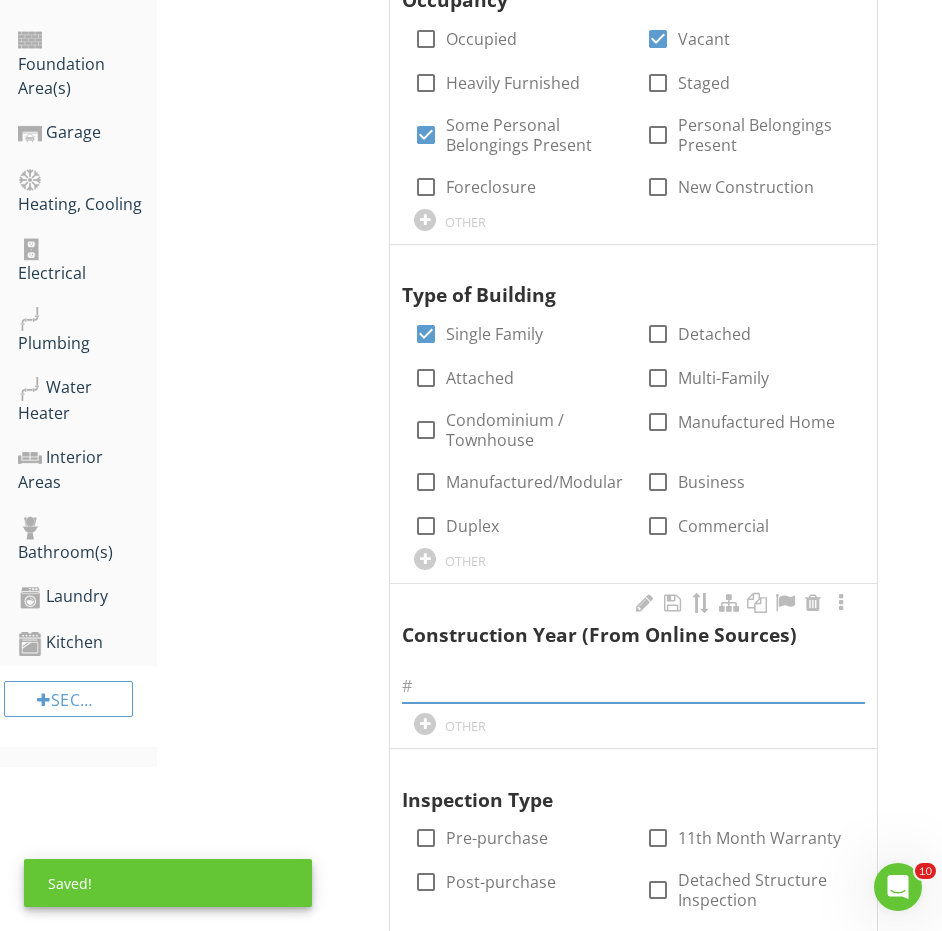 paste on "1950" 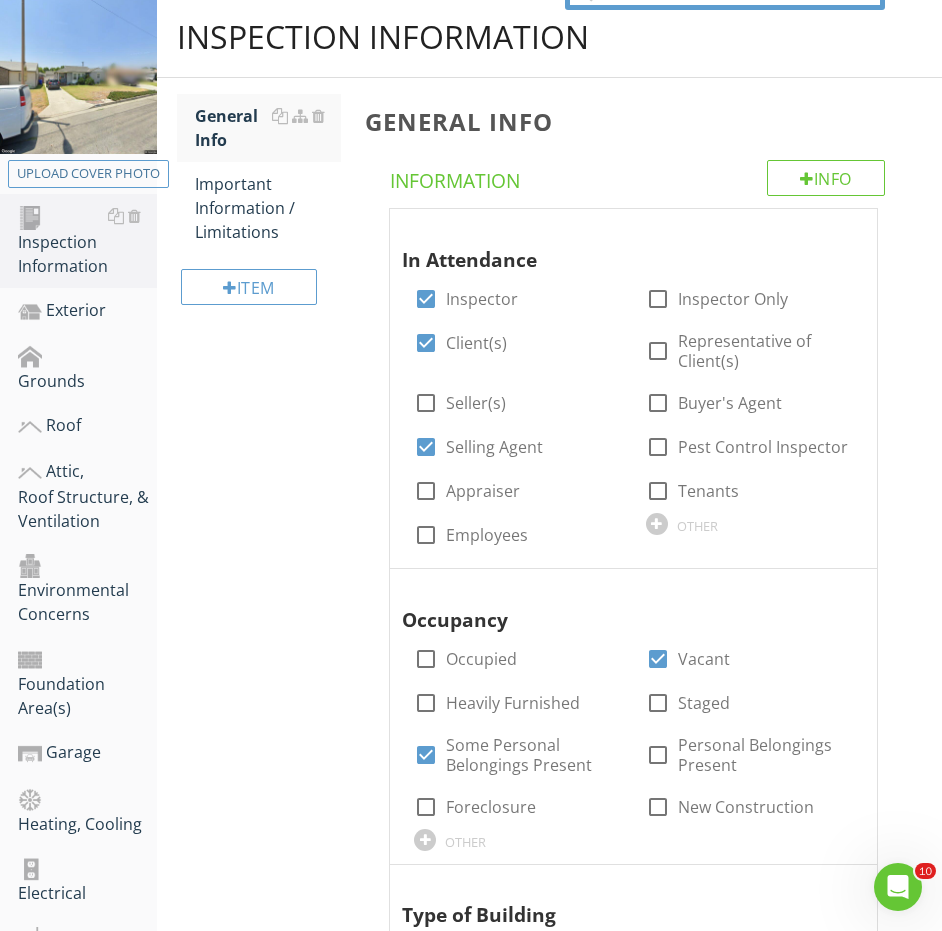 scroll, scrollTop: 316, scrollLeft: 0, axis: vertical 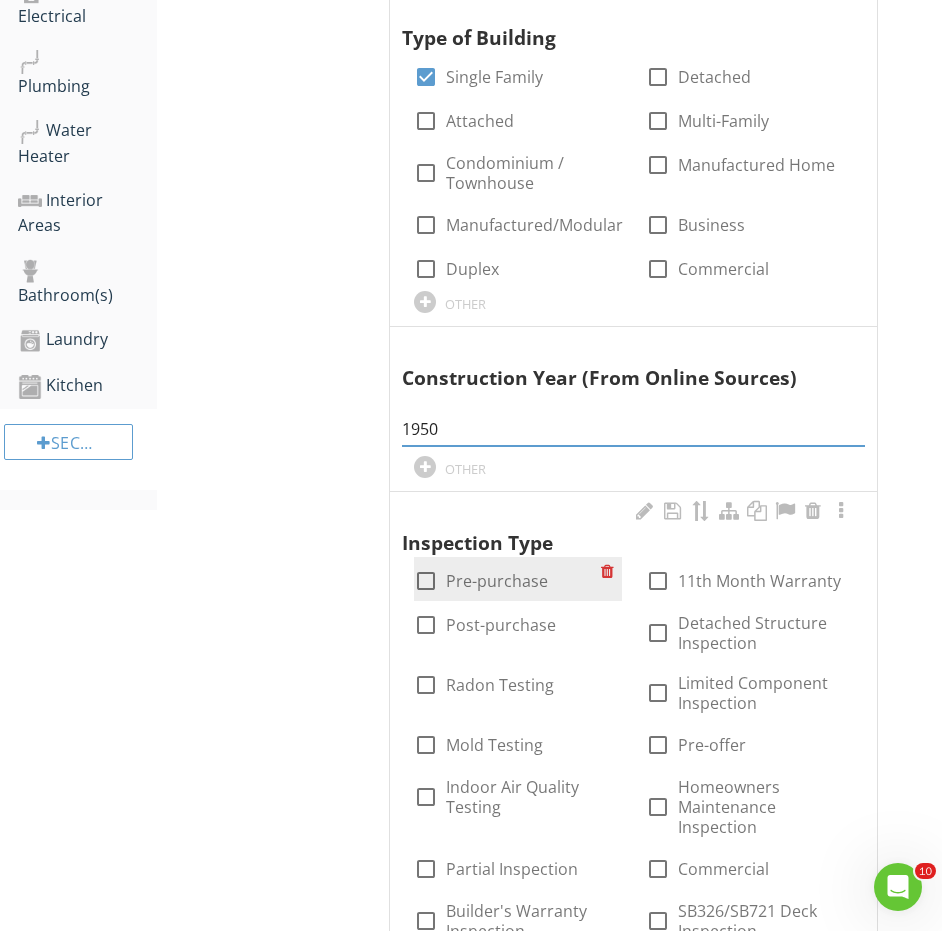 type on "1950" 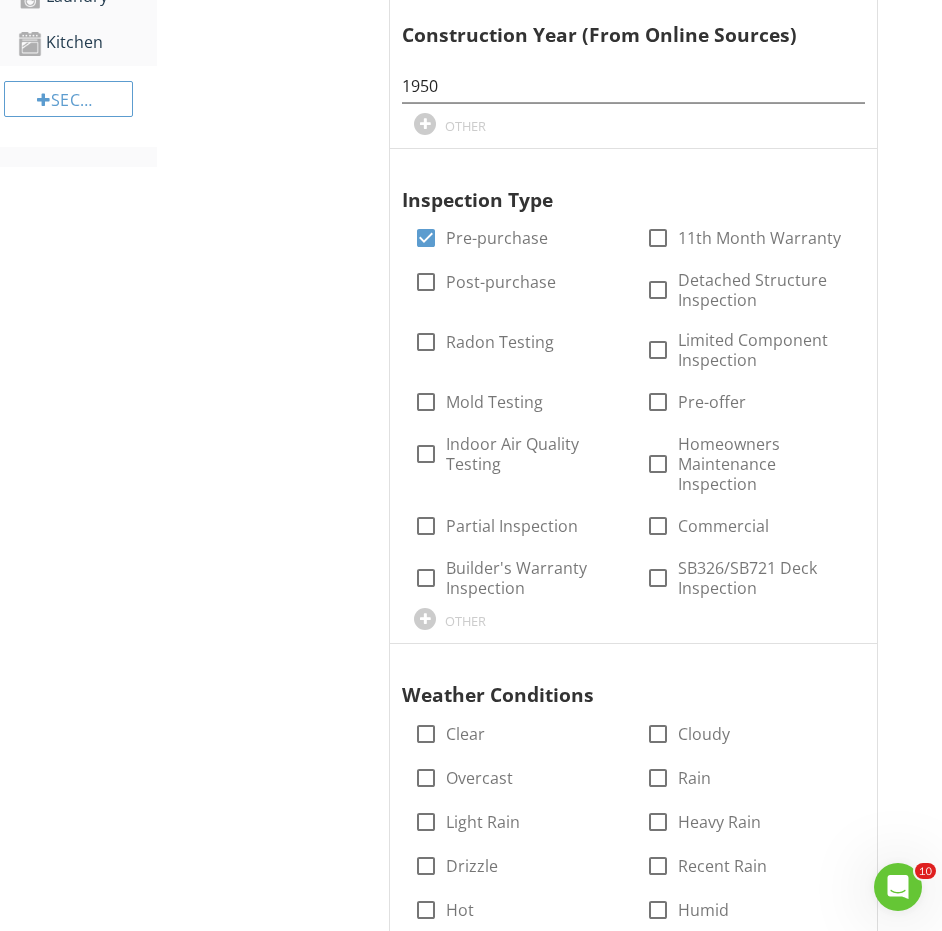 scroll, scrollTop: 1832, scrollLeft: 0, axis: vertical 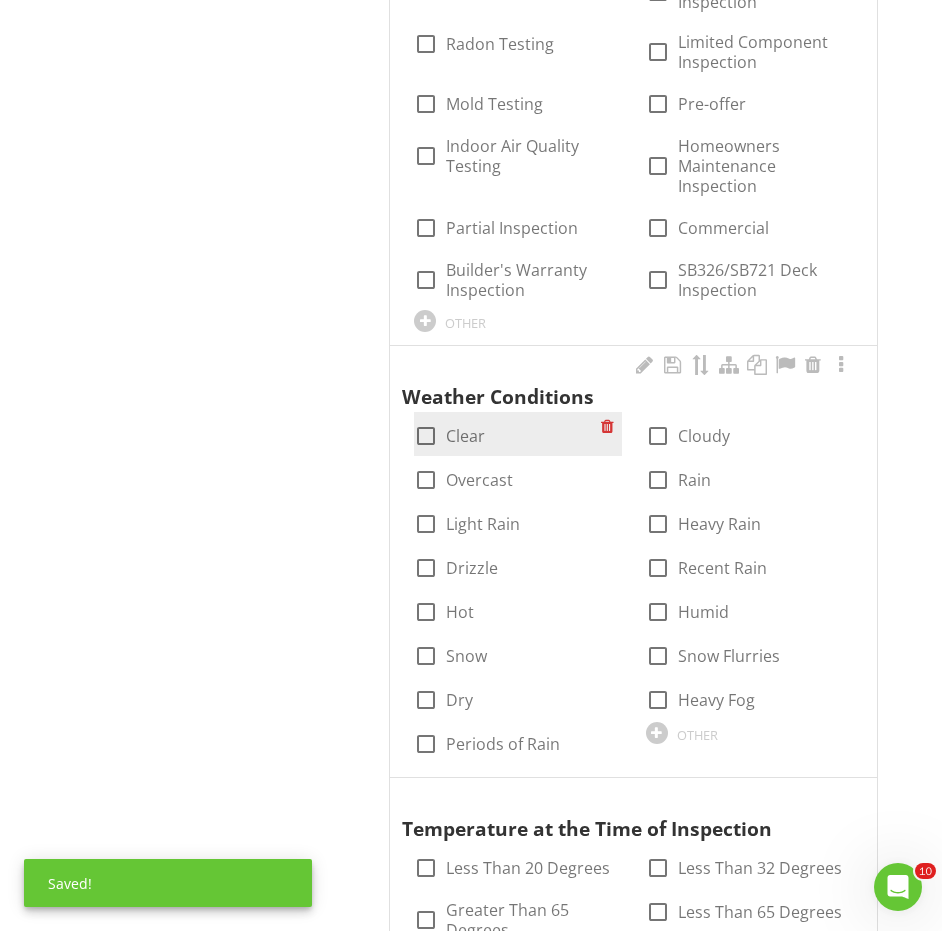 click on "Clear" at bounding box center [465, 436] 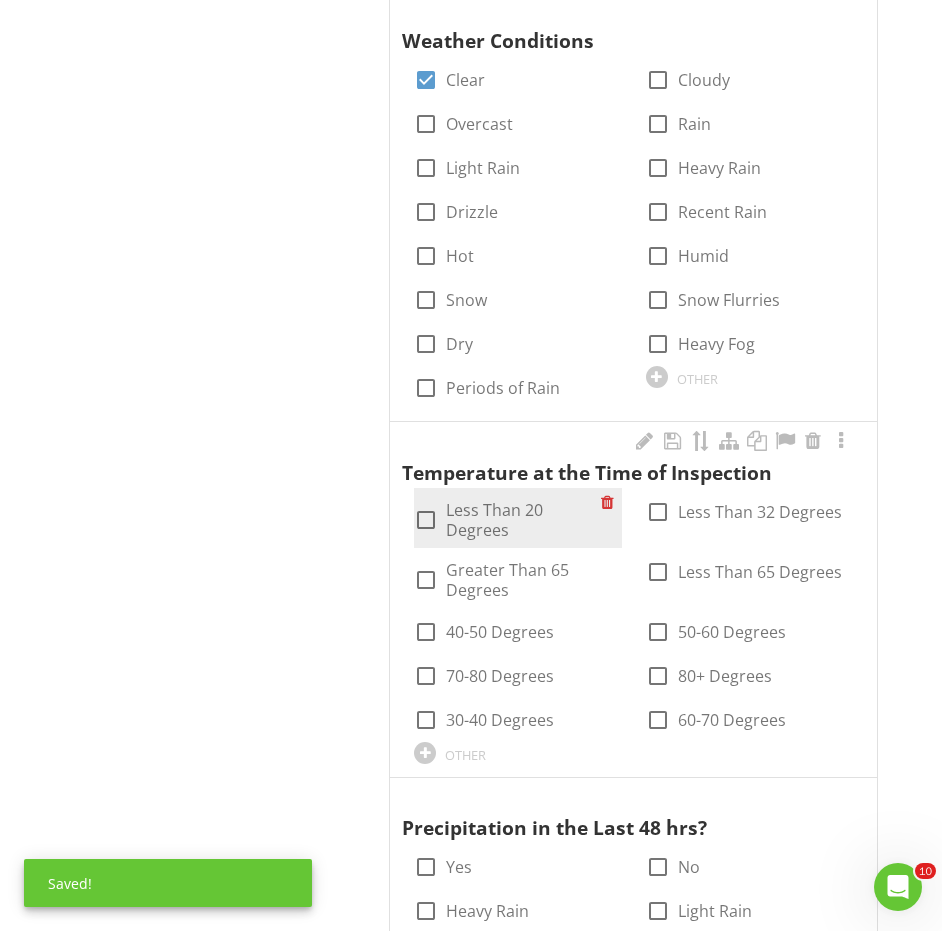 scroll, scrollTop: 2223, scrollLeft: 0, axis: vertical 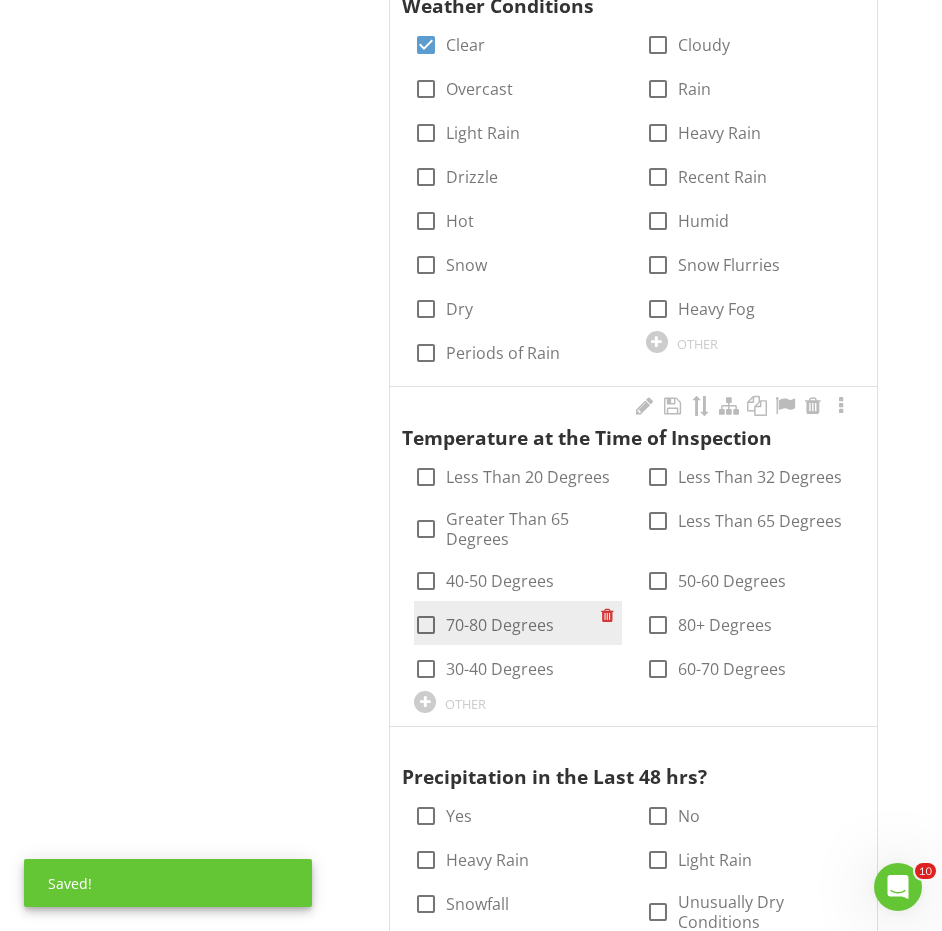 click on "70-80 Degrees" at bounding box center (500, 625) 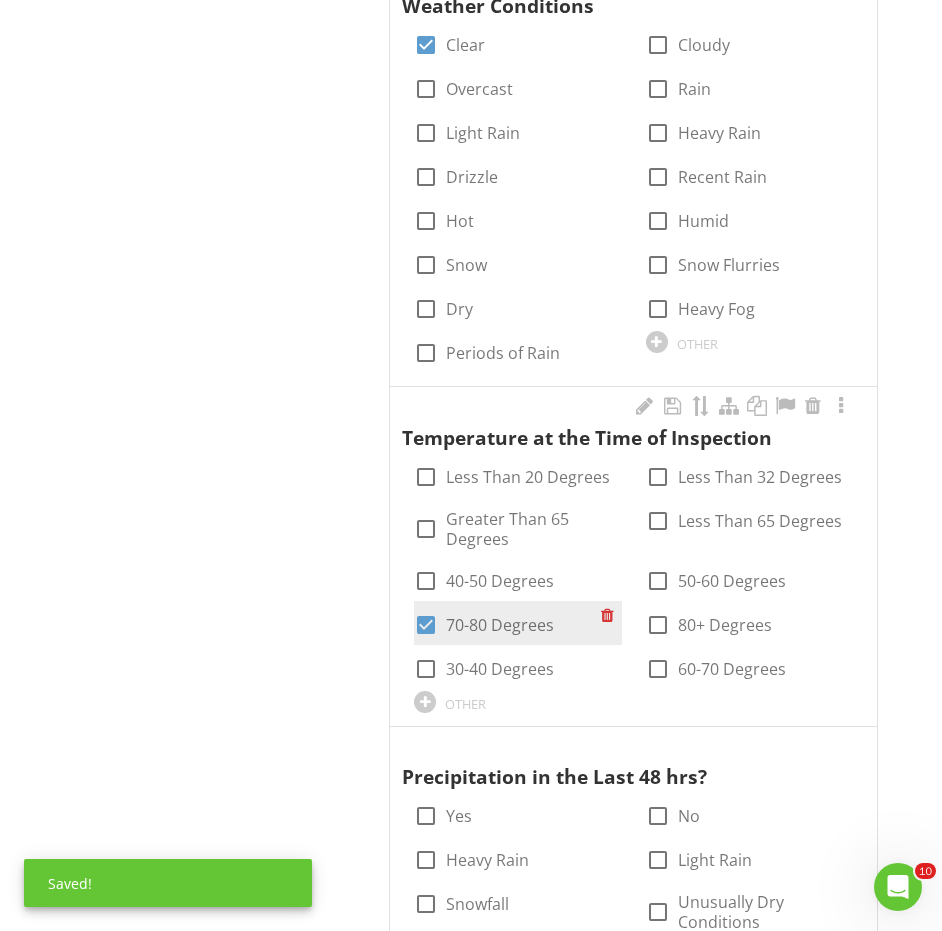 click on "70-80 Degrees" at bounding box center [500, 625] 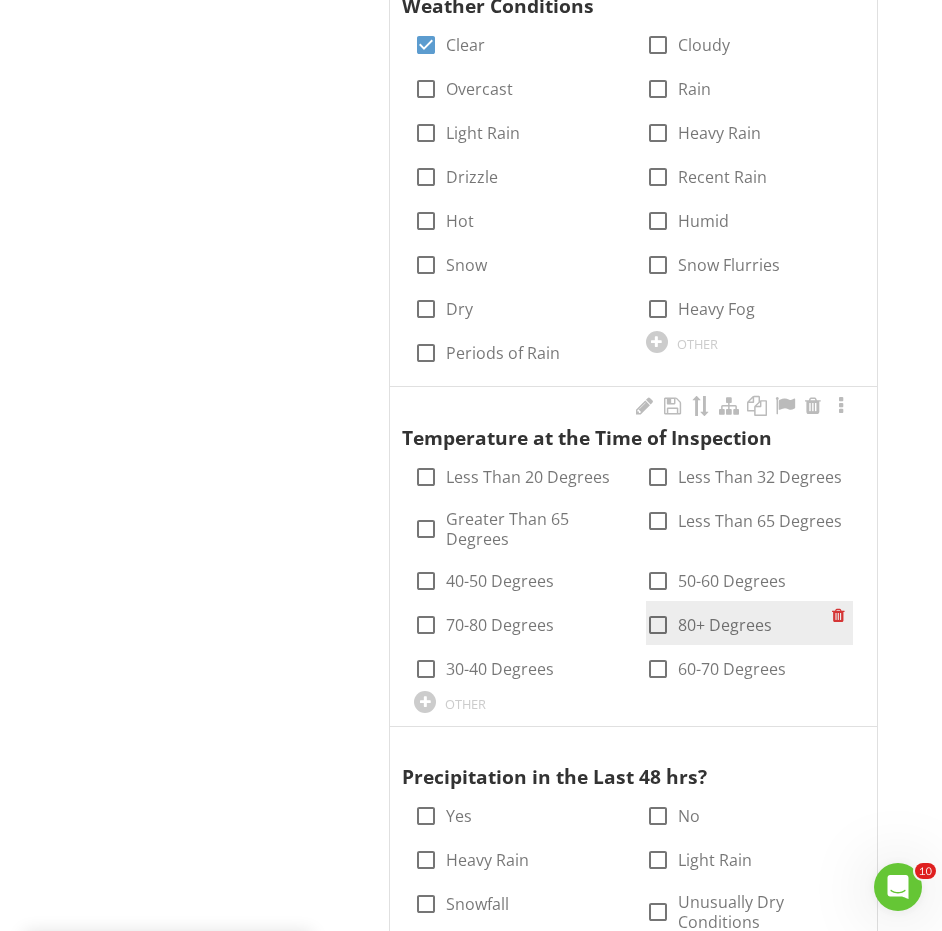 click at bounding box center (658, 625) 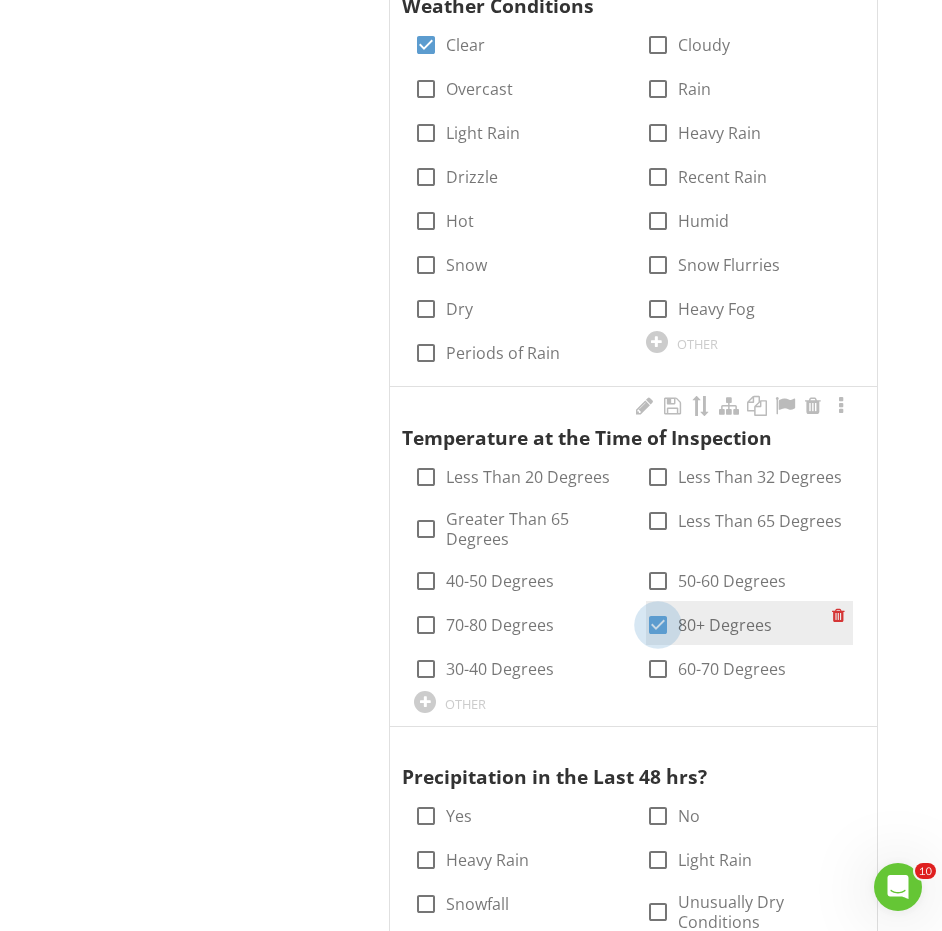 checkbox on "true" 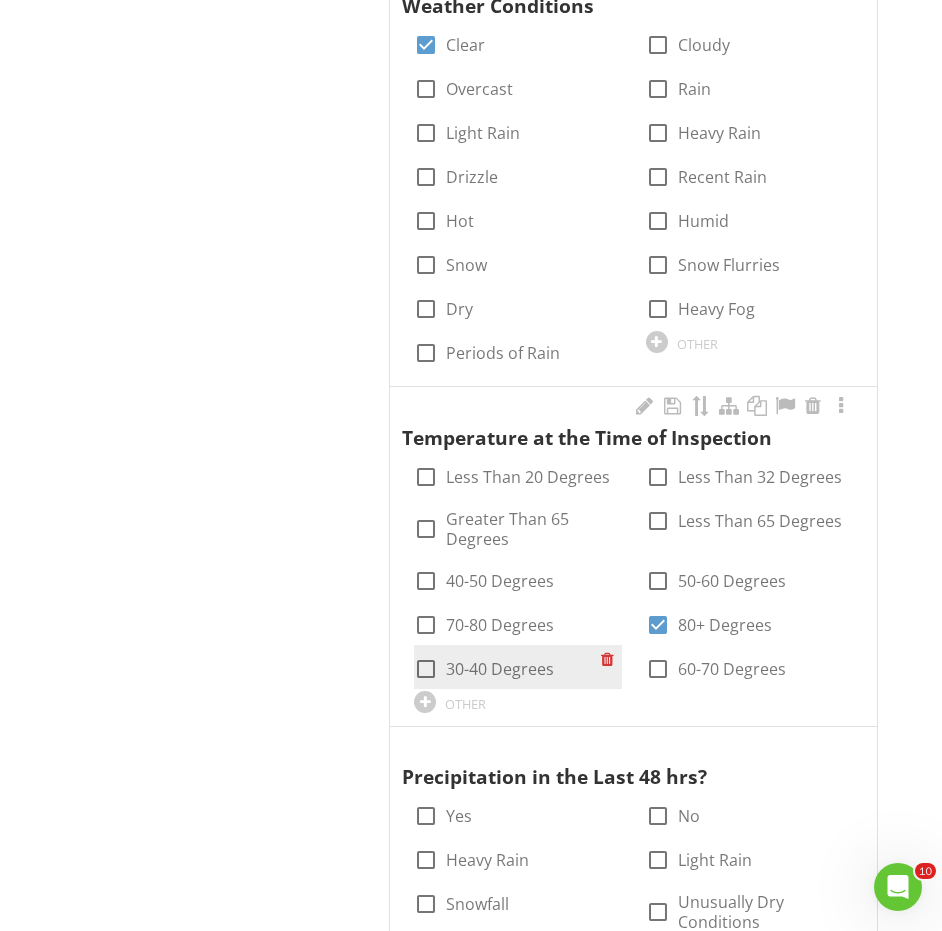 scroll, scrollTop: 2450, scrollLeft: 0, axis: vertical 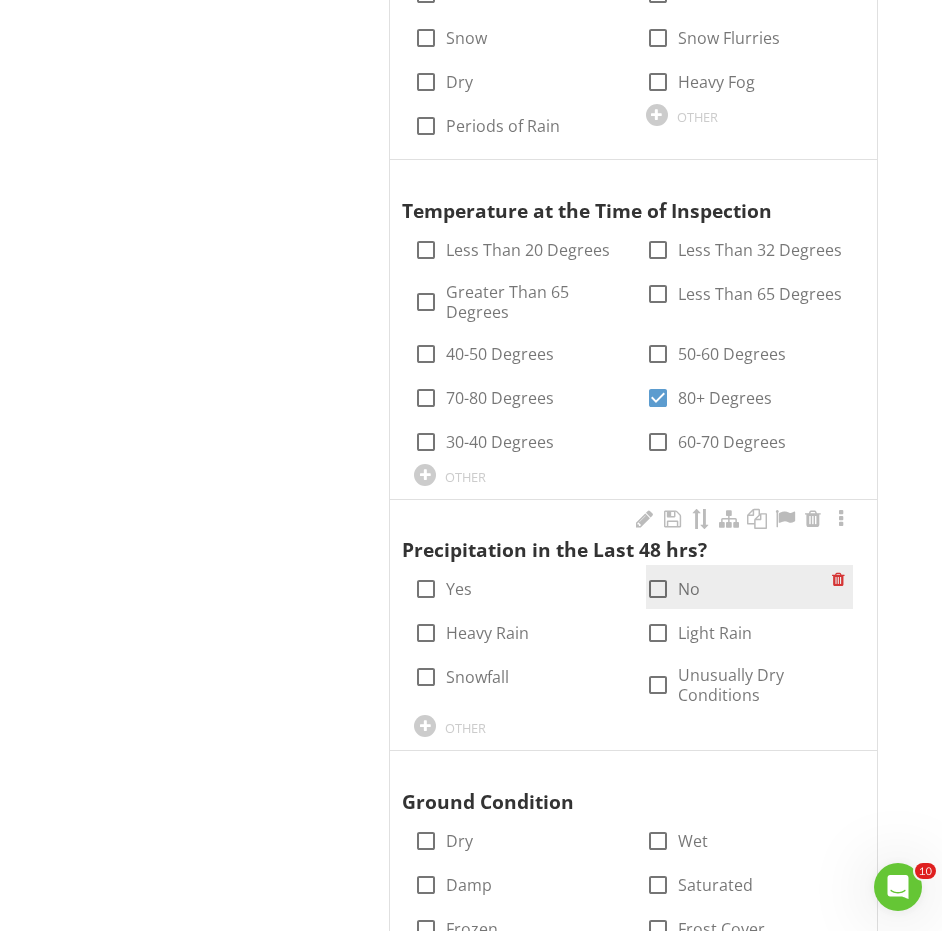 click at bounding box center (658, 589) 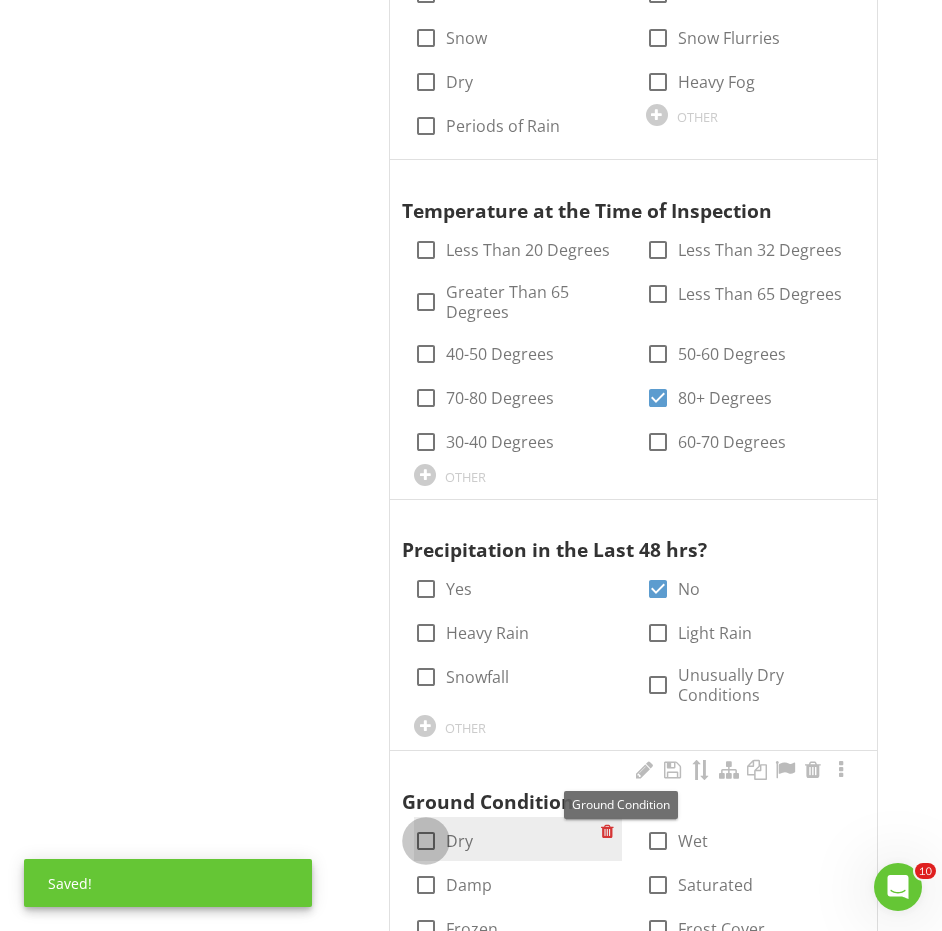 click at bounding box center [426, 841] 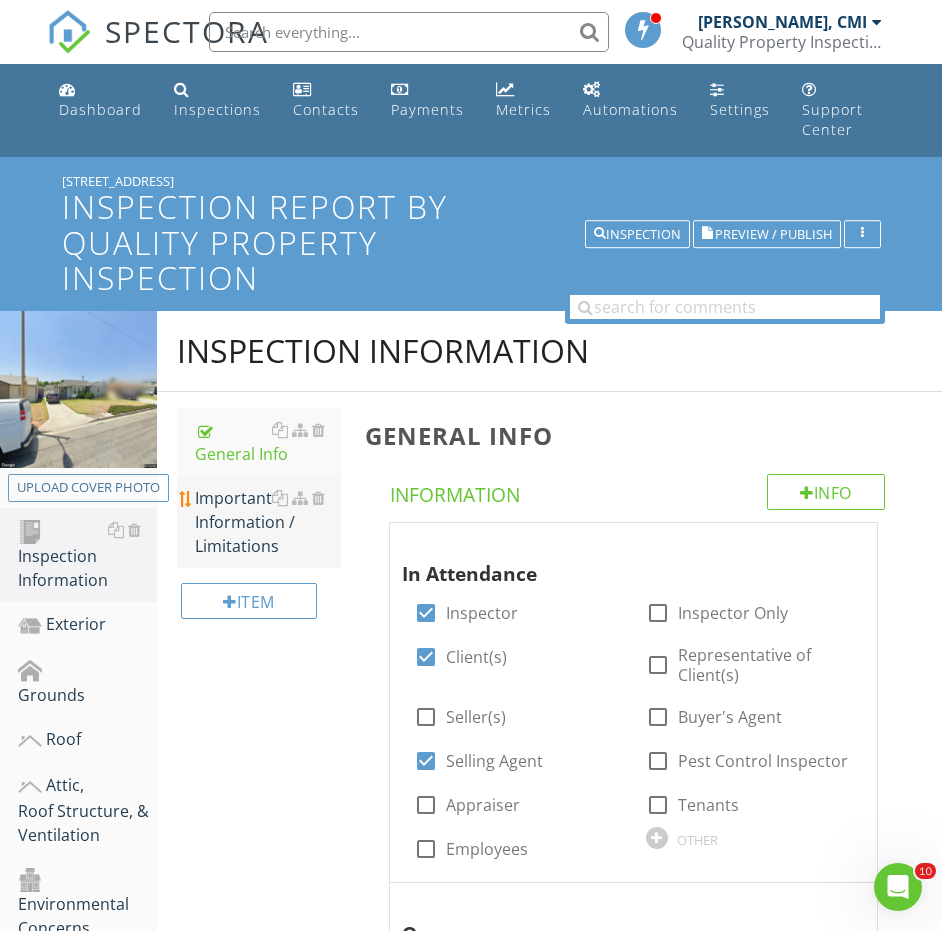 scroll, scrollTop: -1, scrollLeft: 0, axis: vertical 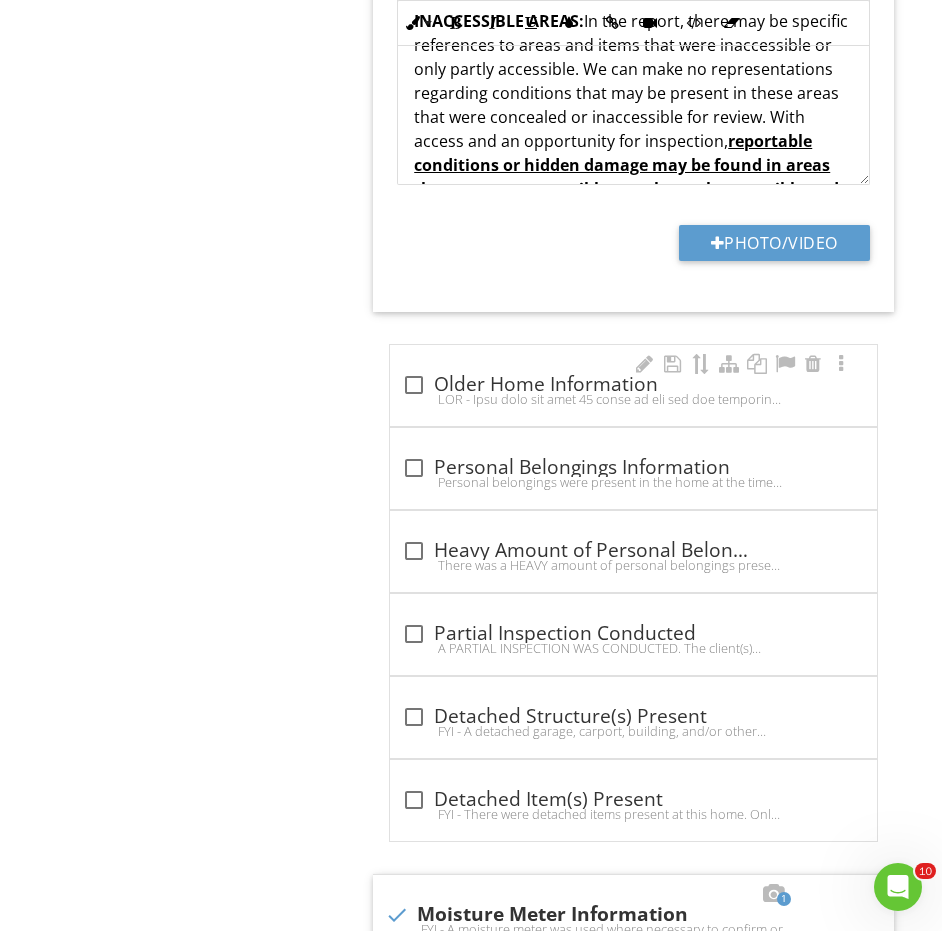click at bounding box center (633, 399) 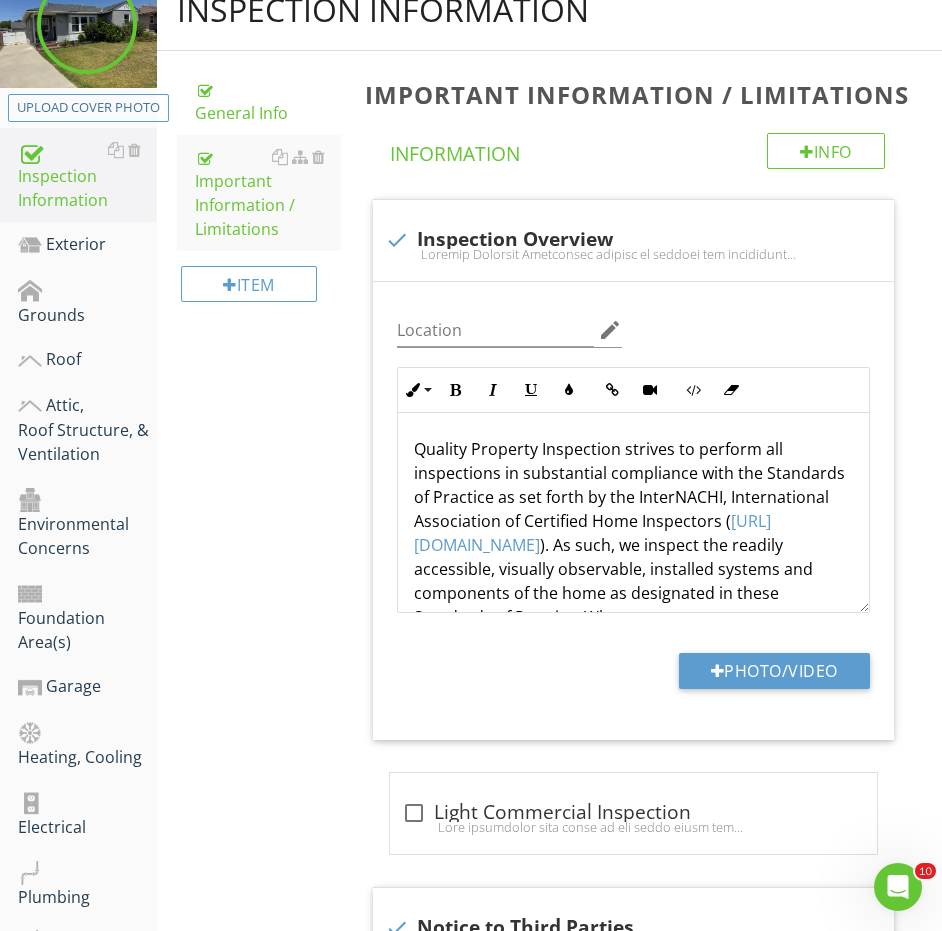 scroll, scrollTop: 483, scrollLeft: 0, axis: vertical 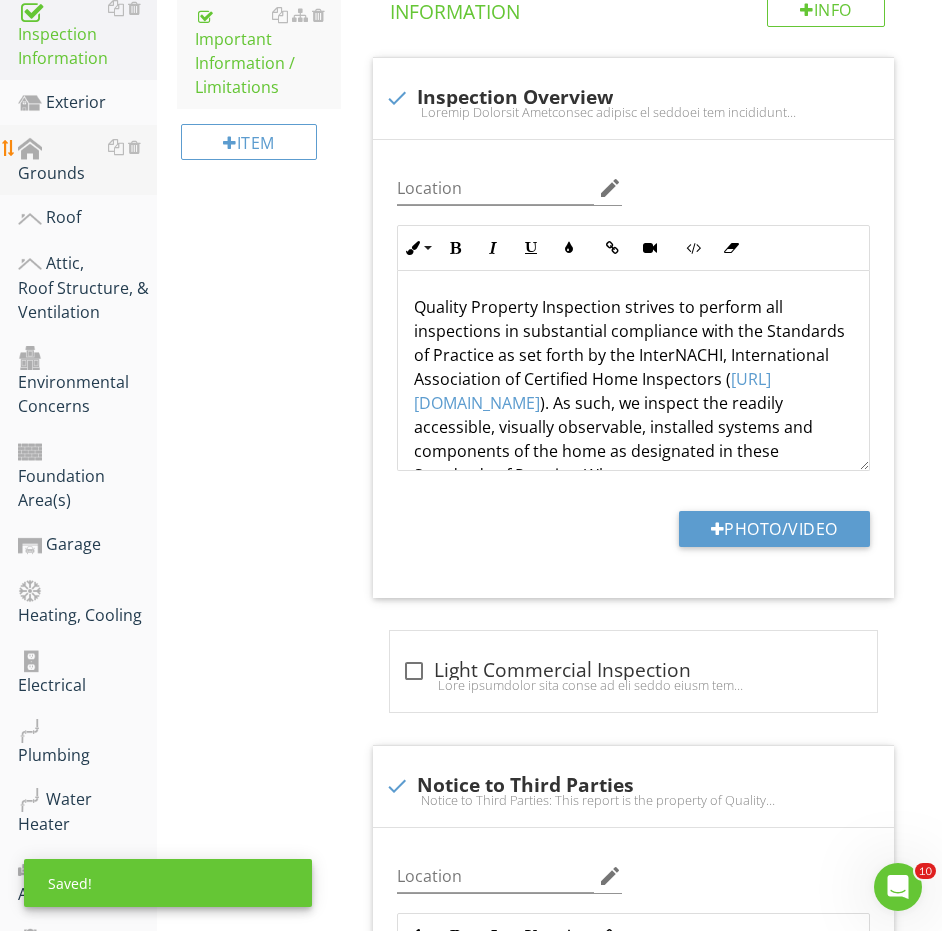 click on "Grounds" at bounding box center (87, 160) 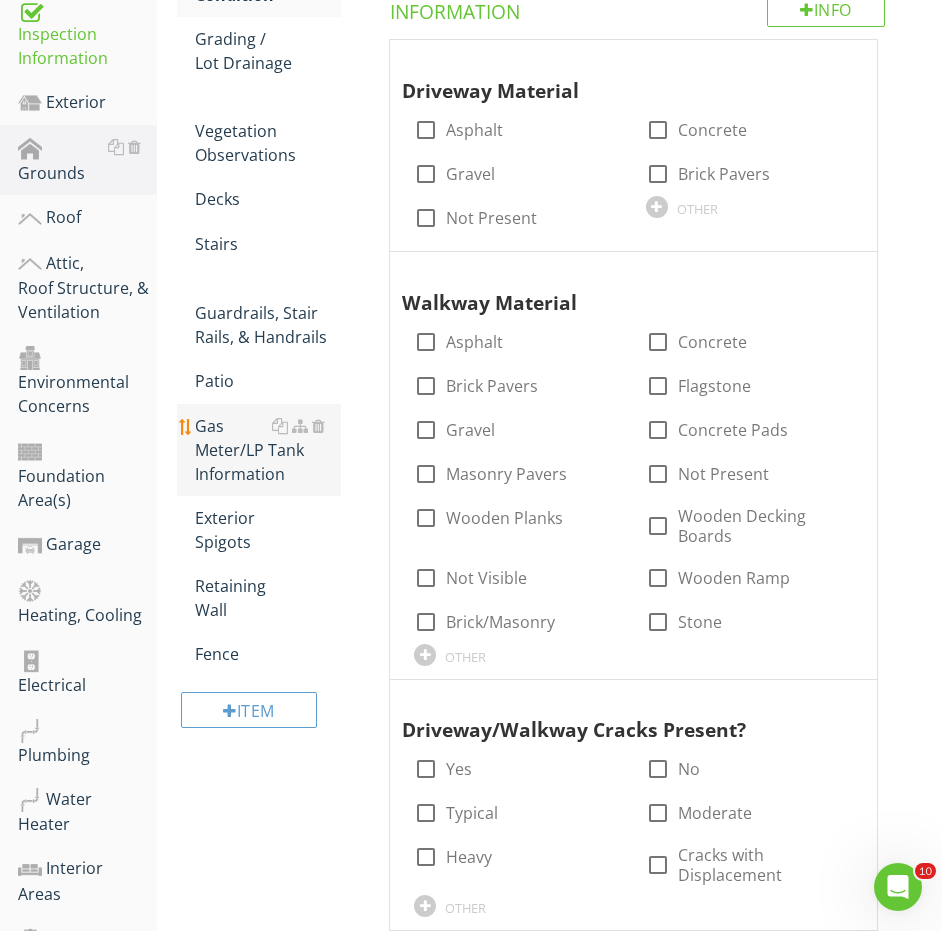 click on "Gas Meter/LP Tank Information" at bounding box center (268, 450) 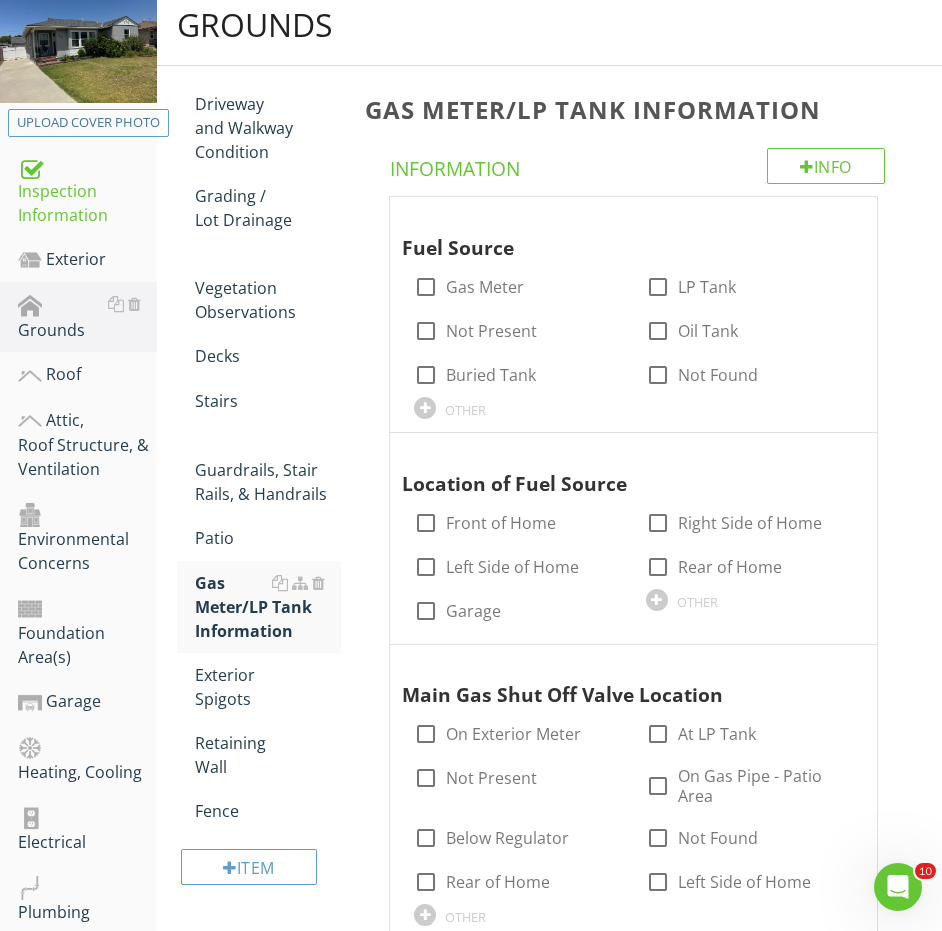 scroll, scrollTop: 250, scrollLeft: 0, axis: vertical 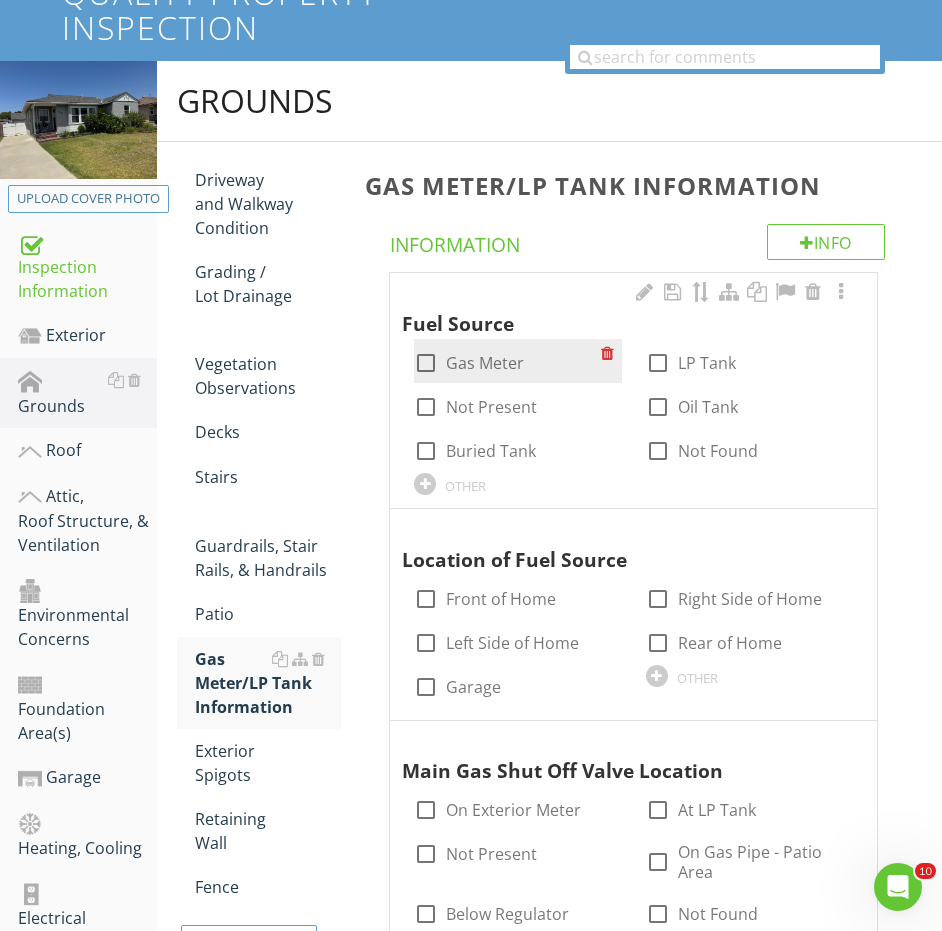 click on "Gas Meter" at bounding box center [485, 363] 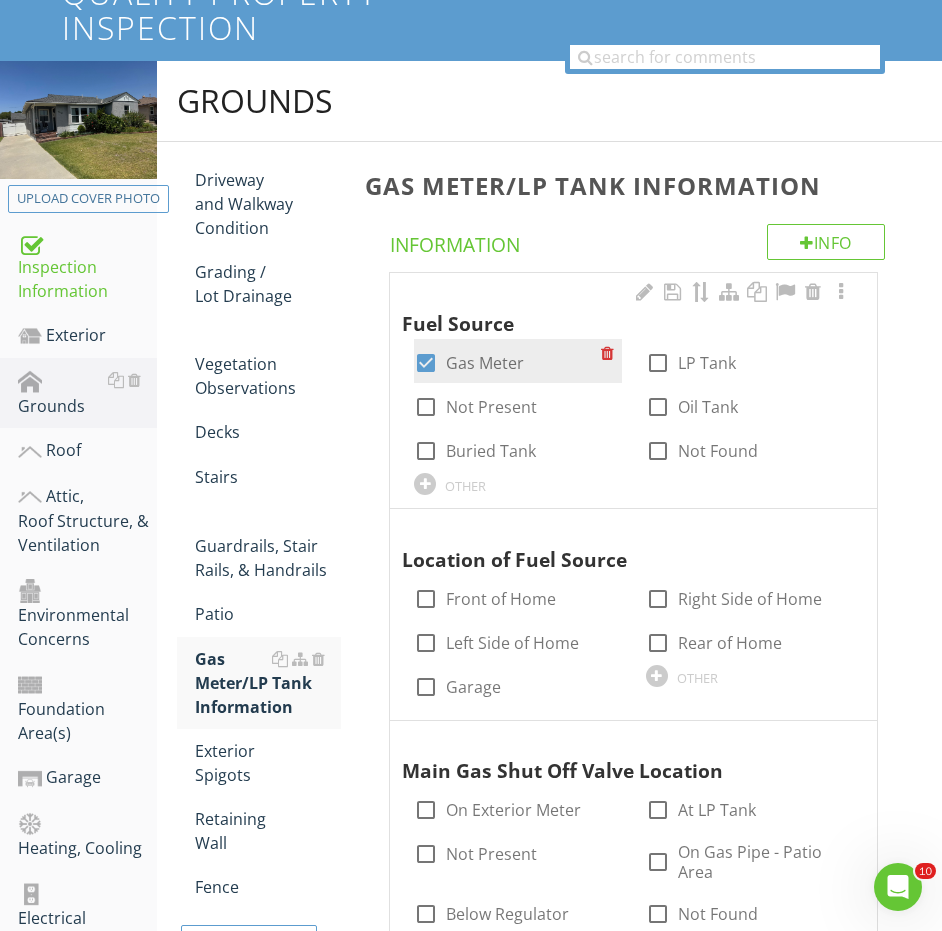 checkbox on "true" 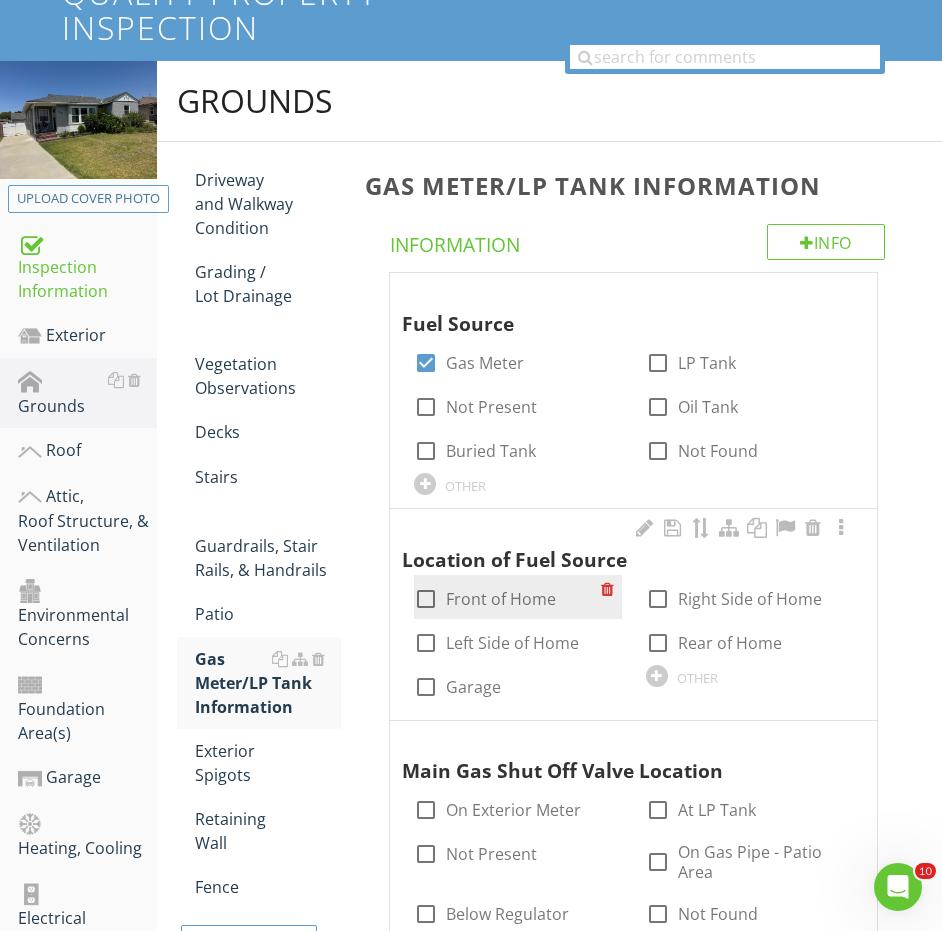 click on "Front of Home" at bounding box center (501, 599) 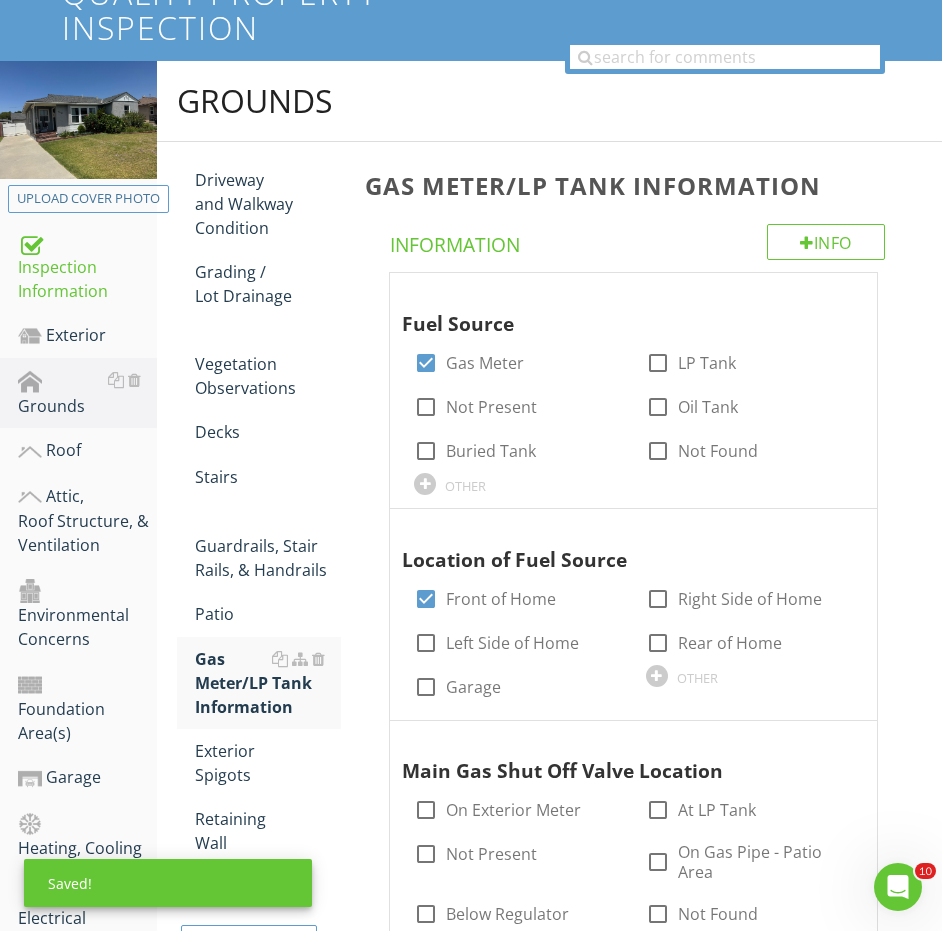 scroll, scrollTop: 614, scrollLeft: 0, axis: vertical 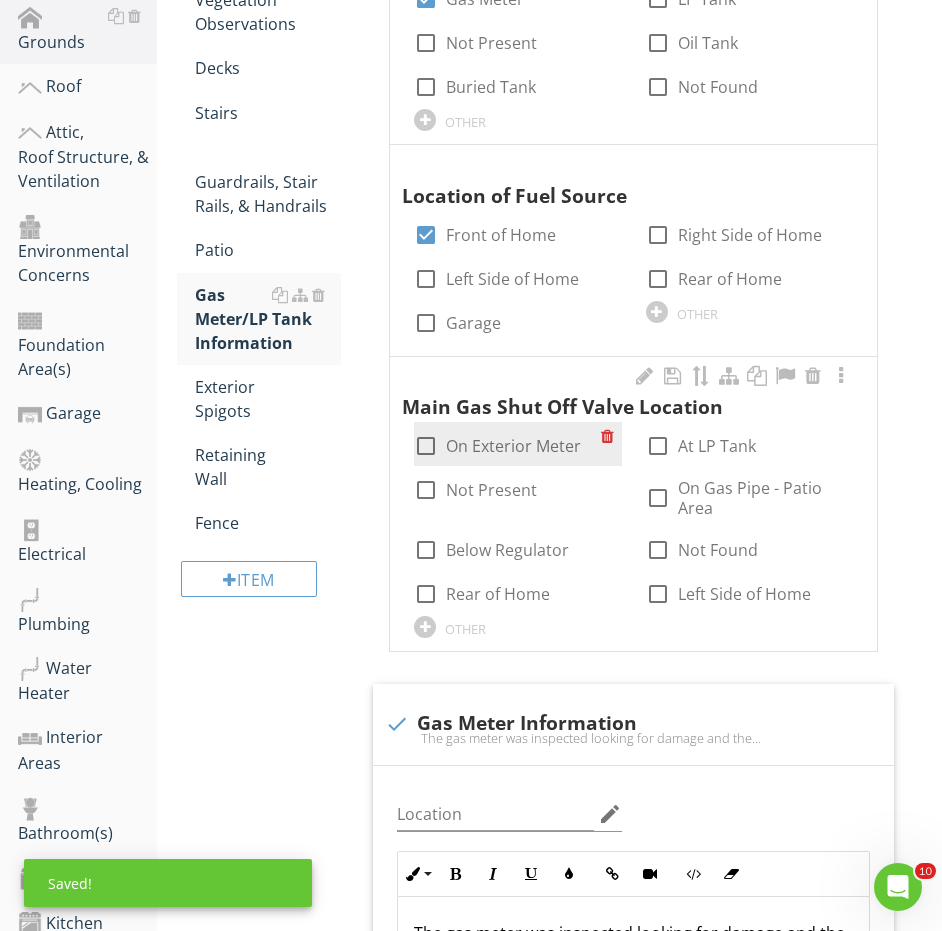 click on "On Exterior Meter" at bounding box center [513, 446] 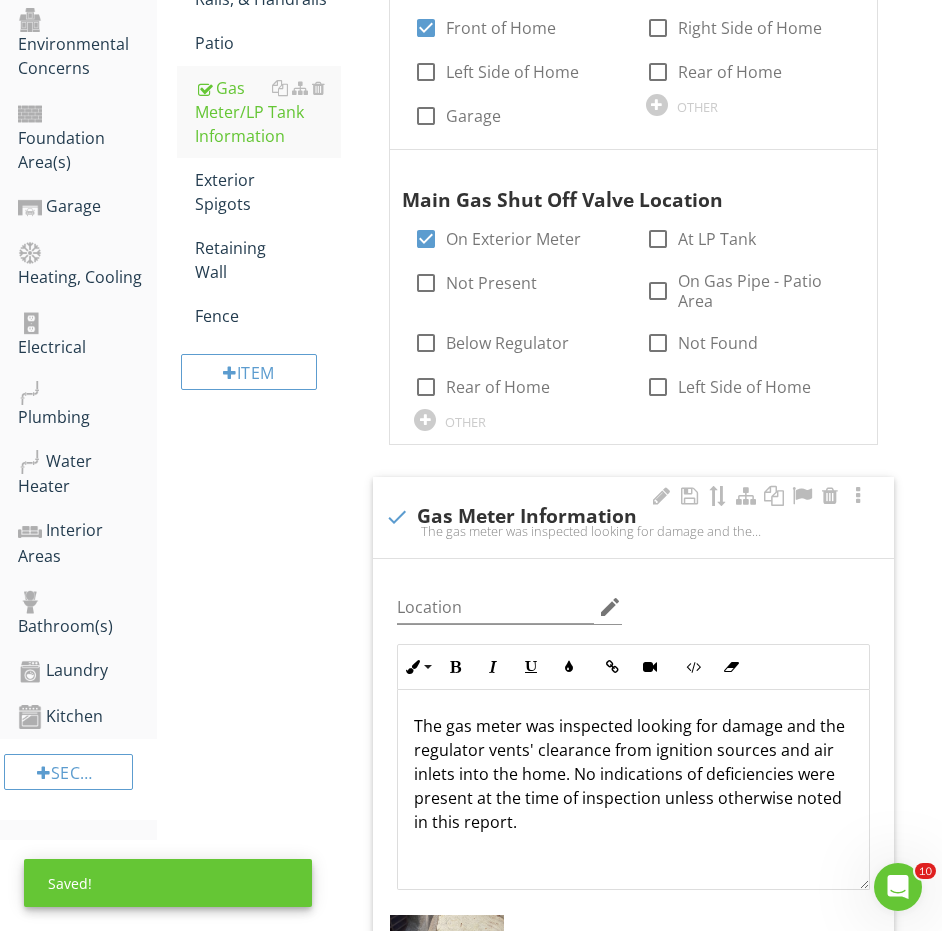 scroll, scrollTop: 761, scrollLeft: 0, axis: vertical 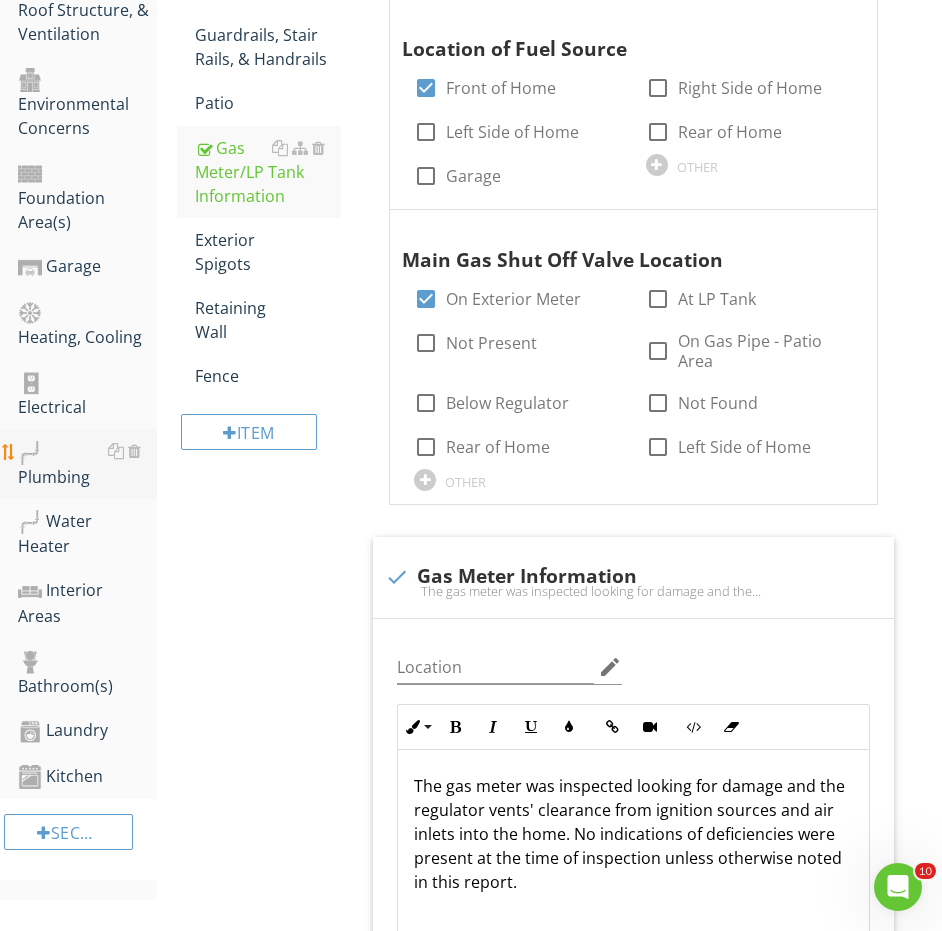 click on "Plumbing" at bounding box center [87, 464] 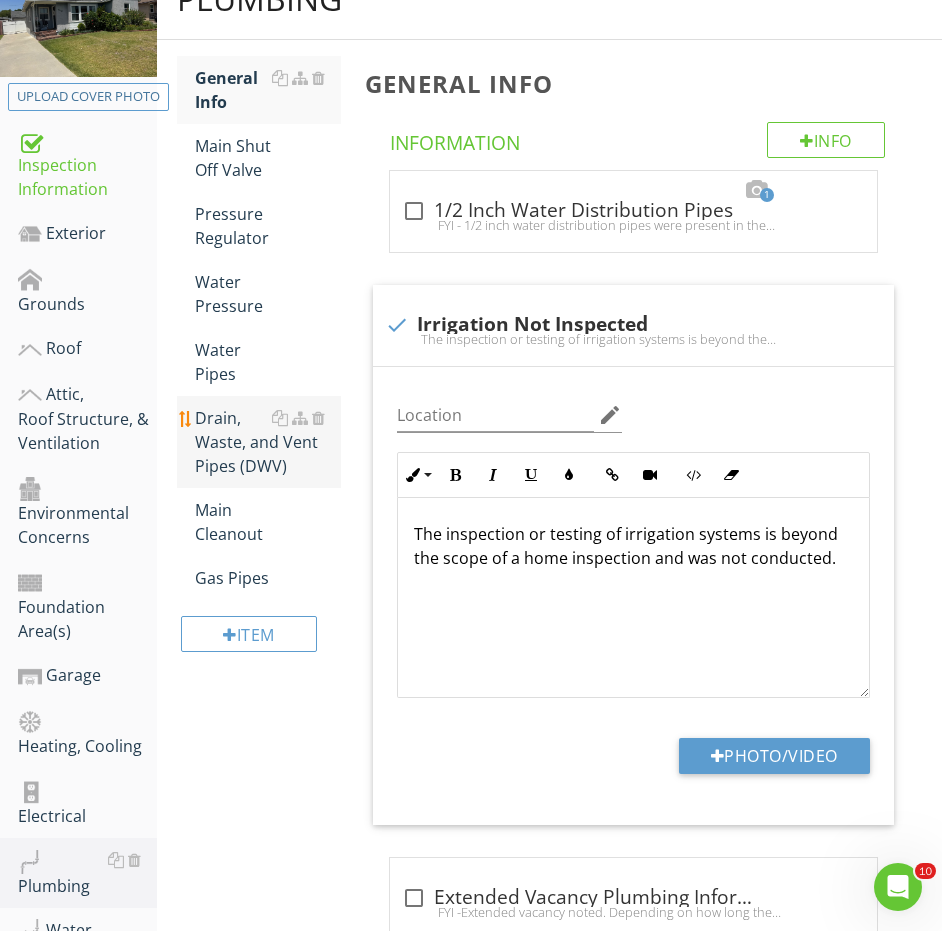 scroll, scrollTop: 308, scrollLeft: 0, axis: vertical 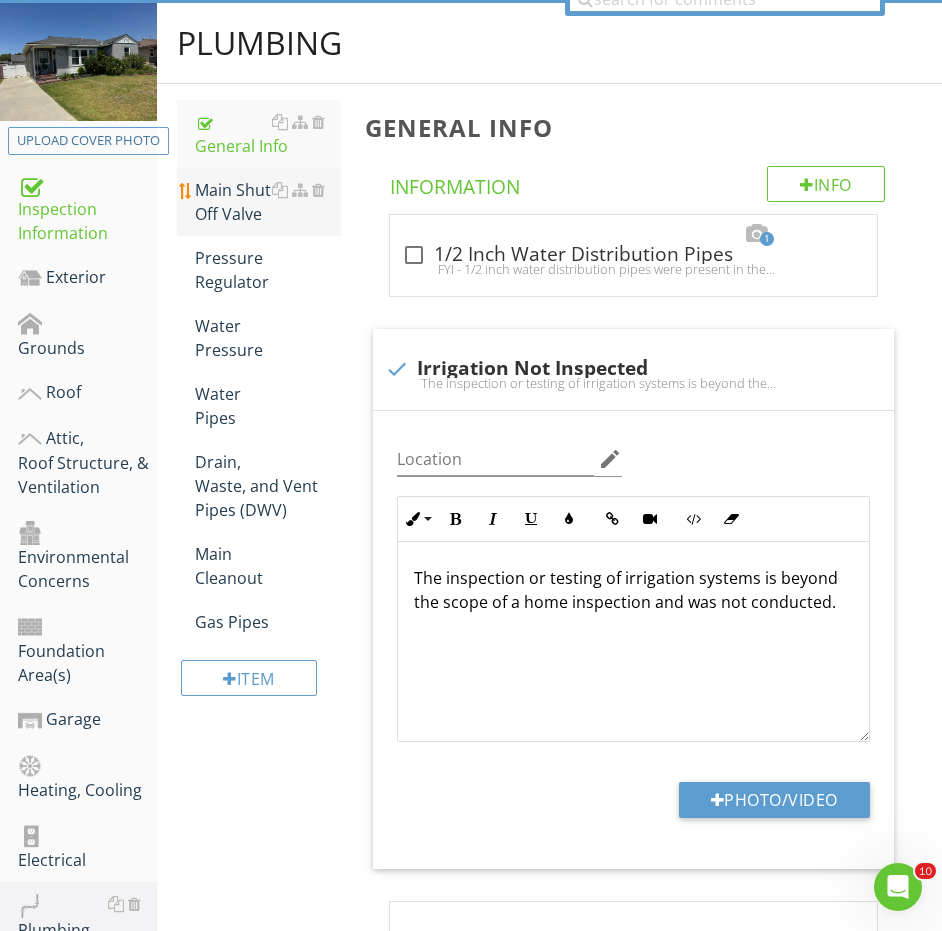 click on "Main Shut Off Valve" at bounding box center [268, 202] 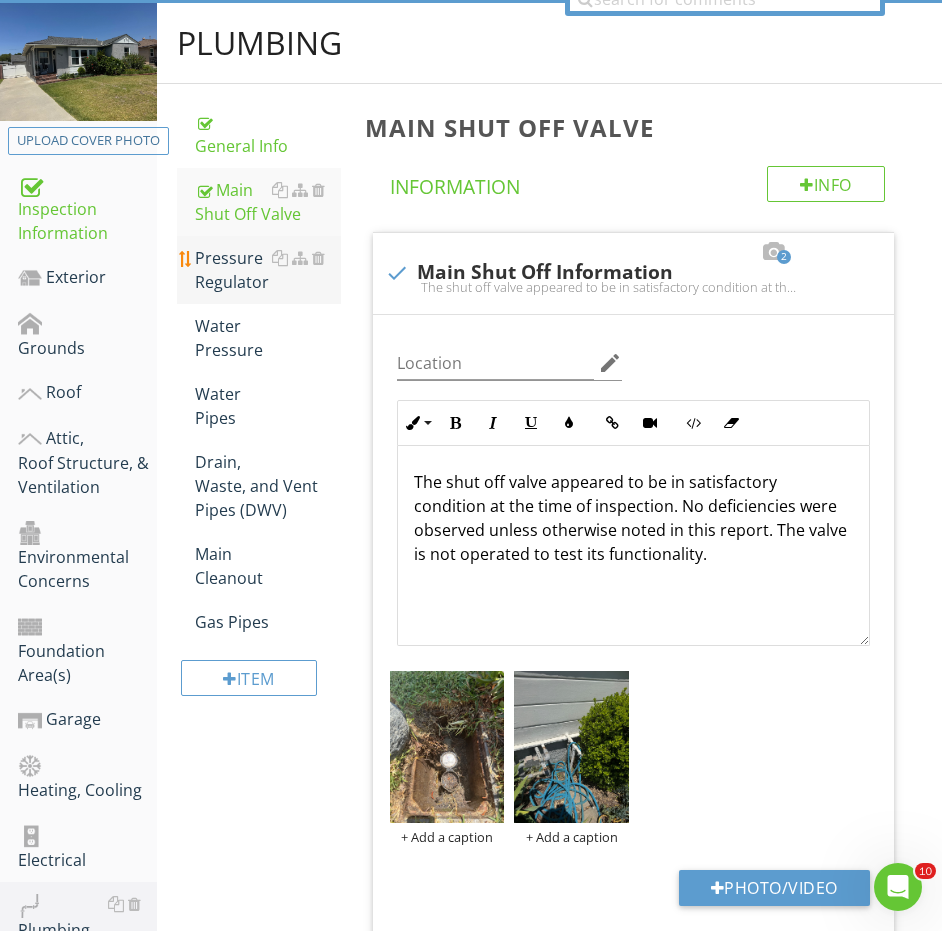 click on "Pressure Regulator" at bounding box center (268, 270) 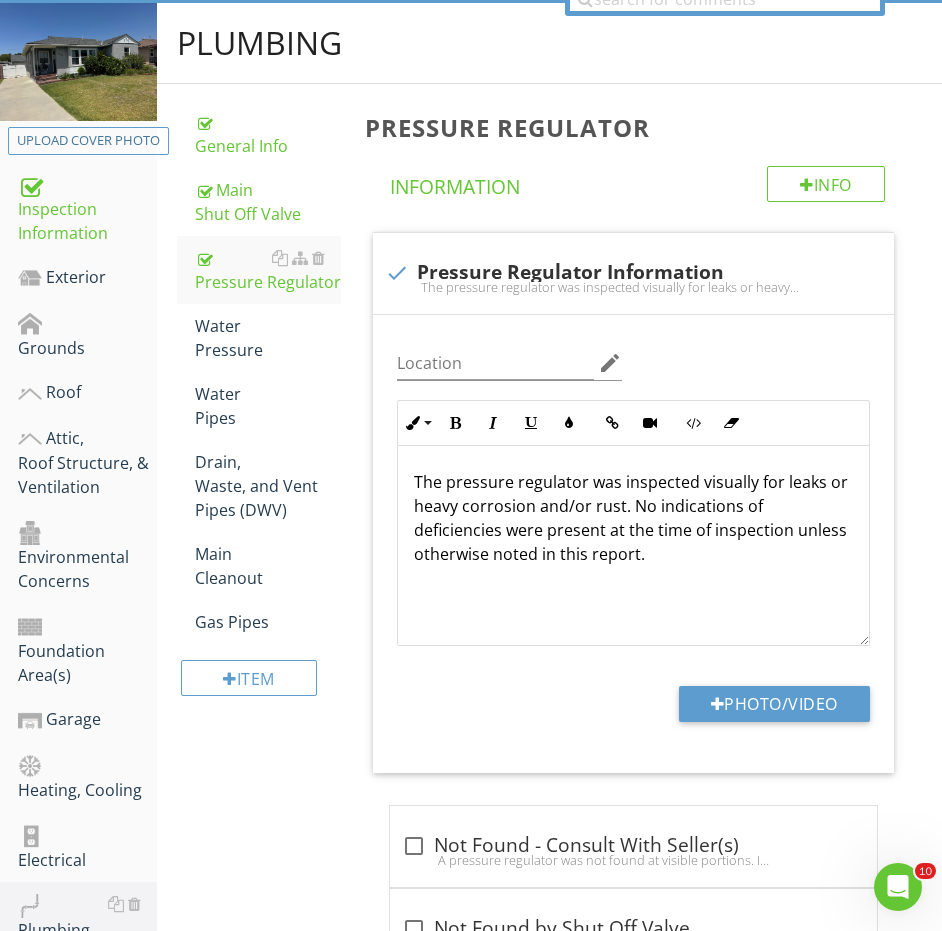 click on "Info
Information                       check
Pressure Regulator Information
The pressure regulator was inspected visually for leaks or heavy corrosion and/or rust. No indications of deficiencies were present at the time of inspection unless otherwise noted in this report.
Location edit       Inline Style XLarge Large Normal Small Light Small/Light Bold Italic Underline Colors Insert Link Insert Video Code View Clear Formatting Ordered List Unordered List Insert Image Insert Table The pressure regulator was inspected visually for leaks or heavy corrosion and/or rust. No indications of deficiencies were present at the time of inspection unless otherwise noted in this report.  Enter text here <p>The pressure regulator was inspected visually for leaks or heavy corrosion and/or rust. No indications of deficiencies were present at the time of inspection unless otherwise noted in this report.&nbsp;</p>" at bounding box center (637, 776) 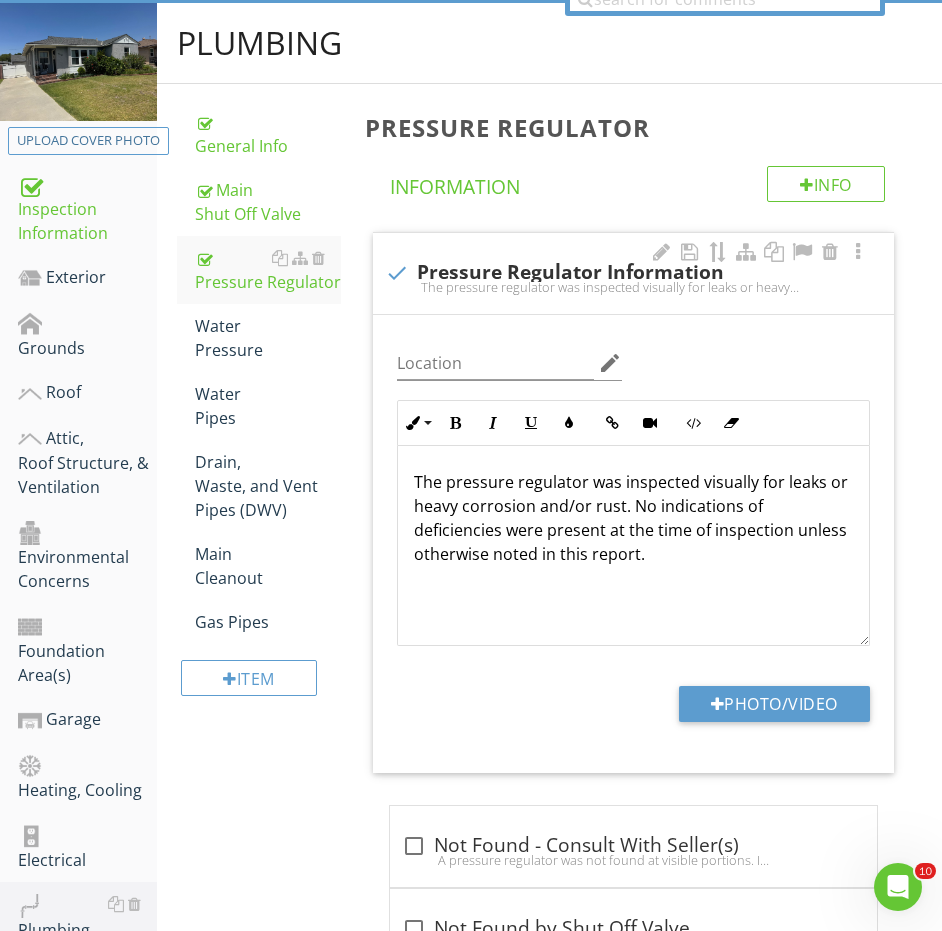 click on "check
Pressure Regulator Information
The pressure regulator was inspected visually for leaks or heavy corrosion and/or rust. No indications of deficiencies were present at the time of inspection unless otherwise noted in this report." at bounding box center (633, 273) 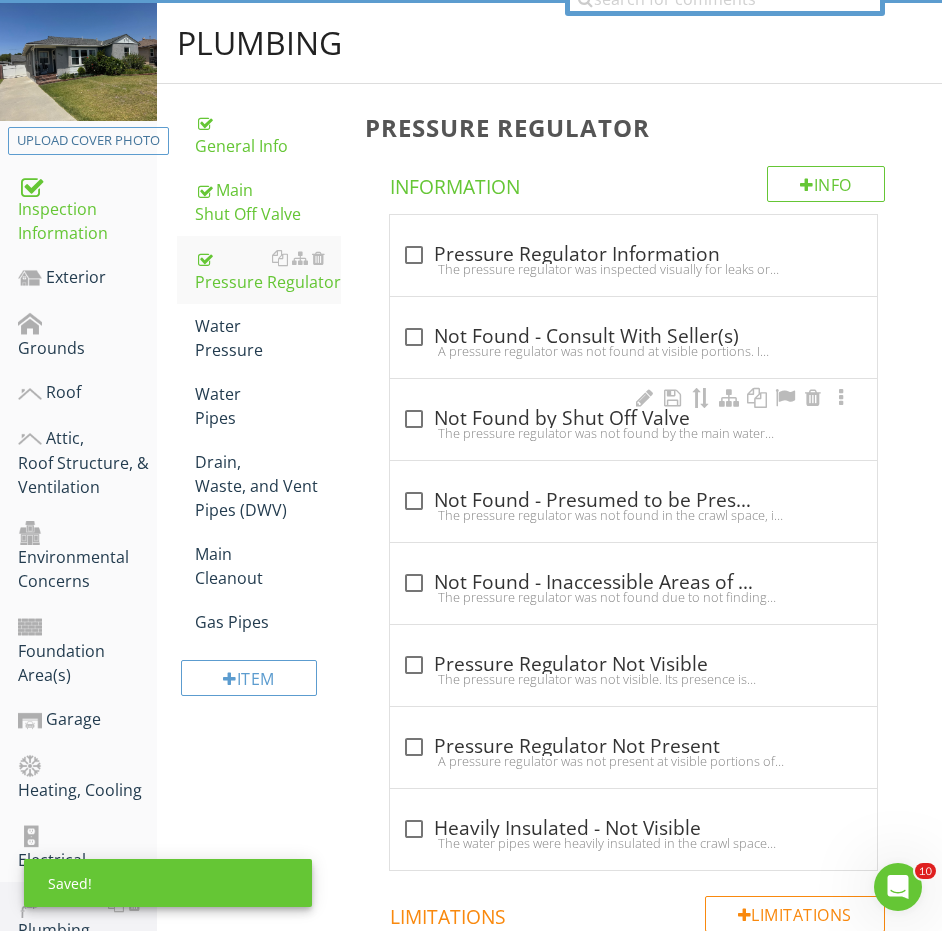 click on "check_box_outline_blank
Not Found by Shut Off Valve" at bounding box center (633, 419) 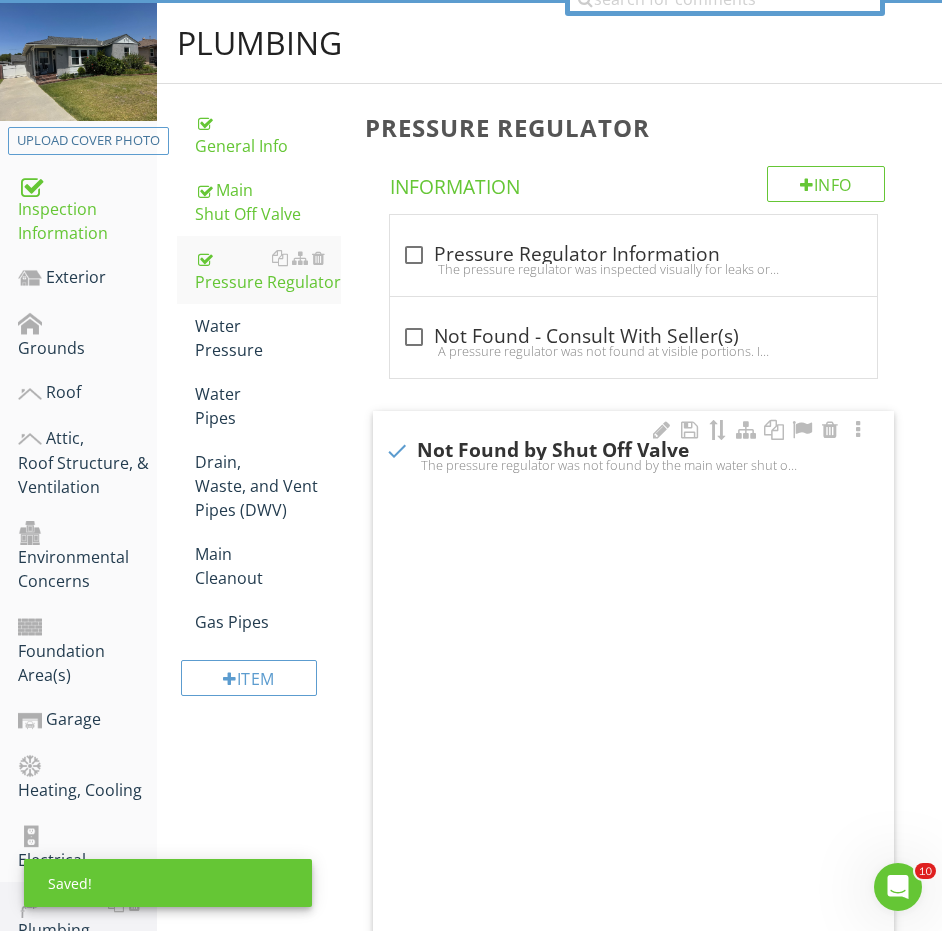 checkbox on "true" 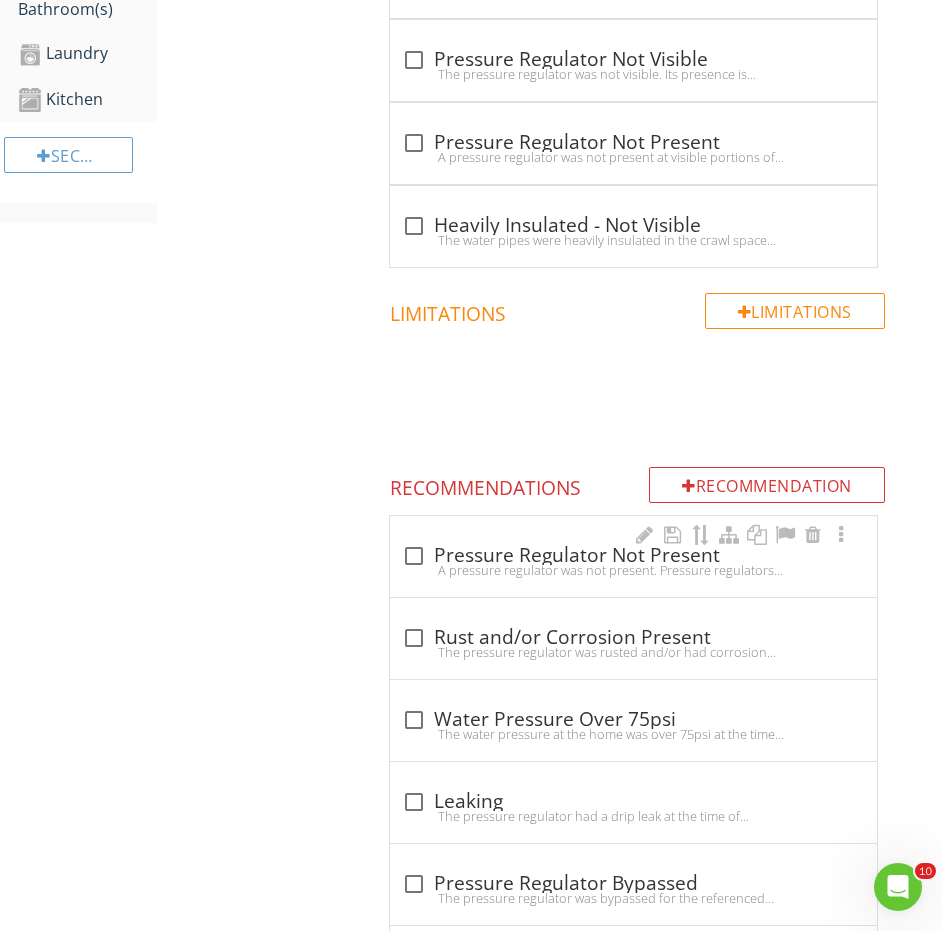 click on "A pressure regulator was not present. Pressure regulators (PRV's) are used to reduce the water pressure that is supplied from the service provider before entering the home, to safe levels (75psi or less). The installation of a pressure regulator is recommended to be conducted by a licensed plumber." at bounding box center (633, 570) 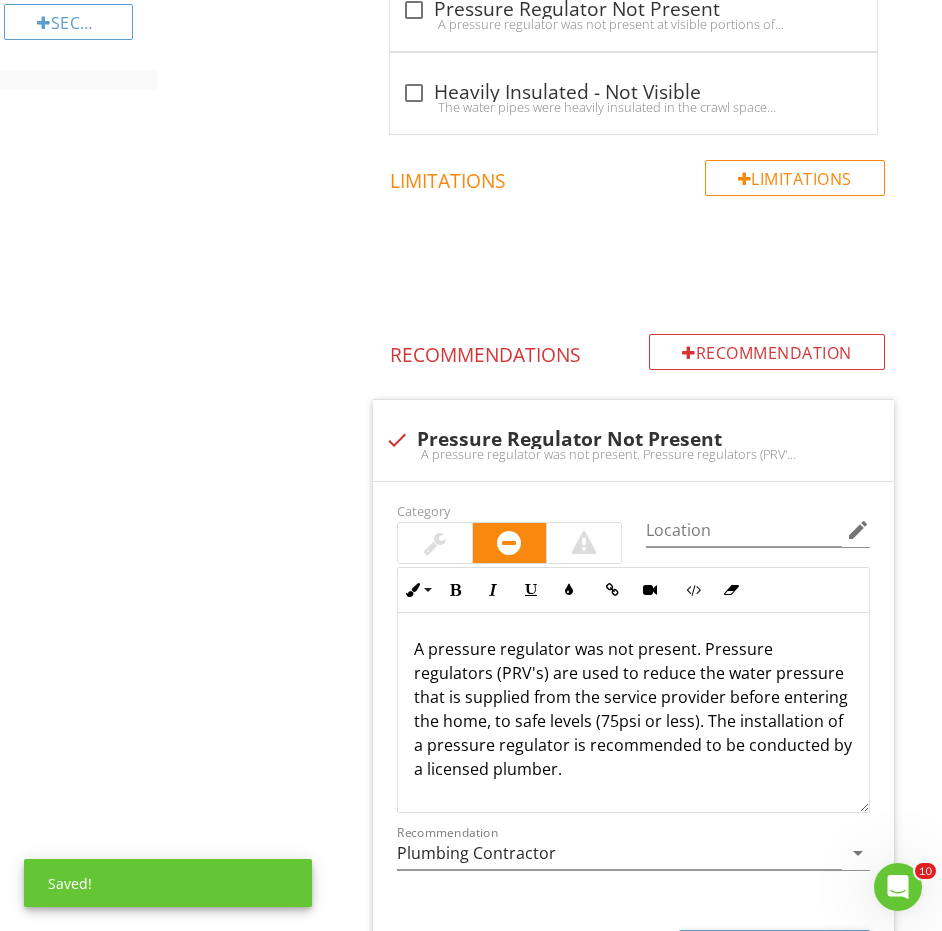 scroll, scrollTop: 1773, scrollLeft: 0, axis: vertical 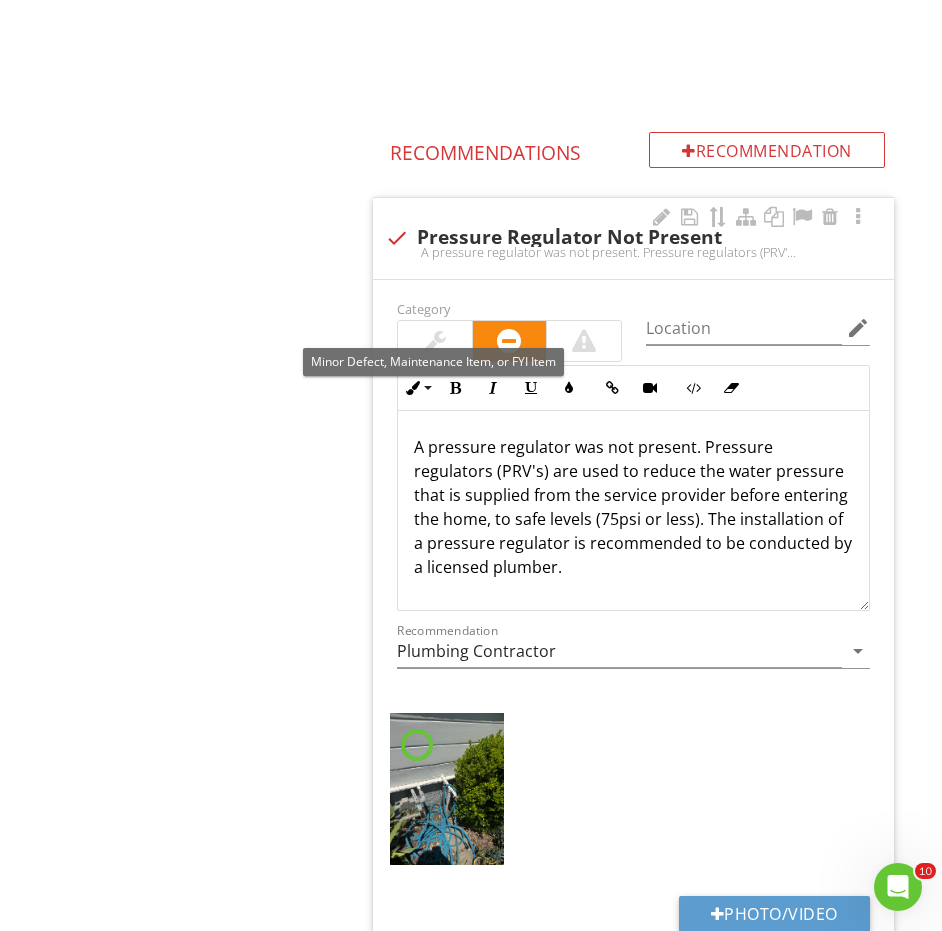 click at bounding box center [435, 341] 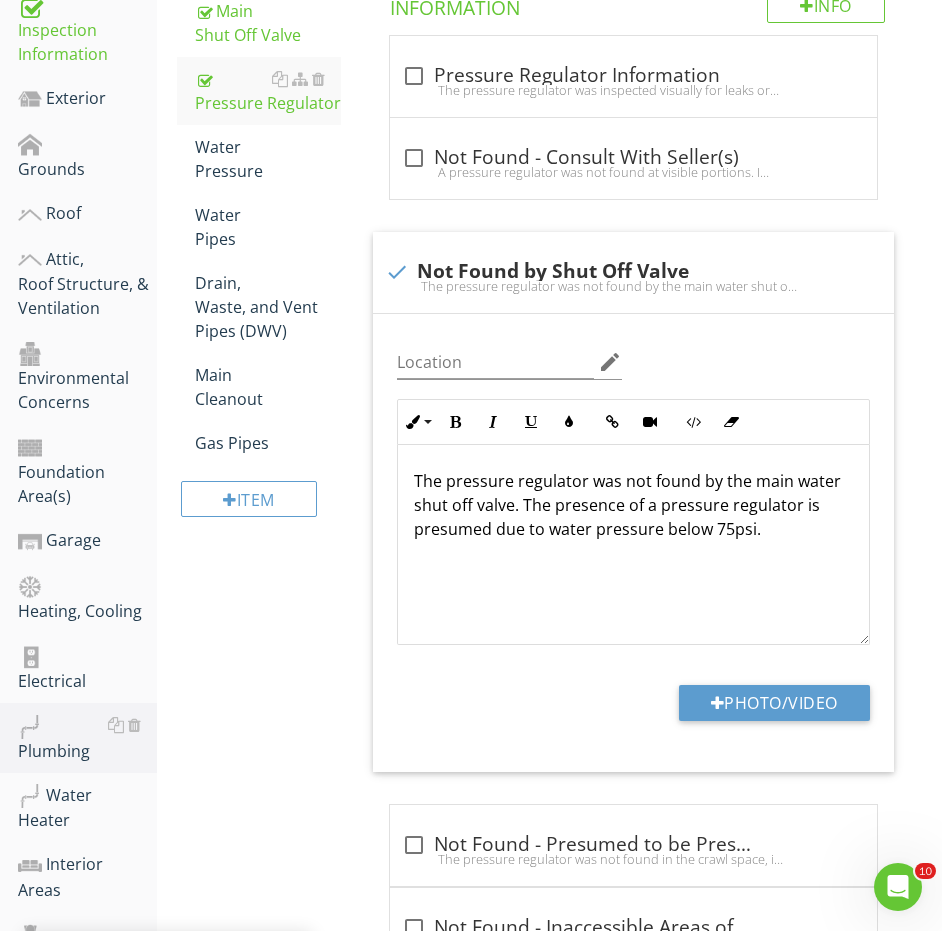 scroll, scrollTop: 462, scrollLeft: 0, axis: vertical 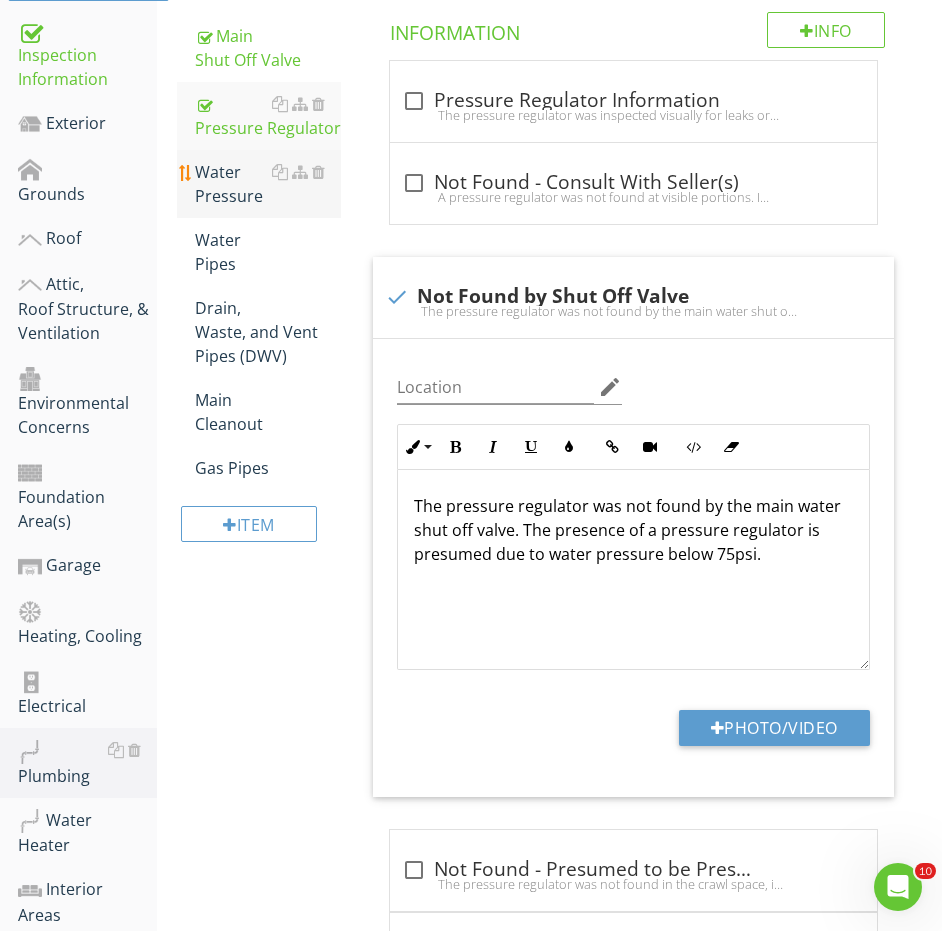 click on "Water Pressure" at bounding box center [268, 184] 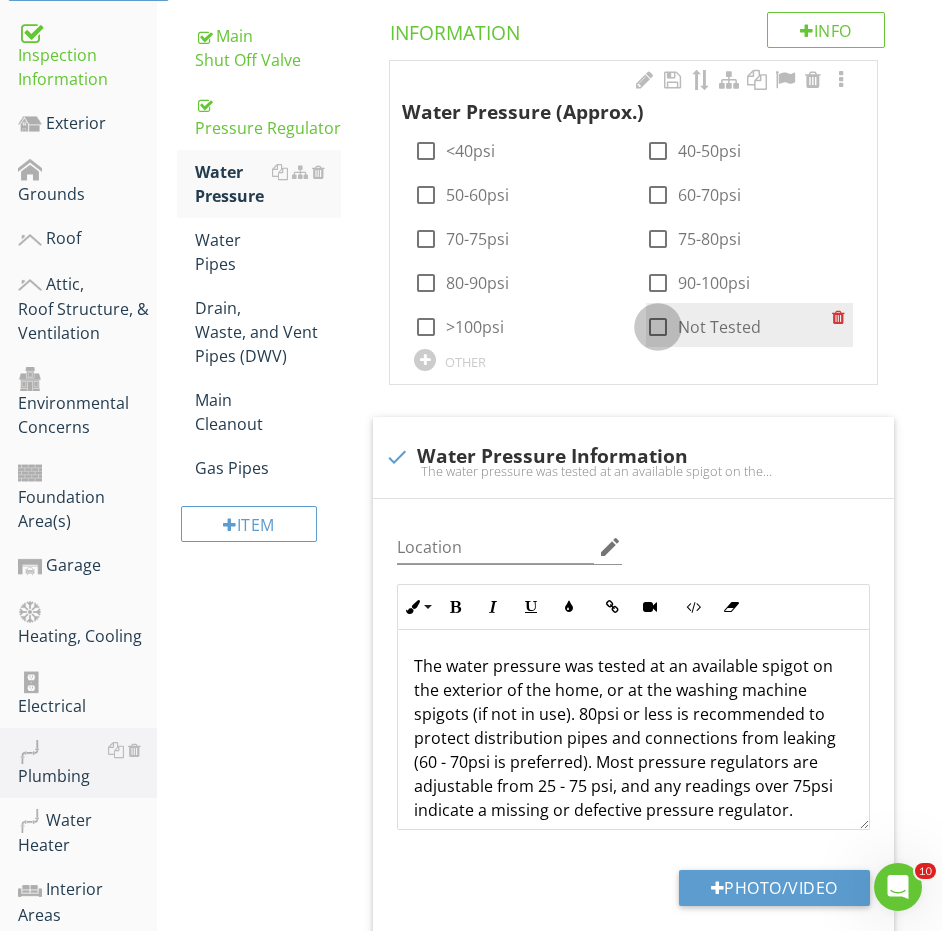 click at bounding box center (658, 327) 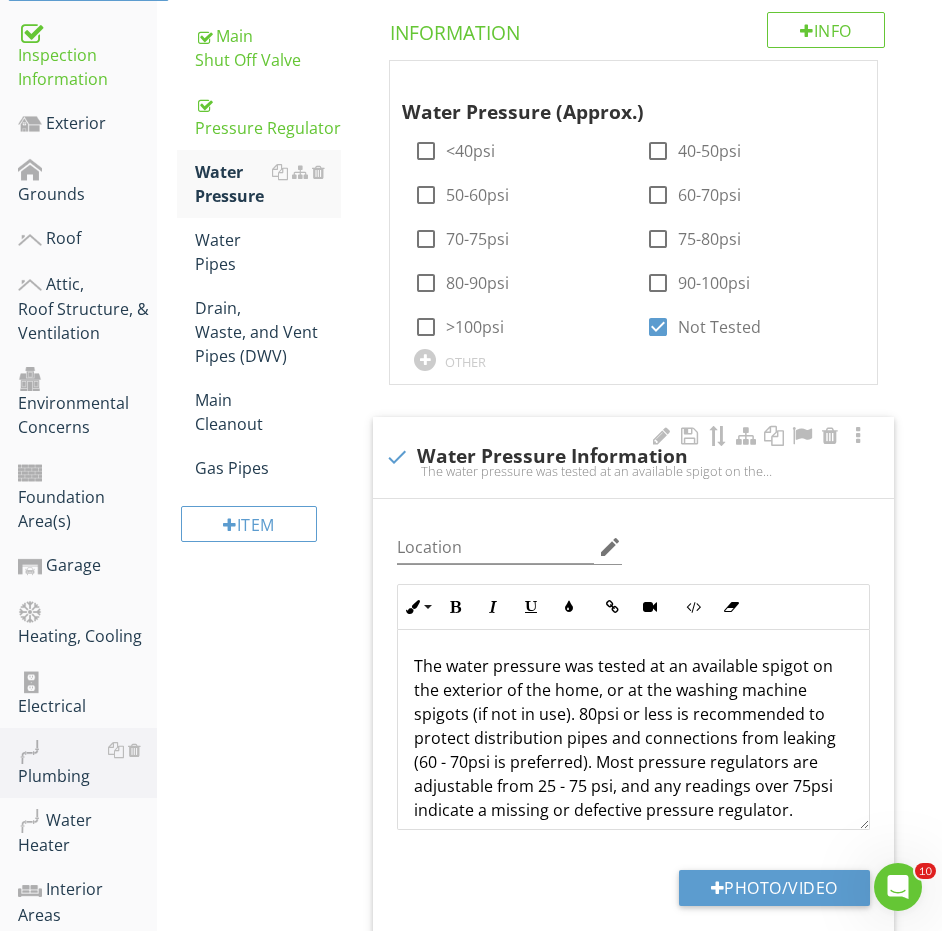 click on "check
Water Pressure Information" at bounding box center [633, 457] 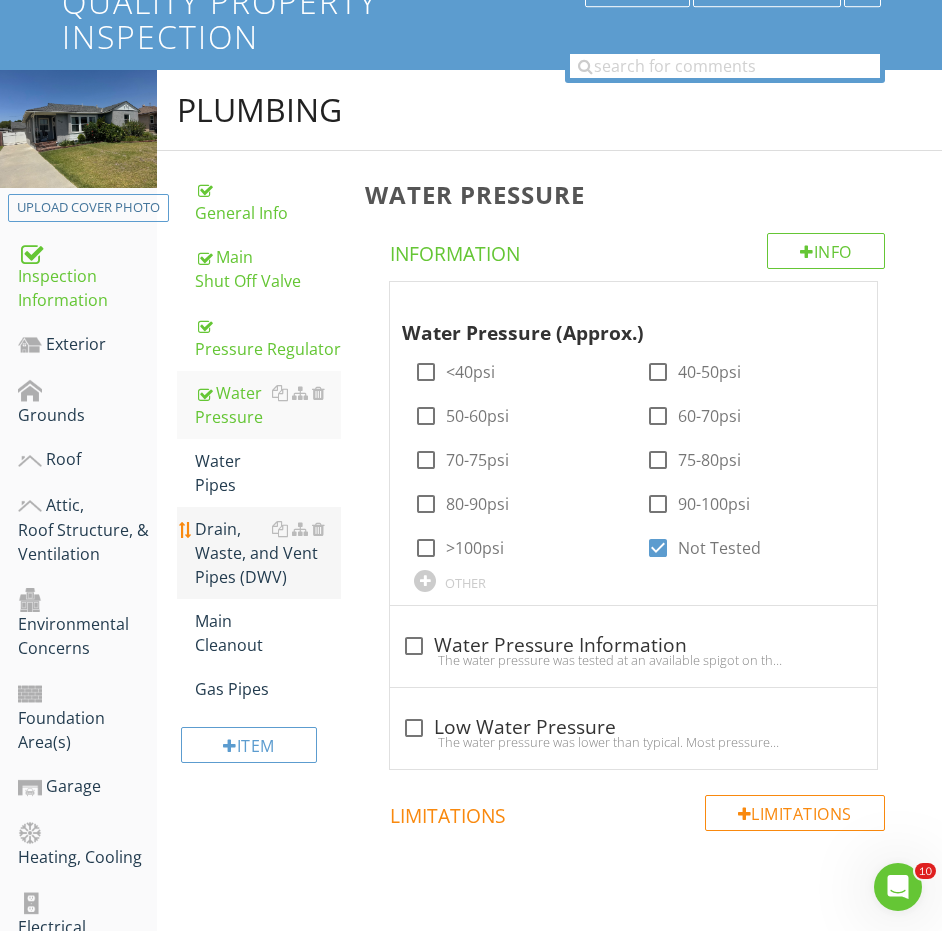 scroll, scrollTop: 262, scrollLeft: 0, axis: vertical 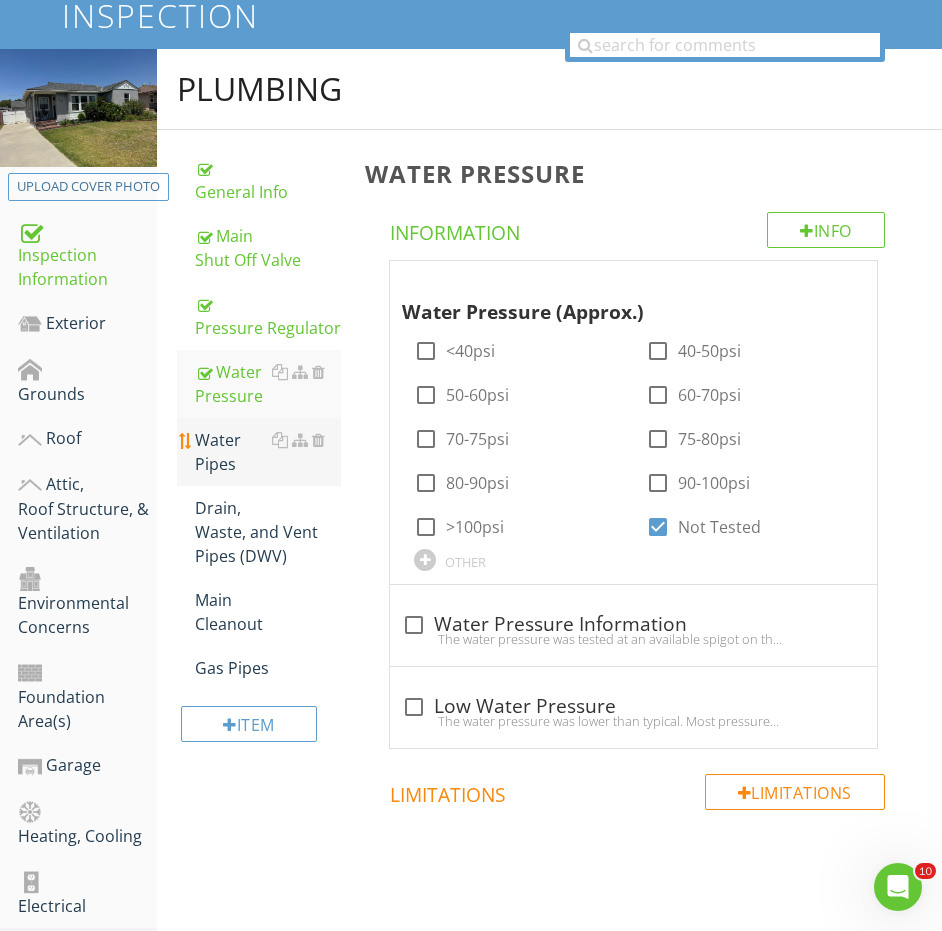 click on "Water Pipes" at bounding box center [268, 452] 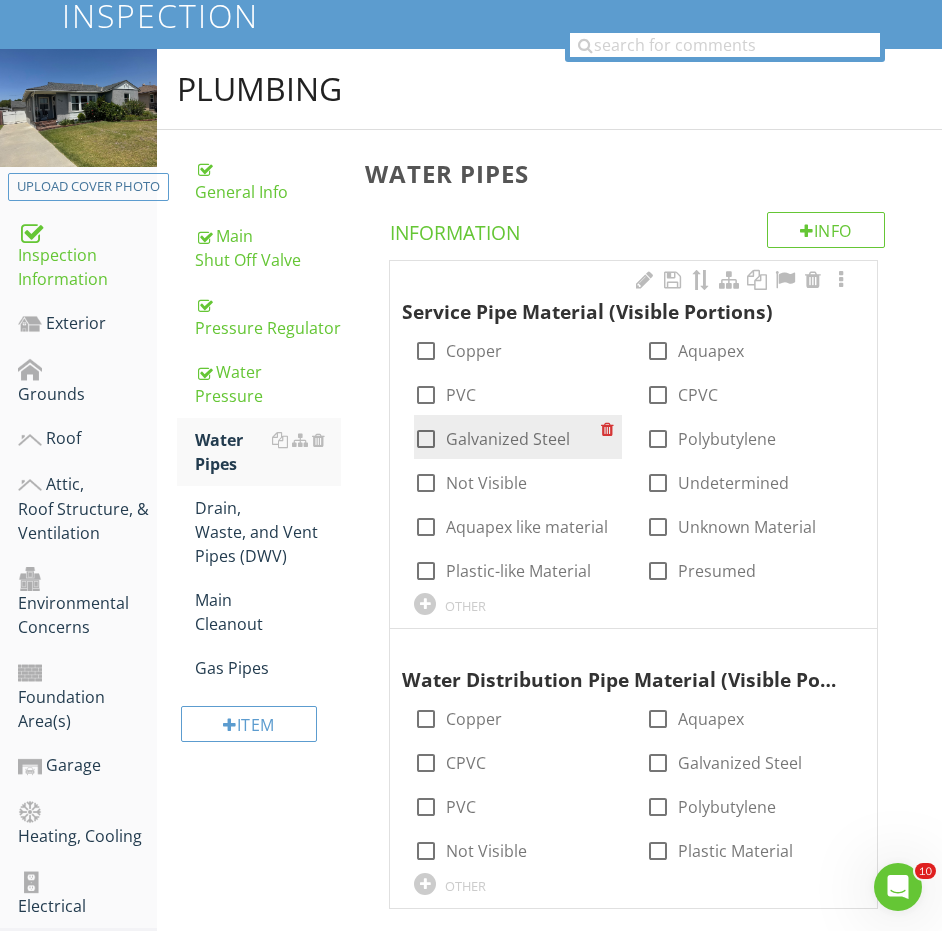 click on "Galvanized Steel" at bounding box center (508, 439) 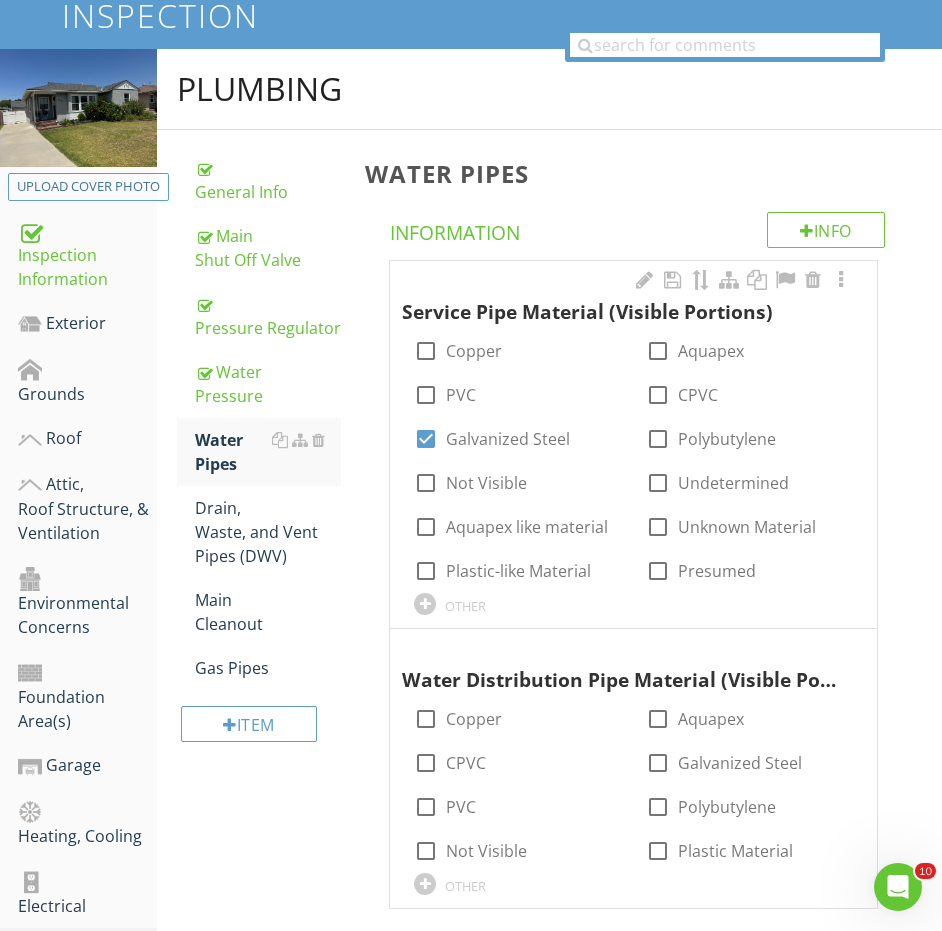 scroll, scrollTop: 415, scrollLeft: 0, axis: vertical 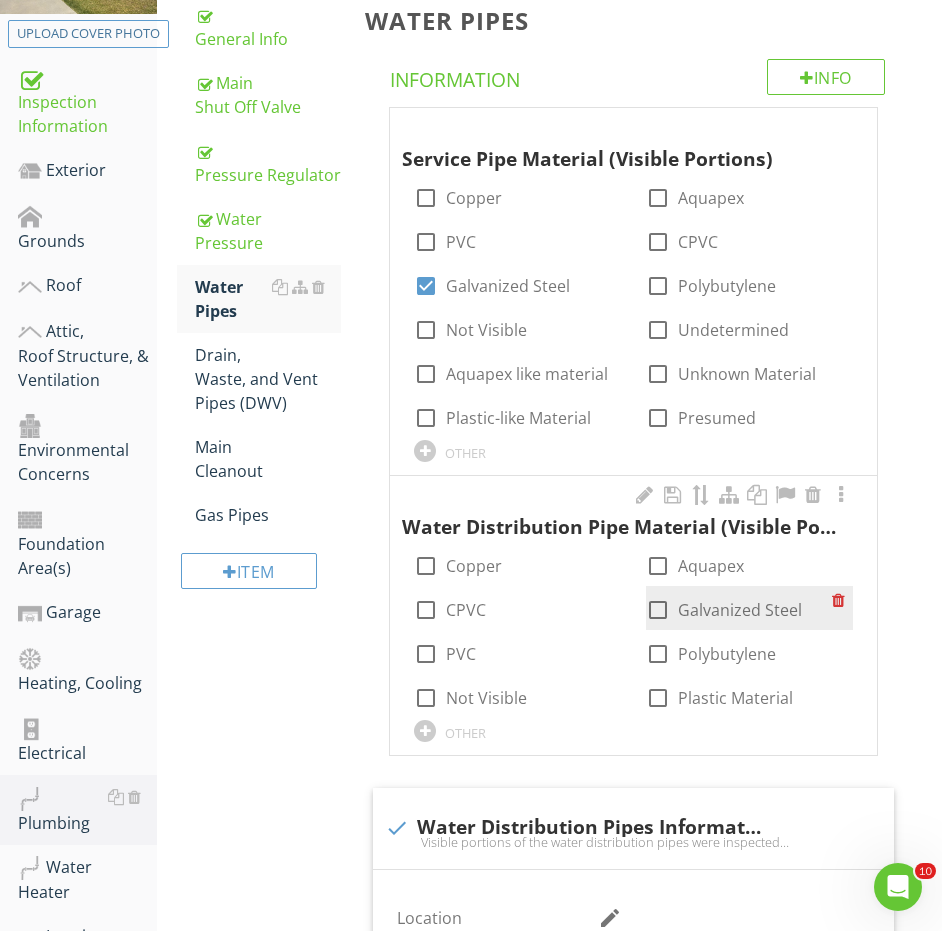 click on "Galvanized Steel" at bounding box center [740, 610] 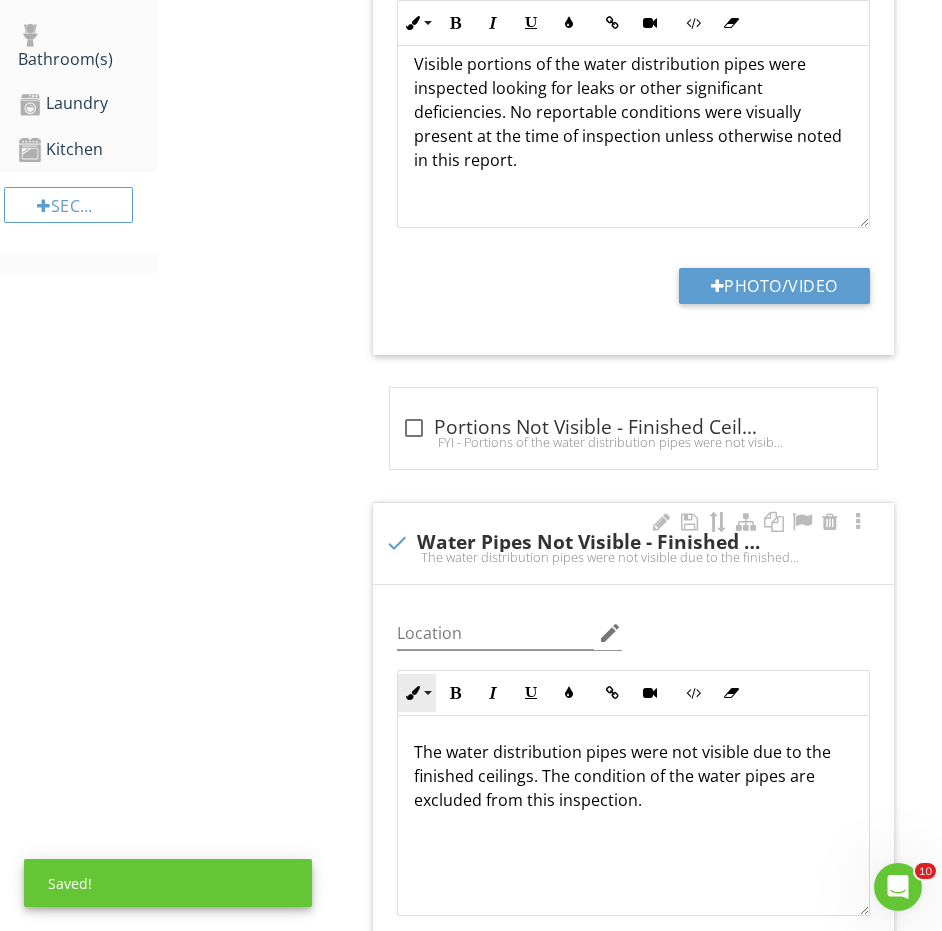 scroll, scrollTop: 1405, scrollLeft: 0, axis: vertical 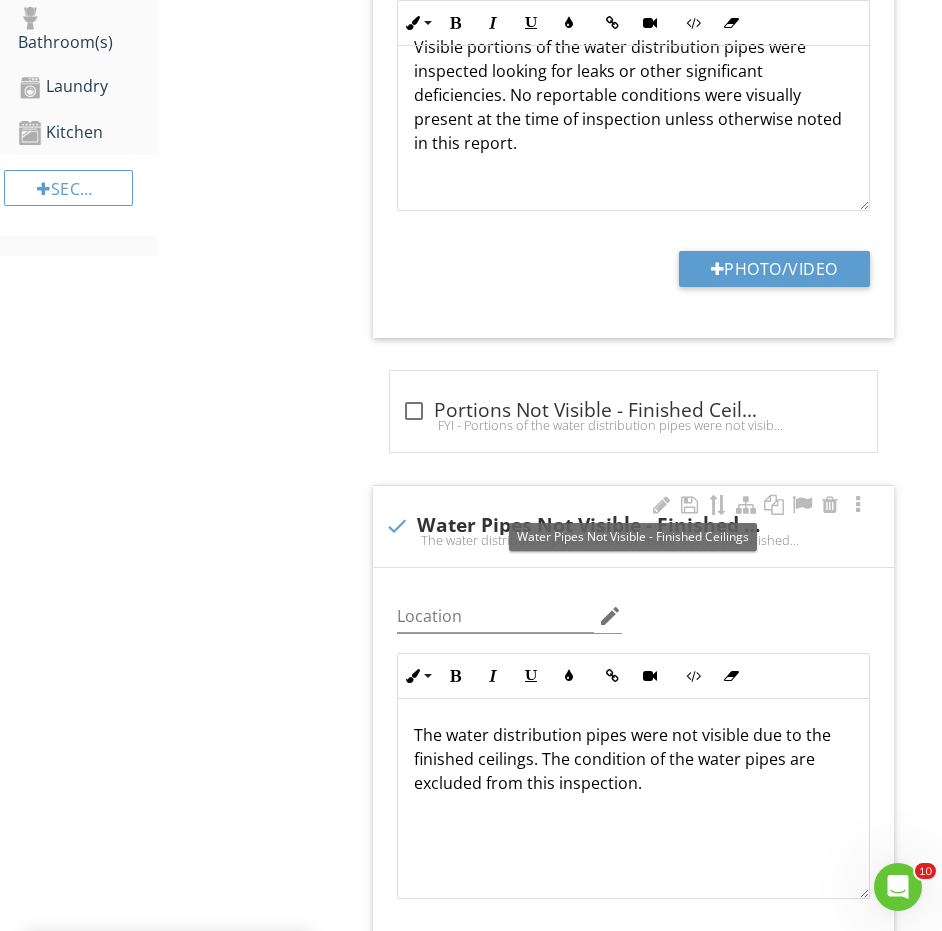 click on "check
Water Pipes Not Visible - Finished Ceilings" at bounding box center [633, 526] 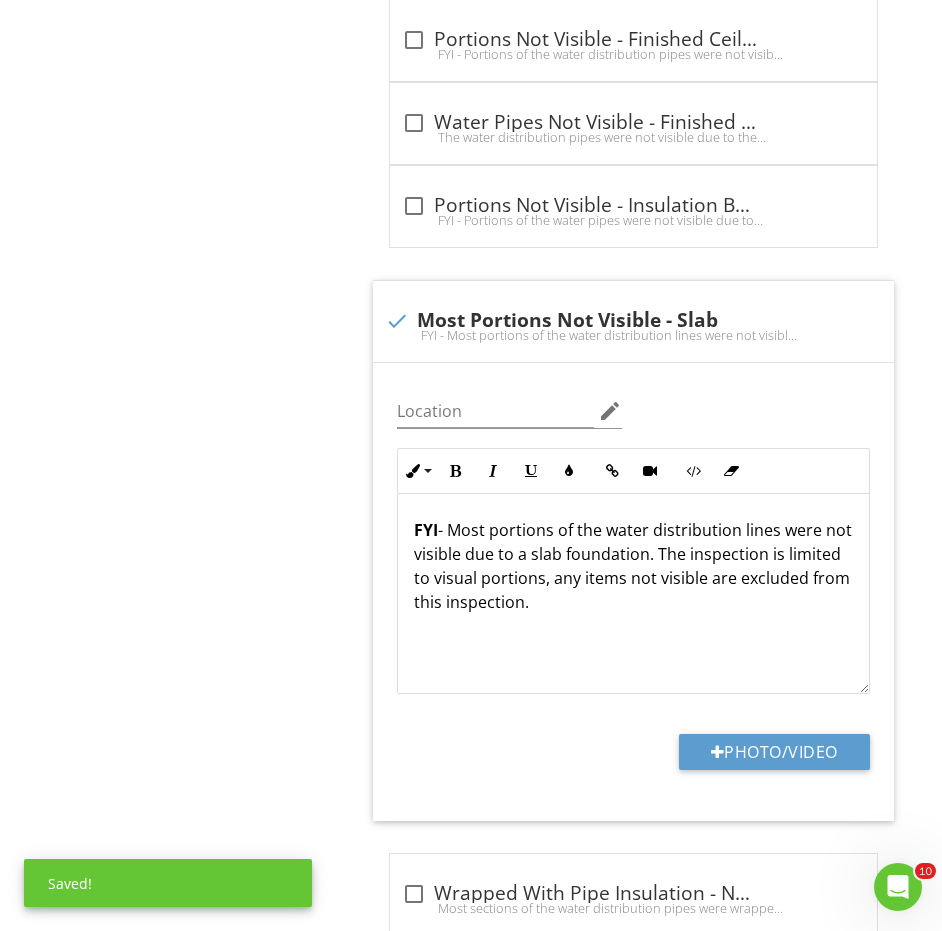 scroll, scrollTop: 1827, scrollLeft: 0, axis: vertical 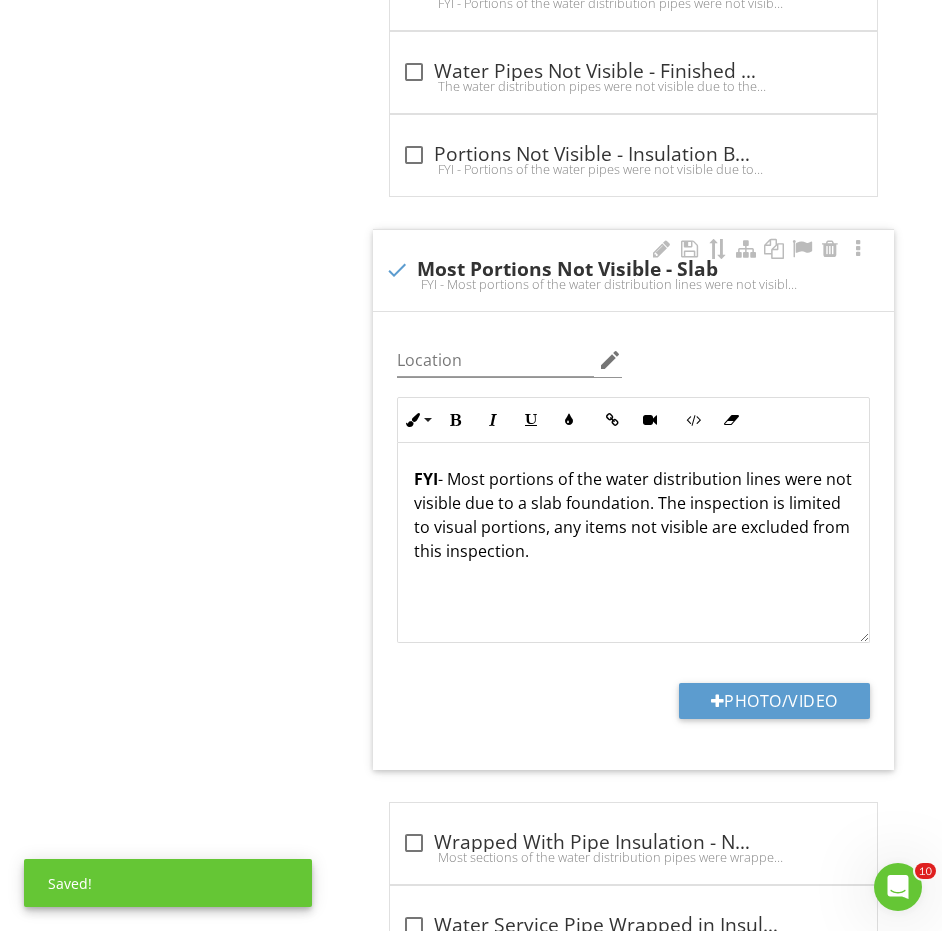 click on "FYI - Most portions of the water distribution lines were not visible due to a slab foundation. The inspection is limited to visual portions, any items not visible are excluded from this inspection." at bounding box center (633, 284) 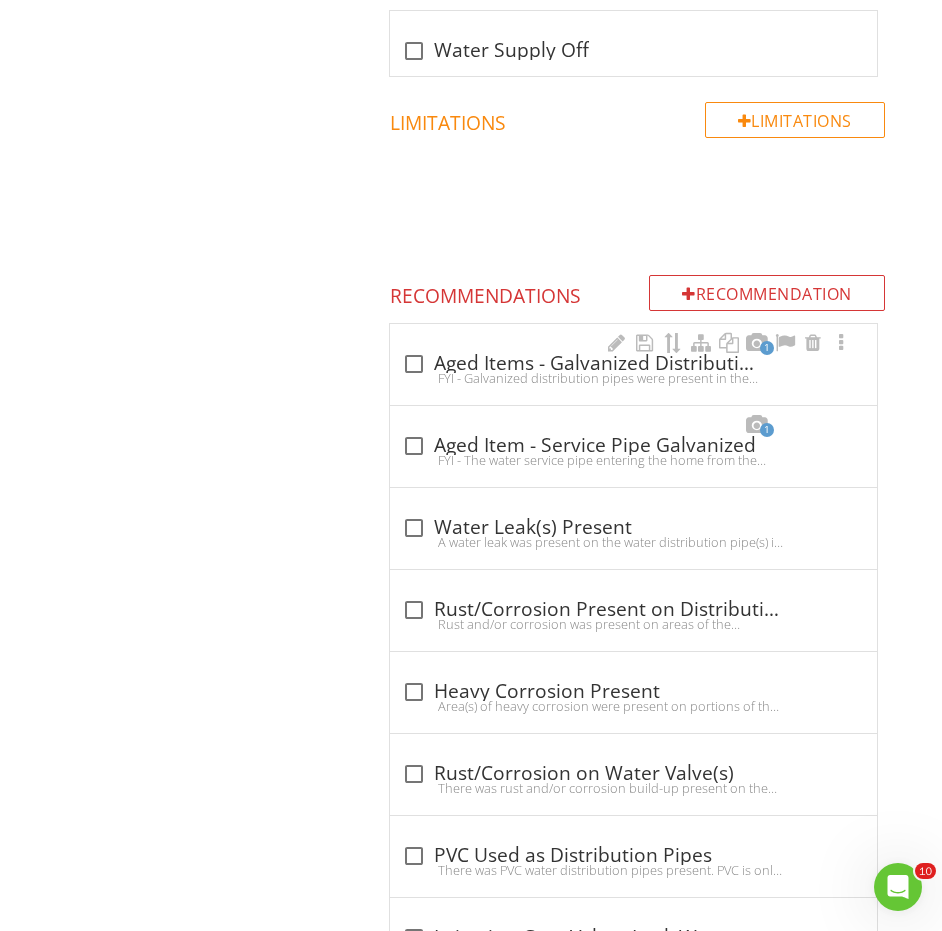 click on "FYI - Galvanized distribution pipes were present in the home. These pipes typically have a 50 - 60 year life and will eventually develop inner corrosion and rust that will lead to weakened water flow and pipe failure. These pipes will need to be monitored for their performance, with the understanding that major repairs or replacement will be needed at some point in the future due to their age." at bounding box center (633, 378) 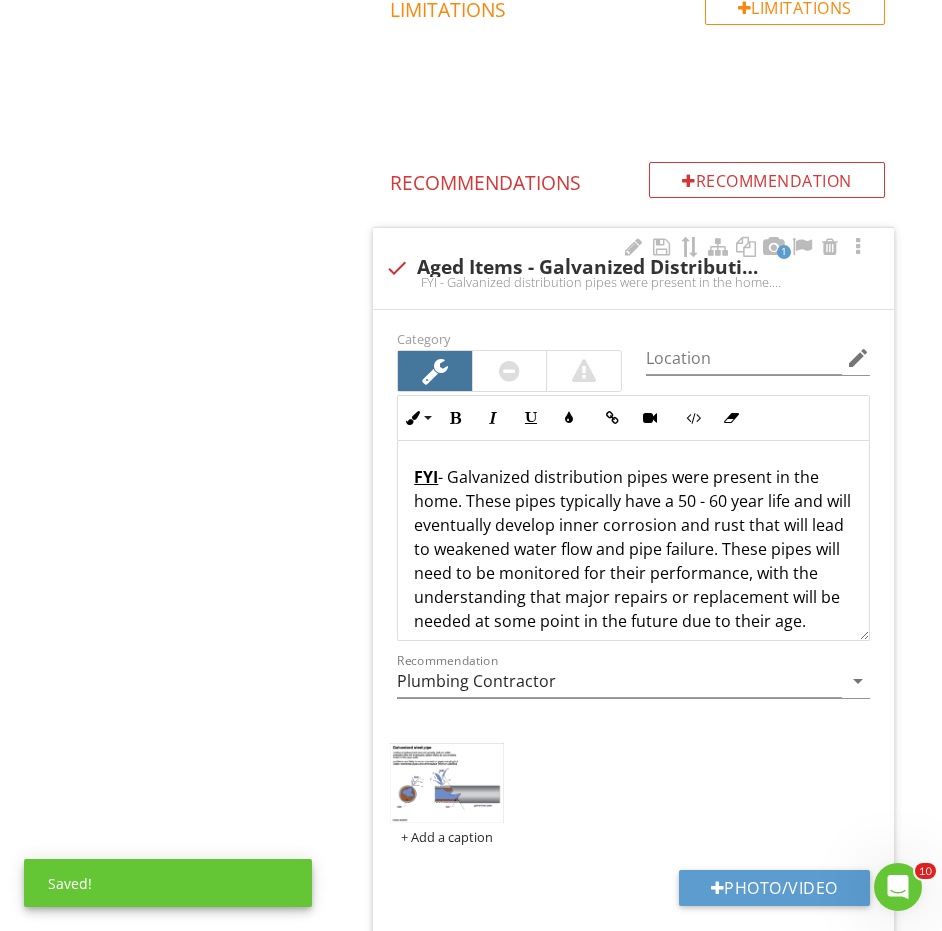 scroll, scrollTop: 3942, scrollLeft: 0, axis: vertical 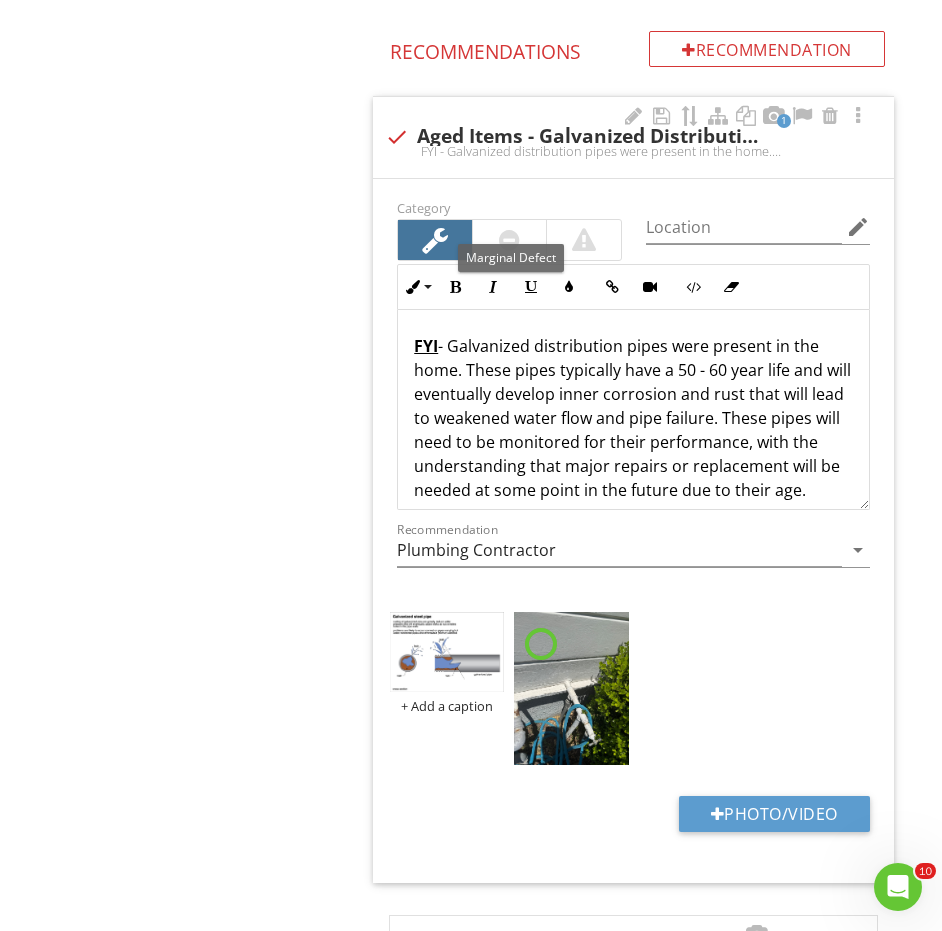 click at bounding box center (509, 240) 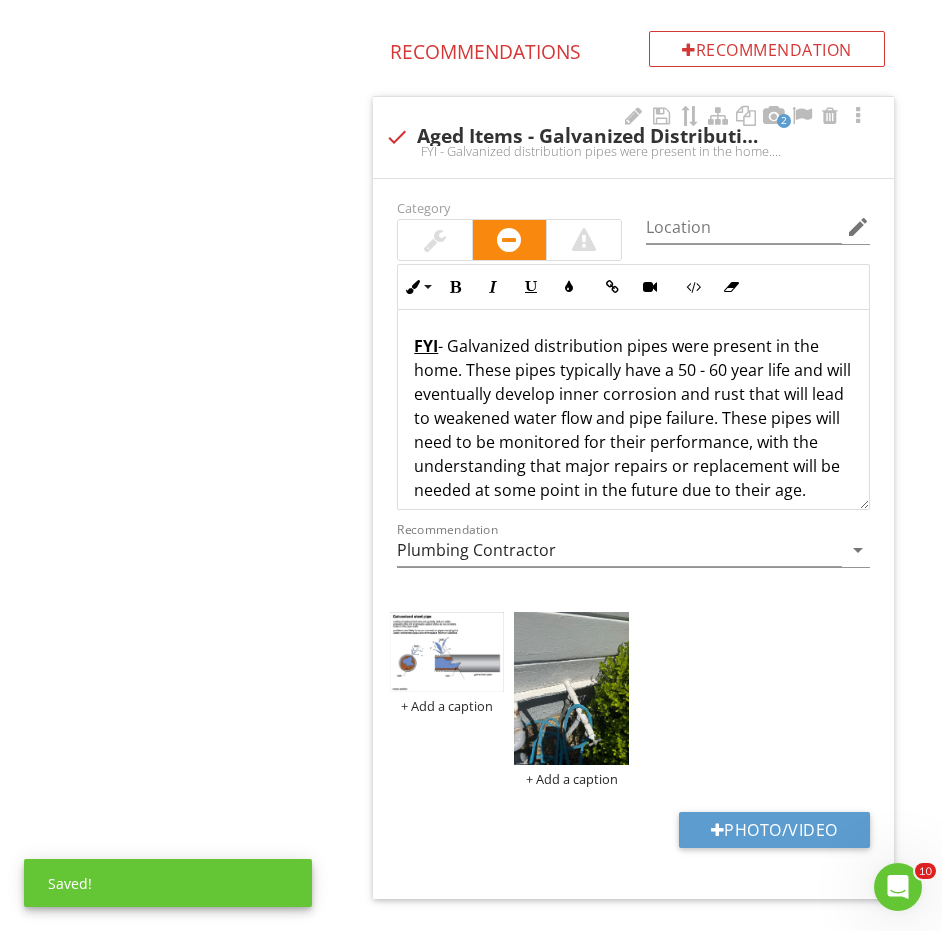 click on "check
Aged Items - Galvanized Distribution Pipes" at bounding box center (633, 137) 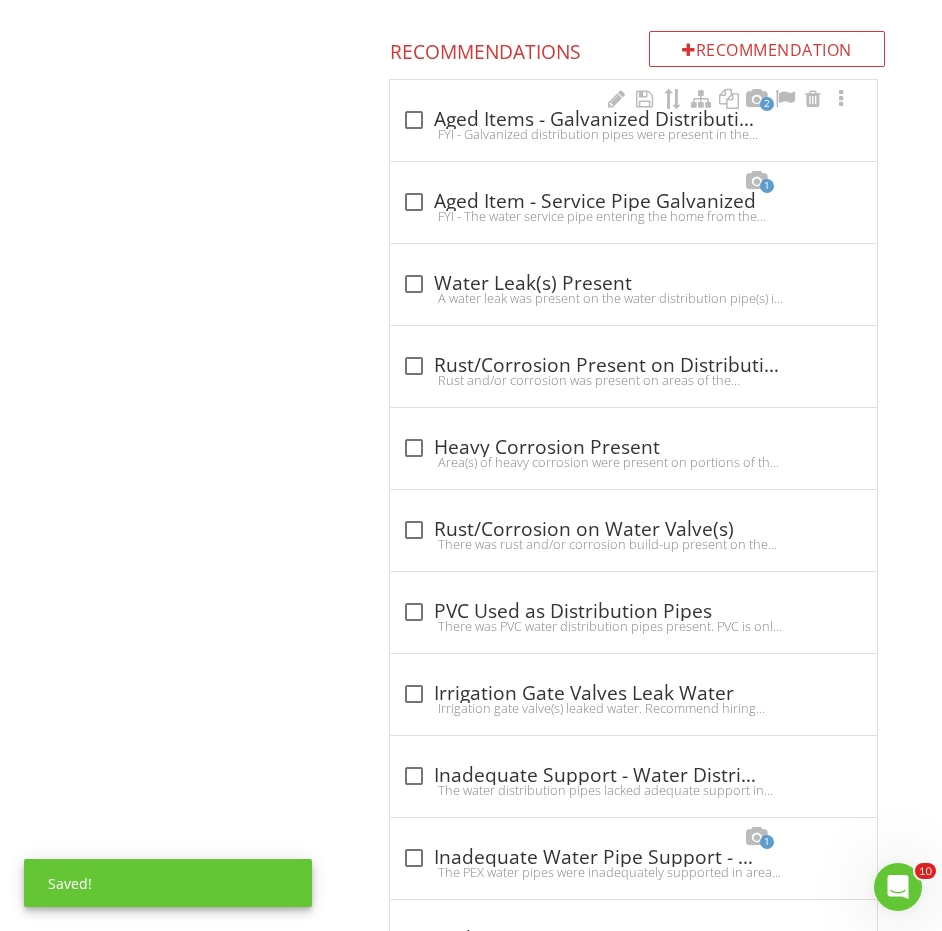 click on "FYI - Galvanized distribution pipes were present in the home. These pipes typically have a 50 - 60 year life and will eventually develop inner corrosion and rust that will lead to weakened water flow and pipe failure. These pipes will need to be monitored for their performance, with the understanding that major repairs or replacement will be needed at some point in the future due to their age." at bounding box center [633, 134] 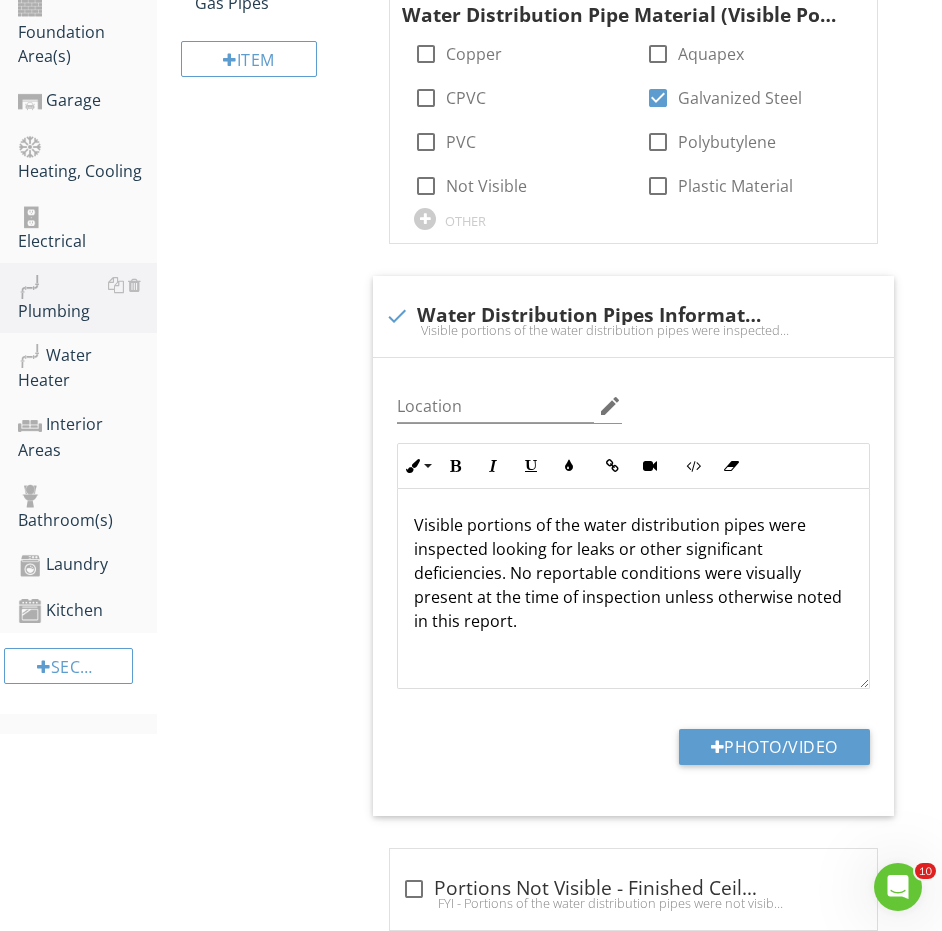 scroll, scrollTop: 510, scrollLeft: 0, axis: vertical 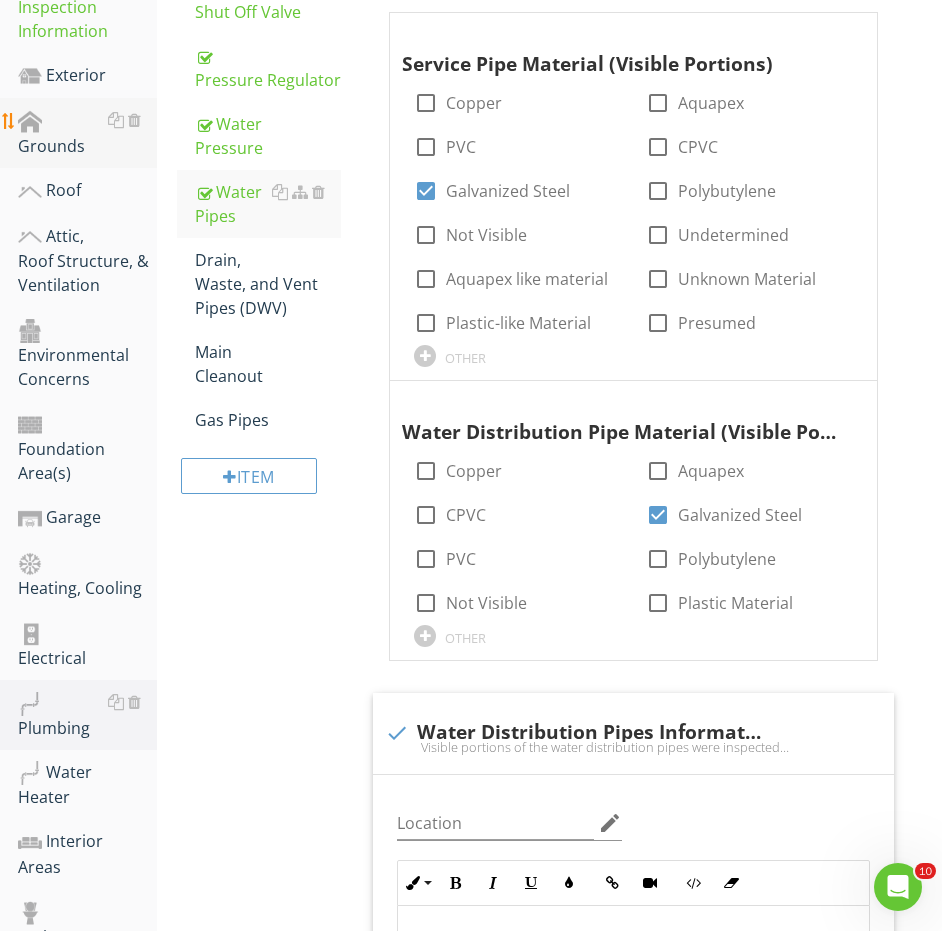 click on "Grounds" at bounding box center [87, 133] 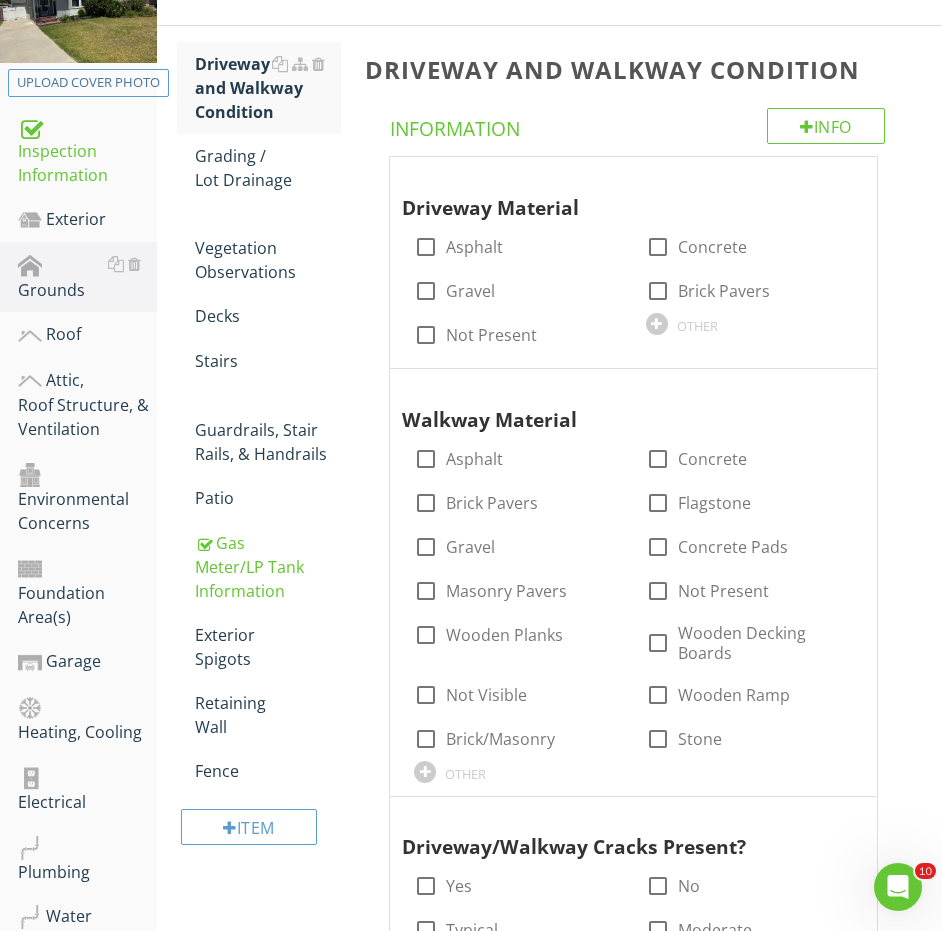 scroll, scrollTop: 340, scrollLeft: 0, axis: vertical 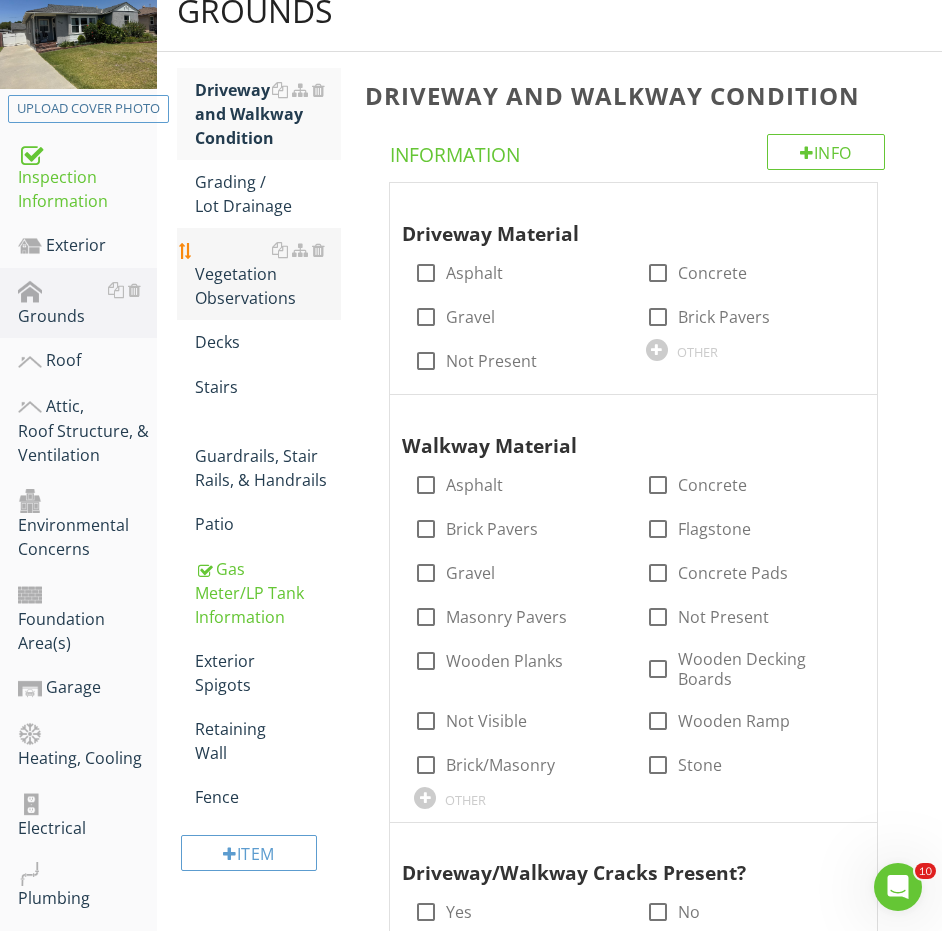 click on "Vegetation Observations" at bounding box center [268, 274] 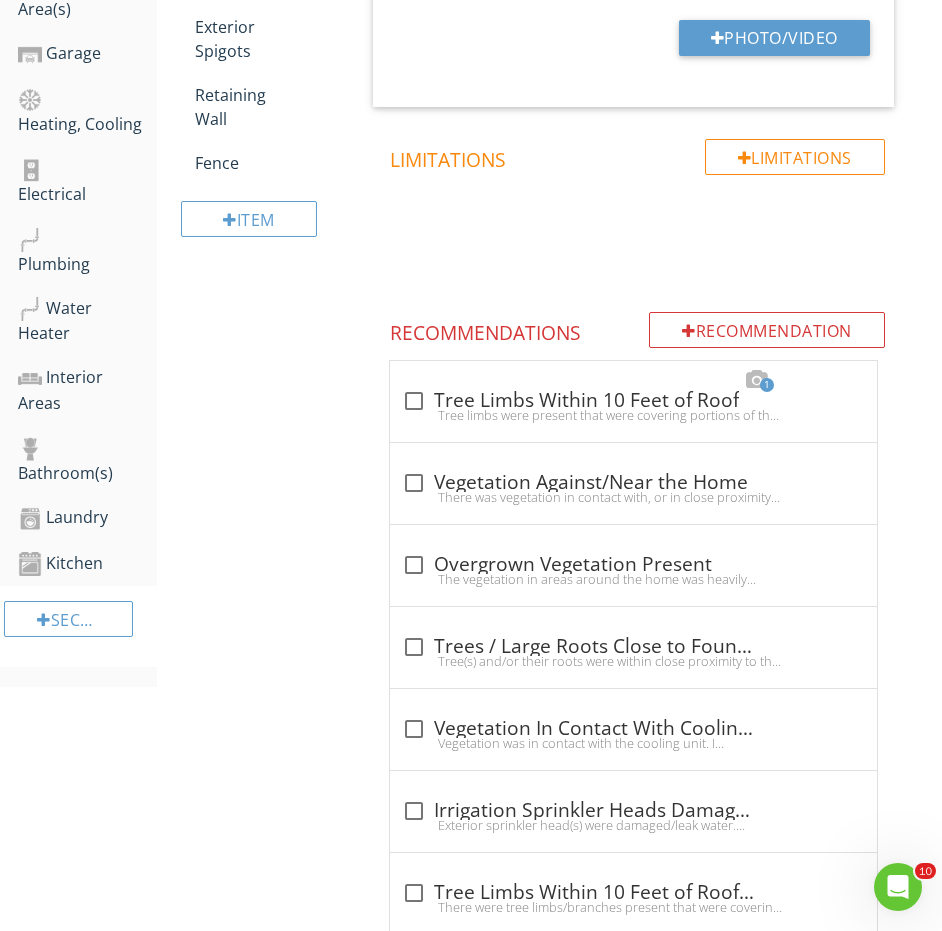 scroll, scrollTop: 979, scrollLeft: 0, axis: vertical 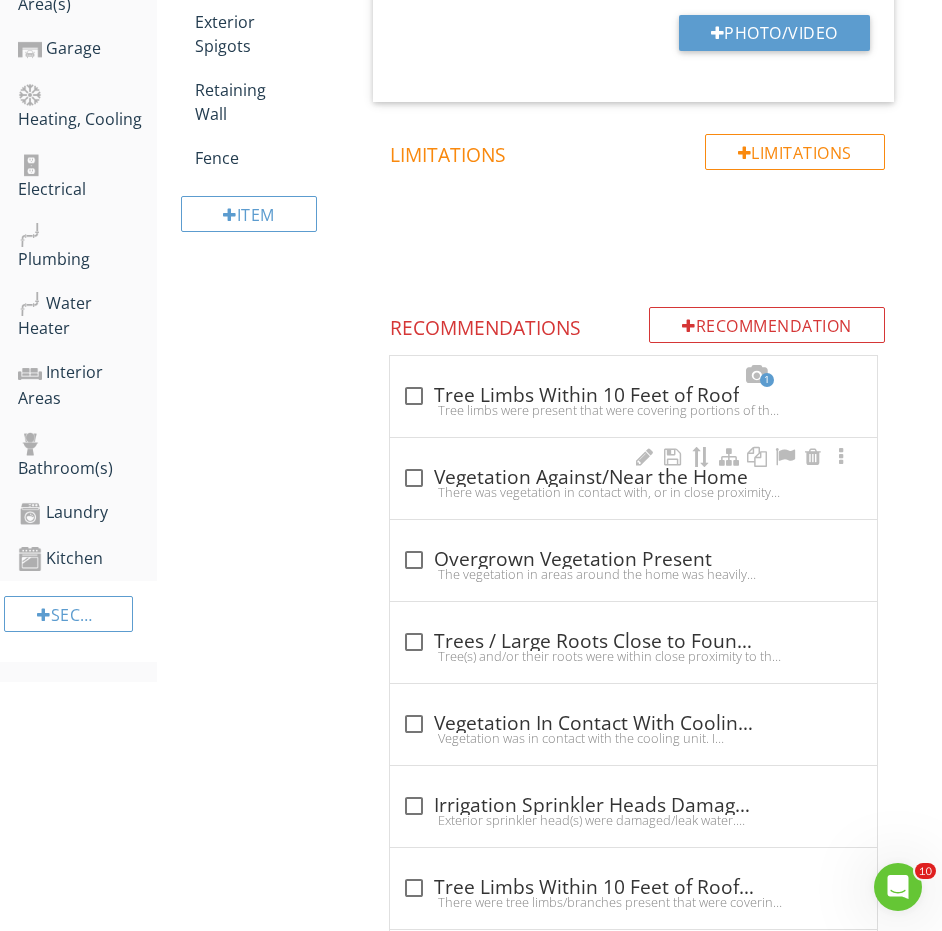 click on "There was vegetation in contact with, or in close proximity to the home in areas. Pruning or removal of any plants that are within 1-2 feet of thehome is recommended to be conducted by a qualified person to eliminate pathways of wood destroying insects, and to allow moisture to adequately dry behind these areas after rainfall events." at bounding box center [633, 492] 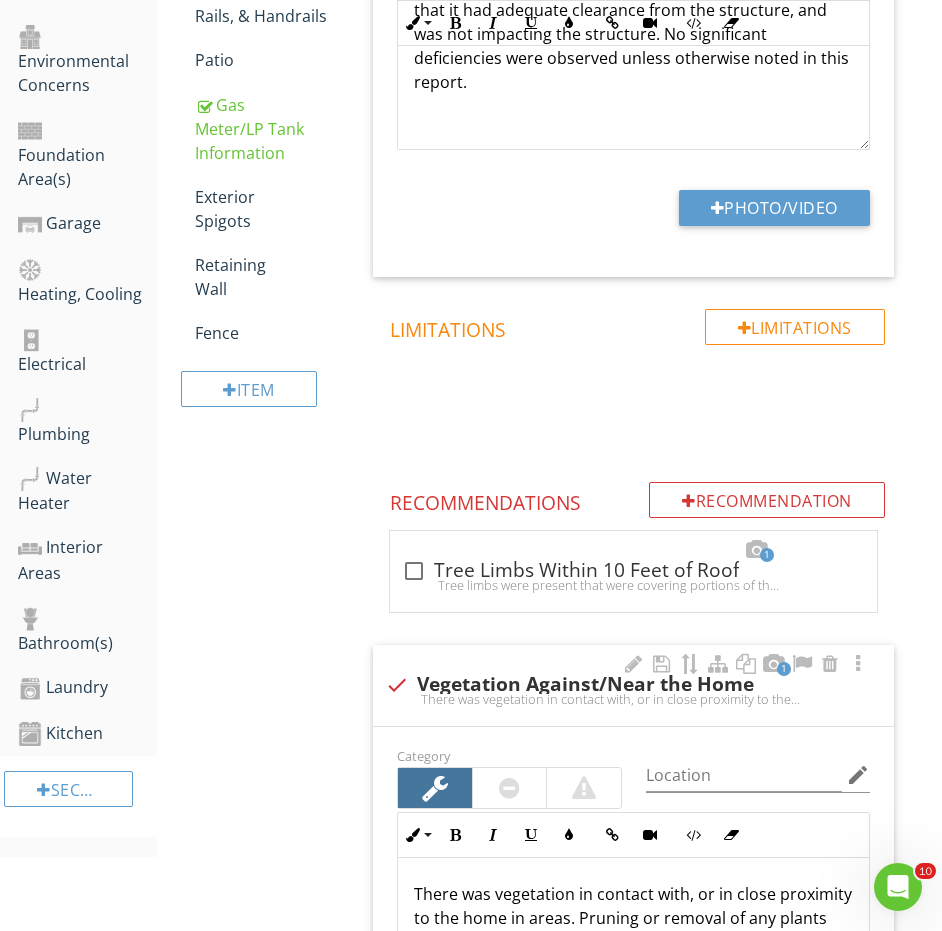 scroll, scrollTop: 563, scrollLeft: 0, axis: vertical 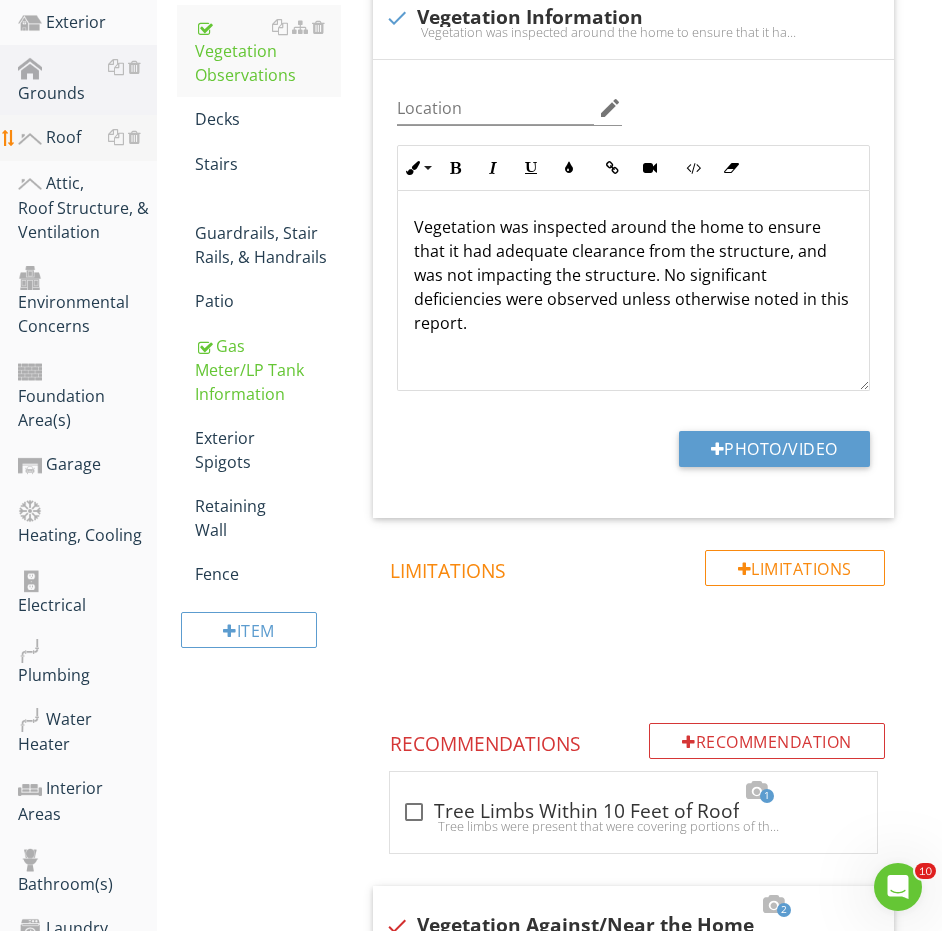 click on "Roof" at bounding box center [87, 138] 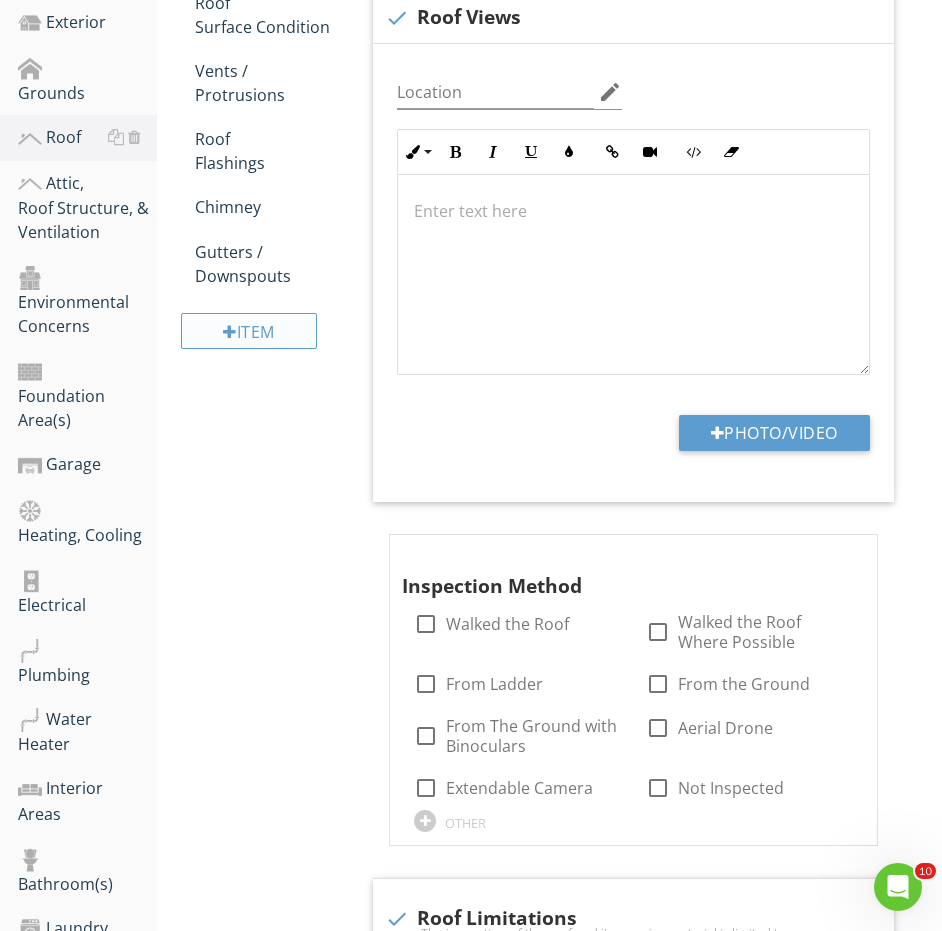 scroll, scrollTop: 550, scrollLeft: 0, axis: vertical 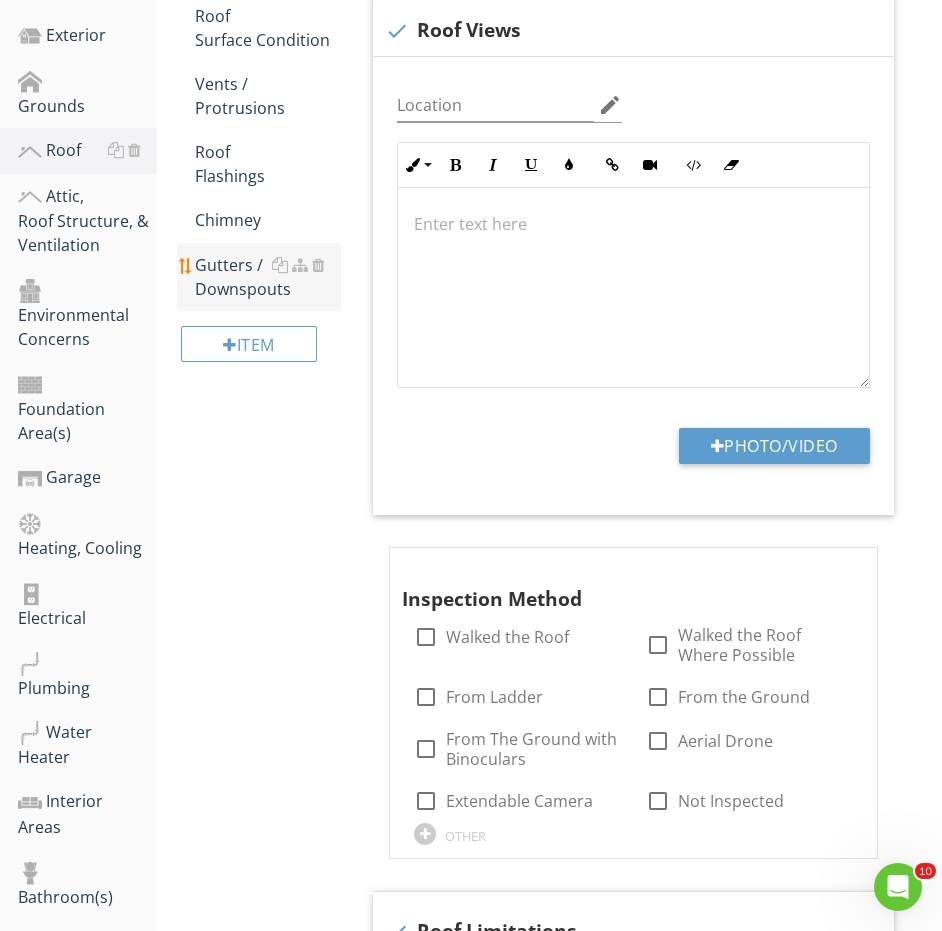 click on "Gutters / Downspouts" at bounding box center (268, 277) 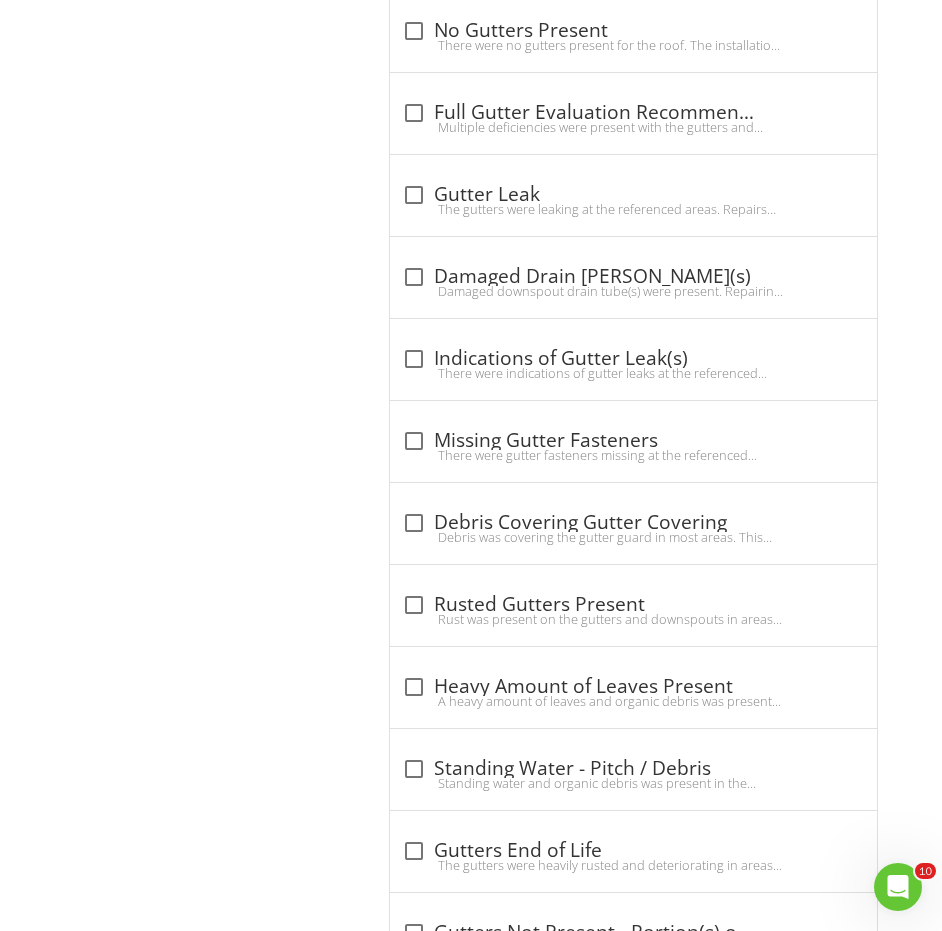 scroll, scrollTop: 3766, scrollLeft: 0, axis: vertical 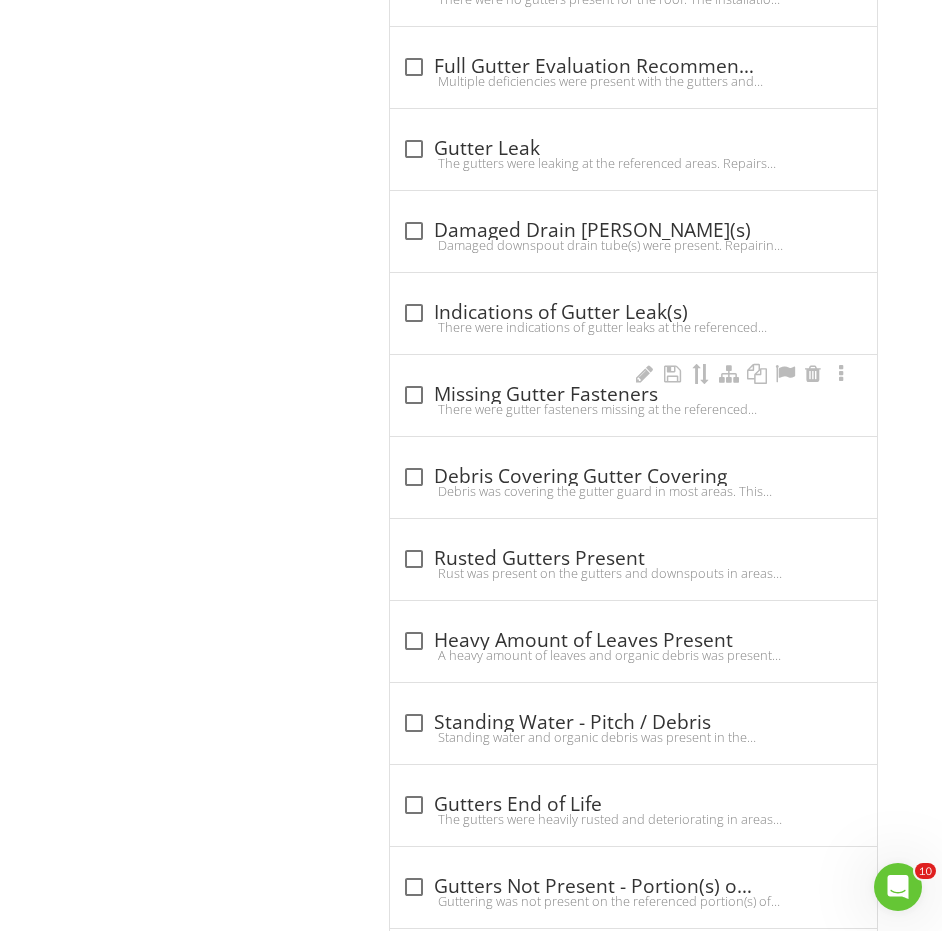 click on "There were gutter fasteners missing at the referenced area(s). This can allow the guttering to sag, allow for leaks, and may allow for the guttering to become detached if they were to fill up with water. Repairs to properly secure the guttering is recommended to be conducted by a qualified contractor." at bounding box center (633, 409) 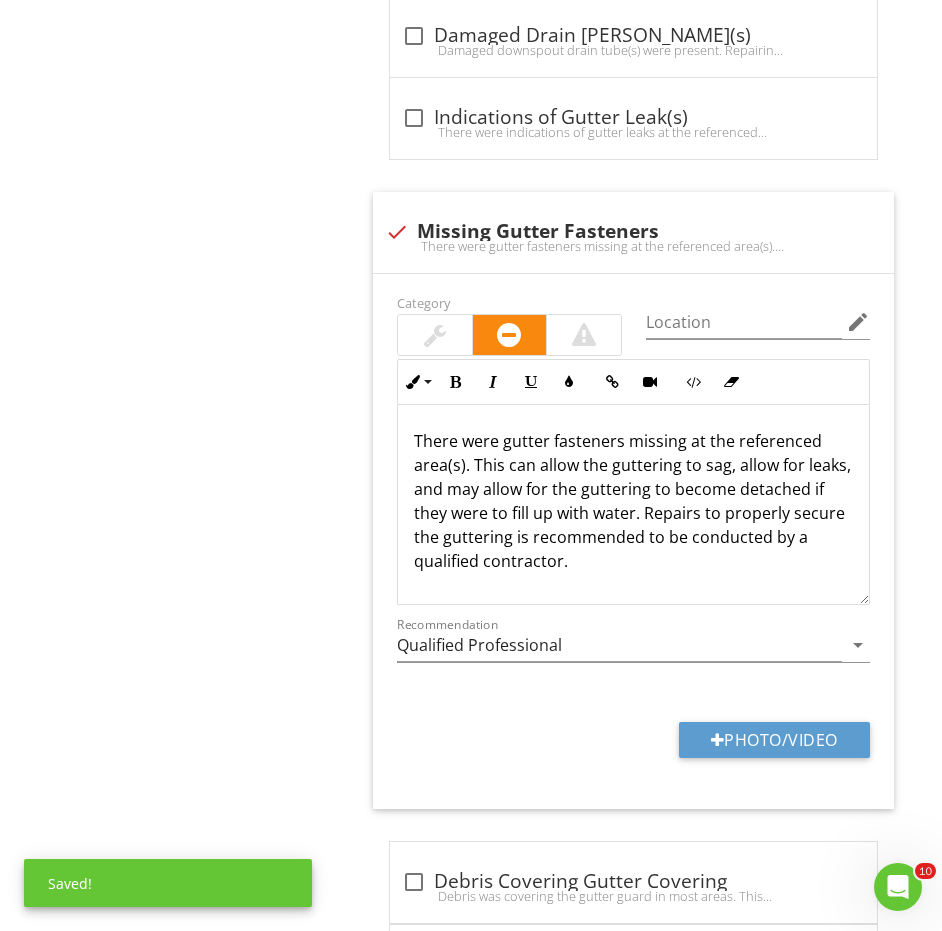 scroll, scrollTop: 3964, scrollLeft: 0, axis: vertical 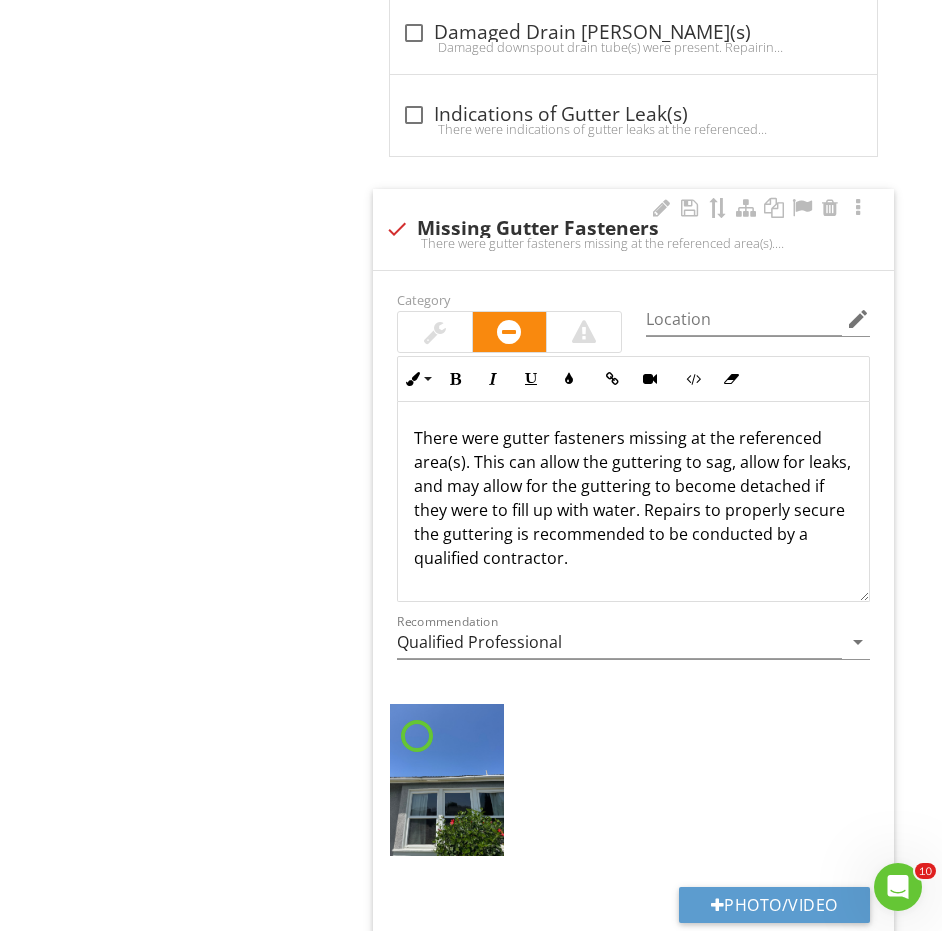 click at bounding box center (435, 332) 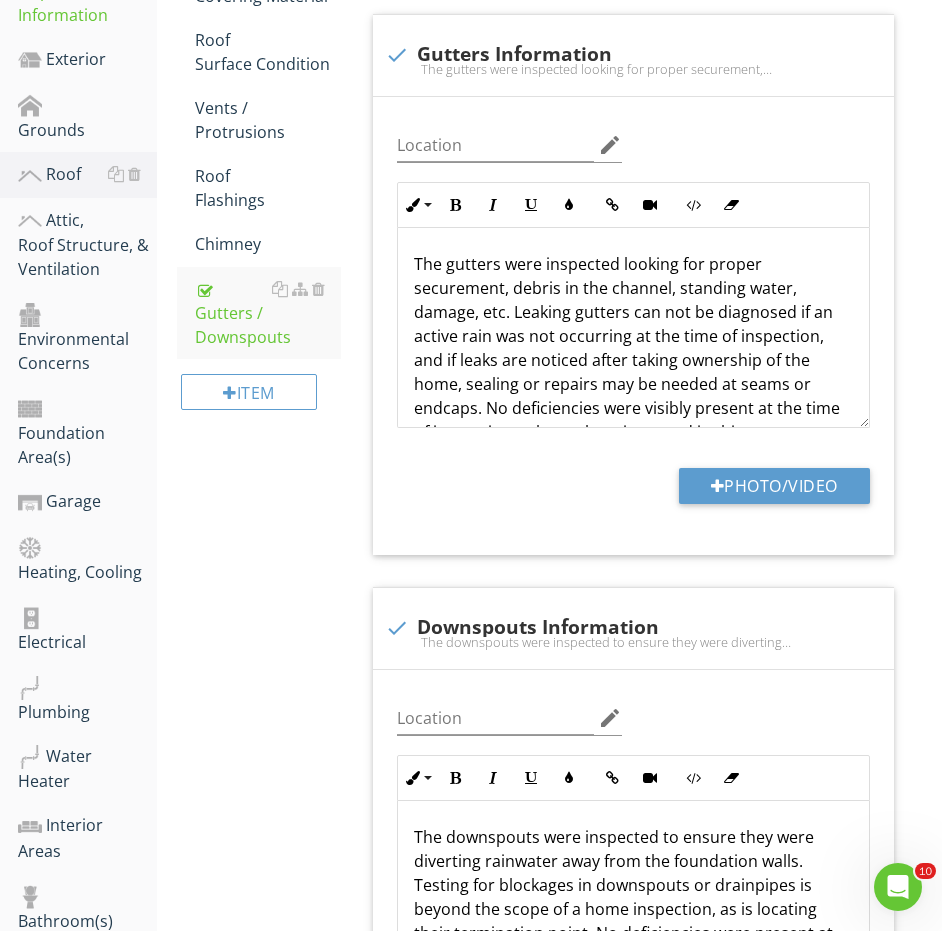 scroll, scrollTop: 482, scrollLeft: 0, axis: vertical 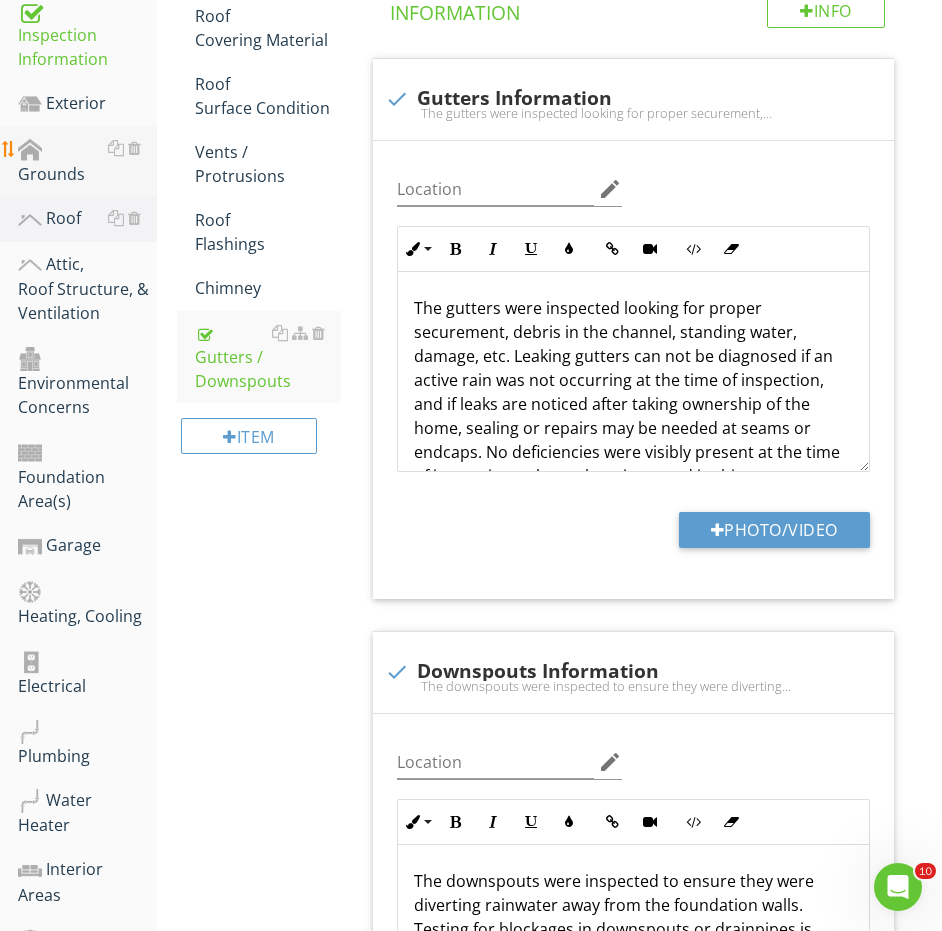 click on "Grounds" at bounding box center [87, 161] 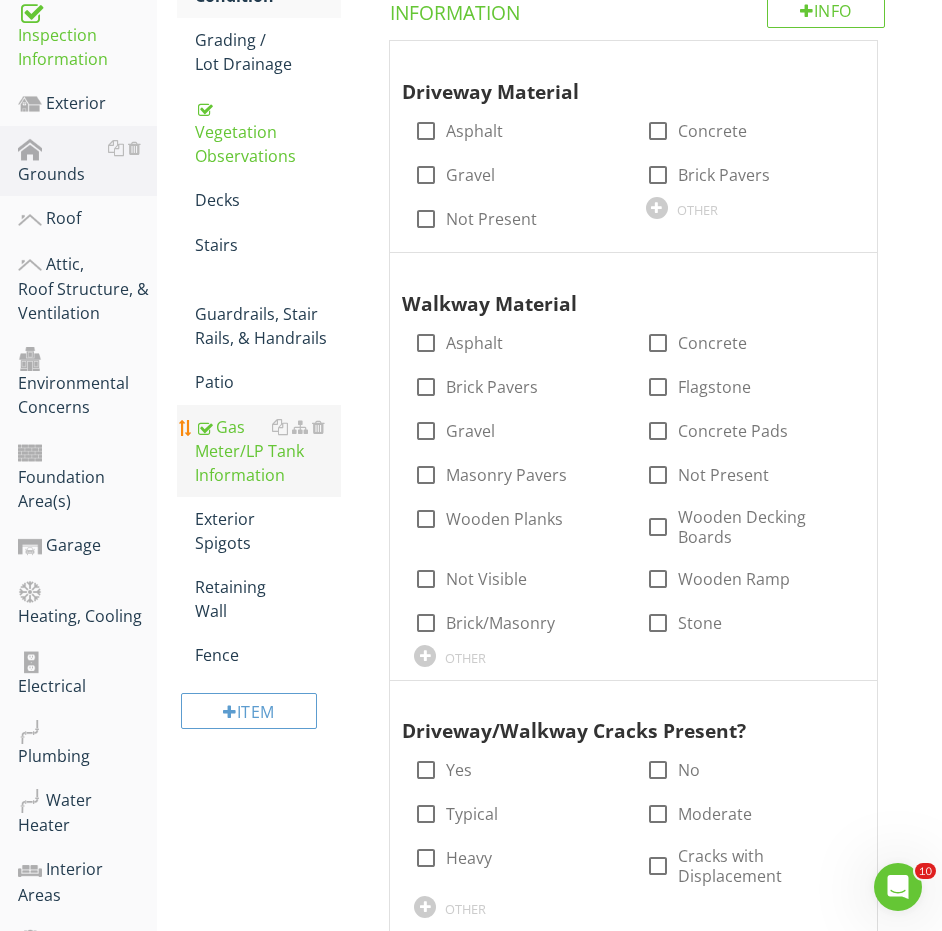 click on "Gas Meter/LP Tank Information" at bounding box center (268, 451) 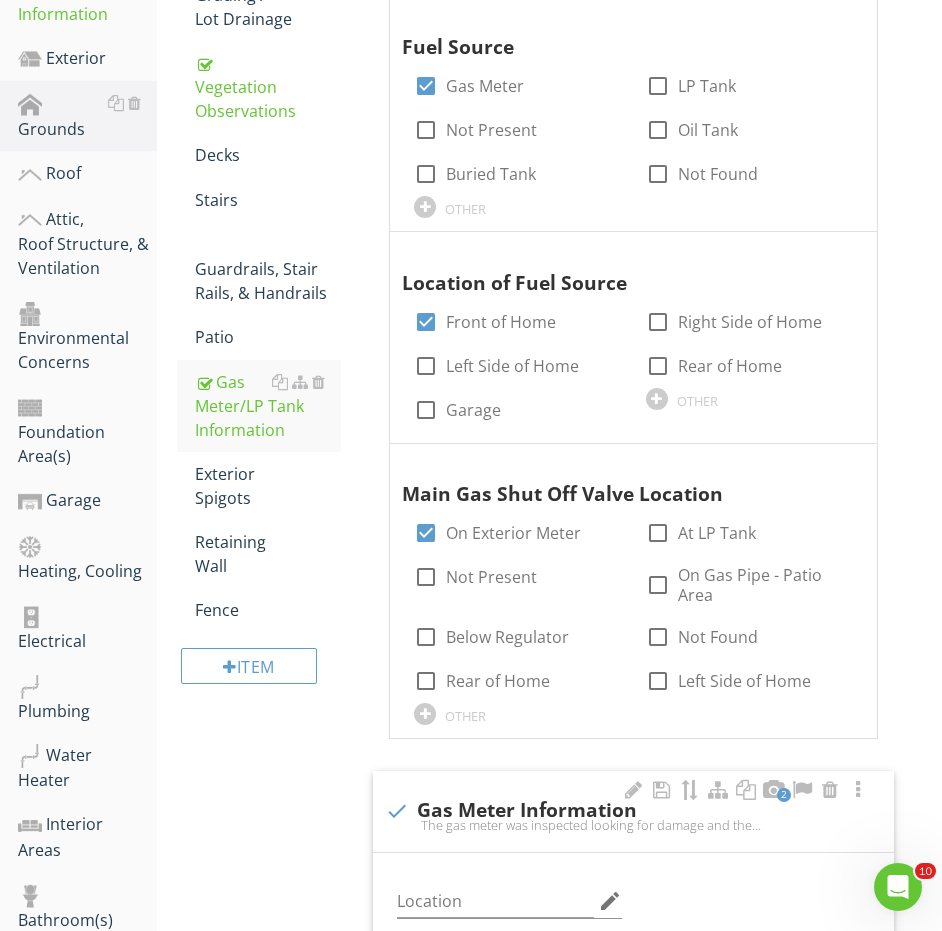 scroll, scrollTop: 507, scrollLeft: 0, axis: vertical 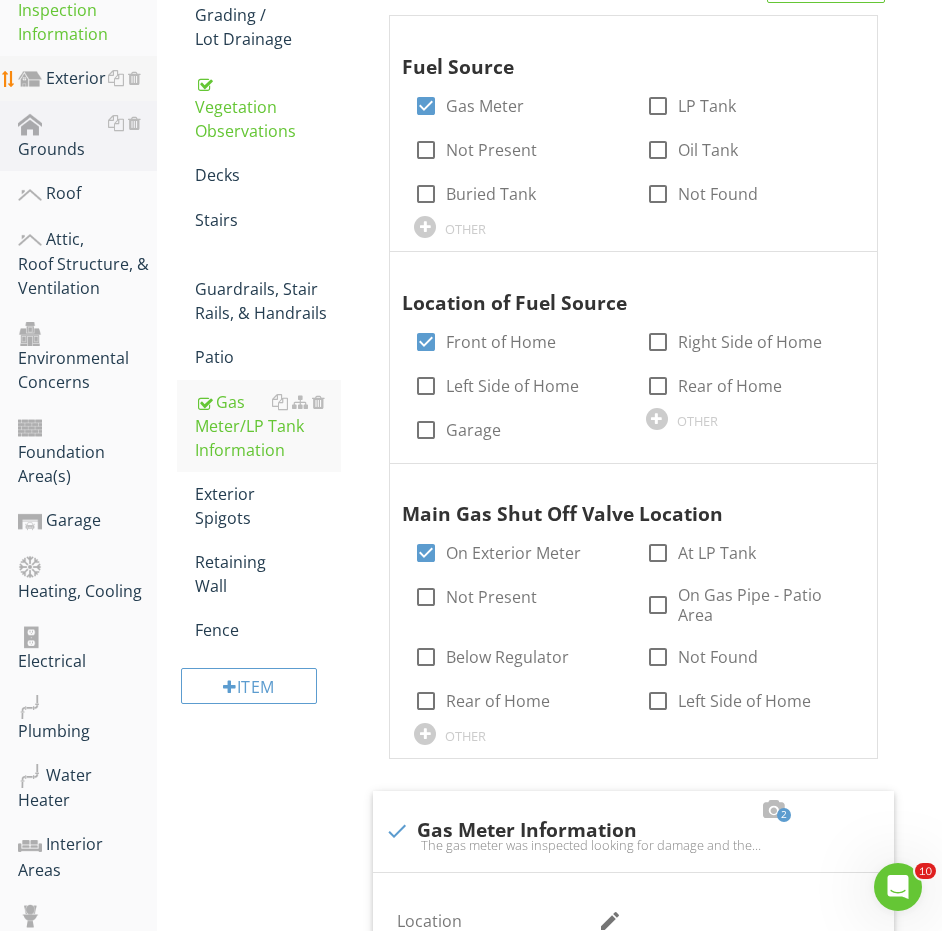 click on "Exterior" at bounding box center (87, 79) 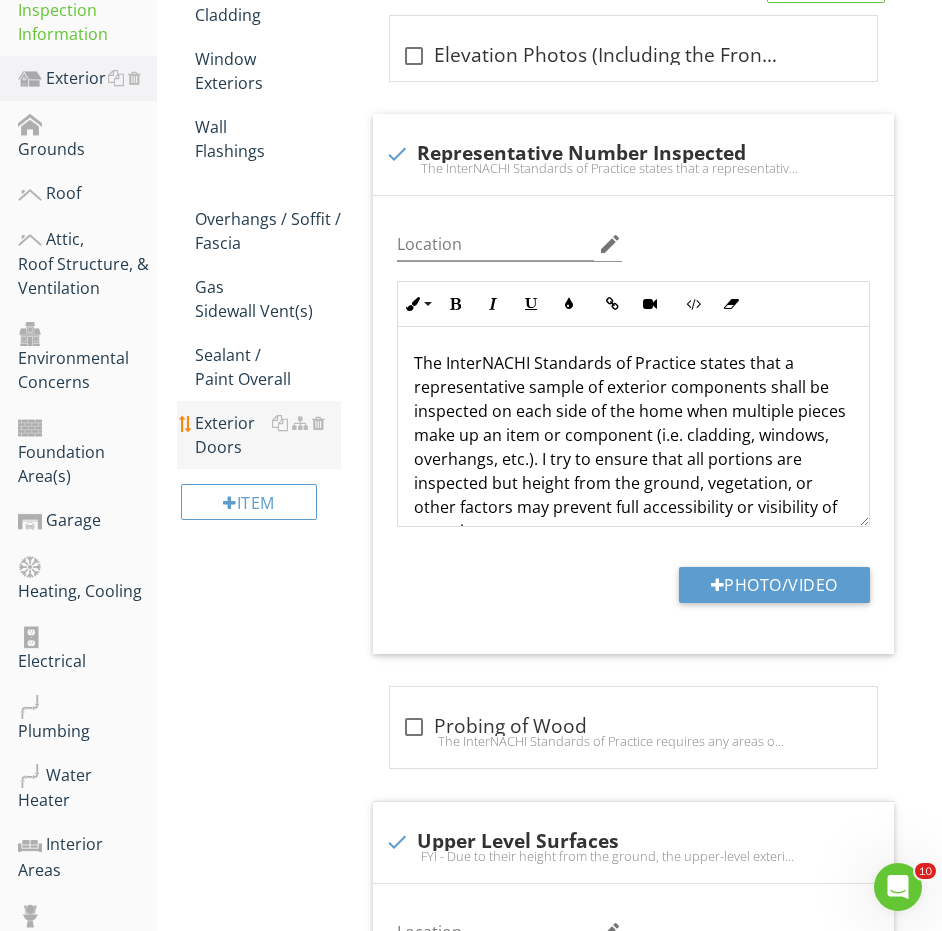 click on "Exterior Doors" at bounding box center [268, 435] 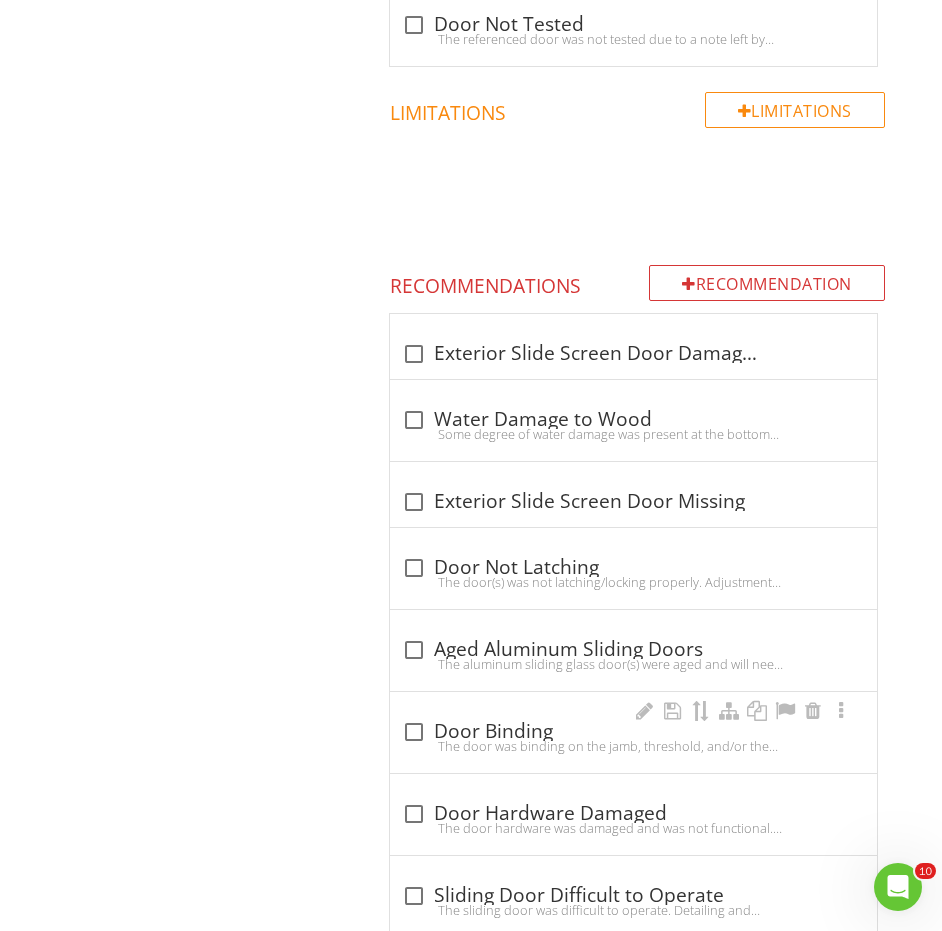 scroll, scrollTop: 2245, scrollLeft: 0, axis: vertical 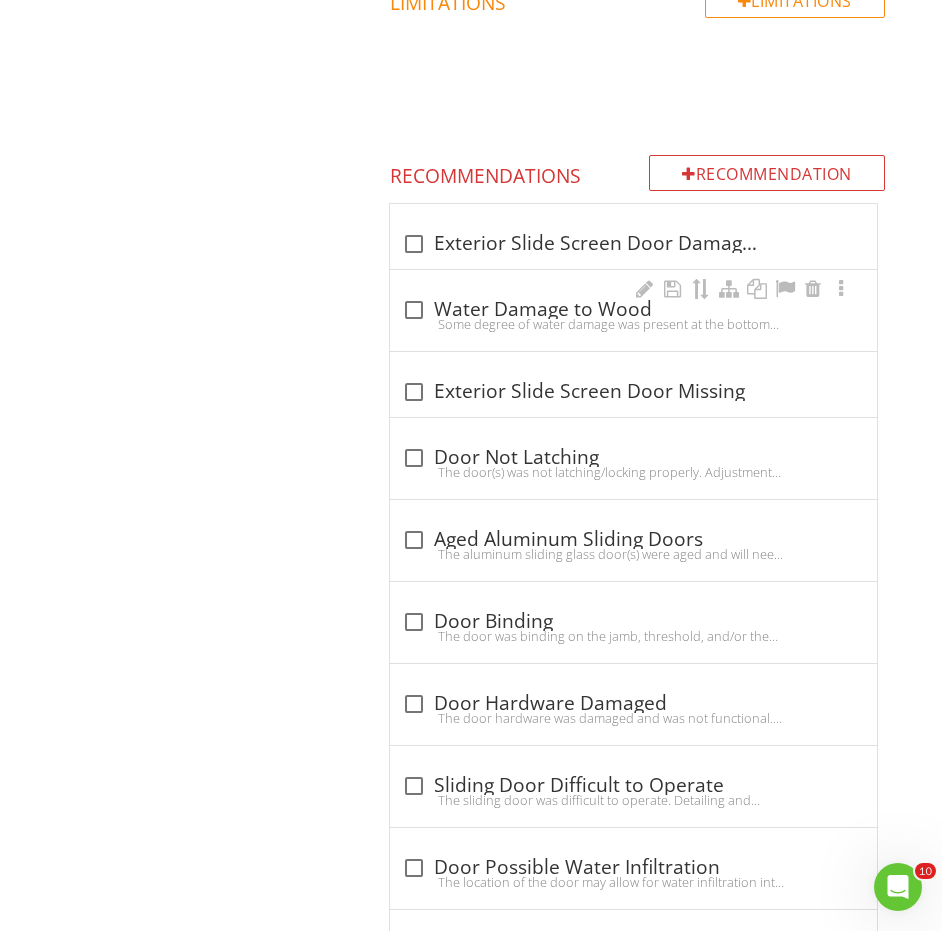 click on "Some degree of water damage was present at the bottom of the door jambs, door slab, and/or brick moulding of the referenced door(s). Repairs or replacement to correct any damaged wood is recommended to be conducted as needed by a contractor or other qualified person, with sealing or modifications made to prevent further/future damage." at bounding box center [633, 324] 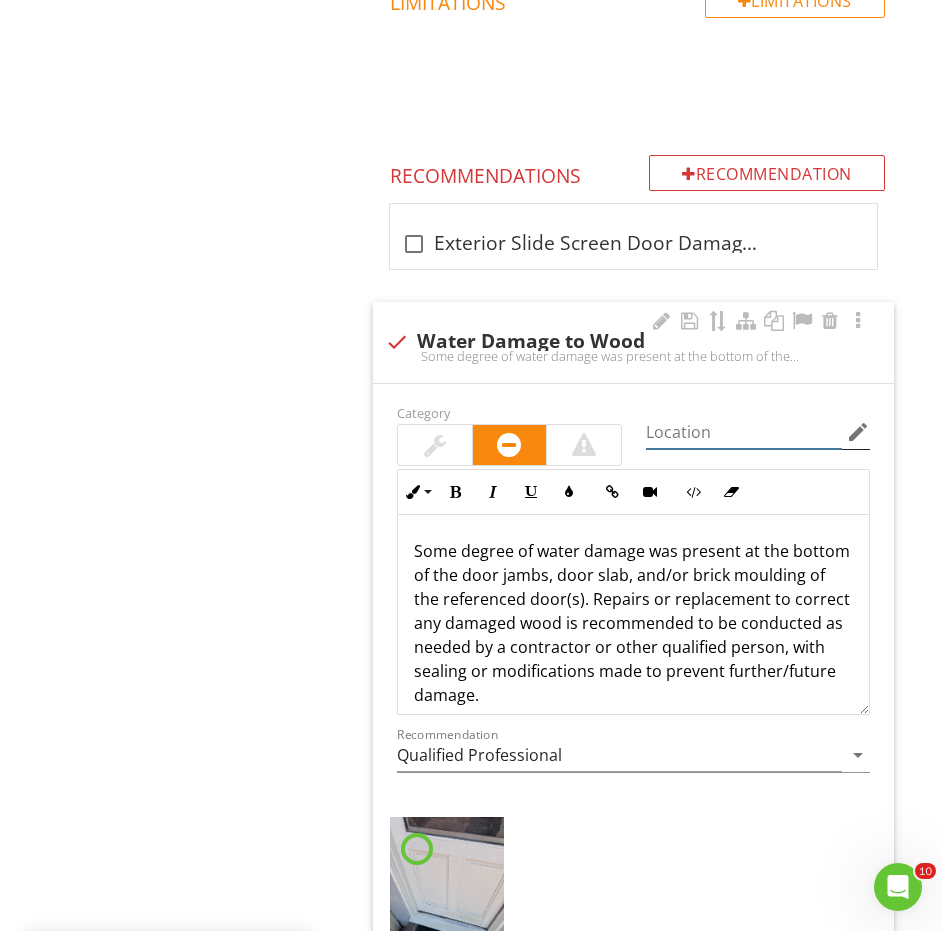 click at bounding box center (744, 432) 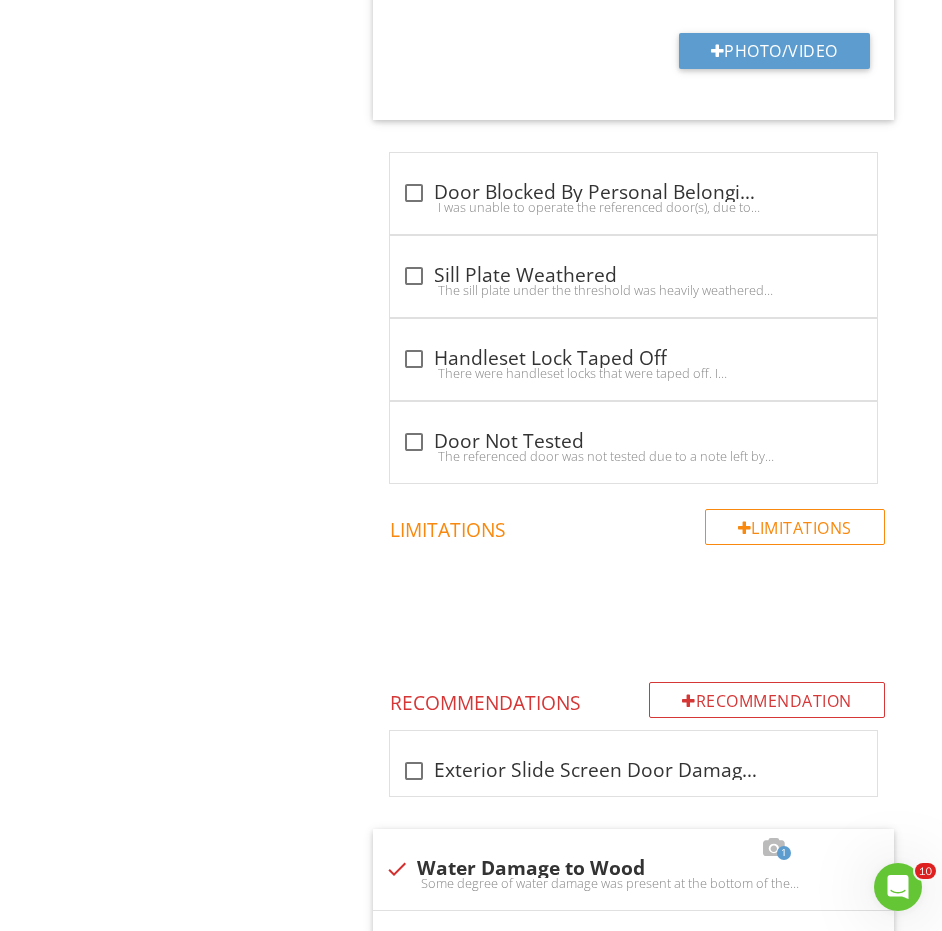 scroll, scrollTop: 1703, scrollLeft: 0, axis: vertical 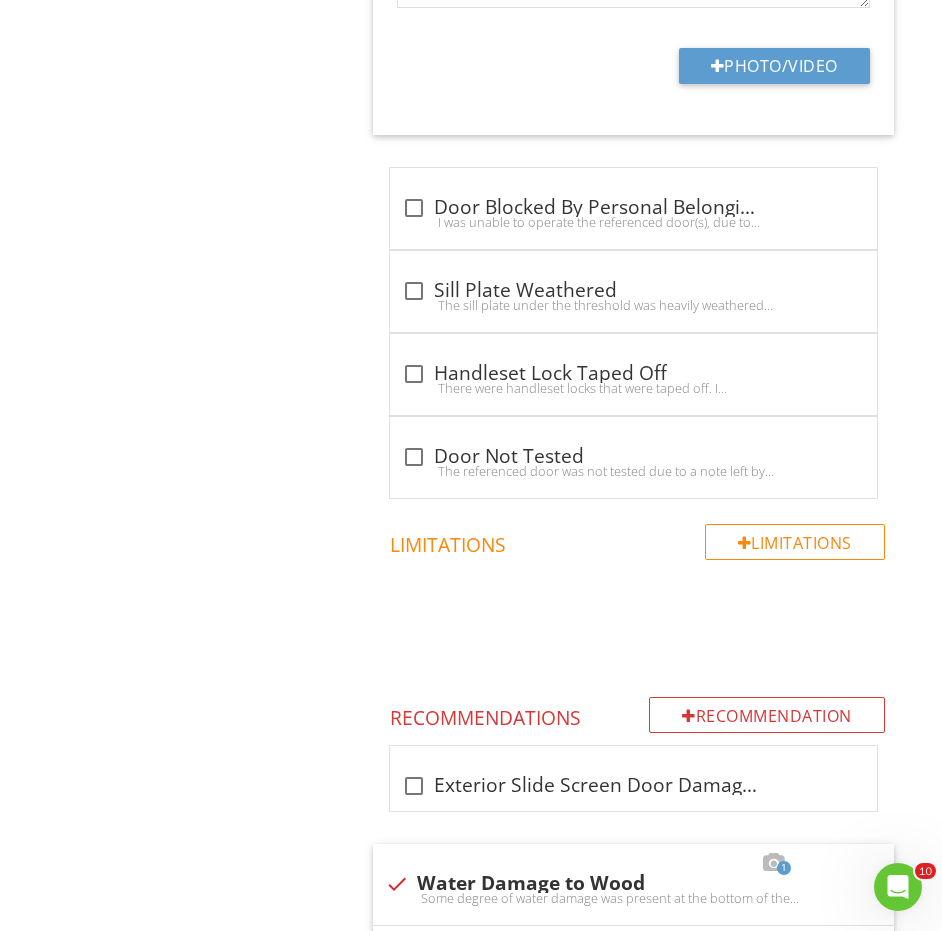 type on "rear" 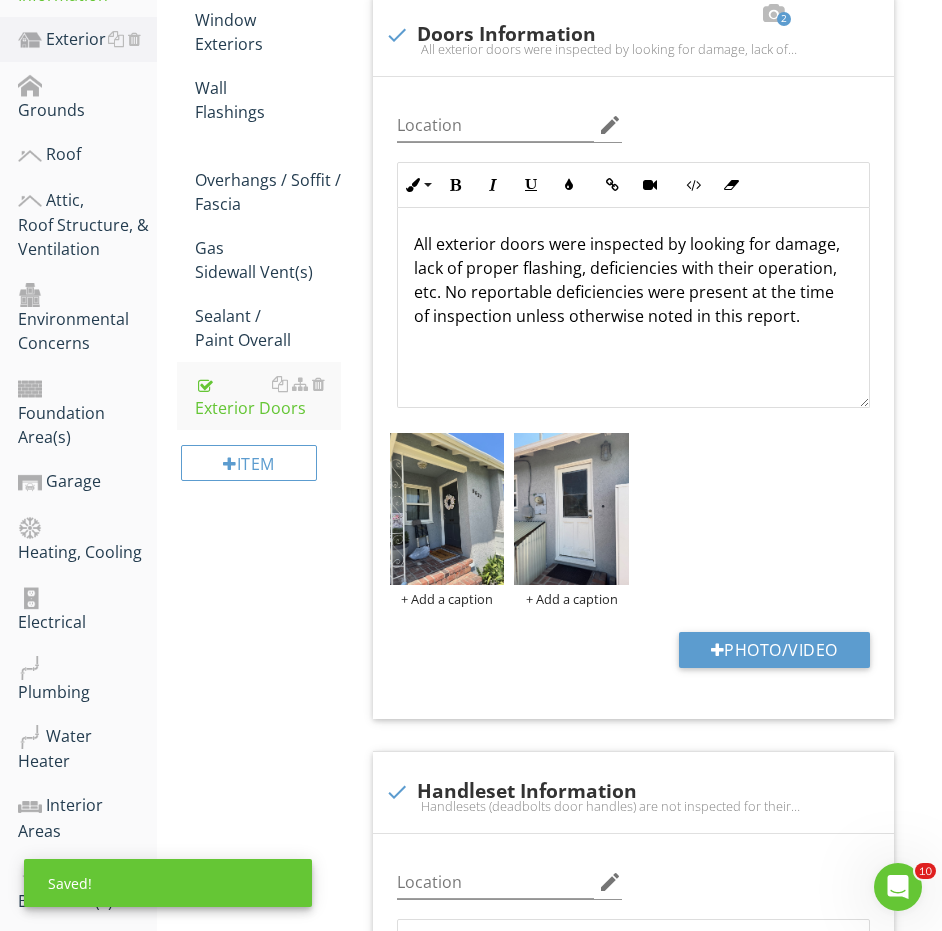 scroll, scrollTop: 159, scrollLeft: 0, axis: vertical 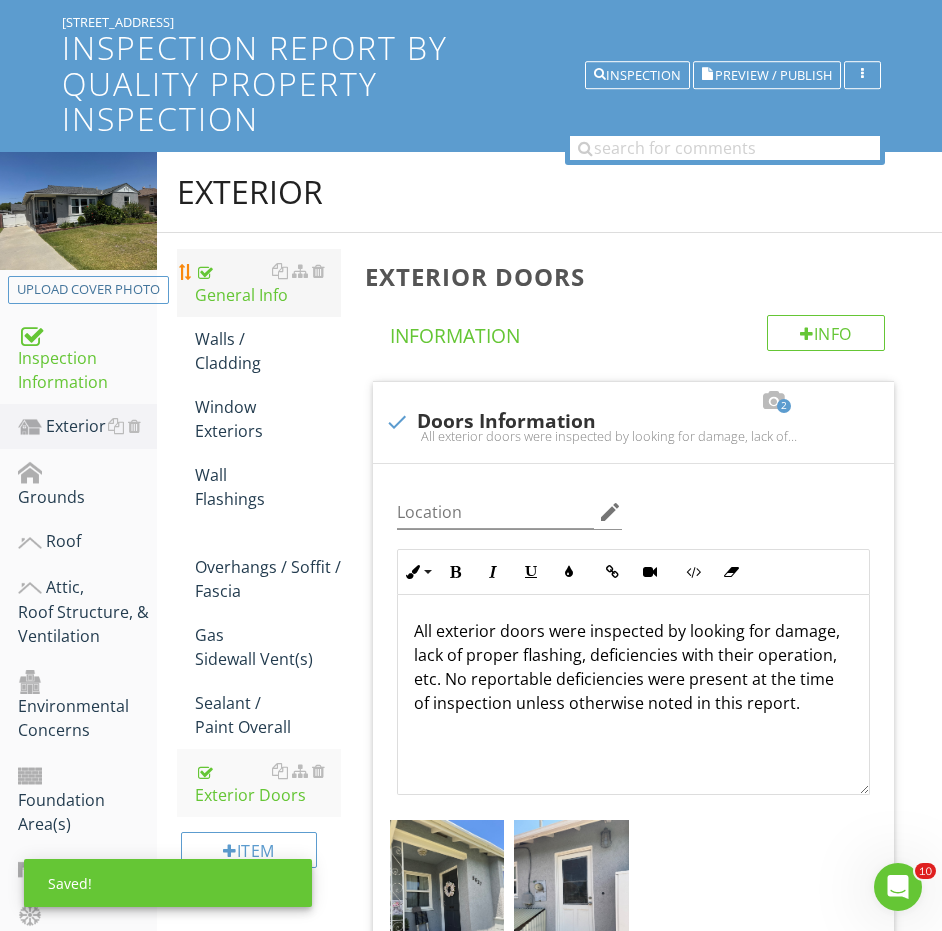 click on "General Info" at bounding box center [268, 283] 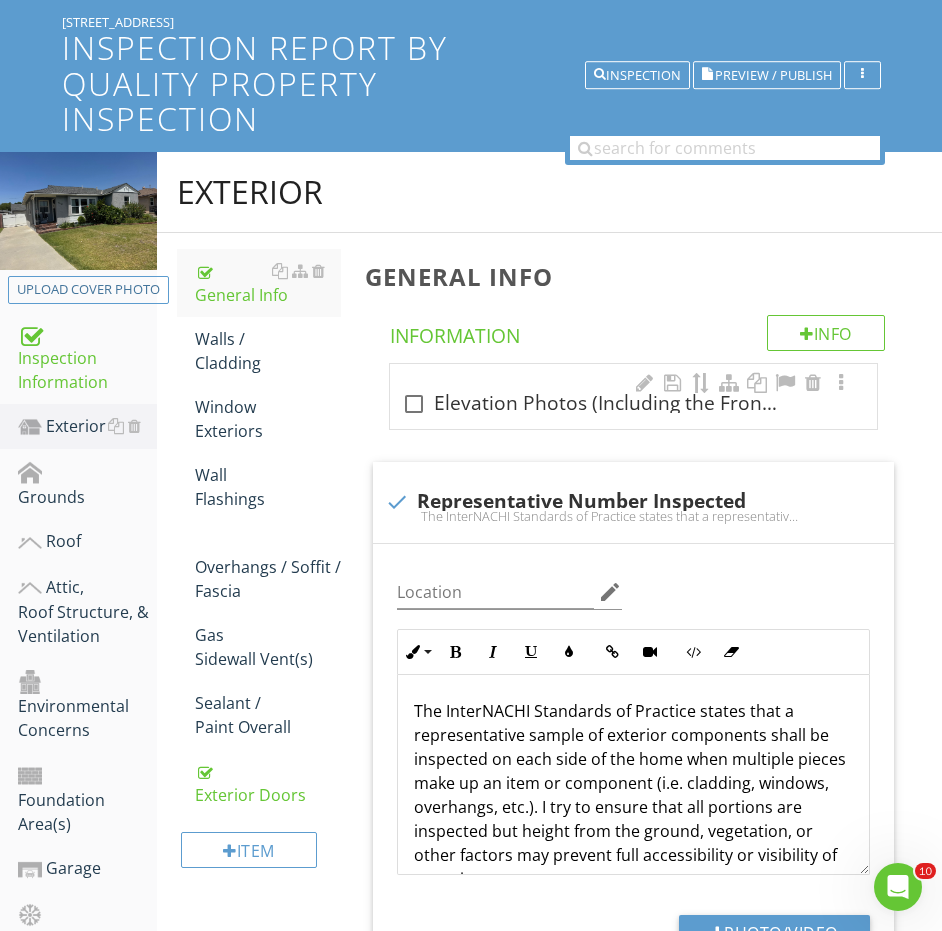 click on "check_box_outline_blank
Elevation Photos (Including the Front, Rear, Left and Right Sides of the Home)" at bounding box center [633, 404] 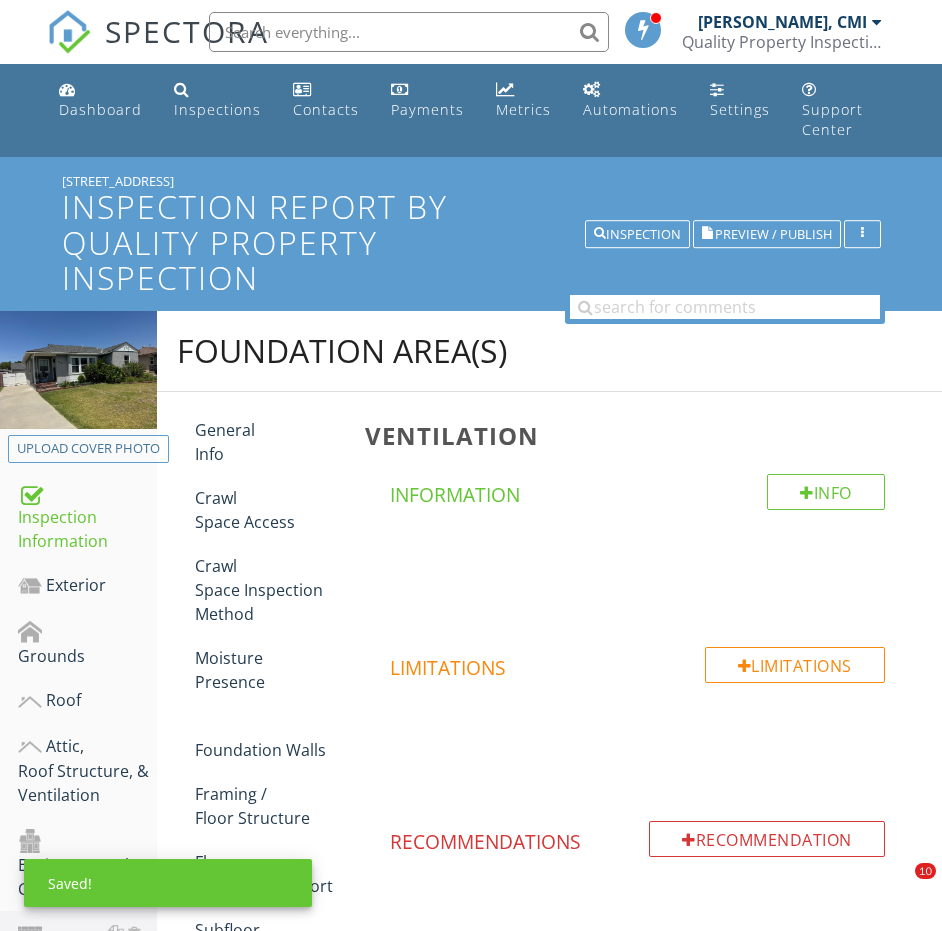 scroll, scrollTop: 218, scrollLeft: 0, axis: vertical 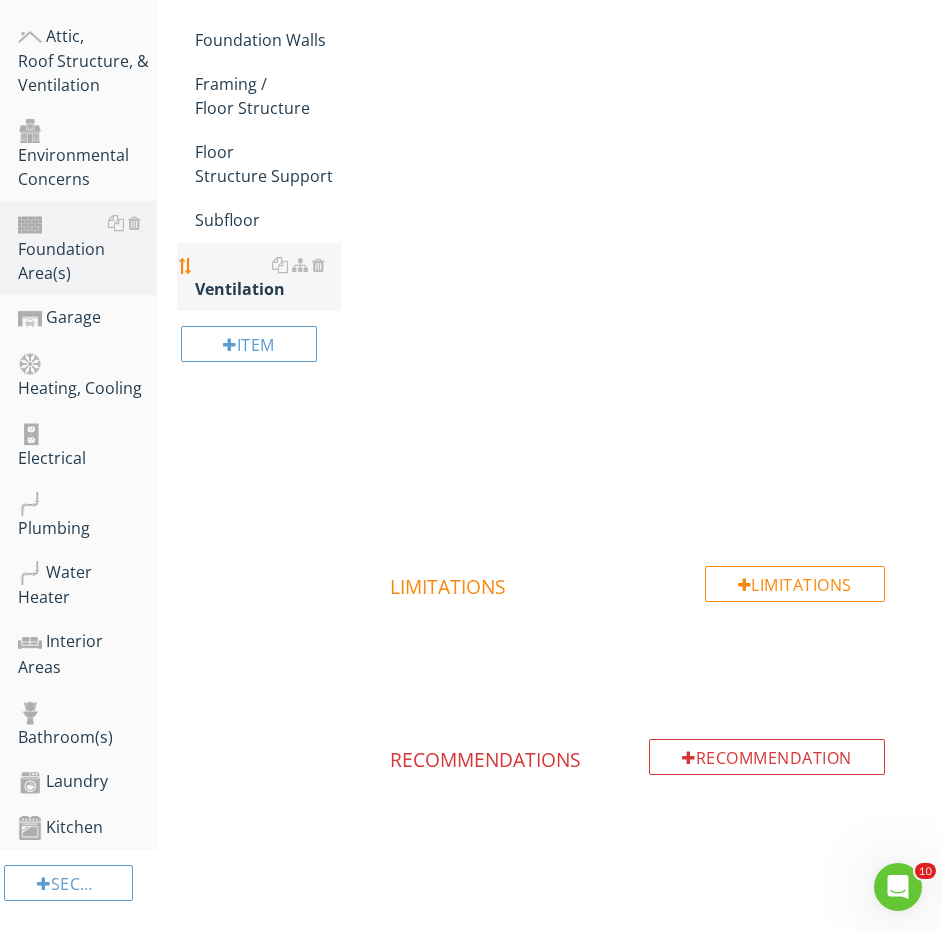 click on "Ventilation" at bounding box center (268, 277) 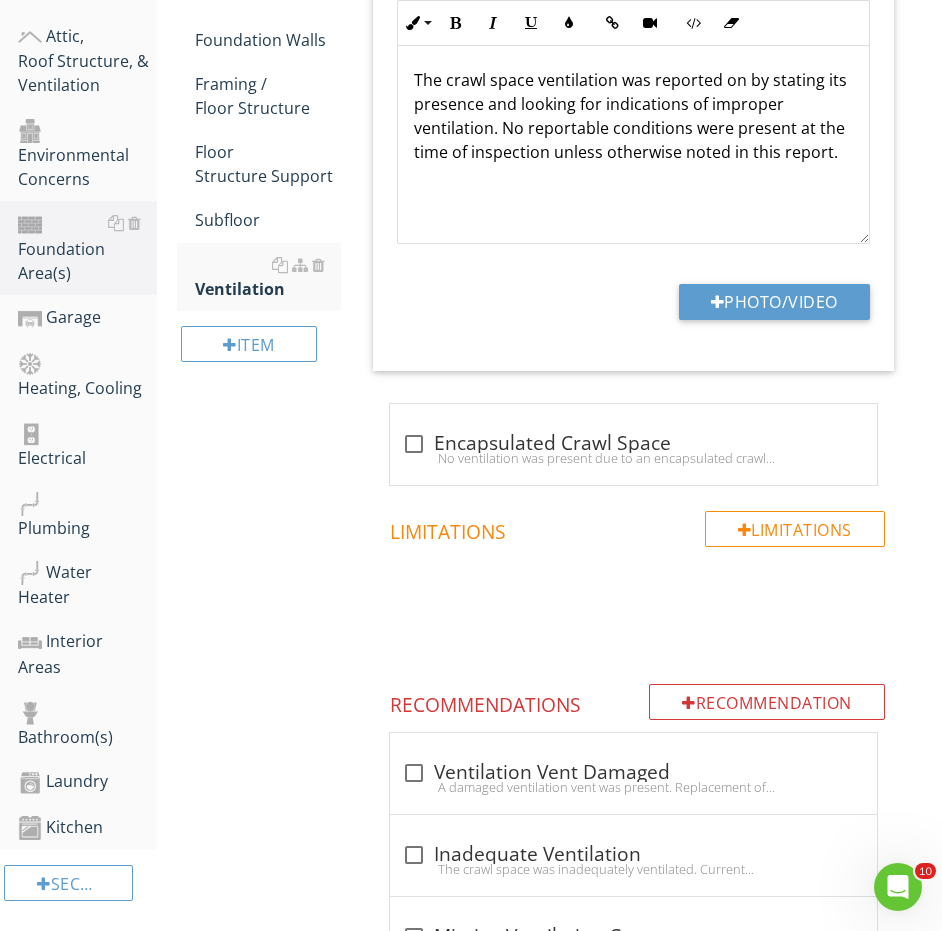 scroll, scrollTop: 1115, scrollLeft: 0, axis: vertical 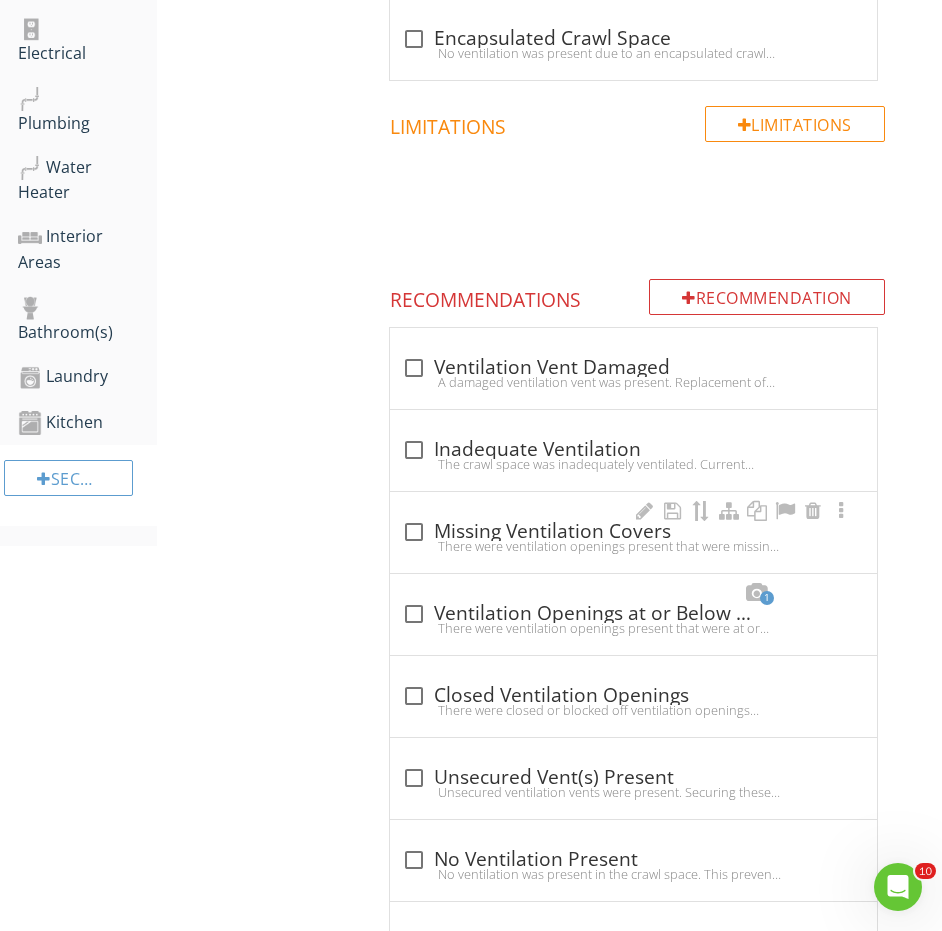 click on "check_box_outline_blank
Missing Ventilation Covers" at bounding box center [633, 532] 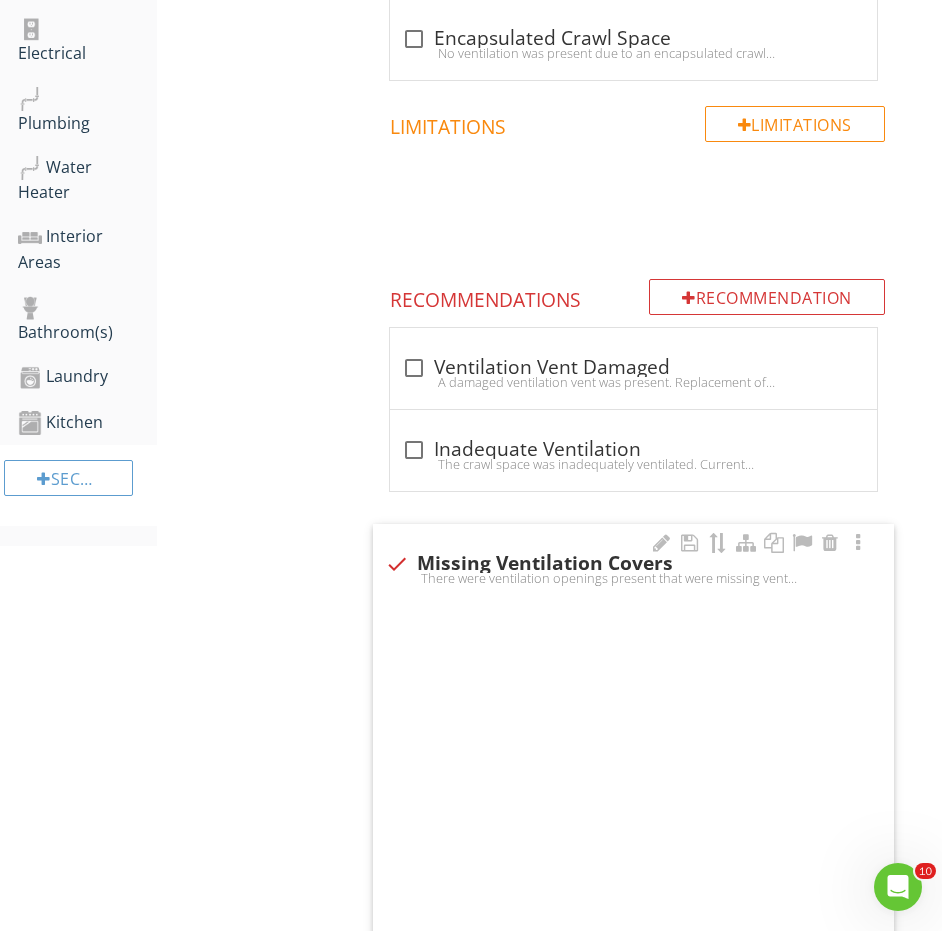 checkbox on "true" 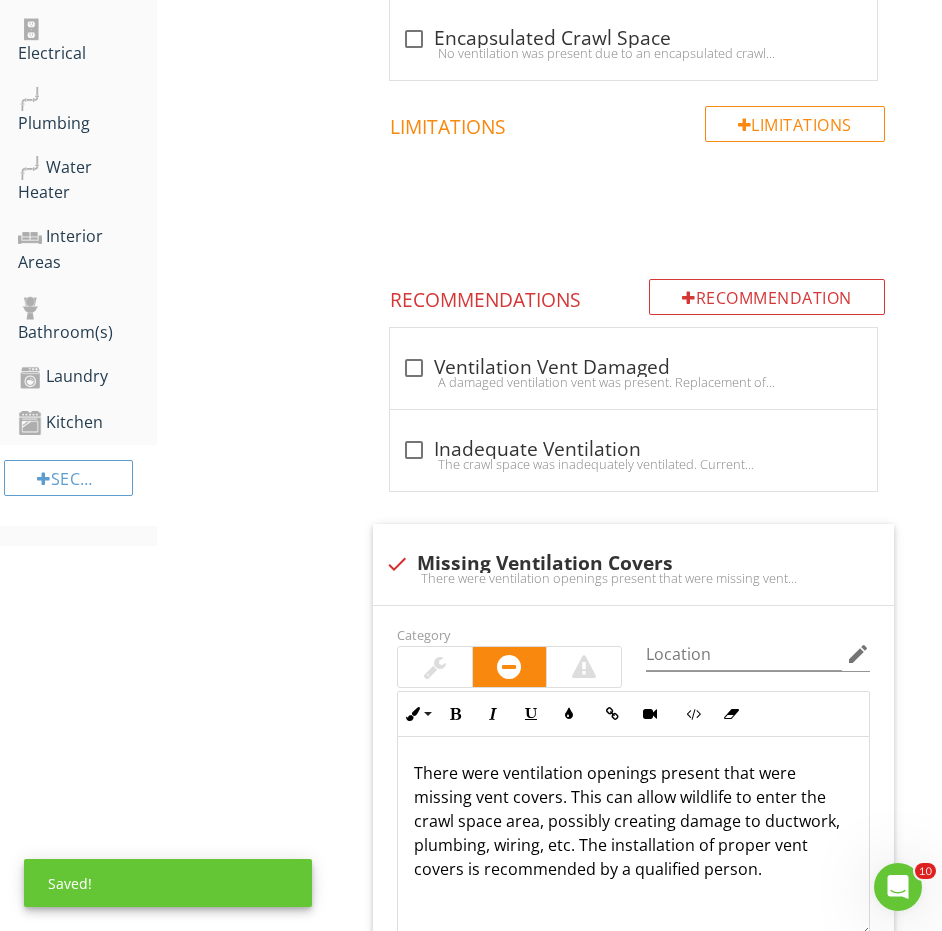 scroll, scrollTop: 1358, scrollLeft: 0, axis: vertical 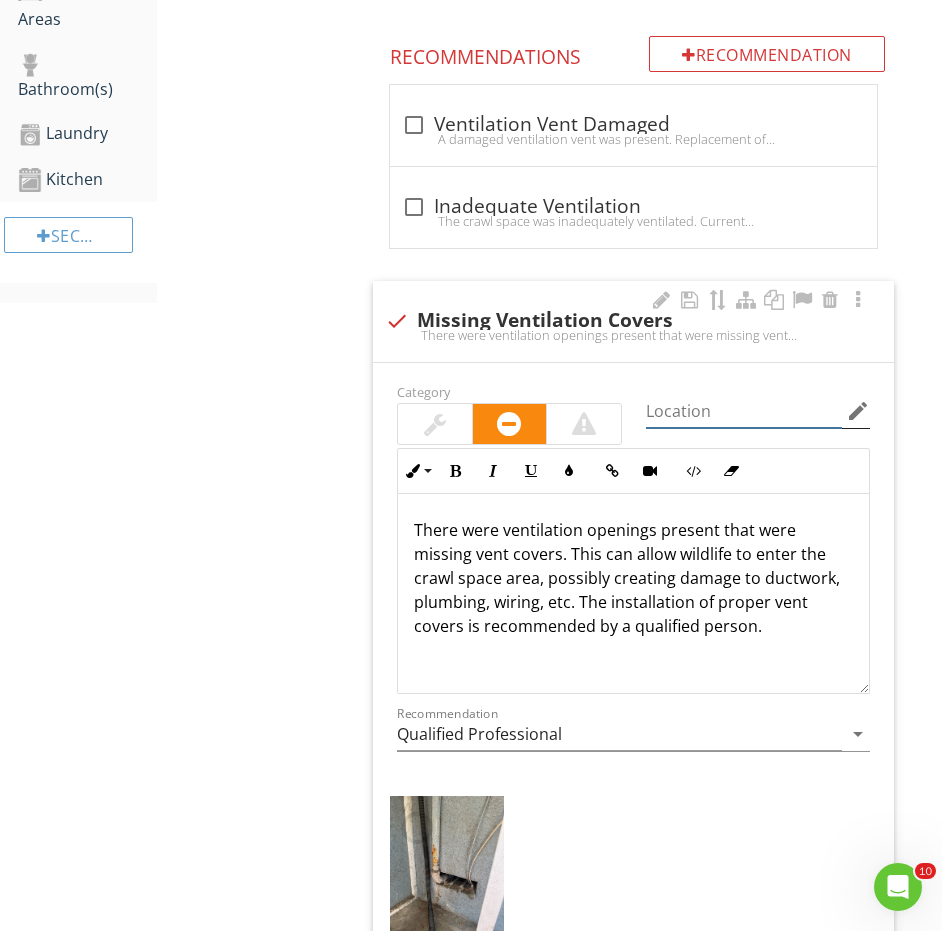 click at bounding box center (744, 411) 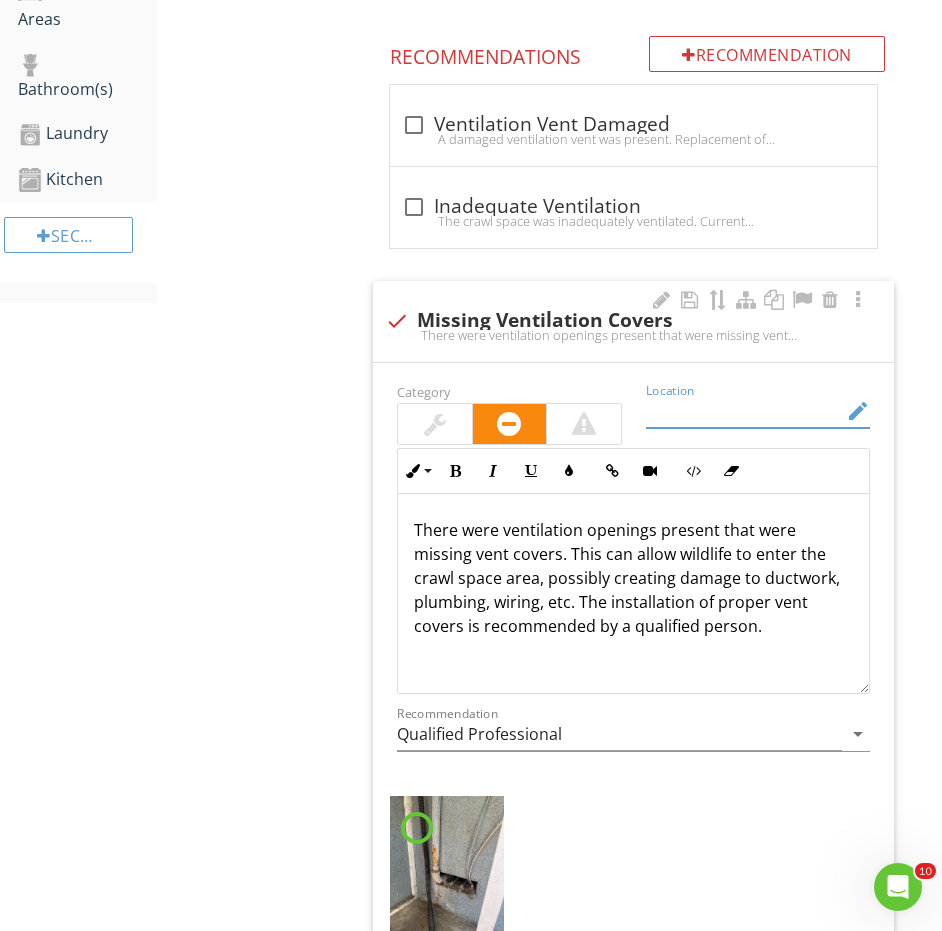 click at bounding box center [744, 411] 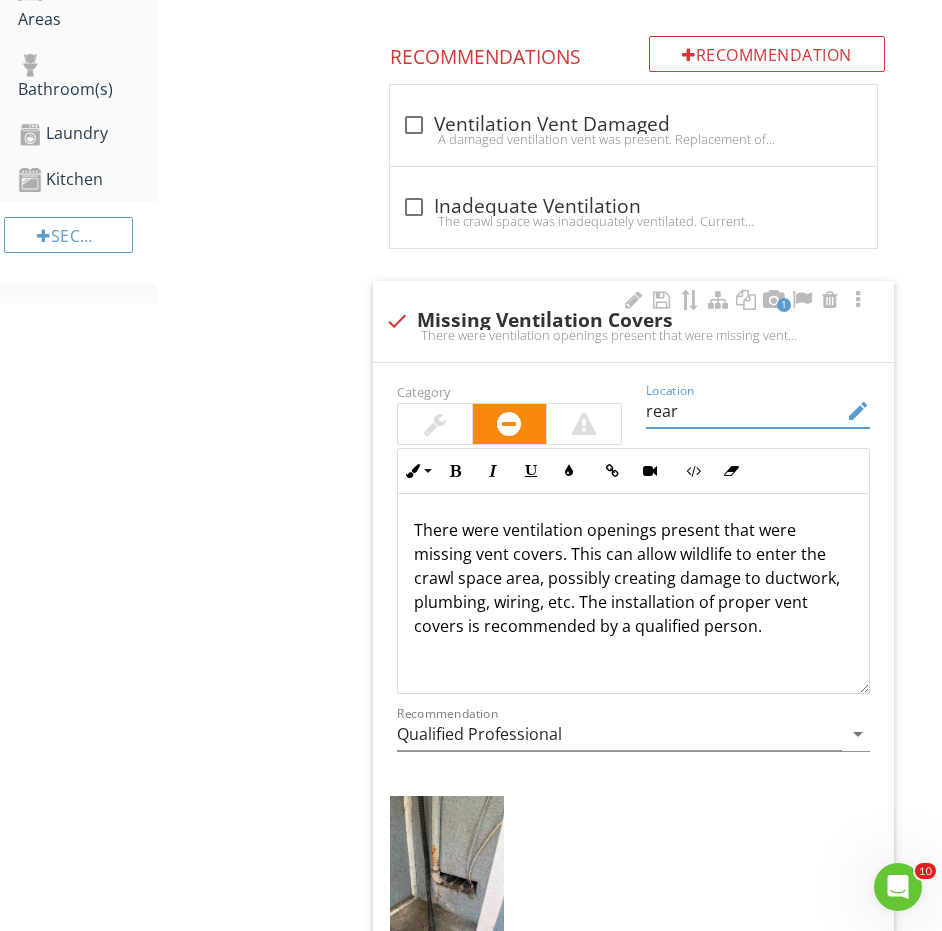 type on "rear" 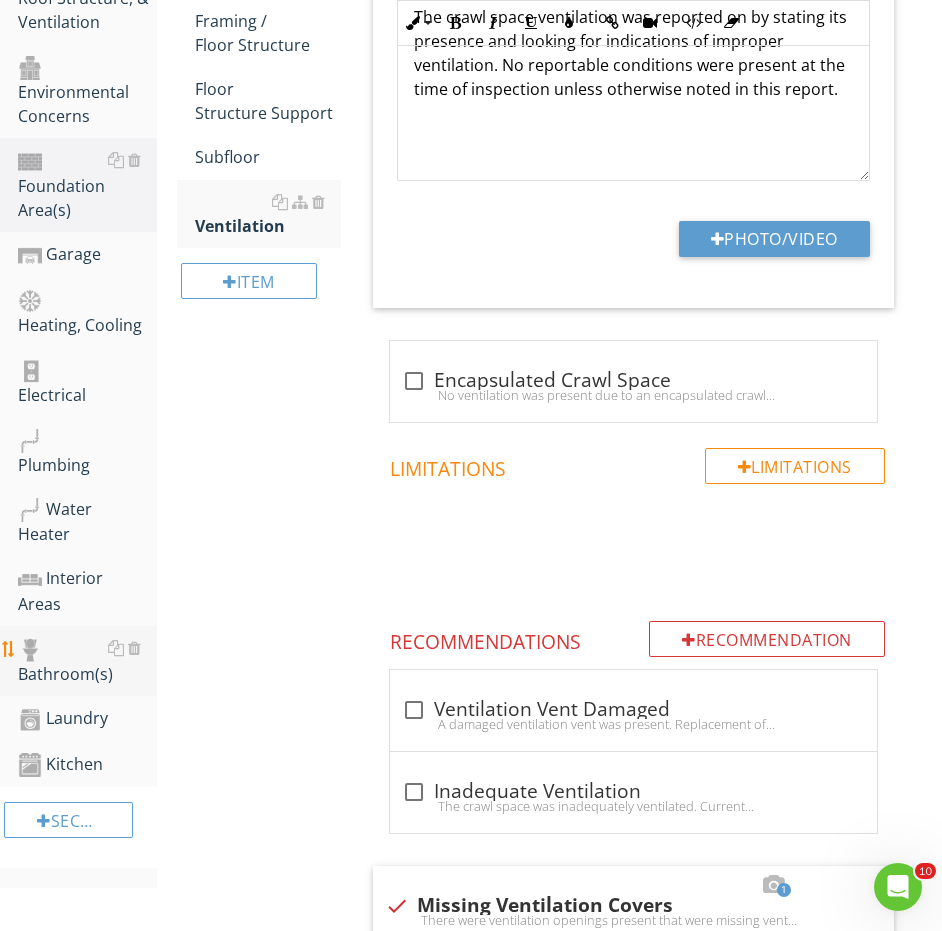 scroll, scrollTop: 803, scrollLeft: 0, axis: vertical 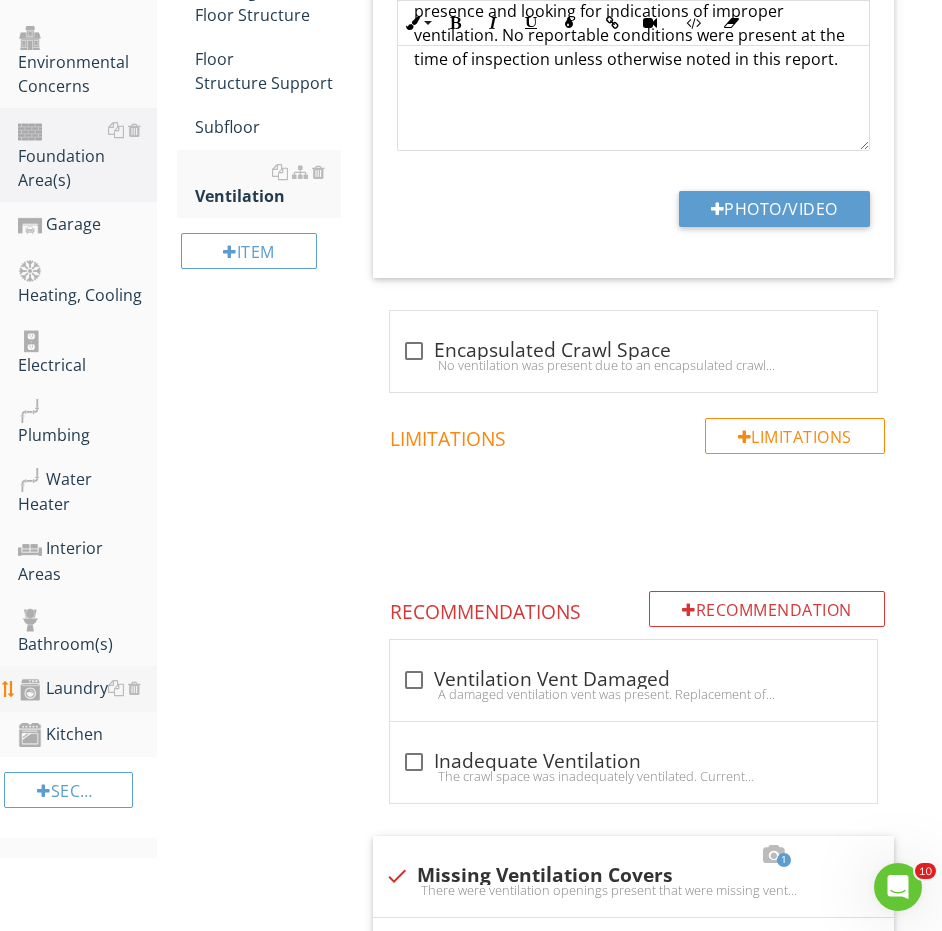 click on "Laundry" at bounding box center [87, 689] 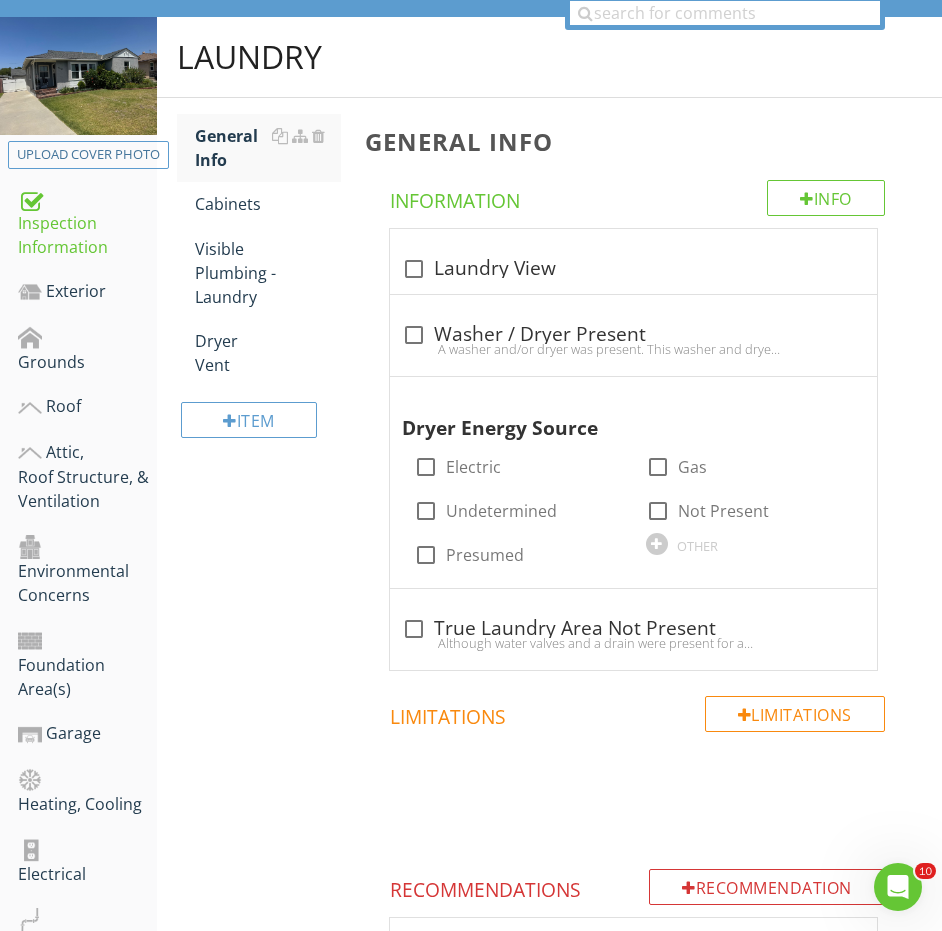 scroll, scrollTop: 284, scrollLeft: 0, axis: vertical 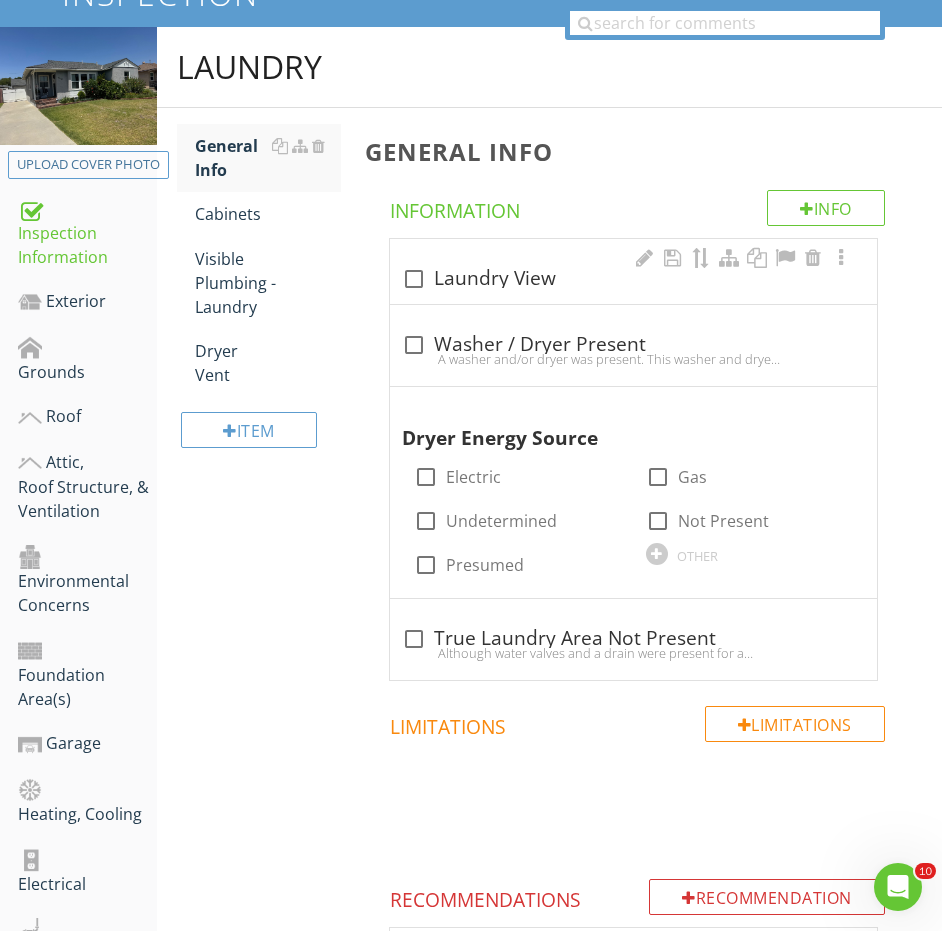 click on "check_box_outline_blank
Laundry View" at bounding box center (633, 279) 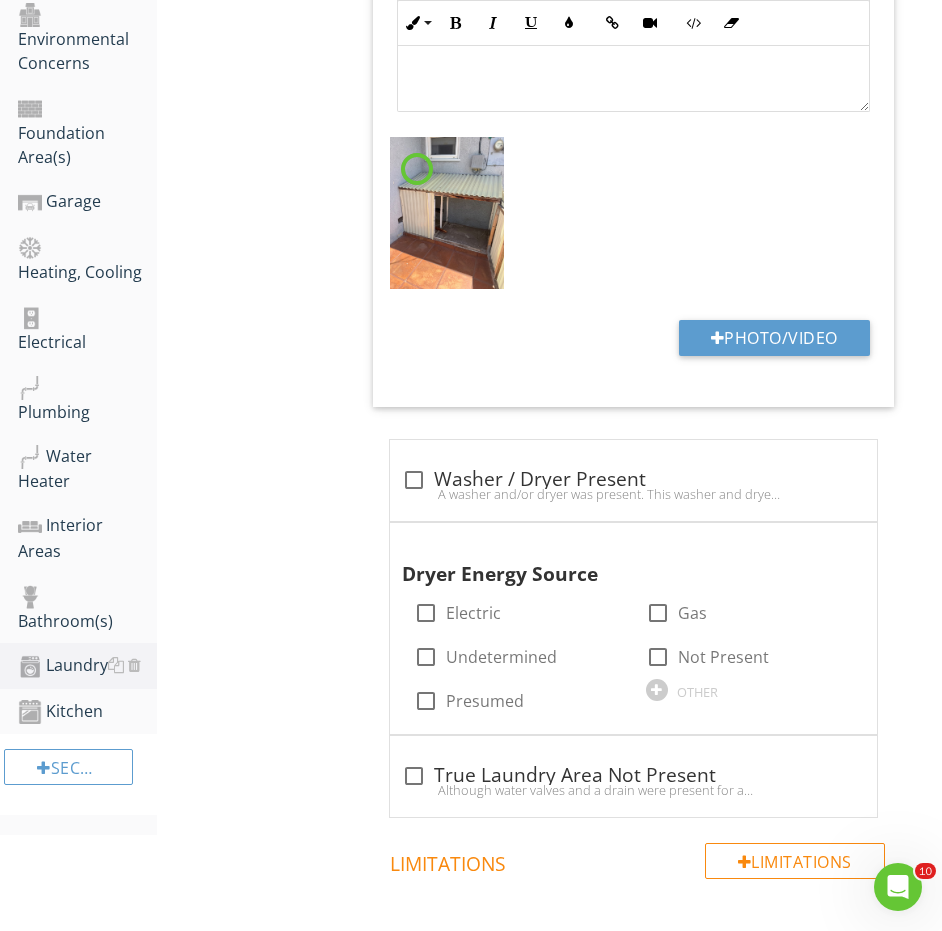 scroll, scrollTop: 840, scrollLeft: 0, axis: vertical 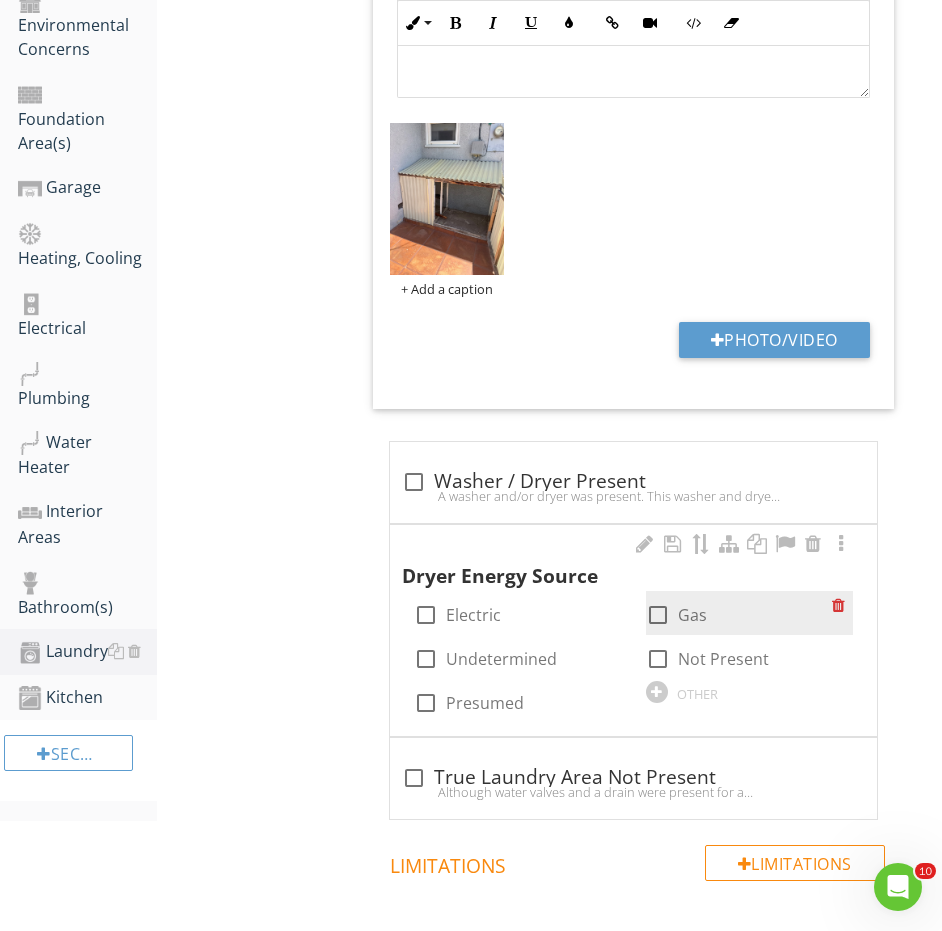 click at bounding box center (658, 615) 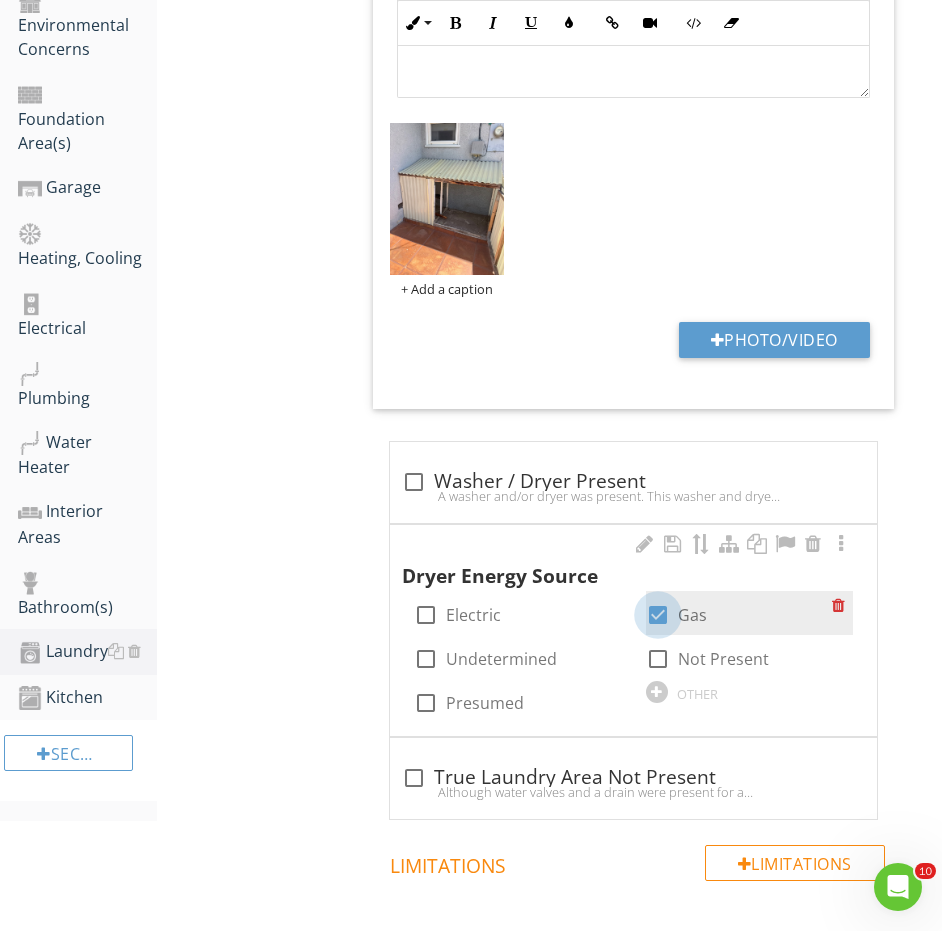 checkbox on "true" 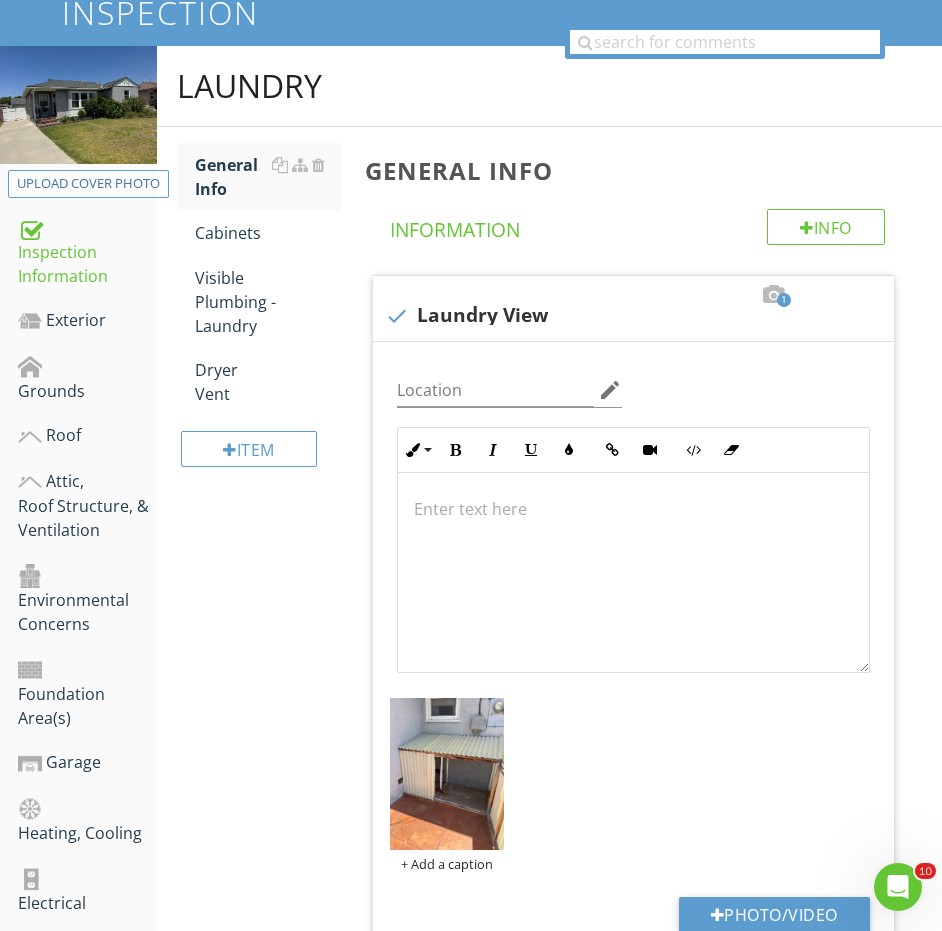 scroll, scrollTop: 0, scrollLeft: 0, axis: both 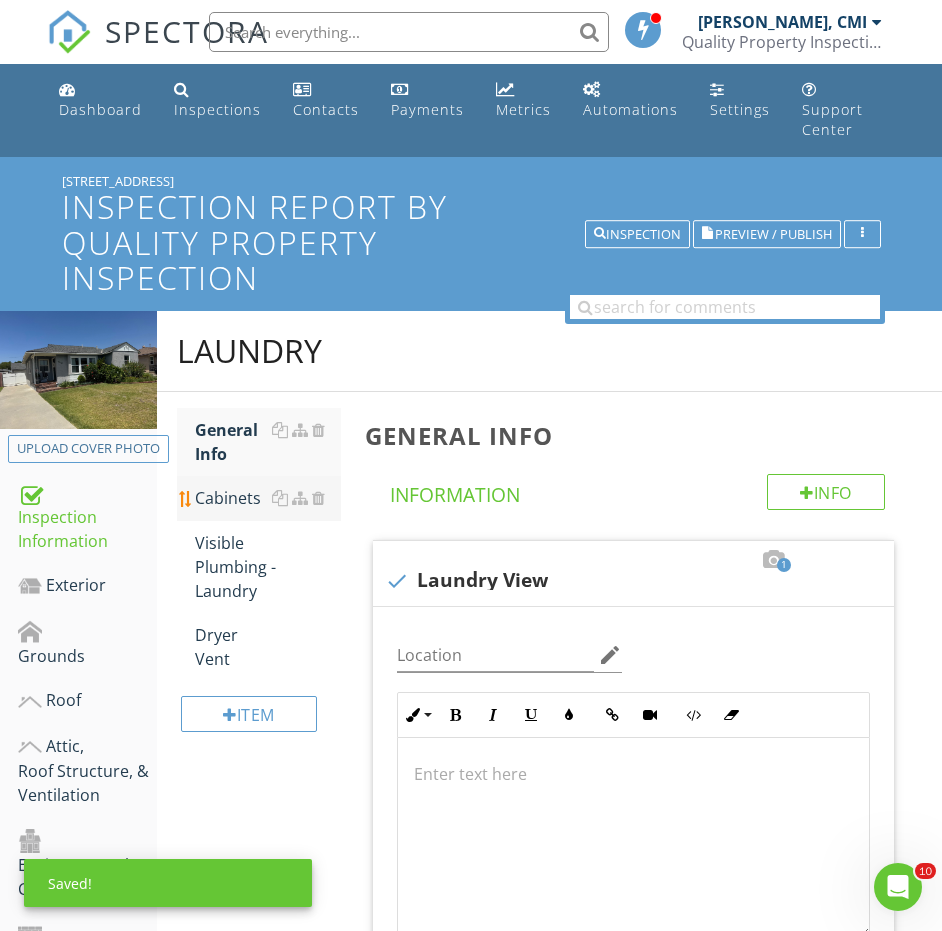 click on "Cabinets" at bounding box center [268, 498] 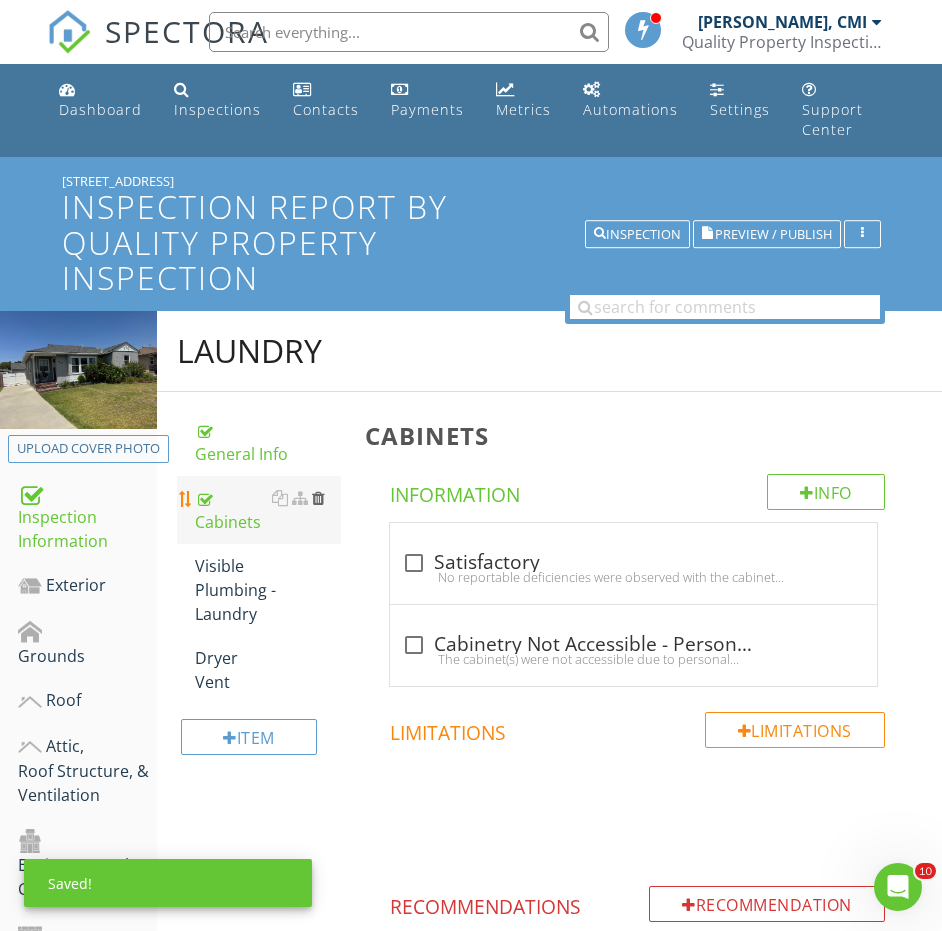 click at bounding box center [318, 498] 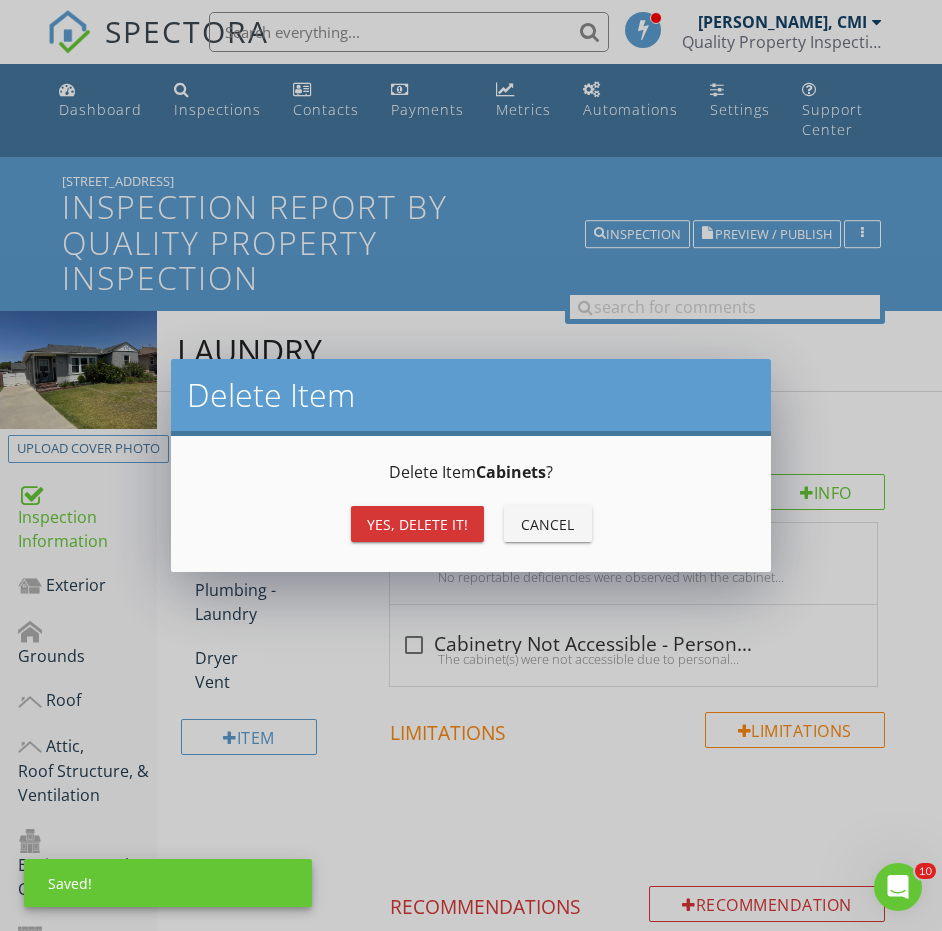 click on "Yes, Delete it!" at bounding box center (417, 524) 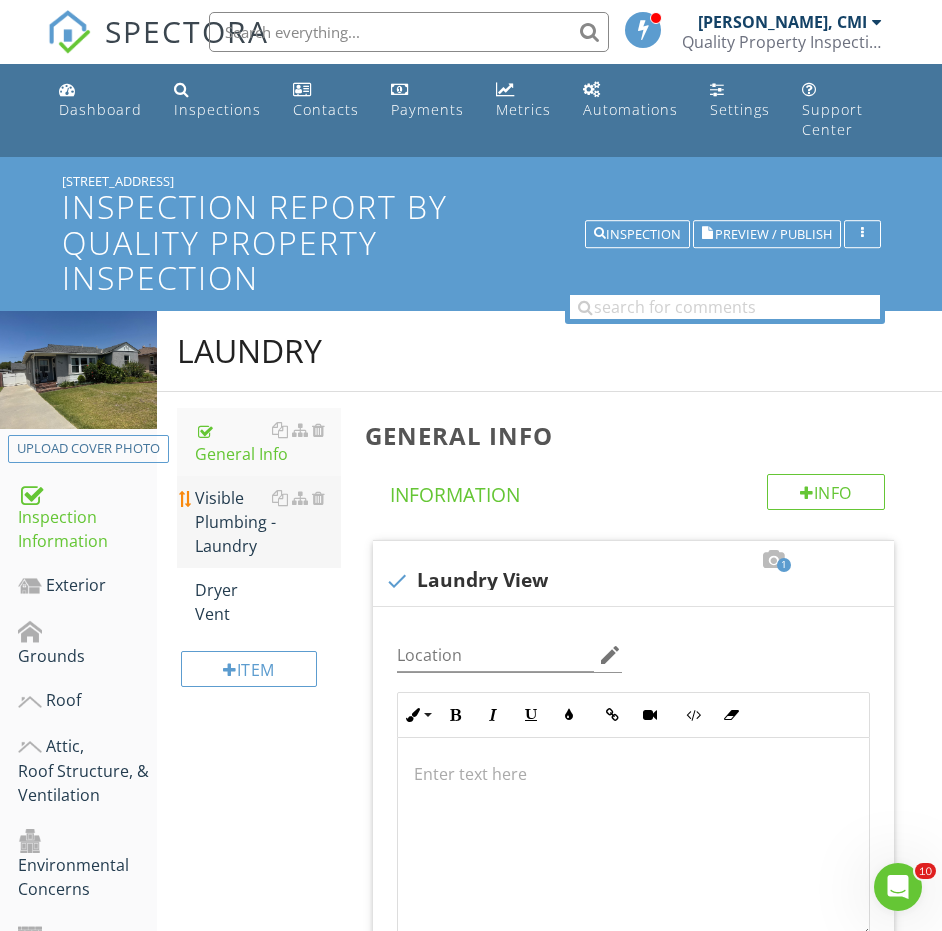 click on "Visible Plumbing - Laundry" at bounding box center [268, 522] 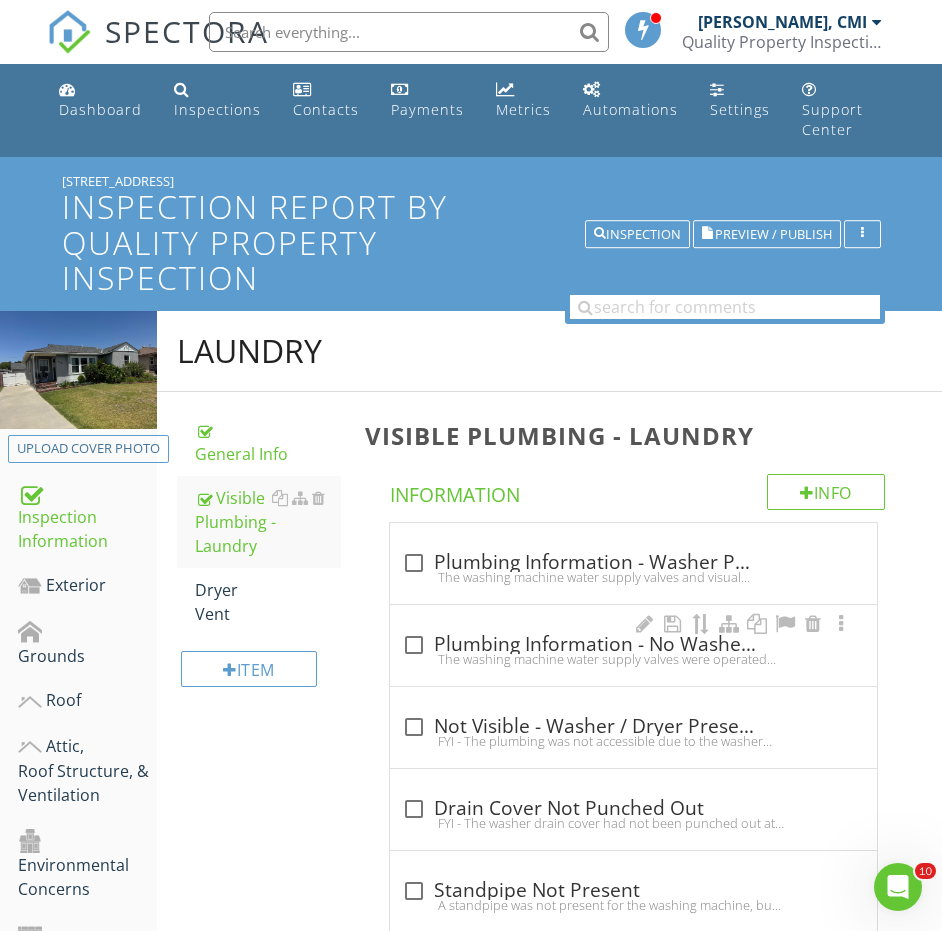 click on "check_box_outline_blank
Plumbing Information - No Washer Present" at bounding box center (633, 645) 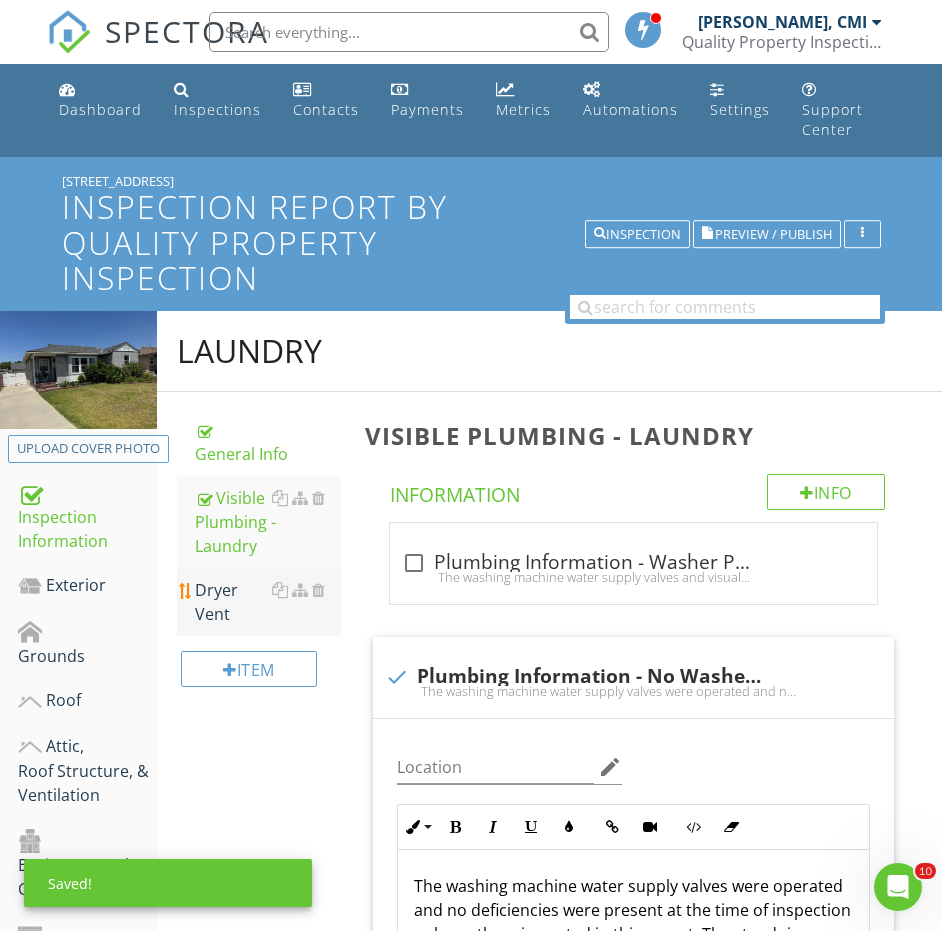 click on "Dryer Vent" at bounding box center [268, 602] 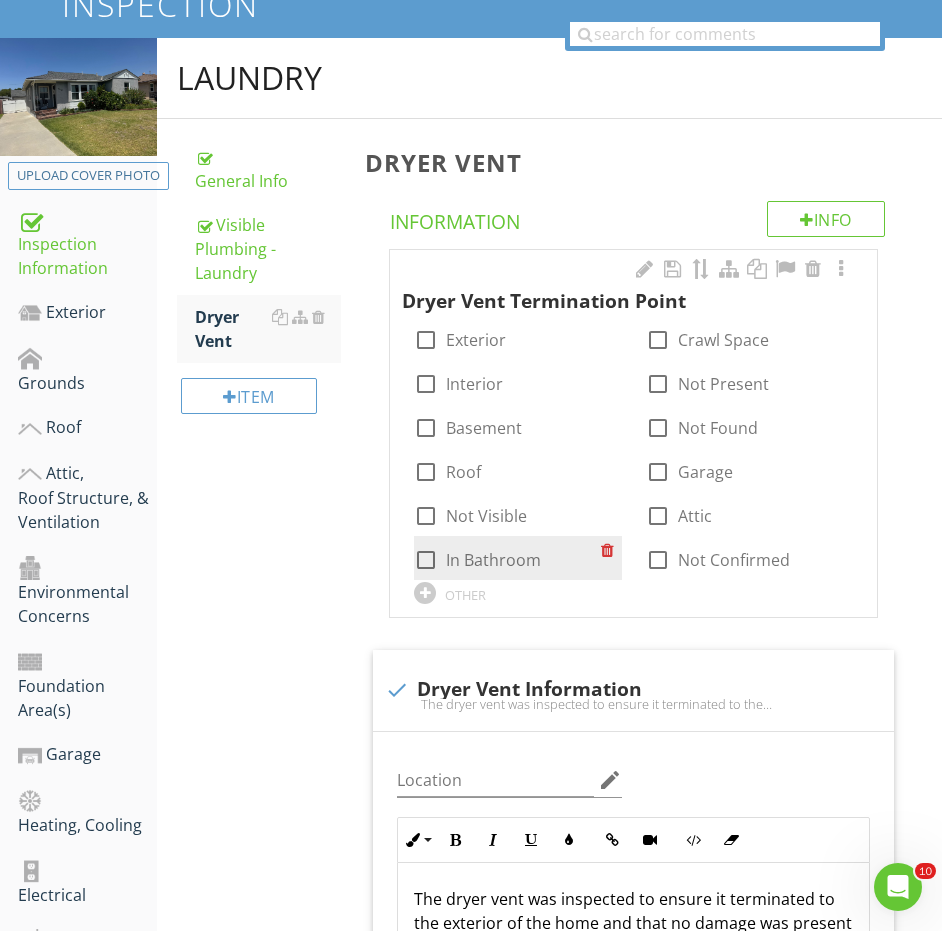 scroll, scrollTop: 295, scrollLeft: 0, axis: vertical 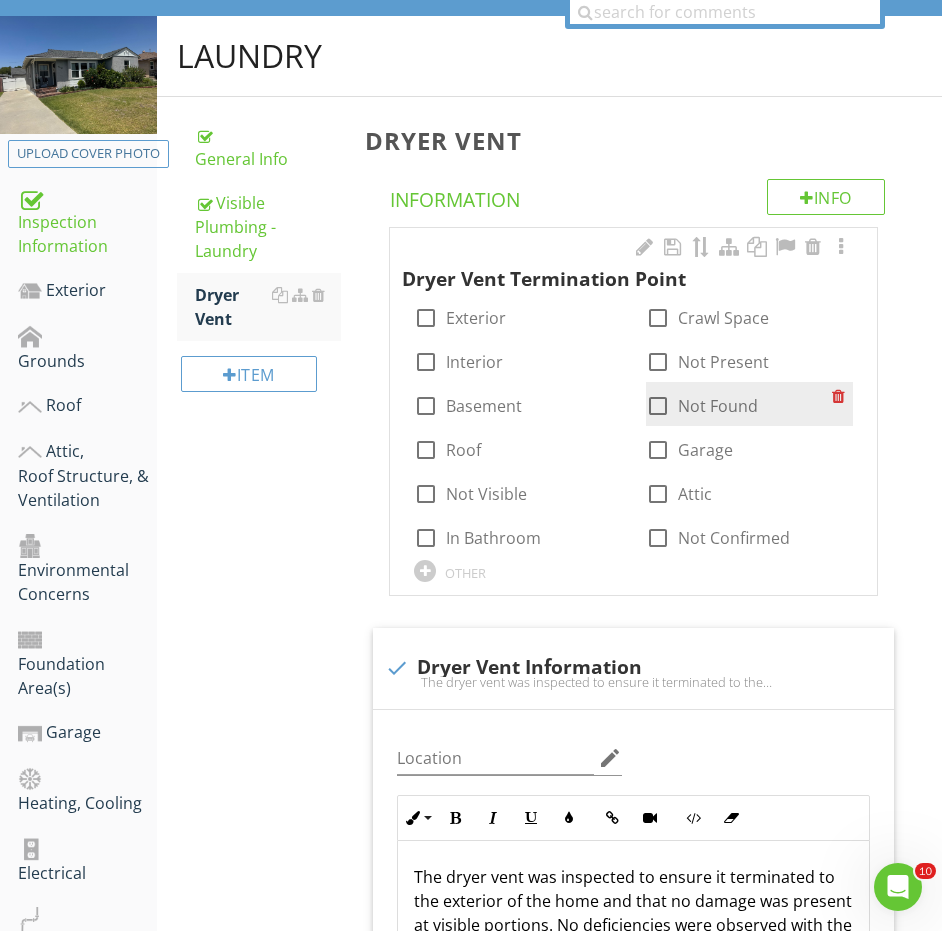 click on "Not Found" at bounding box center (718, 406) 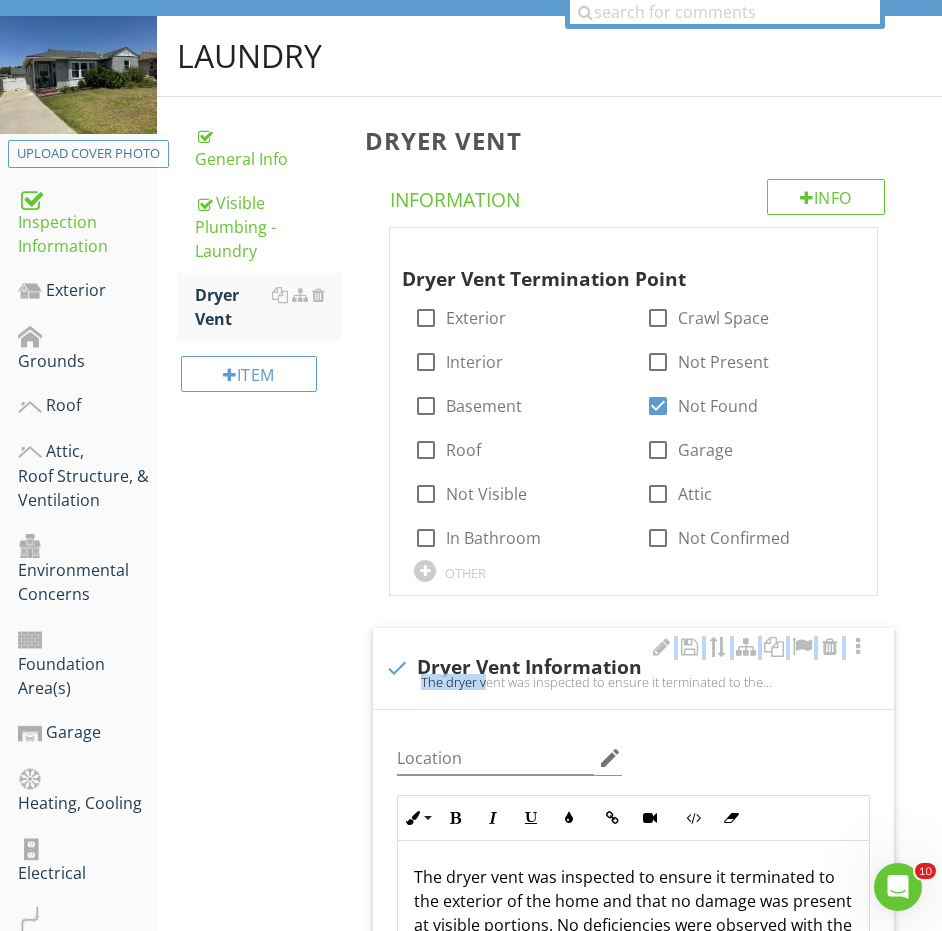 click on "check
Dryer Vent Information
The dryer vent was inspected to ensure it terminated to the exterior of the home and that no damage was present at visible portions. No deficiencies were observed with the dryer vent at visible portions unless otherwise noted in this report." at bounding box center (633, 668) 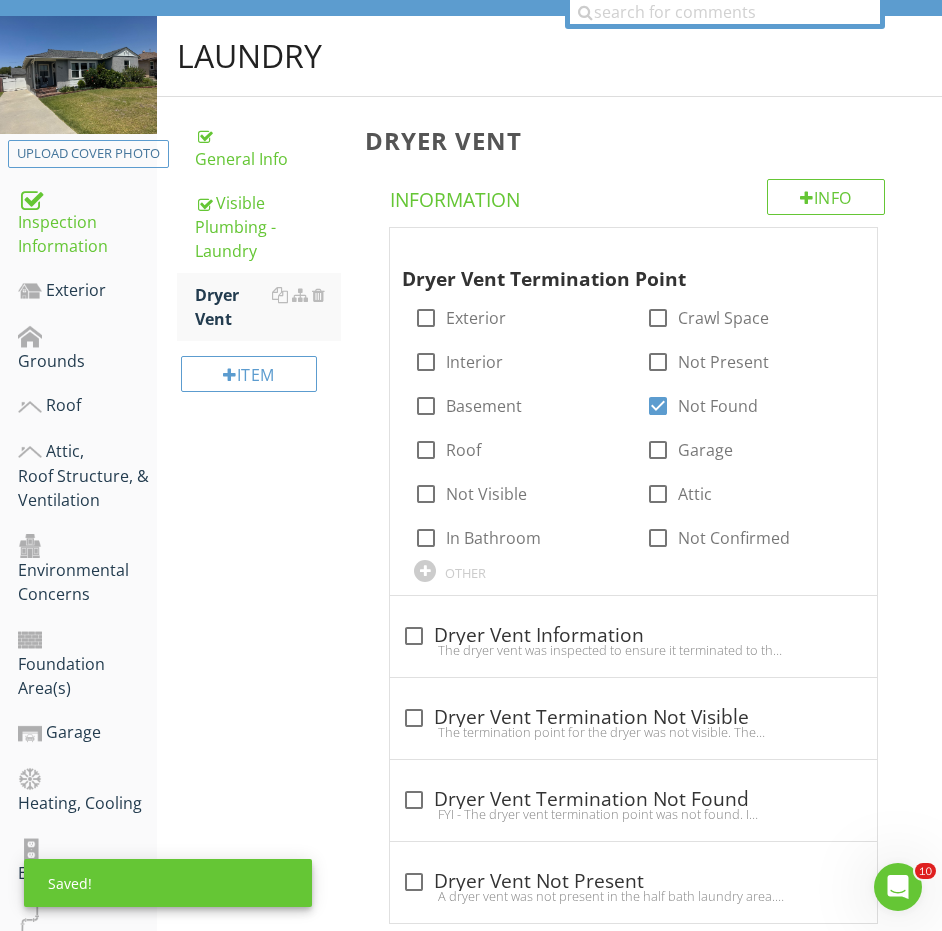 click on "Dryer Vent Termination Point
check_box_outline_blank Exterior   check_box_outline_blank Crawl Space   check_box_outline_blank Interior   check_box_outline_blank Not Present   check_box_outline_blank Basement   check_box Not Found   check_box_outline_blank Roof   check_box_outline_blank Garage   check_box_outline_blank Not Visible   check_box_outline_blank Attic   check_box_outline_blank In Bathroom   check_box_outline_blank Not Confirmed         OTHER                                   check_box_outline_blank
Dryer Vent Information
The dryer vent was inspected to ensure it terminated to the exterior of the home and that no damage was present at visible portions. No deficiencies were observed with the dryer vent at visible portions unless otherwise noted in this report.
check_box_outline_blank
Dryer Vent Termination Not Visible" at bounding box center [637, 575] 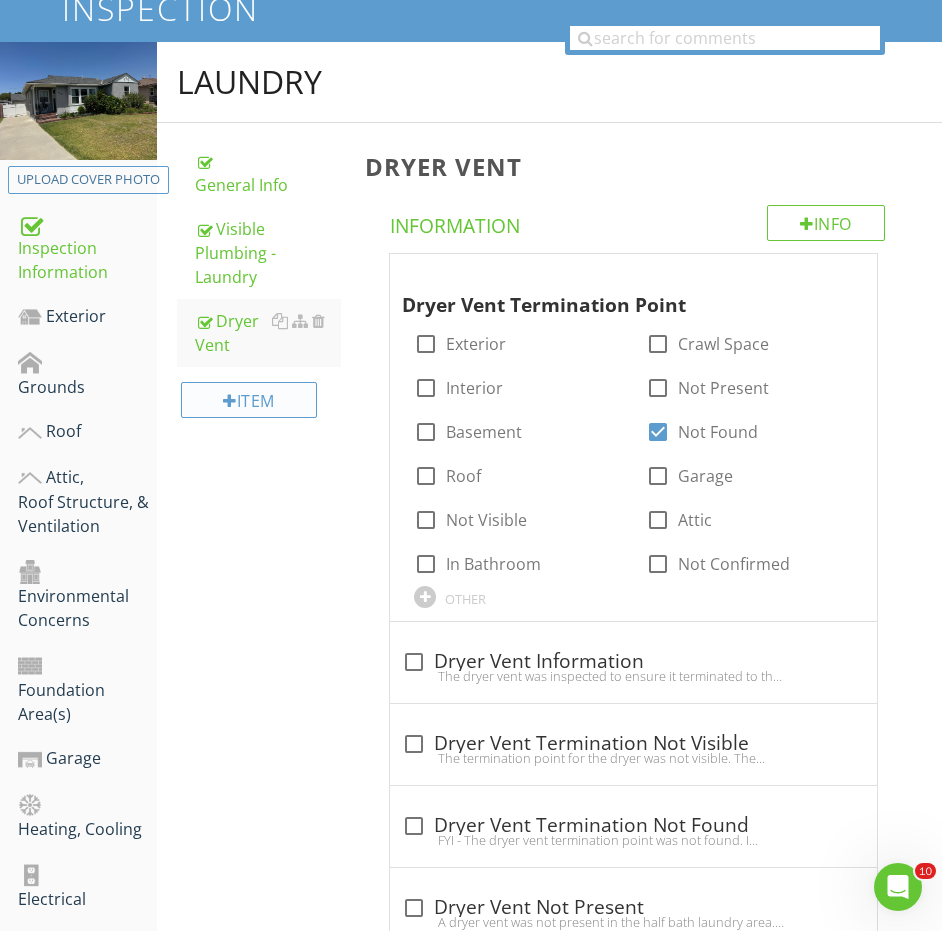 scroll, scrollTop: 259, scrollLeft: 0, axis: vertical 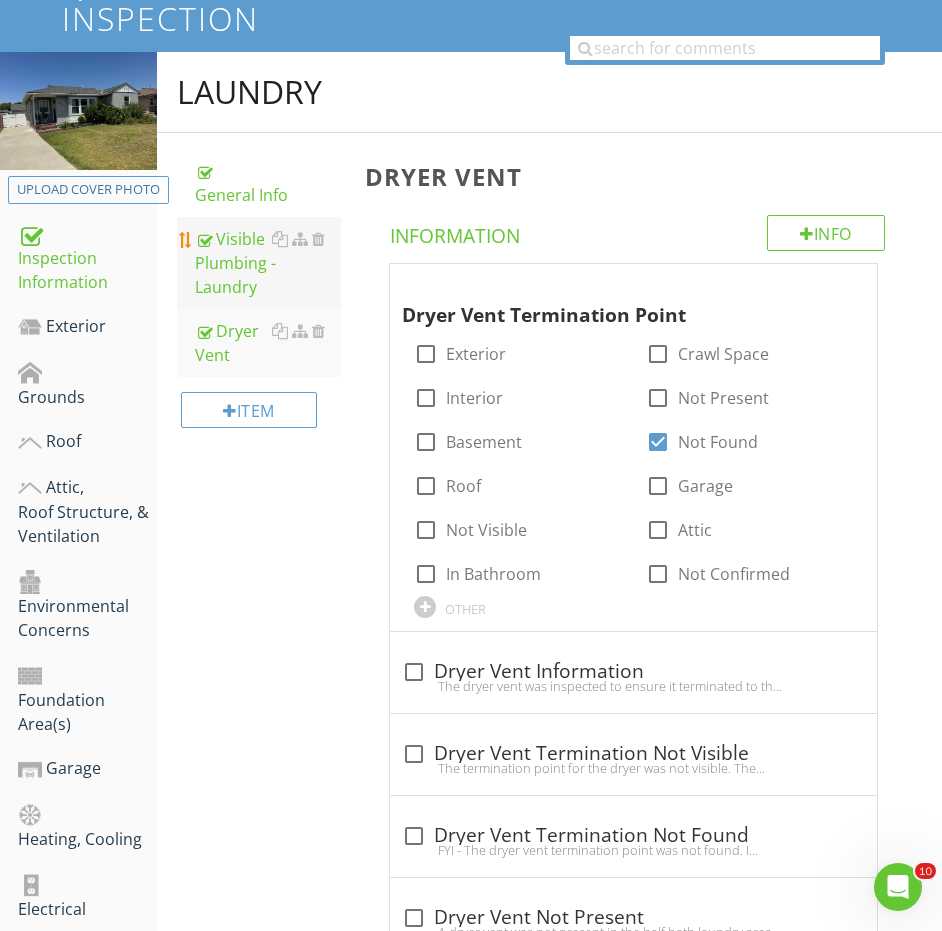 click on "Visible Plumbing - Laundry" at bounding box center [268, 263] 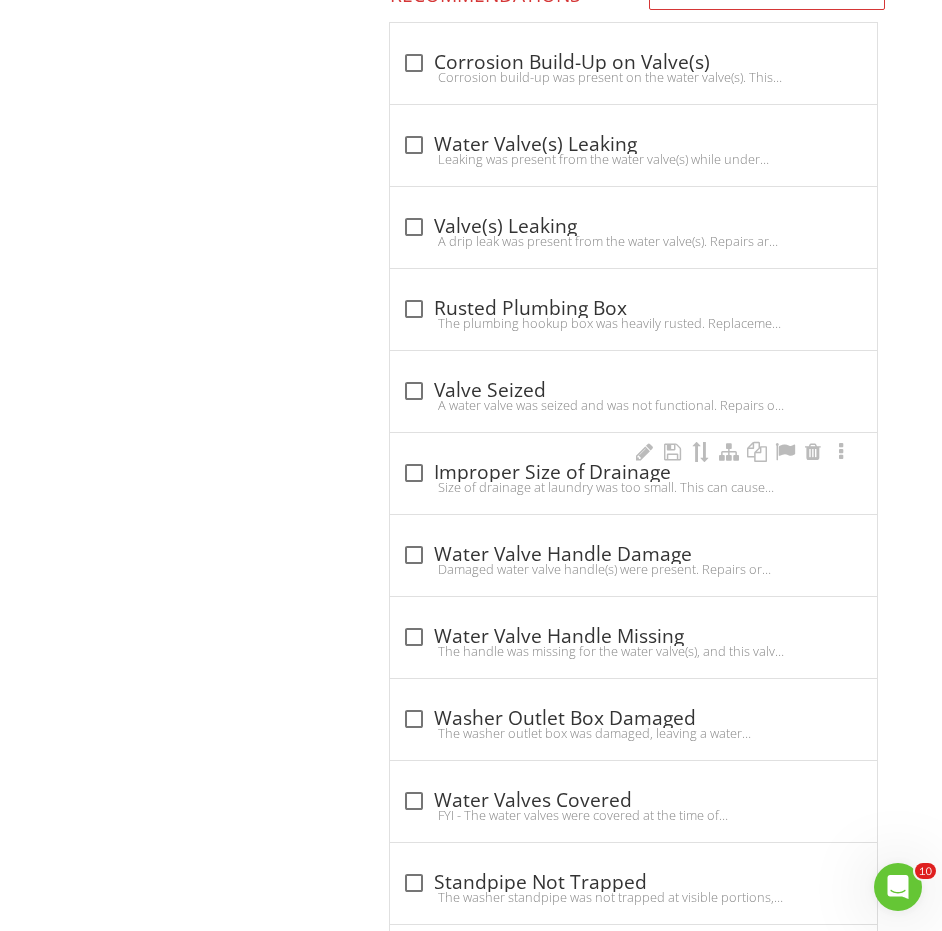 click on "check_box_outline_blank
Improper Size of Drainage" at bounding box center [633, 473] 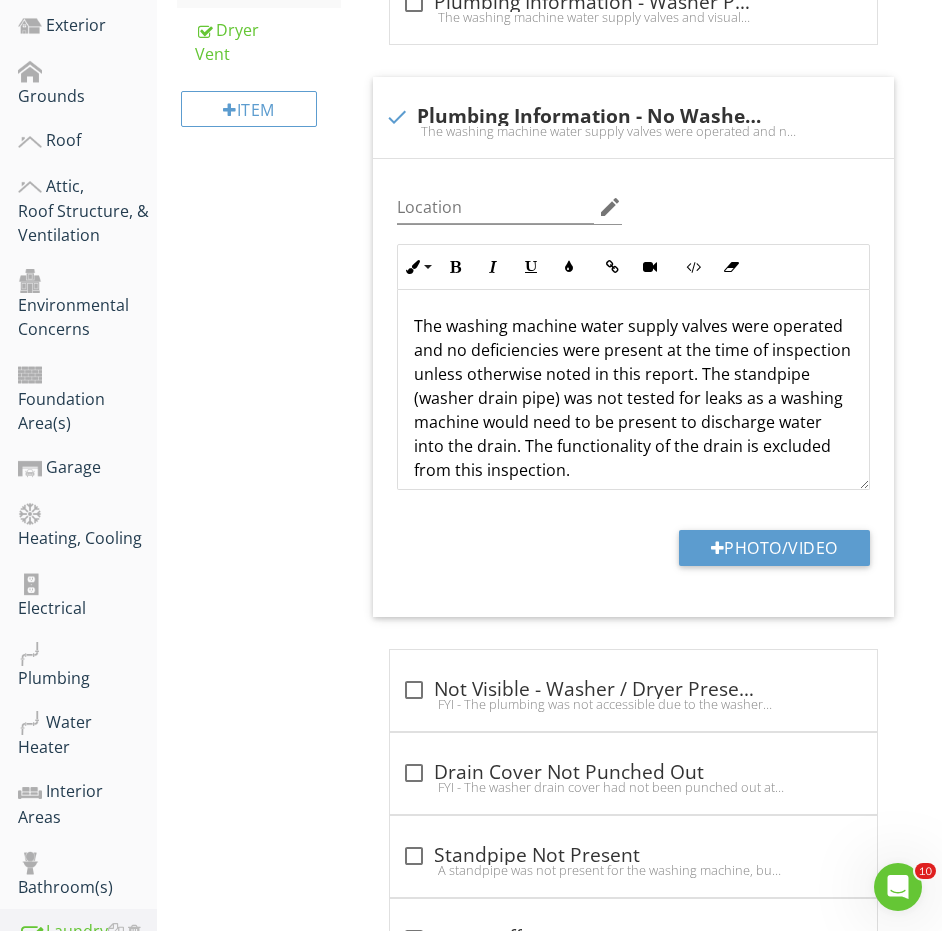 scroll, scrollTop: 160, scrollLeft: 0, axis: vertical 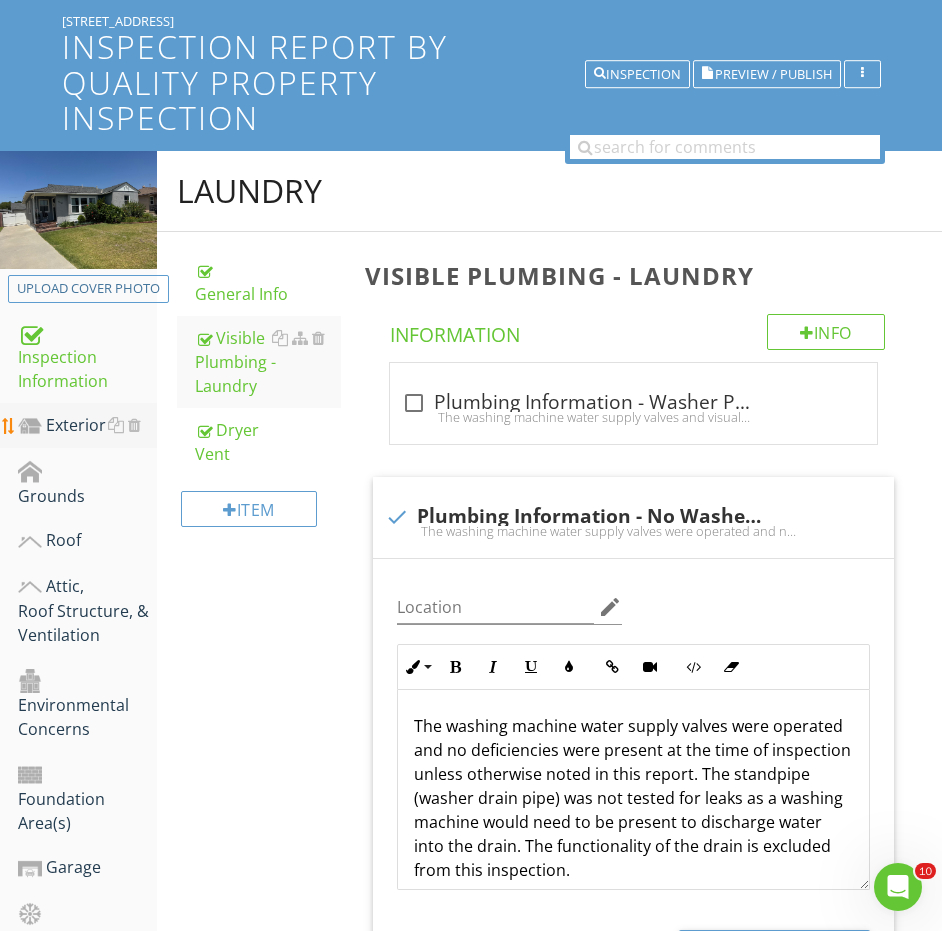 click on "Exterior" at bounding box center [87, 426] 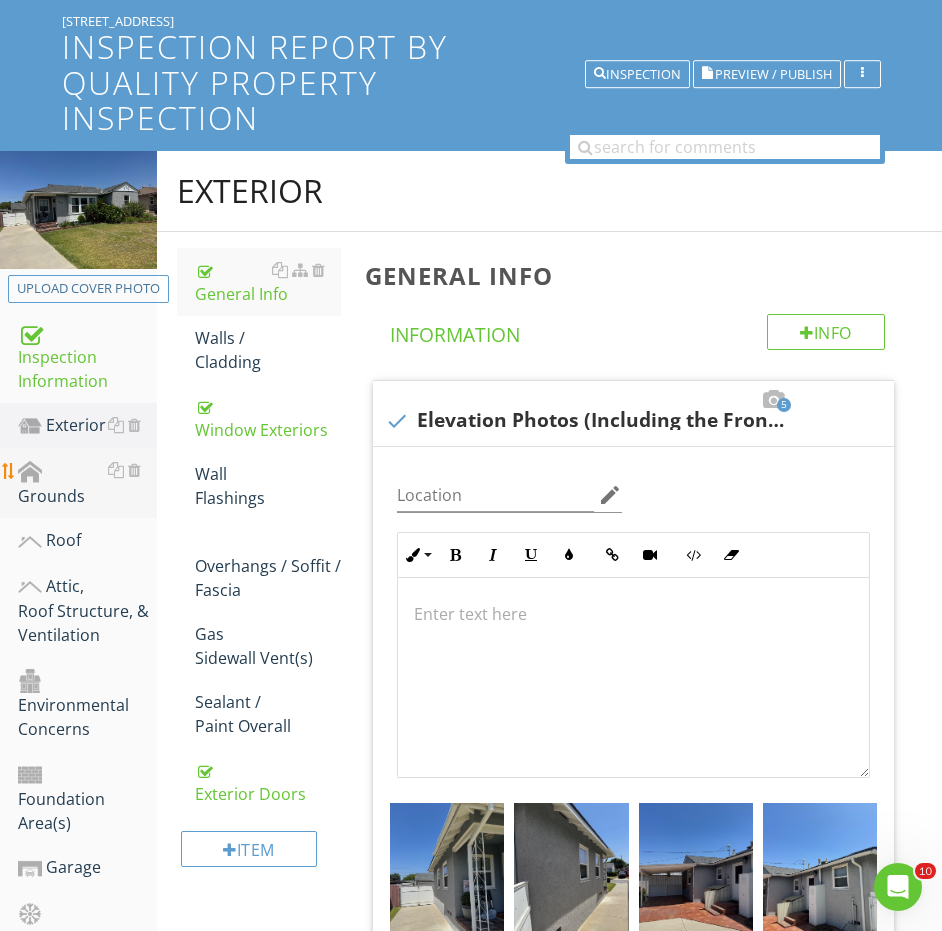 click on "Grounds" at bounding box center (87, 483) 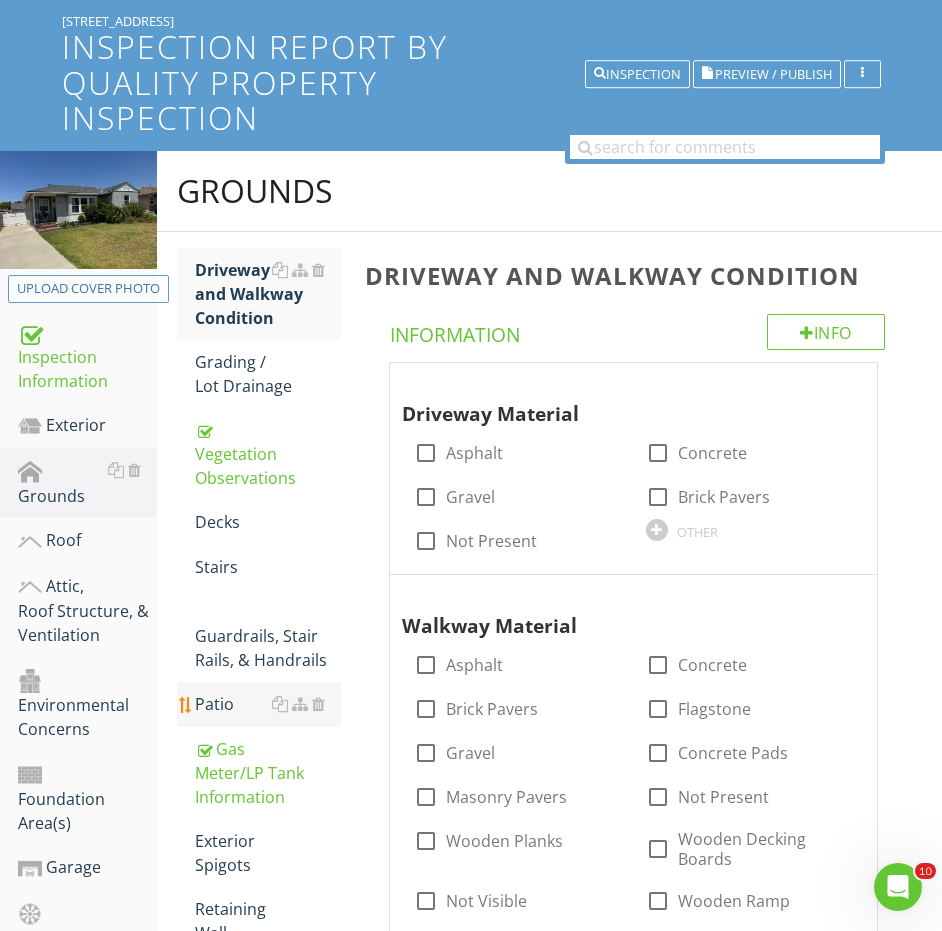 click on "Patio" at bounding box center [268, 704] 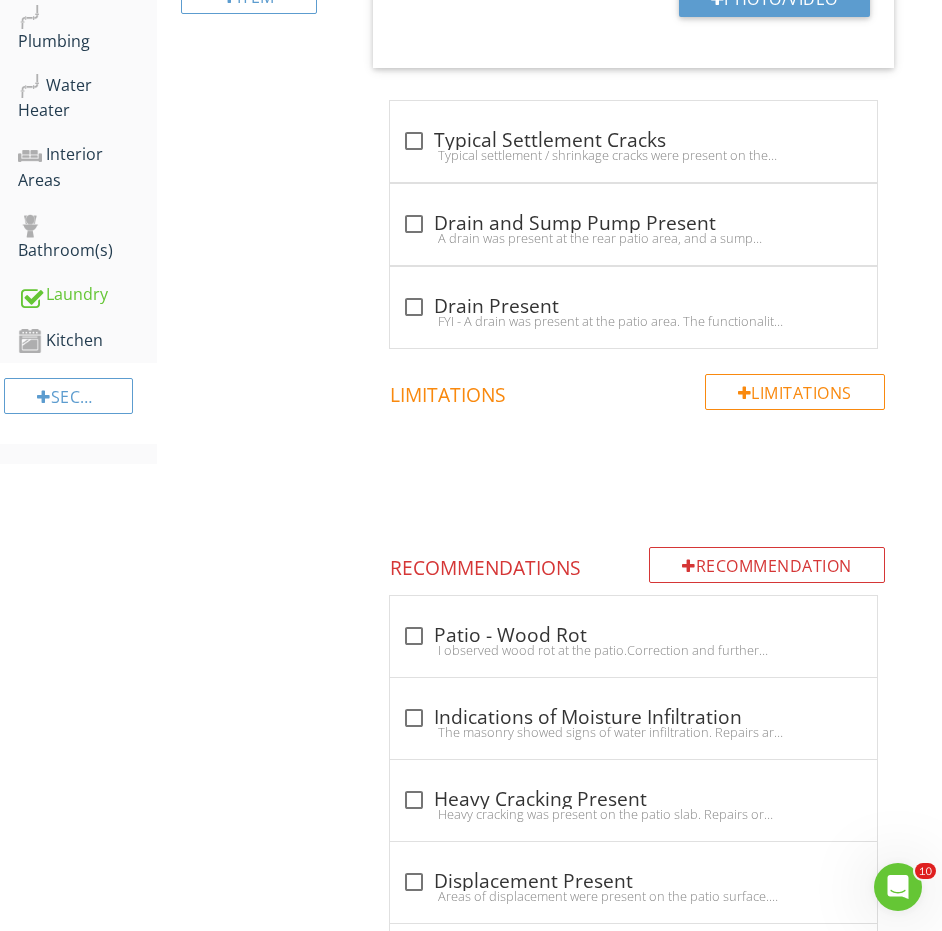 scroll, scrollTop: 1435, scrollLeft: 0, axis: vertical 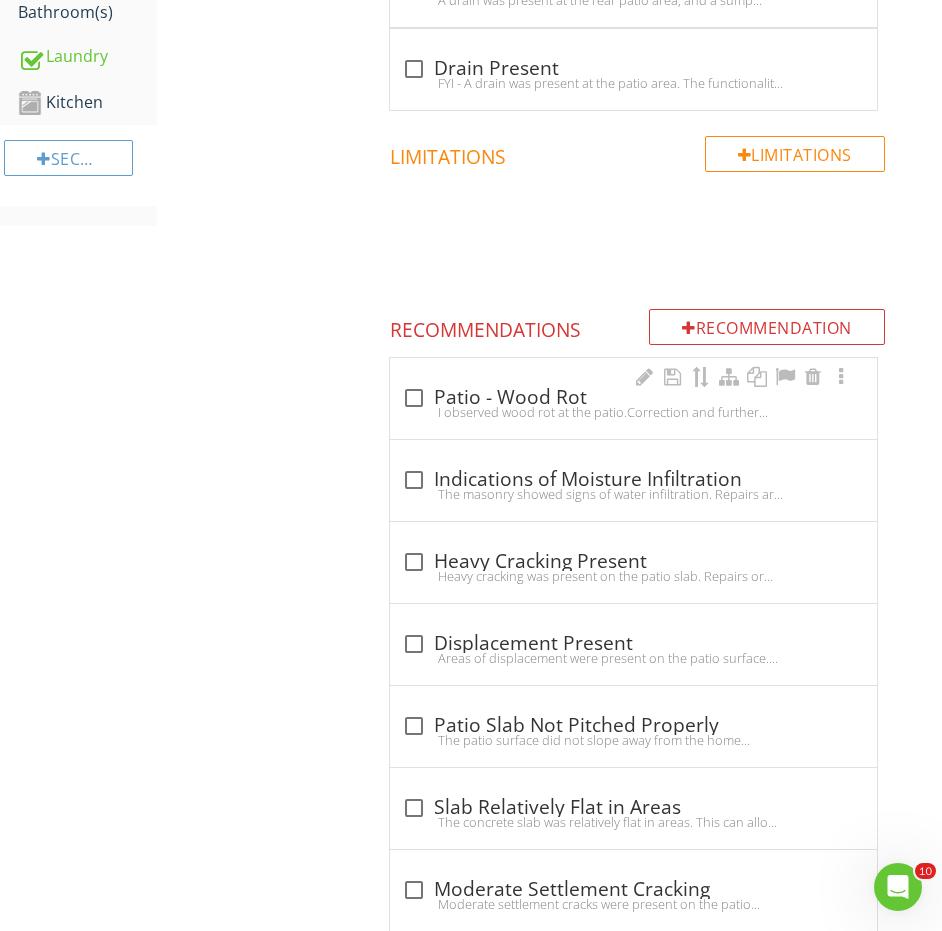 click on "I observed wood rot at the patio.Correction and further evaluation of the patio is recommended." at bounding box center (633, 412) 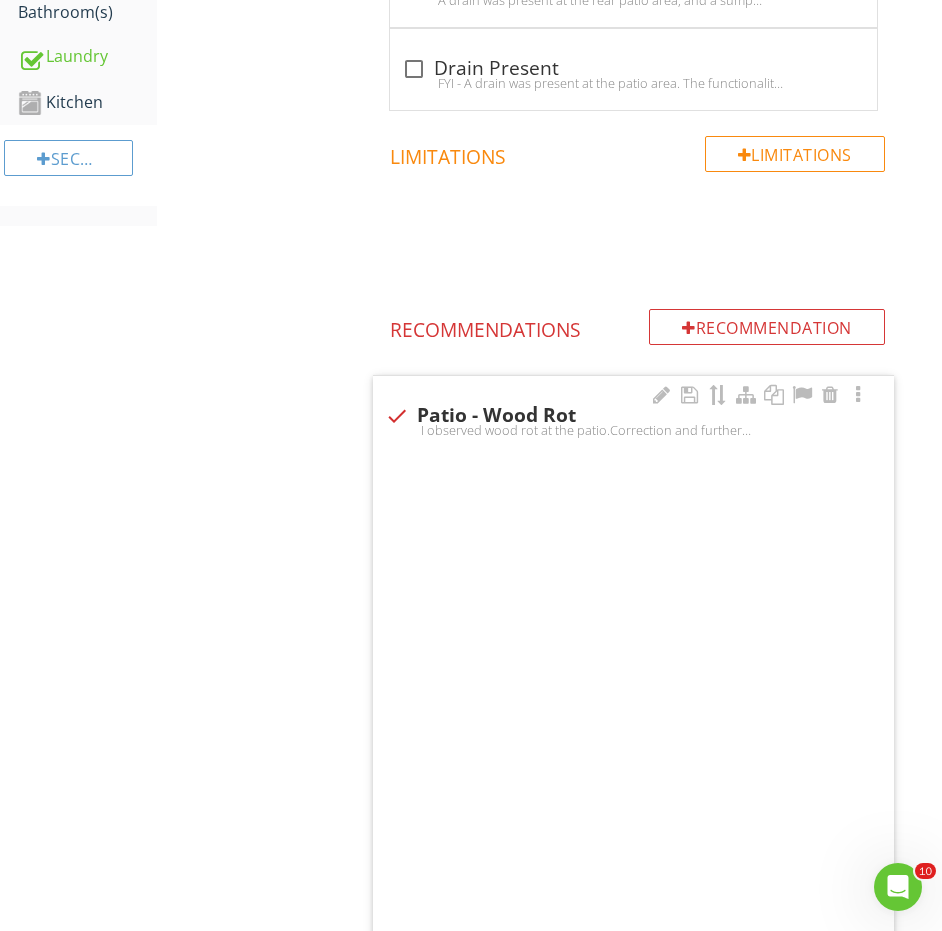 checkbox on "true" 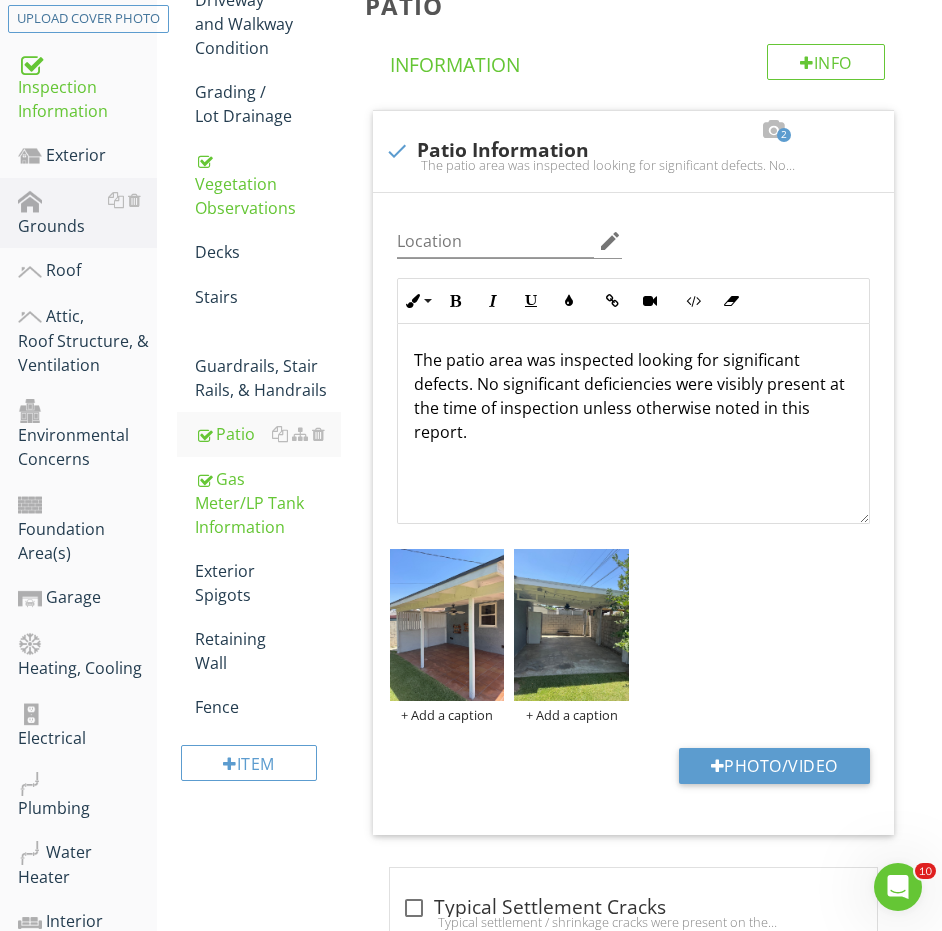 scroll, scrollTop: 314, scrollLeft: 0, axis: vertical 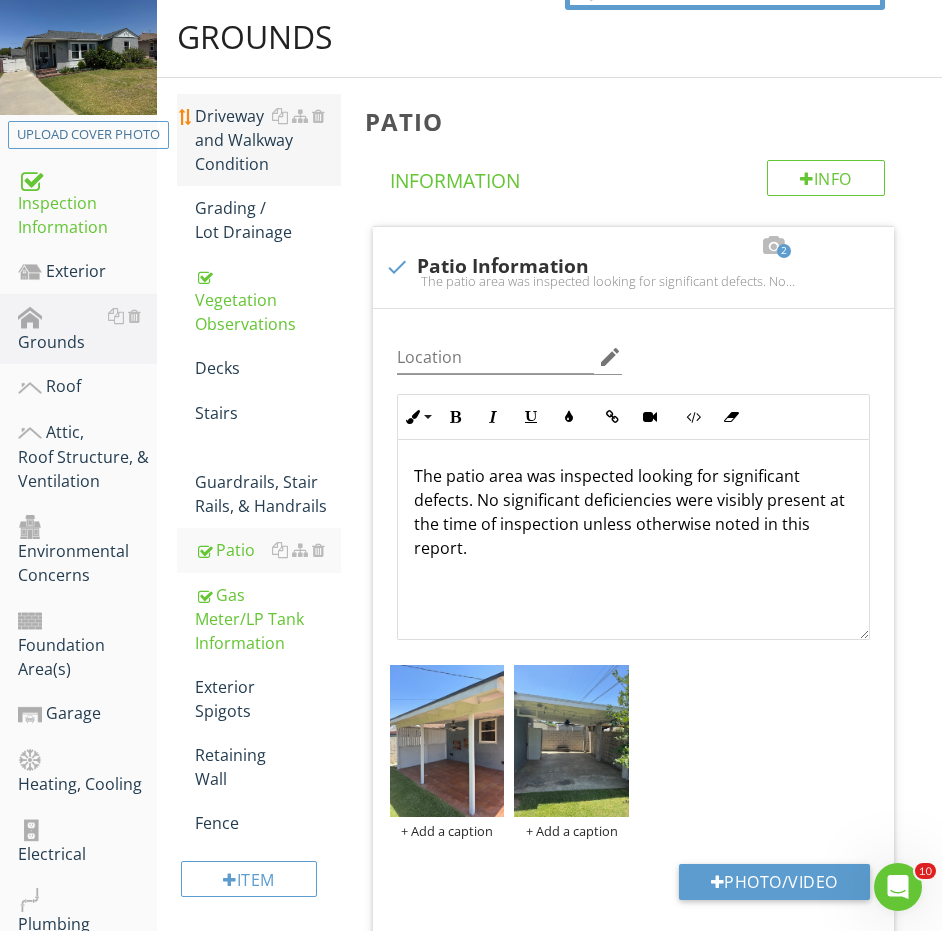 click on "Driveway and Walkway Condition" at bounding box center [268, 140] 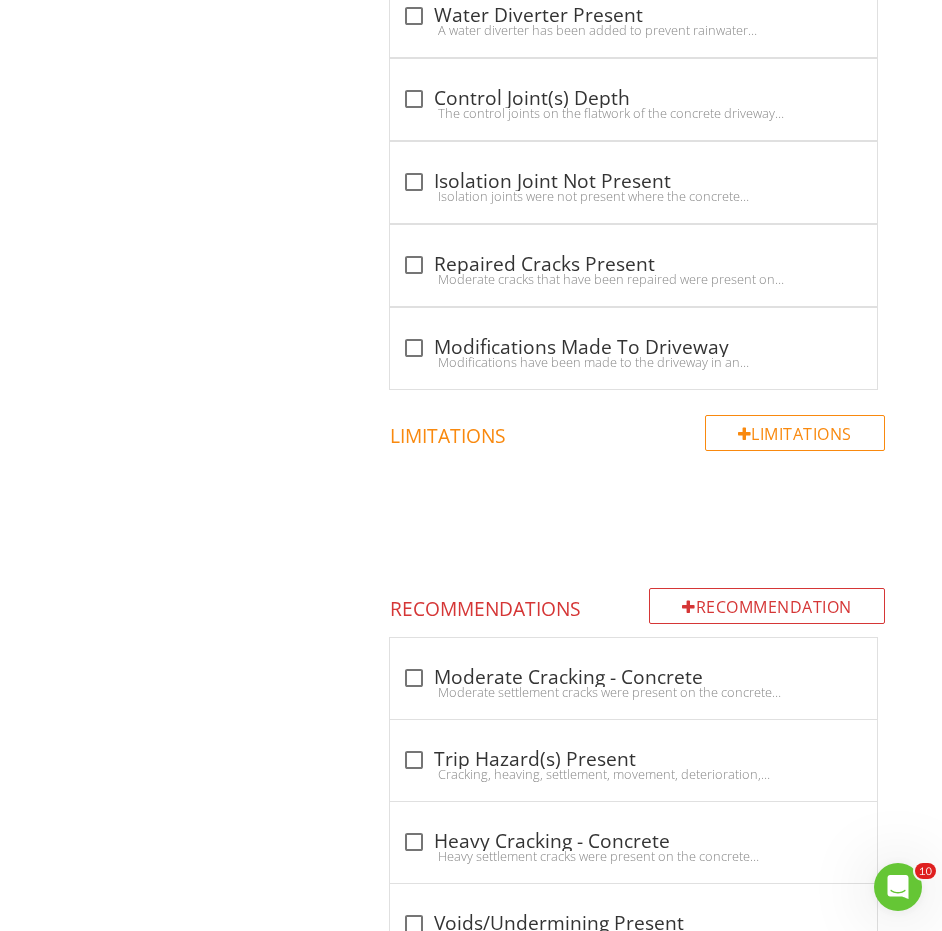 scroll, scrollTop: 2851, scrollLeft: 0, axis: vertical 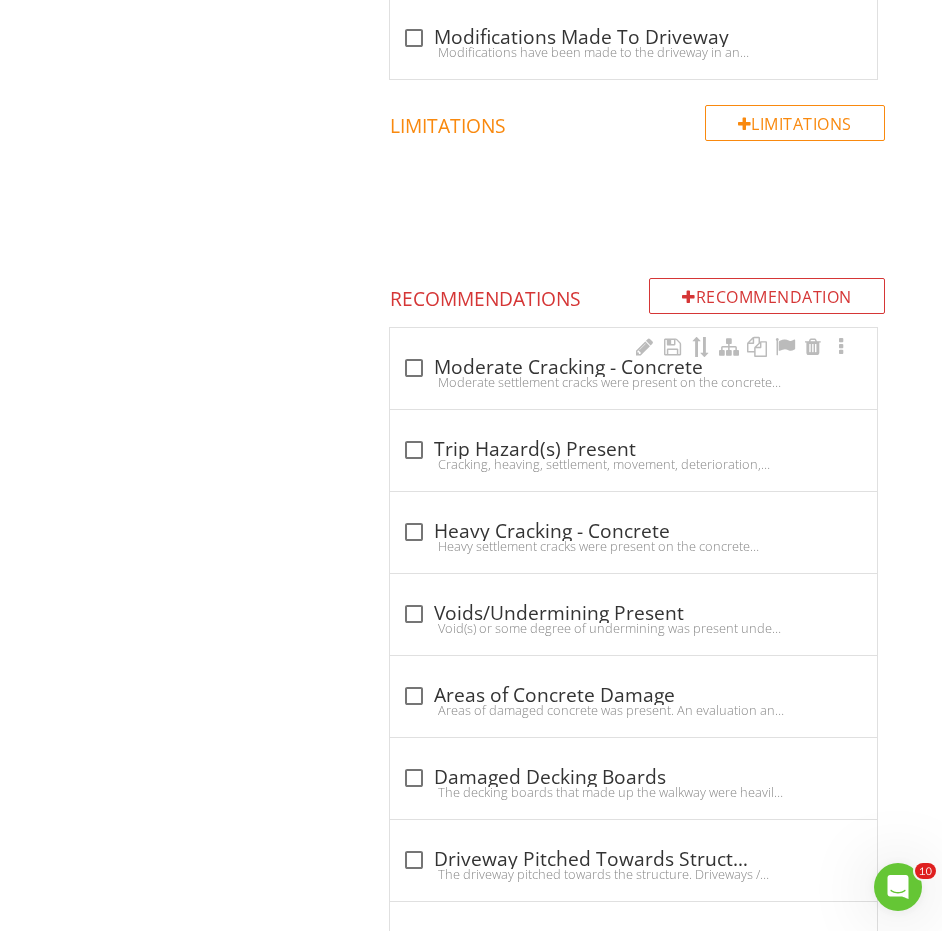 click on "check_box_outline_blank
Moderate Cracking - Concrete
Moderate settlement cracks were present on the concrete surface. If a concern, have a concrete contractor to evaluate for repair. At a minimum these cracks are recommended to be sealed by a qualified person to prevent further damage from freezing water in winter months." at bounding box center [633, 368] 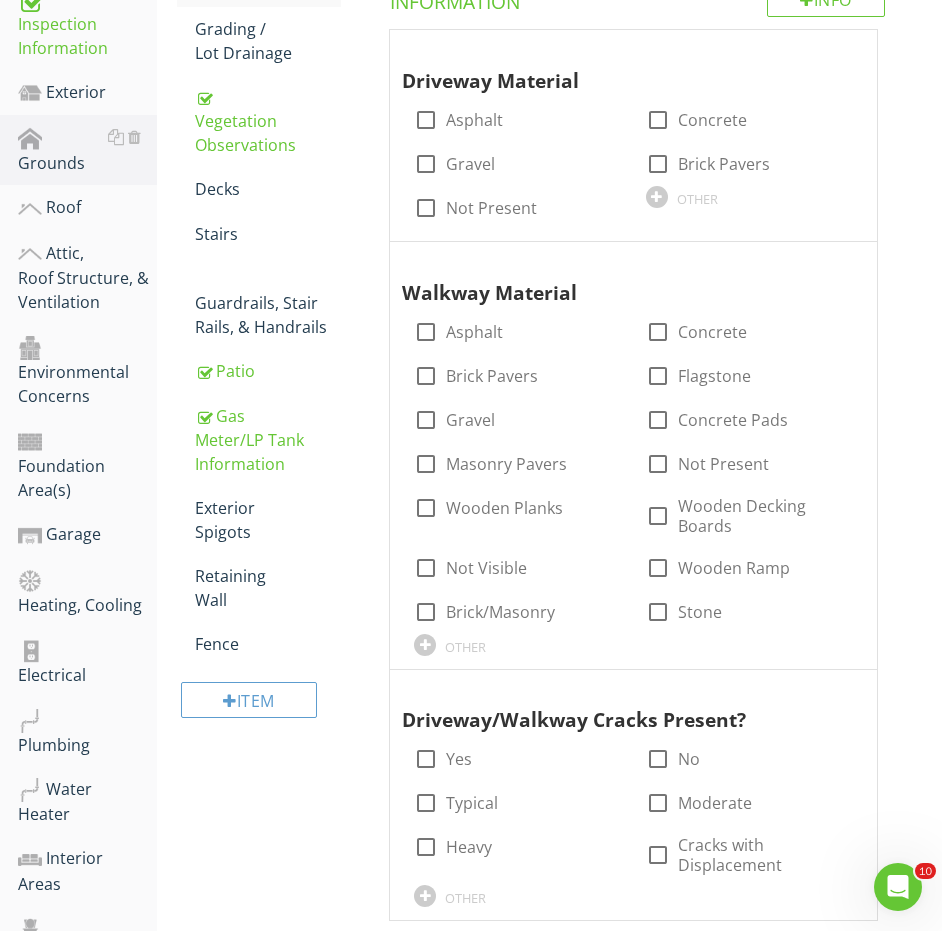 scroll, scrollTop: 295, scrollLeft: 0, axis: vertical 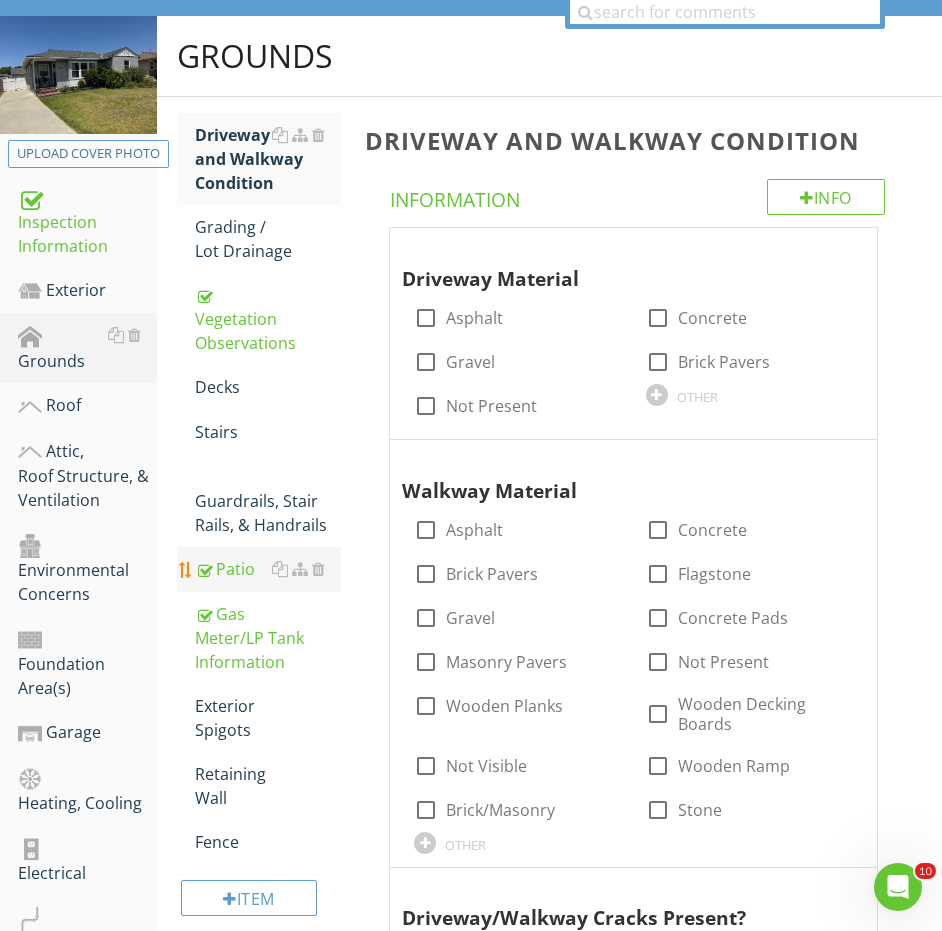 click on "Patio" at bounding box center [268, 569] 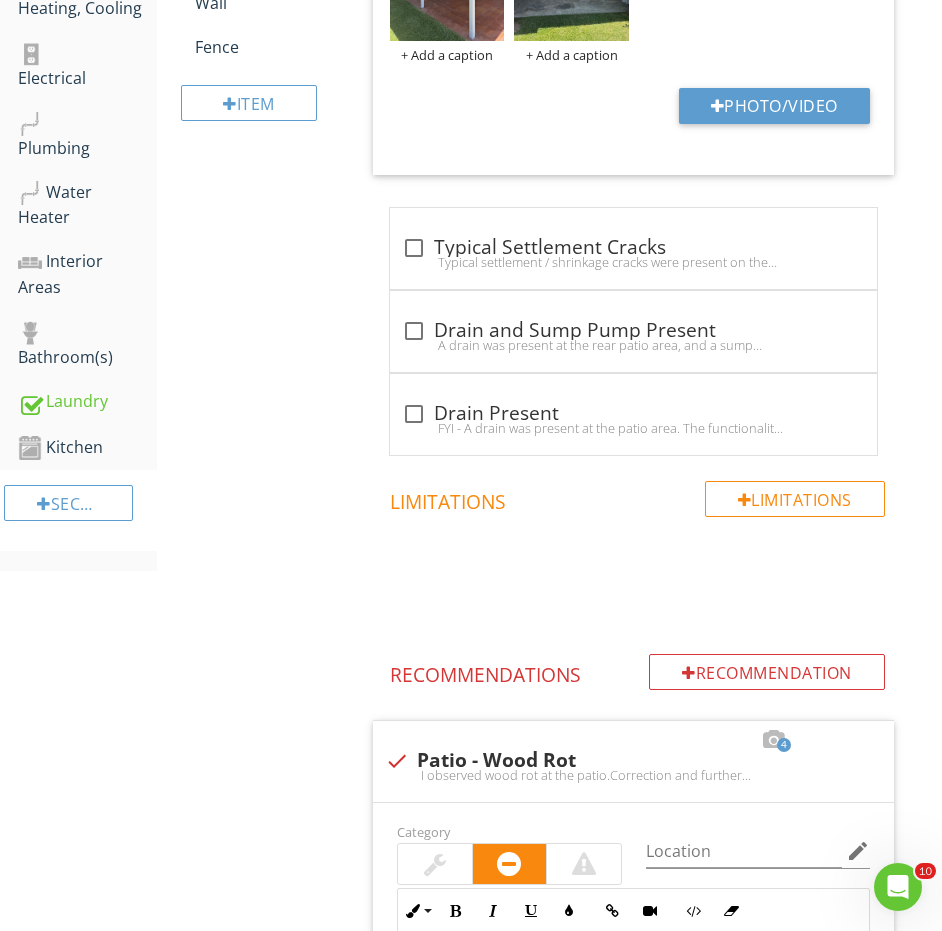 scroll, scrollTop: 1373, scrollLeft: 0, axis: vertical 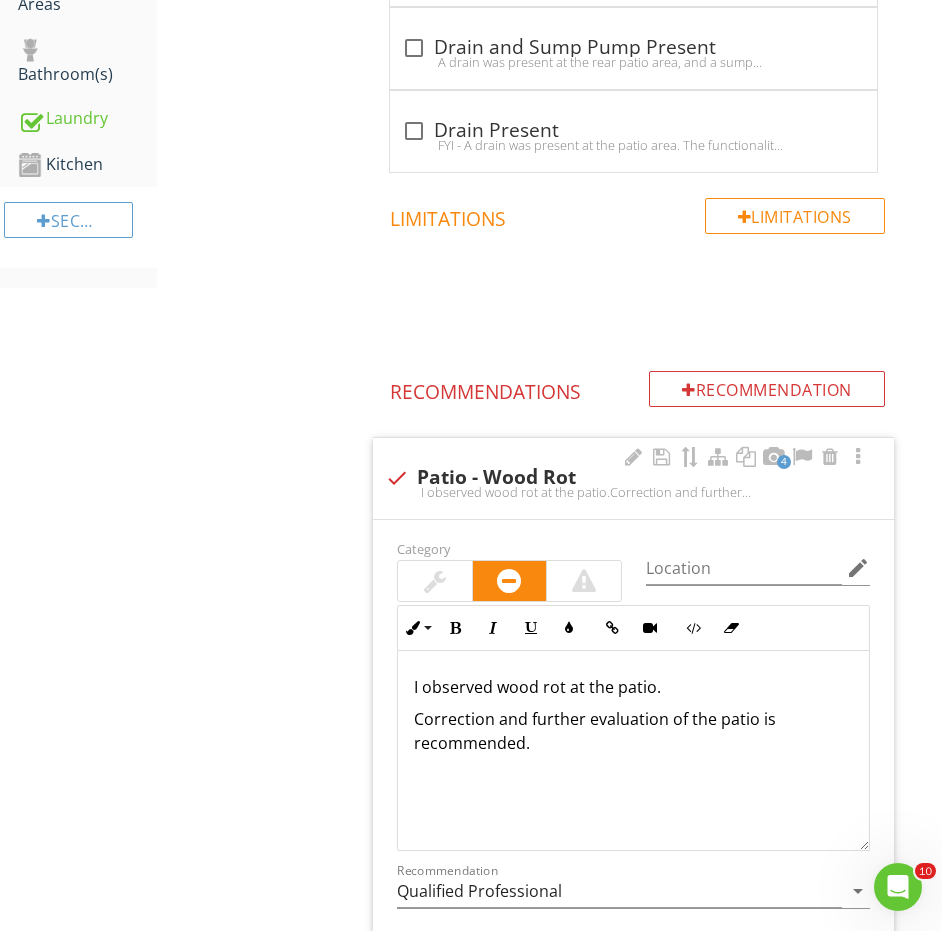 click on "I observed wood rot at the patio." at bounding box center (633, 687) 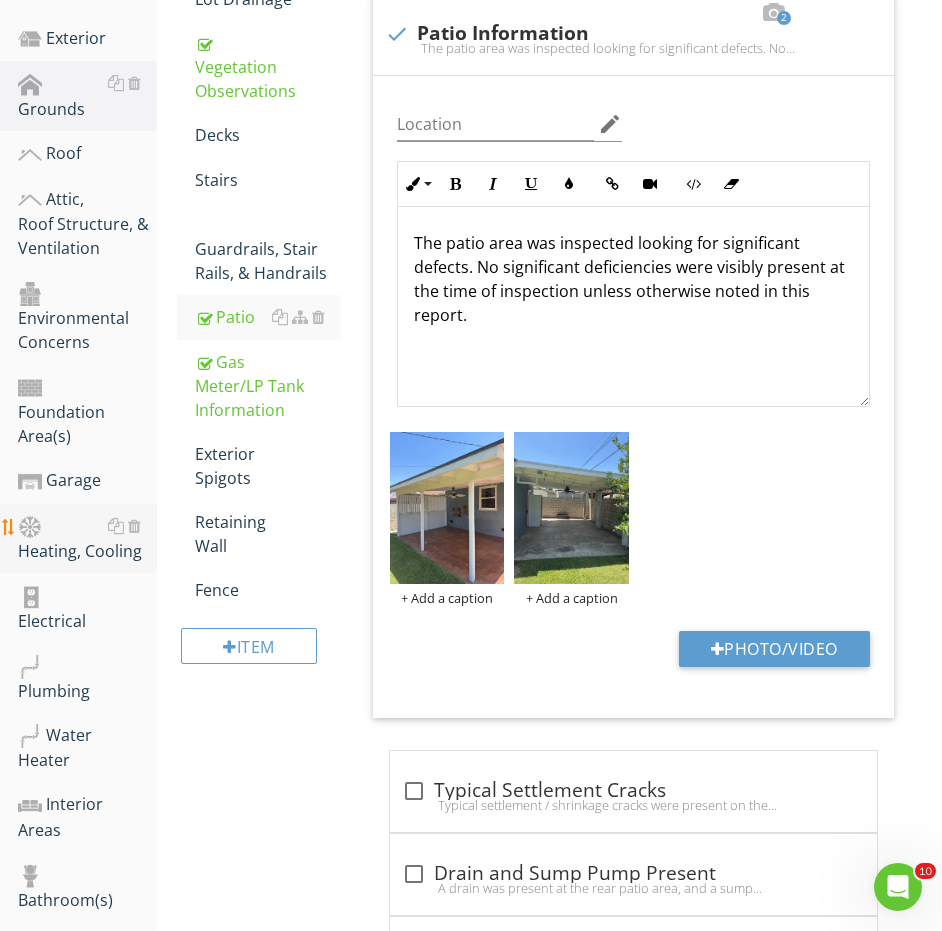 click on "Heating, Cooling" at bounding box center (87, 539) 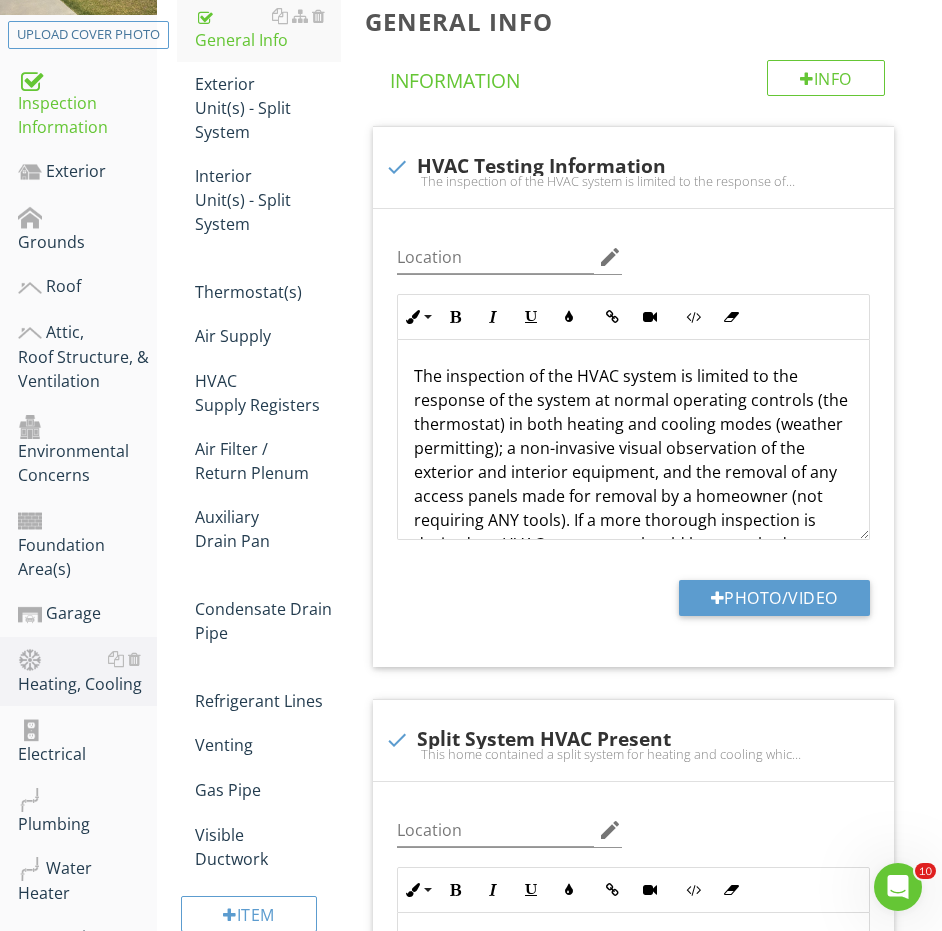 scroll, scrollTop: 267, scrollLeft: 0, axis: vertical 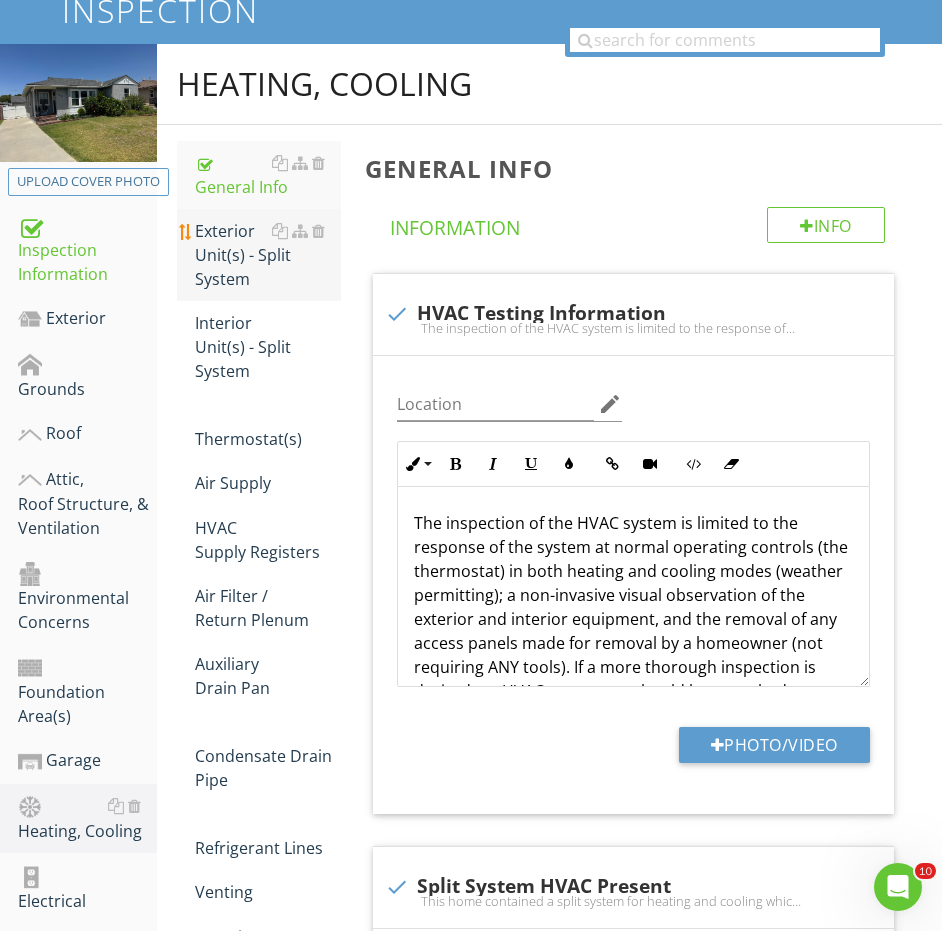 click on "Exterior Unit(s) - Split System" at bounding box center [268, 255] 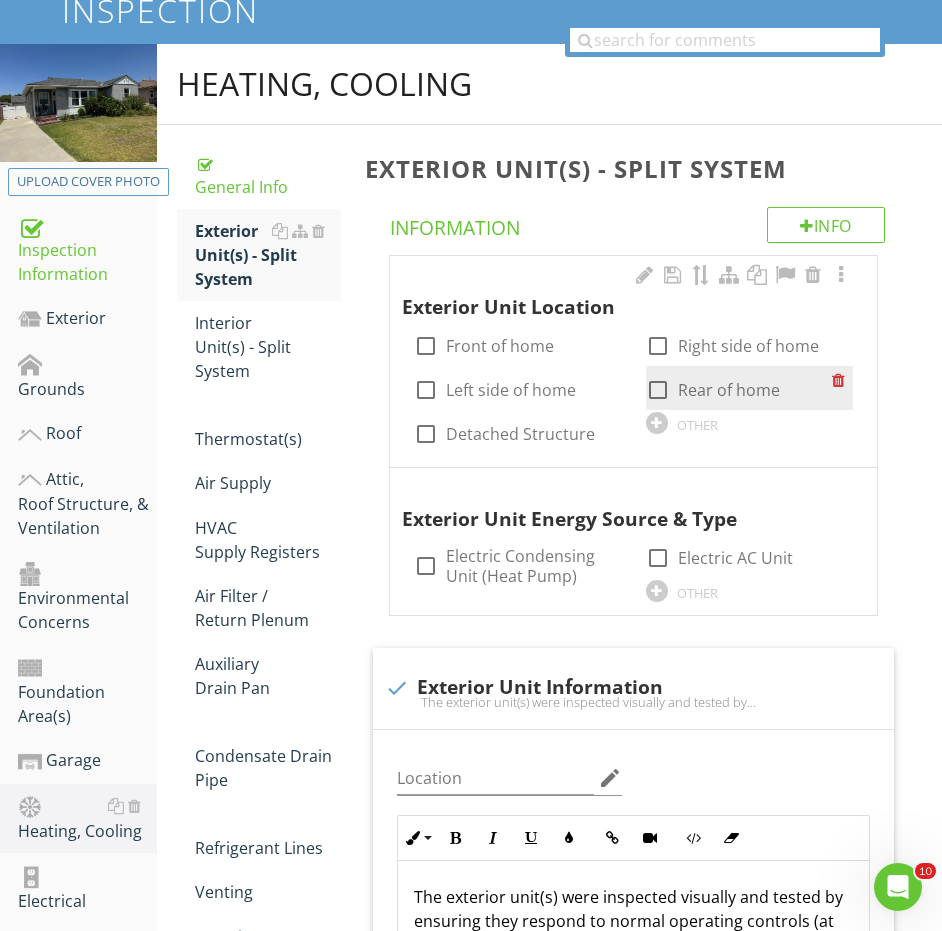 click at bounding box center (658, 390) 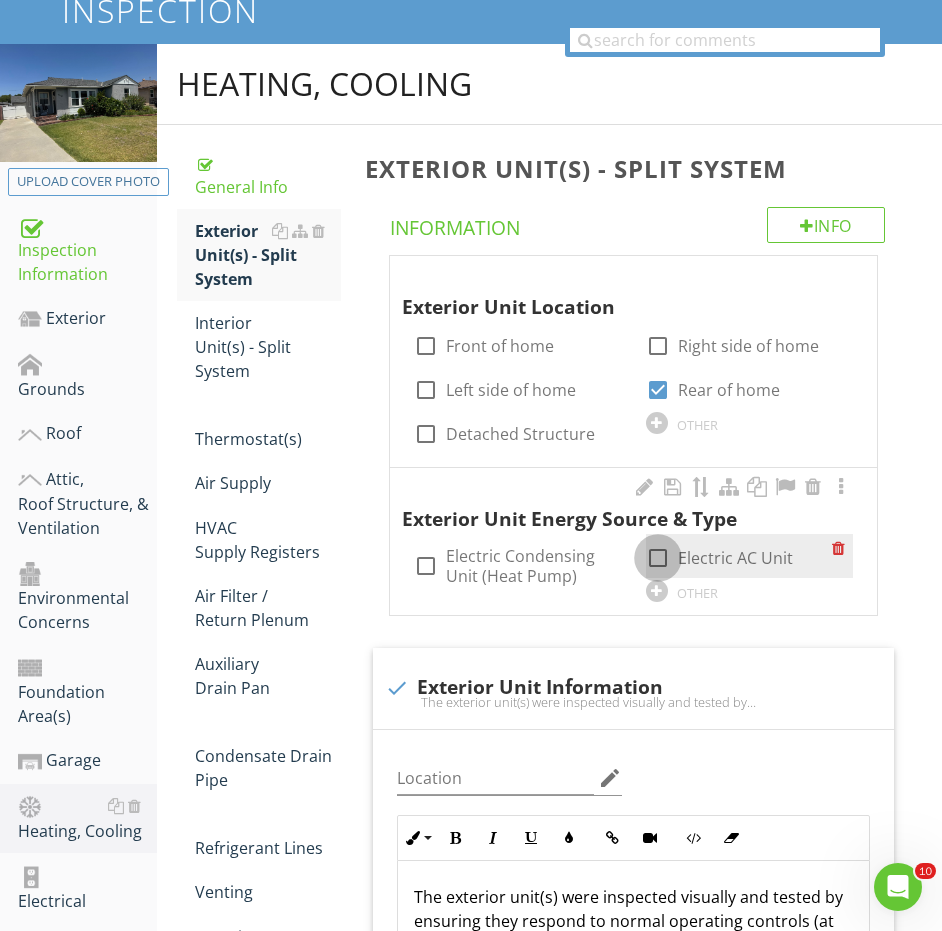 click at bounding box center (658, 558) 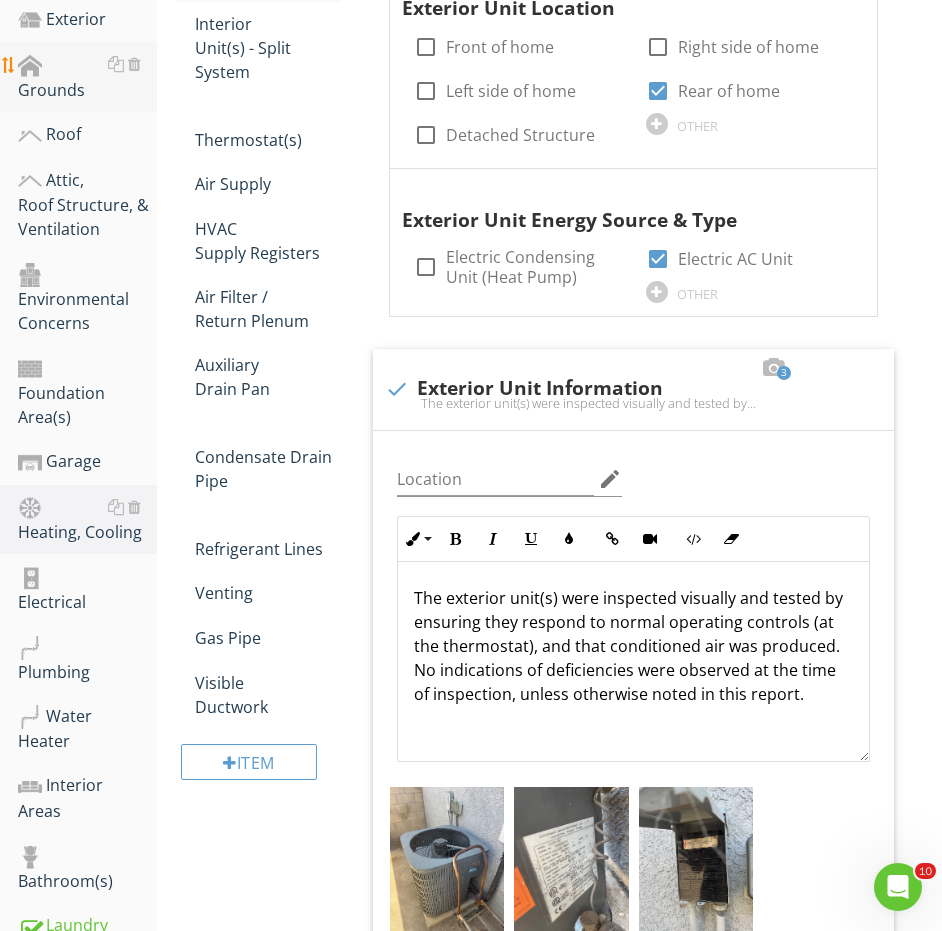 scroll, scrollTop: 527, scrollLeft: 0, axis: vertical 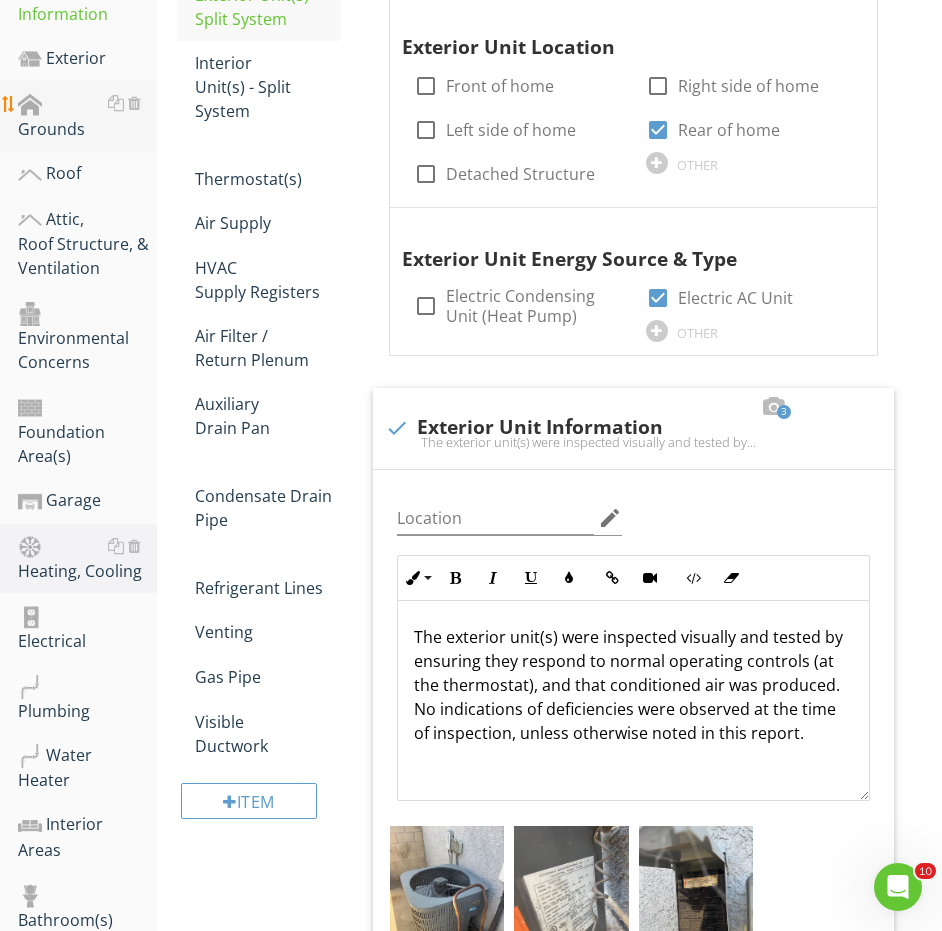 click on "Grounds" at bounding box center [87, 116] 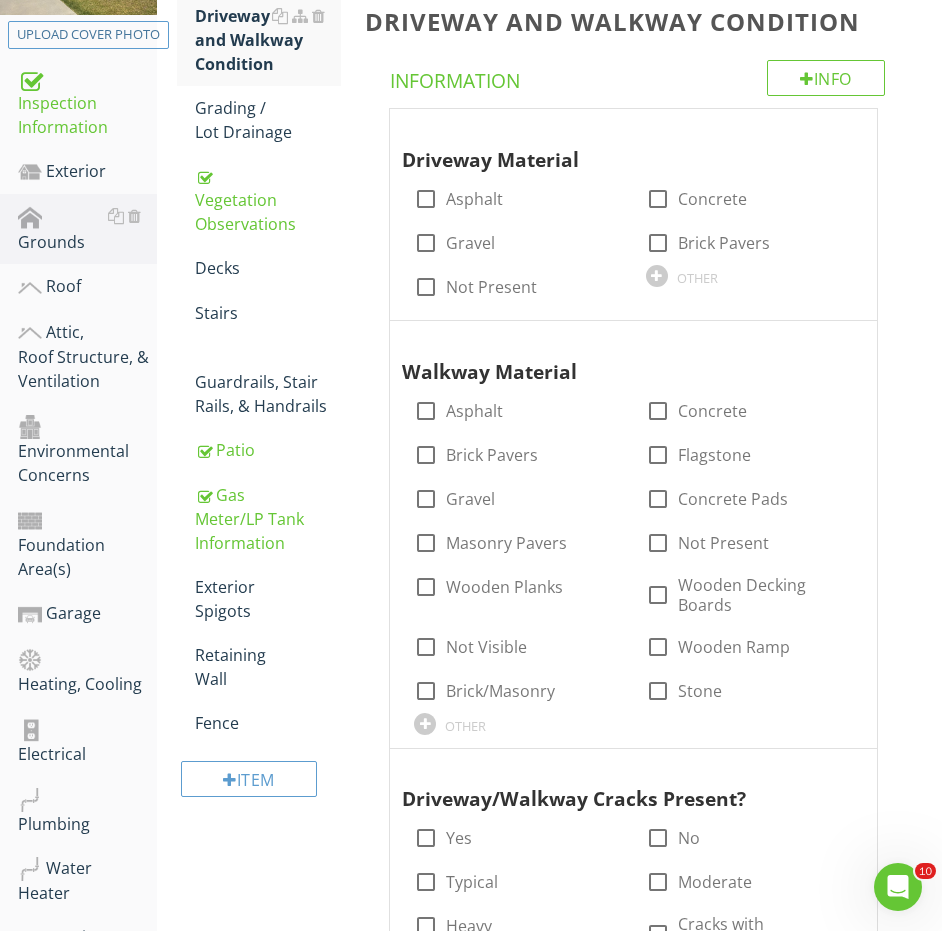 scroll, scrollTop: 404, scrollLeft: 0, axis: vertical 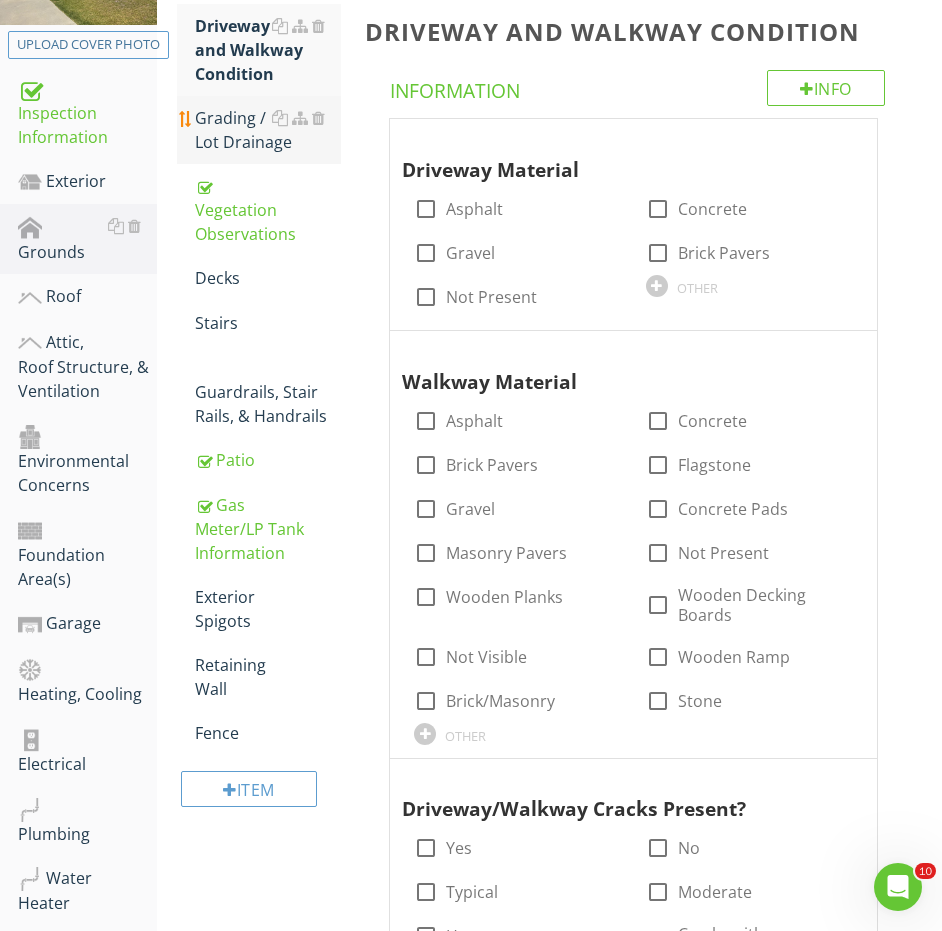 click on "Grading / Lot Drainage" at bounding box center [268, 130] 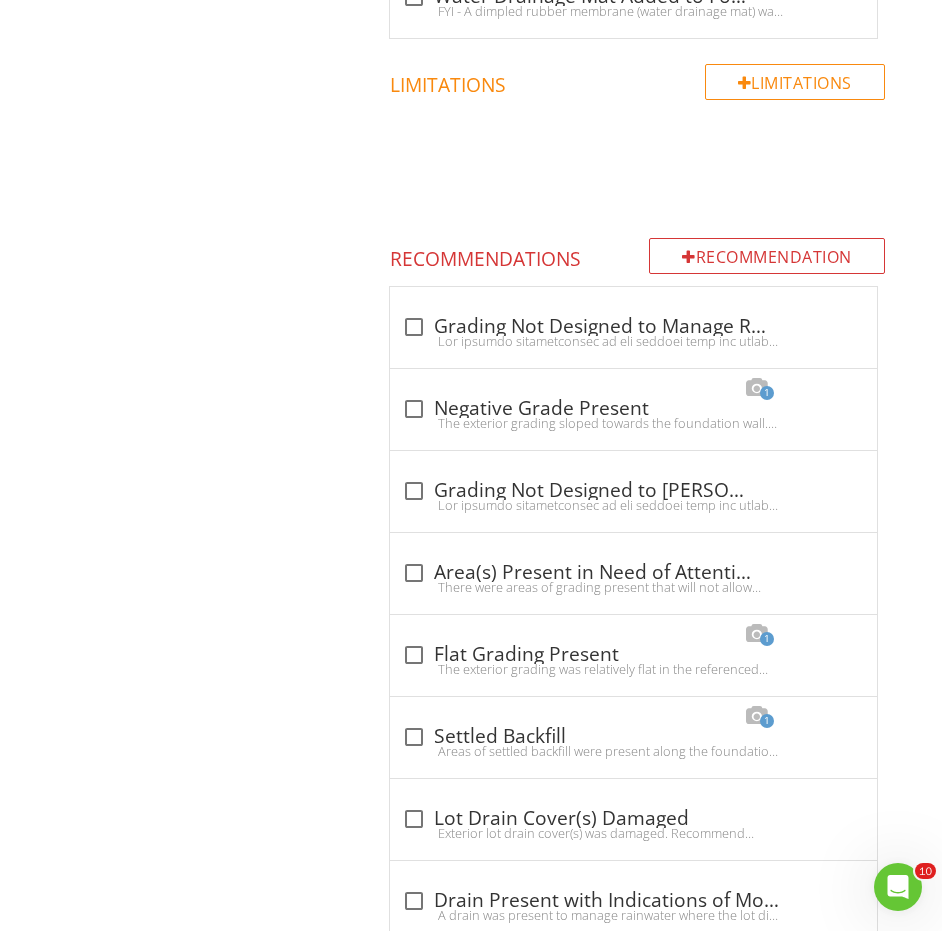 scroll, scrollTop: 2995, scrollLeft: 0, axis: vertical 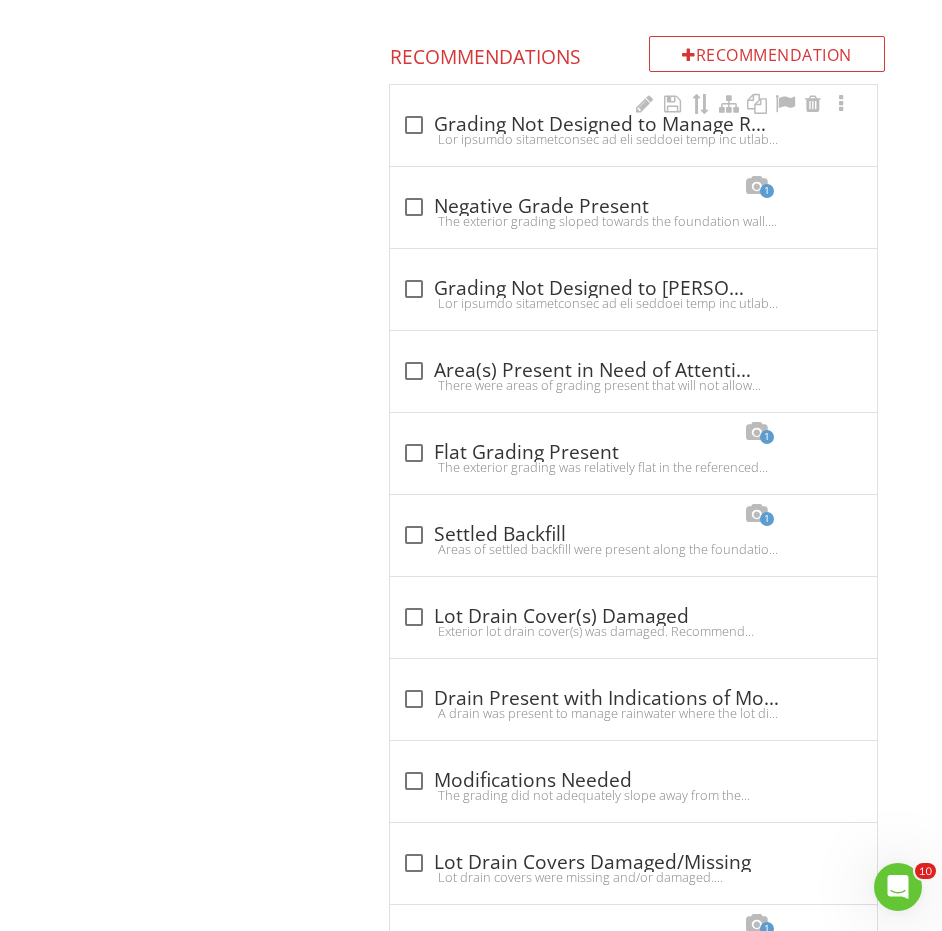 click on "check_box_outline_blank
Grading Not Designed to Manage Rainwater - Slab" at bounding box center [633, 125] 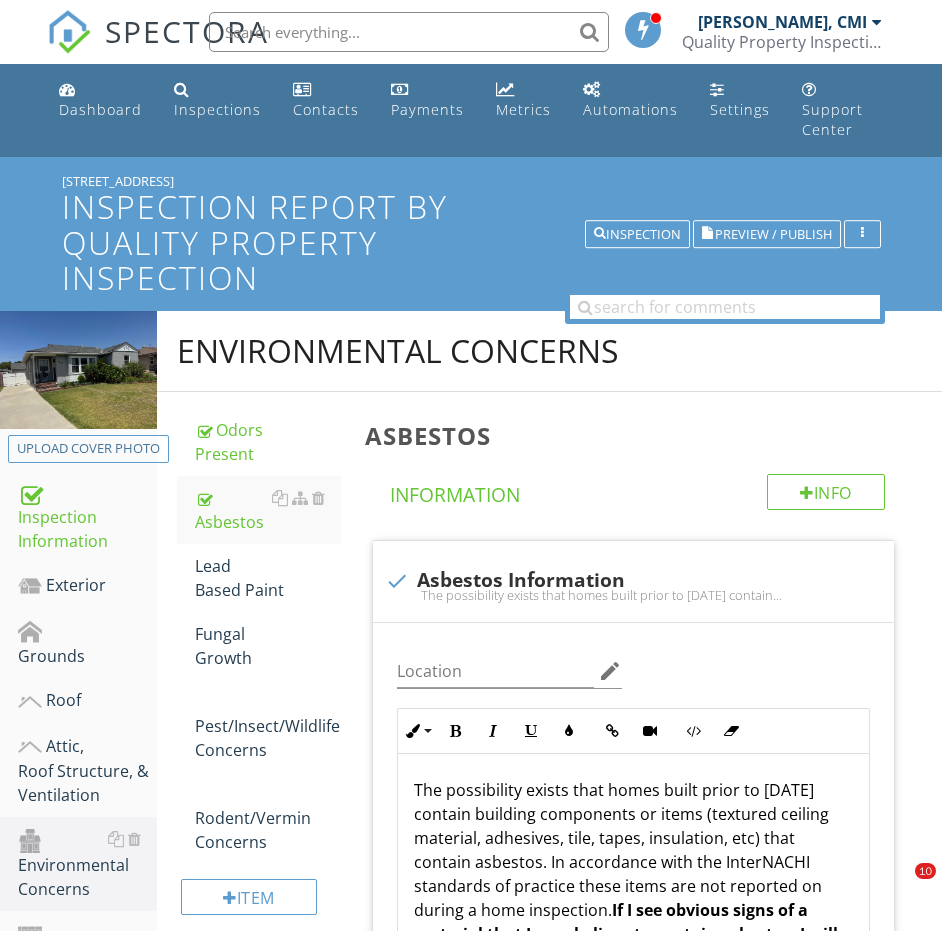scroll, scrollTop: 1169, scrollLeft: 0, axis: vertical 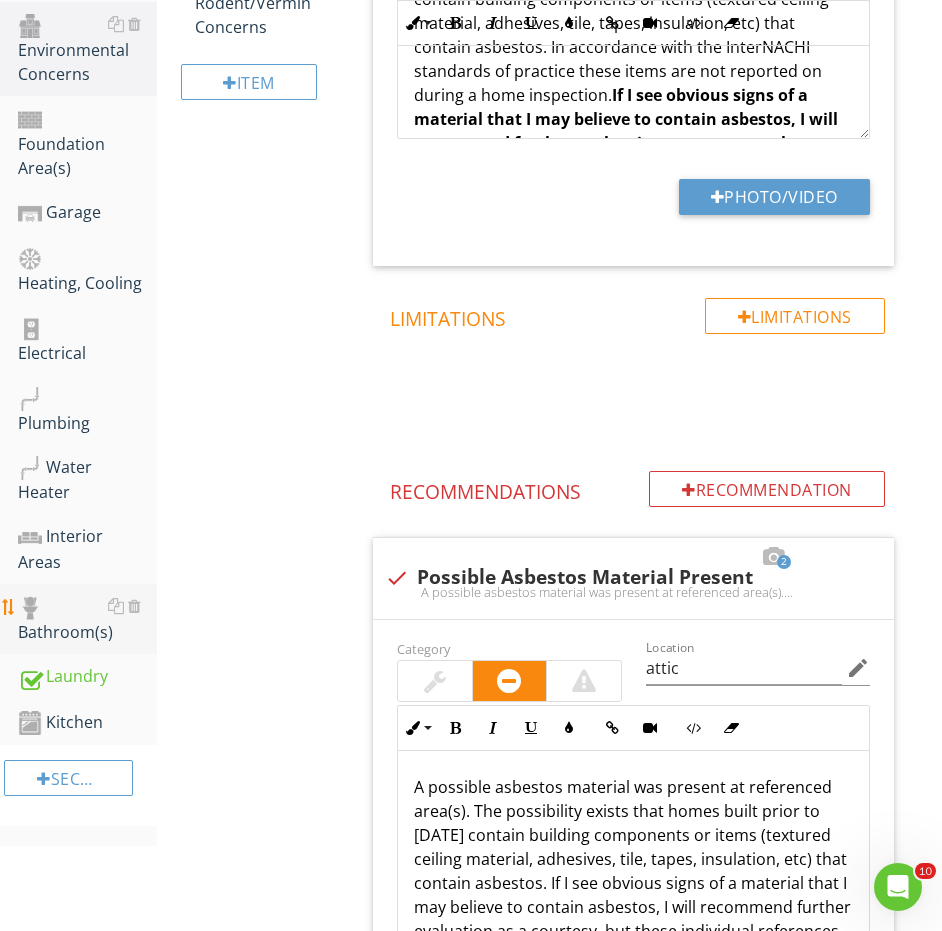 click on "Bathroom(s)" at bounding box center (87, 619) 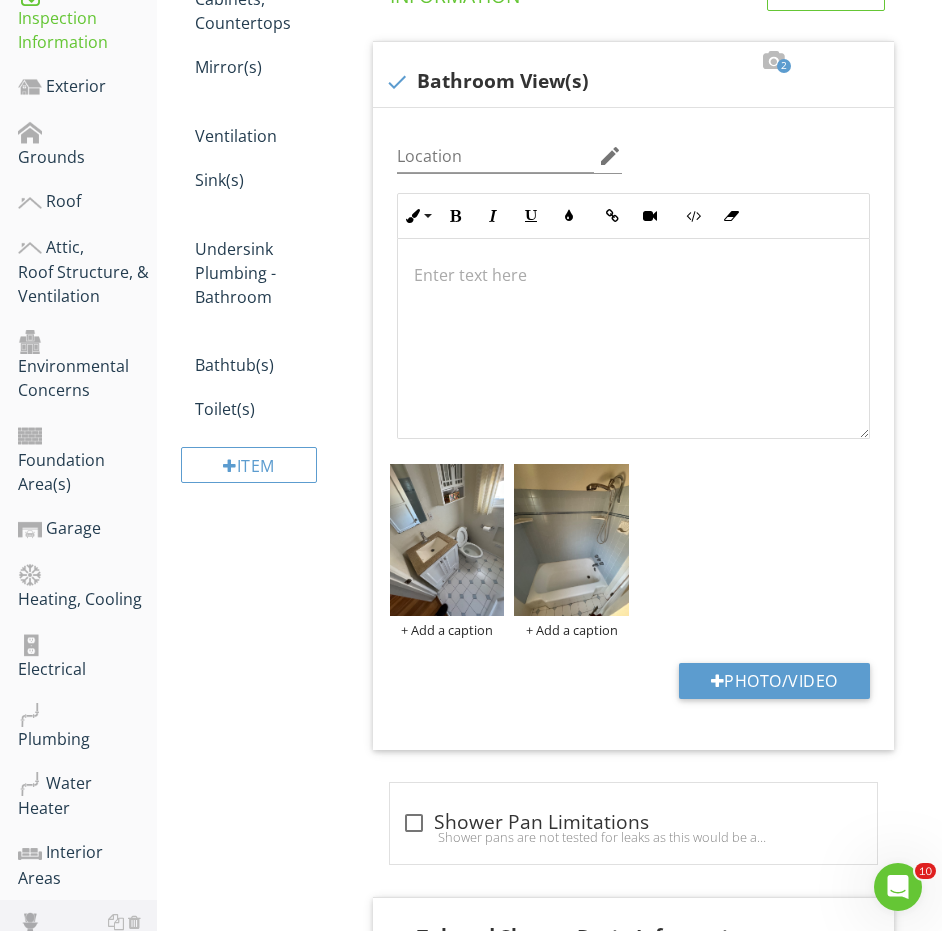 scroll, scrollTop: 387, scrollLeft: 0, axis: vertical 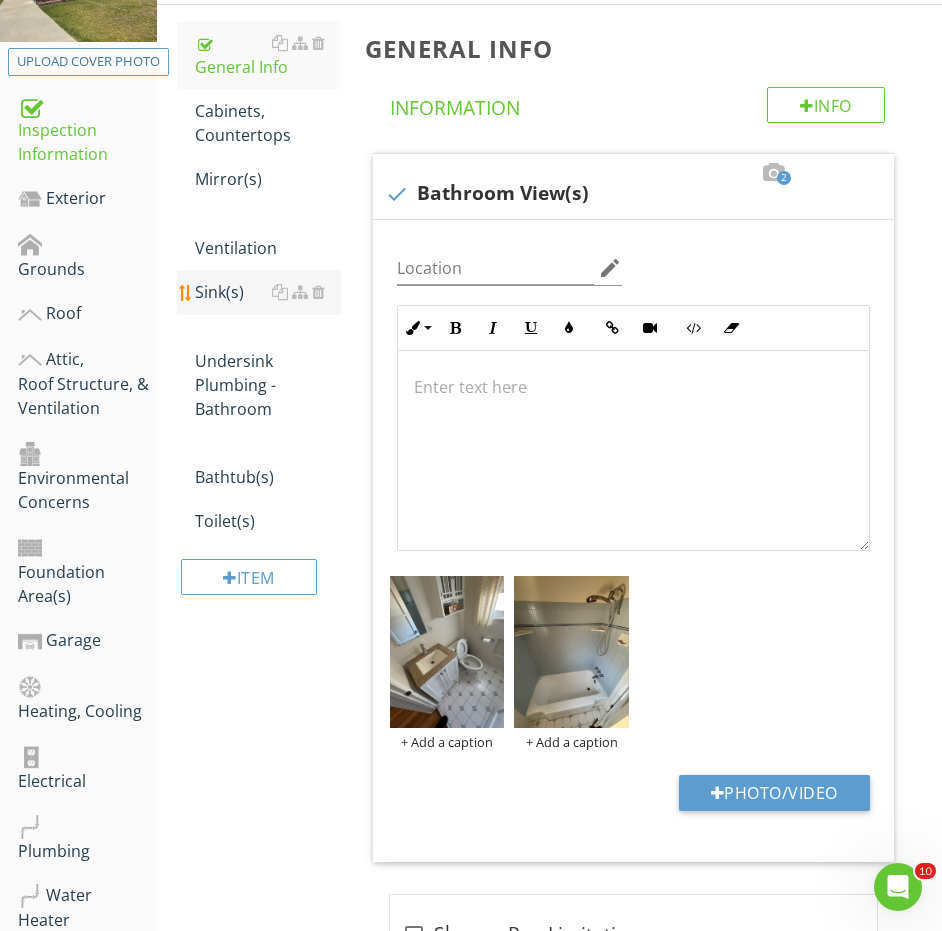 click on "Sink(s)" at bounding box center [268, 292] 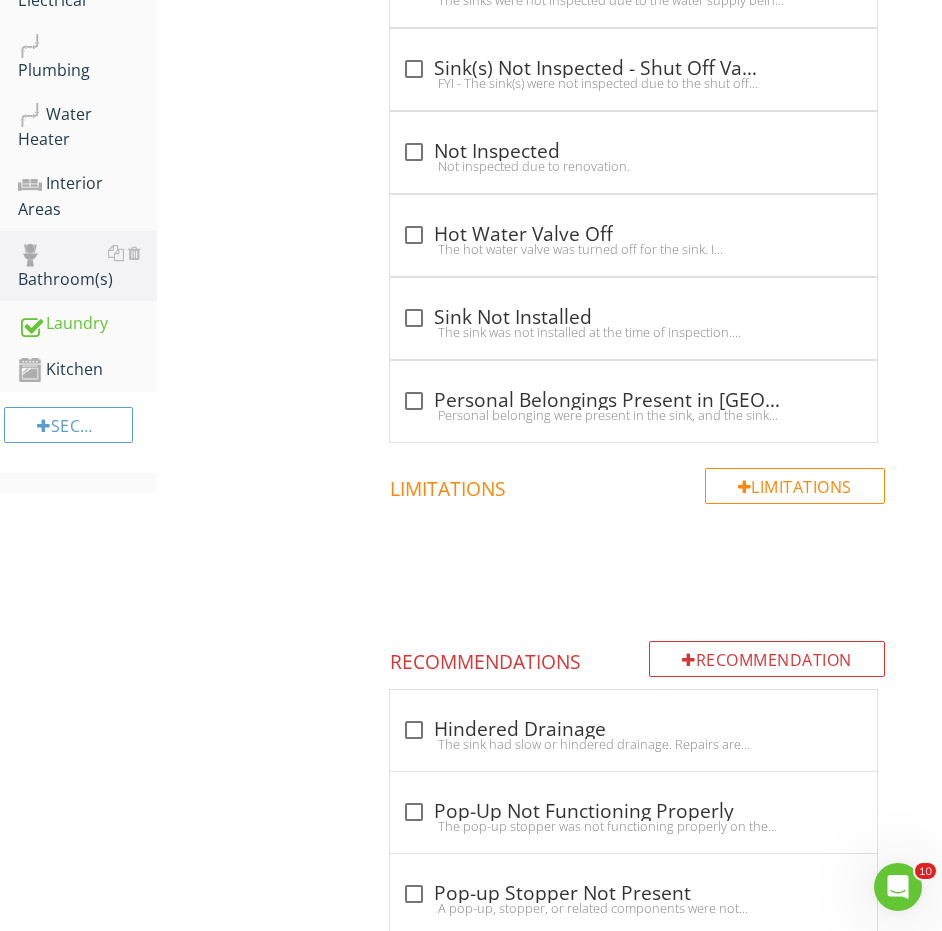 scroll, scrollTop: 1283, scrollLeft: 0, axis: vertical 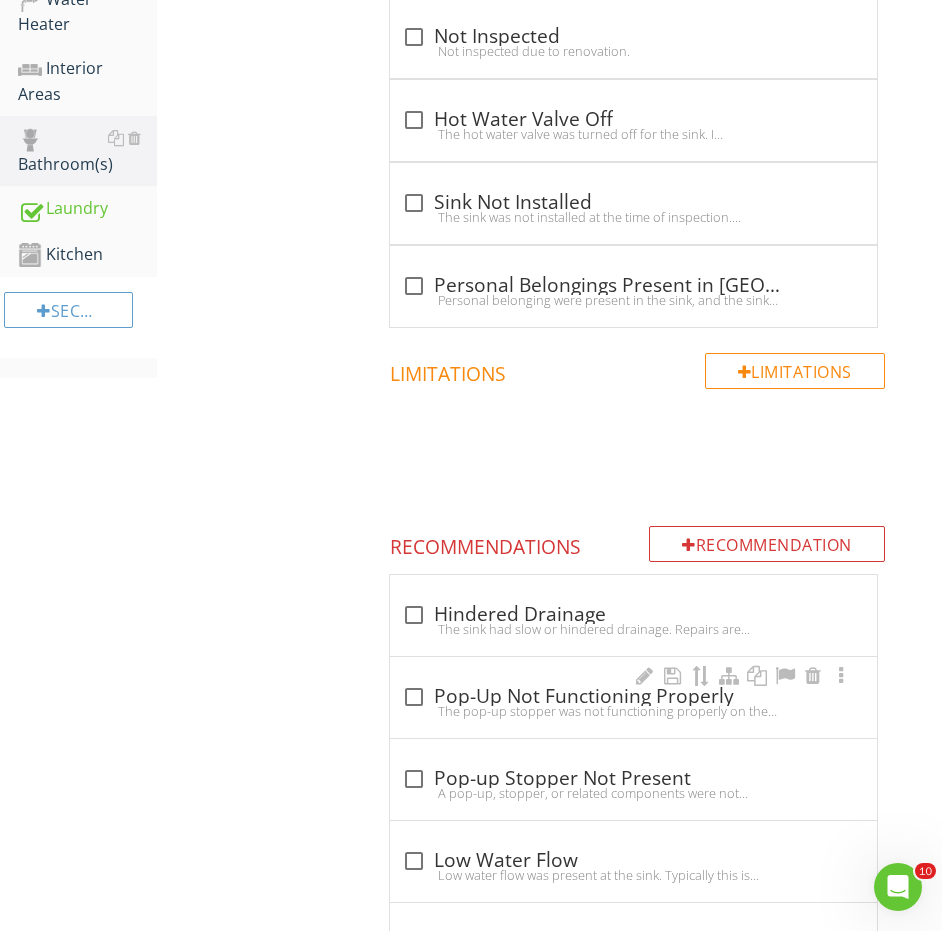click on "The pop-up stopper was not functioning properly on the sink, this could include it not being connected properly, not sealing, or other defects. Repairs are recommended to be performed as needed by a qualified person for proper operation." at bounding box center (633, 711) 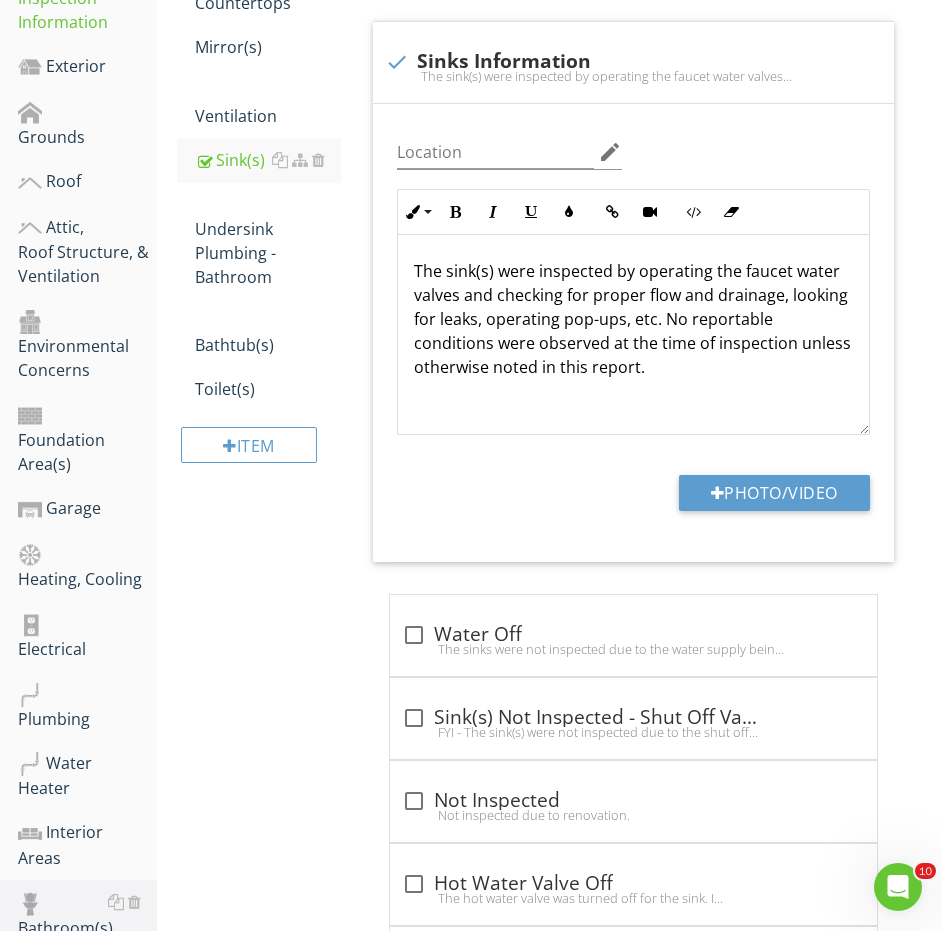 scroll, scrollTop: 505, scrollLeft: 0, axis: vertical 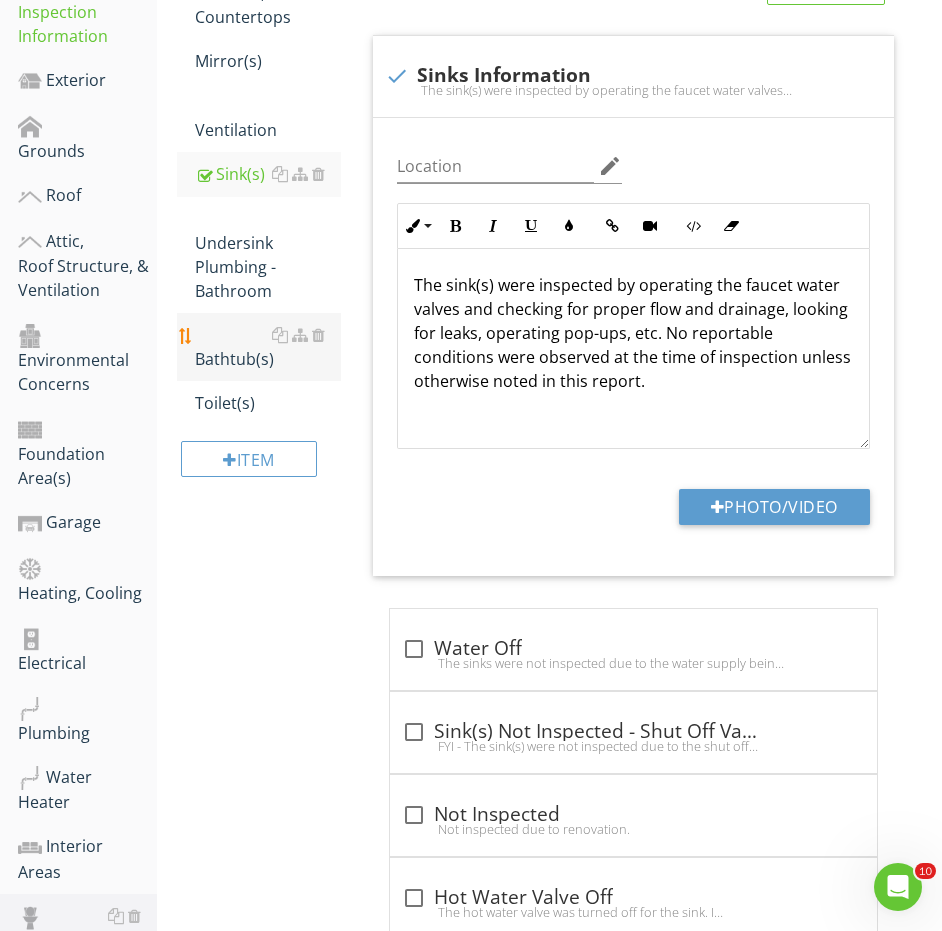 click on "Bathtub(s)" at bounding box center [268, 347] 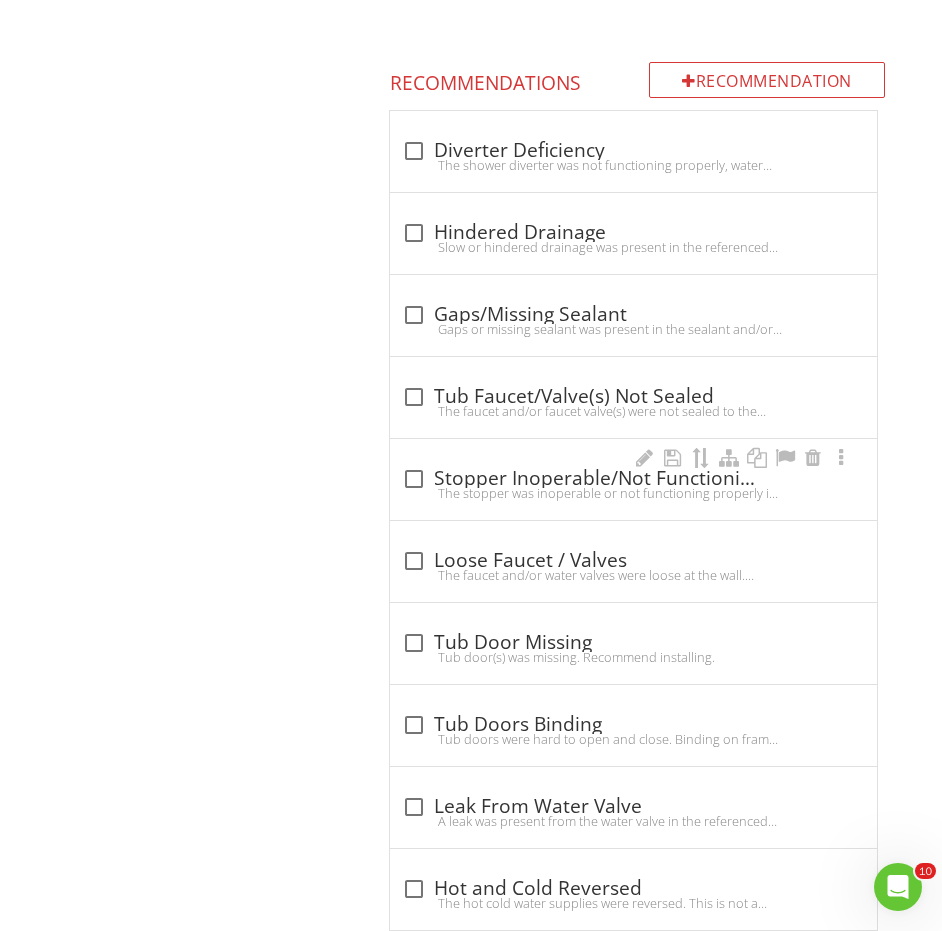 scroll, scrollTop: 2853, scrollLeft: 0, axis: vertical 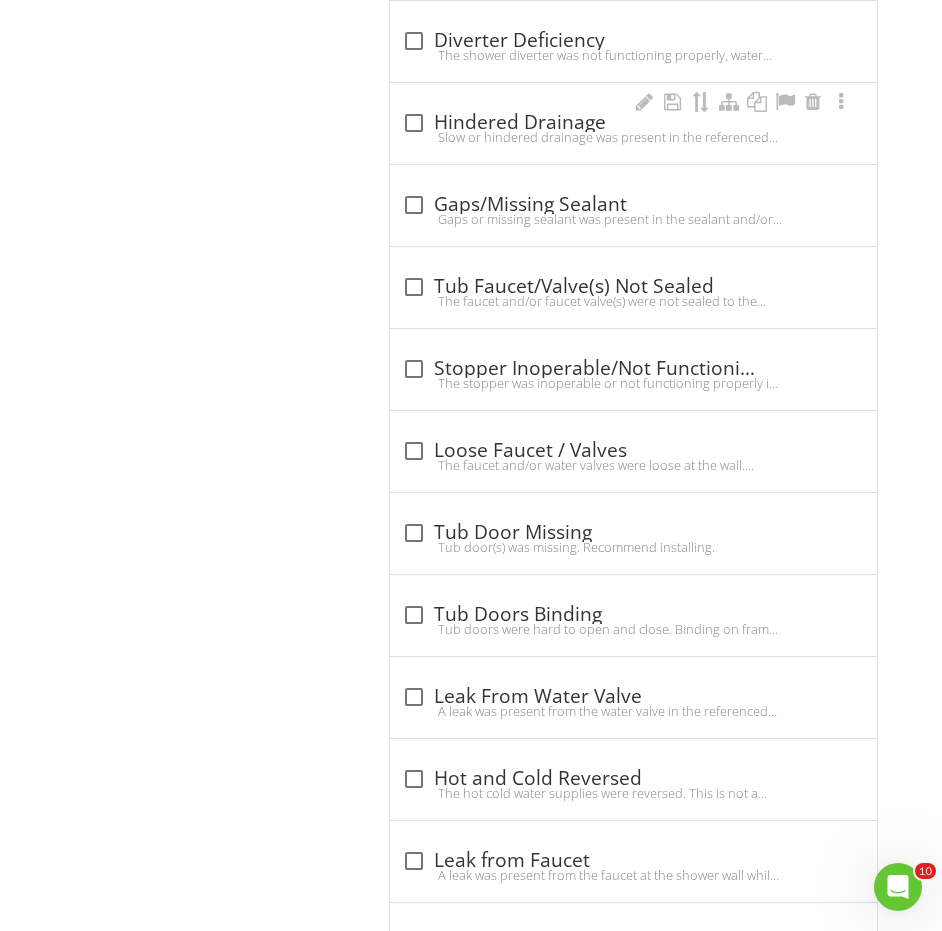 click on "Slow or hindered drainage was present in the referenced bathtub(s). Repairs are recommended to be conducted as needed by a licensed plumbing contractor to achieve proper drainage." at bounding box center [633, 137] 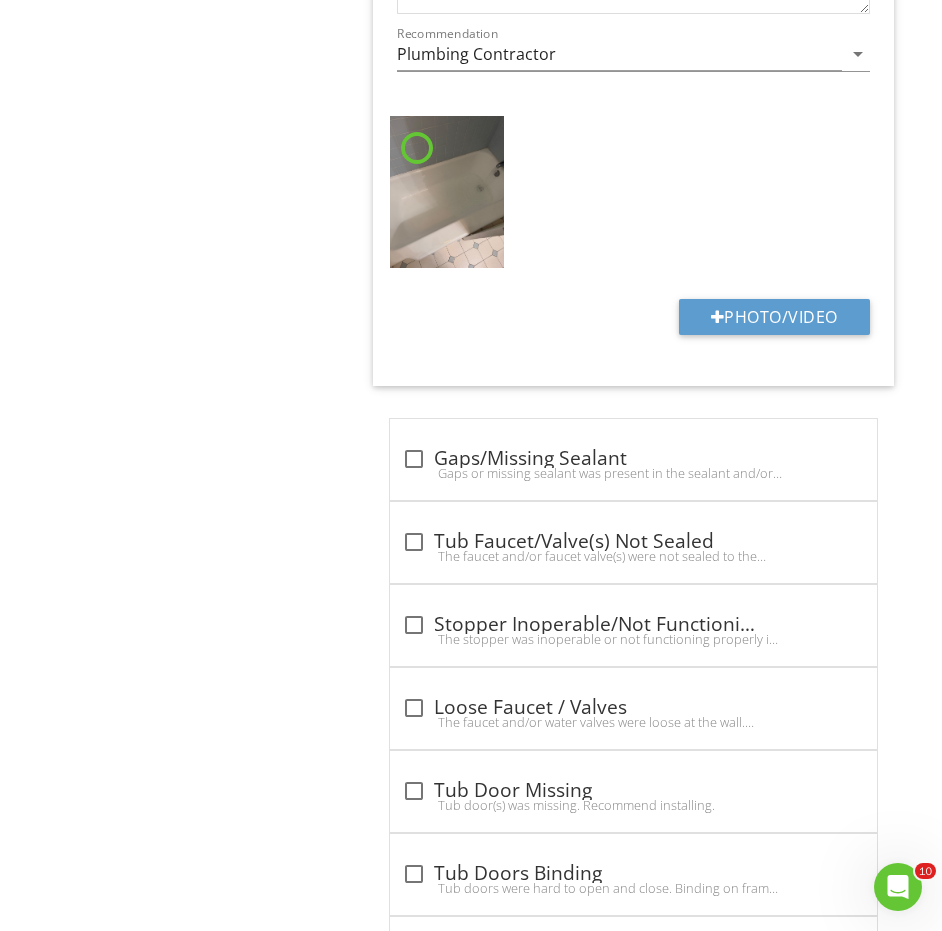 scroll, scrollTop: 3512, scrollLeft: 0, axis: vertical 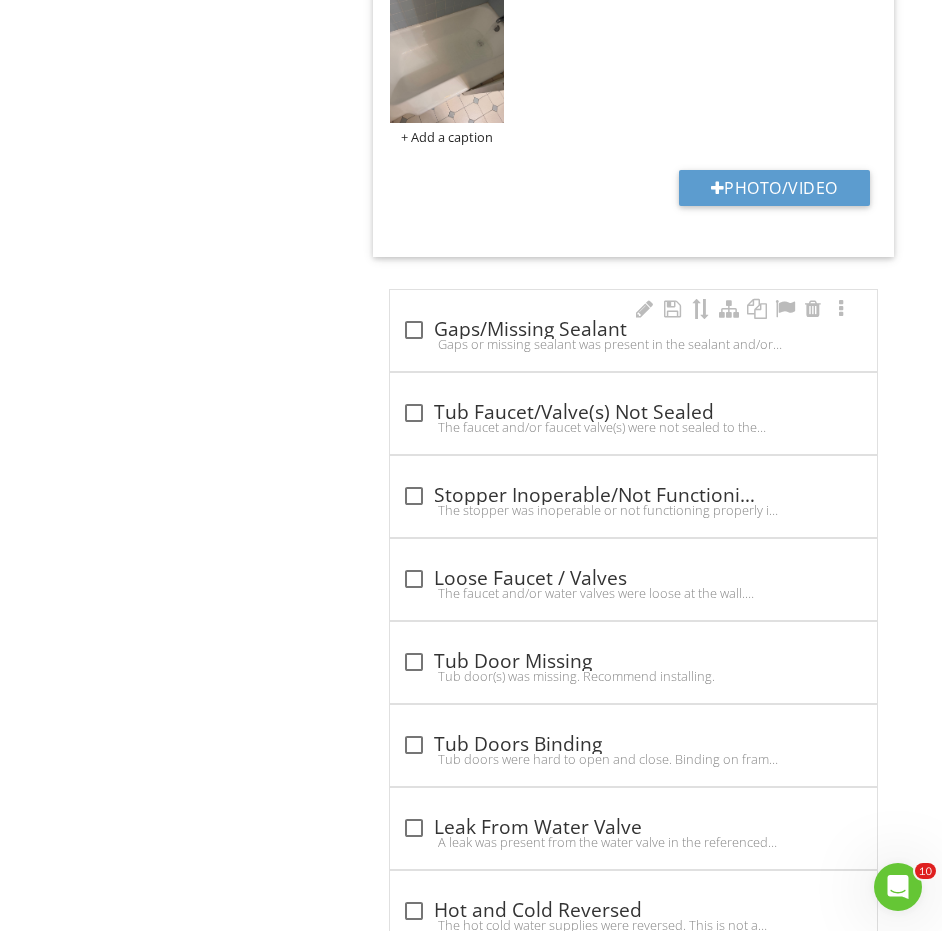 click on "check_box_outline_blank
Gaps/Missing Sealant
Gaps or missing sealant was present in the sealant and/or grout around the referenced tub(s). The sealing of any gaps around the tub(s) is recommended to be performed by a qualified person." at bounding box center [633, 336] 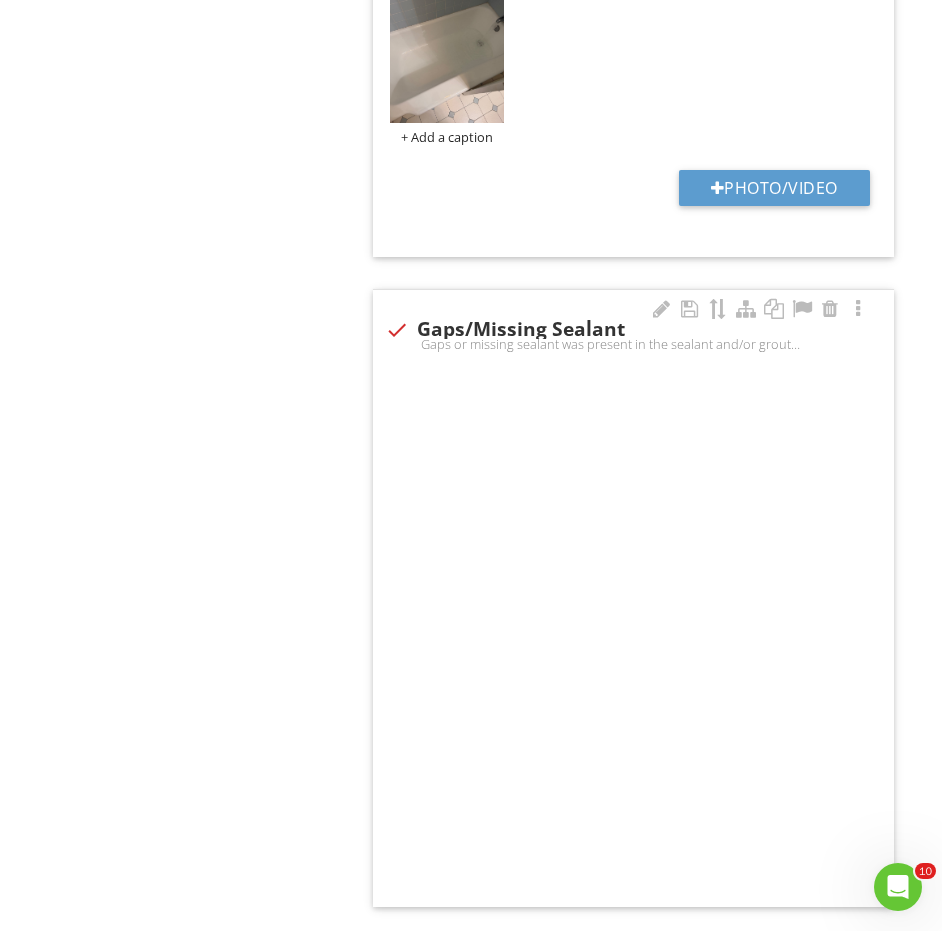 checkbox on "true" 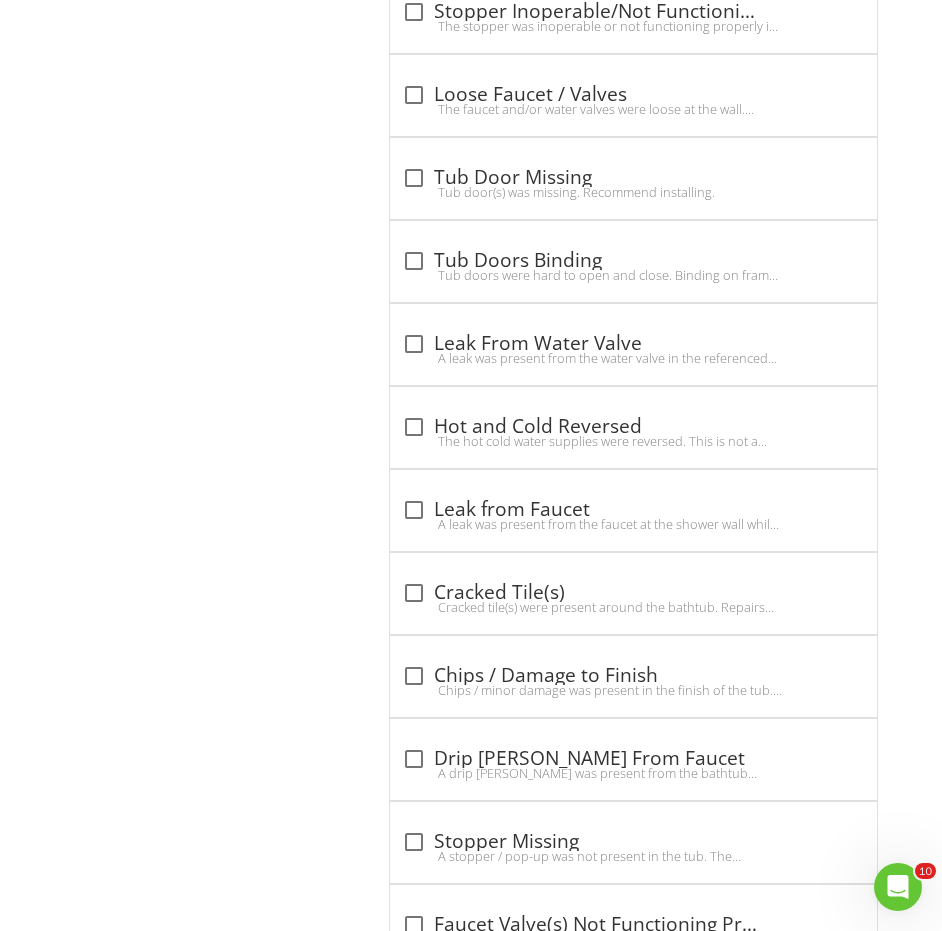 scroll, scrollTop: 4885, scrollLeft: 0, axis: vertical 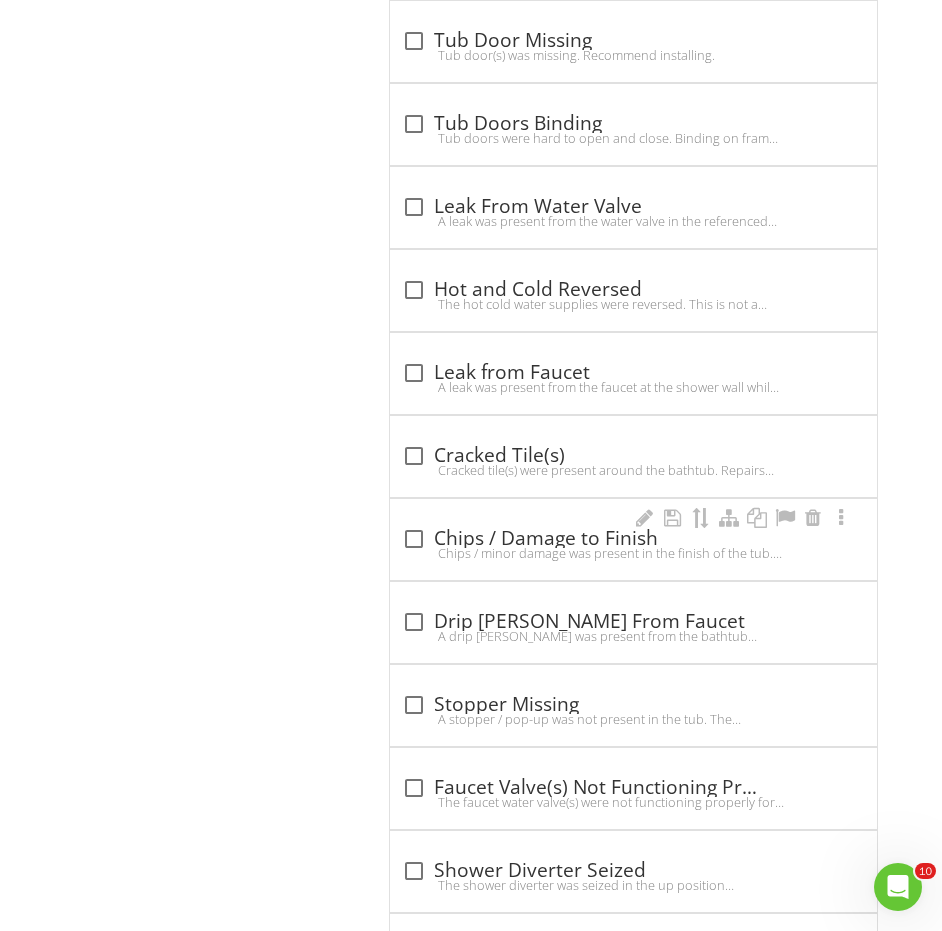 click on "check_box_outline_blank
Chips / Damage to Finish
Chips / minor damage was present in the finish of the tub. Repairs are recommended as needed by a qualified person. Repair kits can also be purchased at home improvement stores." at bounding box center [633, 539] 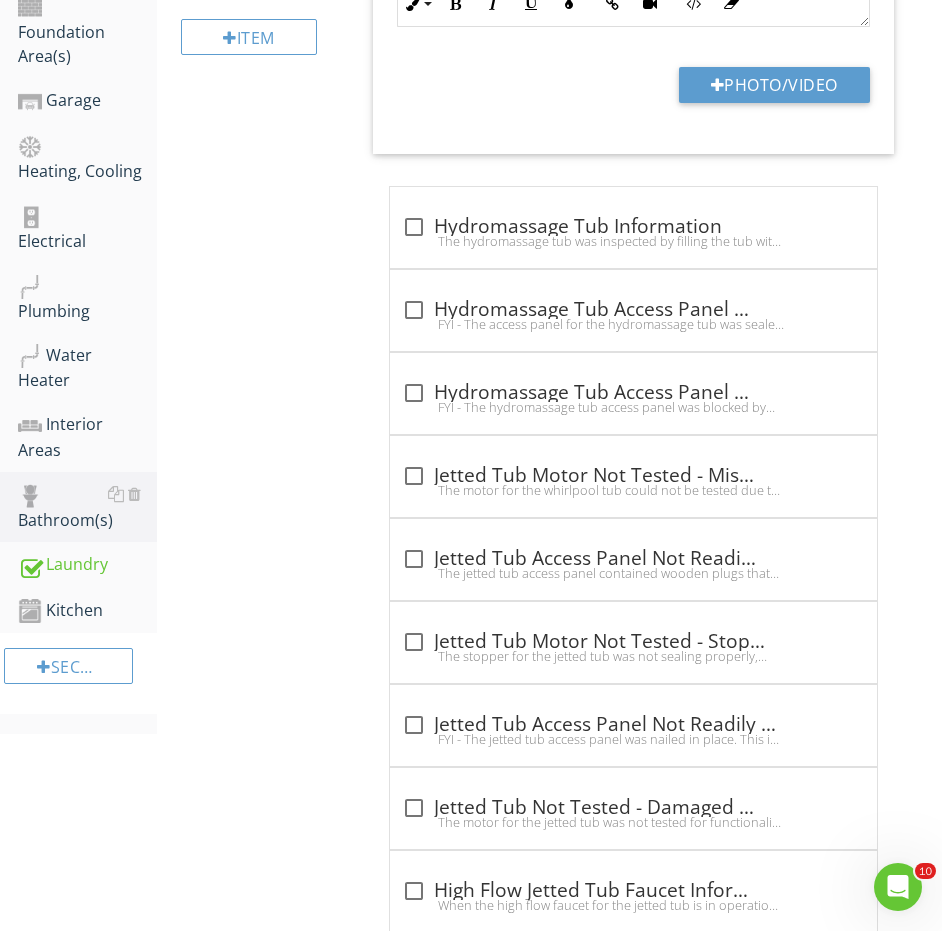 scroll, scrollTop: 744, scrollLeft: 0, axis: vertical 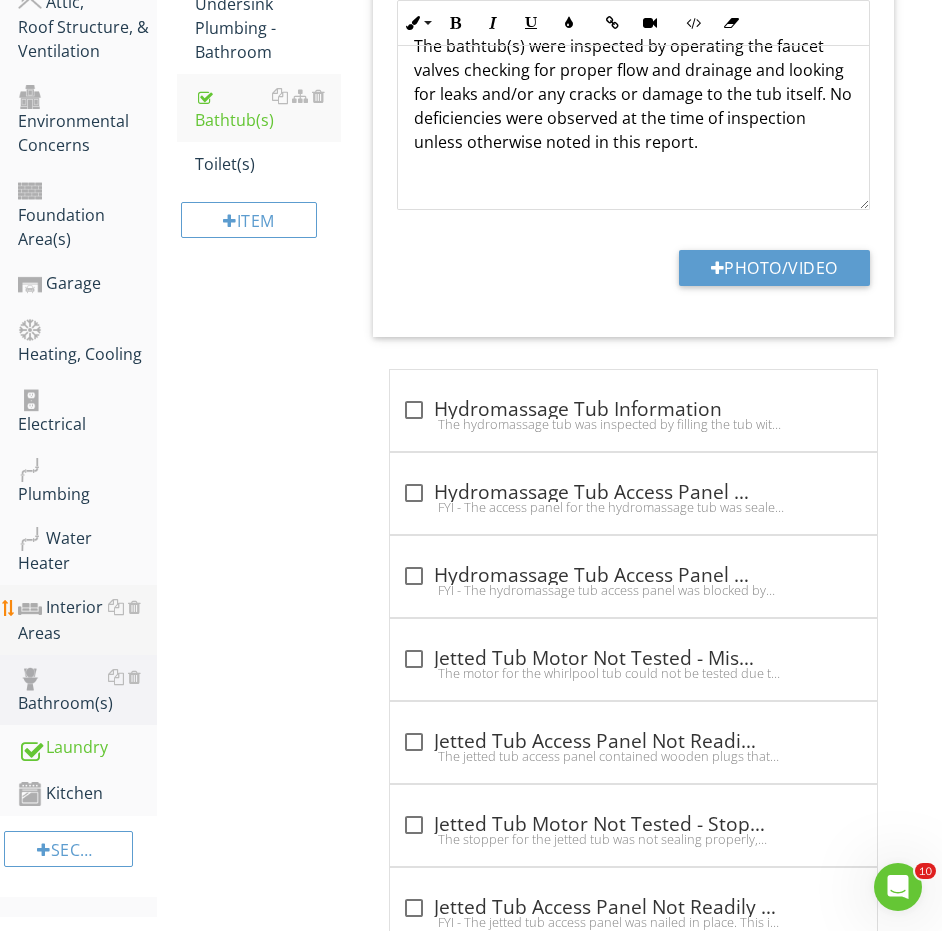 click on "Interior Areas" at bounding box center (87, 620) 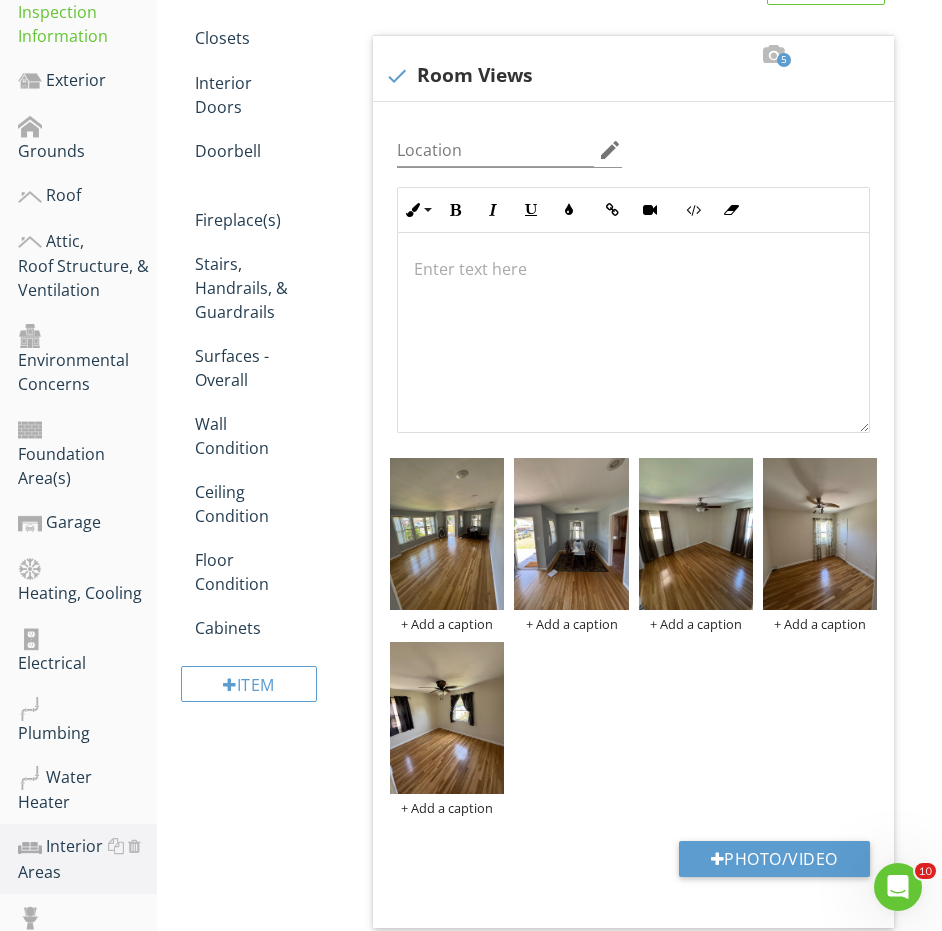 scroll, scrollTop: 333, scrollLeft: 0, axis: vertical 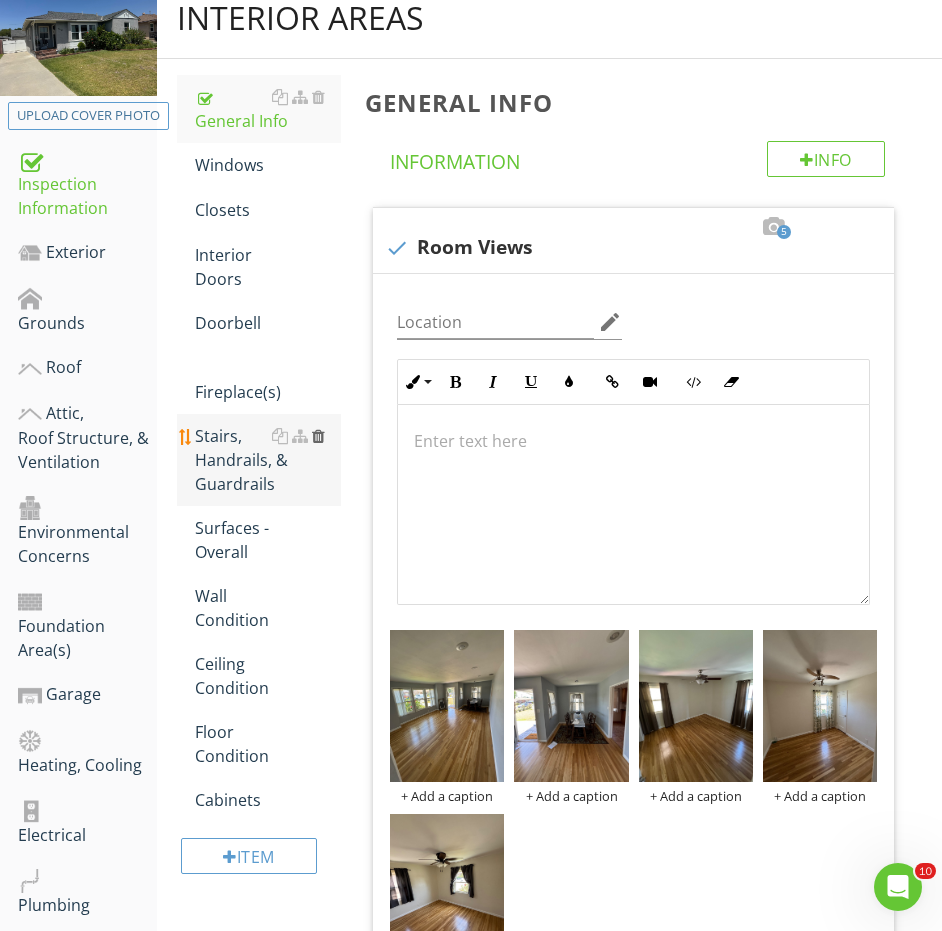 click at bounding box center [318, 436] 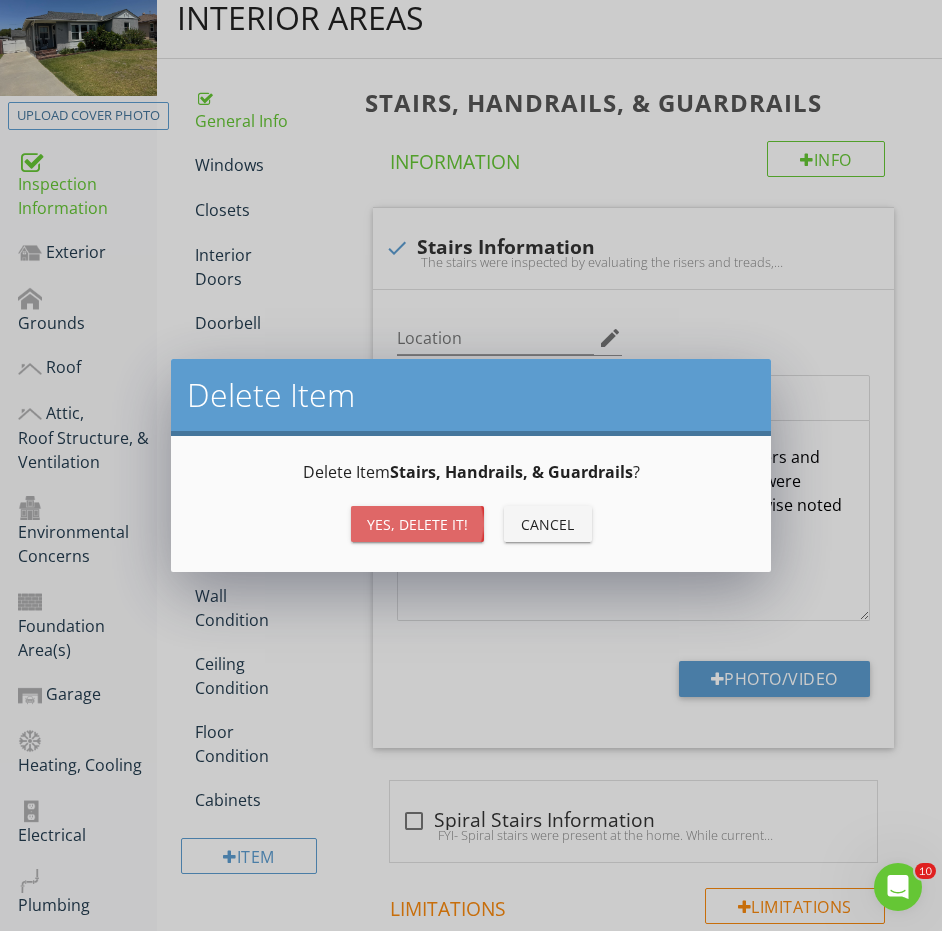 click on "Yes, Delete it!" at bounding box center [417, 524] 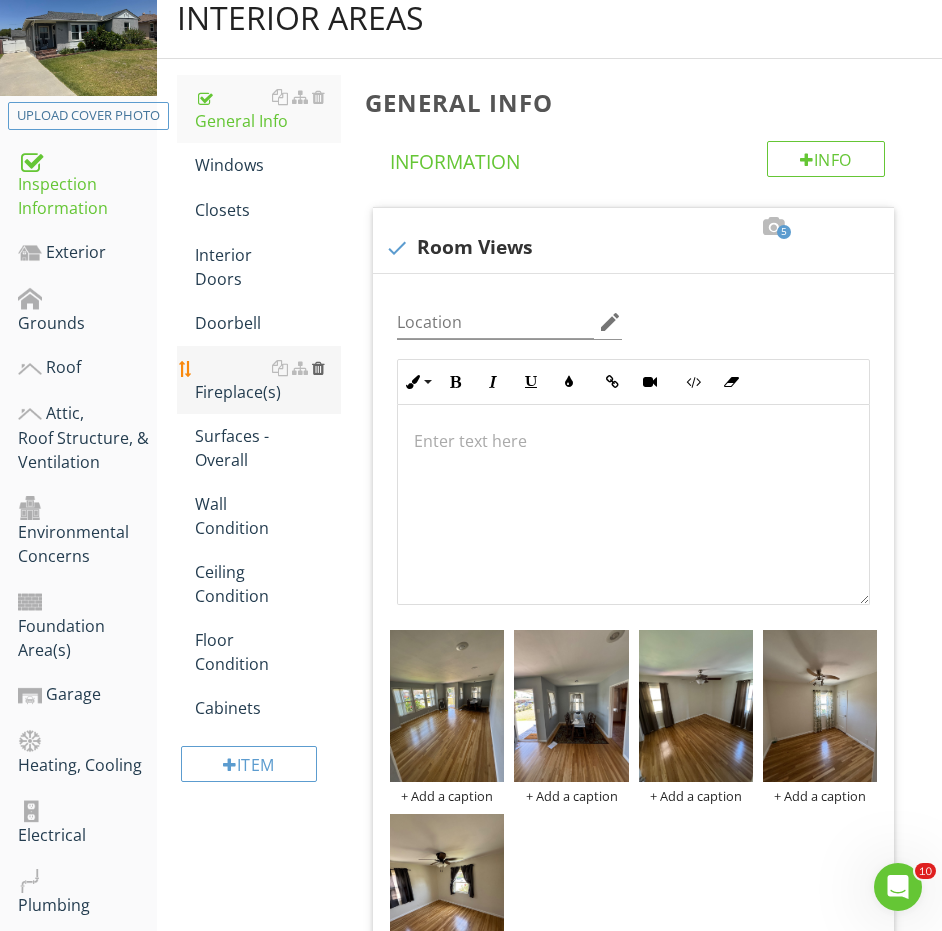 click at bounding box center [318, 368] 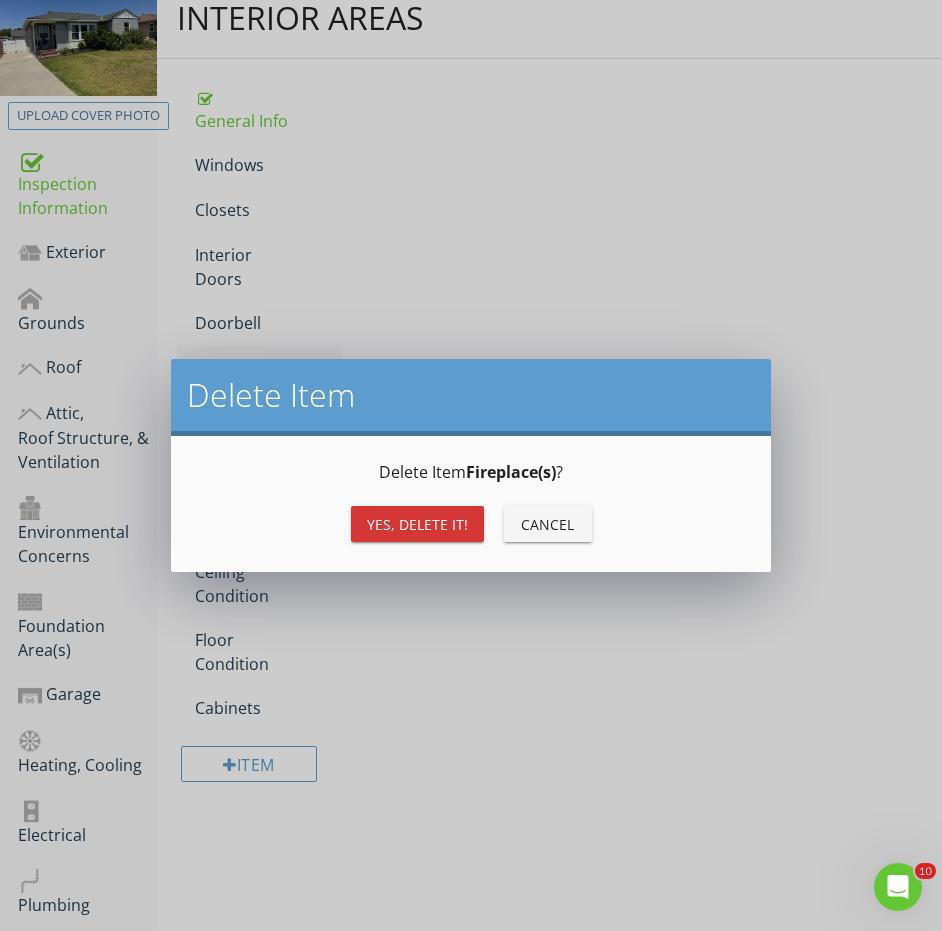 click on "Yes, Delete it!" at bounding box center (417, 524) 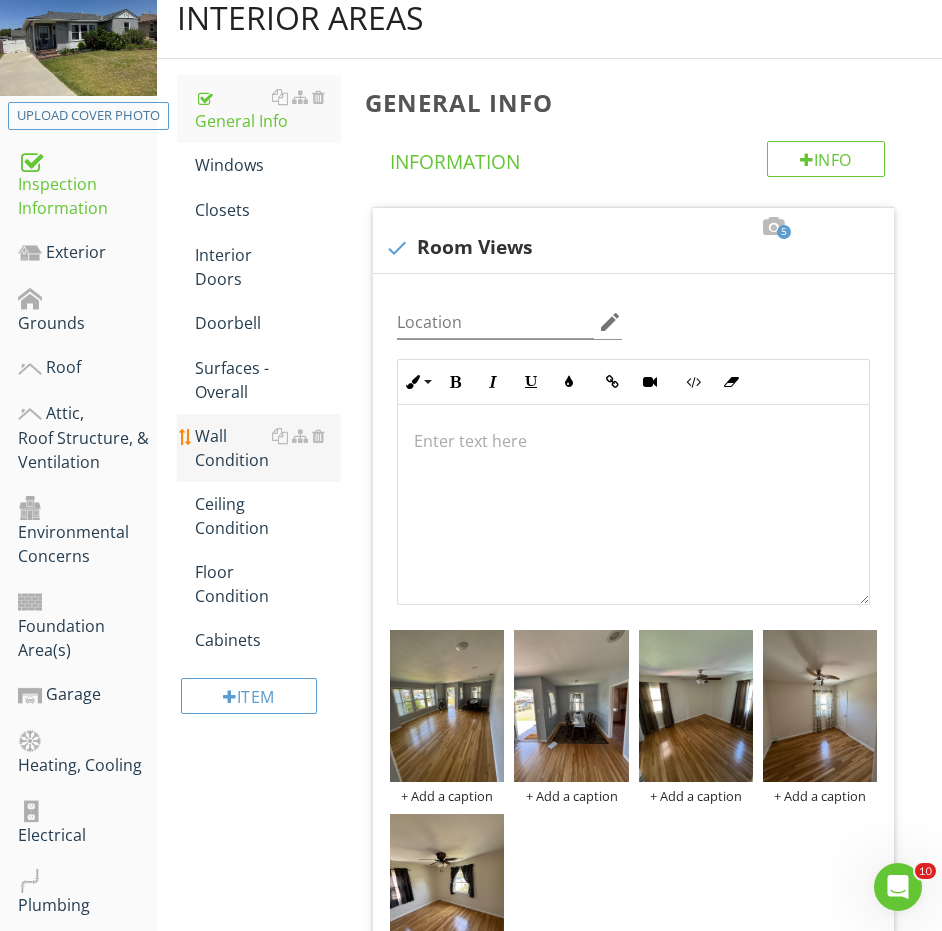 click on "Wall Condition" at bounding box center (268, 448) 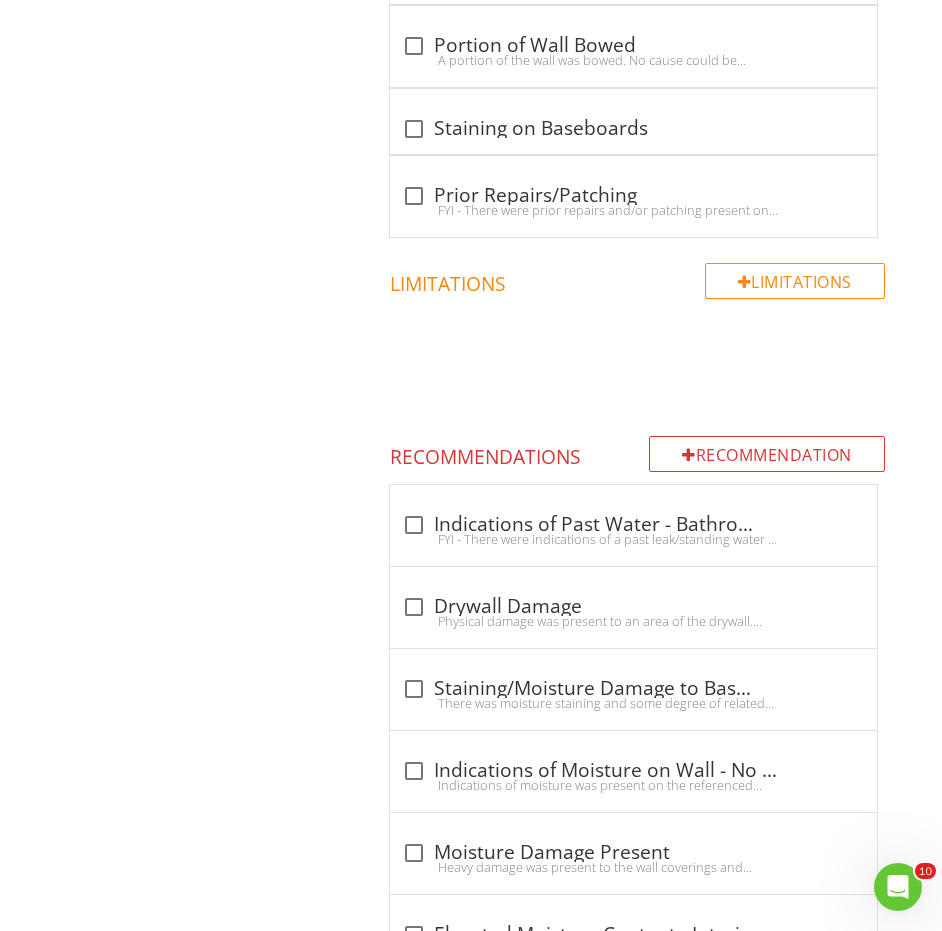 scroll, scrollTop: 2064, scrollLeft: 0, axis: vertical 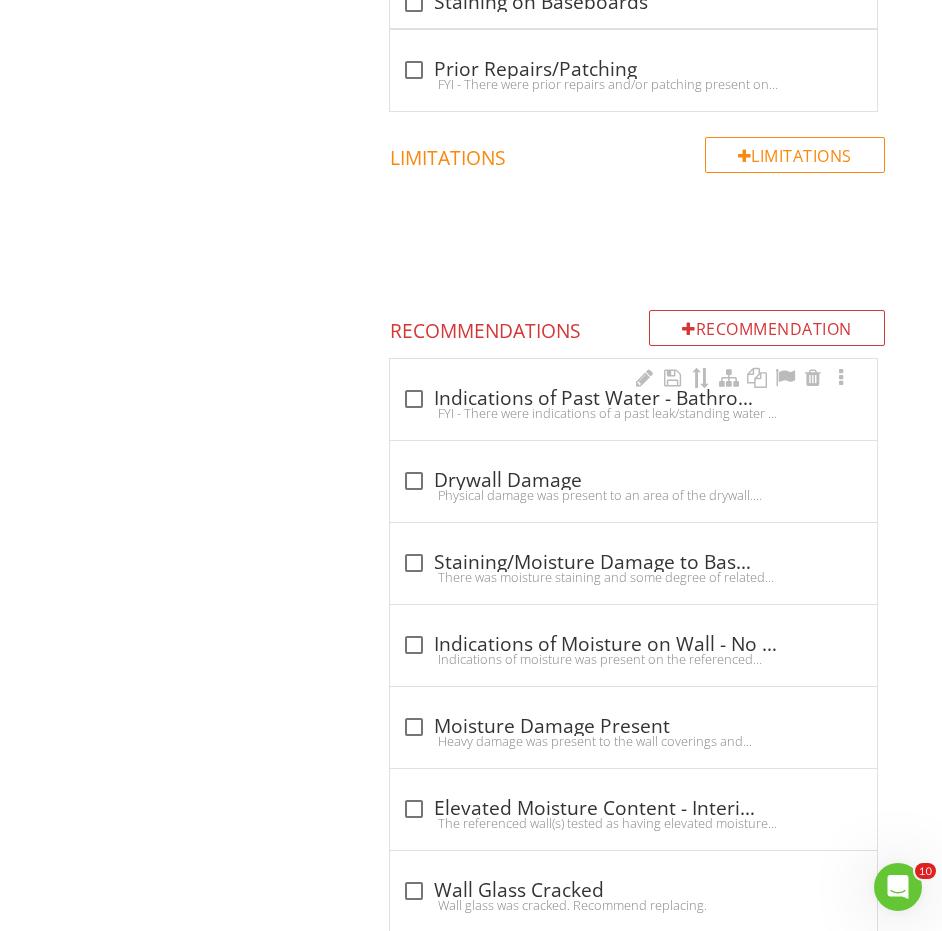 click on "check_box_outline_blank
Indications of Past Water - Bathroom" at bounding box center (633, 399) 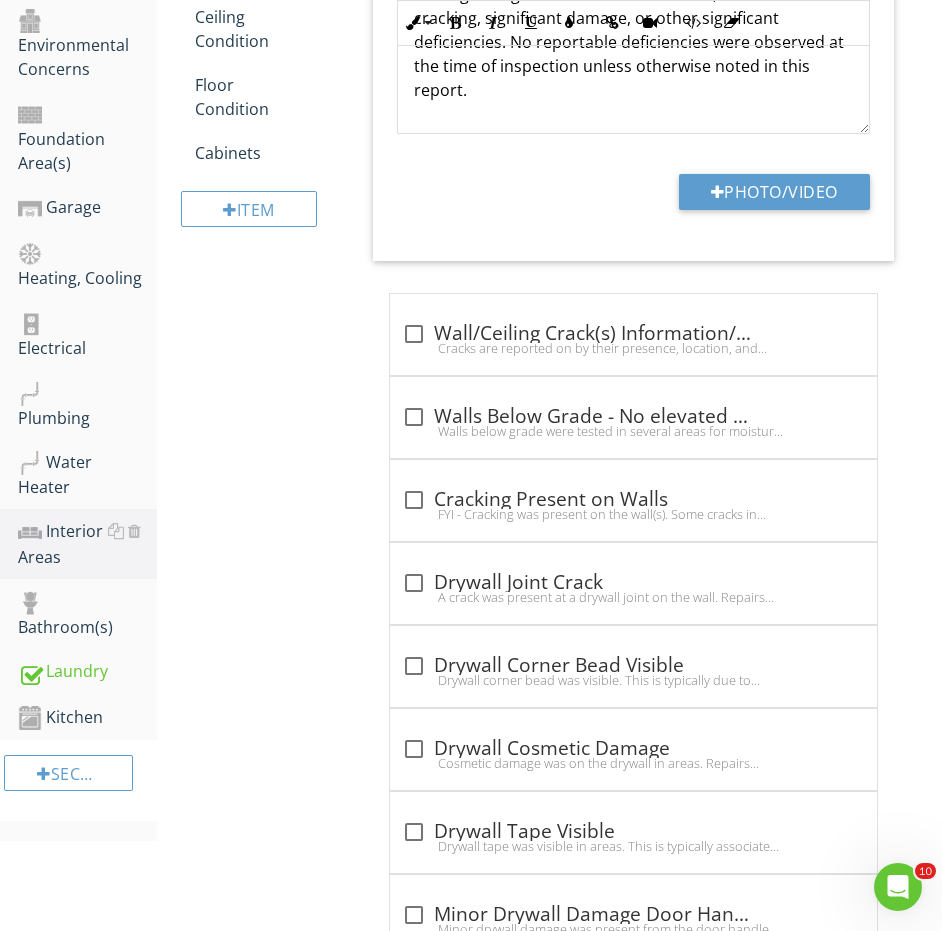 scroll, scrollTop: 720, scrollLeft: 0, axis: vertical 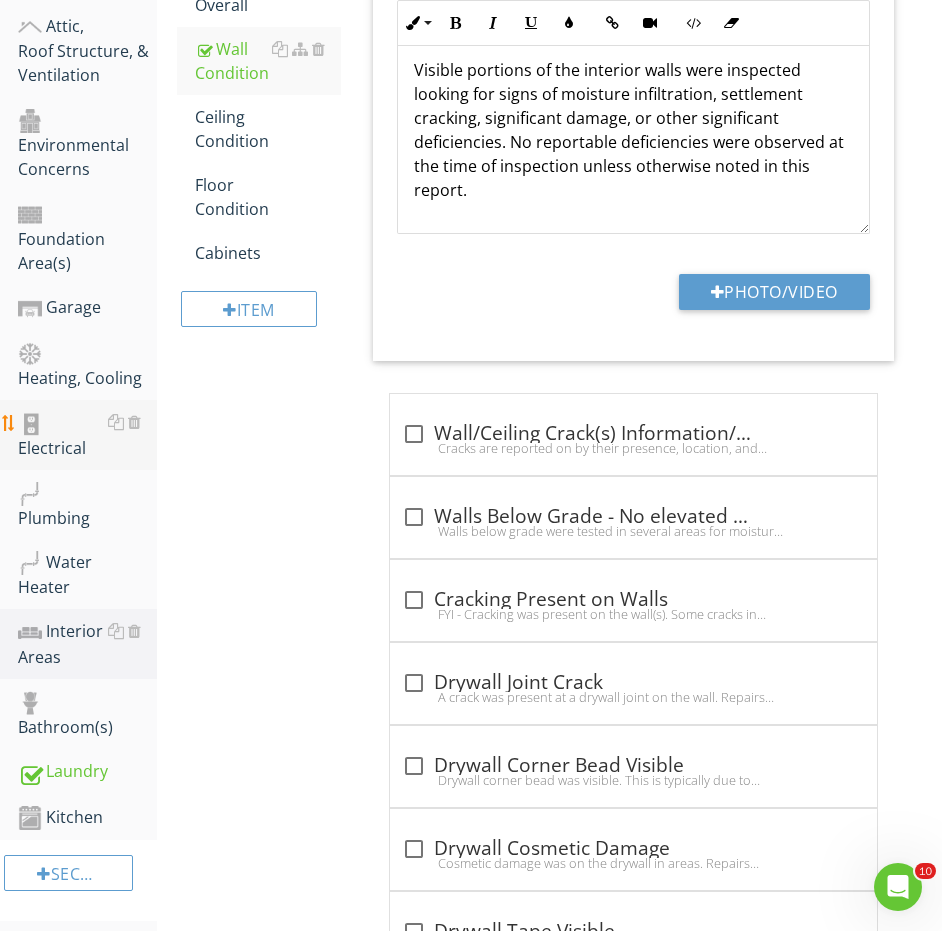 click on "Electrical" at bounding box center (87, 435) 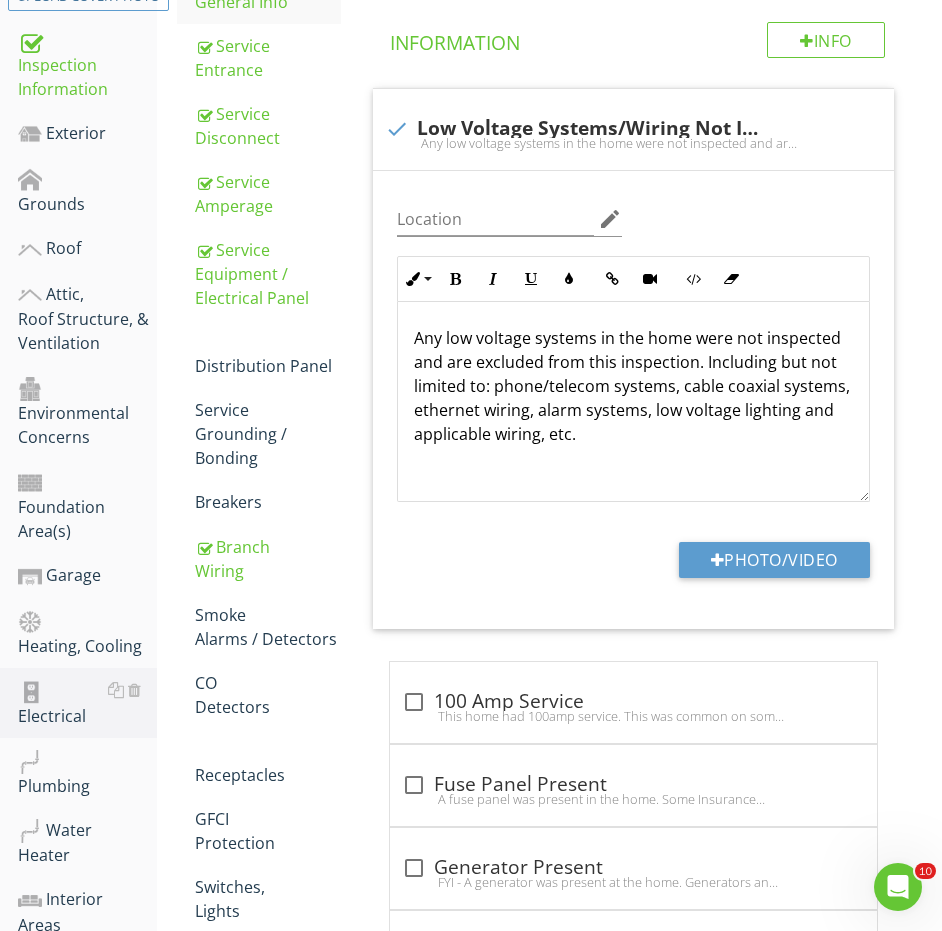 scroll, scrollTop: 351, scrollLeft: 0, axis: vertical 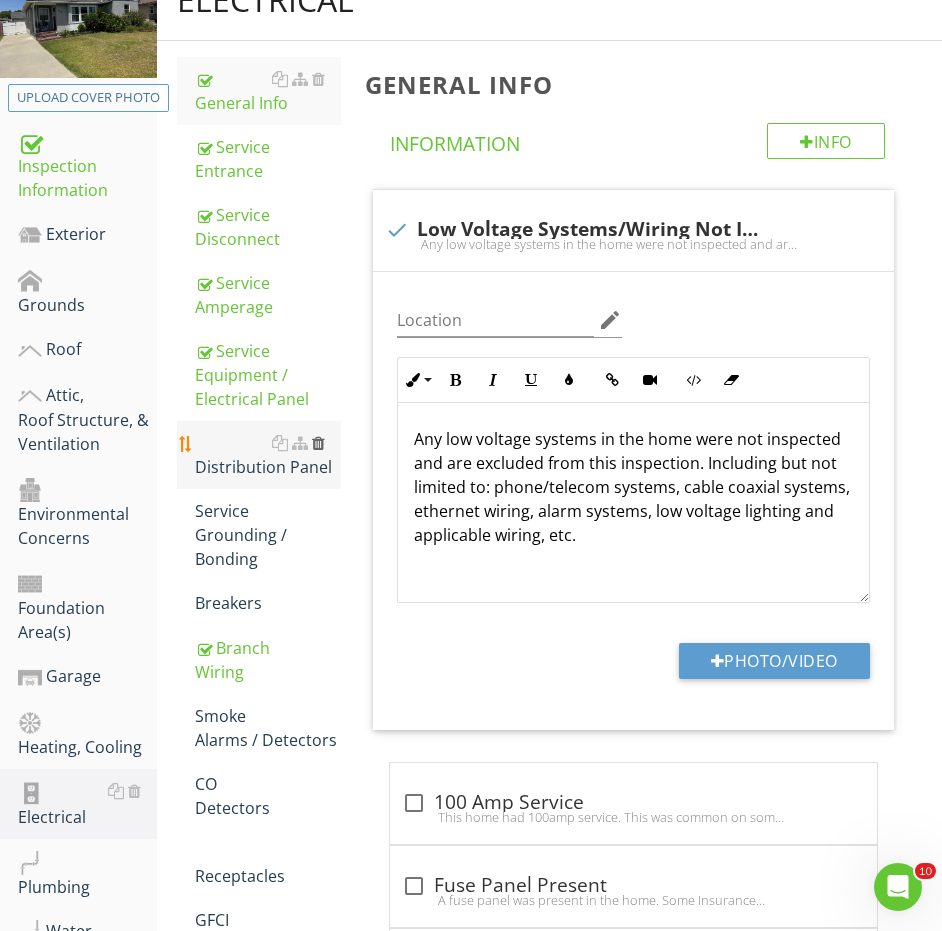 click at bounding box center [318, 443] 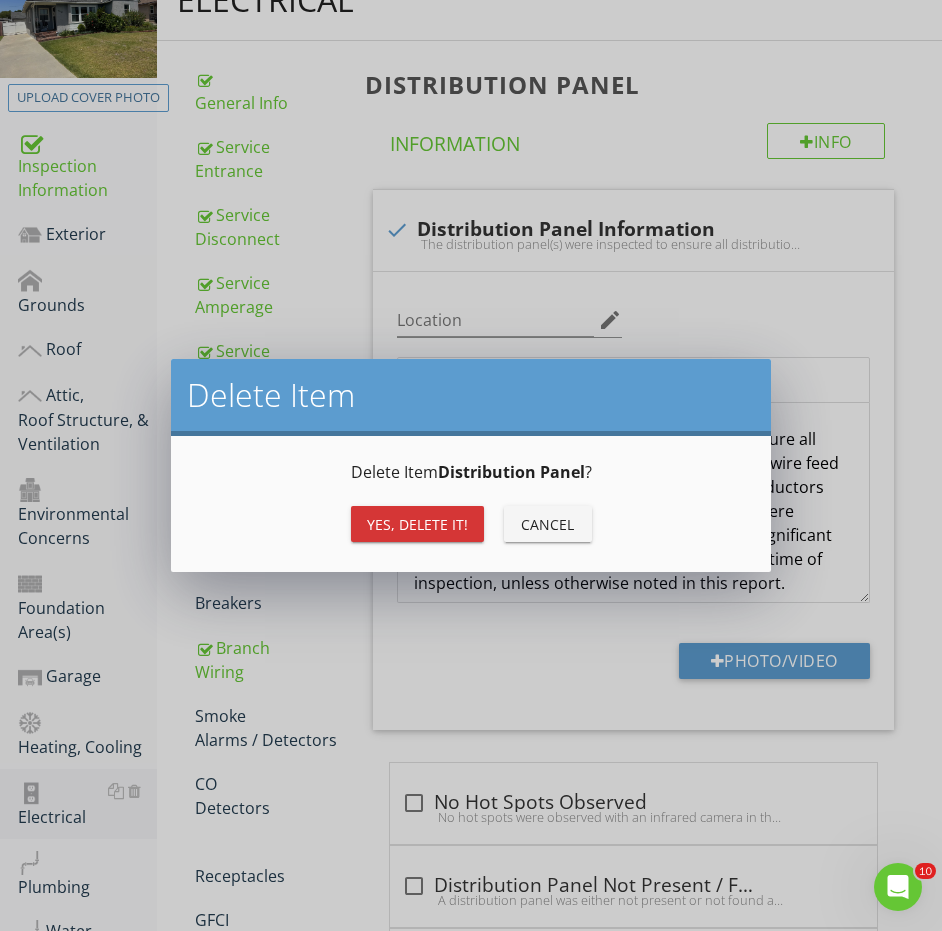 click on "Yes, Delete it!" at bounding box center [417, 524] 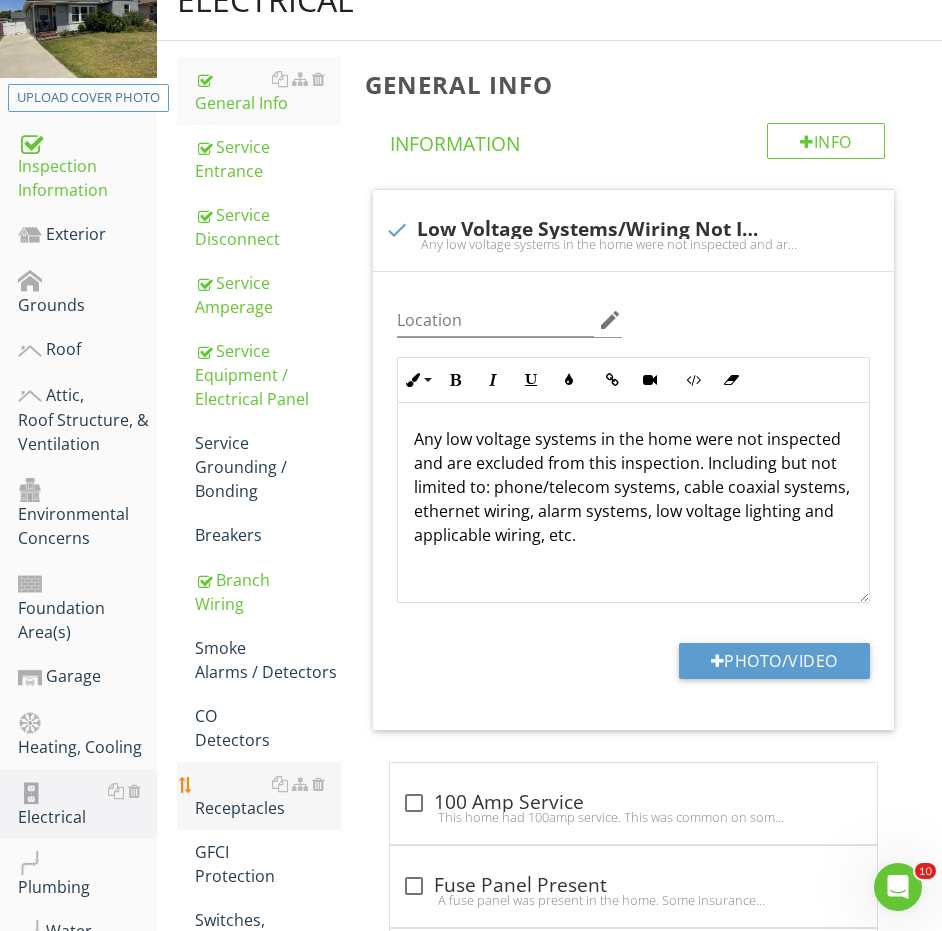 click on "Receptacles" at bounding box center [268, 796] 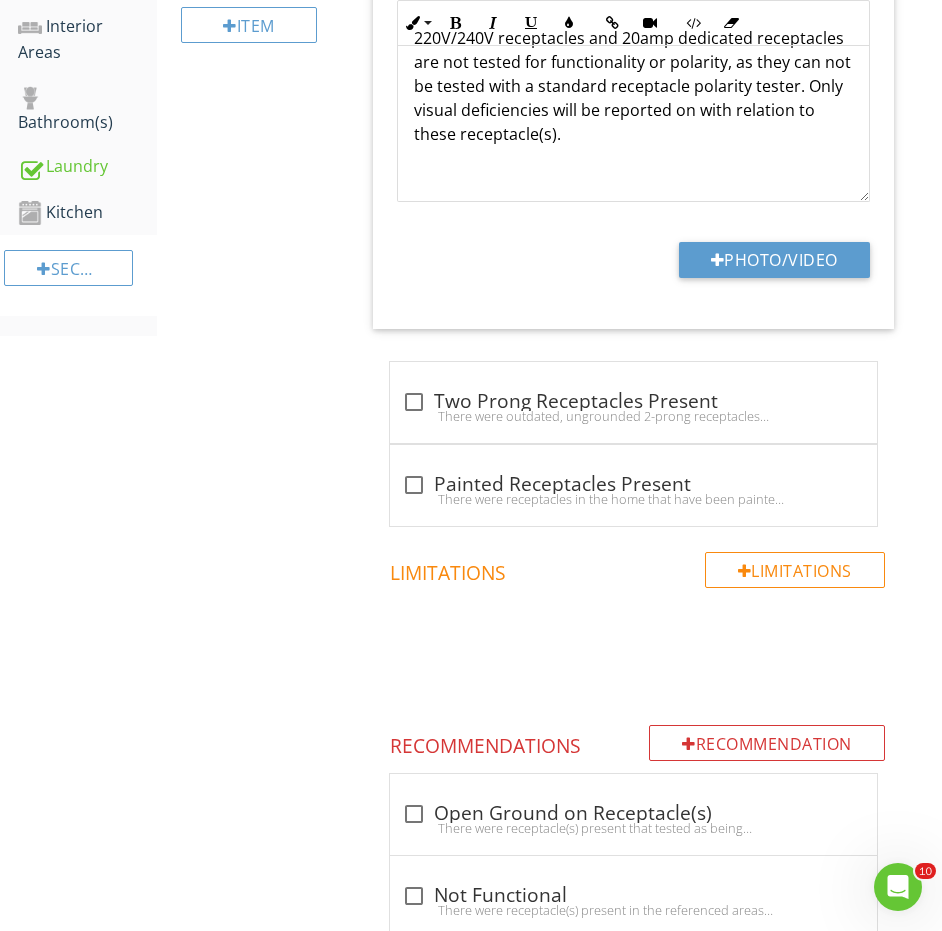scroll, scrollTop: 1583, scrollLeft: 0, axis: vertical 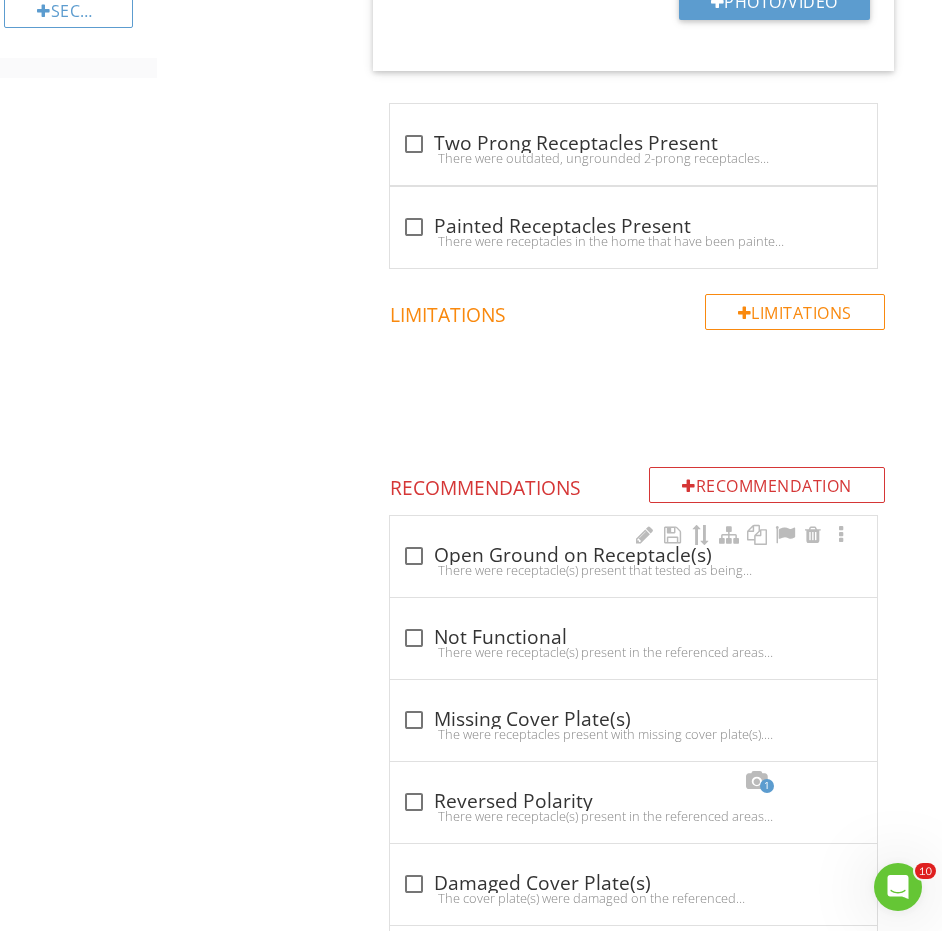 click on "check_box_outline_blank
Open Ground on Receptacle(s)" at bounding box center [633, 556] 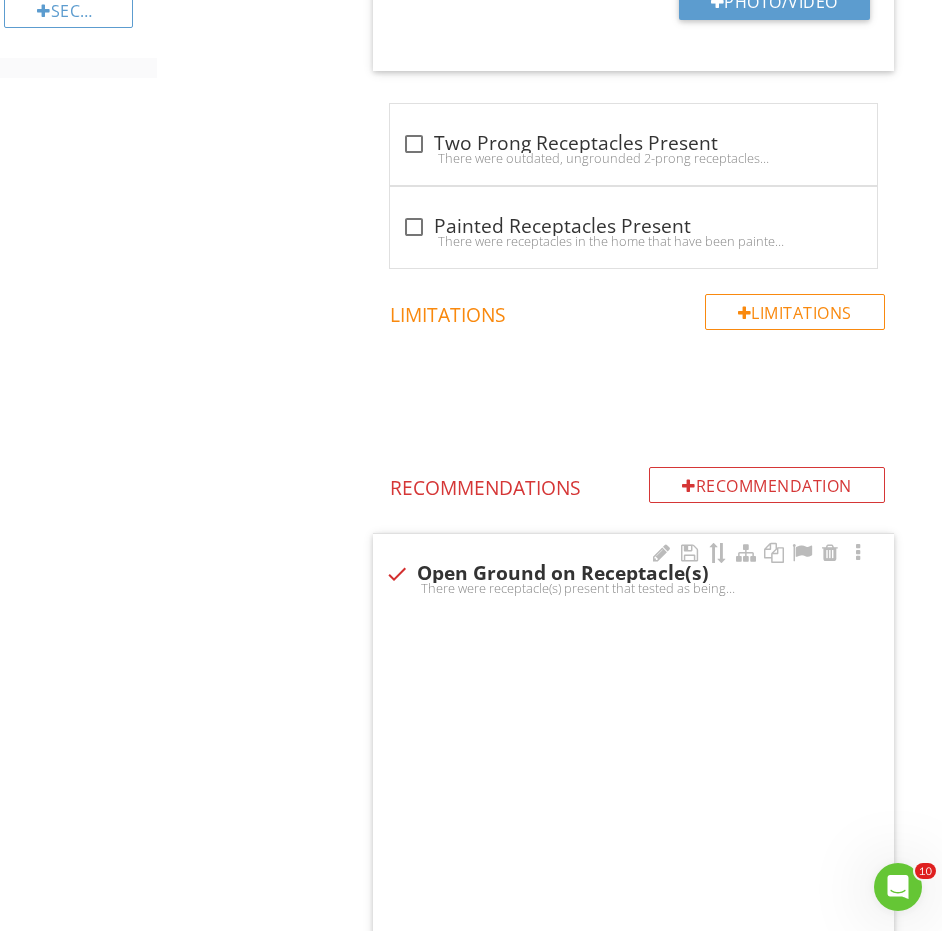 checkbox on "true" 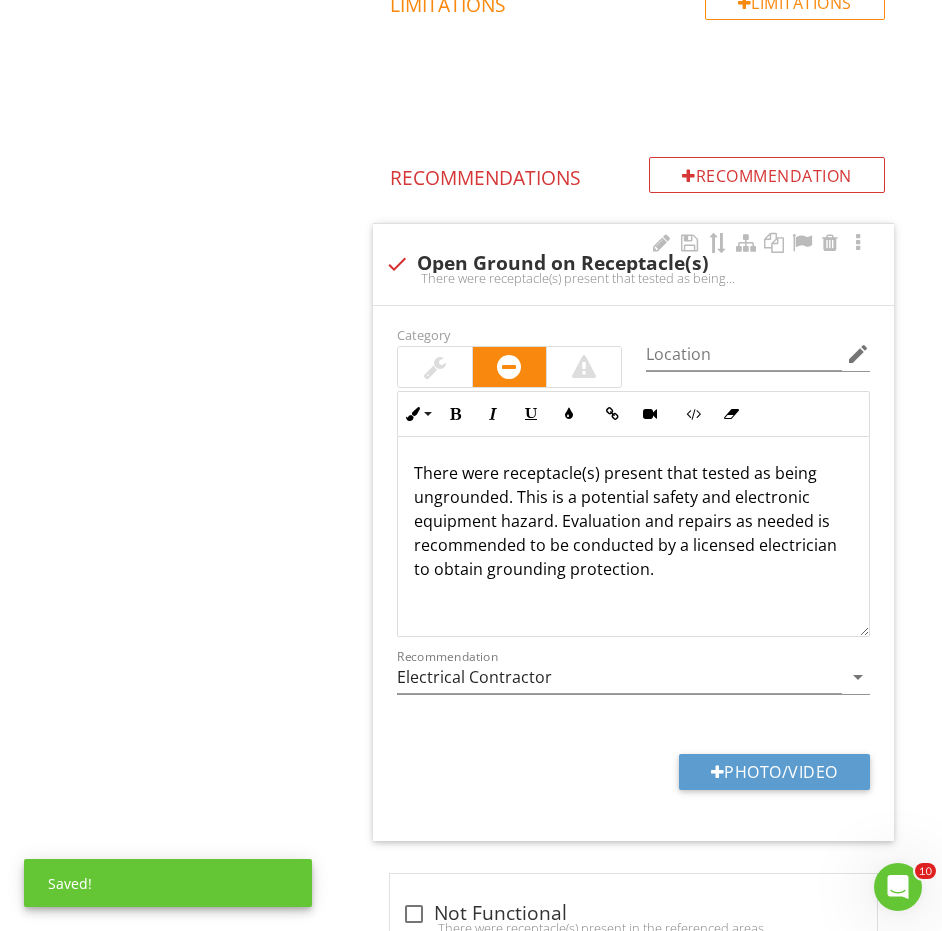scroll, scrollTop: 1932, scrollLeft: 0, axis: vertical 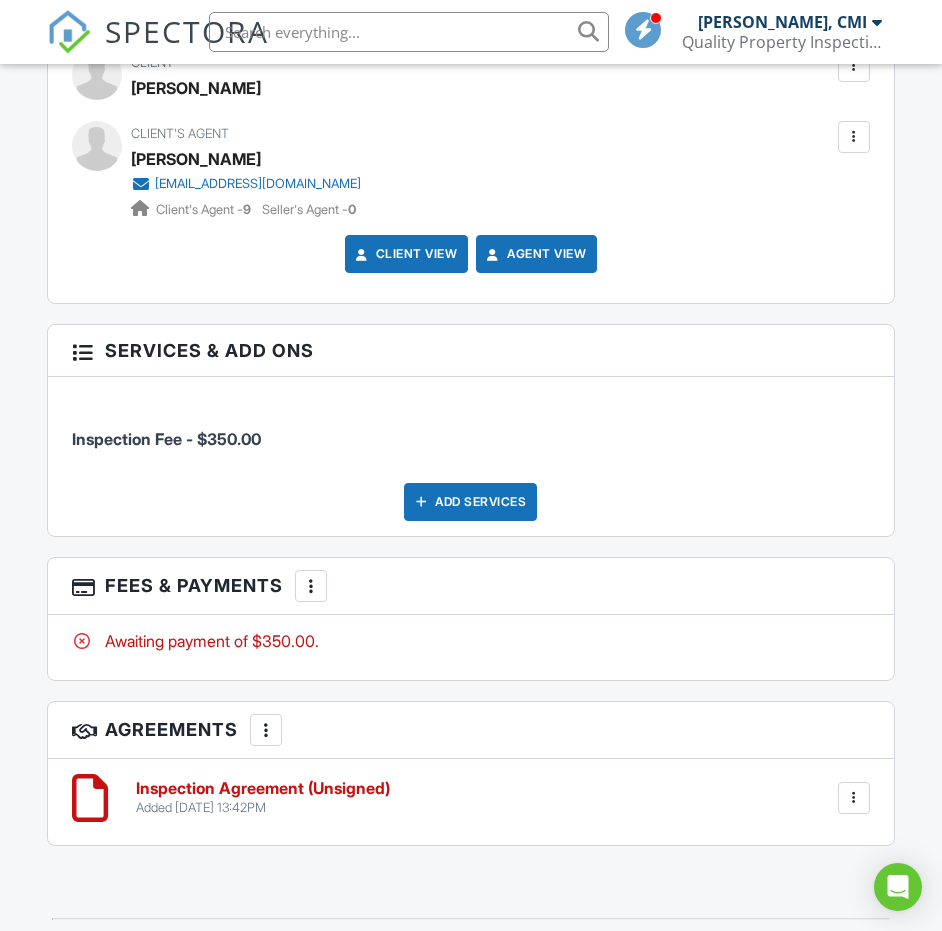 click at bounding box center [311, 586] 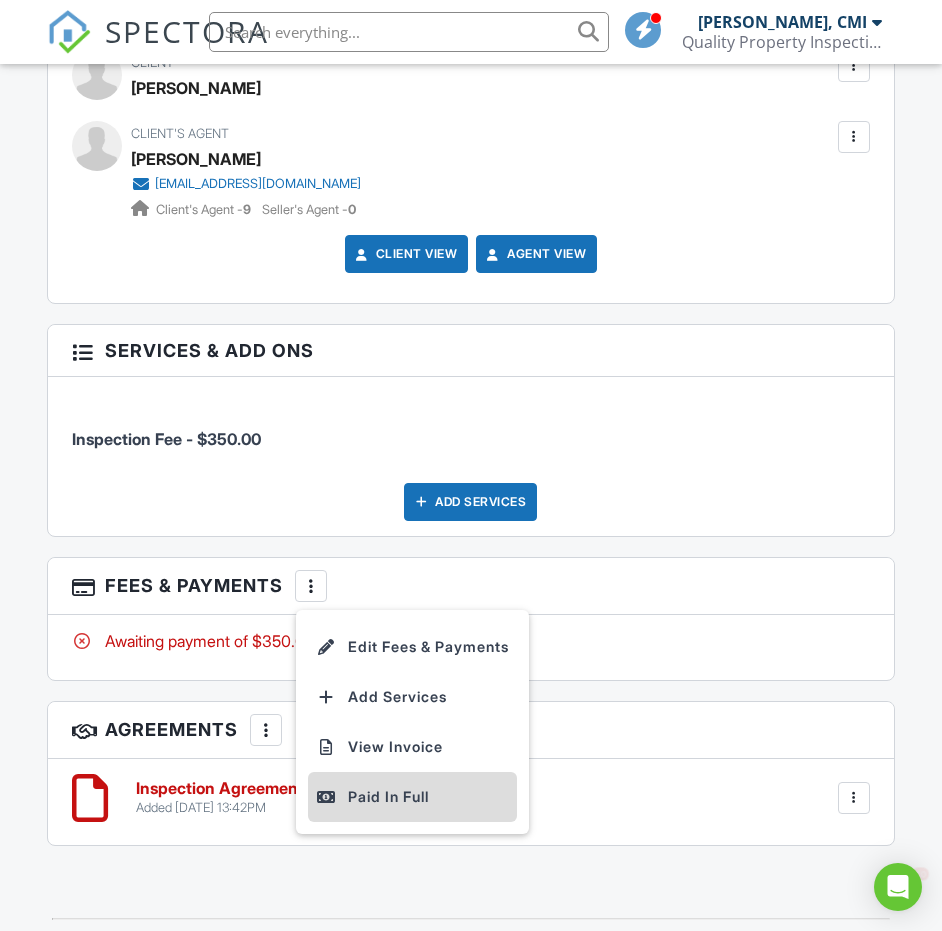 scroll, scrollTop: 0, scrollLeft: 0, axis: both 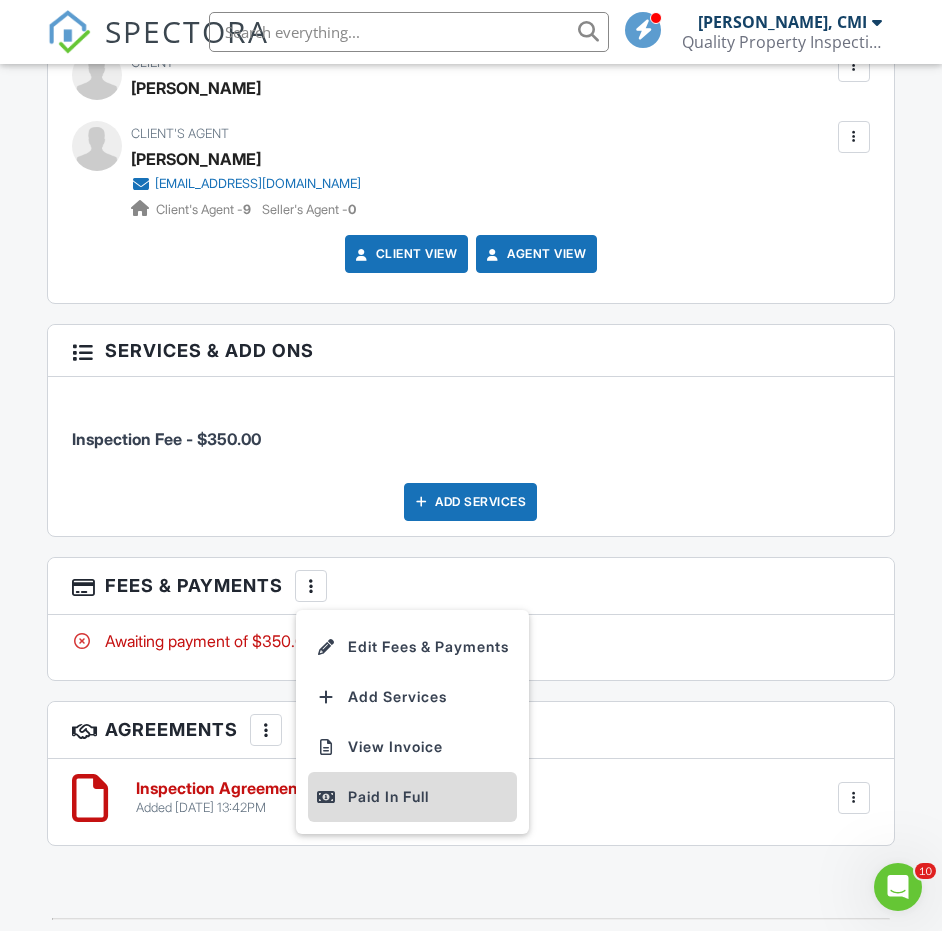 click on "Paid In Full" at bounding box center [412, 797] 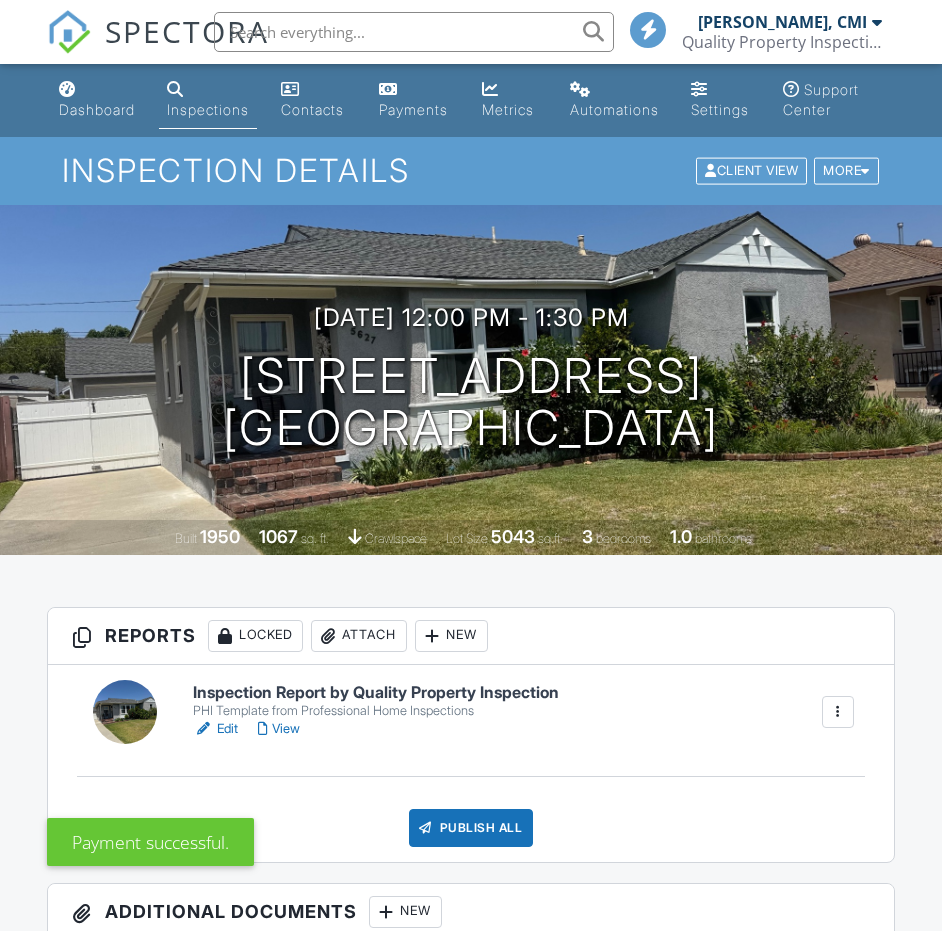 scroll, scrollTop: 705, scrollLeft: 0, axis: vertical 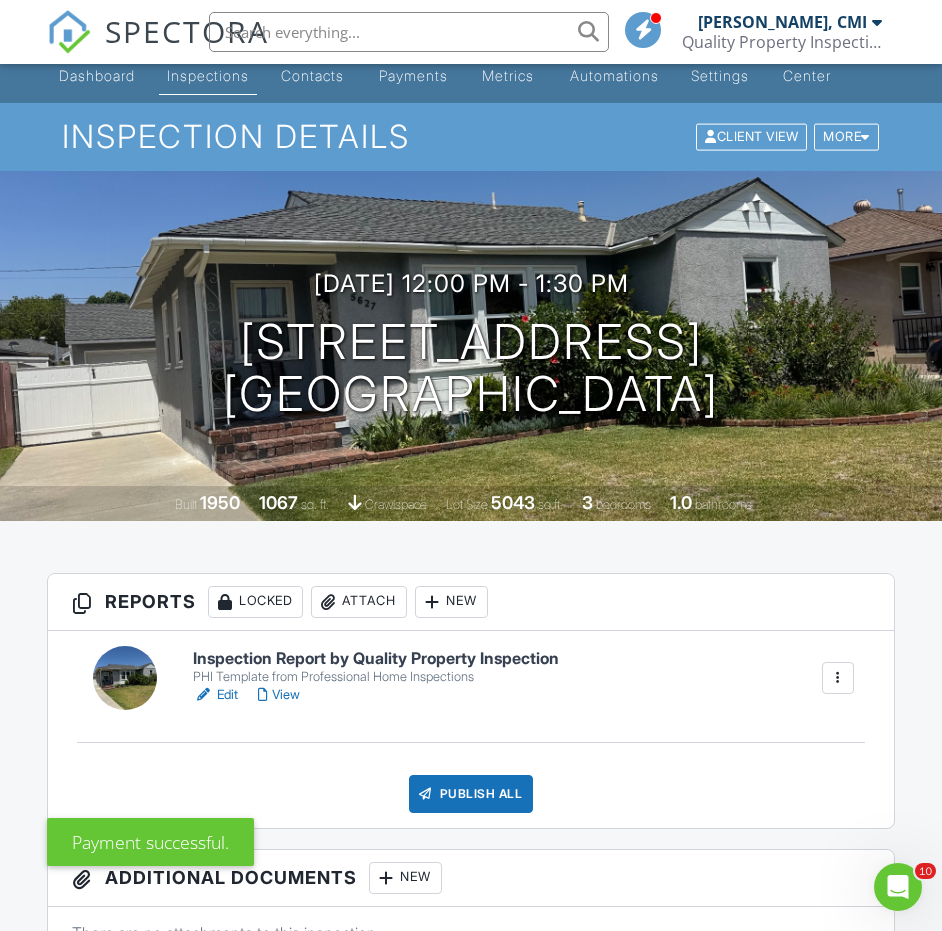 click on "Publish All" at bounding box center [471, 794] 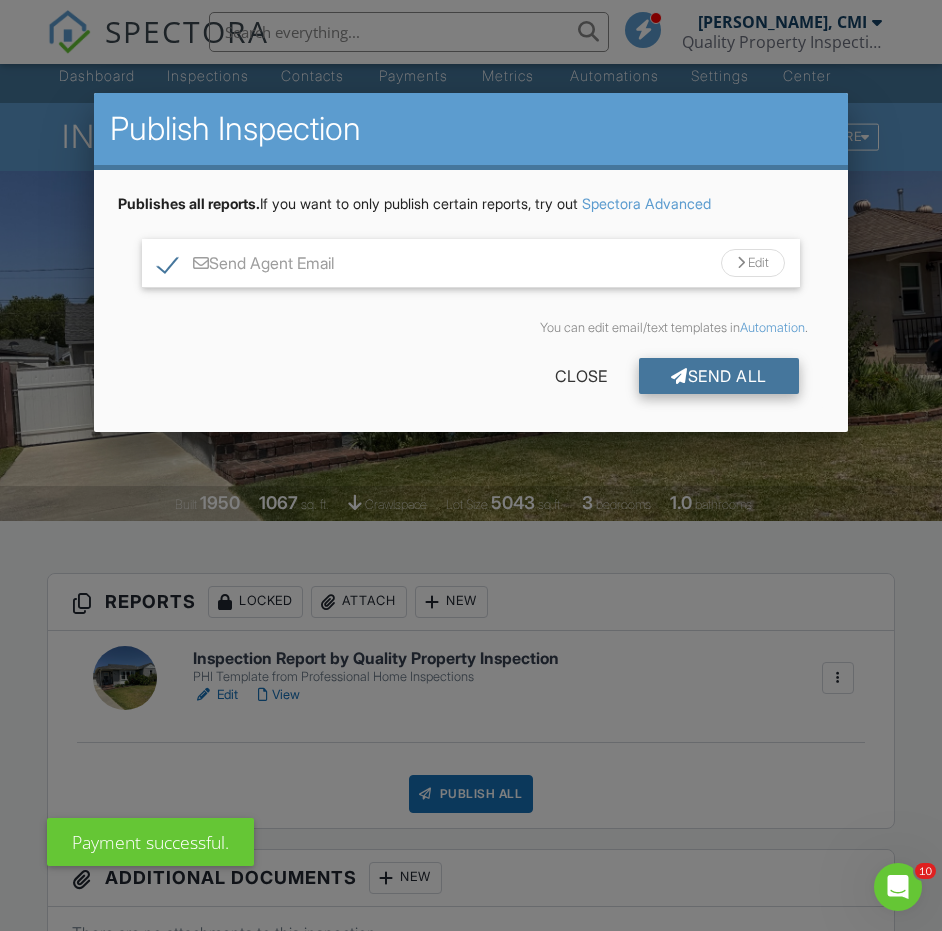 click on "Send All" at bounding box center [719, 376] 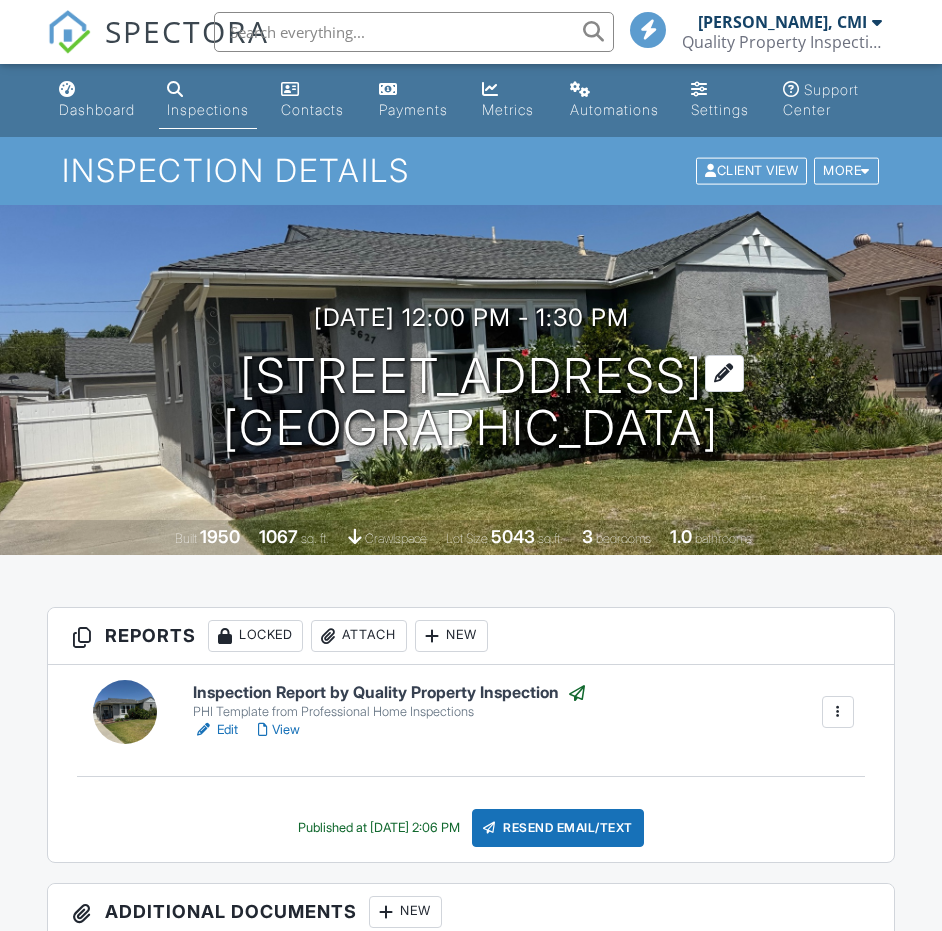 scroll, scrollTop: 0, scrollLeft: 0, axis: both 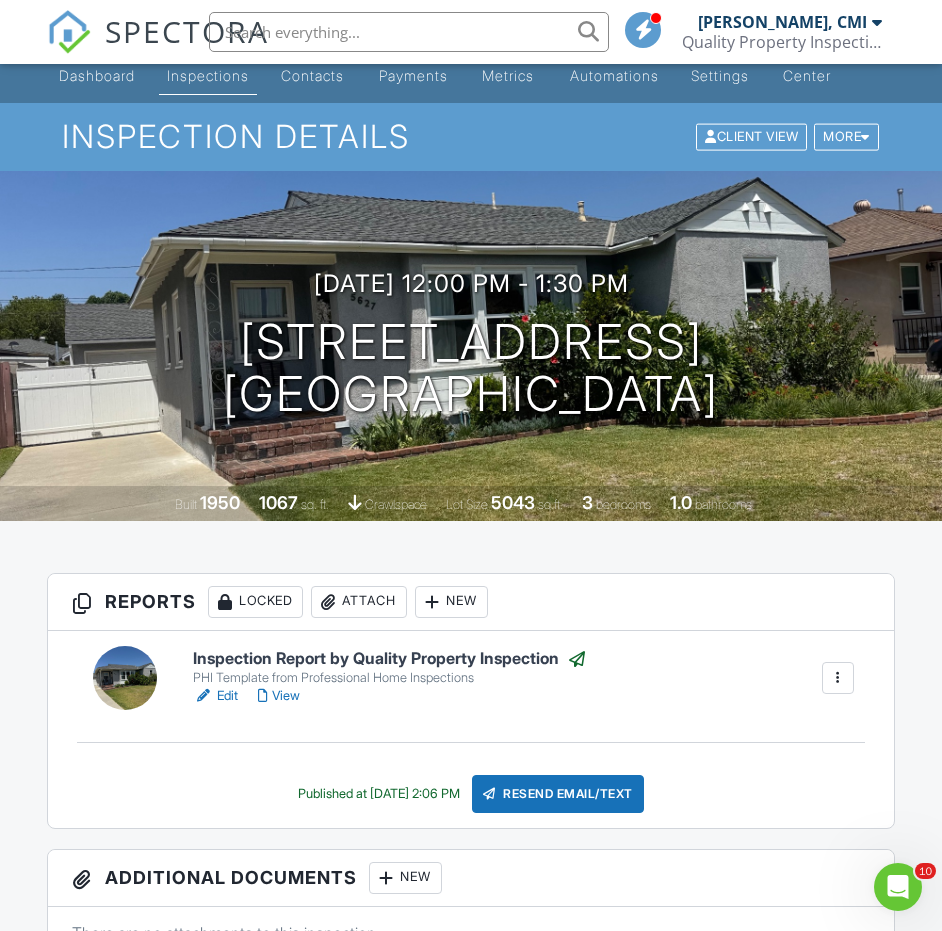 click on "Inspections" at bounding box center [208, 75] 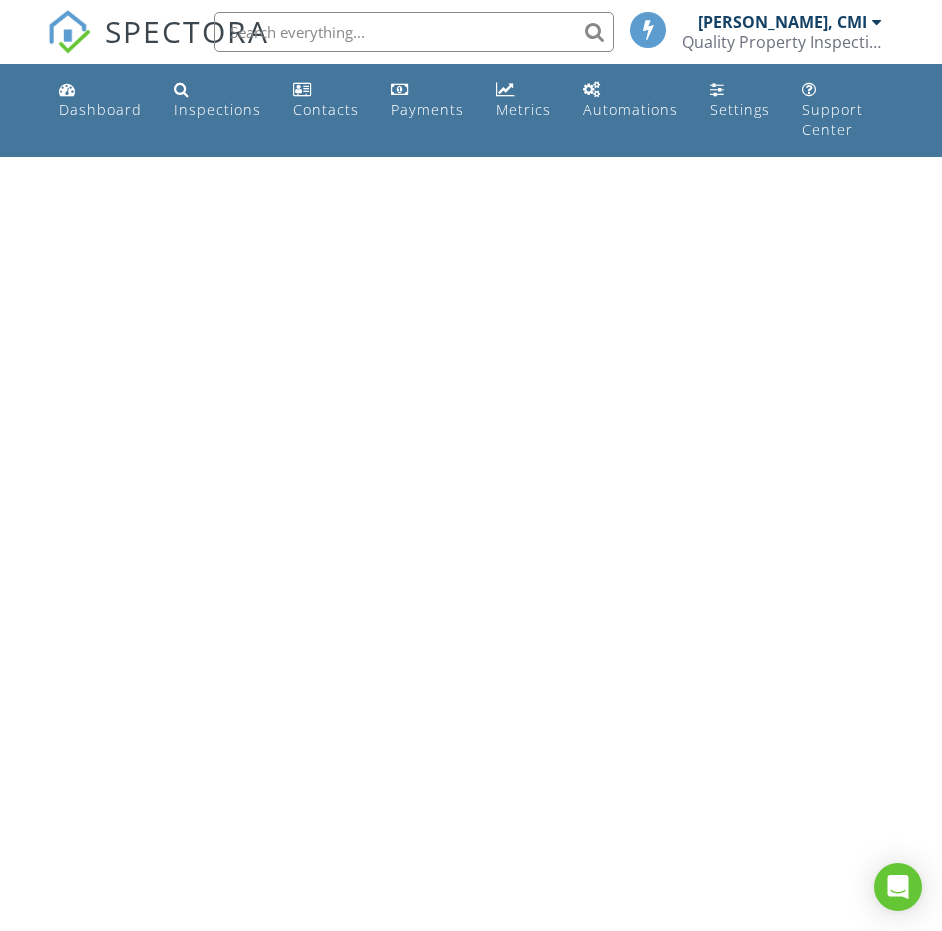 scroll, scrollTop: 0, scrollLeft: 0, axis: both 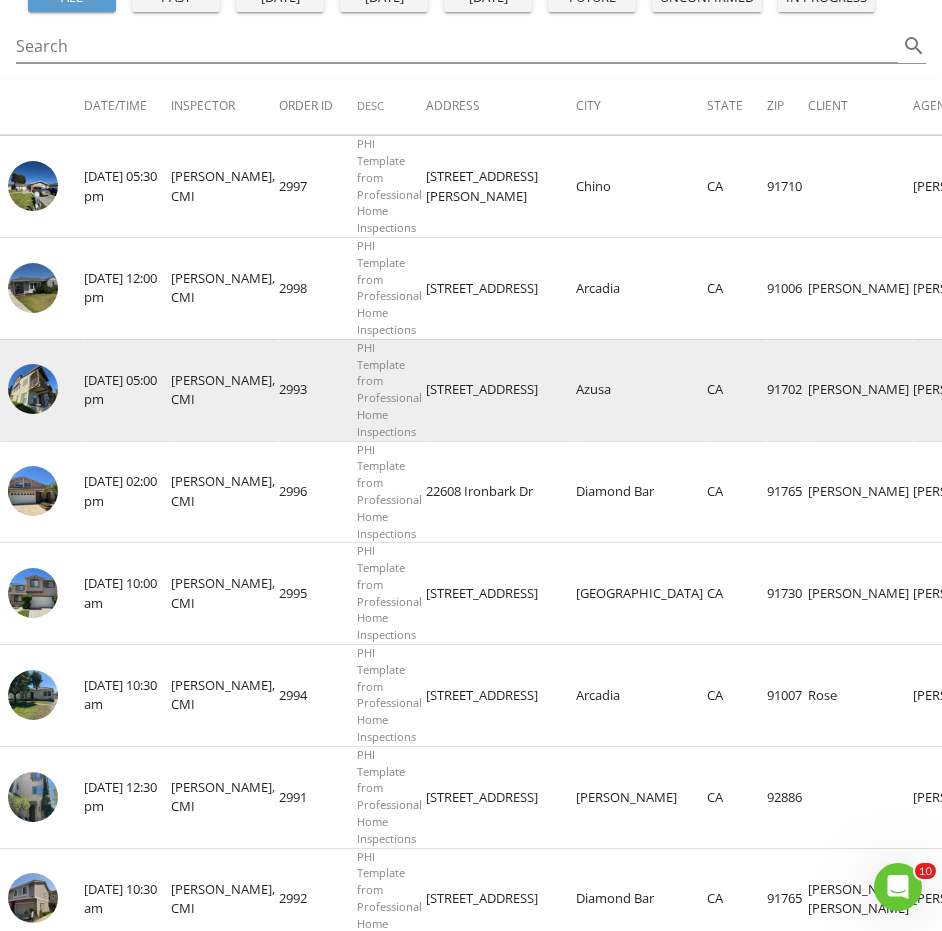 click at bounding box center (33, 389) 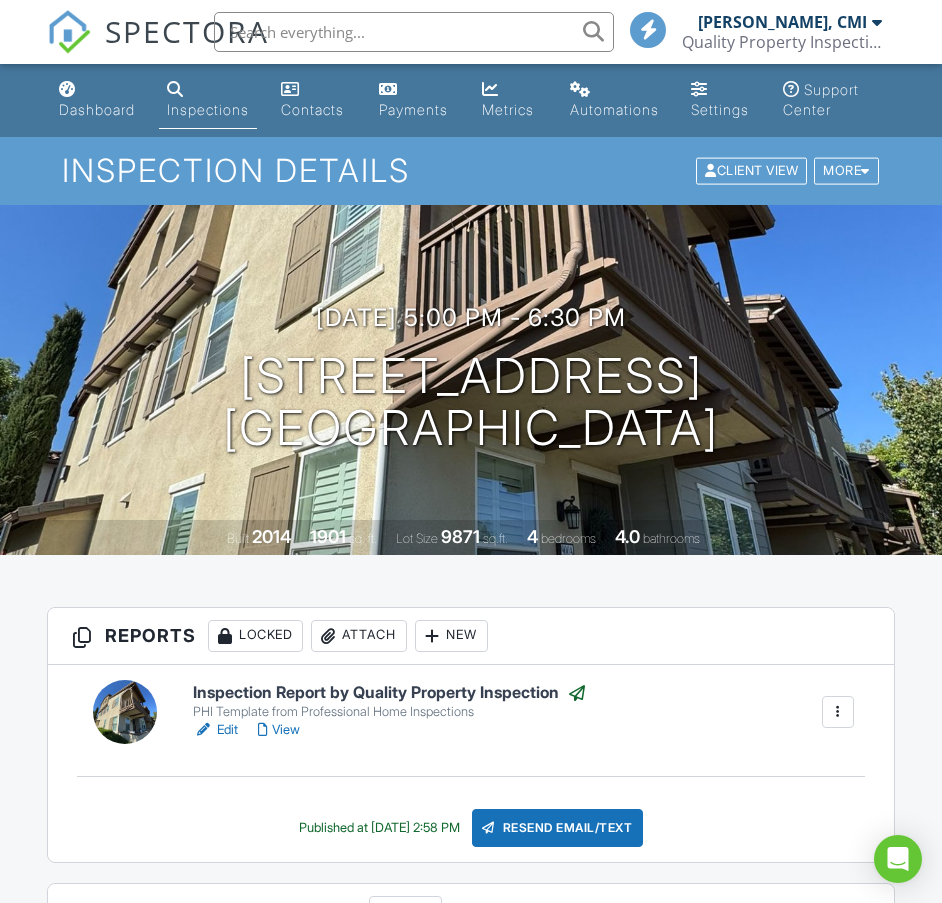scroll, scrollTop: 0, scrollLeft: 0, axis: both 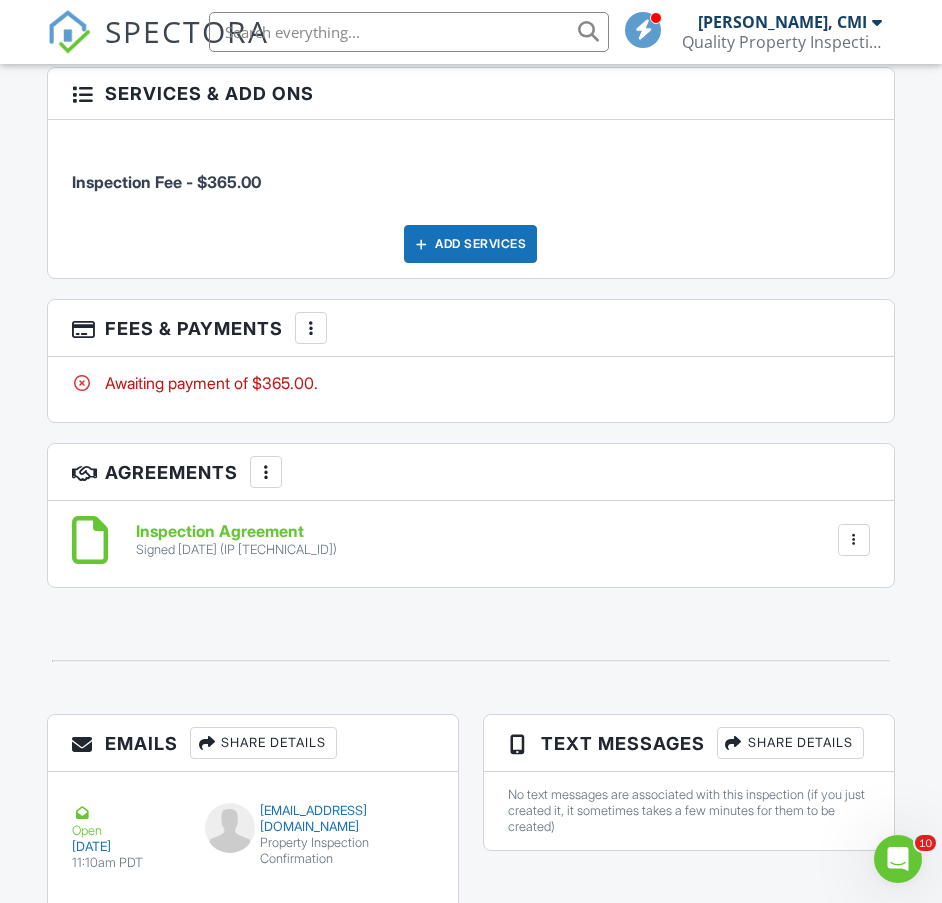 click on "More" at bounding box center [311, 328] 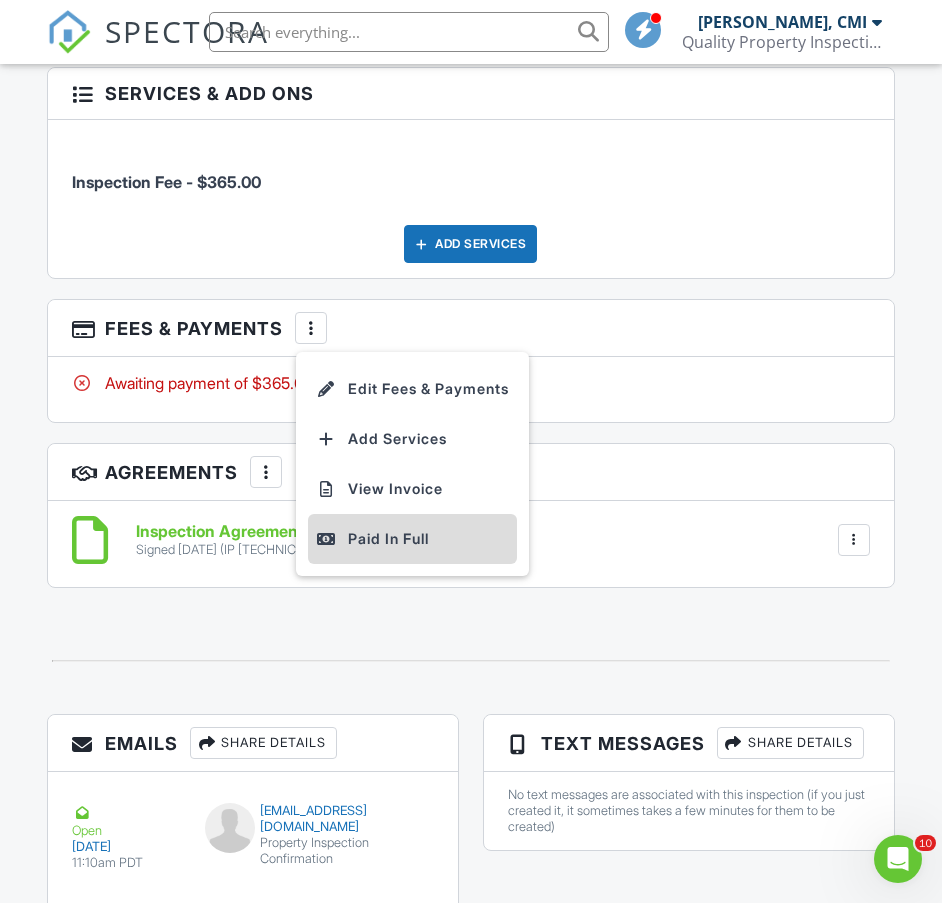 click on "Paid In Full" at bounding box center [412, 539] 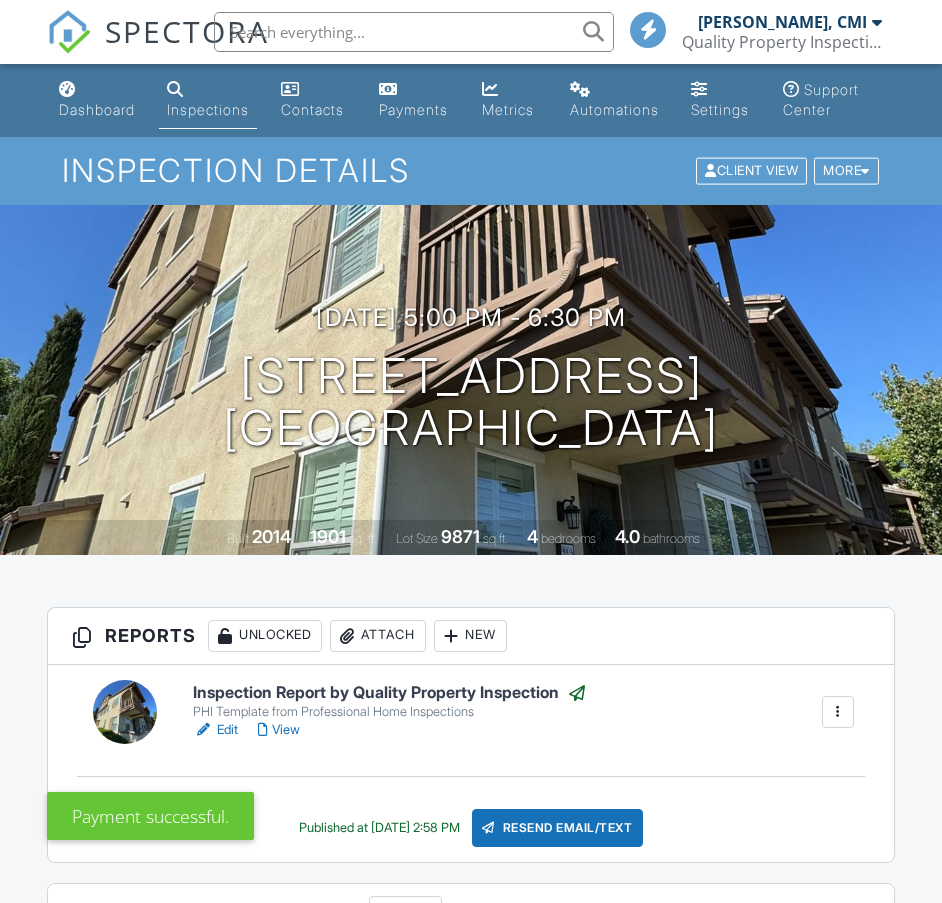 scroll, scrollTop: 0, scrollLeft: 0, axis: both 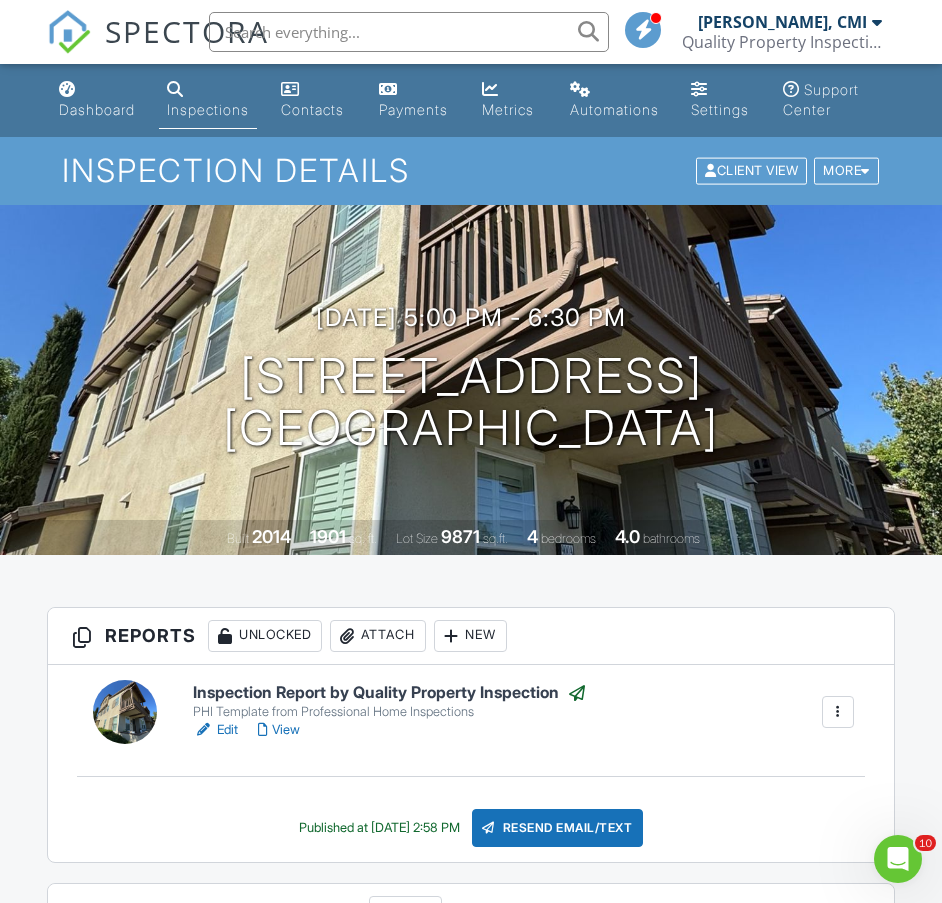 click on "Inspections" at bounding box center (208, 109) 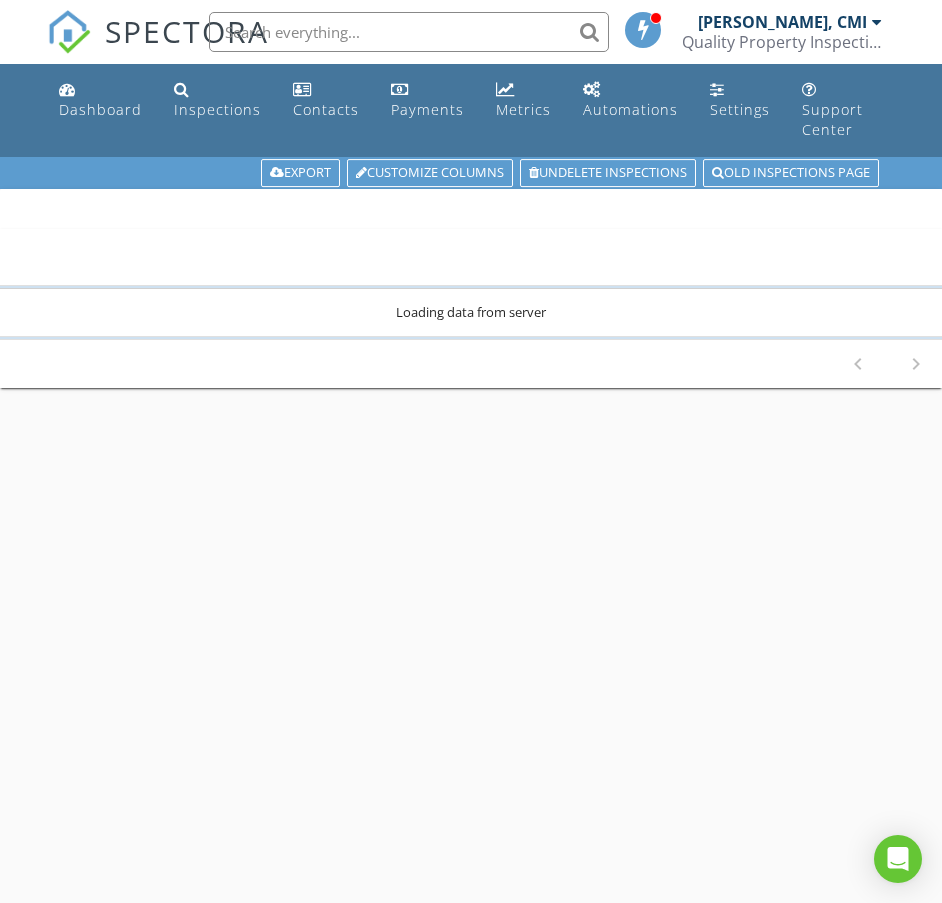 scroll, scrollTop: 0, scrollLeft: 0, axis: both 